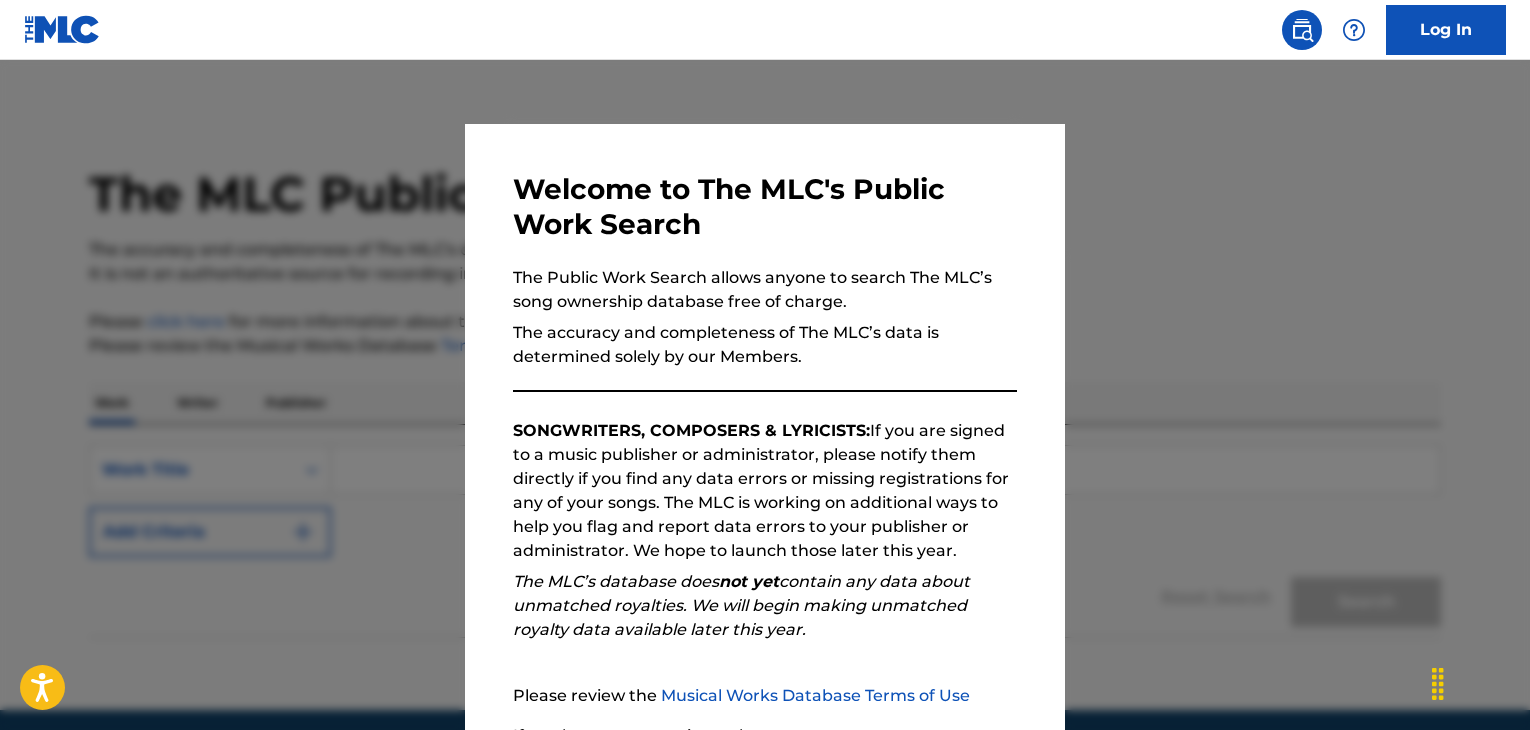 scroll, scrollTop: 0, scrollLeft: 0, axis: both 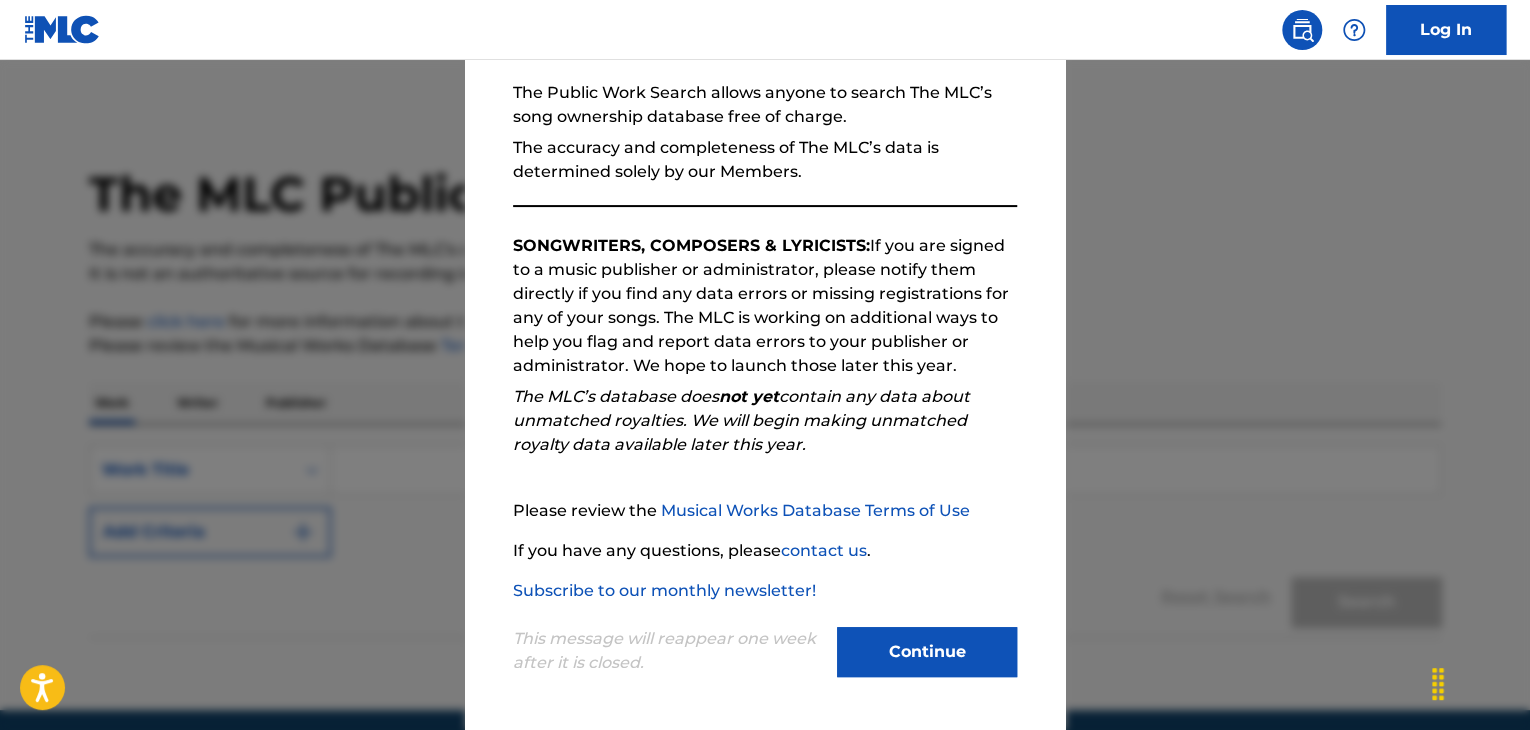 drag, startPoint x: 876, startPoint y: 641, endPoint x: 854, endPoint y: 632, distance: 23.769728 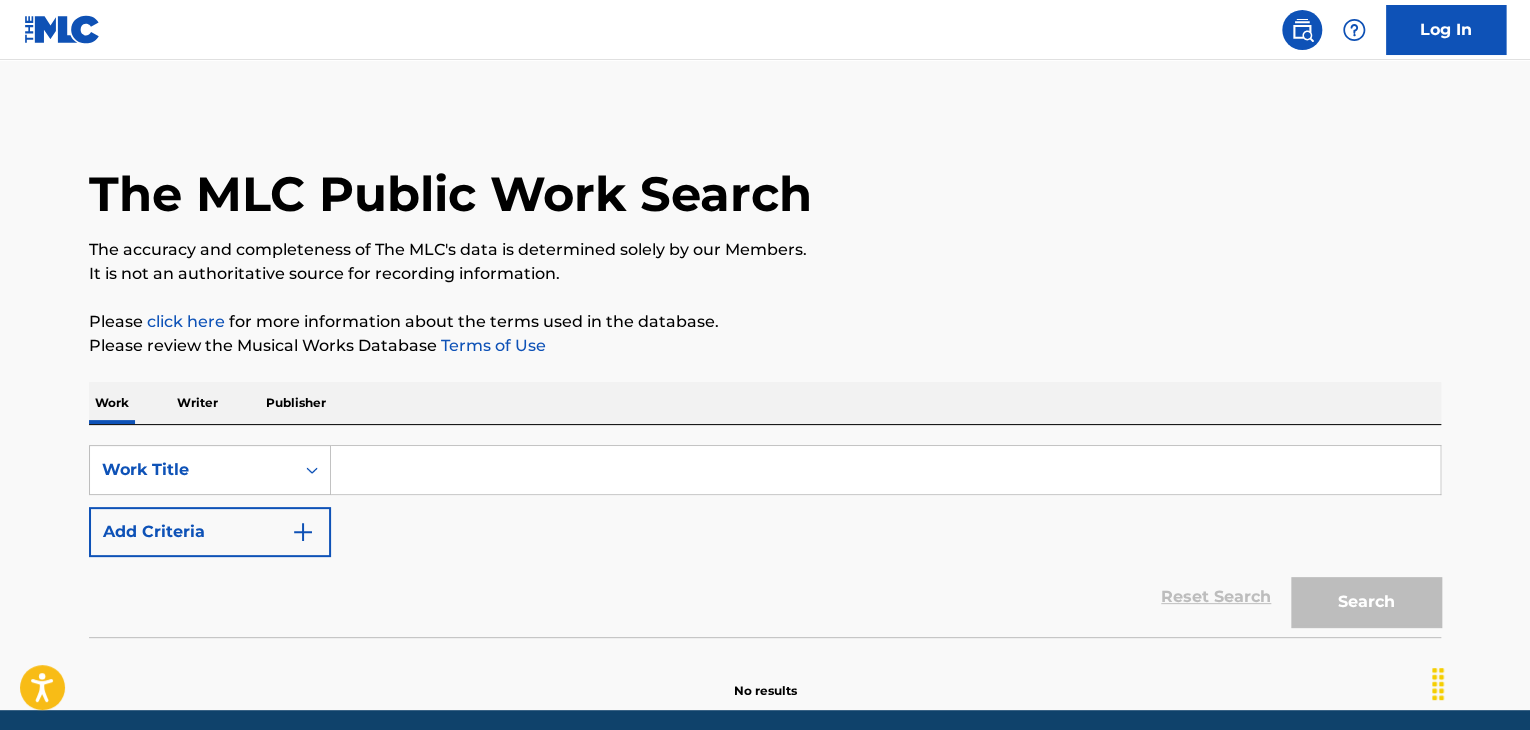 click at bounding box center (885, 470) 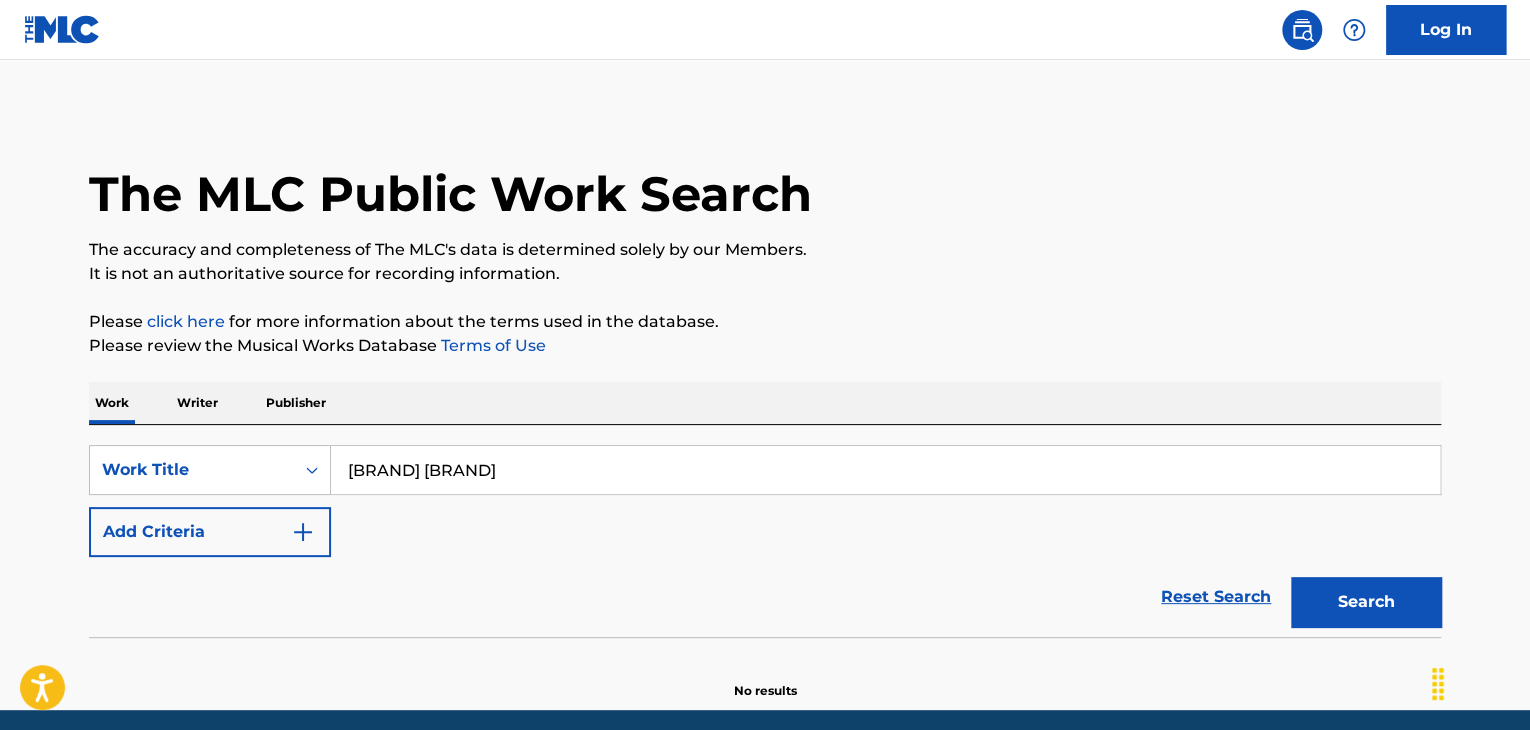 type on "[BRAND] [BRAND]" 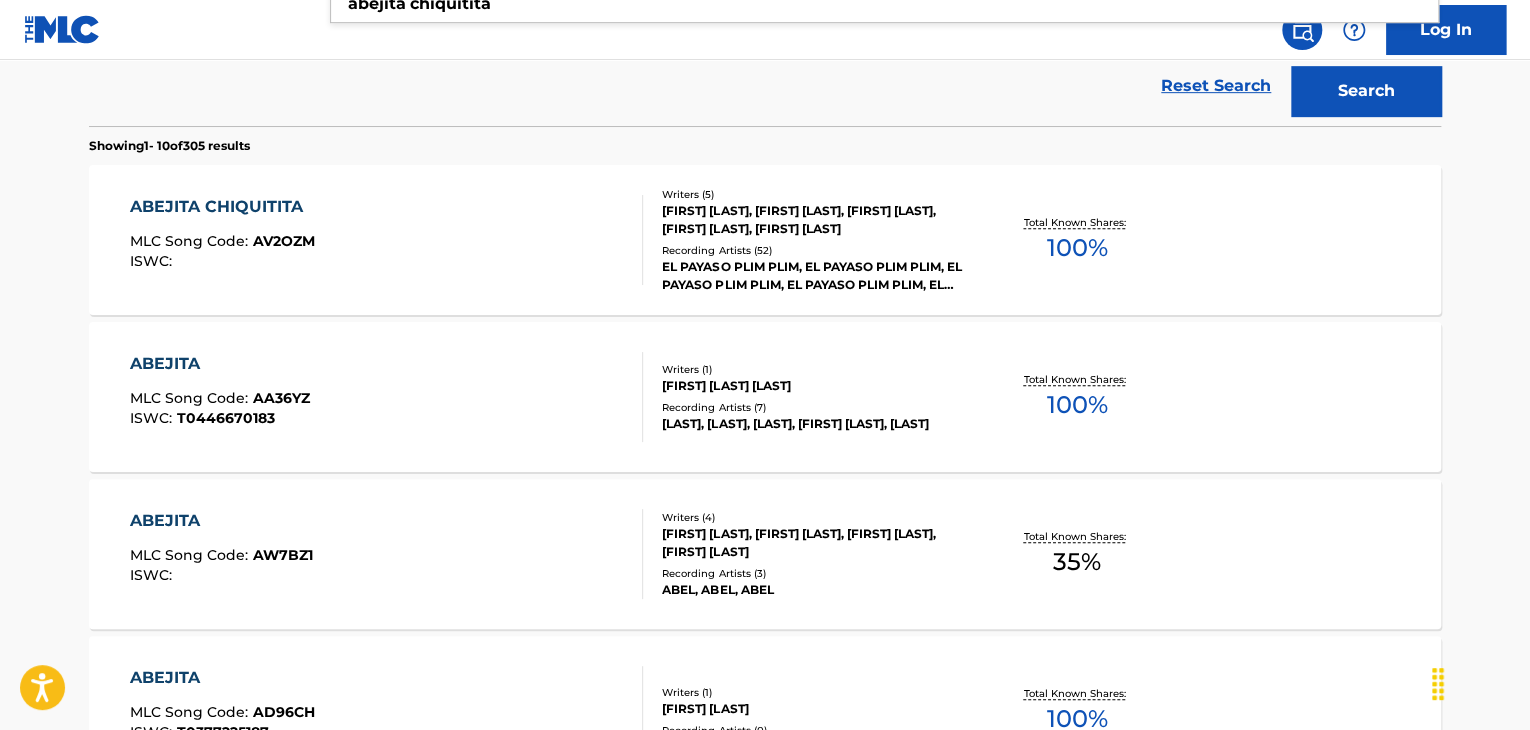 scroll, scrollTop: 475, scrollLeft: 0, axis: vertical 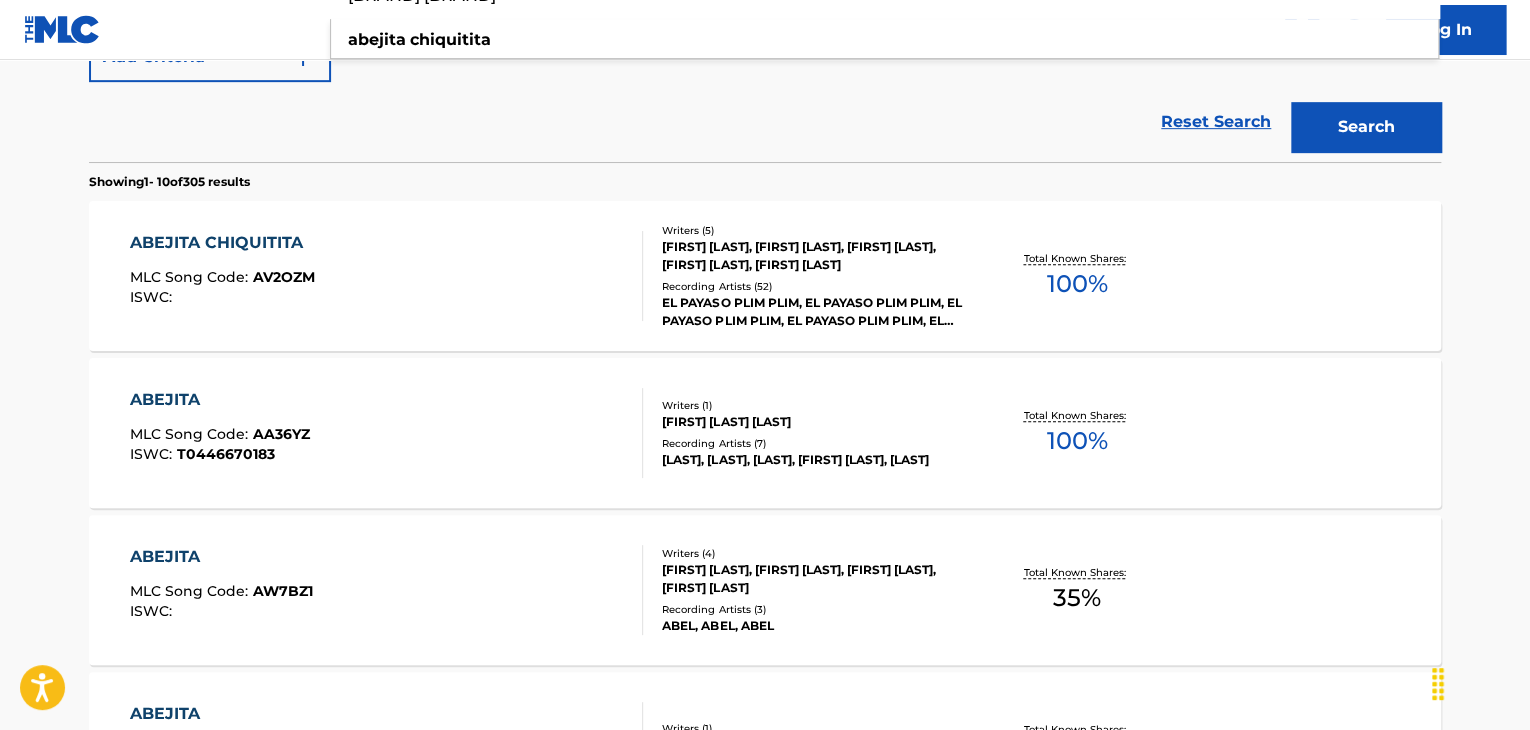 click on "ABEJITA CHIQUITITA MLC Song Code : AV2OZM ISWC :" at bounding box center [387, 276] 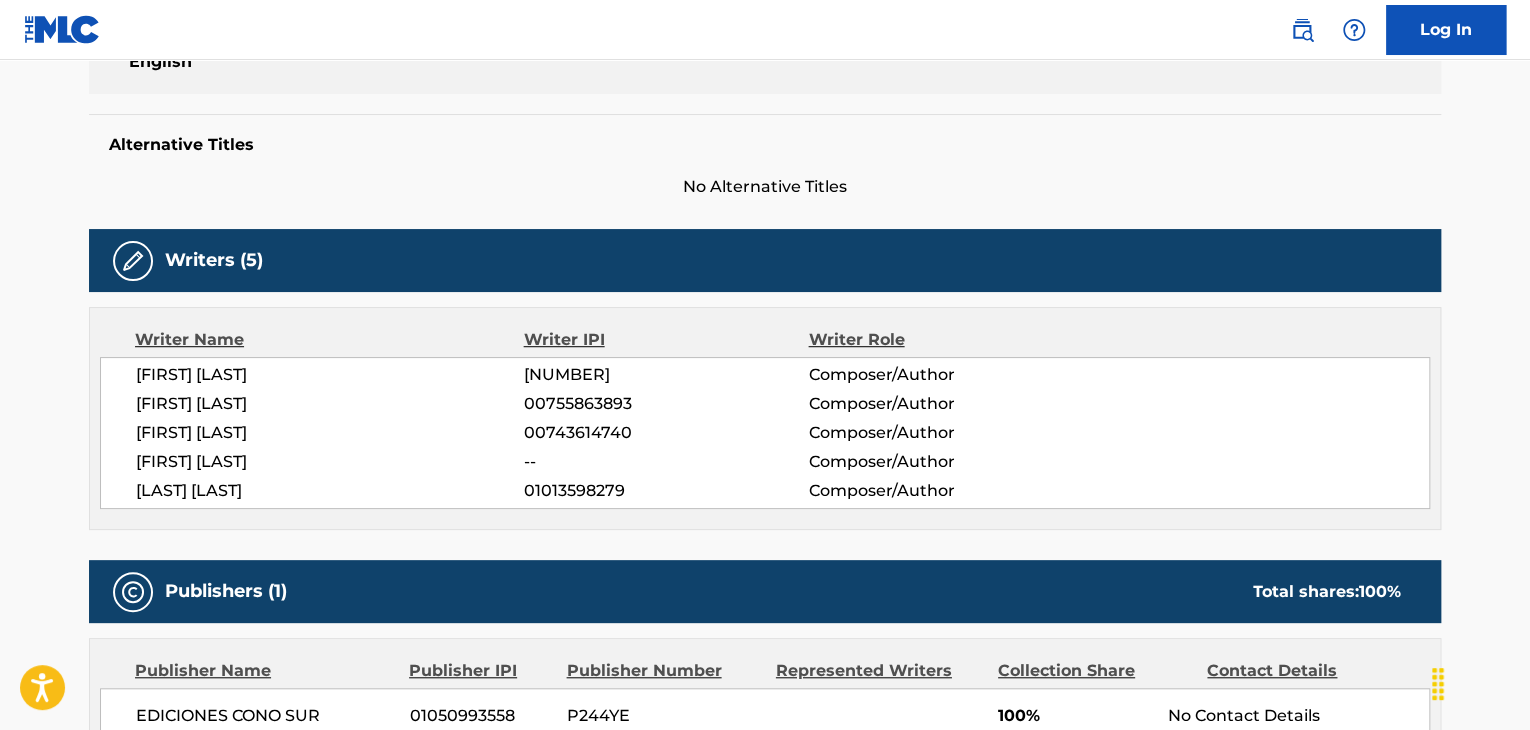 scroll, scrollTop: 0, scrollLeft: 0, axis: both 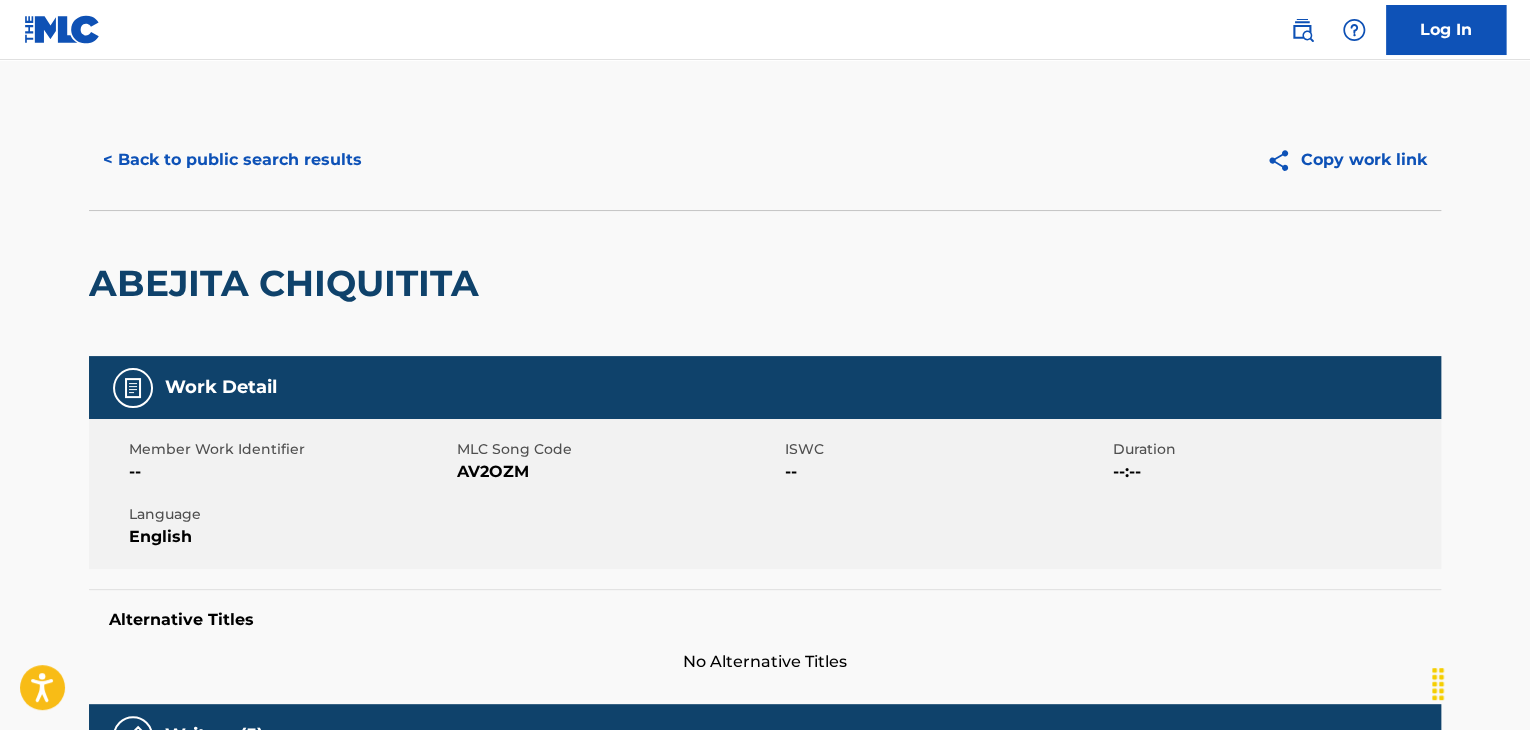 click on "AV2OZM" at bounding box center [618, 472] 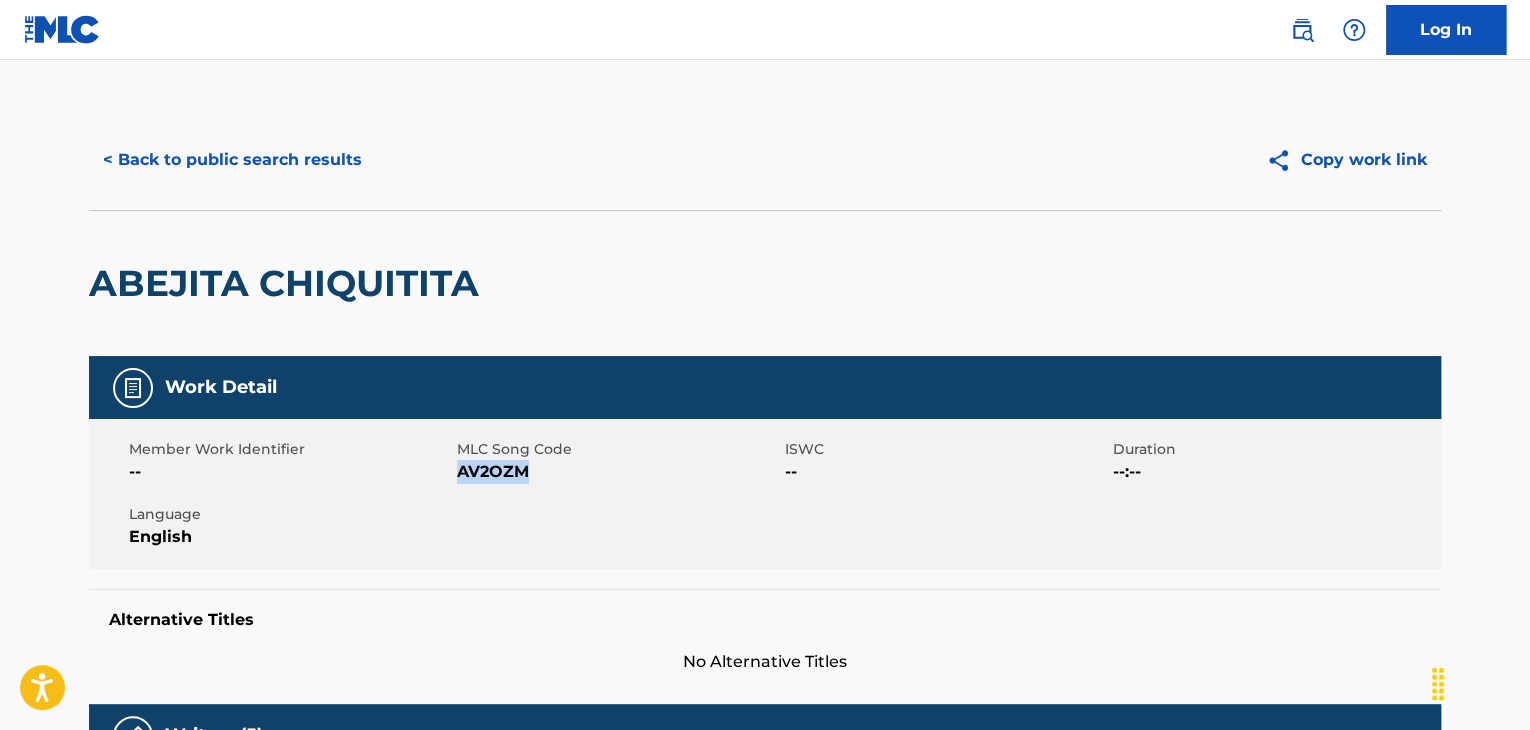 click on "AV2OZM" at bounding box center (618, 472) 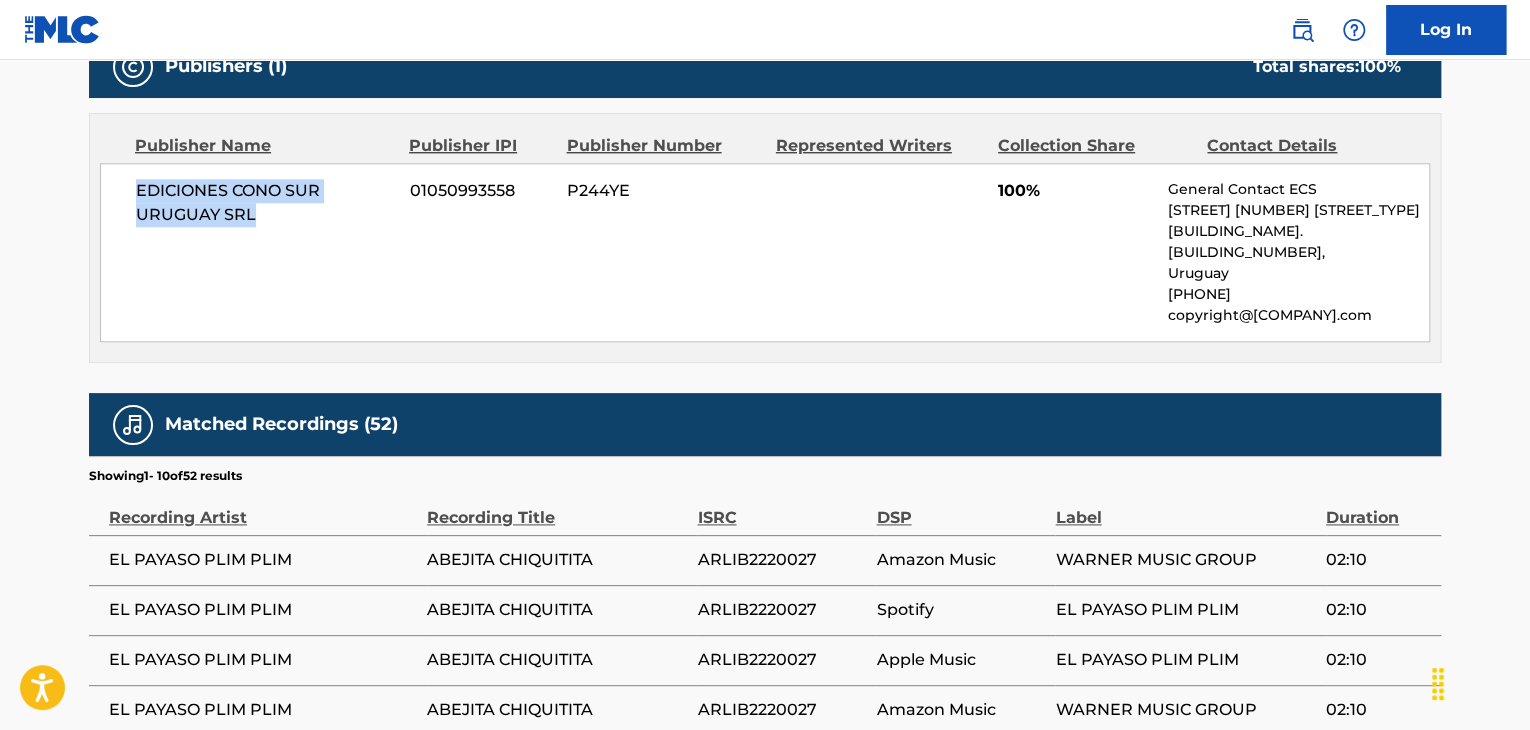 drag, startPoint x: 264, startPoint y: 213, endPoint x: 114, endPoint y: 178, distance: 154.02922 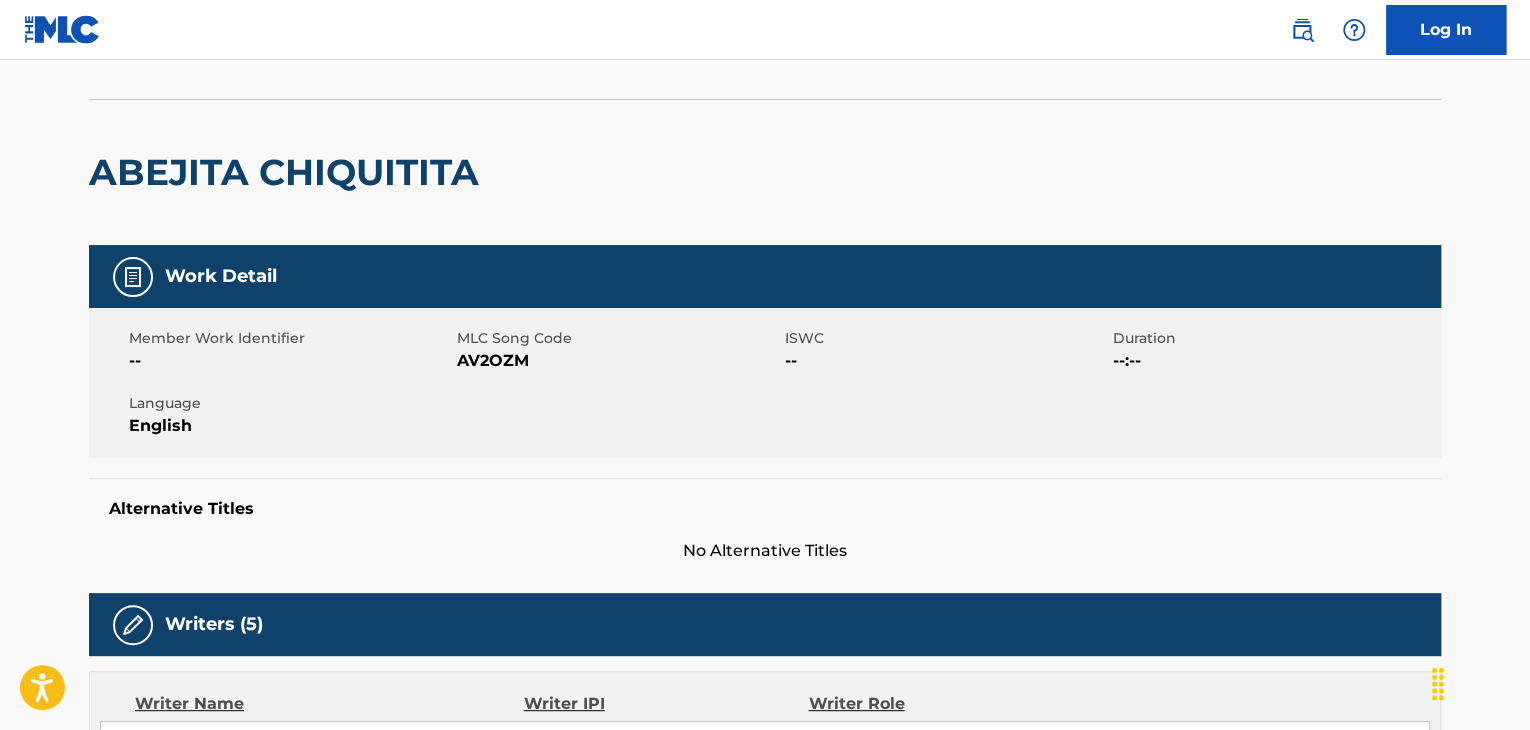 scroll, scrollTop: 0, scrollLeft: 0, axis: both 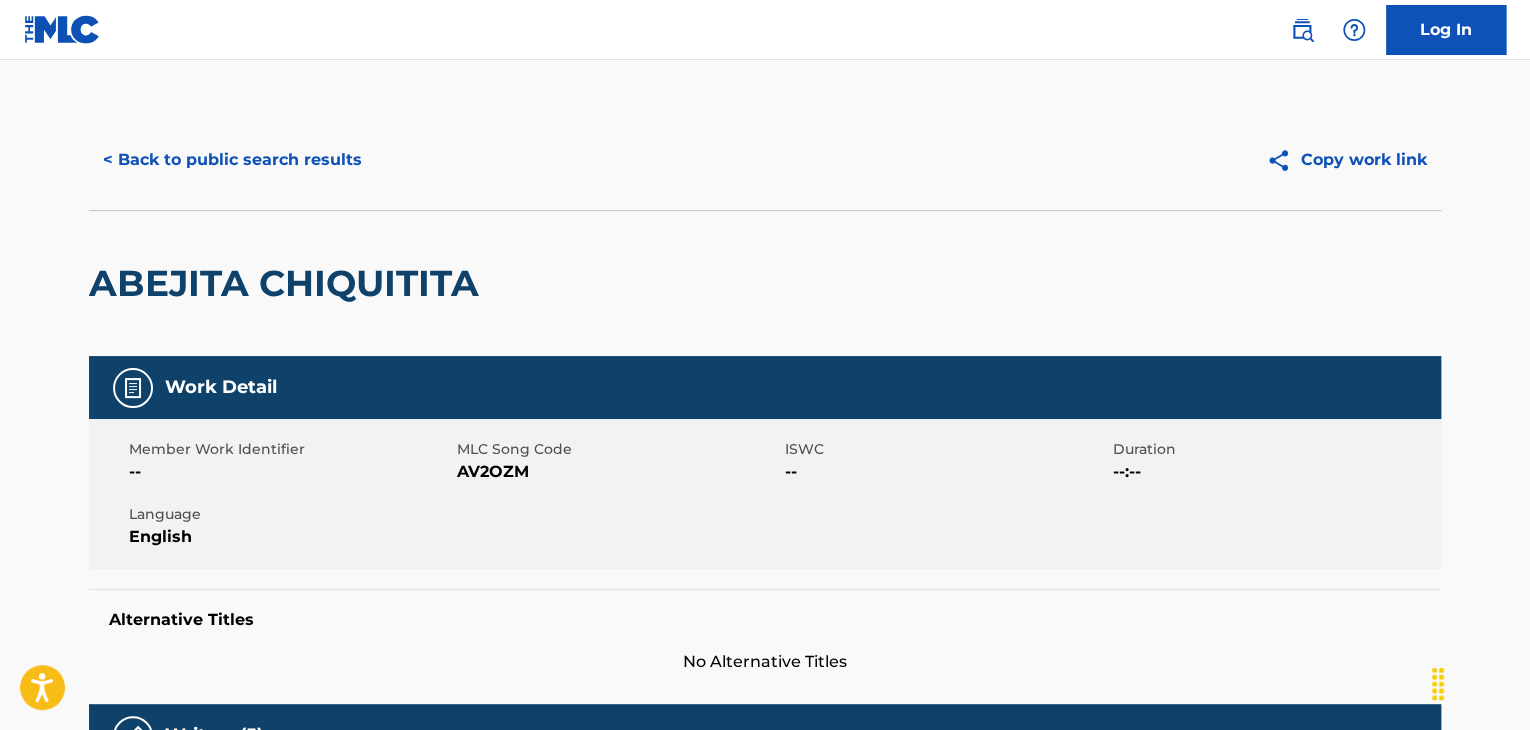 click on "< Back to public search results" at bounding box center (232, 160) 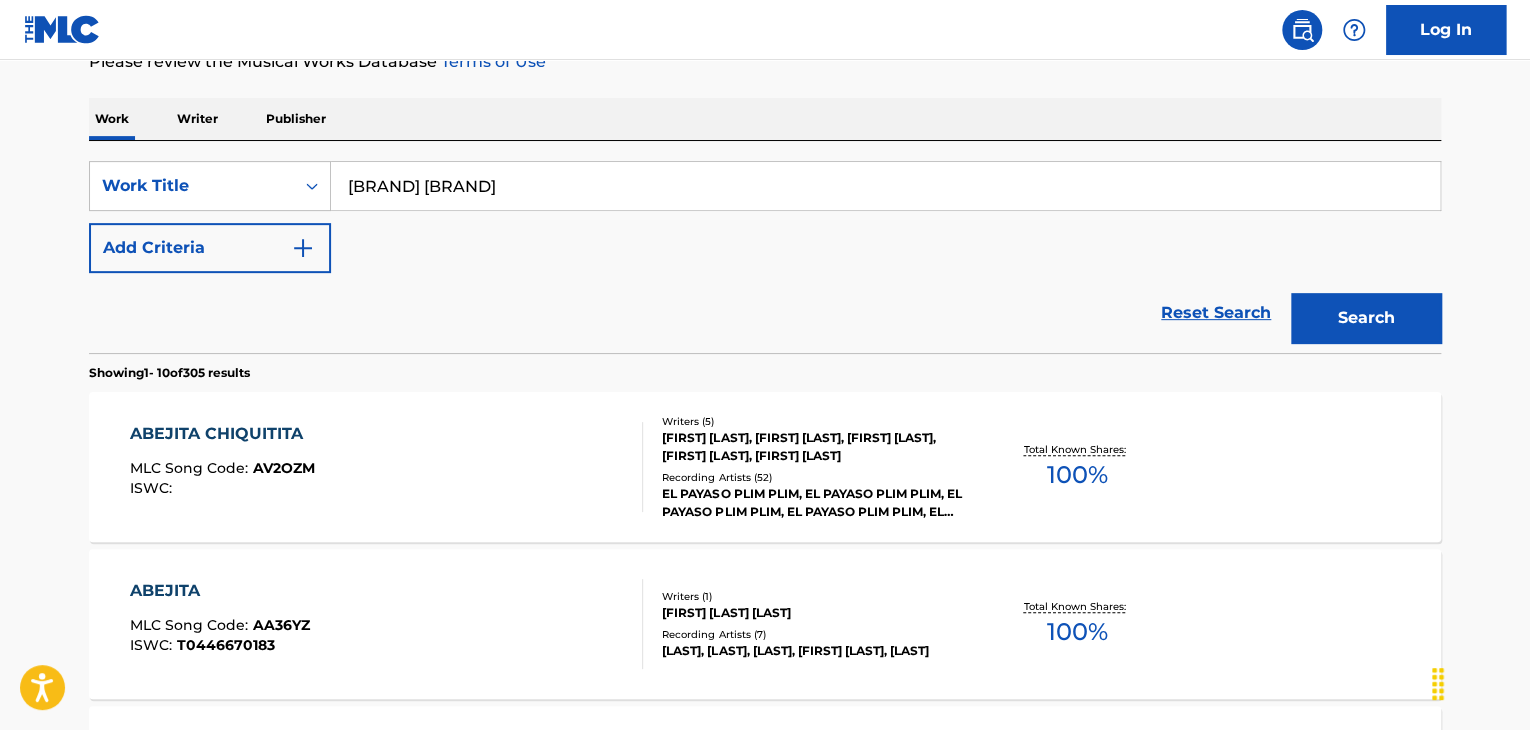 scroll, scrollTop: 0, scrollLeft: 0, axis: both 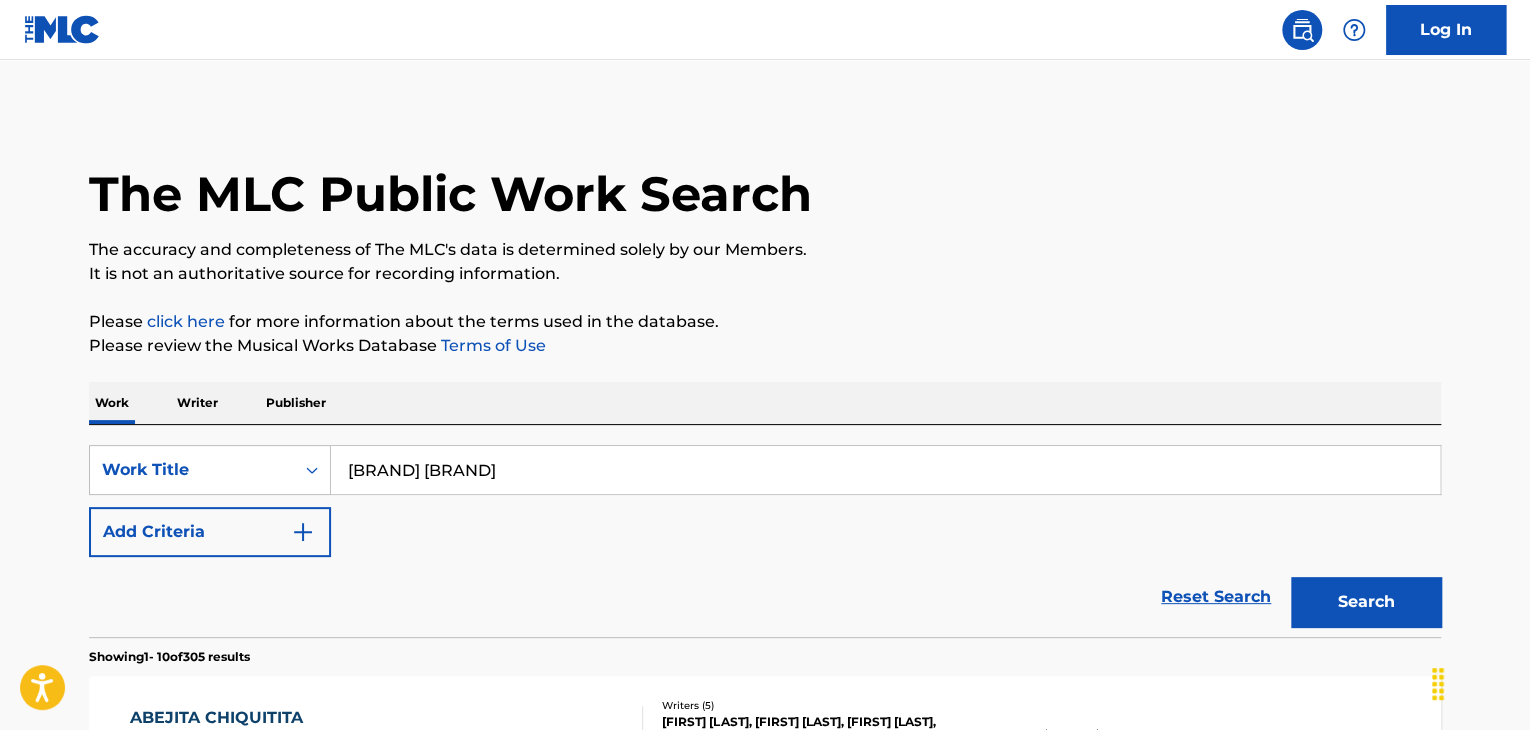 click on "[BRAND] [BRAND]" at bounding box center (885, 470) 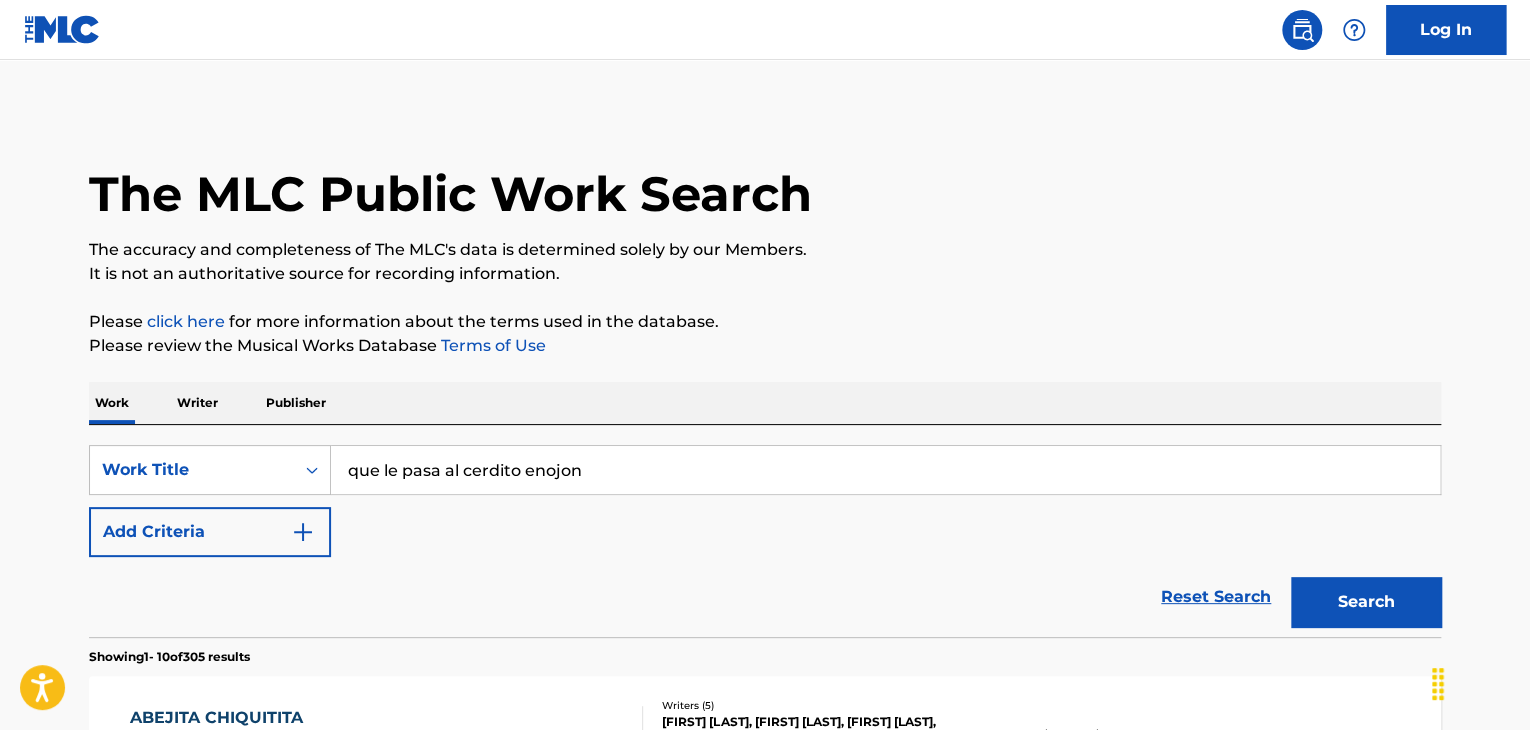 type on "que le pasa al cerdito enojon" 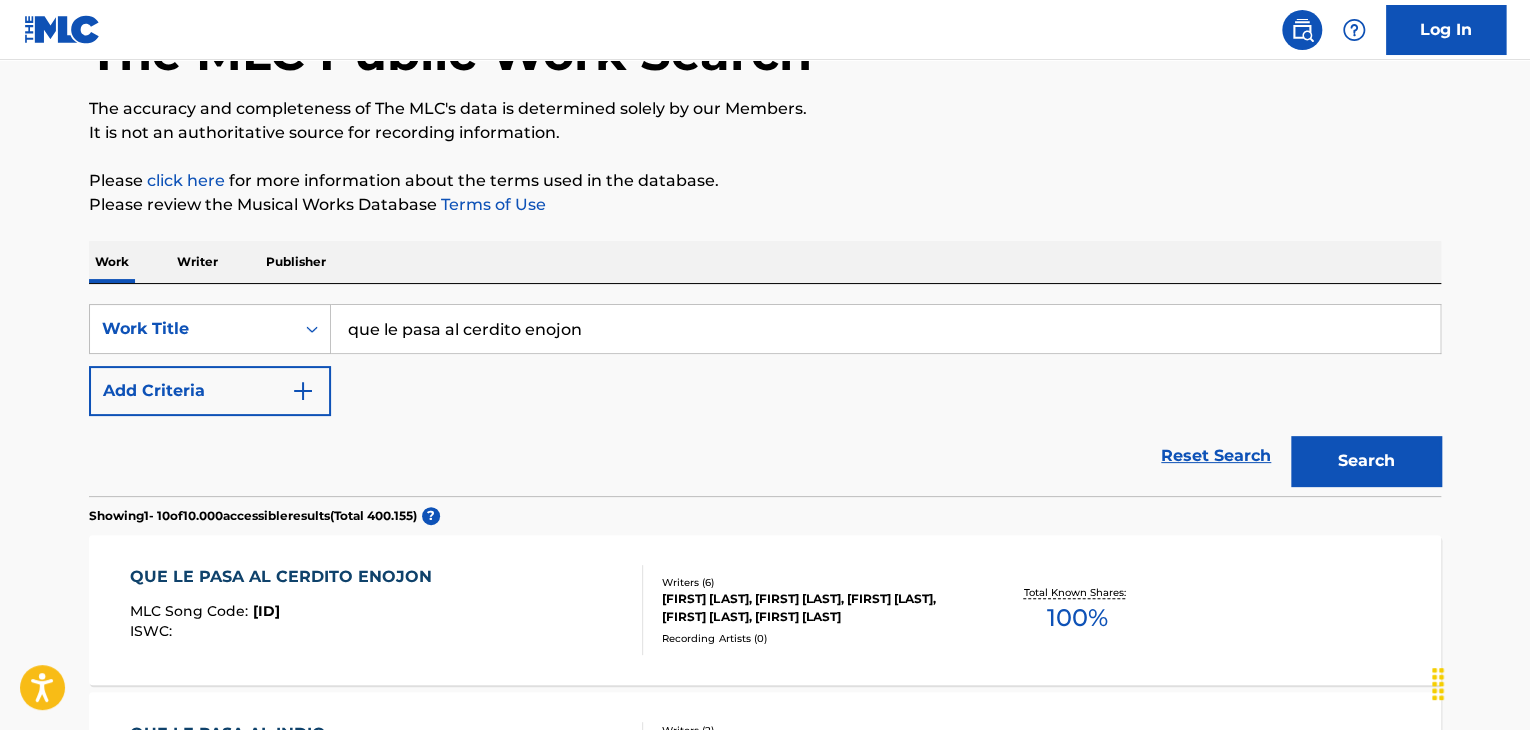 scroll, scrollTop: 308, scrollLeft: 0, axis: vertical 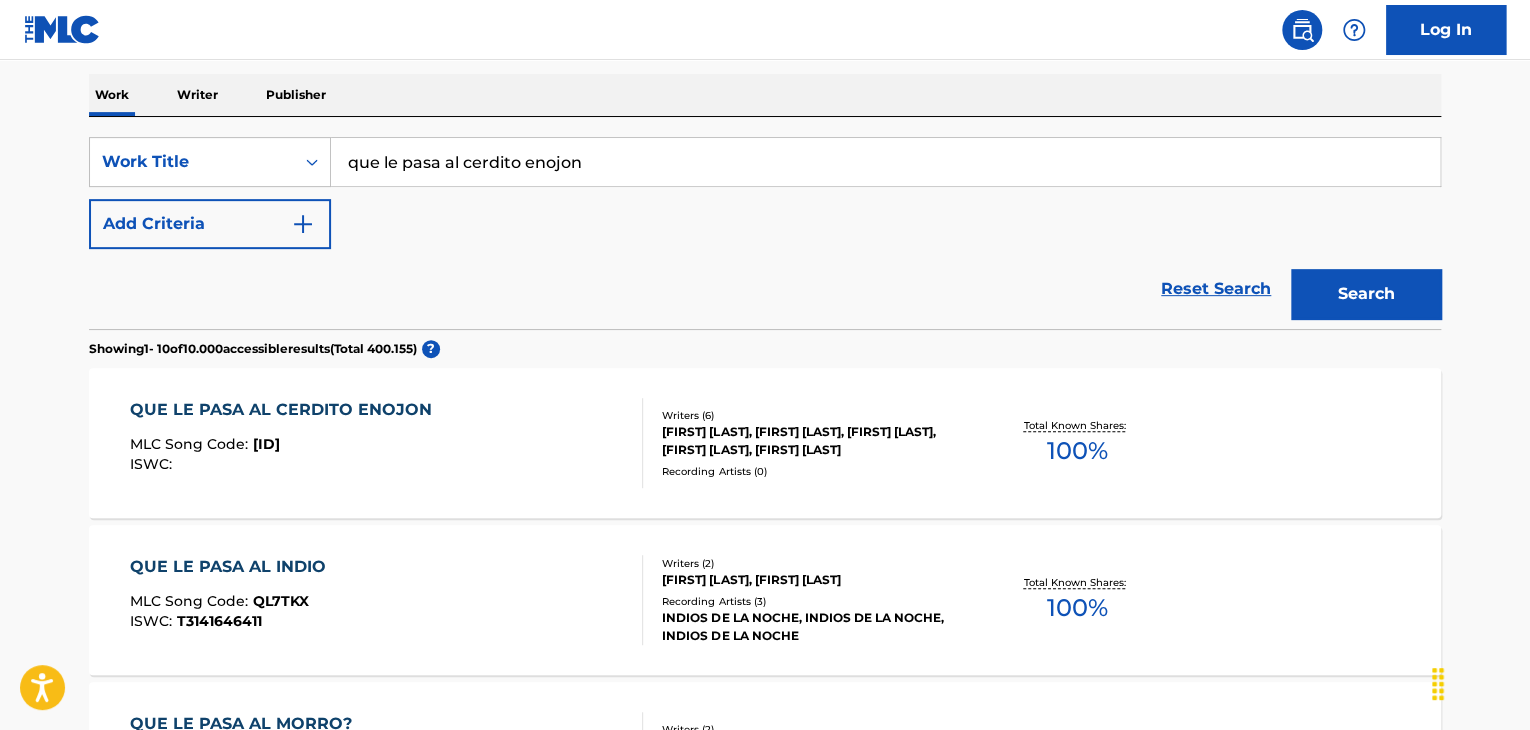click on "QUE LE PASA AL CERDITO ENOJON MLC Song Code : QQ3GWG ISWC :" at bounding box center (387, 443) 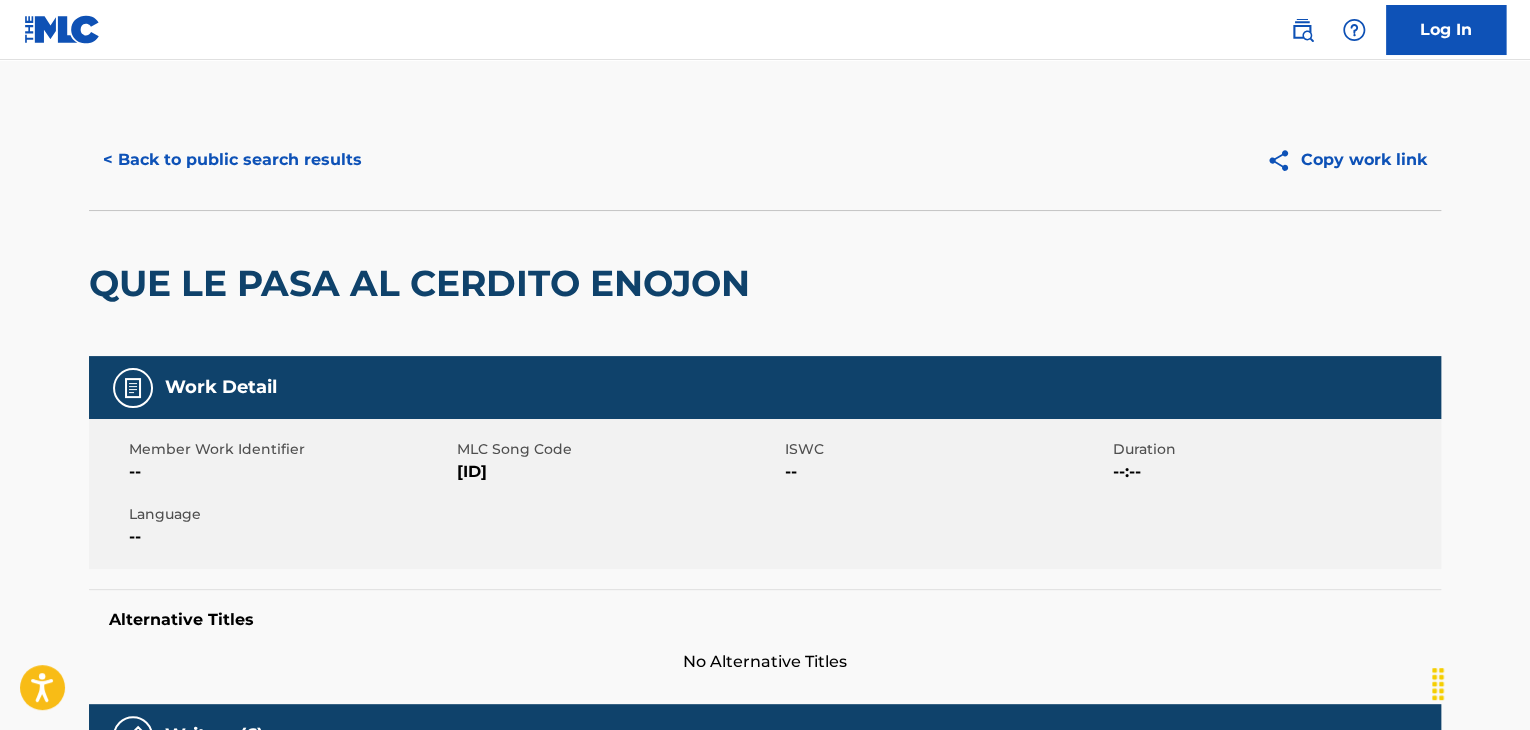 scroll, scrollTop: 0, scrollLeft: 0, axis: both 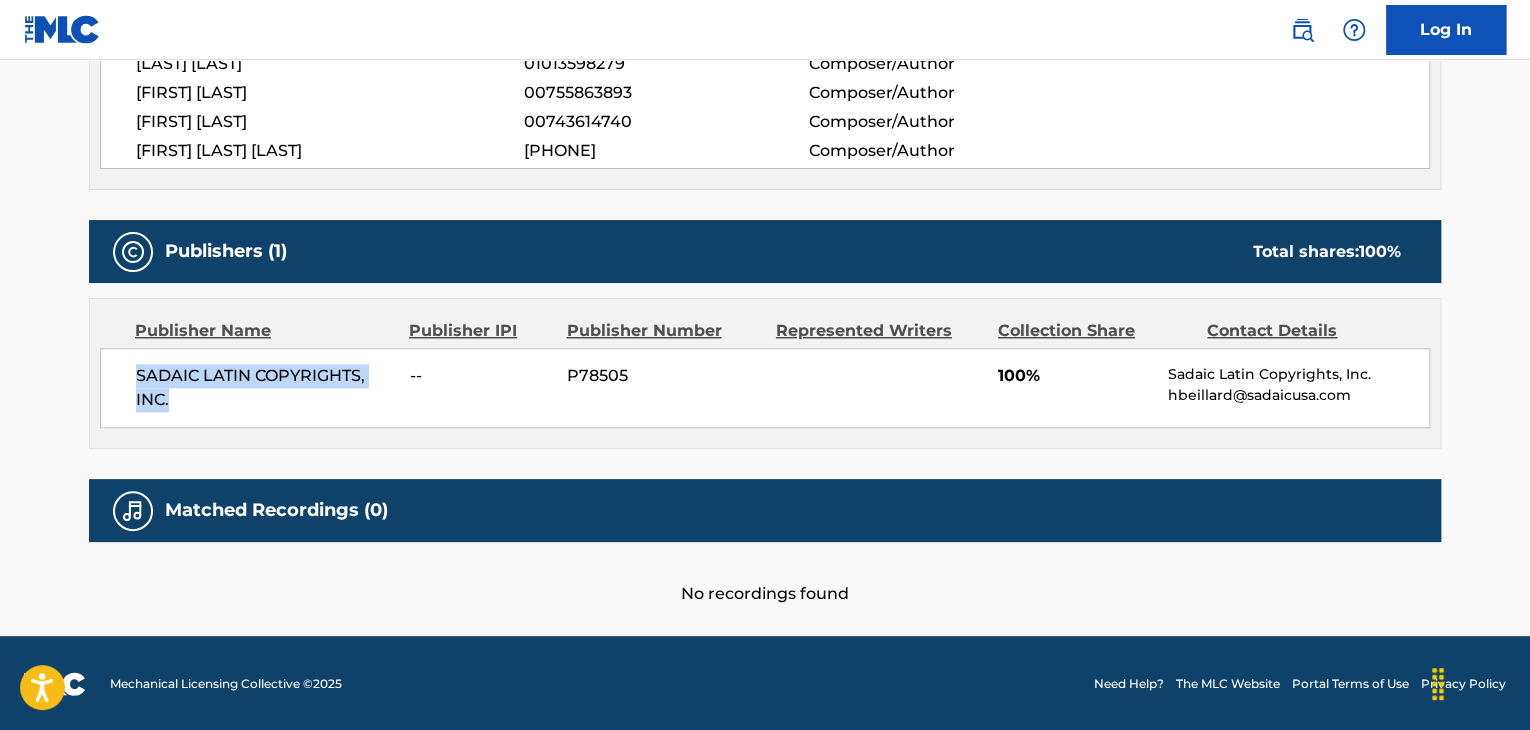drag, startPoint x: 200, startPoint y: 400, endPoint x: 120, endPoint y: 369, distance: 85.79627 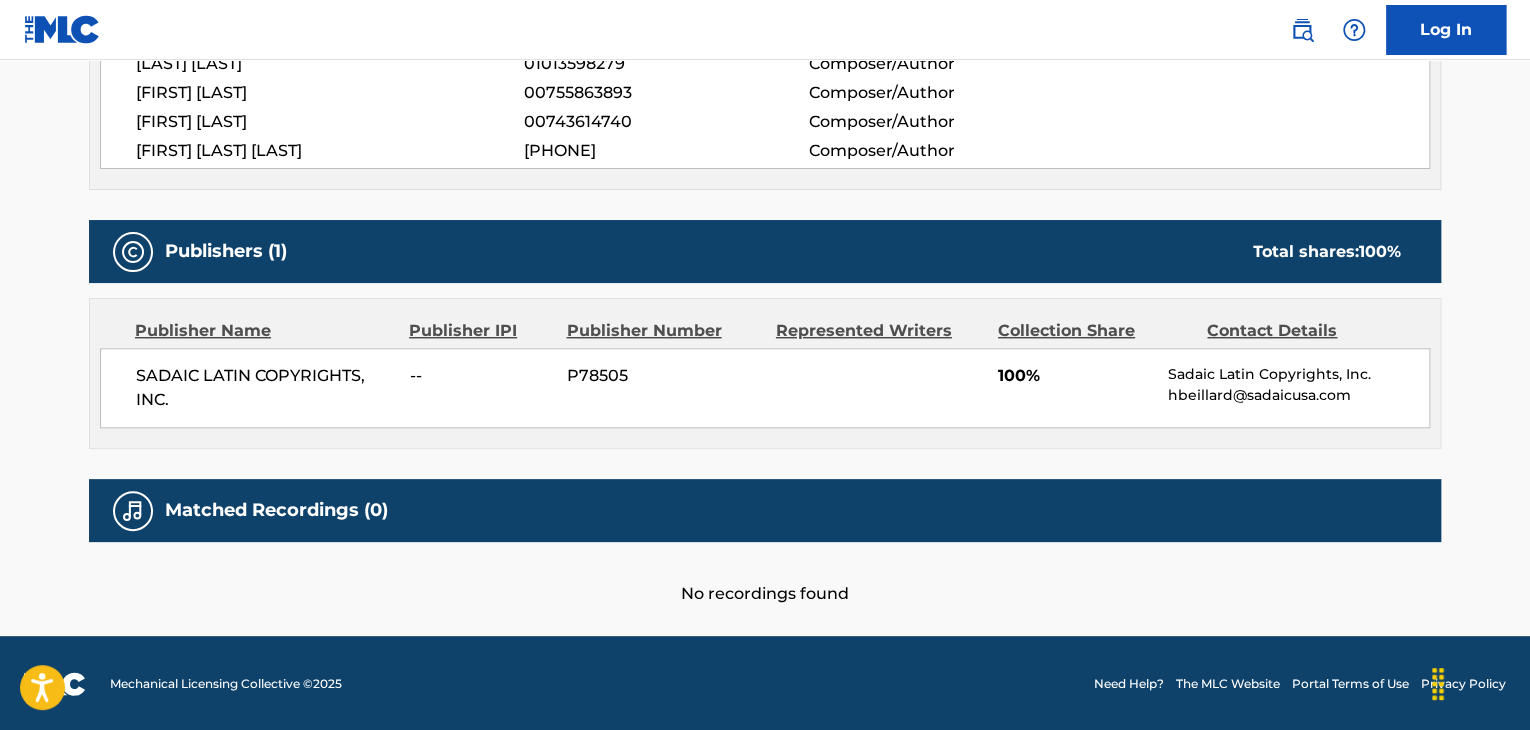 click on "Publisher Number" at bounding box center [663, 331] 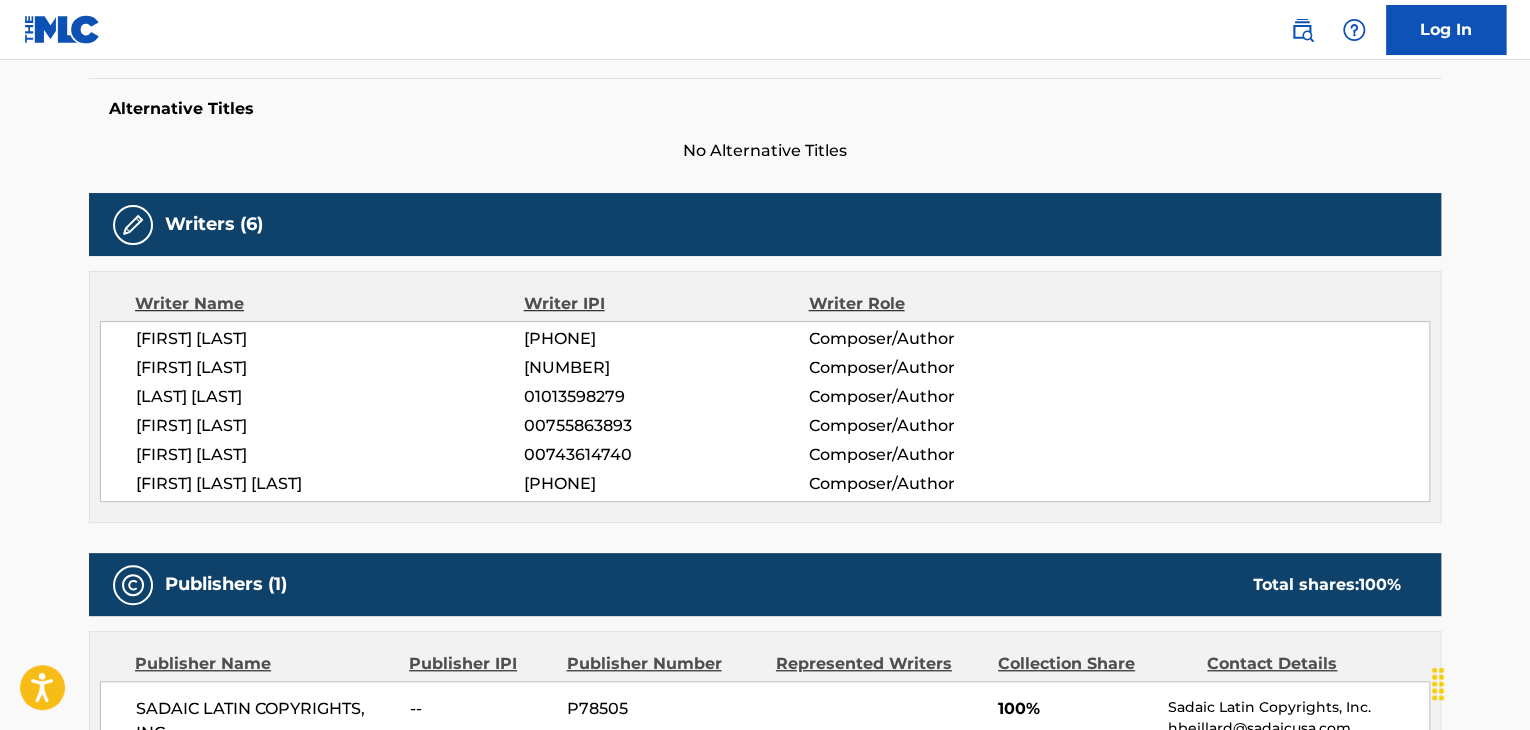 scroll, scrollTop: 844, scrollLeft: 0, axis: vertical 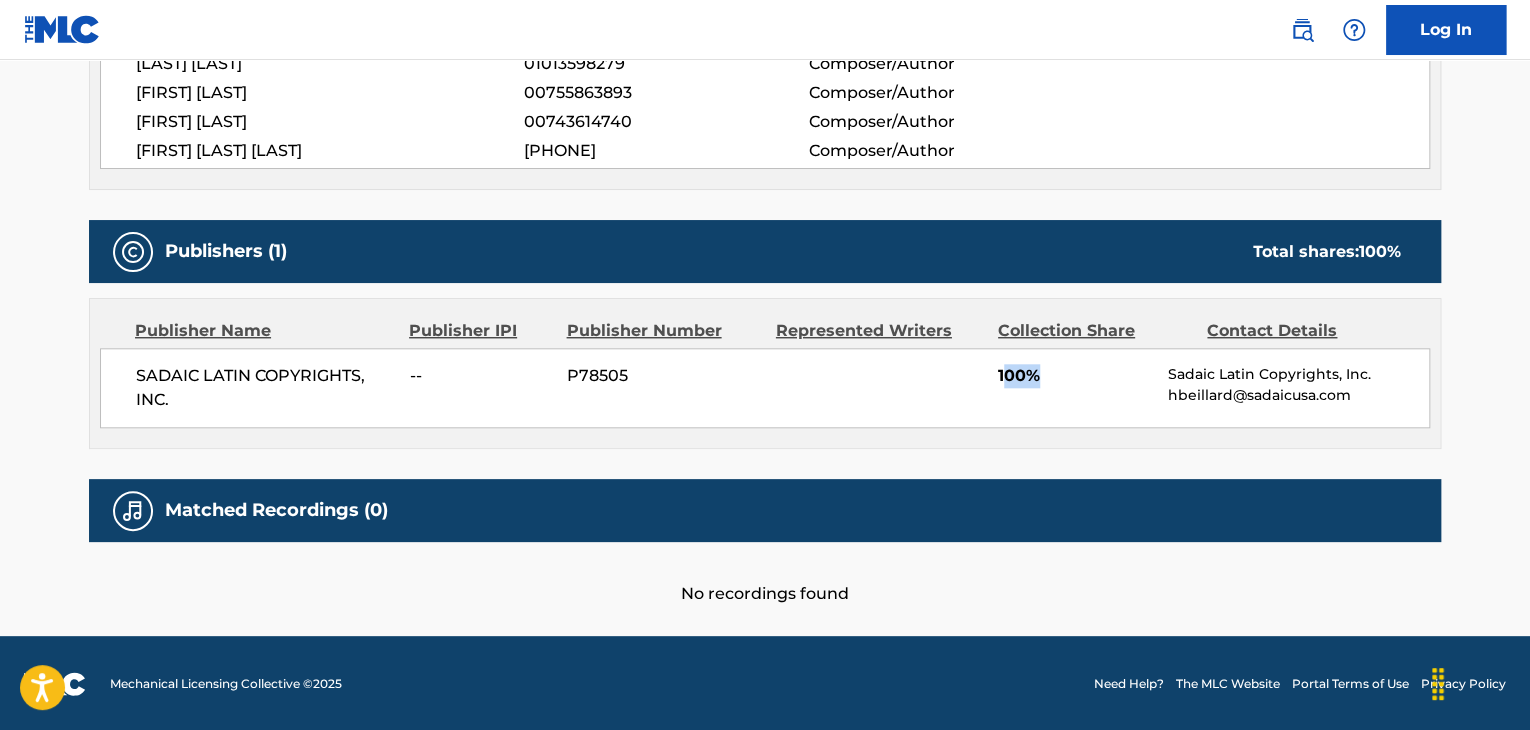 drag, startPoint x: 1004, startPoint y: 385, endPoint x: 1036, endPoint y: 376, distance: 33.24154 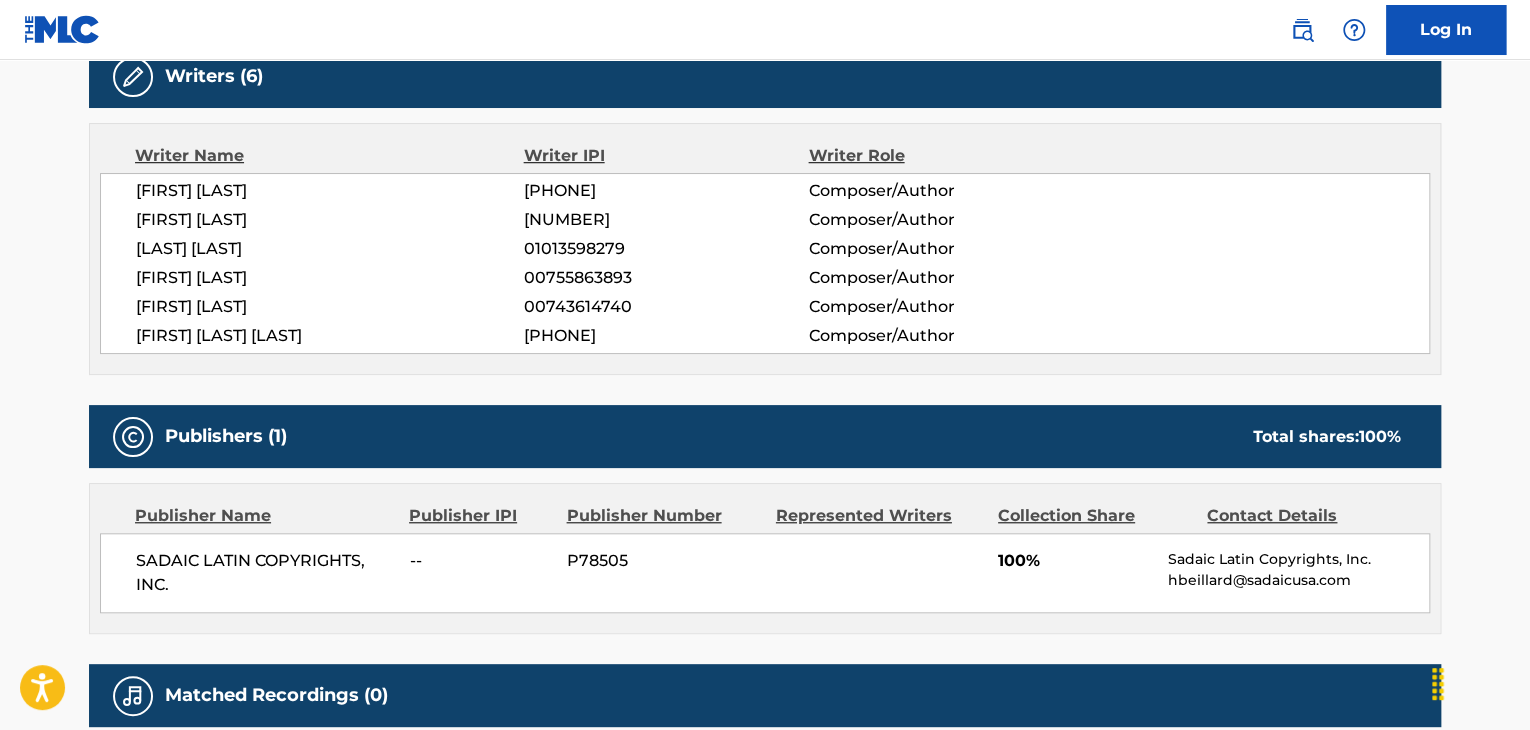 scroll, scrollTop: 844, scrollLeft: 0, axis: vertical 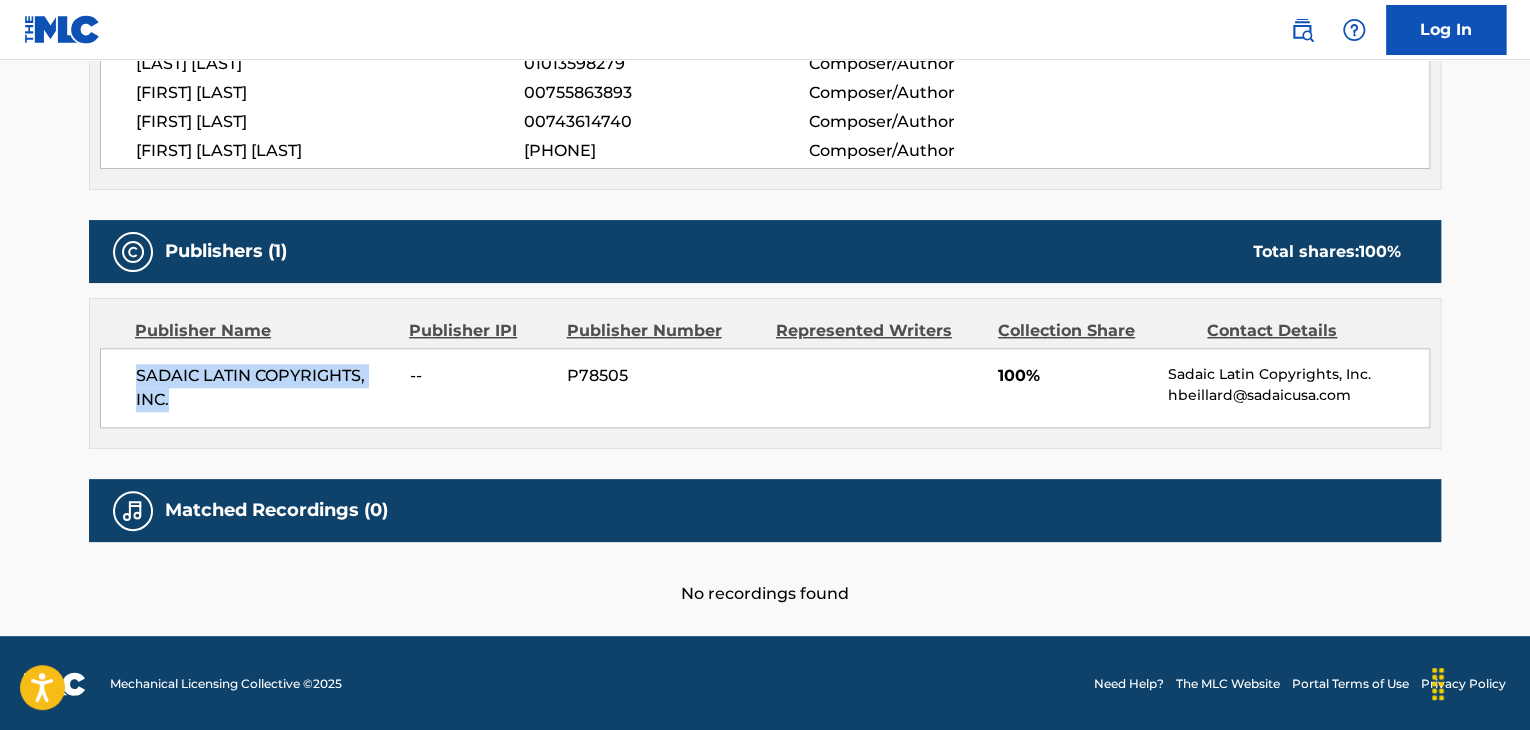 drag, startPoint x: 181, startPoint y: 397, endPoint x: 116, endPoint y: 375, distance: 68.622154 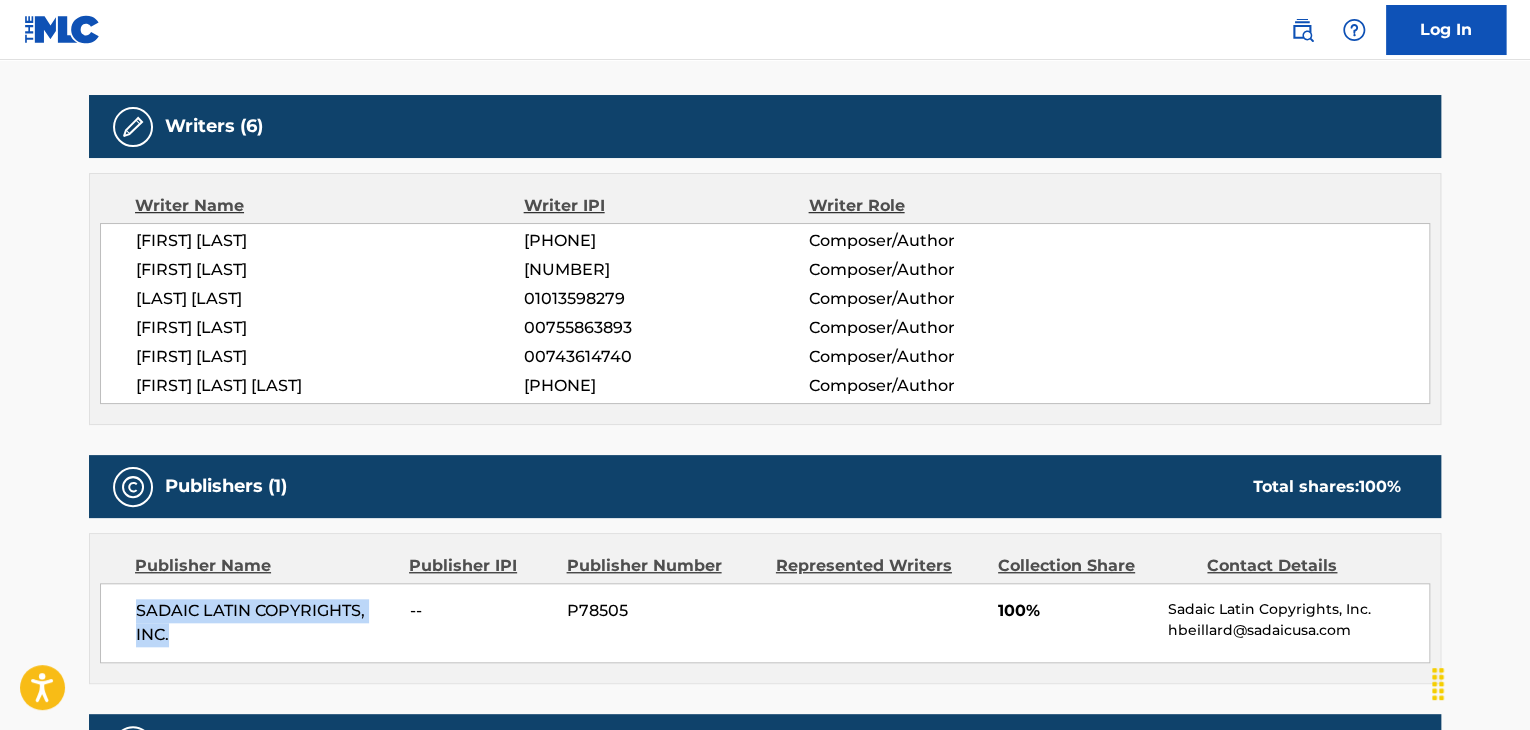 scroll, scrollTop: 576, scrollLeft: 0, axis: vertical 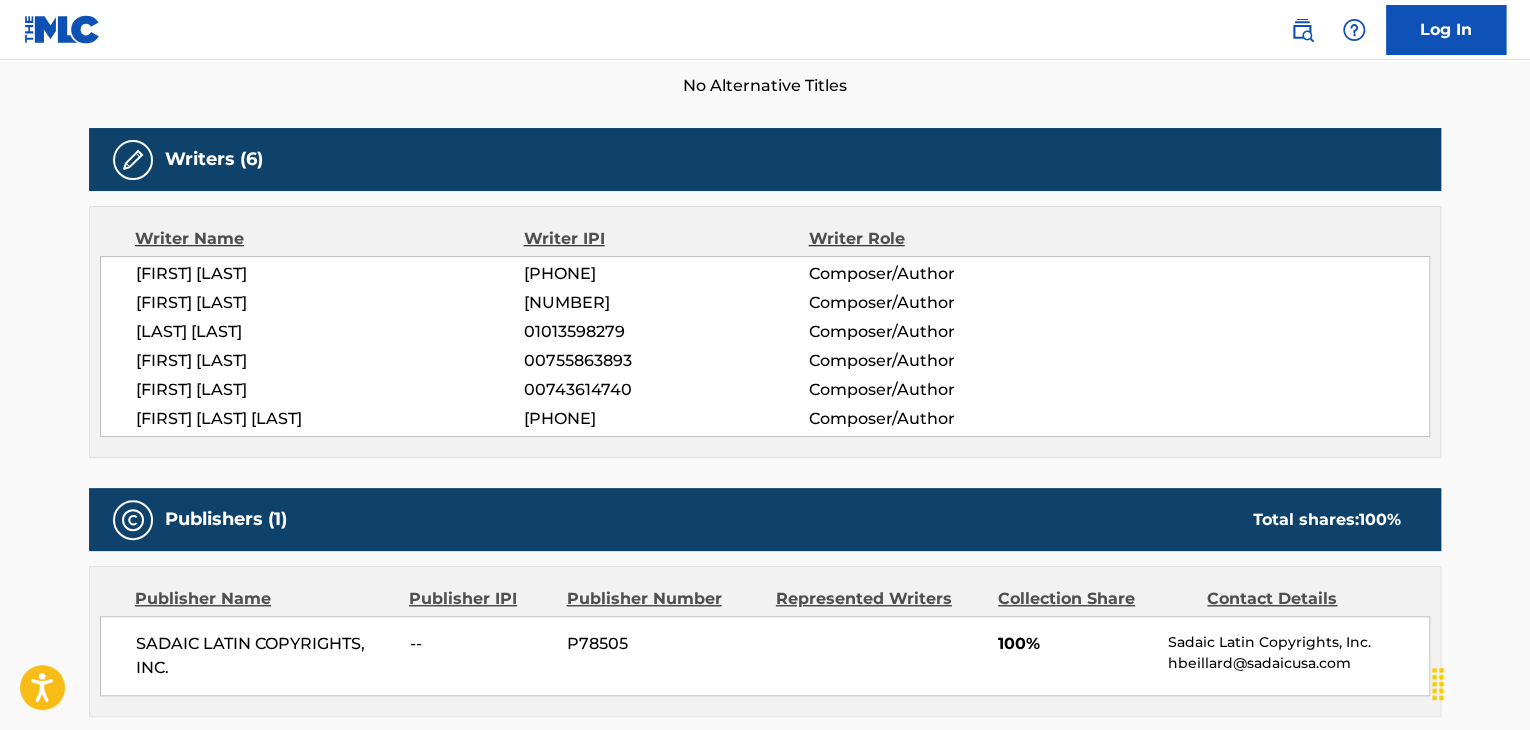 click on "[FIRST] [LAST] [LAST]" at bounding box center [330, 419] 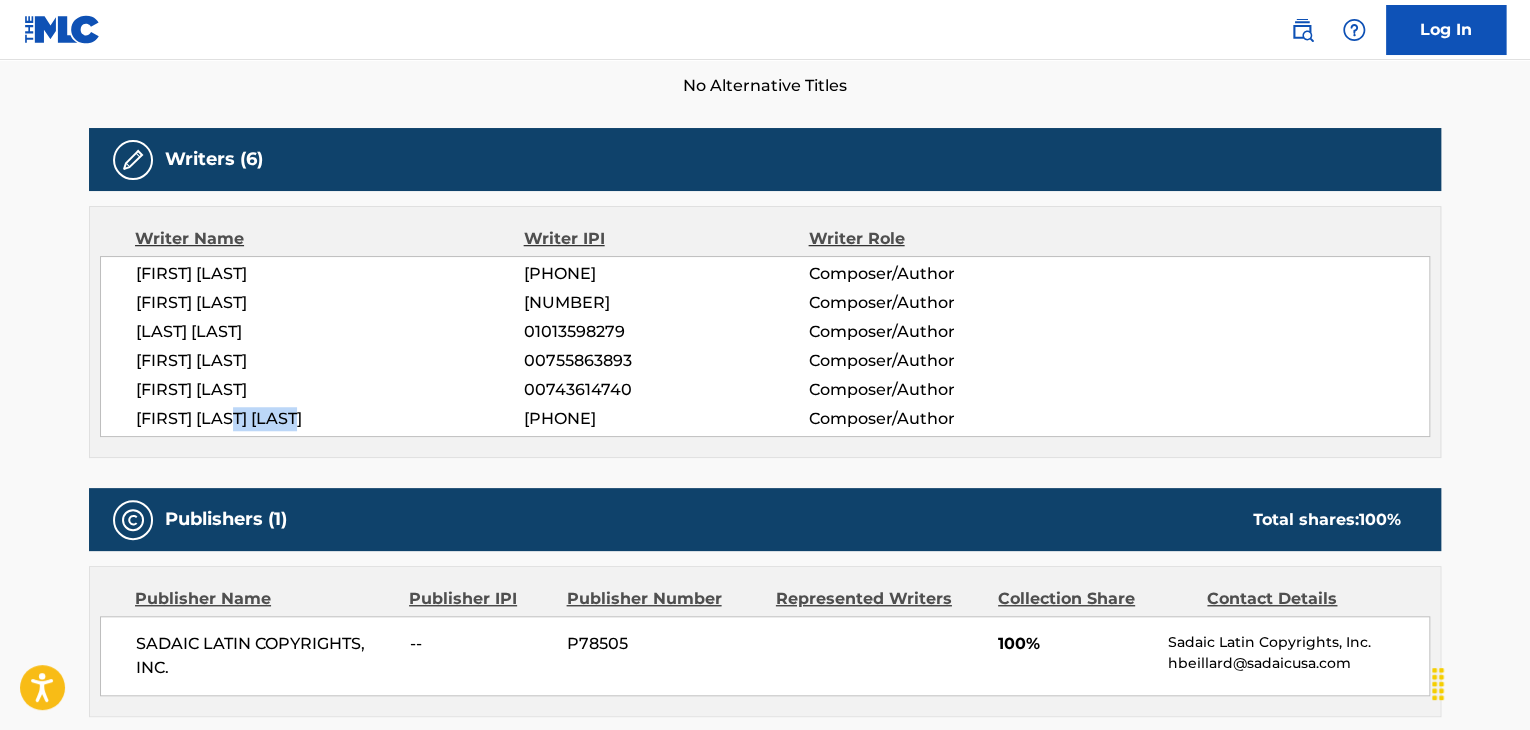 click on "[FIRST] [LAST] [LAST]" at bounding box center (330, 419) 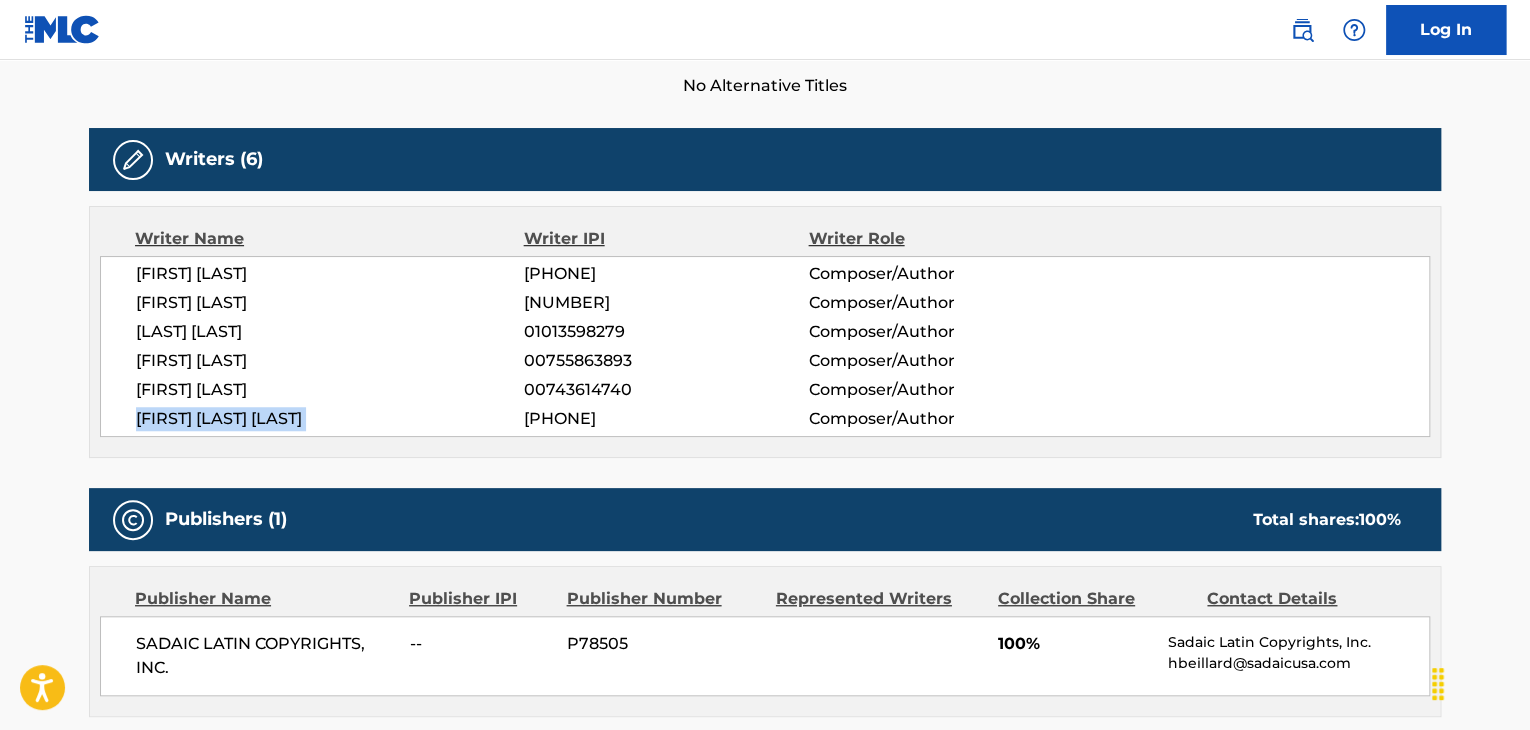 click on "[FIRST] [LAST] [LAST]" at bounding box center (330, 419) 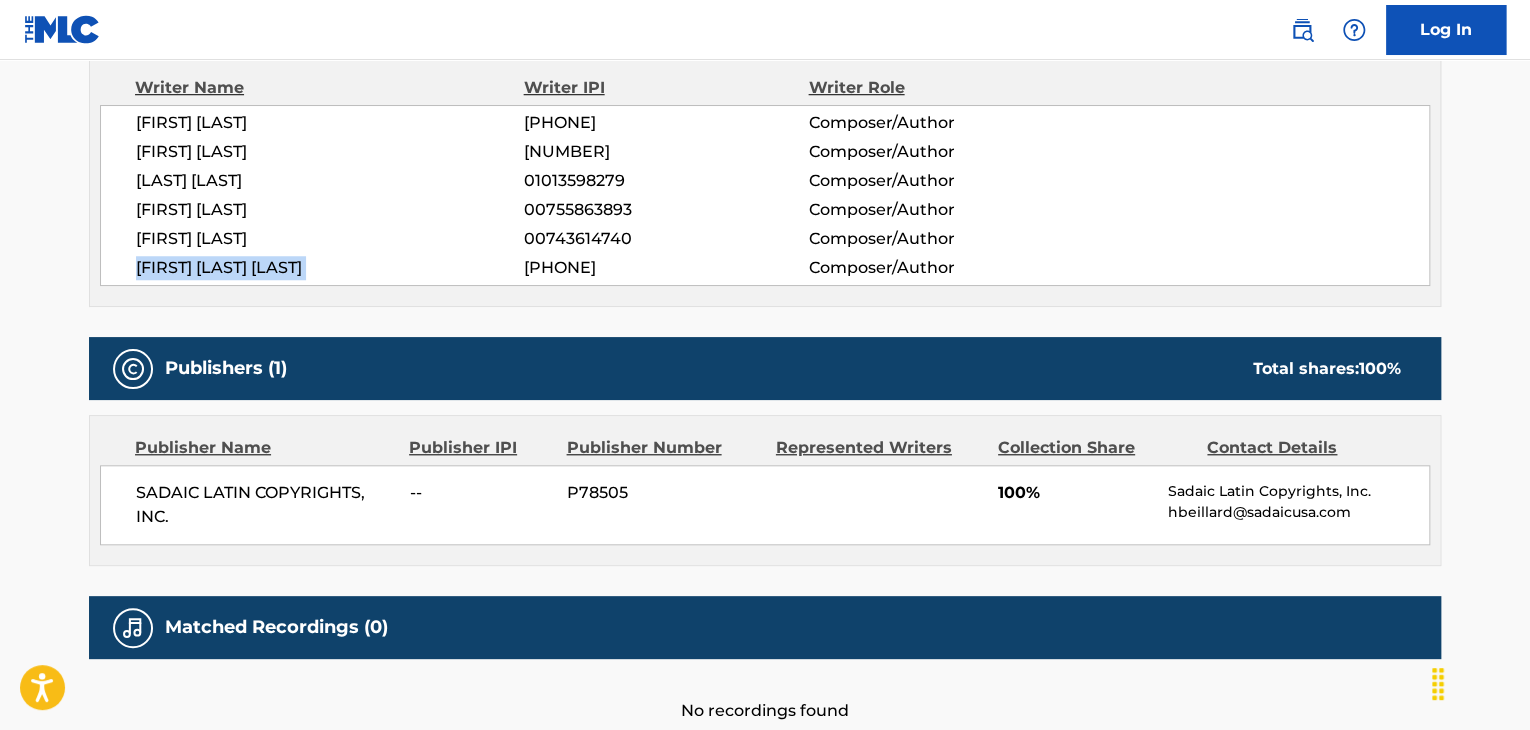 scroll, scrollTop: 844, scrollLeft: 0, axis: vertical 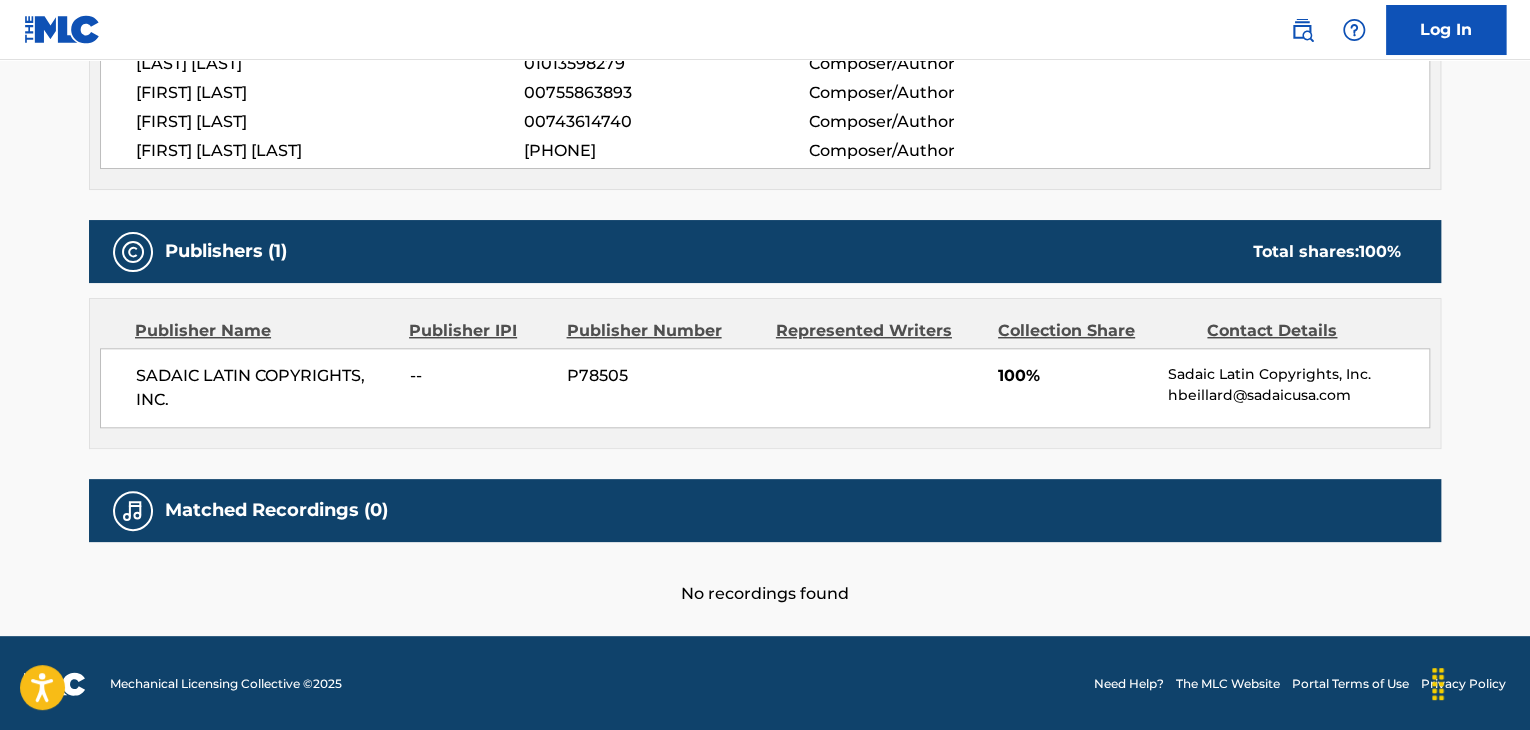 click on "100%" at bounding box center [1075, 376] 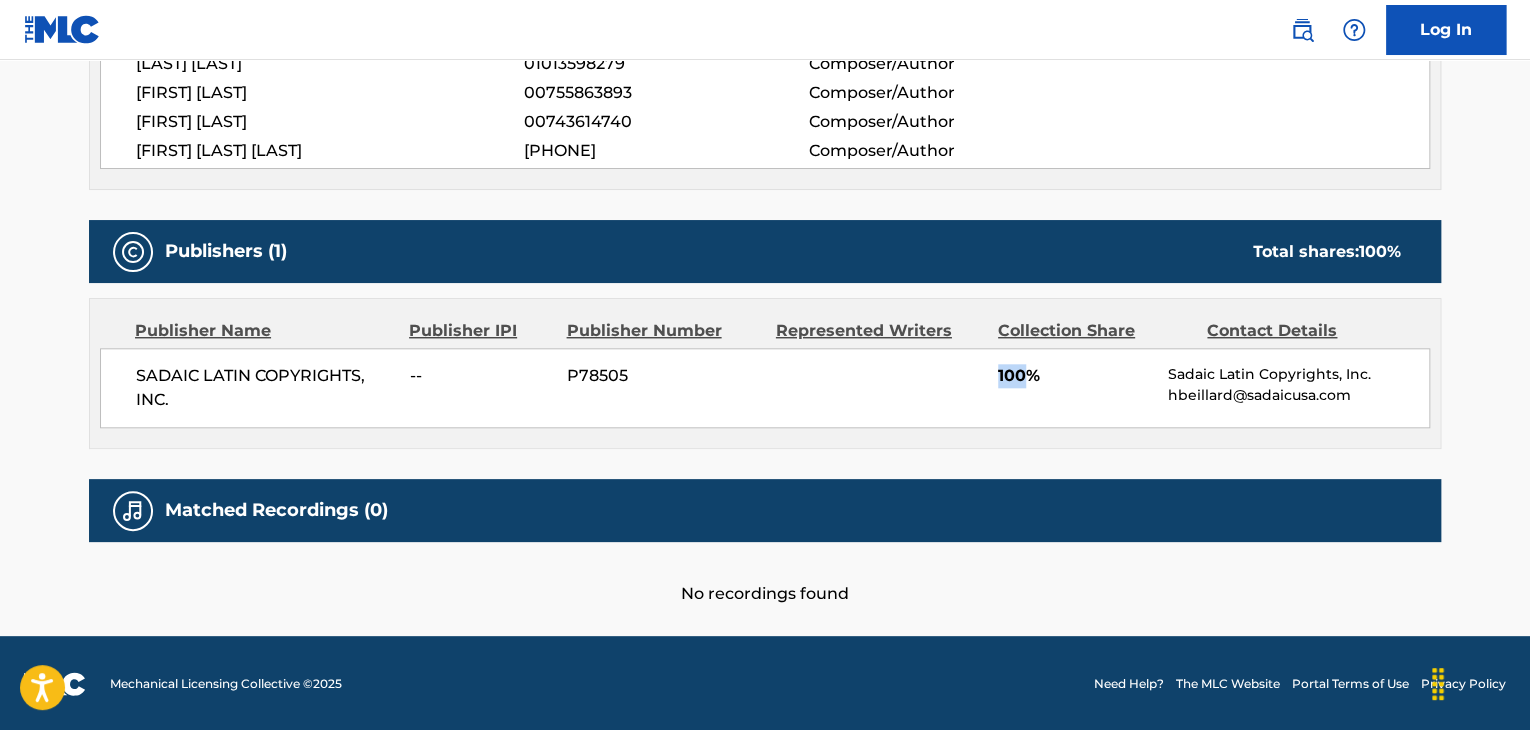 click on "100%" at bounding box center [1075, 376] 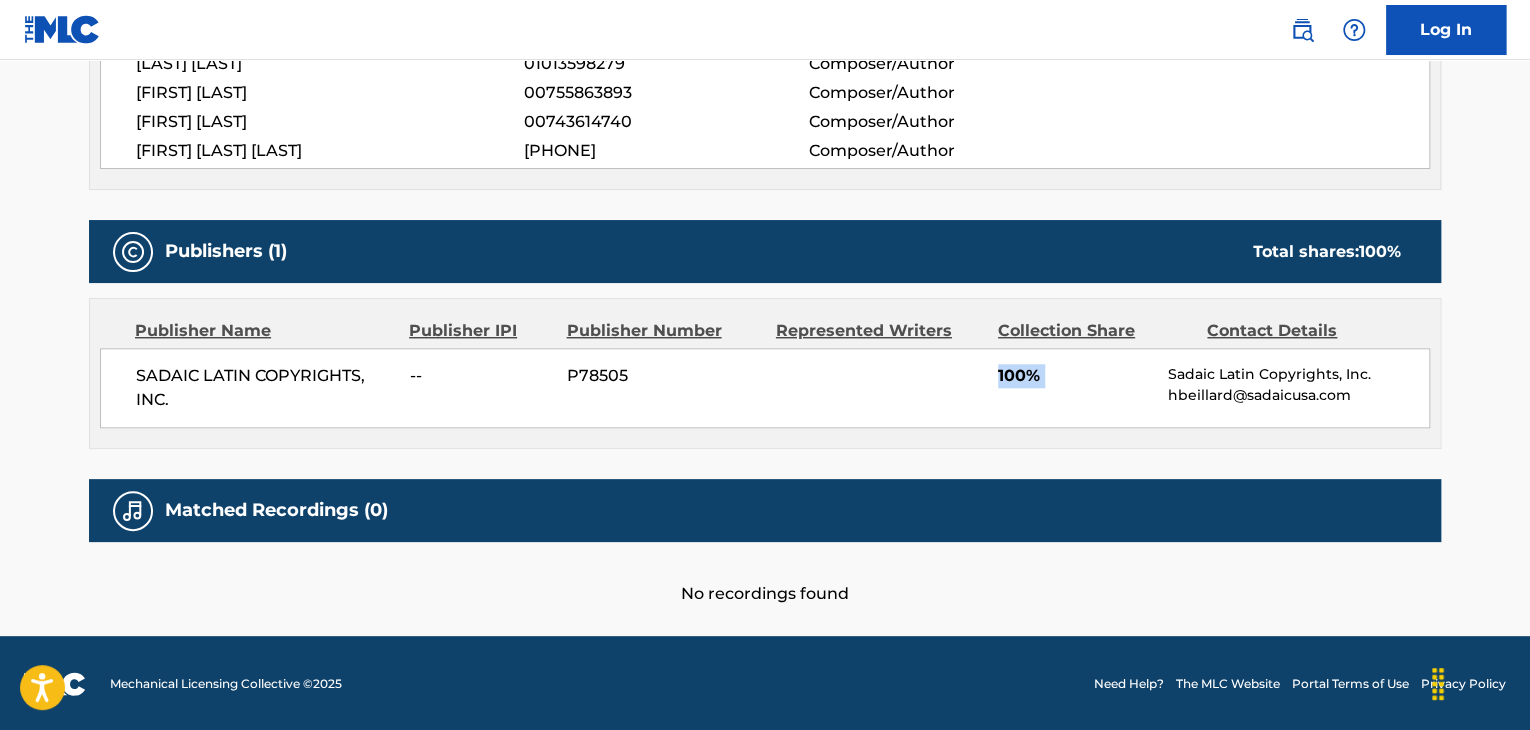 click on "100%" at bounding box center [1075, 376] 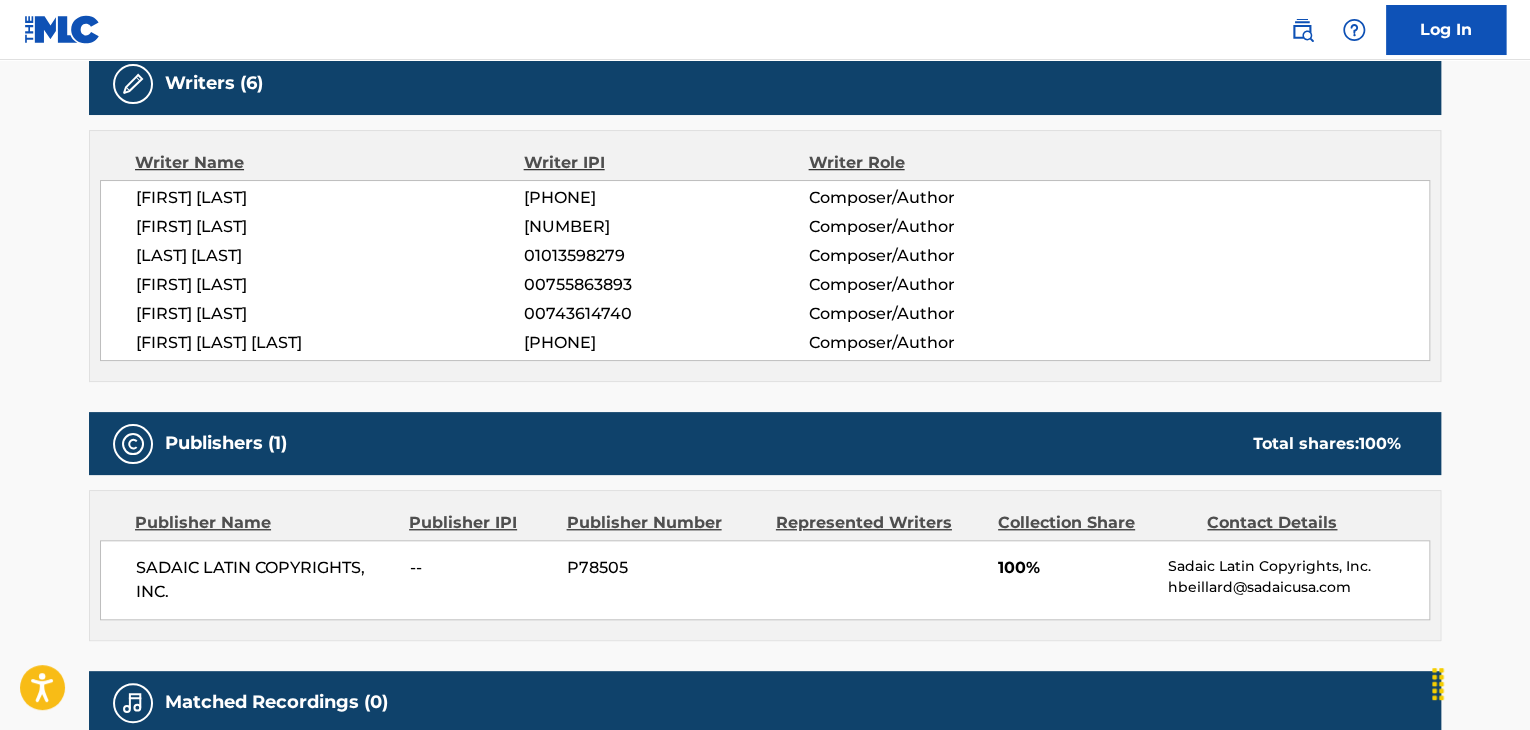 scroll, scrollTop: 511, scrollLeft: 0, axis: vertical 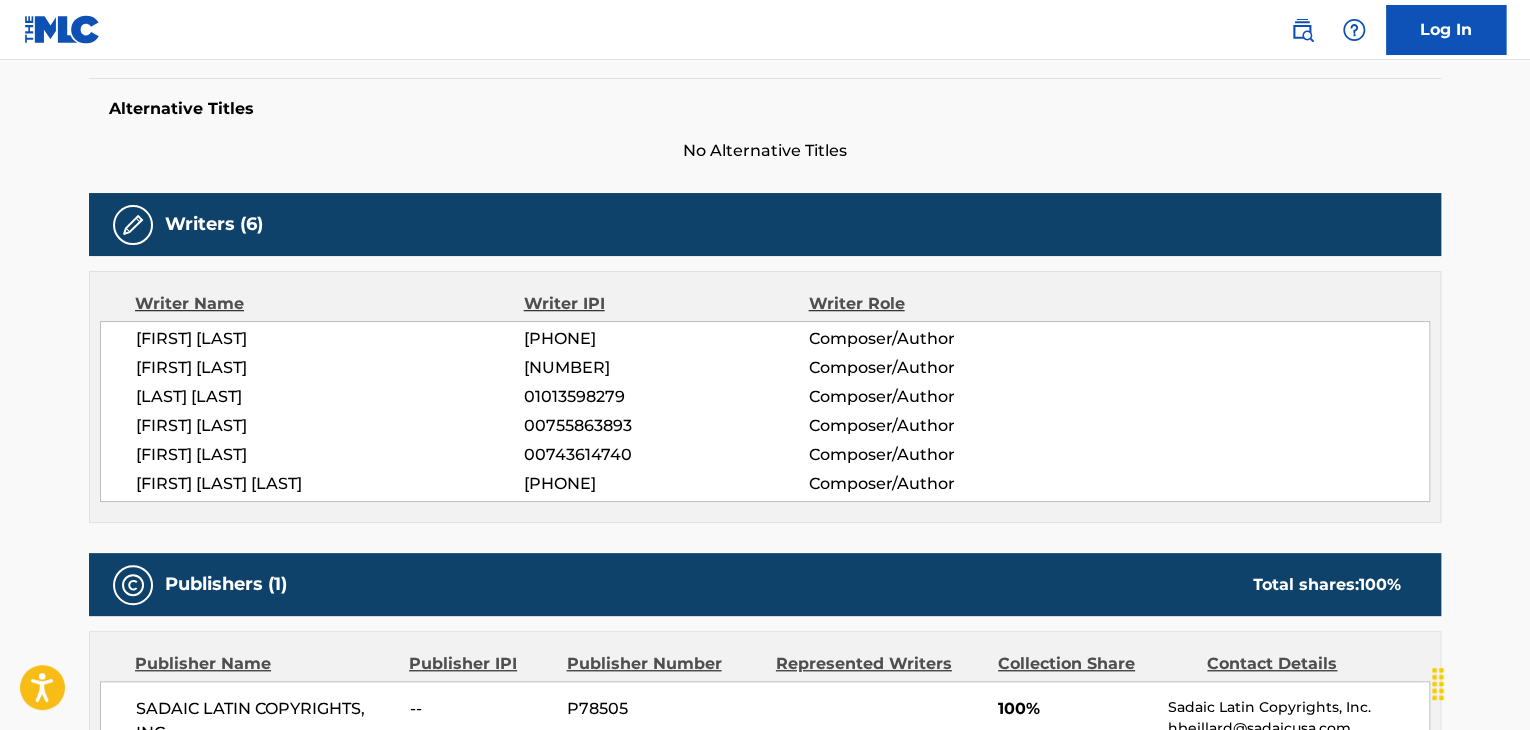 drag, startPoint x: 384, startPoint y: 485, endPoint x: 159, endPoint y: 468, distance: 225.64131 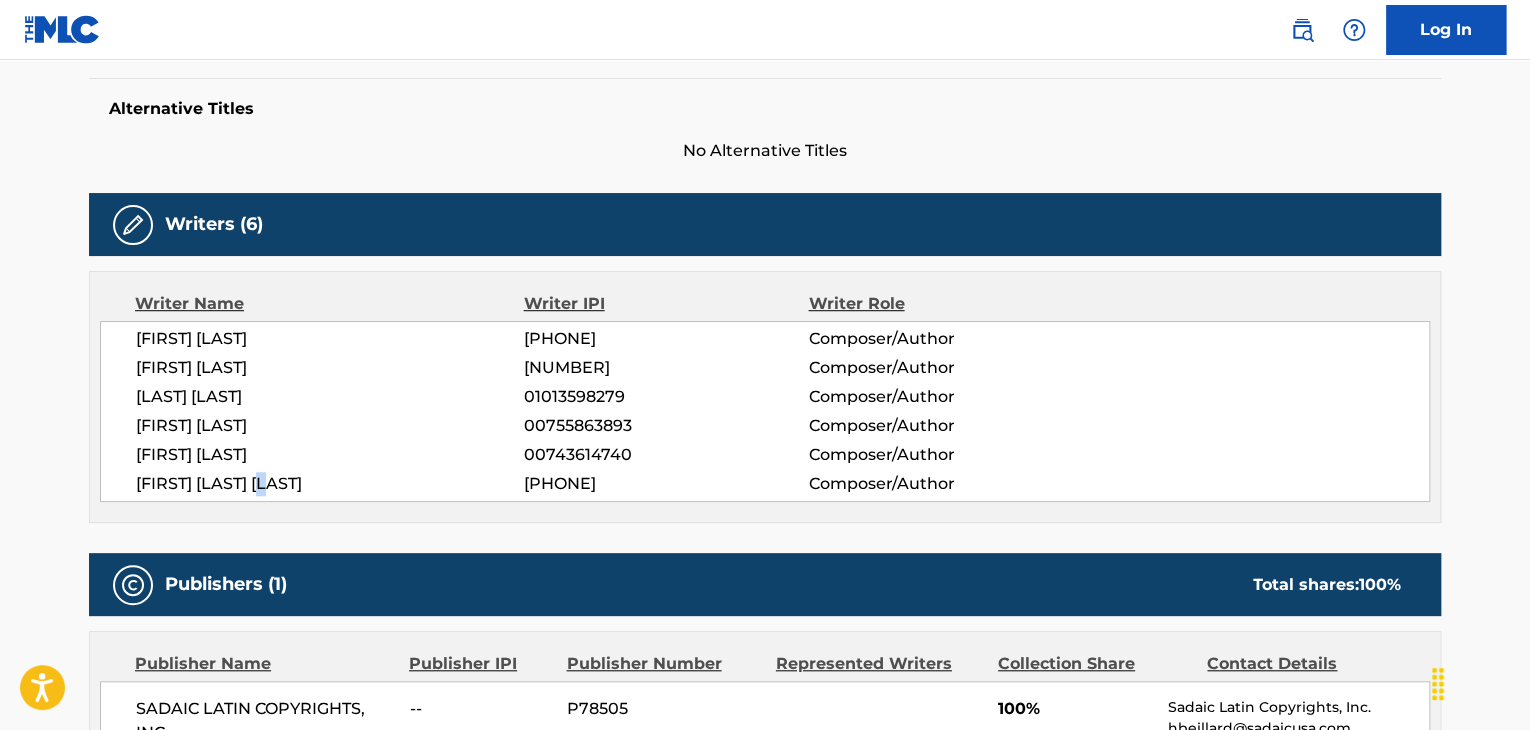 click on "[FIRST] [LAST] [LAST]" at bounding box center (330, 484) 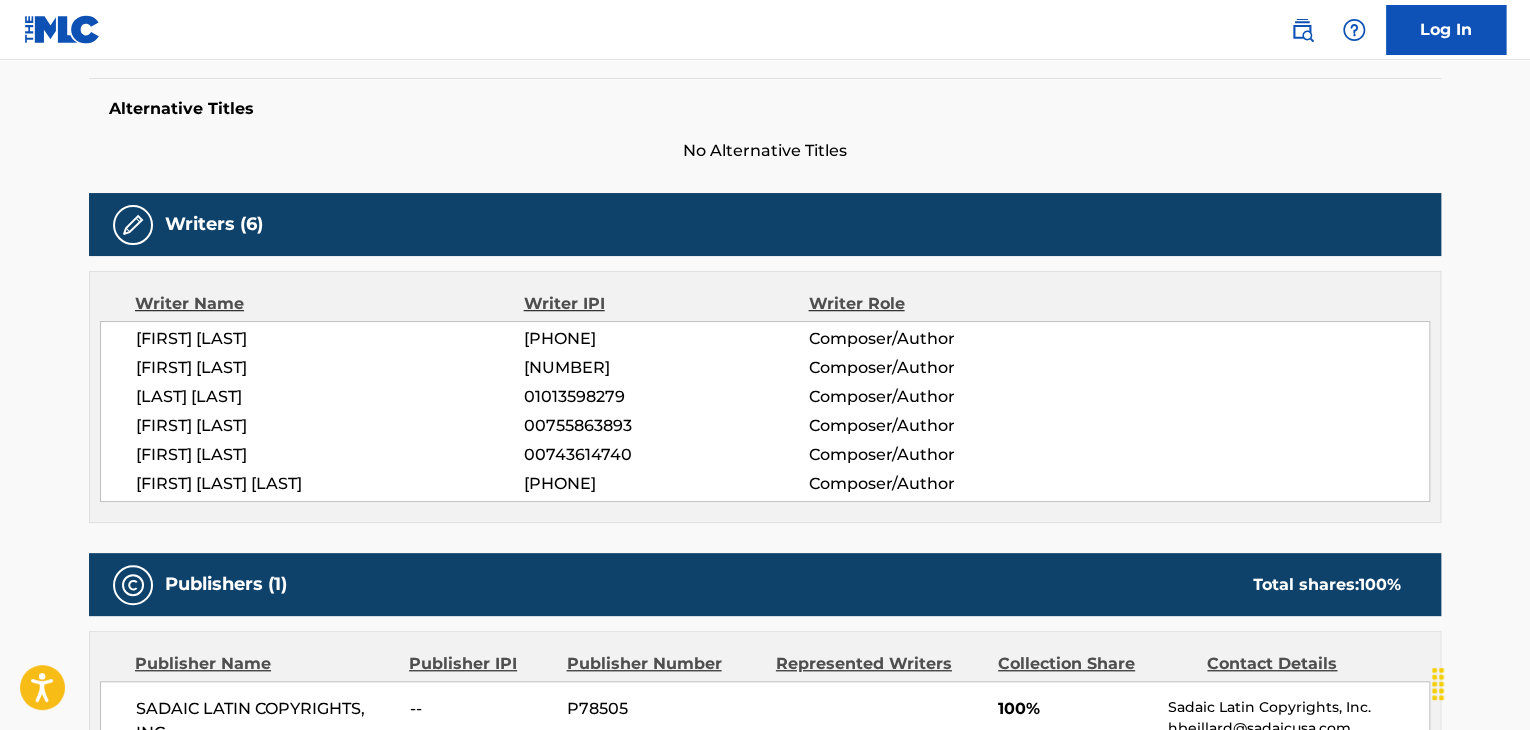 click on "[FIRST] [LAST] [LAST]" at bounding box center (330, 484) 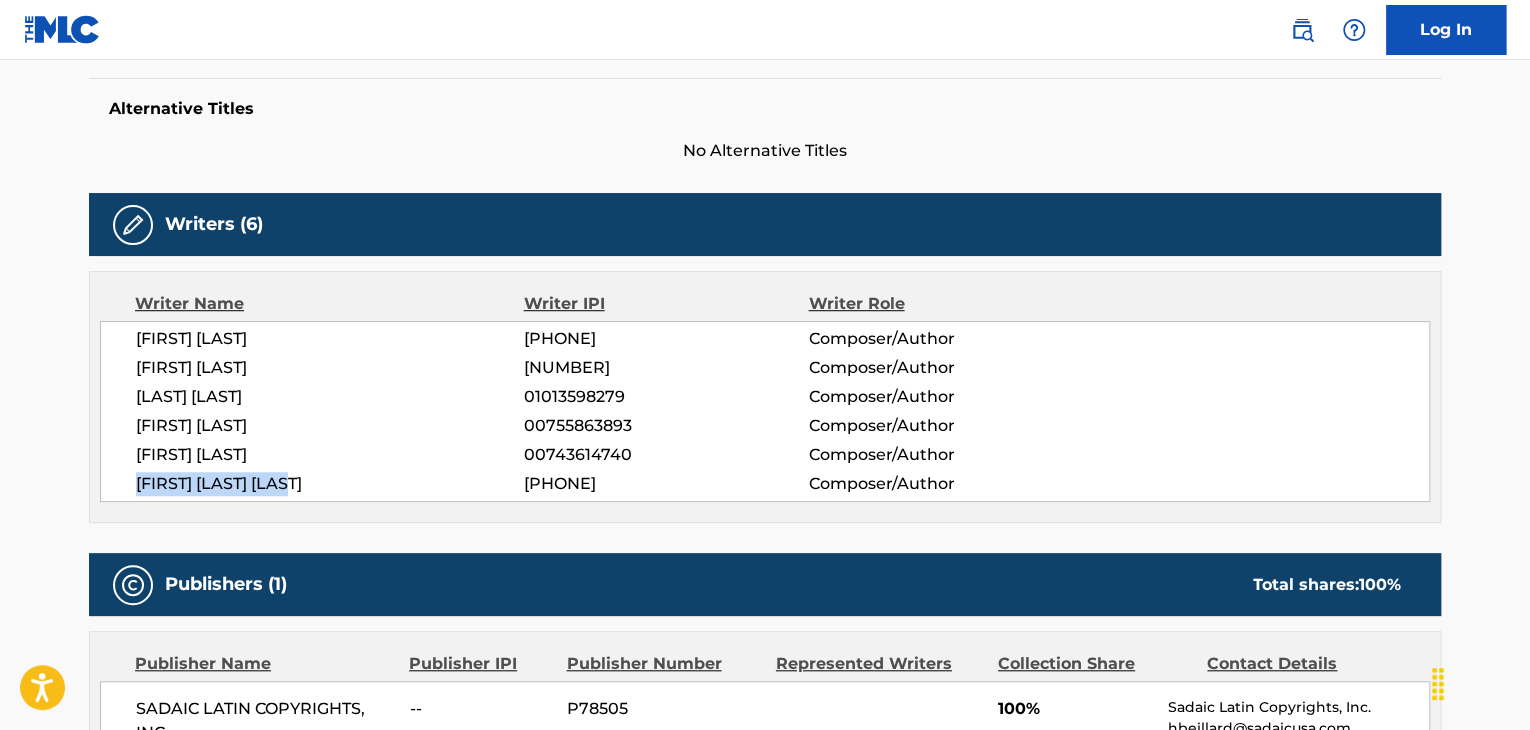 drag, startPoint x: 327, startPoint y: 485, endPoint x: 132, endPoint y: 485, distance: 195 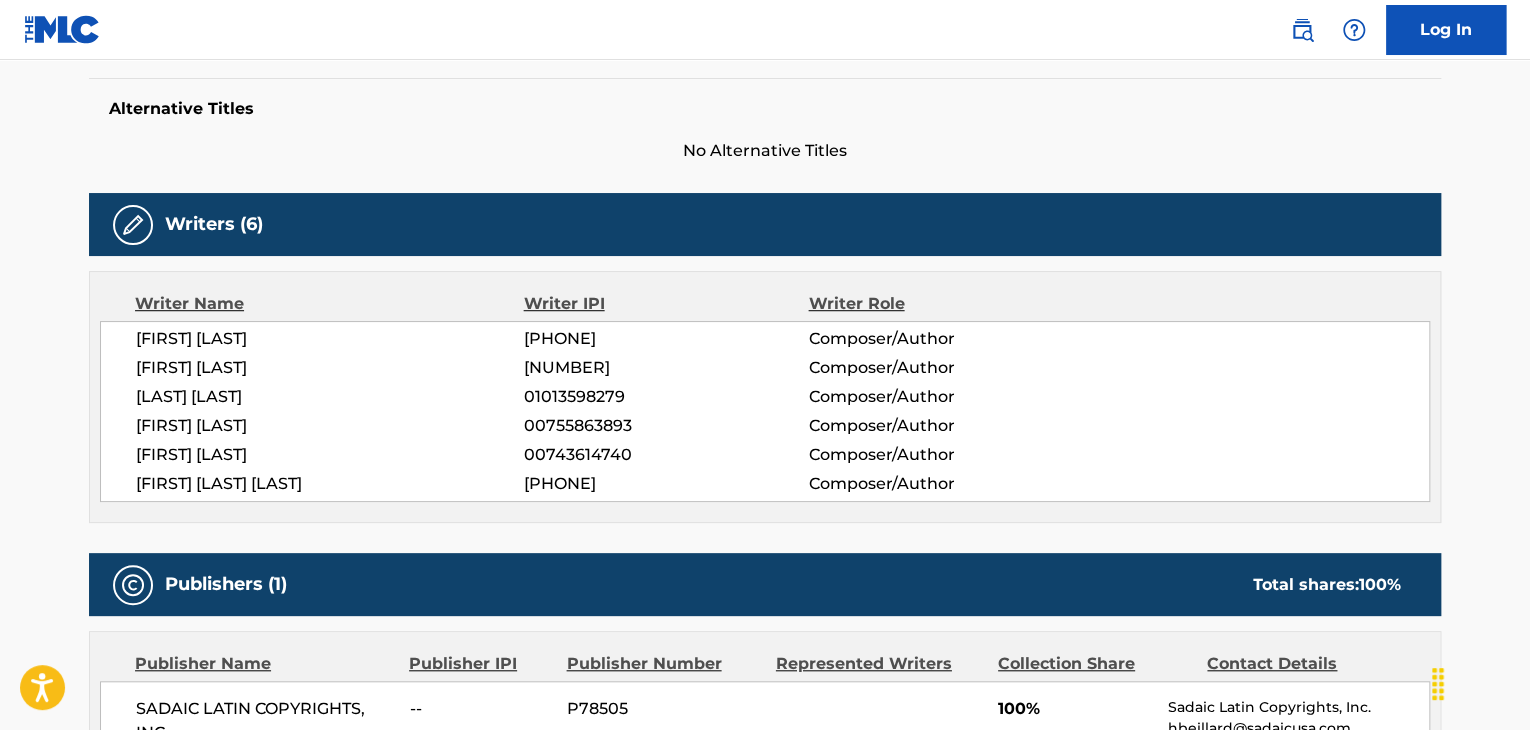 click on "[FIRST] [LAST] [LAST]" at bounding box center [330, 484] 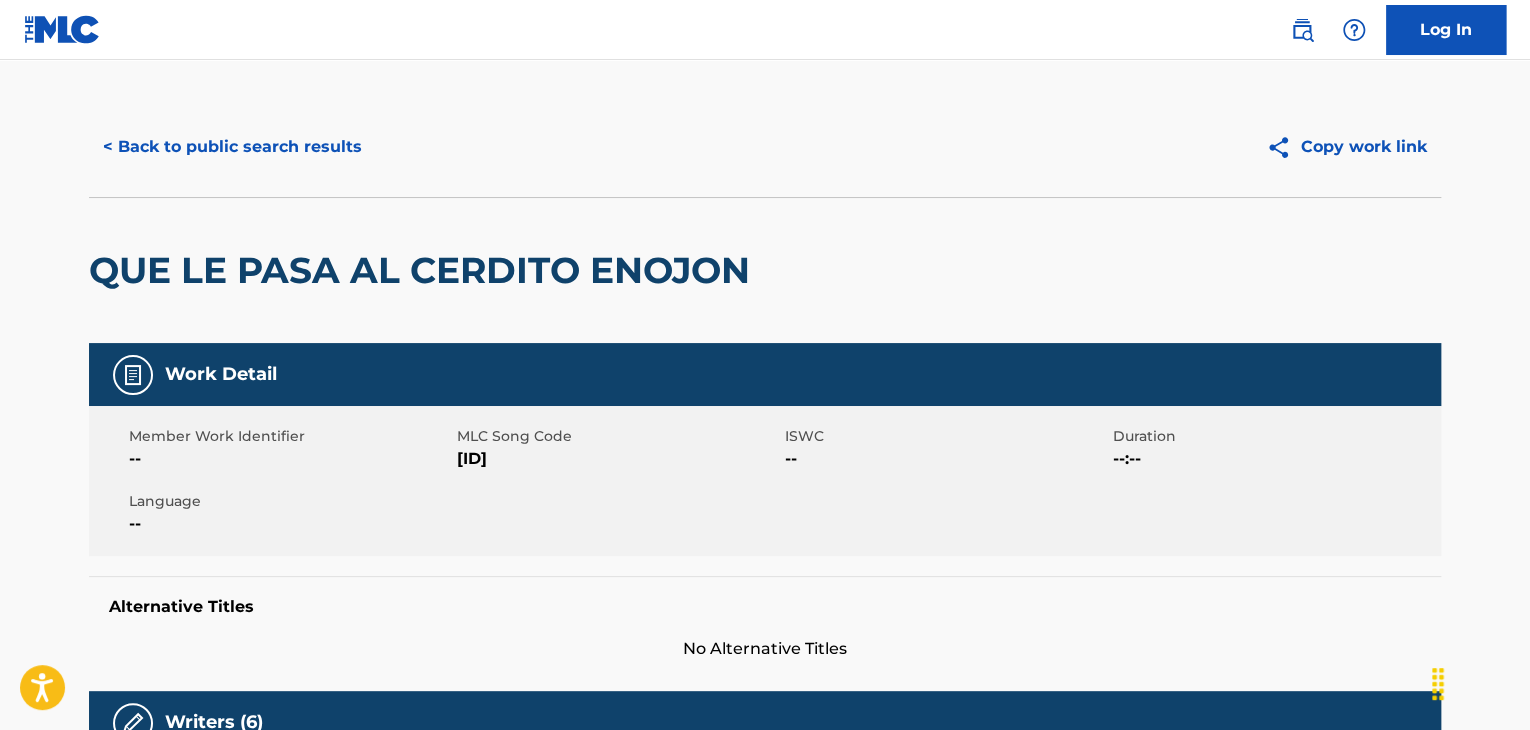 scroll, scrollTop: 0, scrollLeft: 0, axis: both 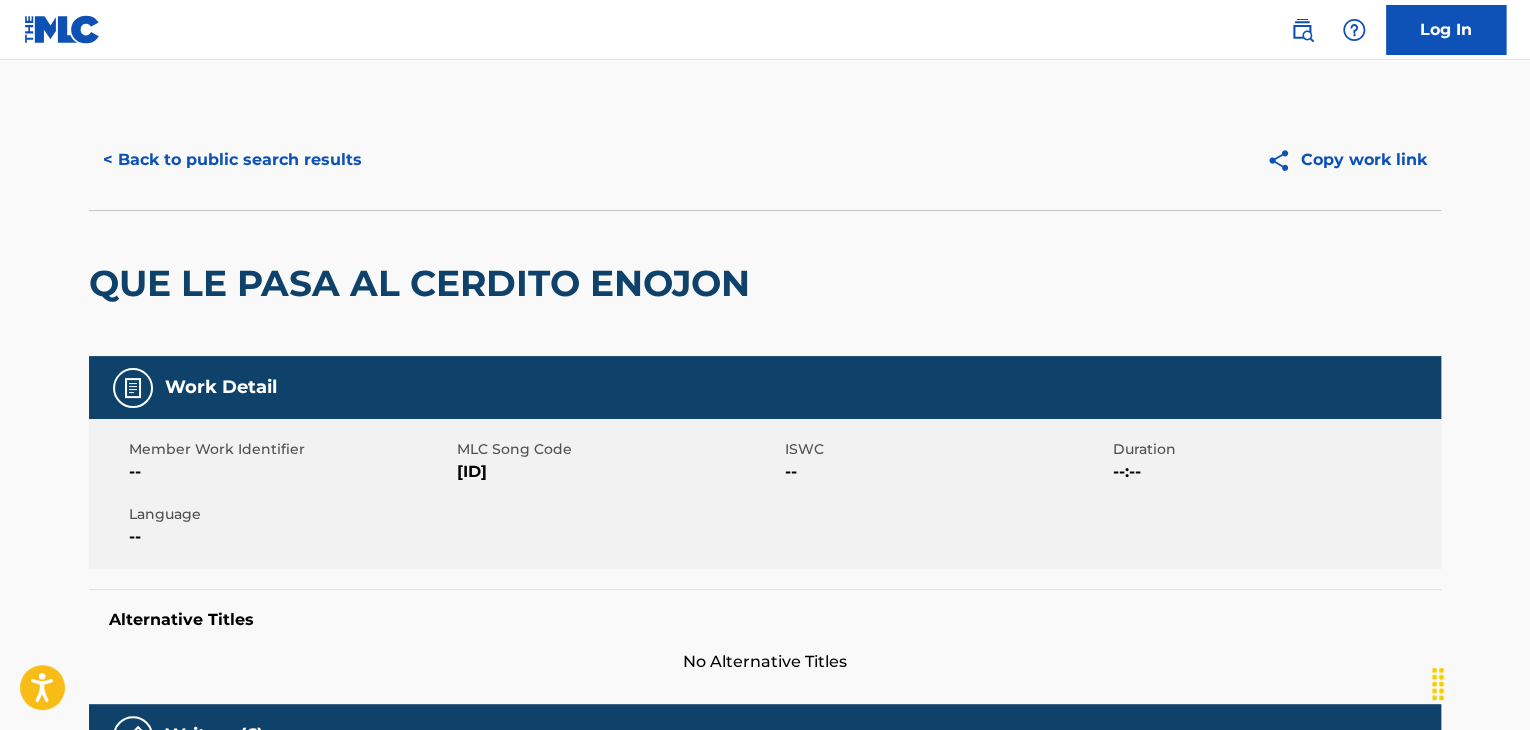 click on "< Back to public search results" at bounding box center (232, 160) 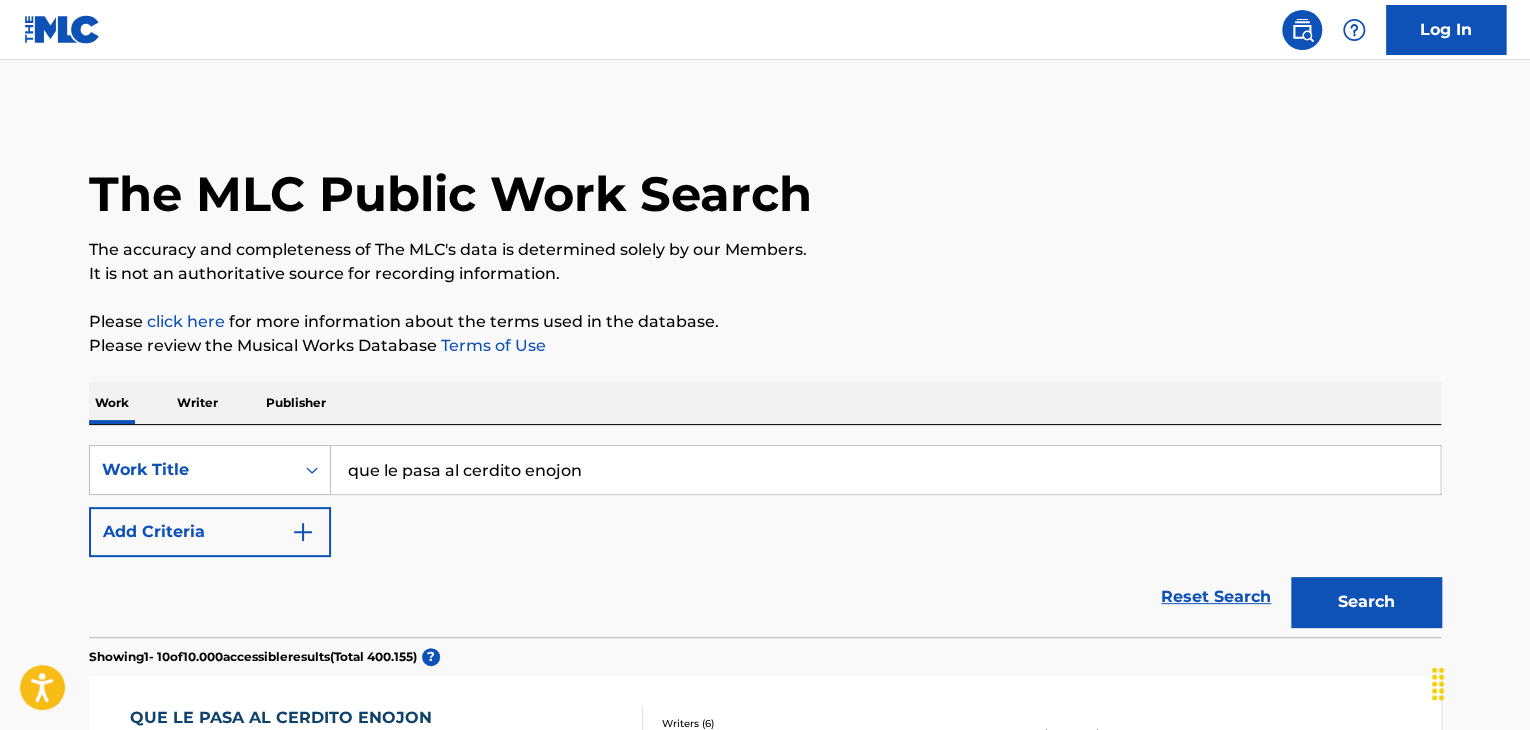 scroll, scrollTop: 308, scrollLeft: 0, axis: vertical 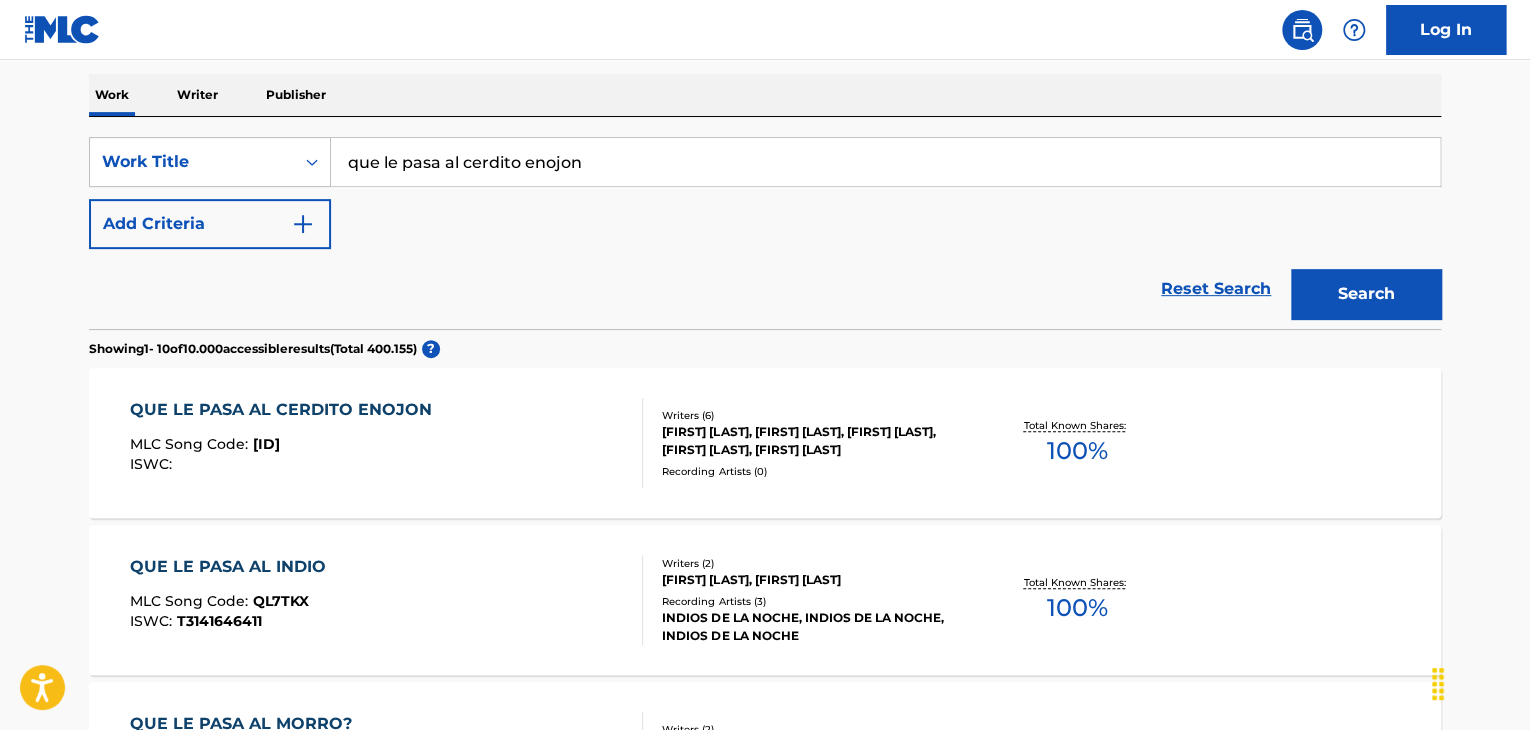 click on "que le pasa al cerdito enojon" at bounding box center [885, 162] 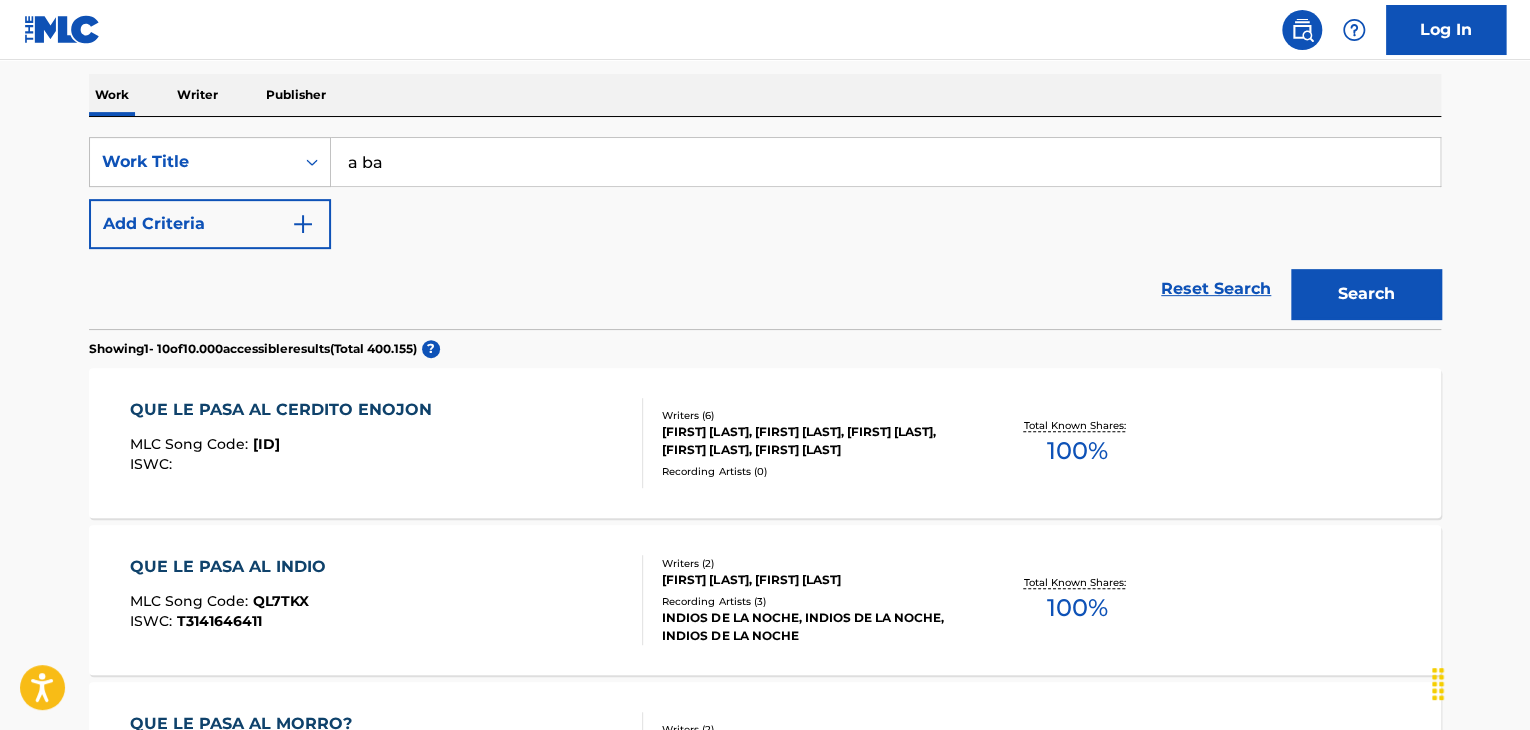 click on "a ba" at bounding box center (885, 162) 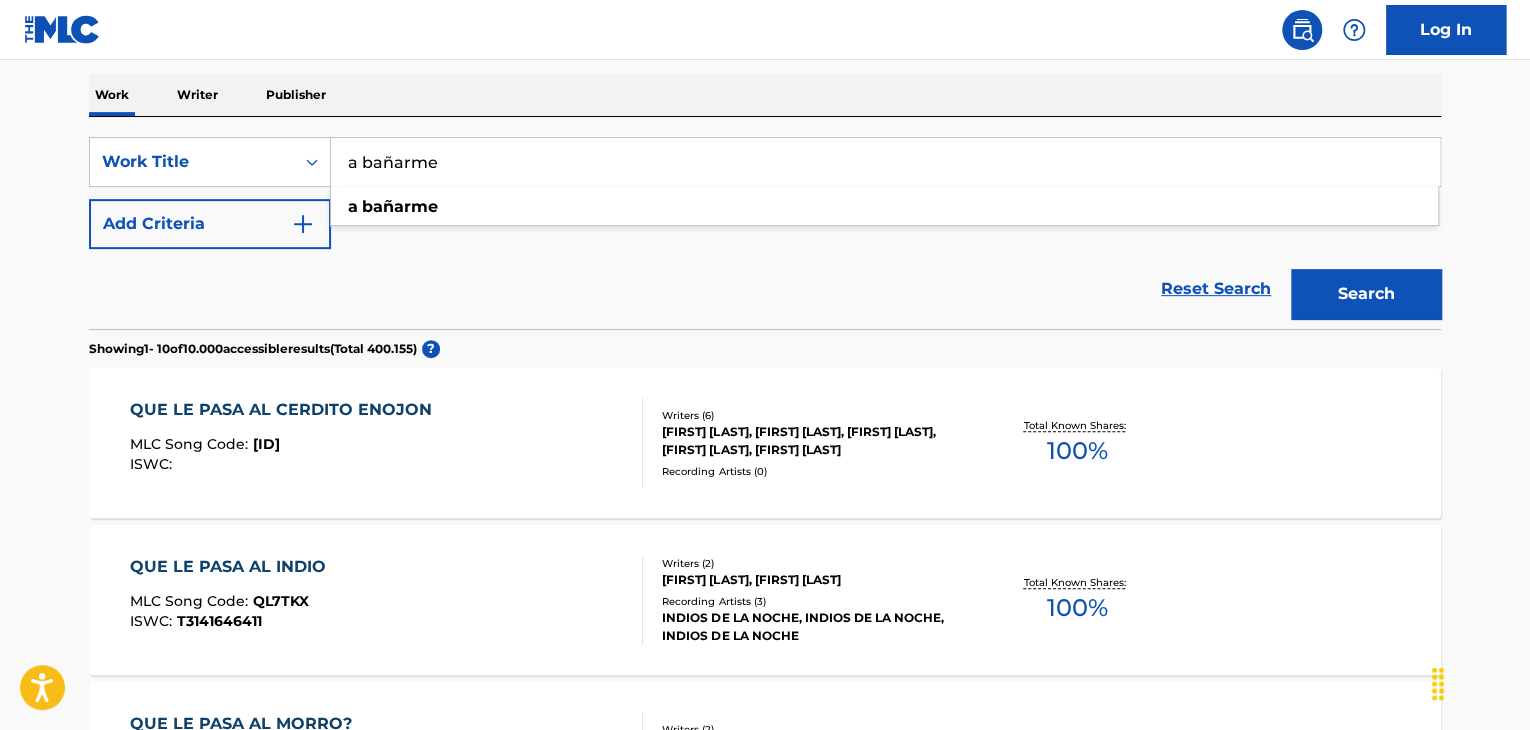 type on "a bañarme" 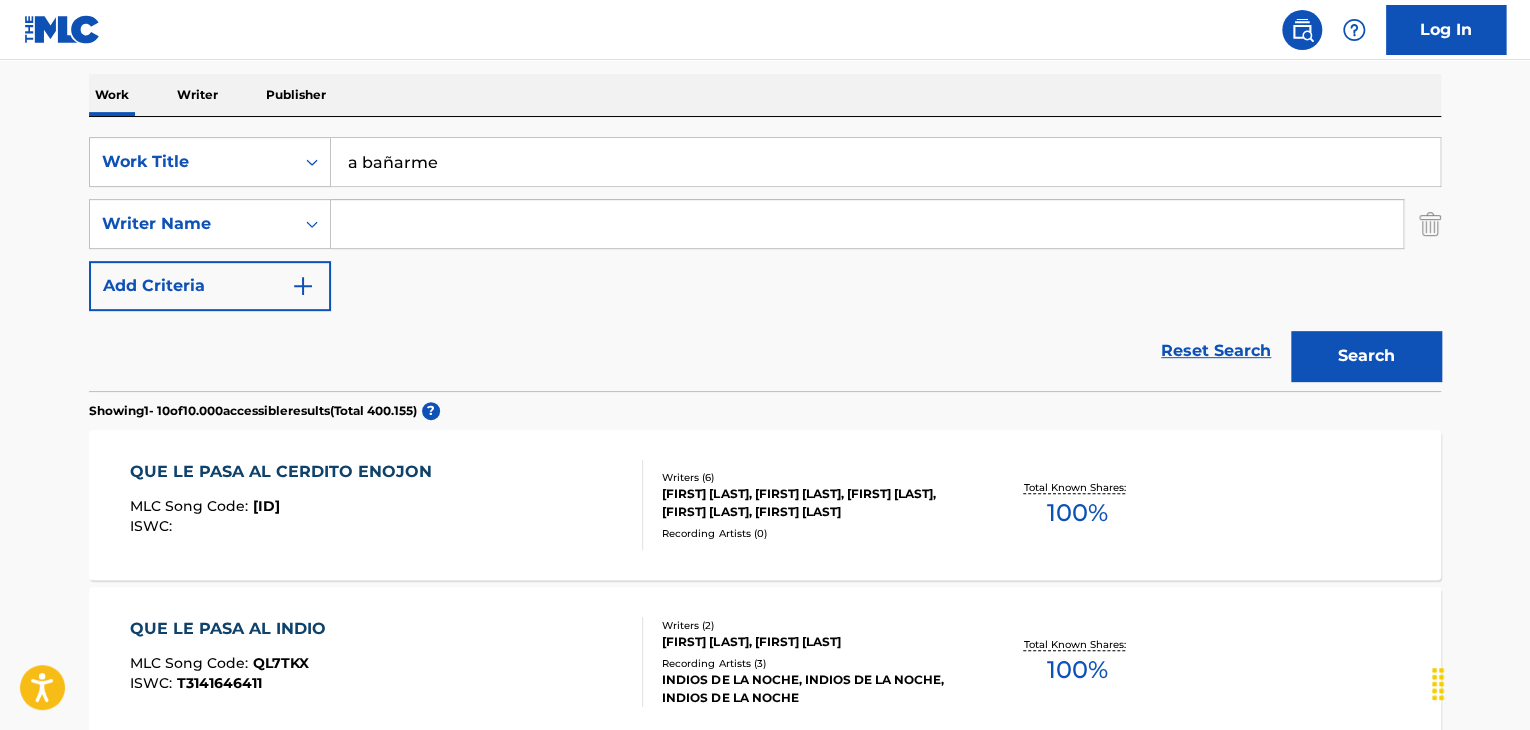 click at bounding box center (867, 224) 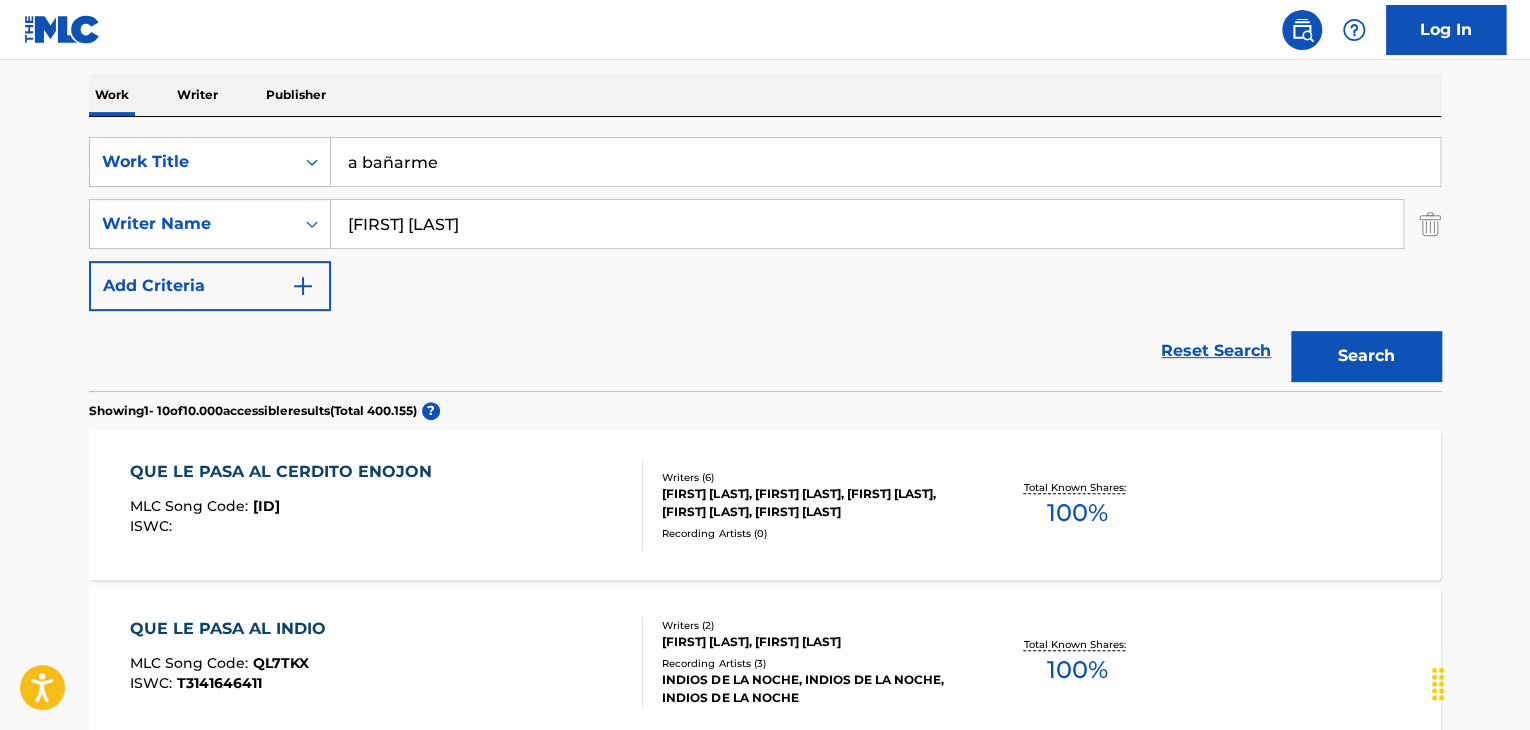 type on "[FIRST] [LAST]" 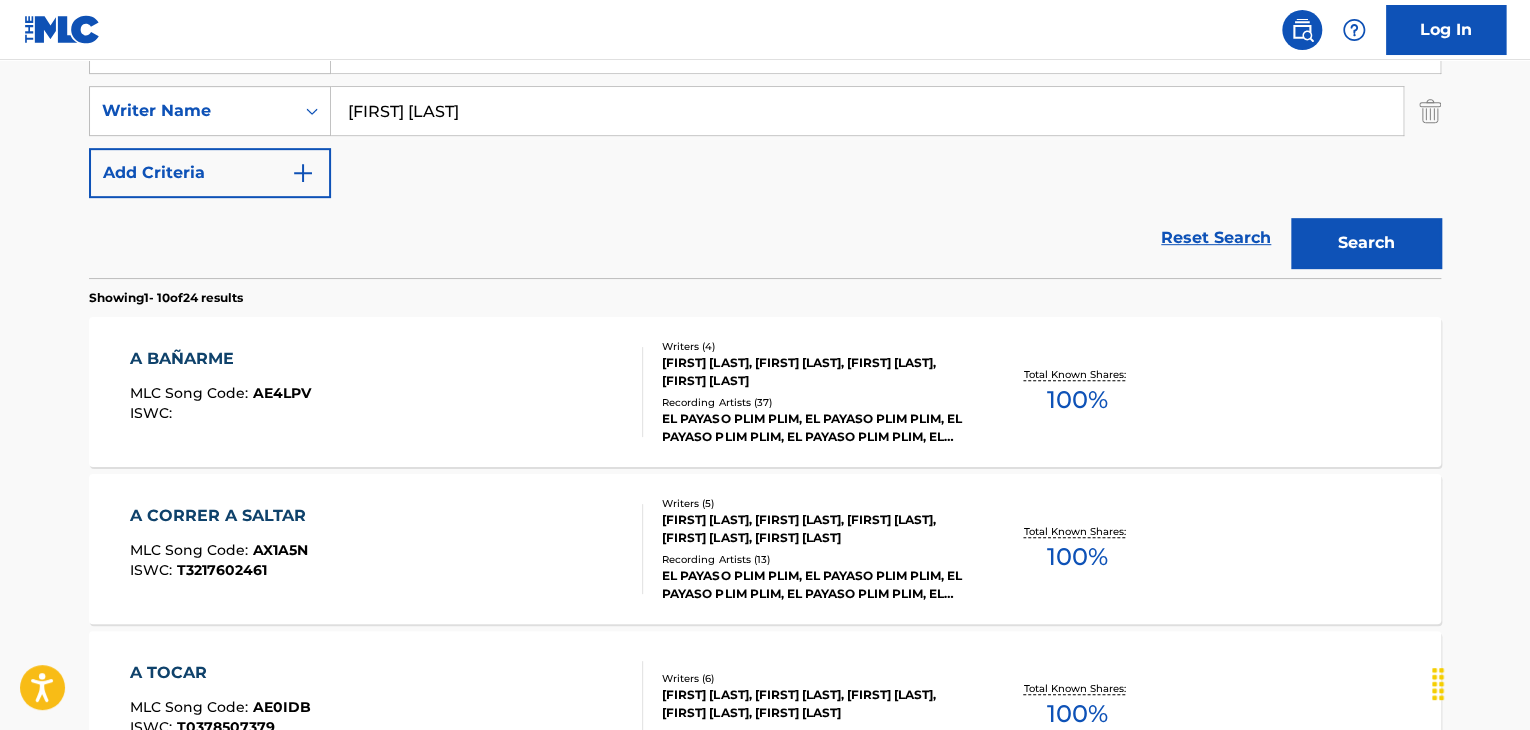 scroll, scrollTop: 474, scrollLeft: 0, axis: vertical 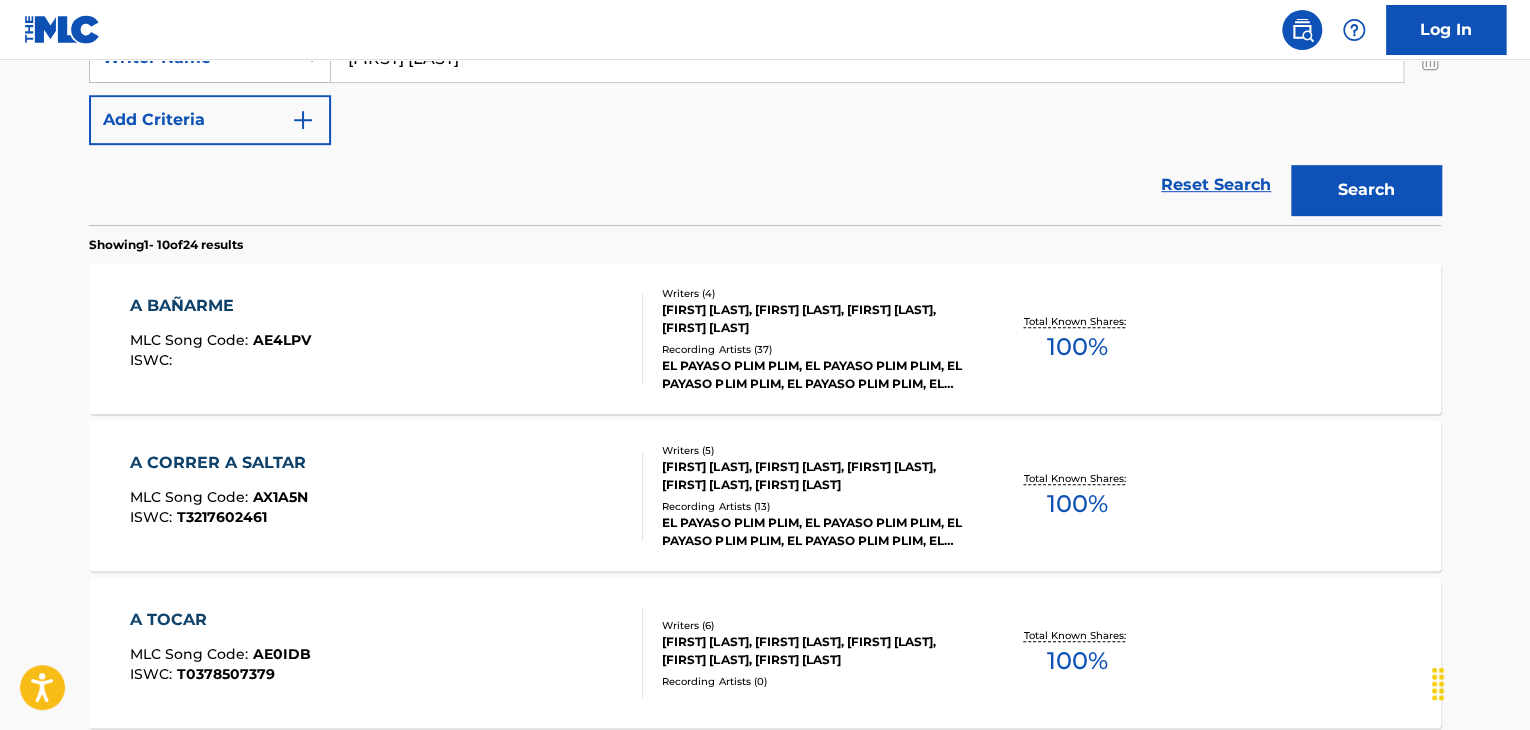 click on "A BAÑARME MLC Song Code : AE4LPV ISWC :" at bounding box center (387, 339) 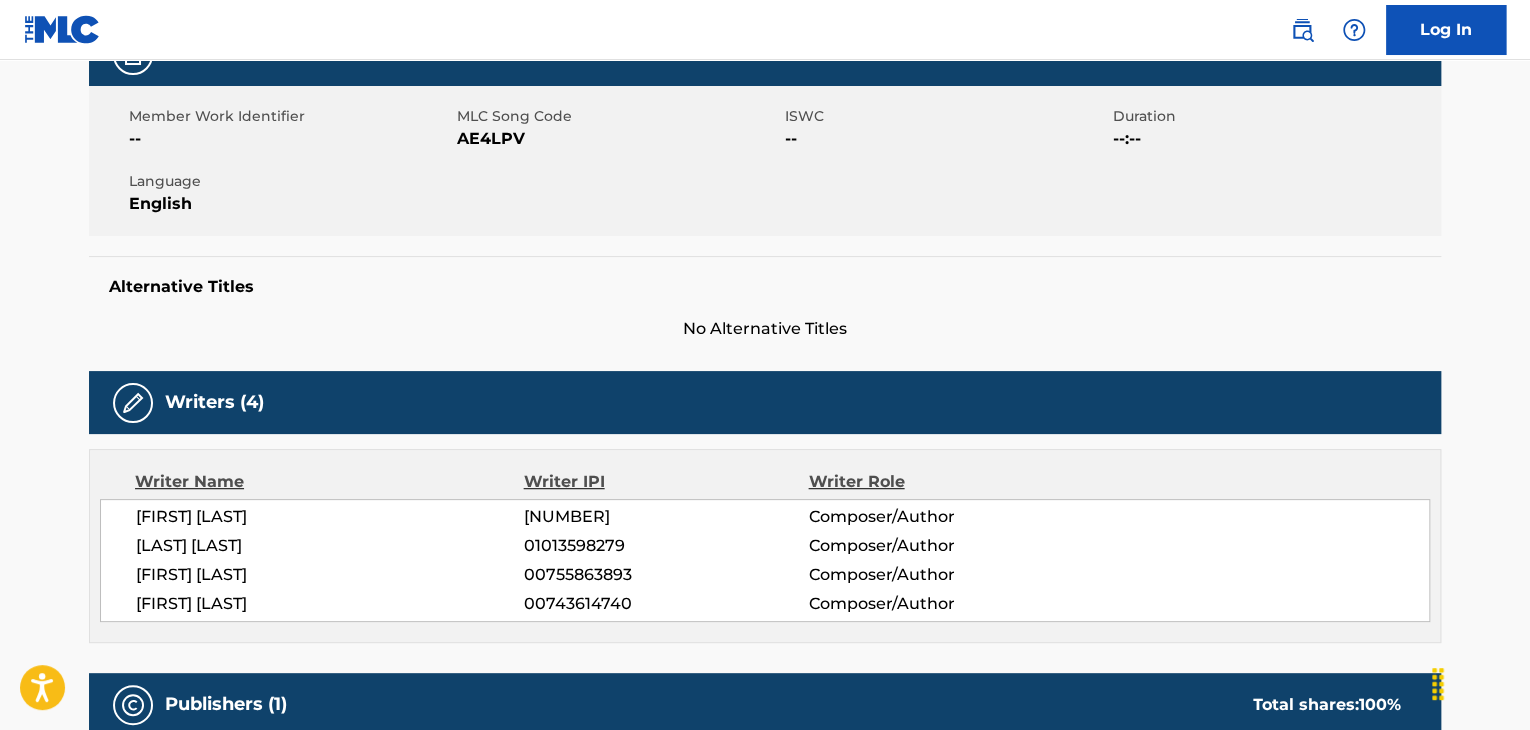 scroll, scrollTop: 0, scrollLeft: 0, axis: both 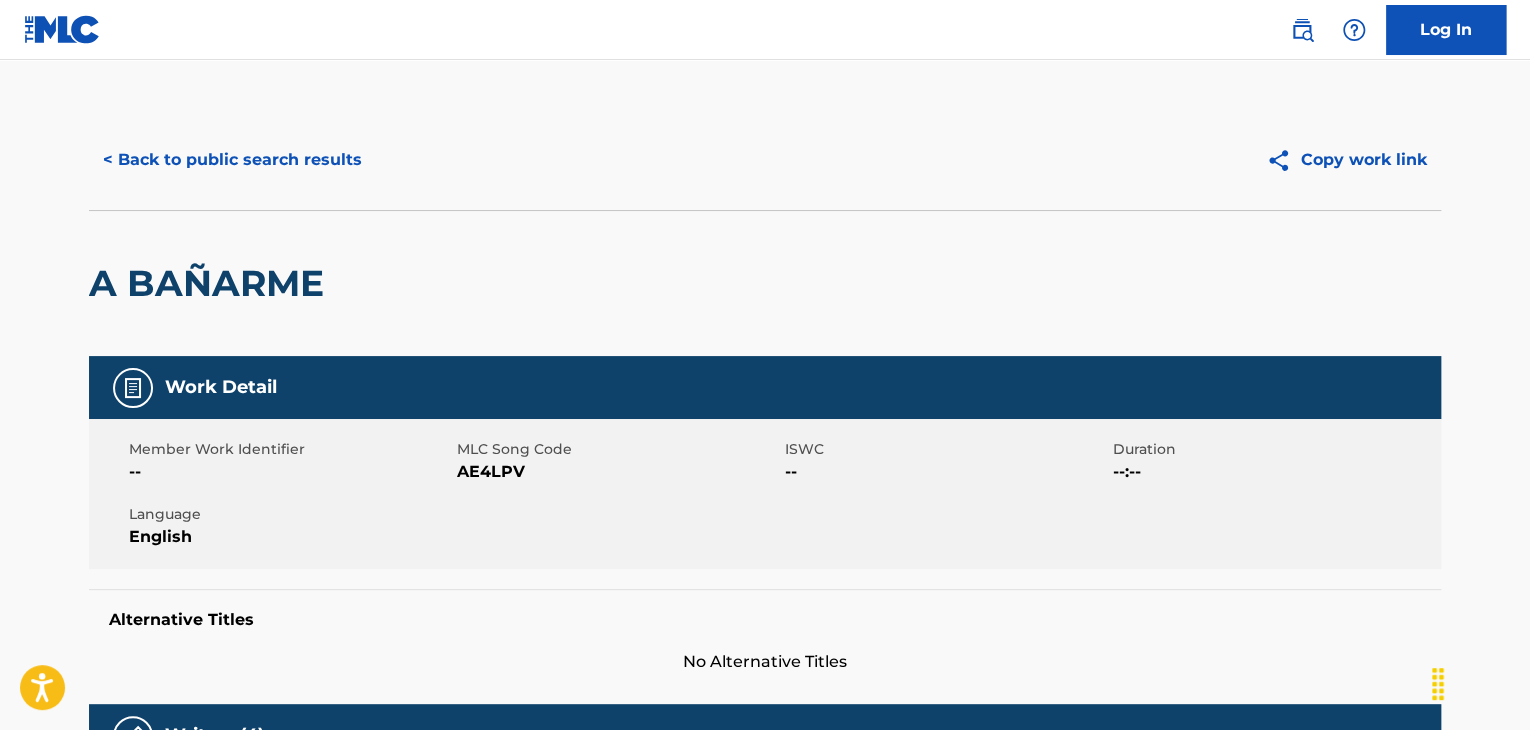 click on "AE4LPV" at bounding box center (618, 472) 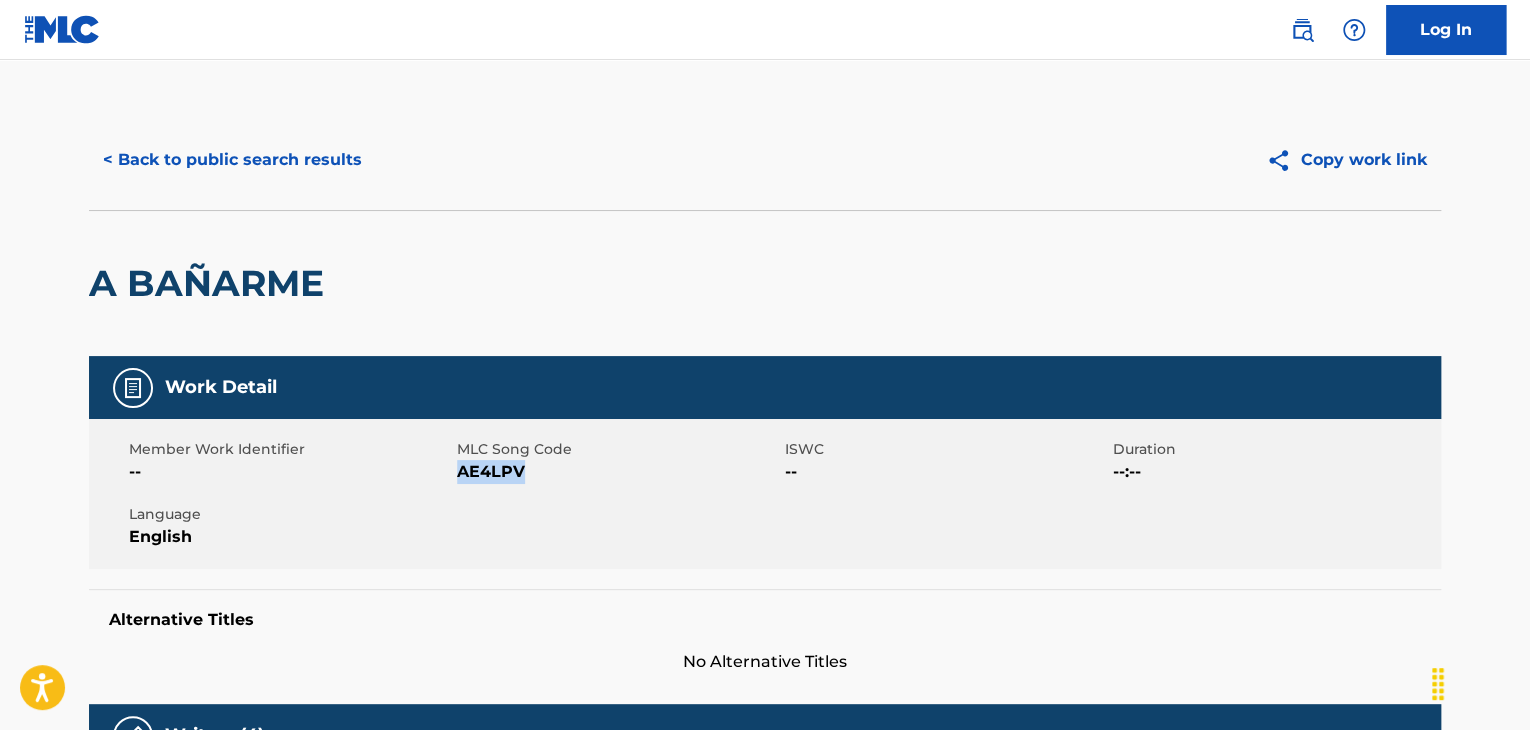 click on "AE4LPV" at bounding box center (618, 472) 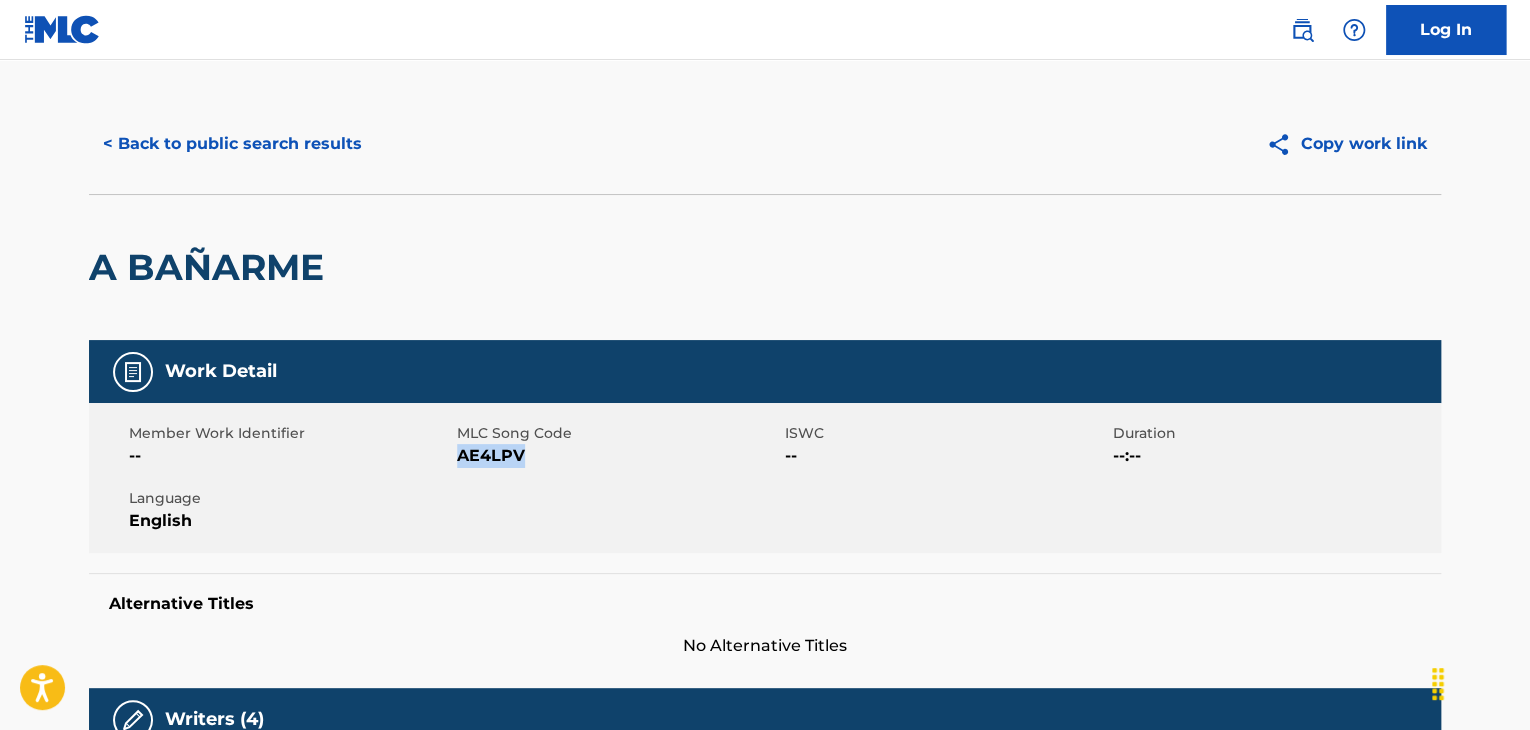 scroll, scrollTop: 0, scrollLeft: 0, axis: both 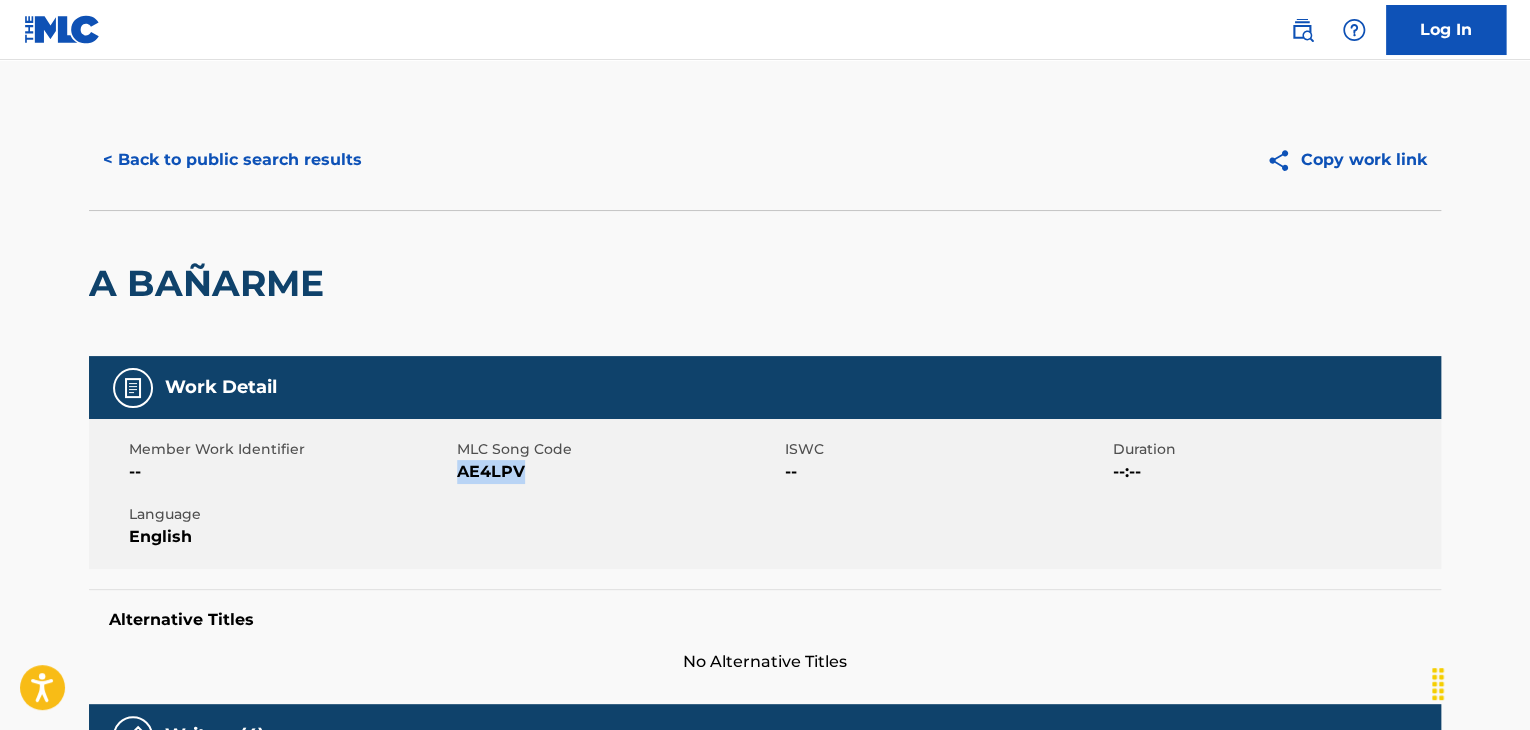 click on "< Back to public search results" at bounding box center (232, 160) 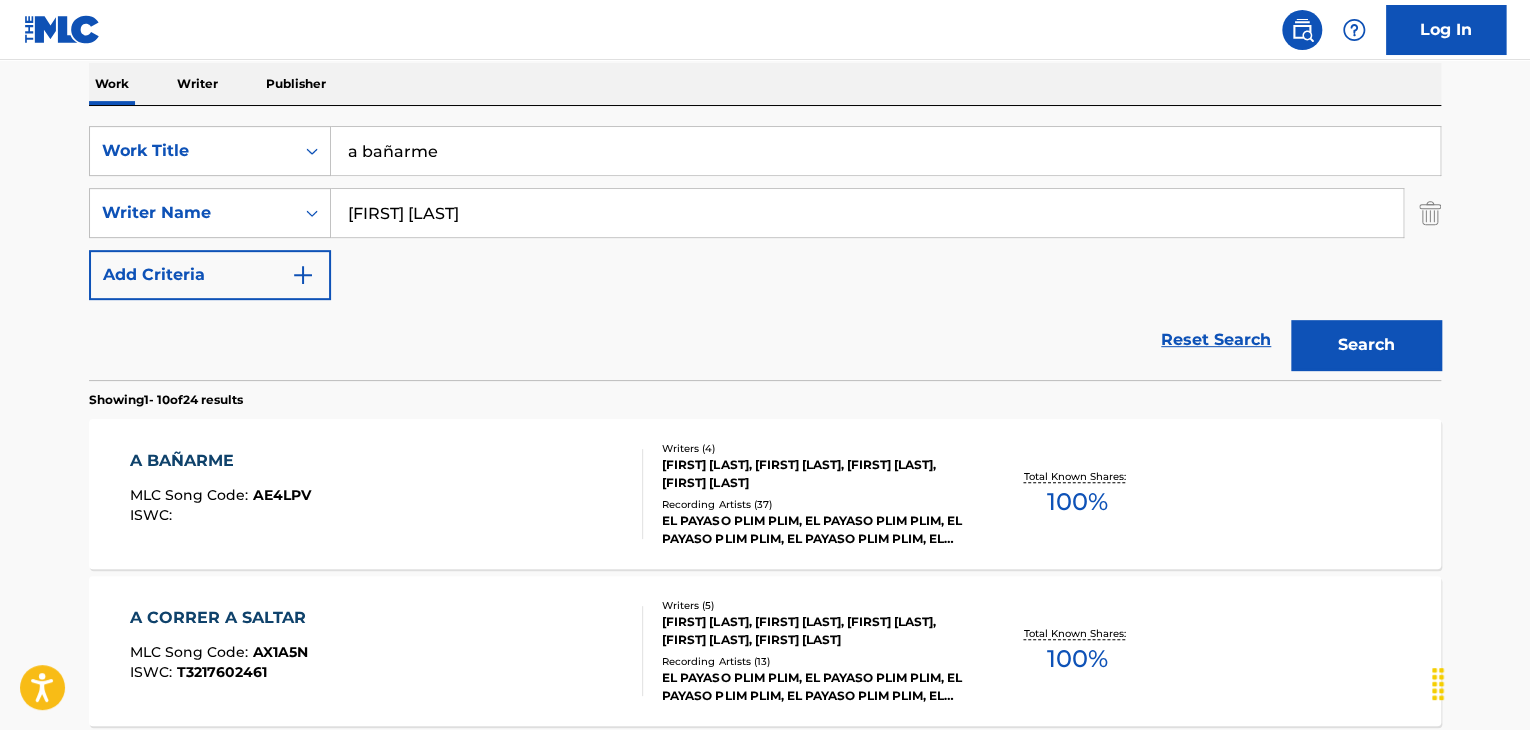 scroll, scrollTop: 0, scrollLeft: 0, axis: both 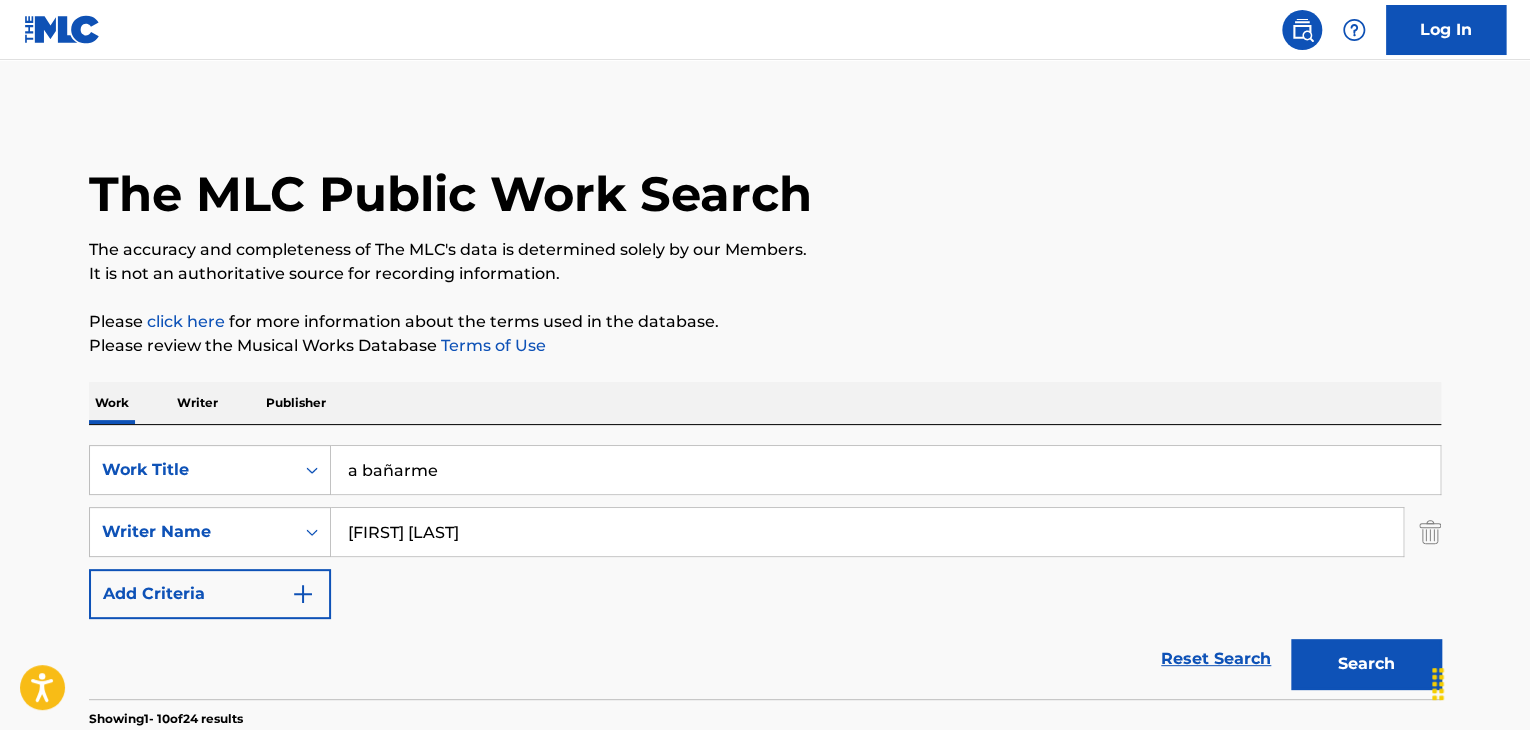click on "a bañarme" at bounding box center [885, 470] 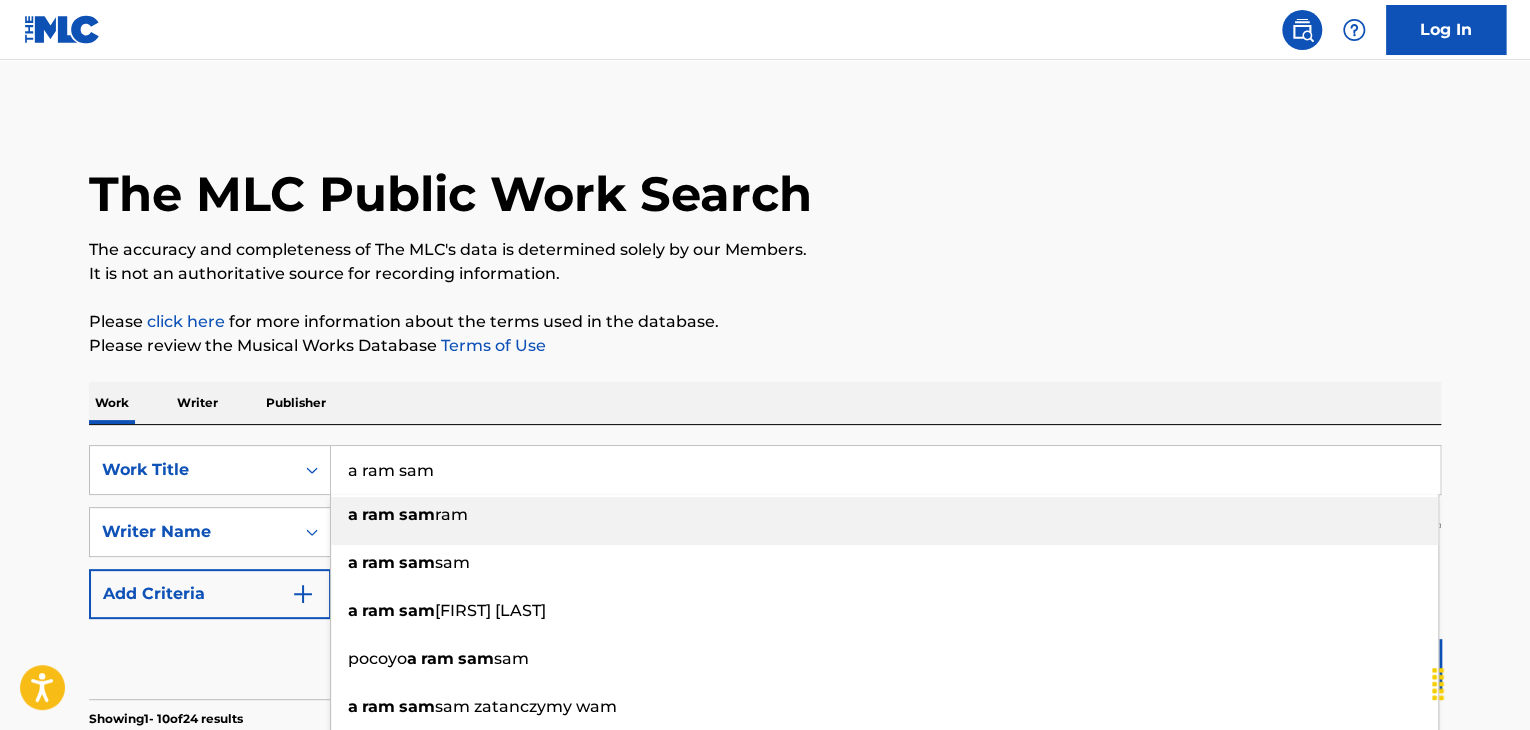 click on "a   ram   sam  ram" at bounding box center [884, 515] 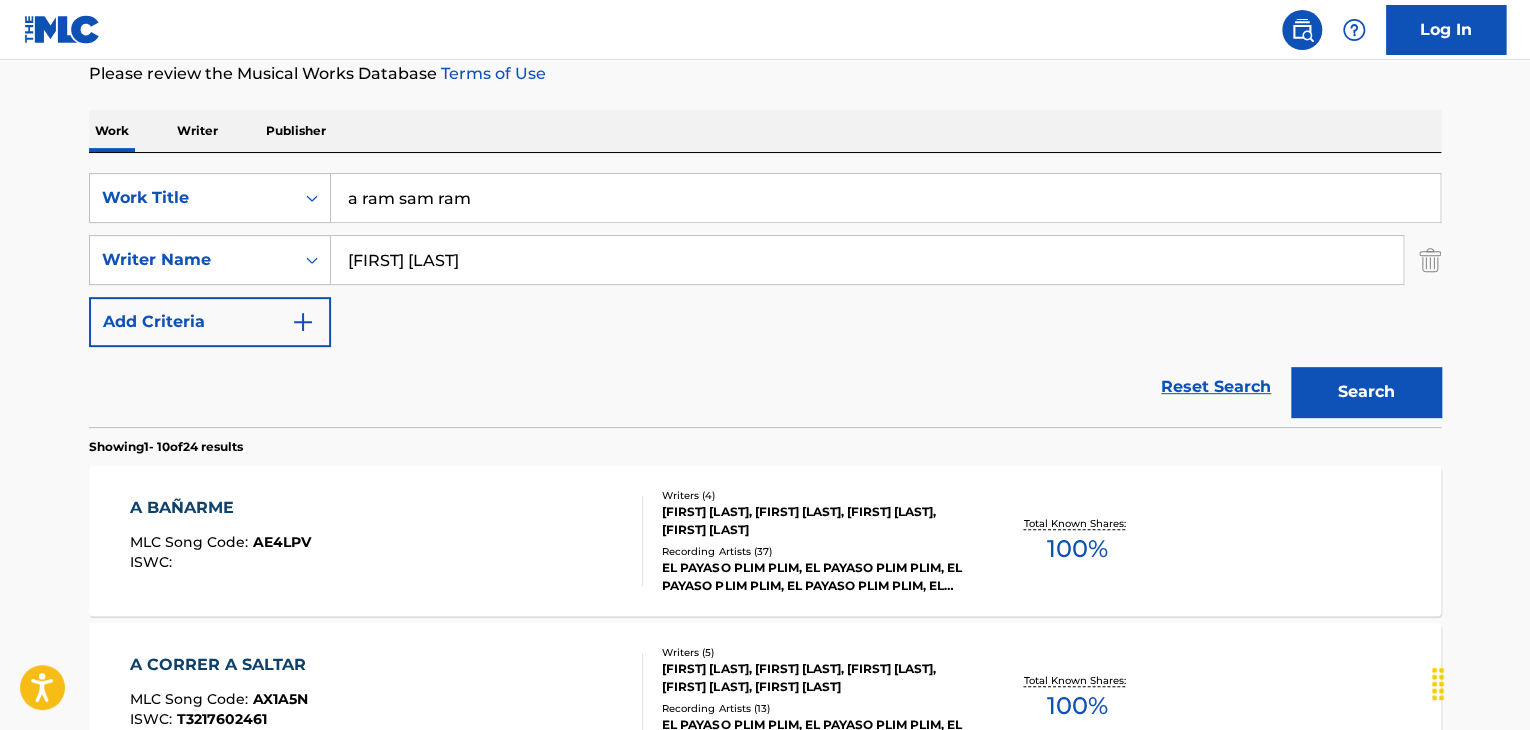 click on "Search" at bounding box center [1366, 392] 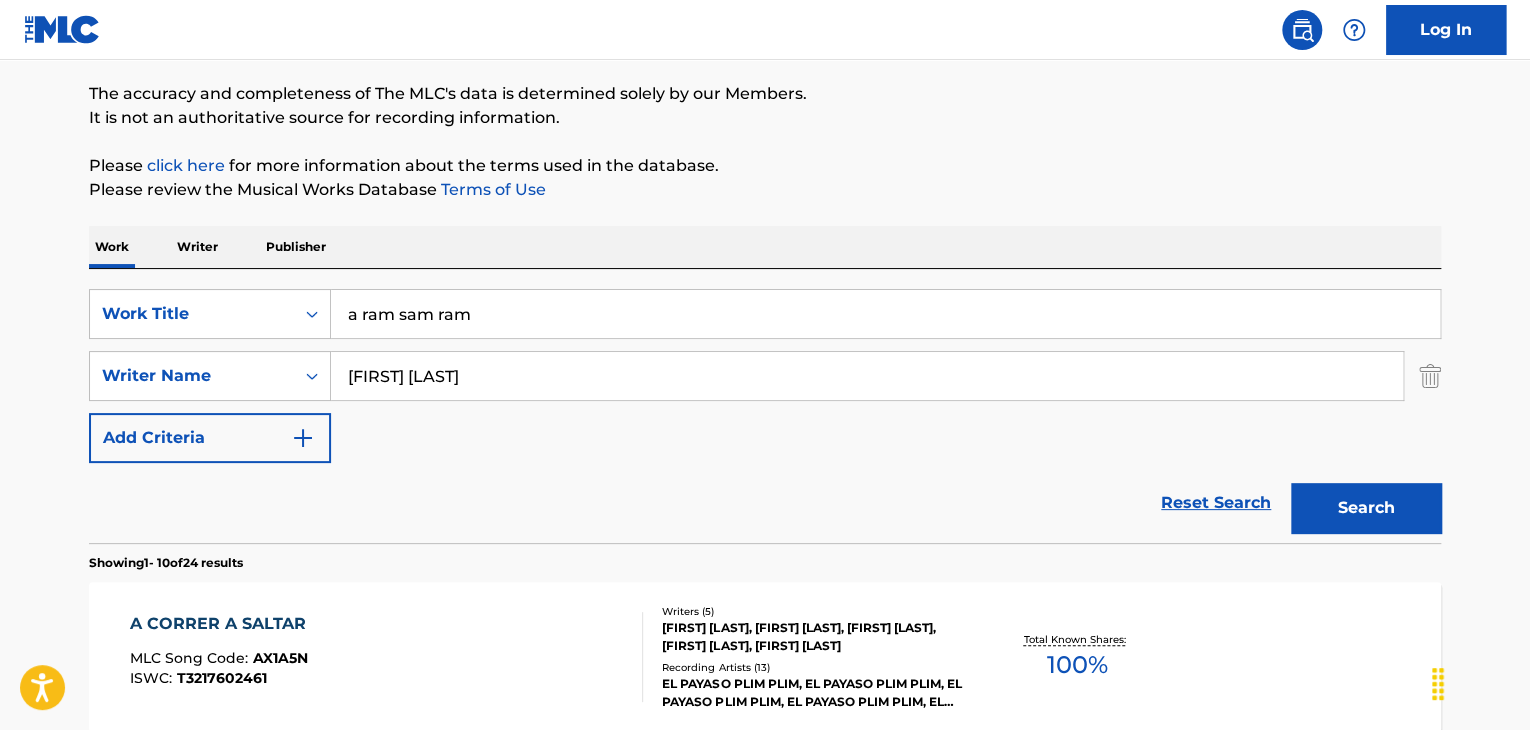 scroll, scrollTop: 120, scrollLeft: 0, axis: vertical 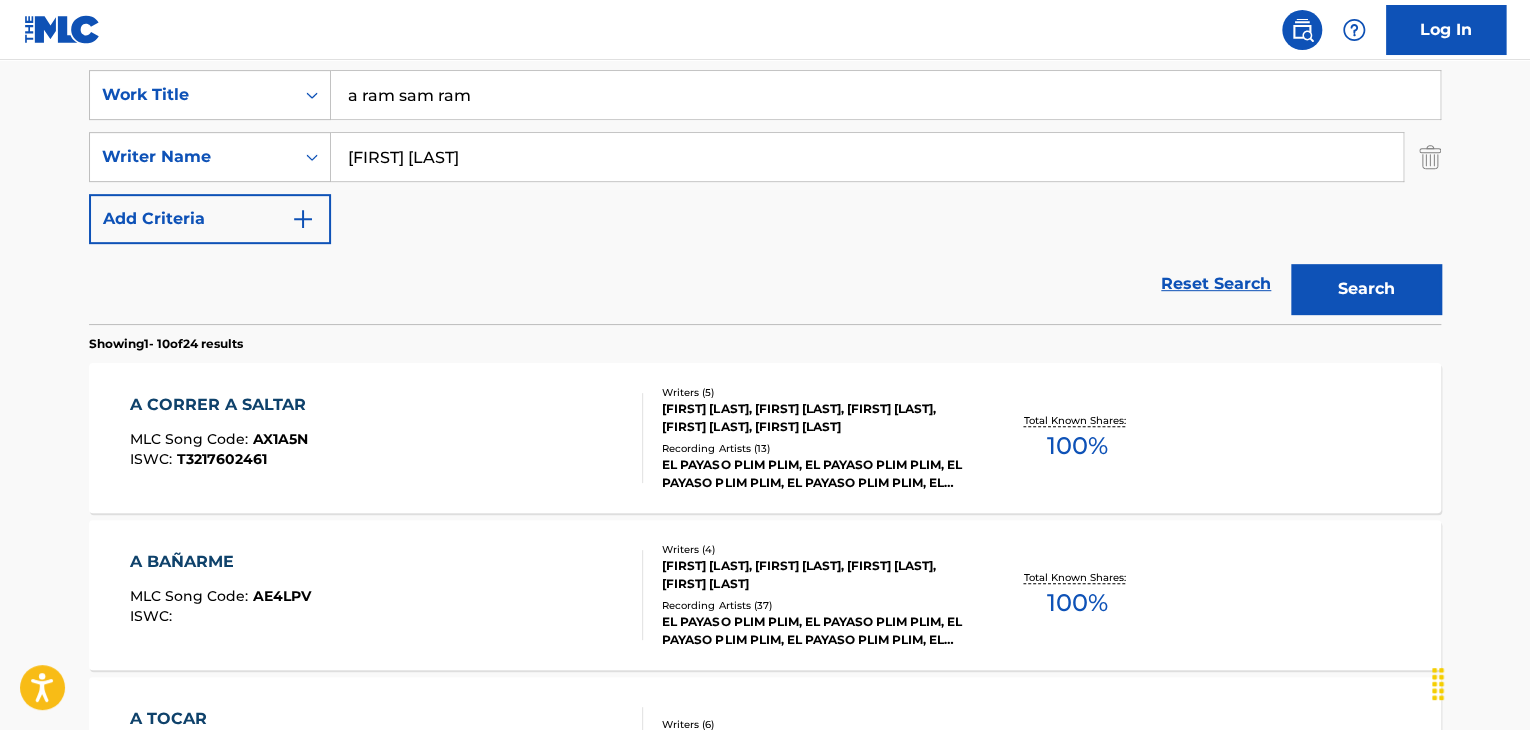click on "Work Title a ram sam ram SearchWithCriteria480f2a2d-872d-4e6d-98df-19effa20b8d1 Writer Name [FIRST] [LAST], [FIRST] [LAST], [FIRST] [LAST], [FIRST] [LAST], [FIRST] [LAST] Recording Artists ( 13 ) [FIRST] [LAST], [FIRST] [LAST], [FIRST] [LAST], [FIRST] [LAST], [FIRST] [LAST] Total Known Shares: 100 % A BAÑARME MLC Song Code : AE4LPV ISWC : Writers ( 4 ) Recording Artists ( 37 ) Total Known Shares: 100 % A TOCAR : :" at bounding box center [765, 862] 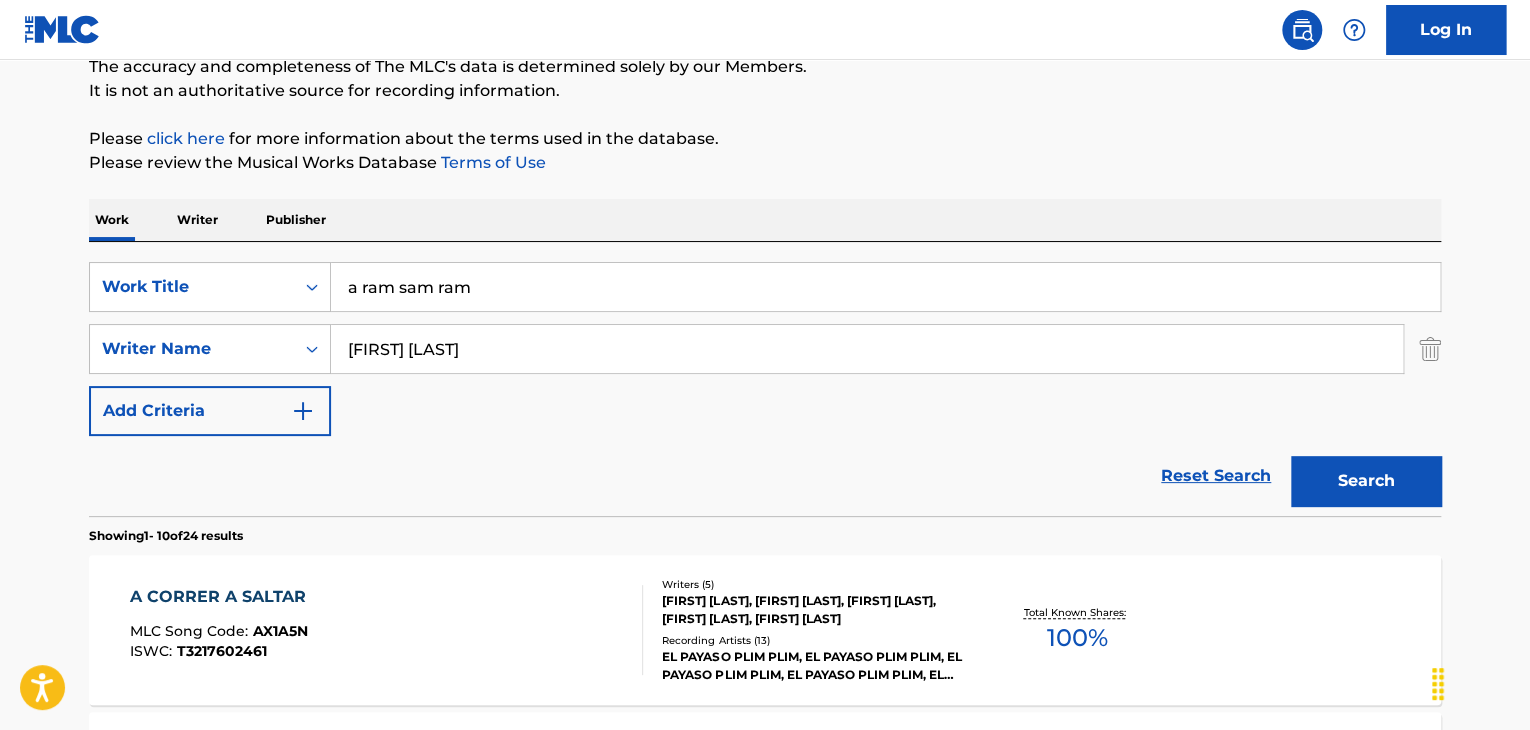scroll, scrollTop: 0, scrollLeft: 0, axis: both 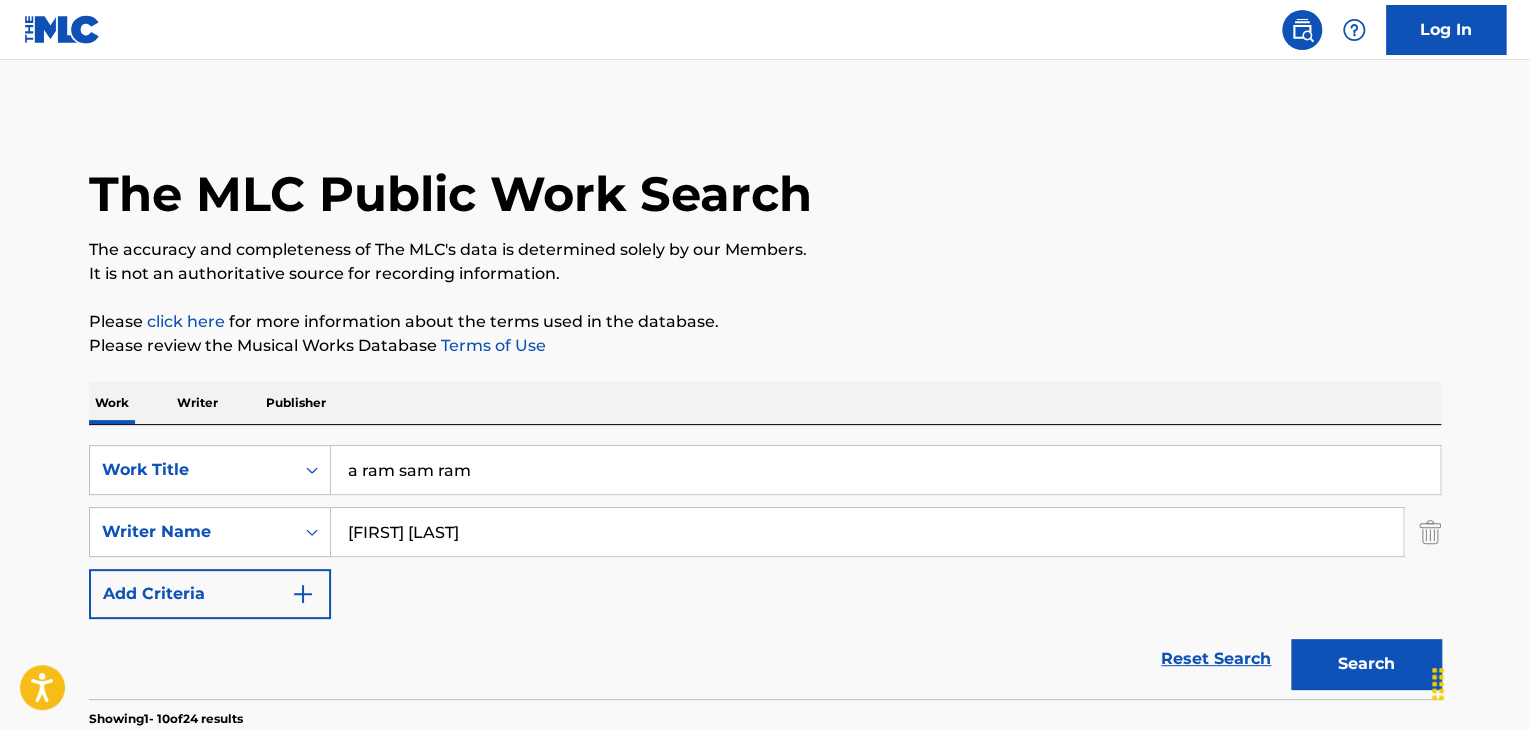 click on "a ram sam ram" at bounding box center (885, 470) 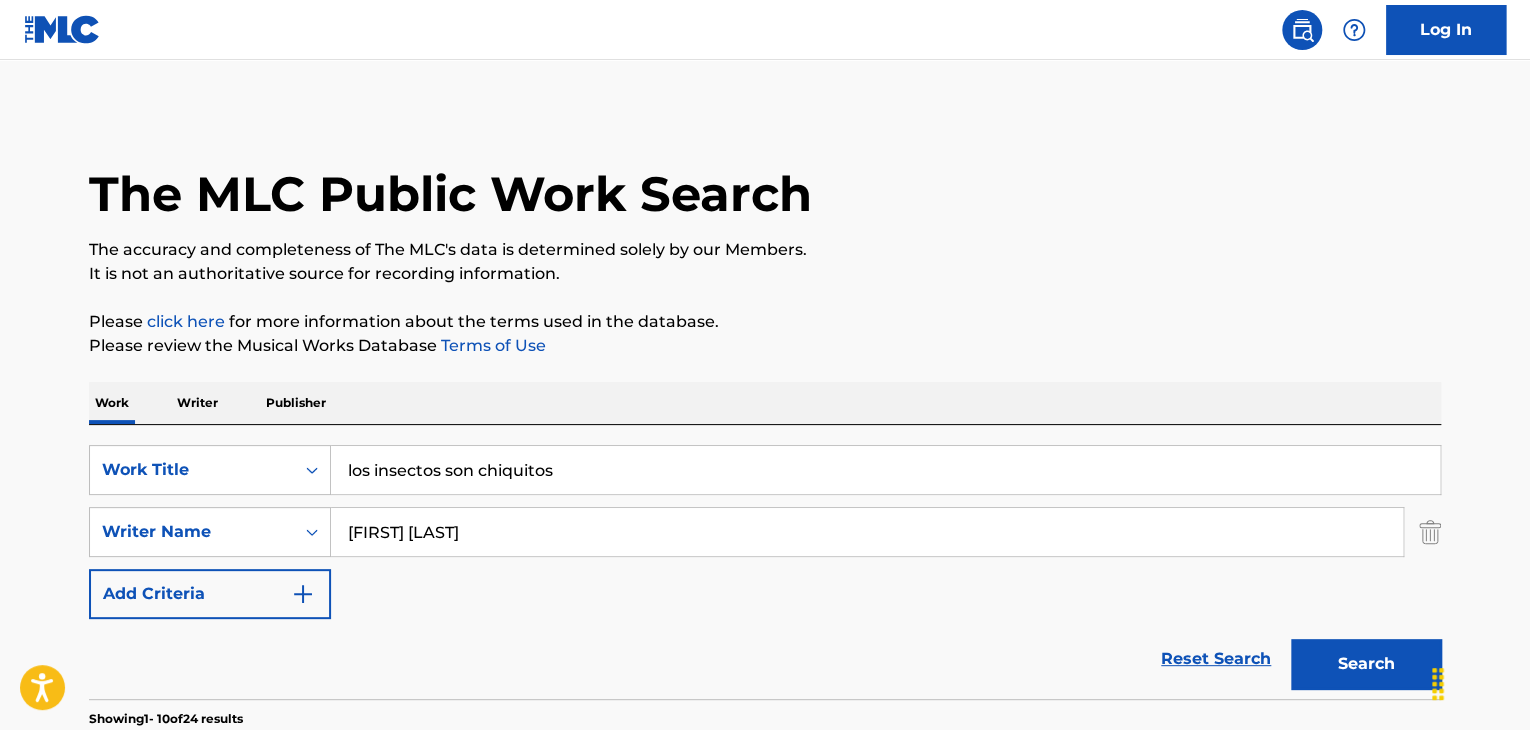 type on "los insectos son chiquitos" 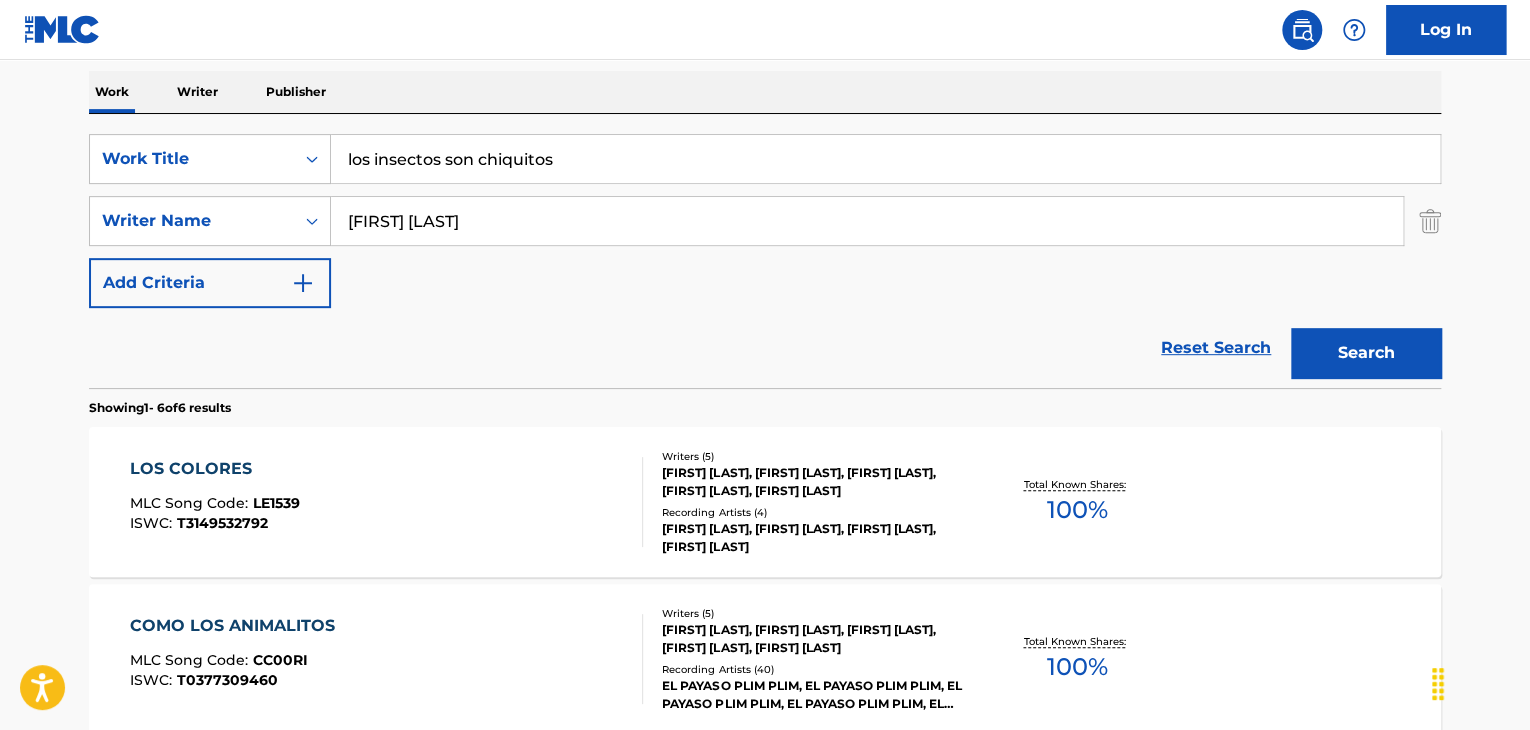 scroll, scrollTop: 310, scrollLeft: 0, axis: vertical 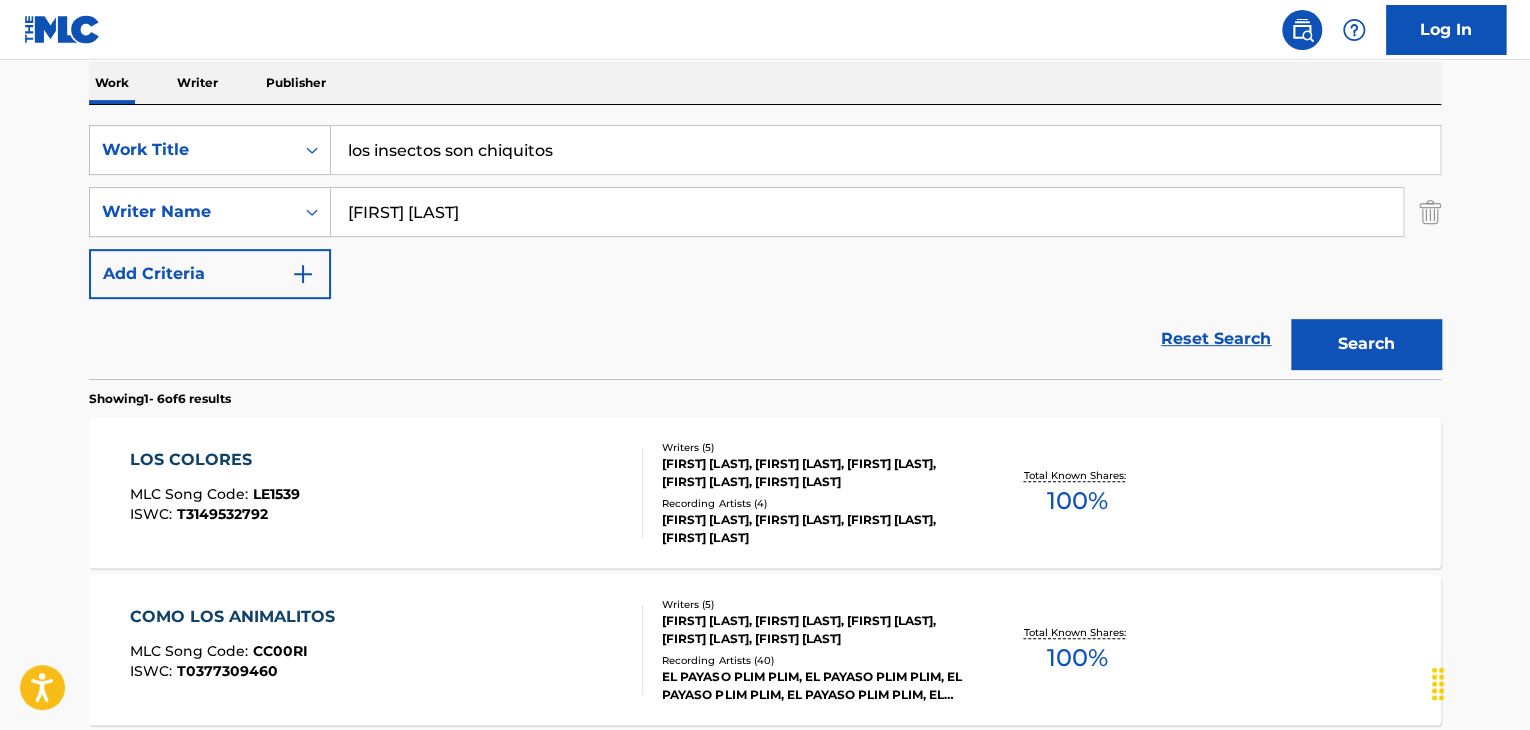 click on "[FIRST] [LAST]" at bounding box center [867, 212] 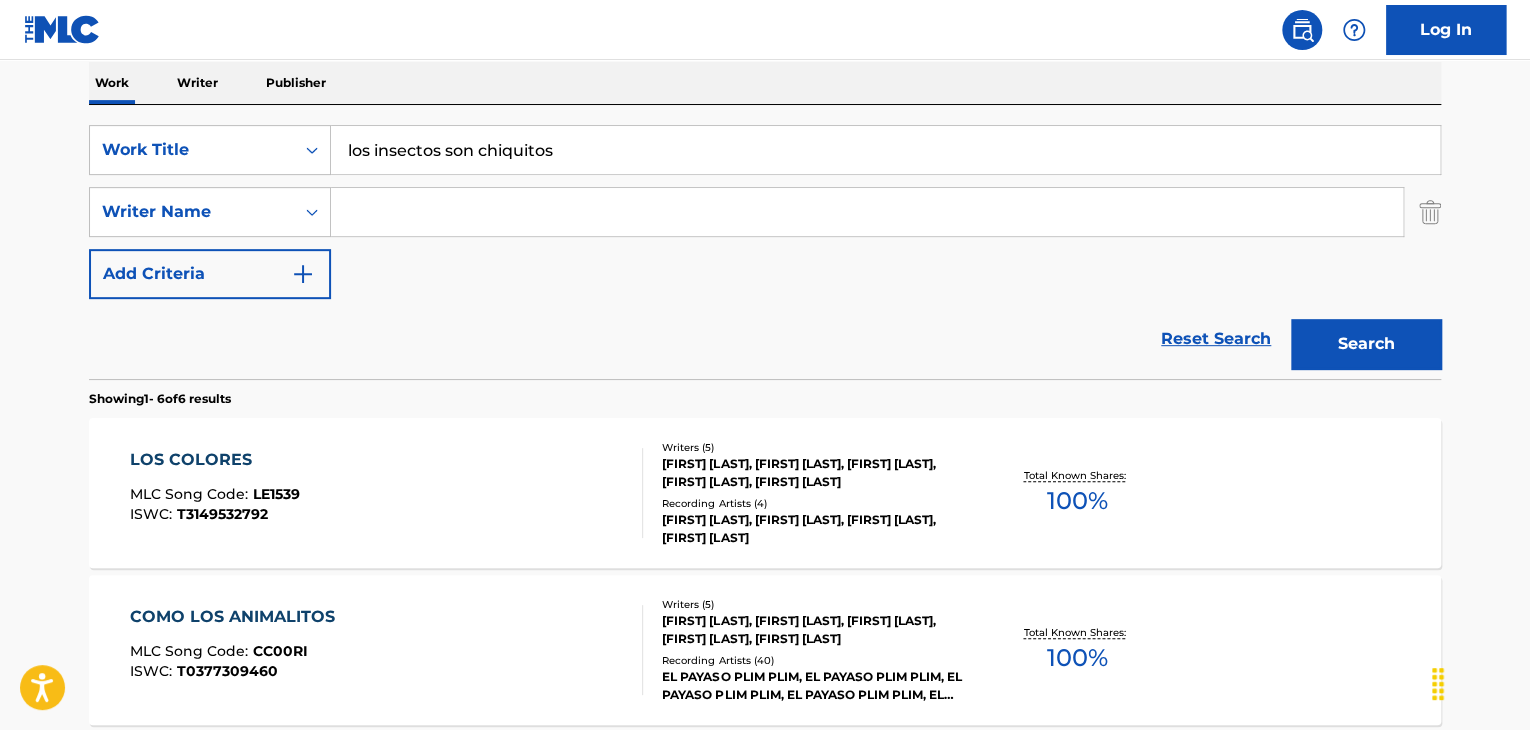 type 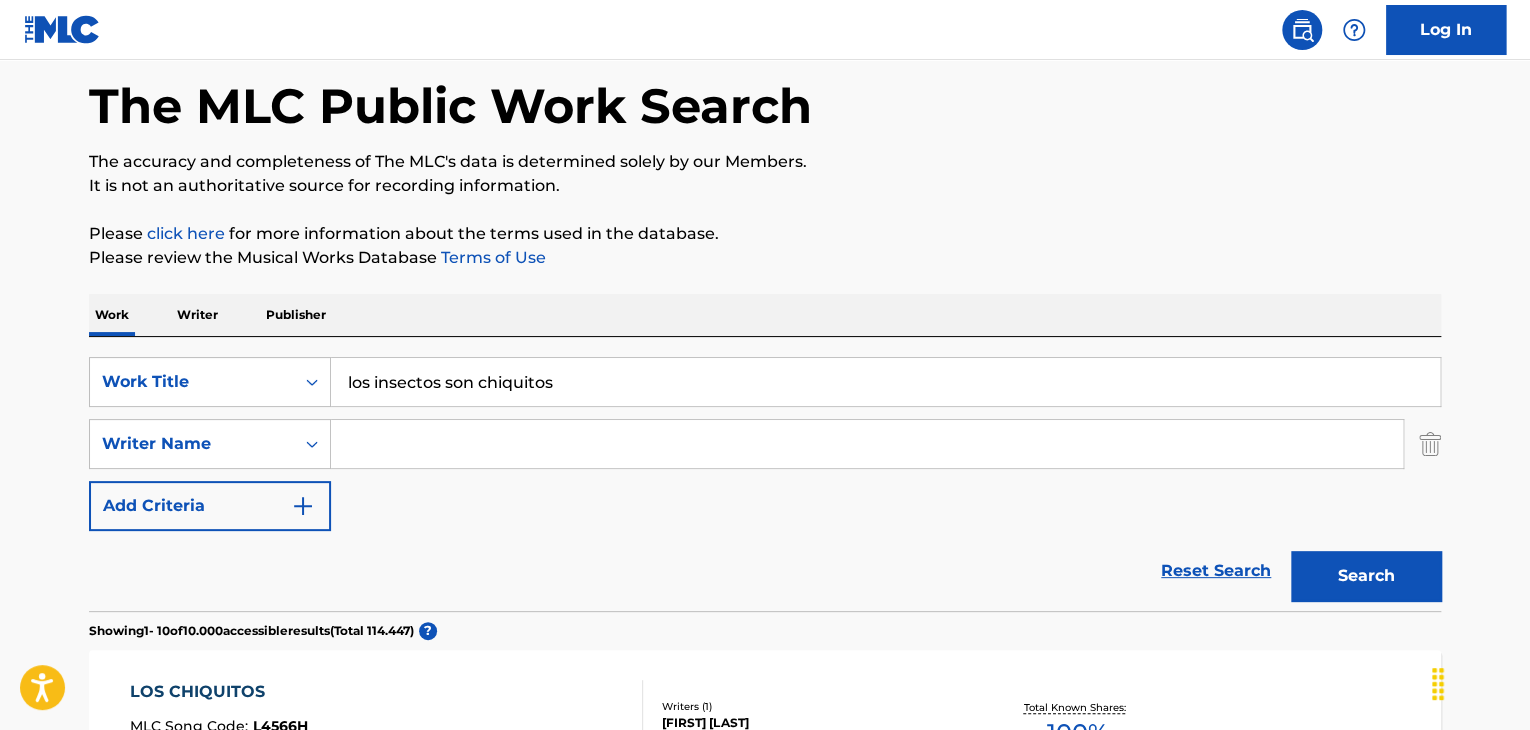 scroll, scrollTop: 0, scrollLeft: 0, axis: both 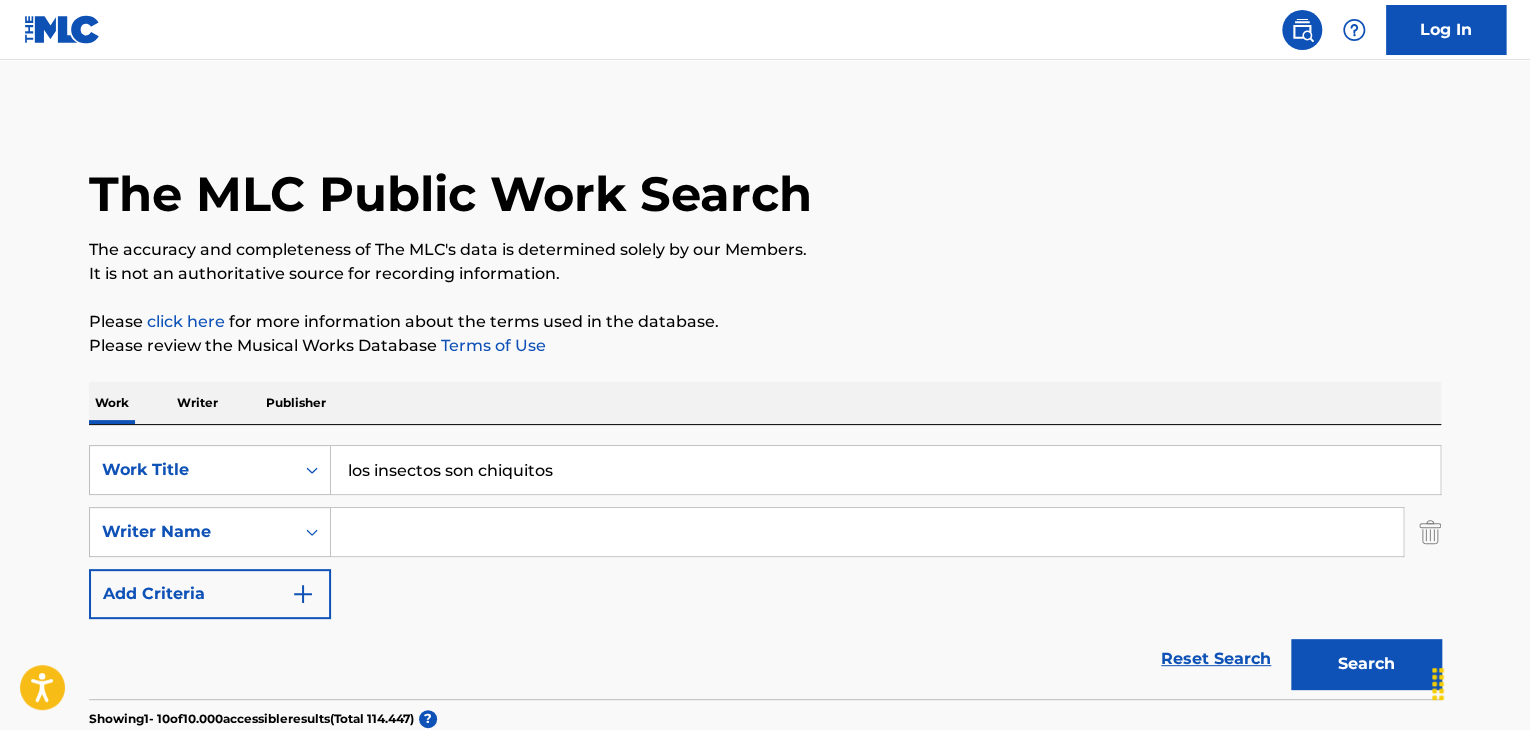 click on "los insectos son chiquitos" at bounding box center (885, 470) 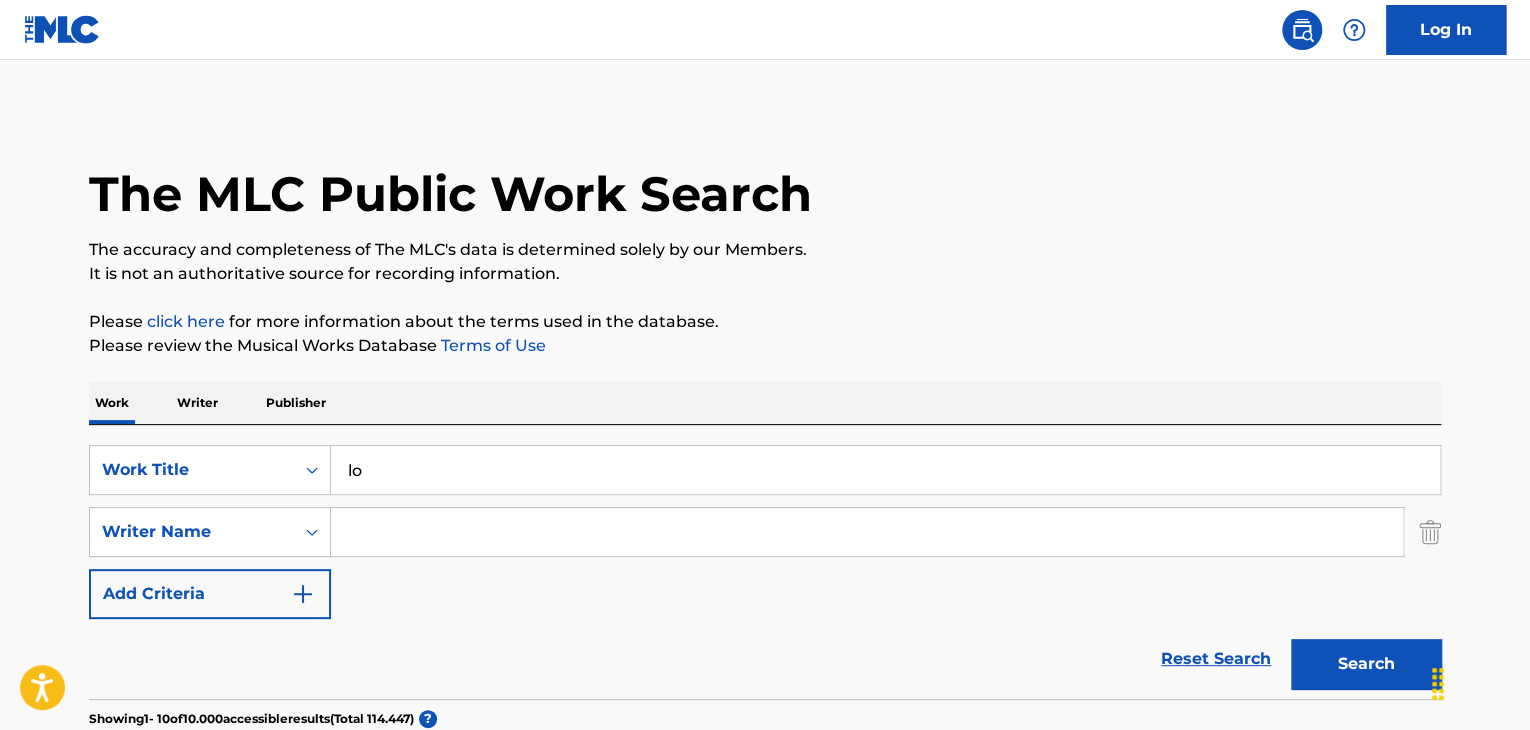 type on "l" 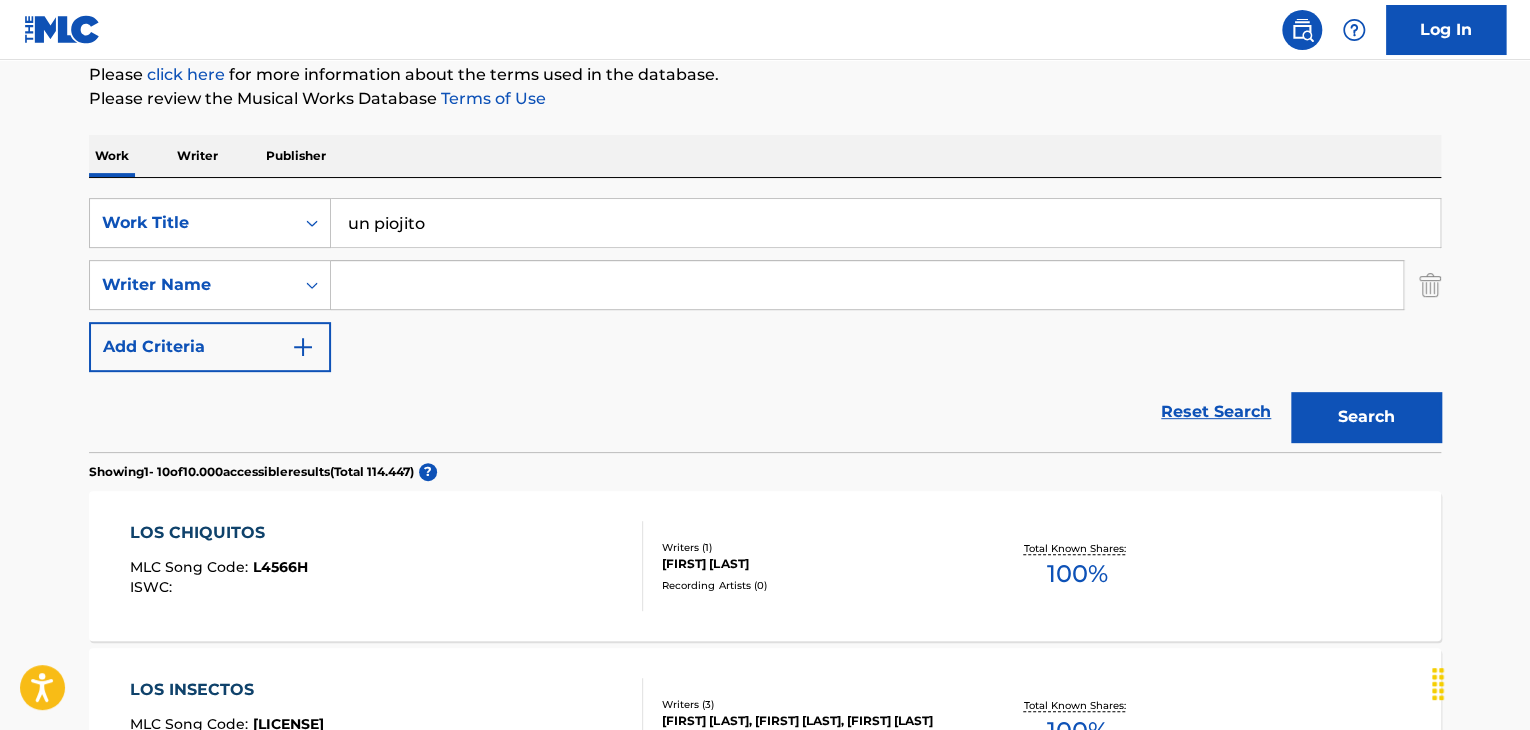 scroll, scrollTop: 248, scrollLeft: 0, axis: vertical 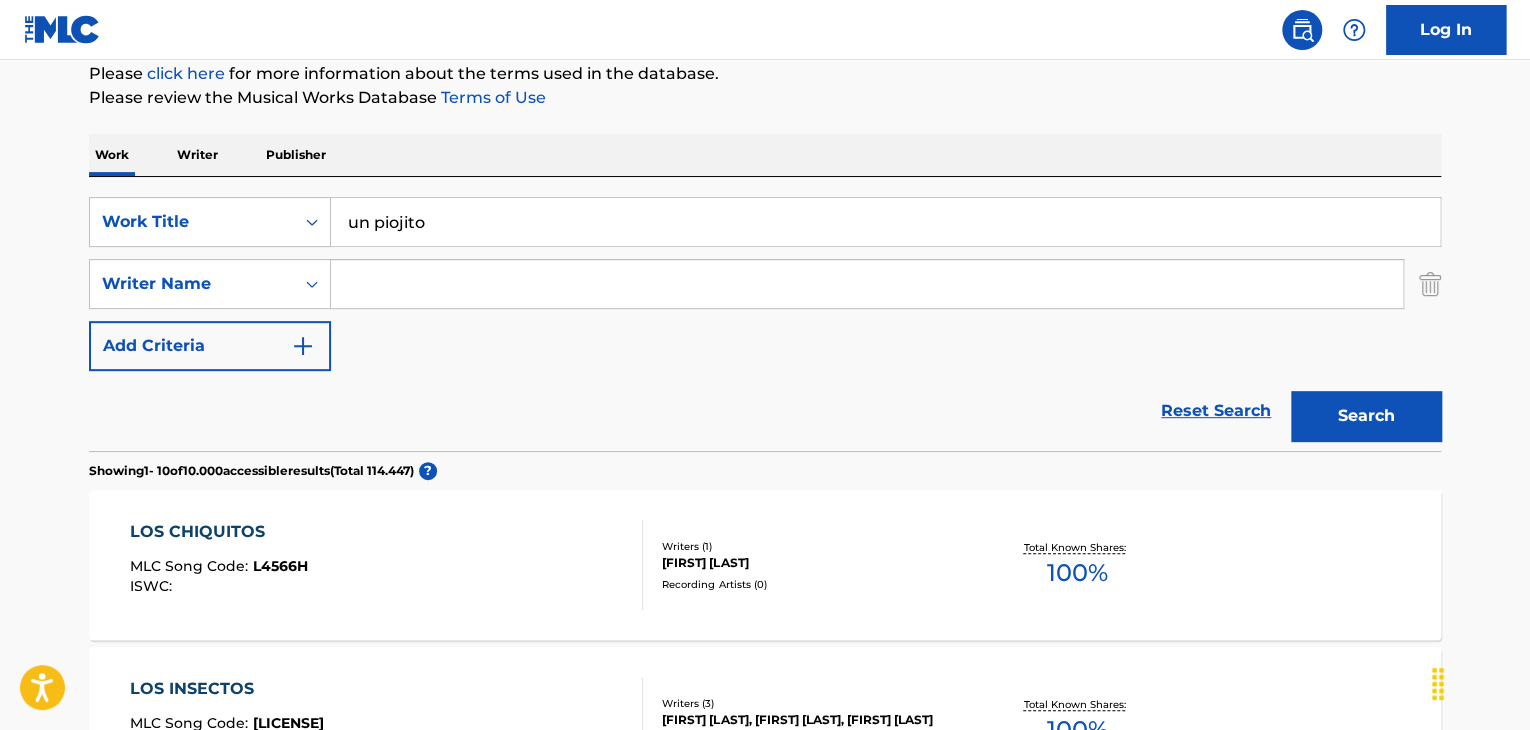 type on "un piojito" 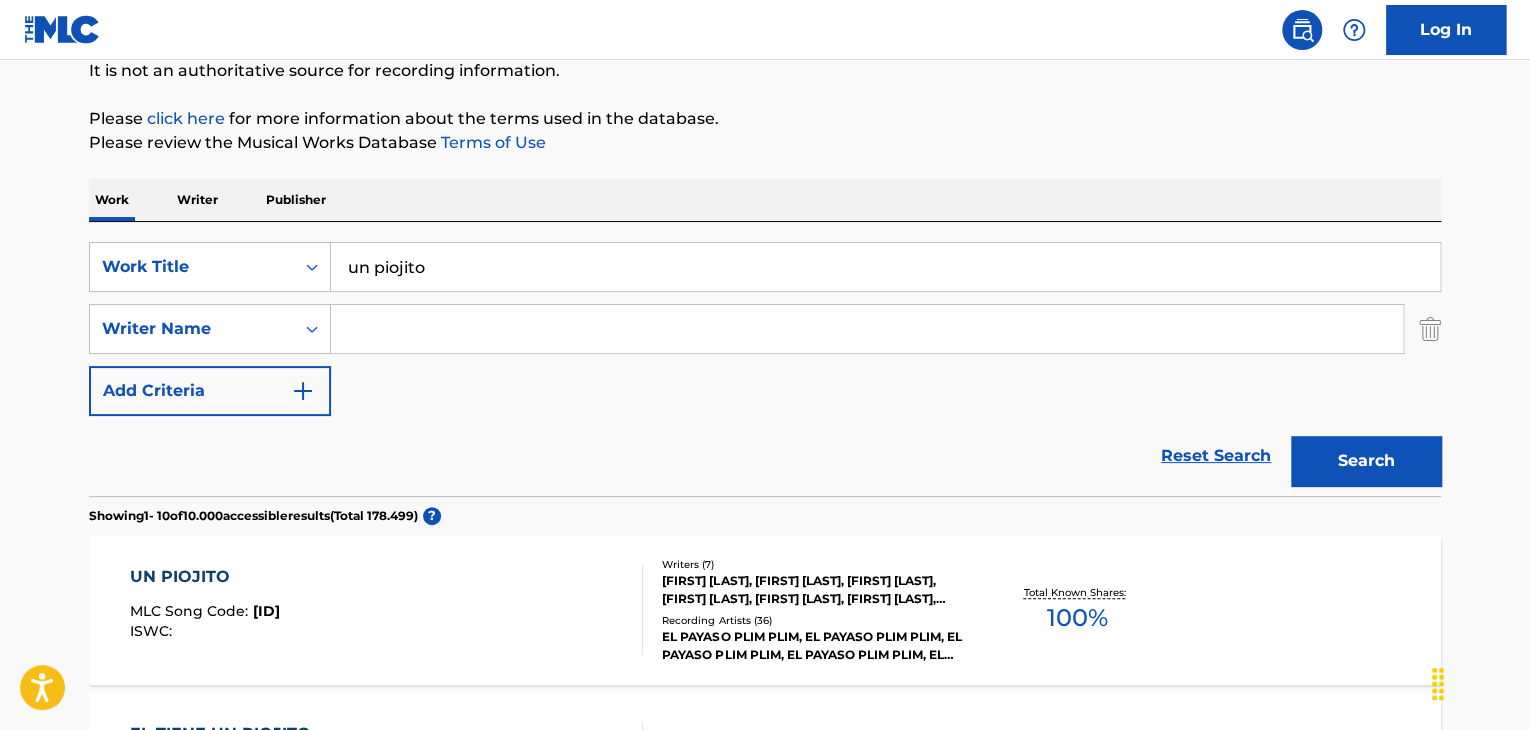 scroll, scrollTop: 248, scrollLeft: 0, axis: vertical 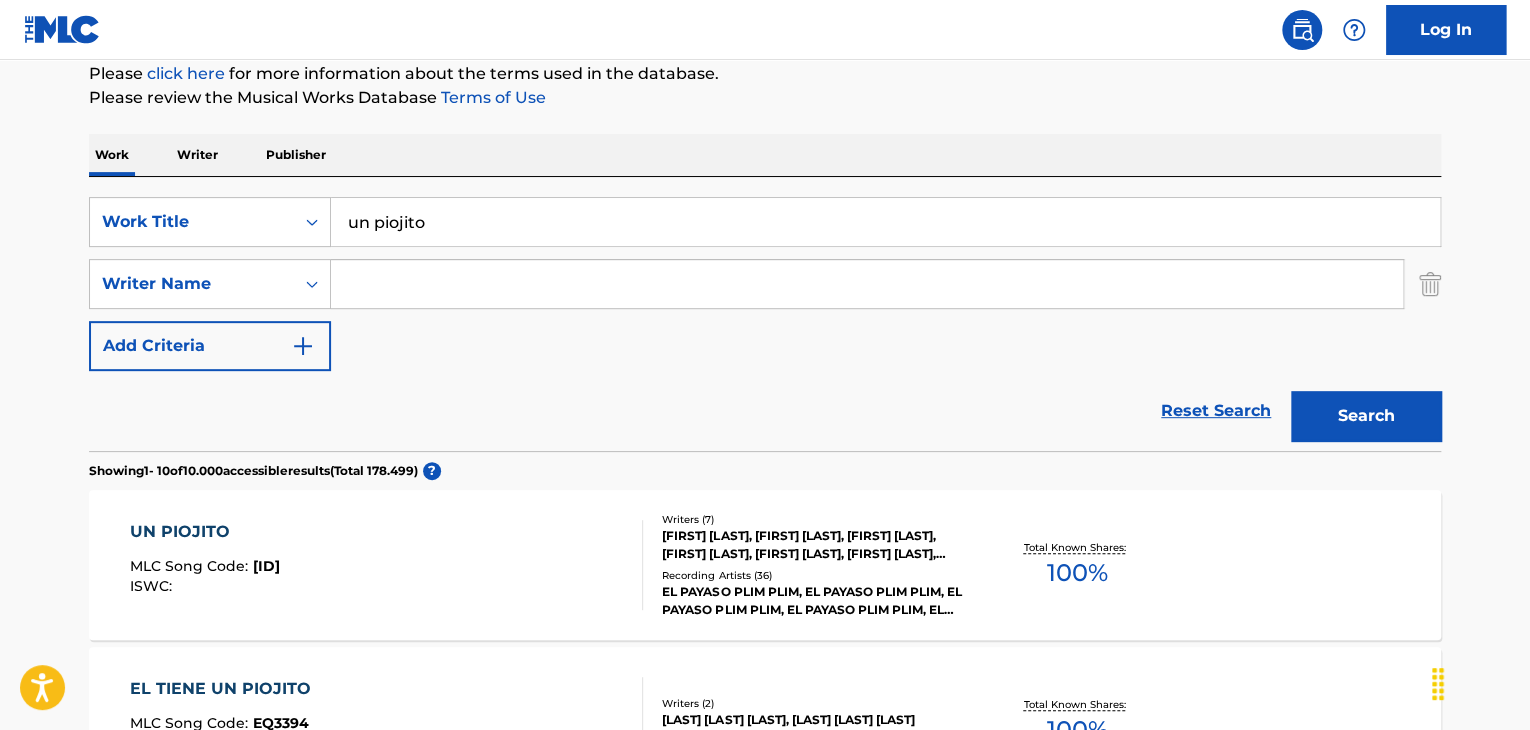 click on "UN PIOJITO MLC Song Code : [LICENSE] ISWC :" at bounding box center (387, 565) 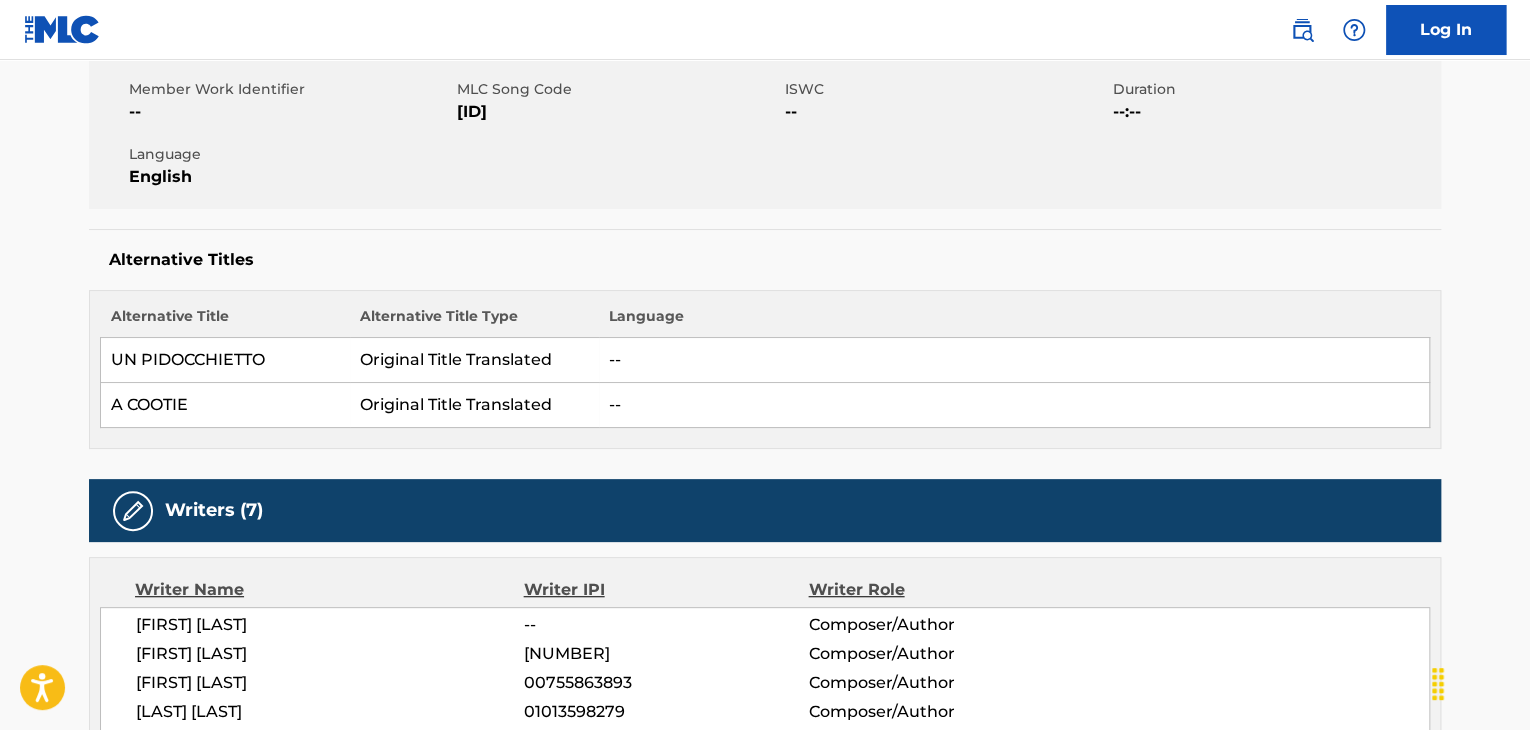 scroll, scrollTop: 333, scrollLeft: 0, axis: vertical 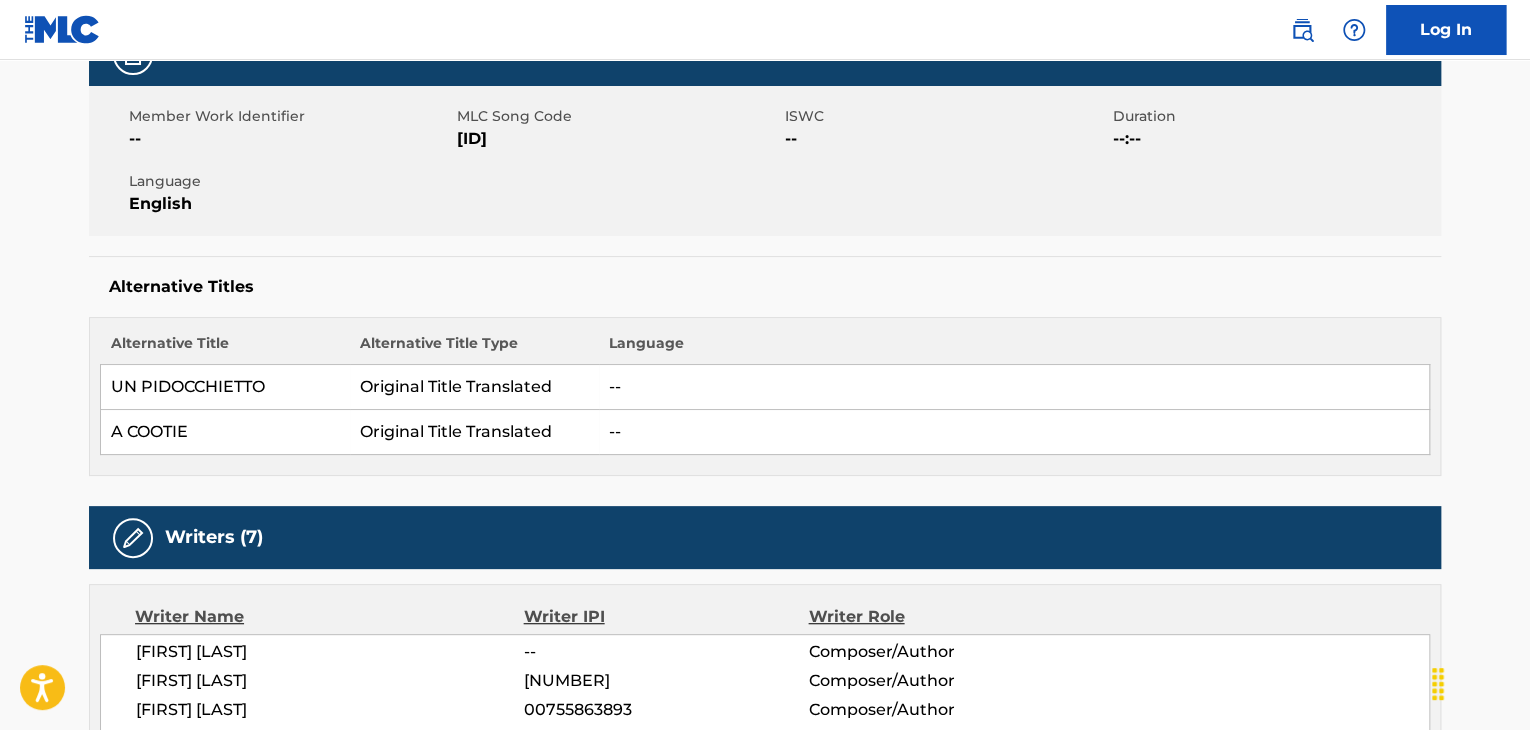 click on "[ID]" at bounding box center [618, 139] 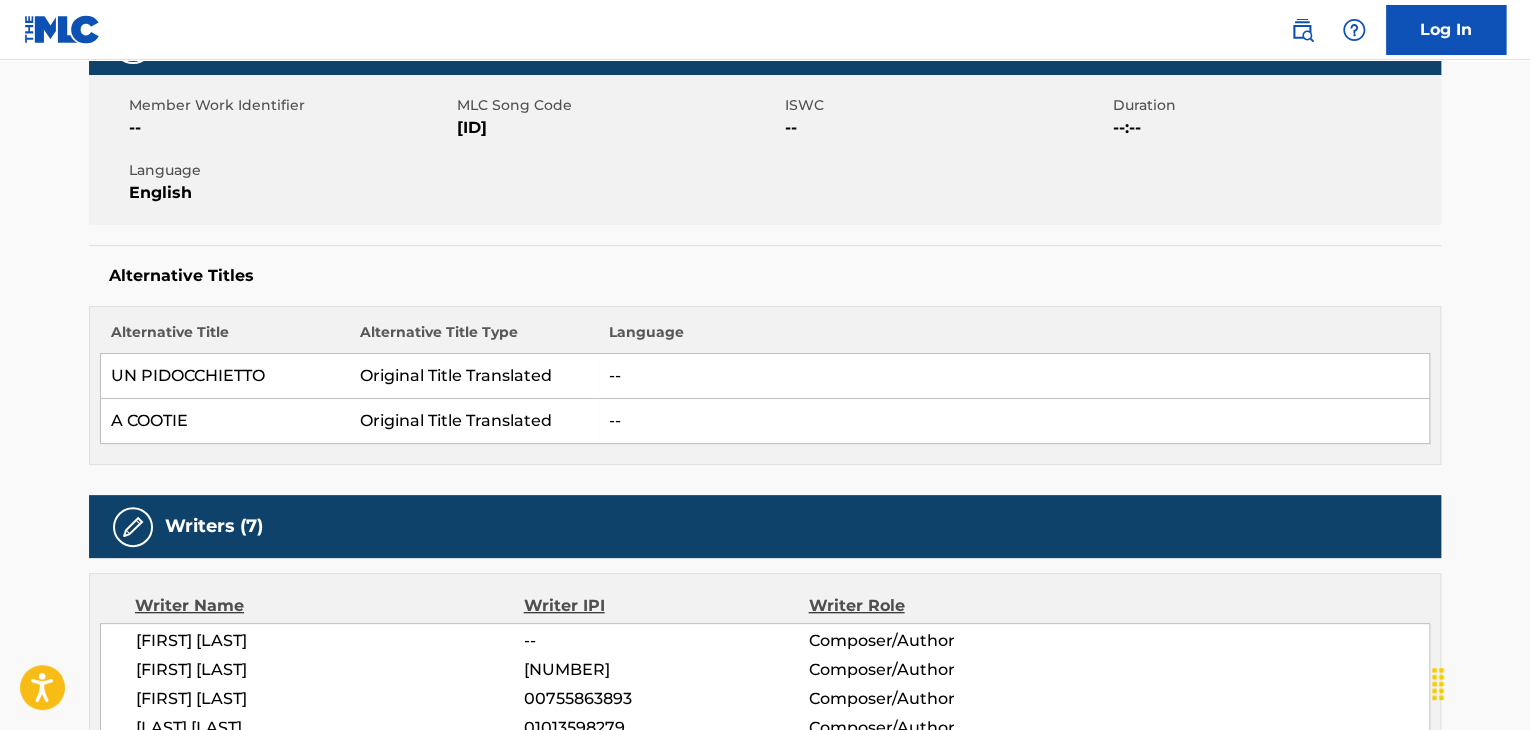 scroll, scrollTop: 0, scrollLeft: 0, axis: both 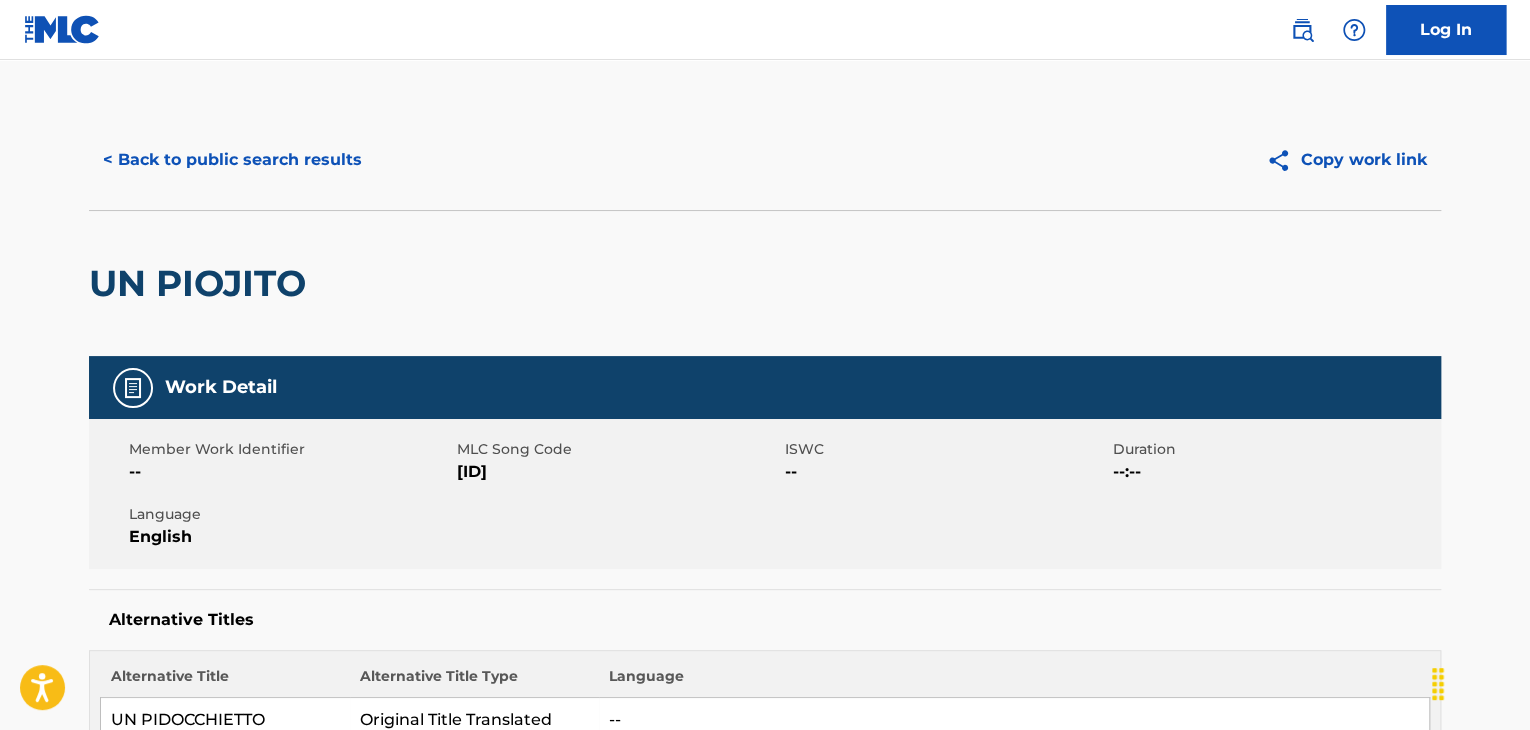 click on "< Back to public search results" at bounding box center (232, 160) 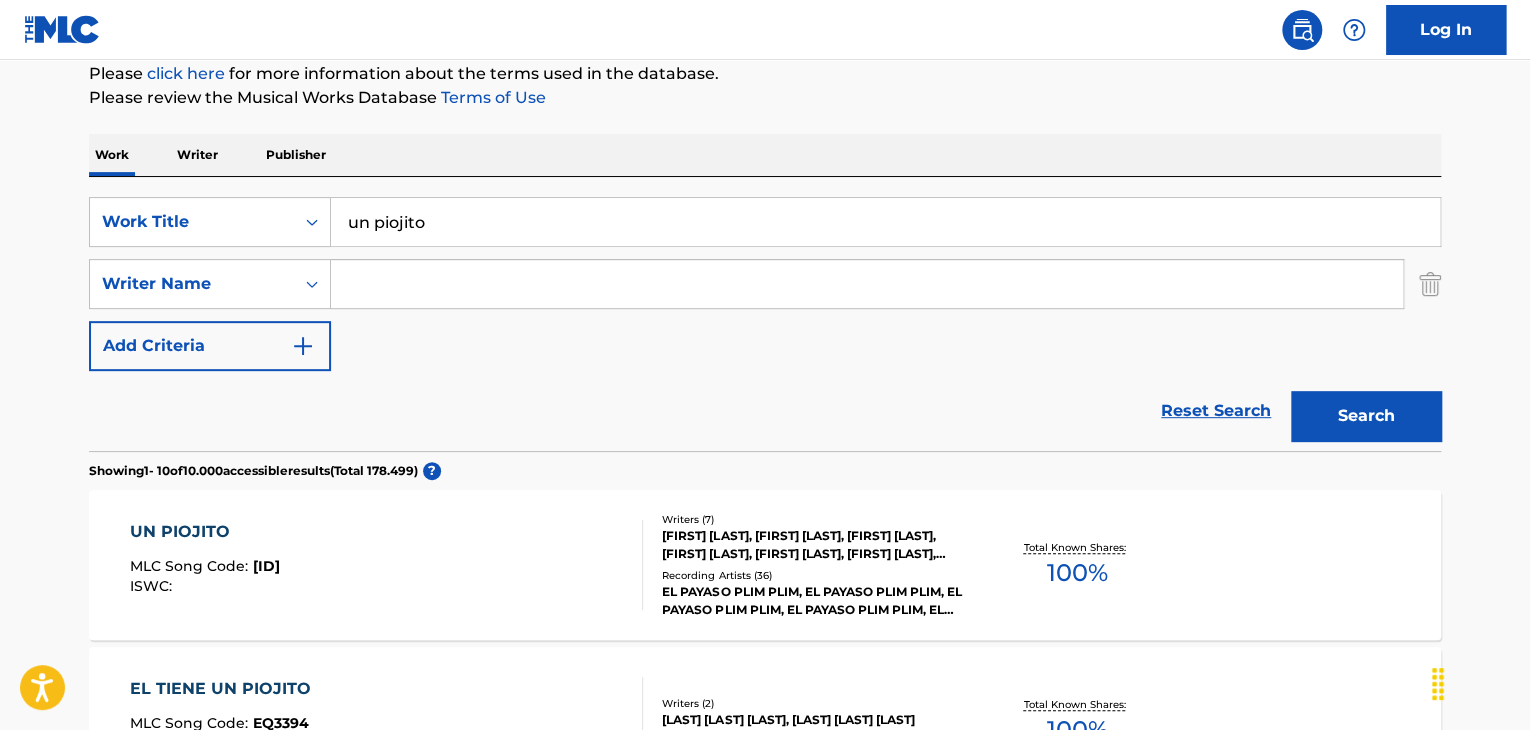 click on "un piojito" at bounding box center (885, 222) 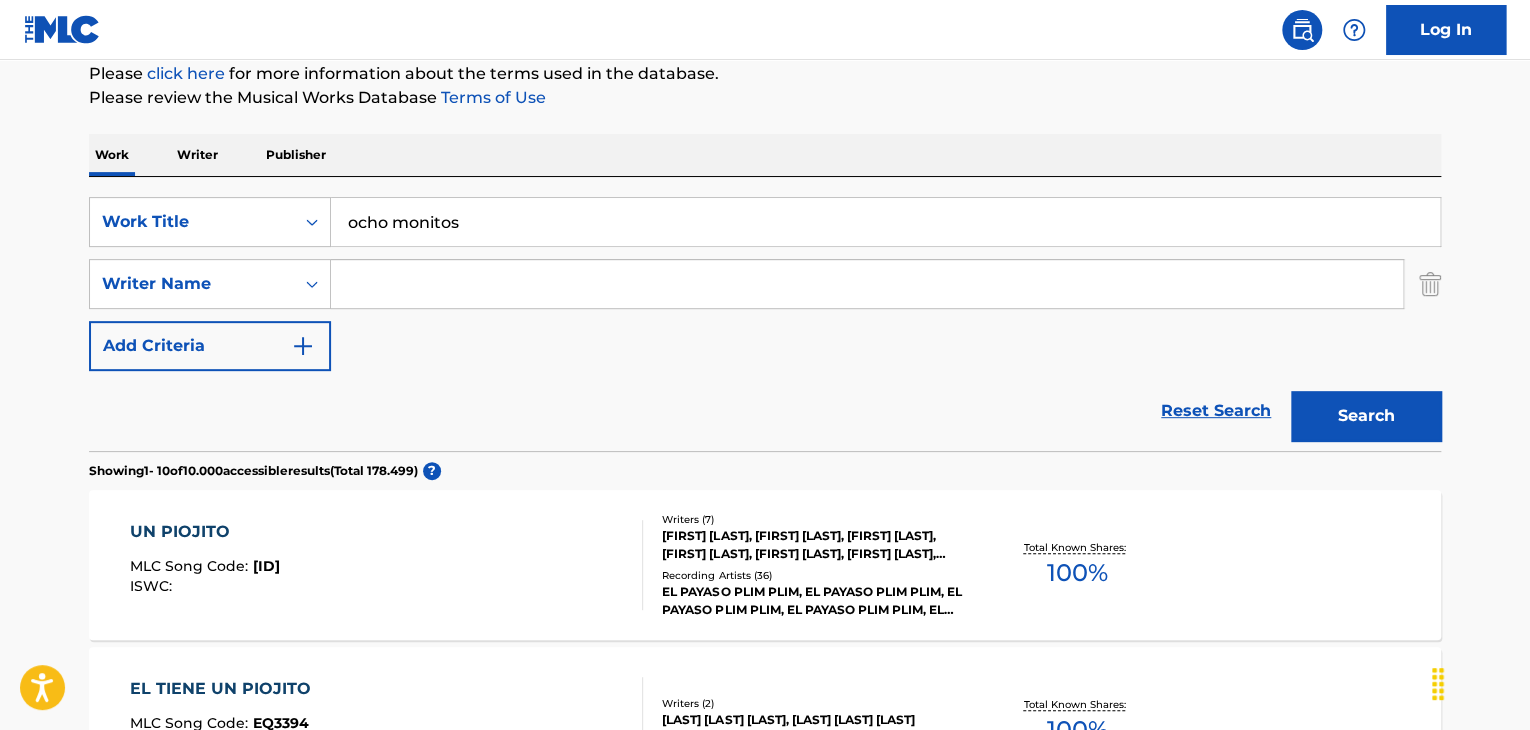 type on "ocho monitos" 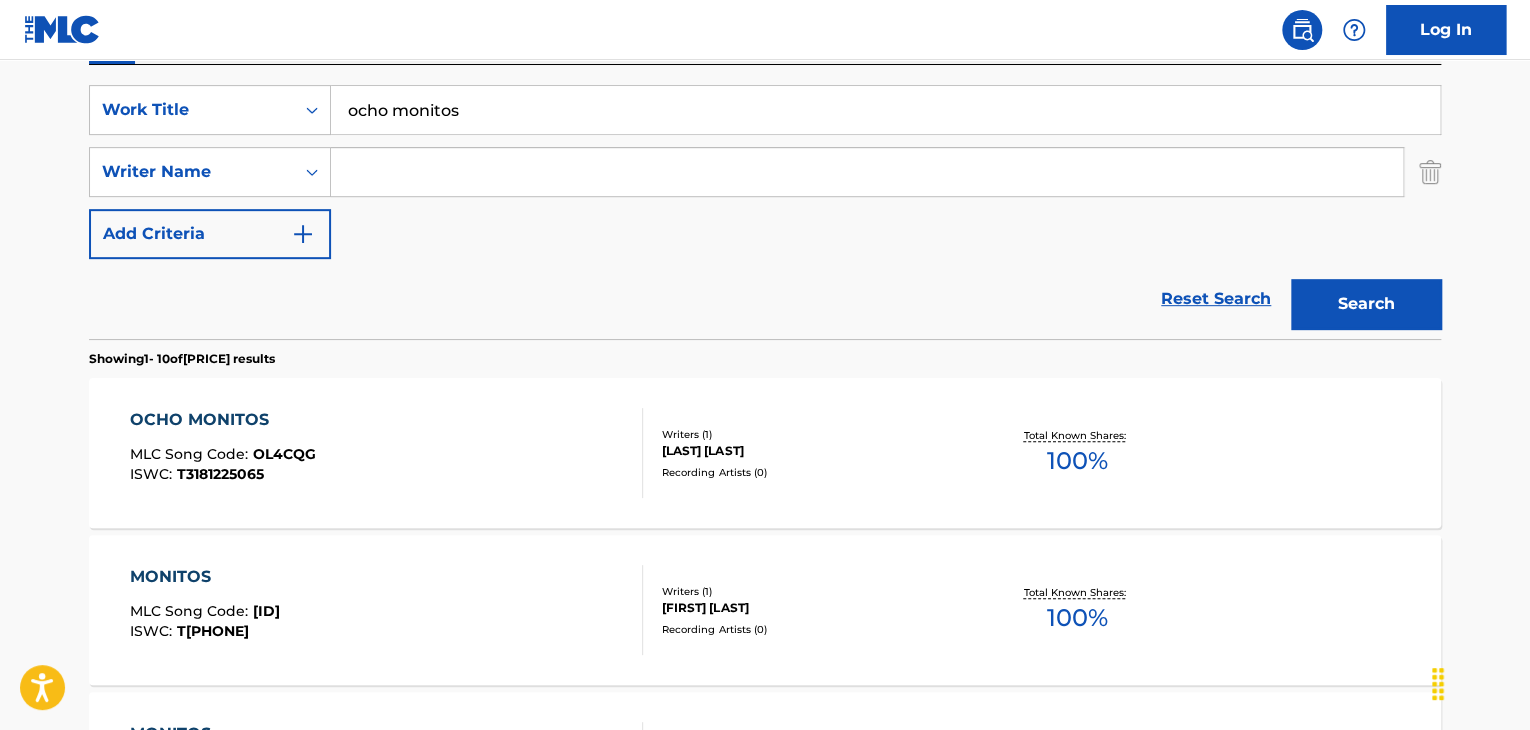 scroll, scrollTop: 414, scrollLeft: 0, axis: vertical 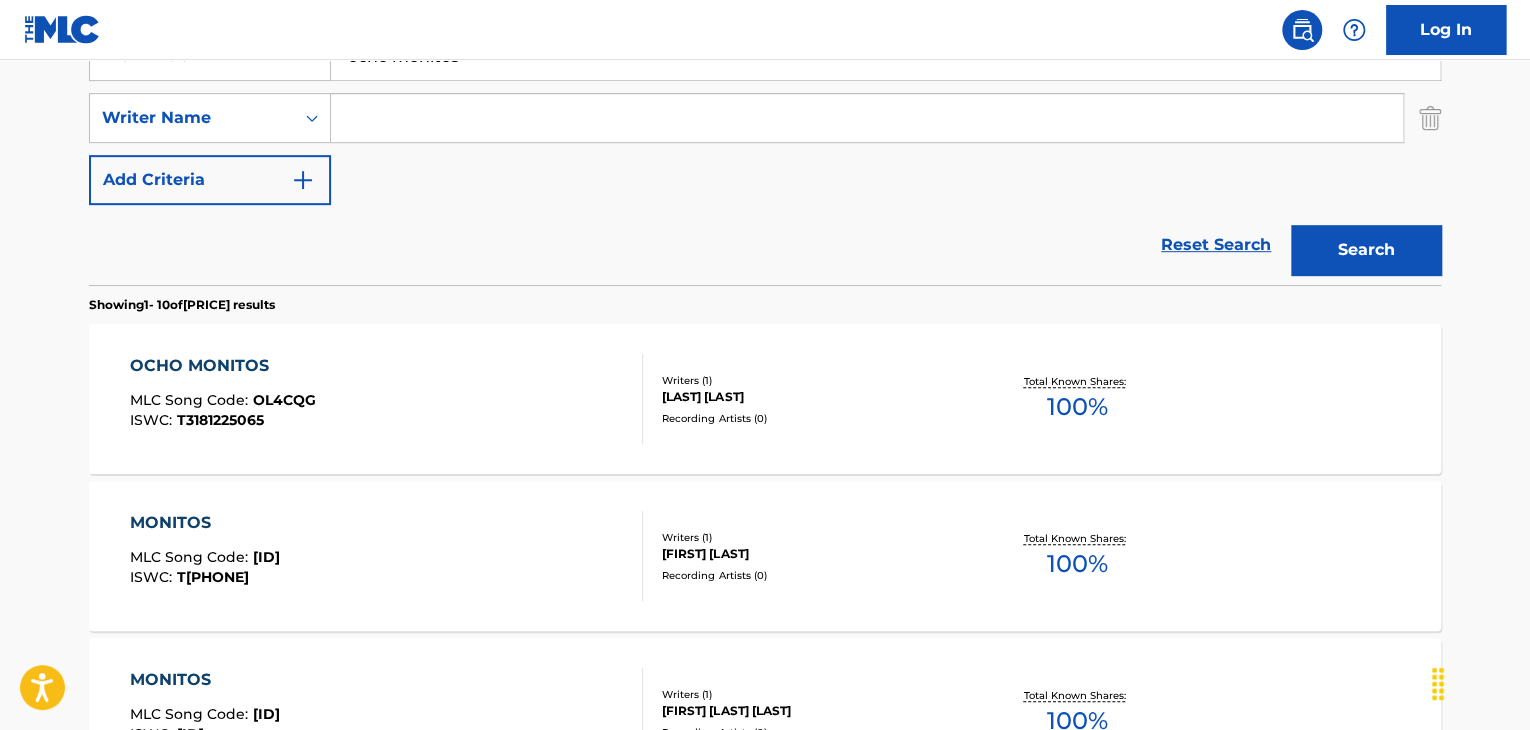 click on "MLC Song Code : OL4CQG ISWC : T3181225065" at bounding box center [387, 399] 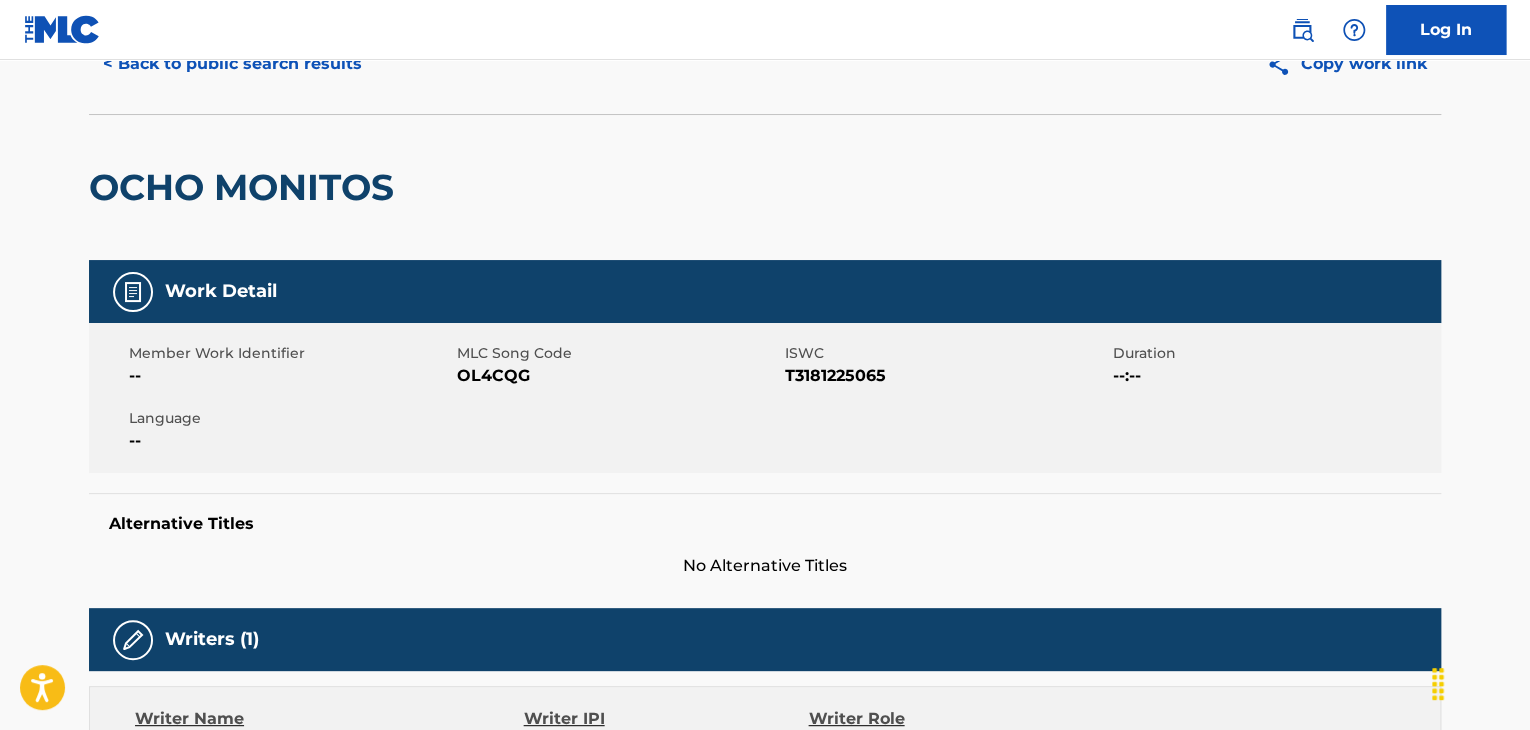scroll, scrollTop: 86, scrollLeft: 0, axis: vertical 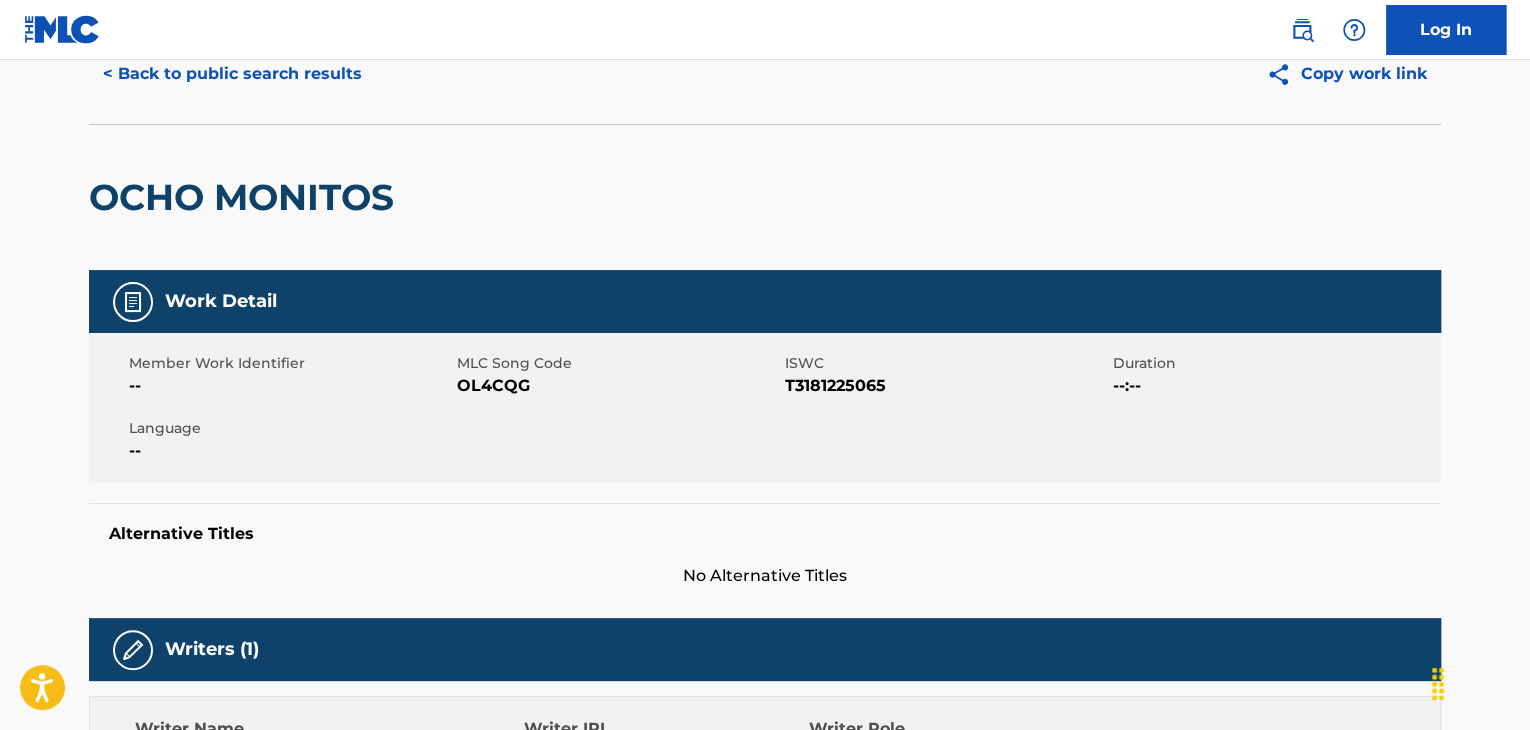 click on "< Back to public search results" at bounding box center (232, 74) 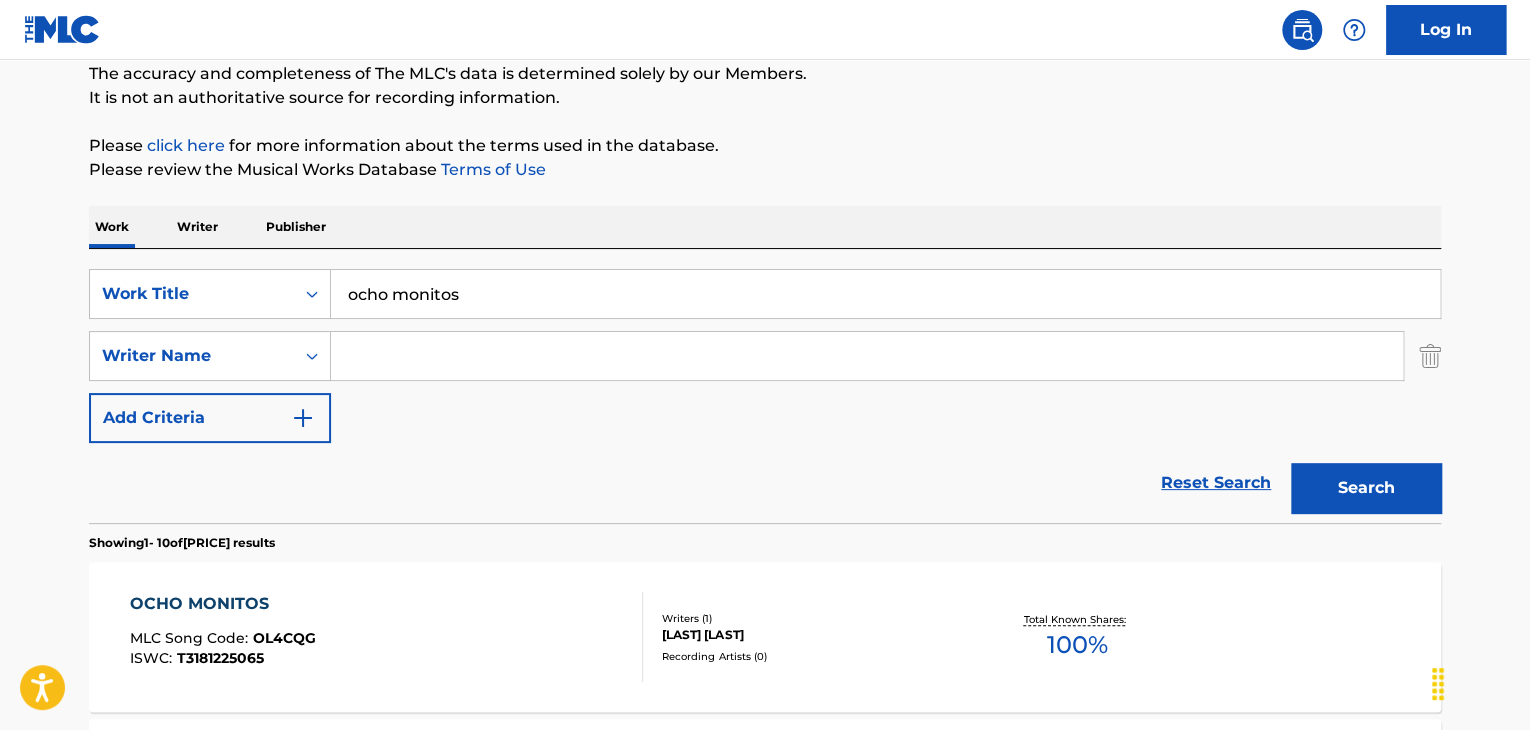 scroll, scrollTop: 126, scrollLeft: 0, axis: vertical 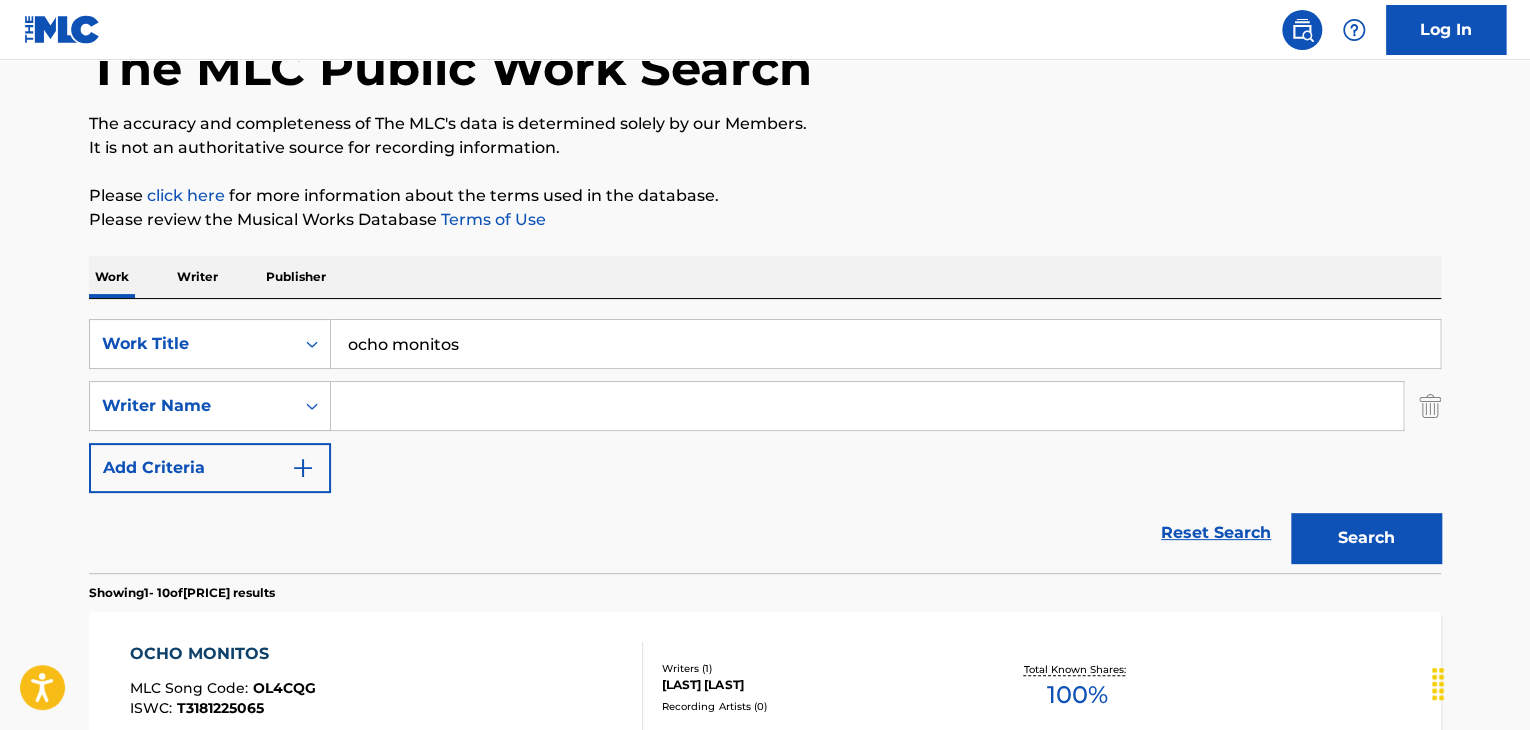 click on "ocho monitos" at bounding box center [885, 344] 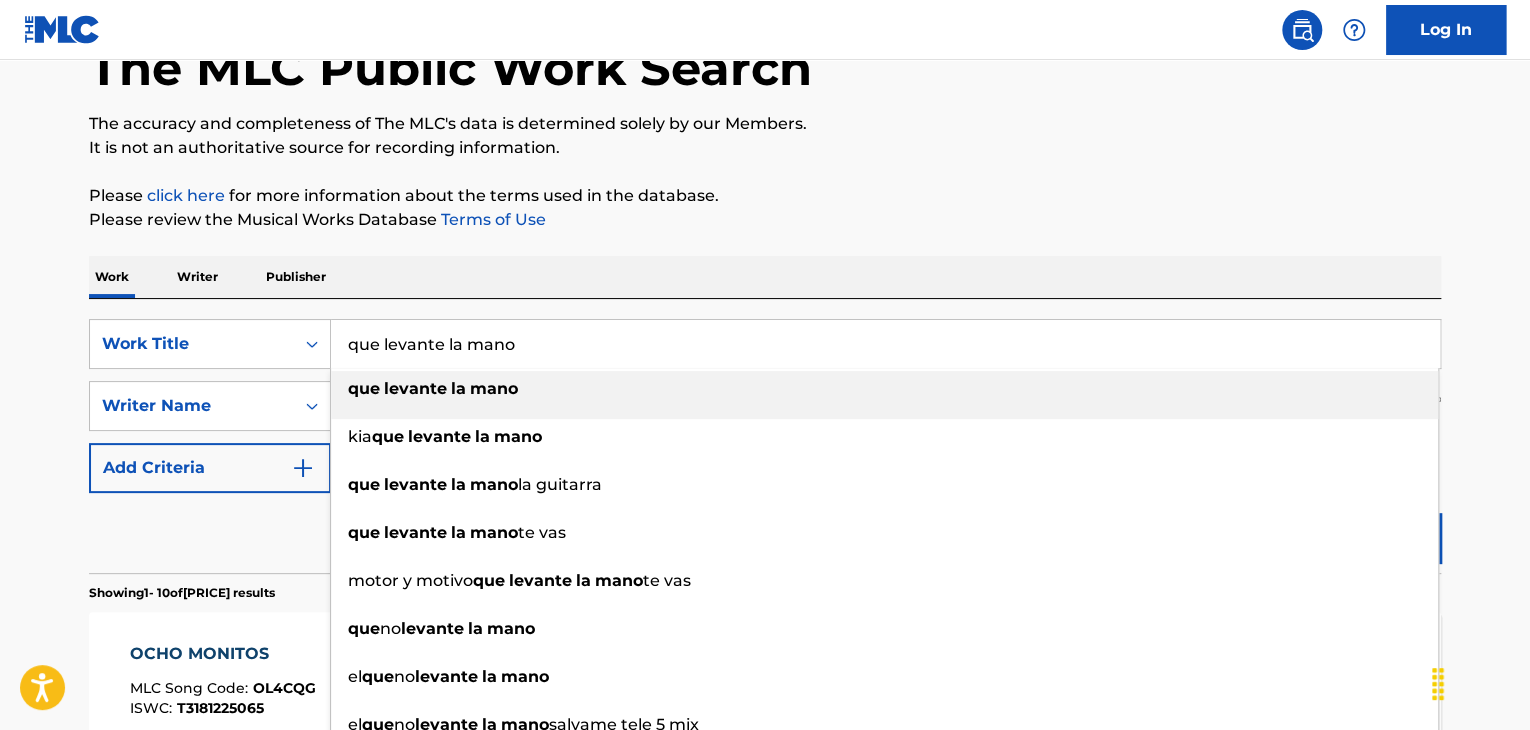 type on "que levante la mano" 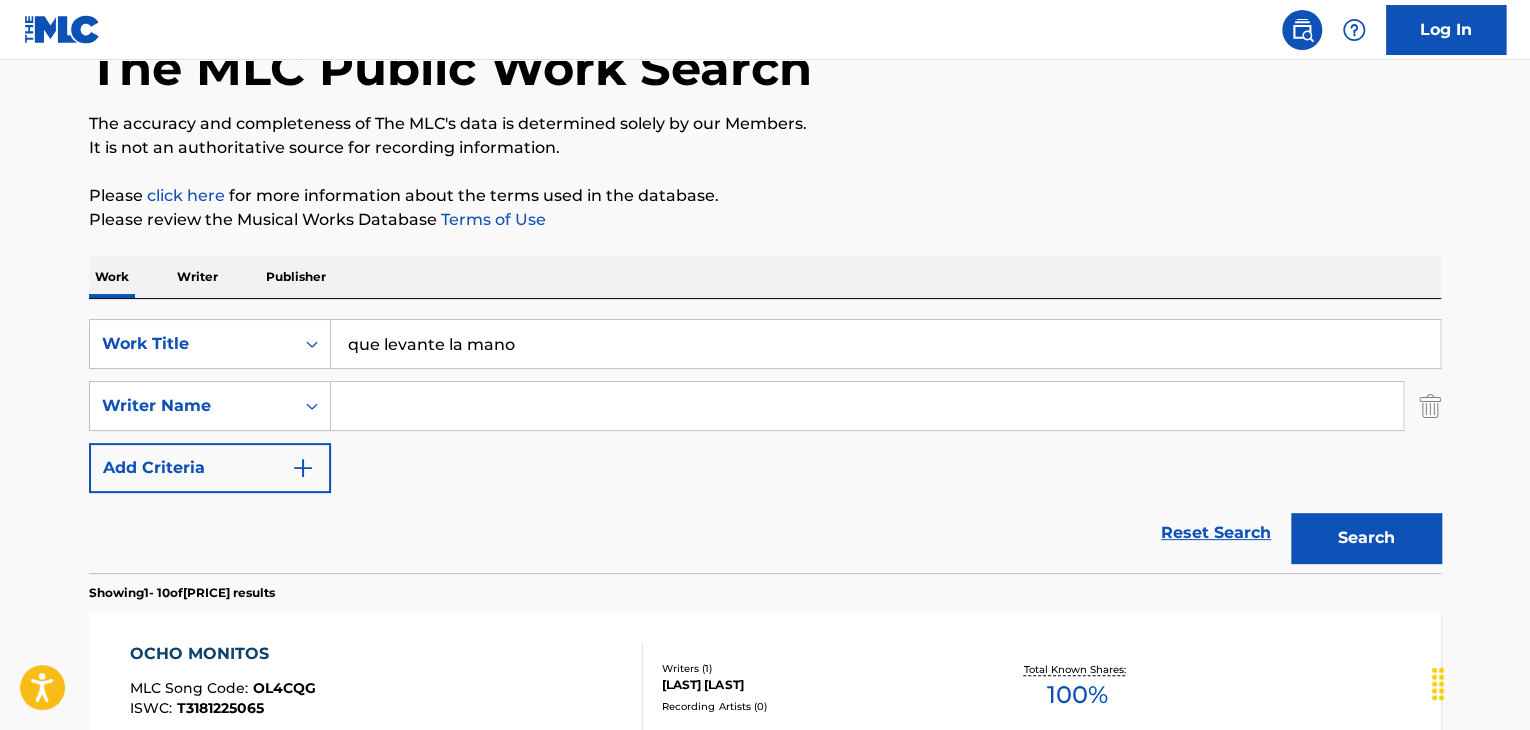 click at bounding box center [867, 406] 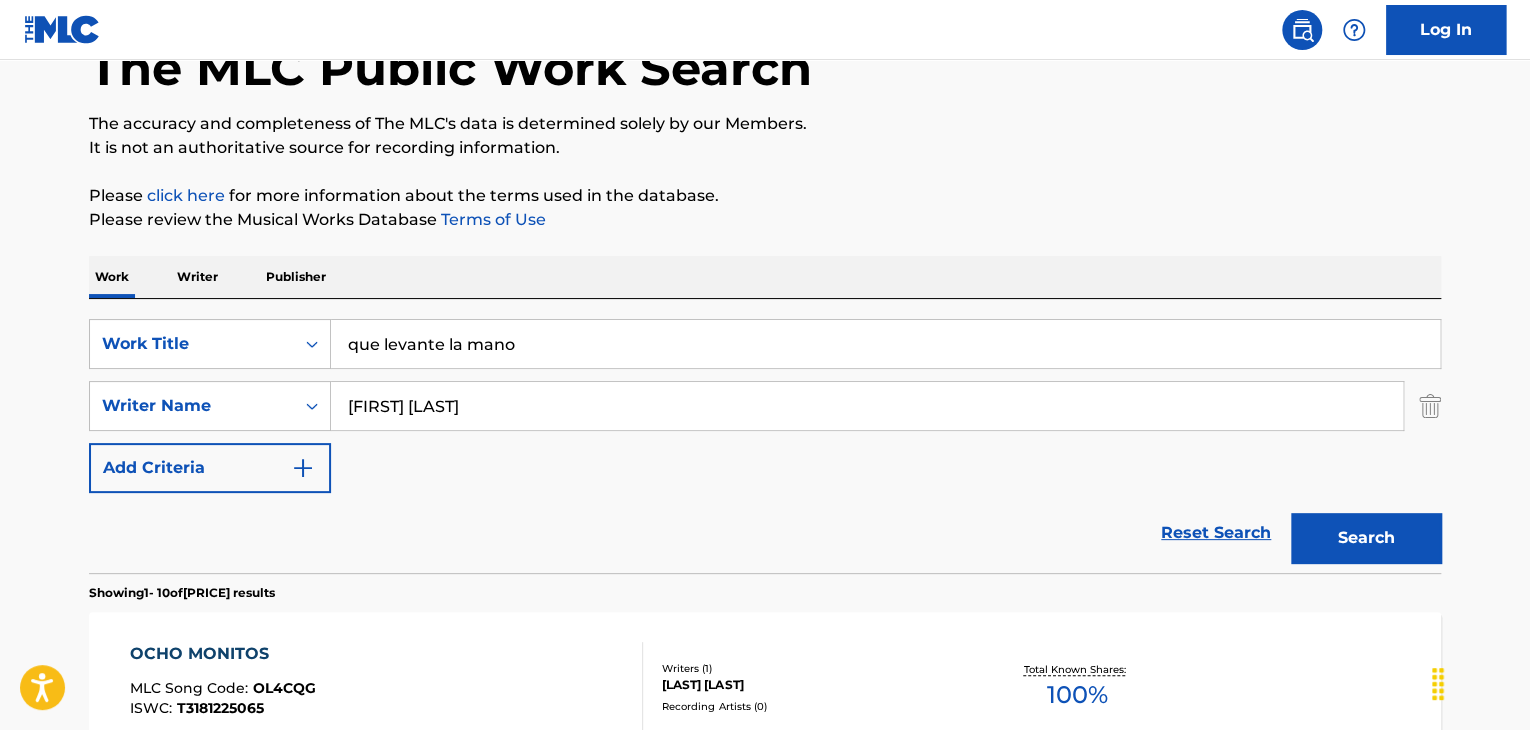 click on "Search" at bounding box center (1366, 538) 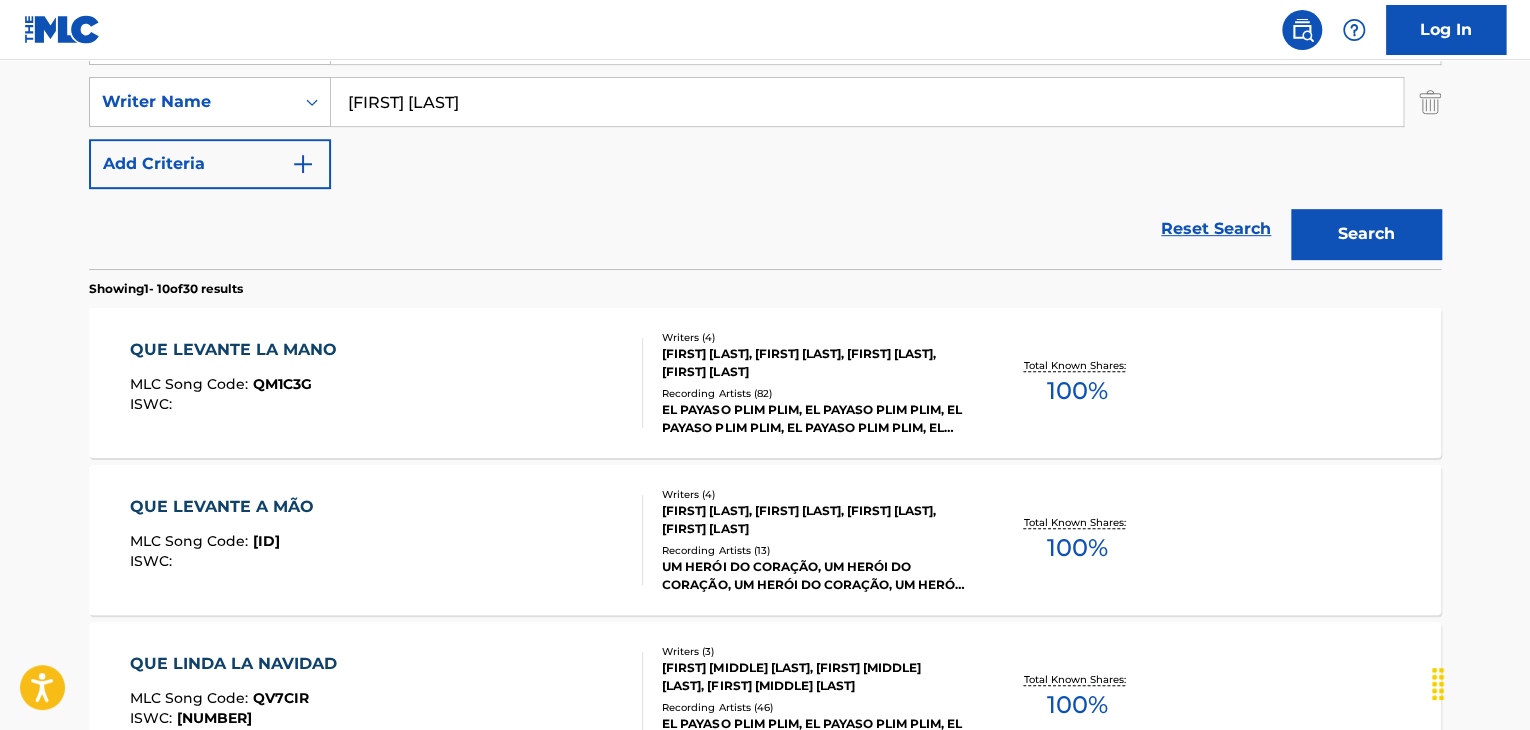 scroll, scrollTop: 432, scrollLeft: 0, axis: vertical 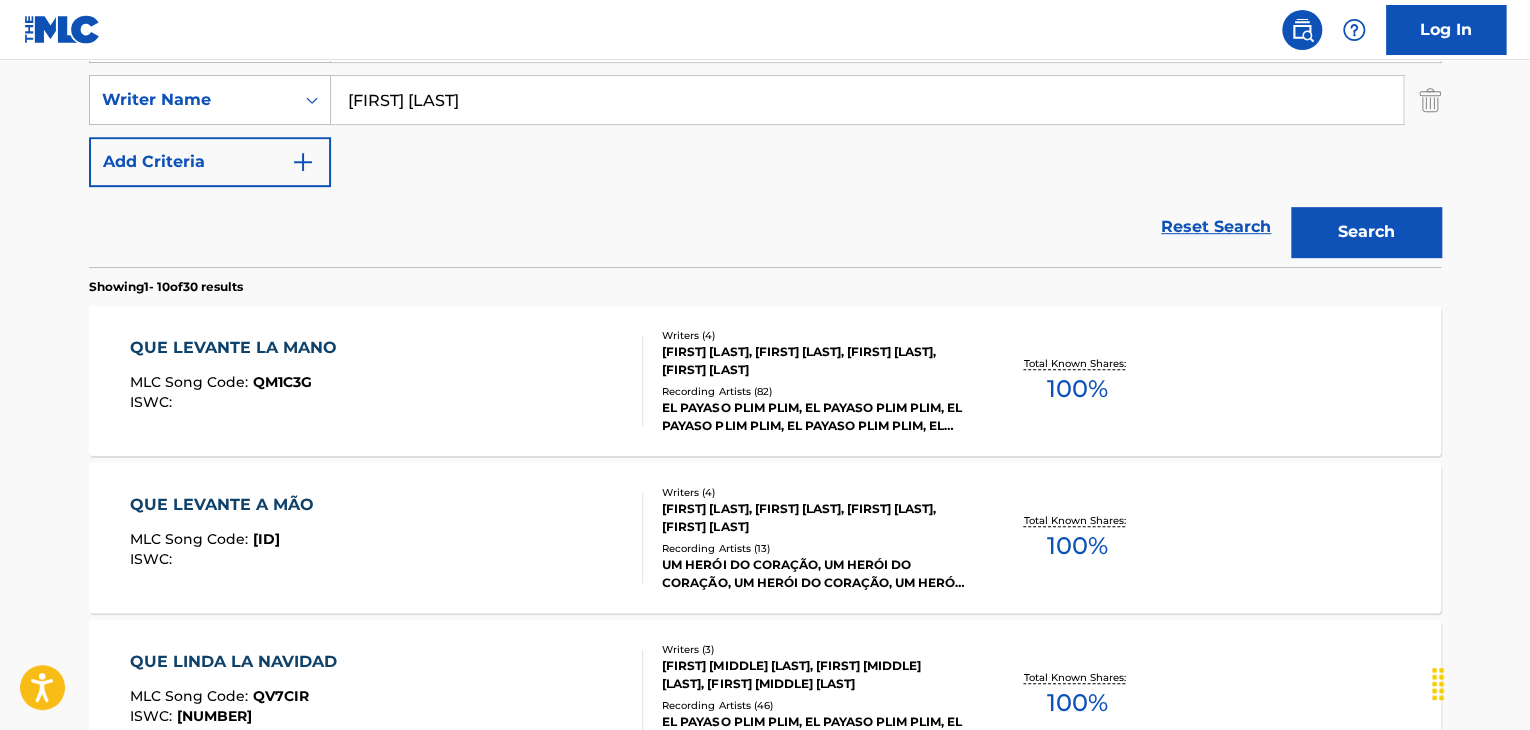 click on "QUE LEVANTE LA MANO MLC Song Code : QM1C3G ISWC :" at bounding box center [387, 381] 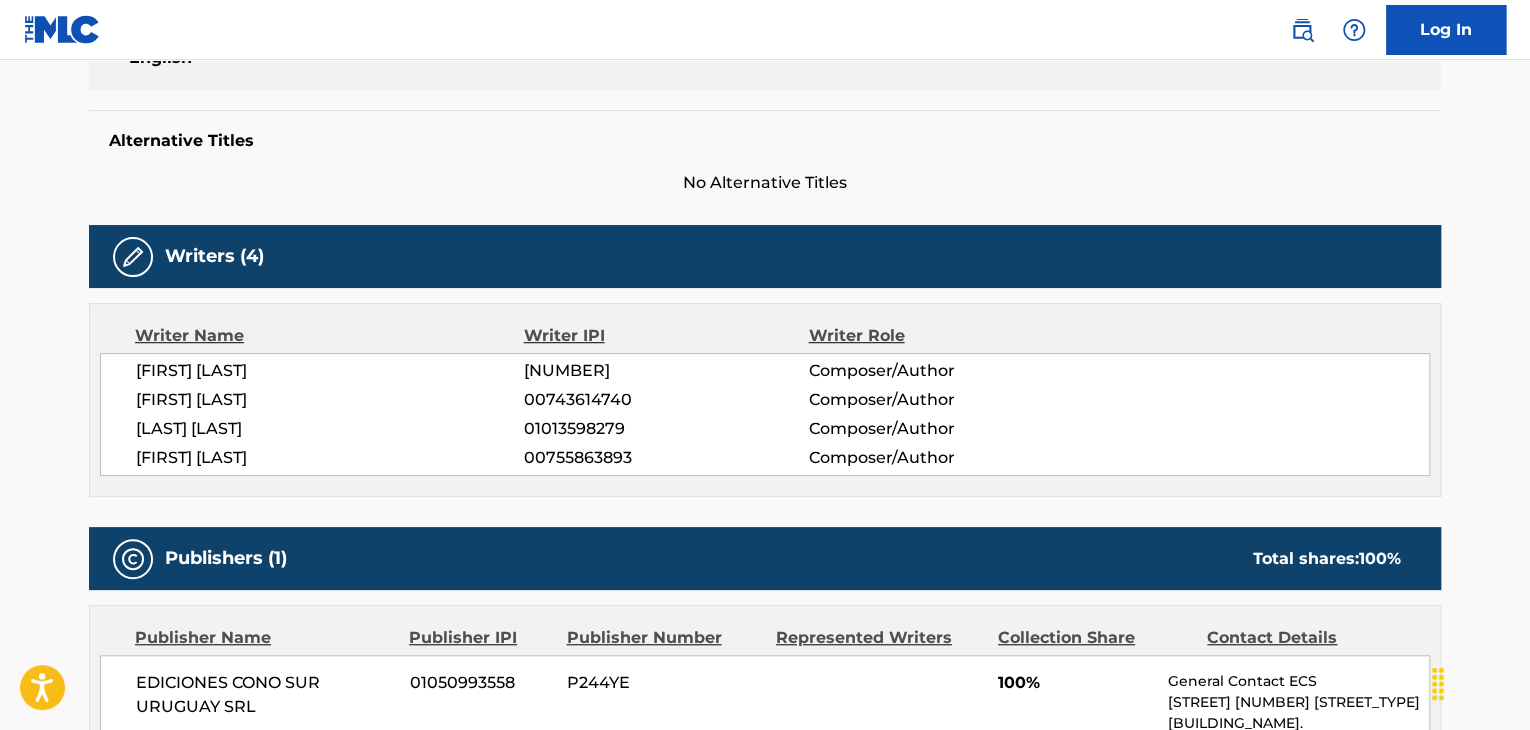 scroll, scrollTop: 499, scrollLeft: 0, axis: vertical 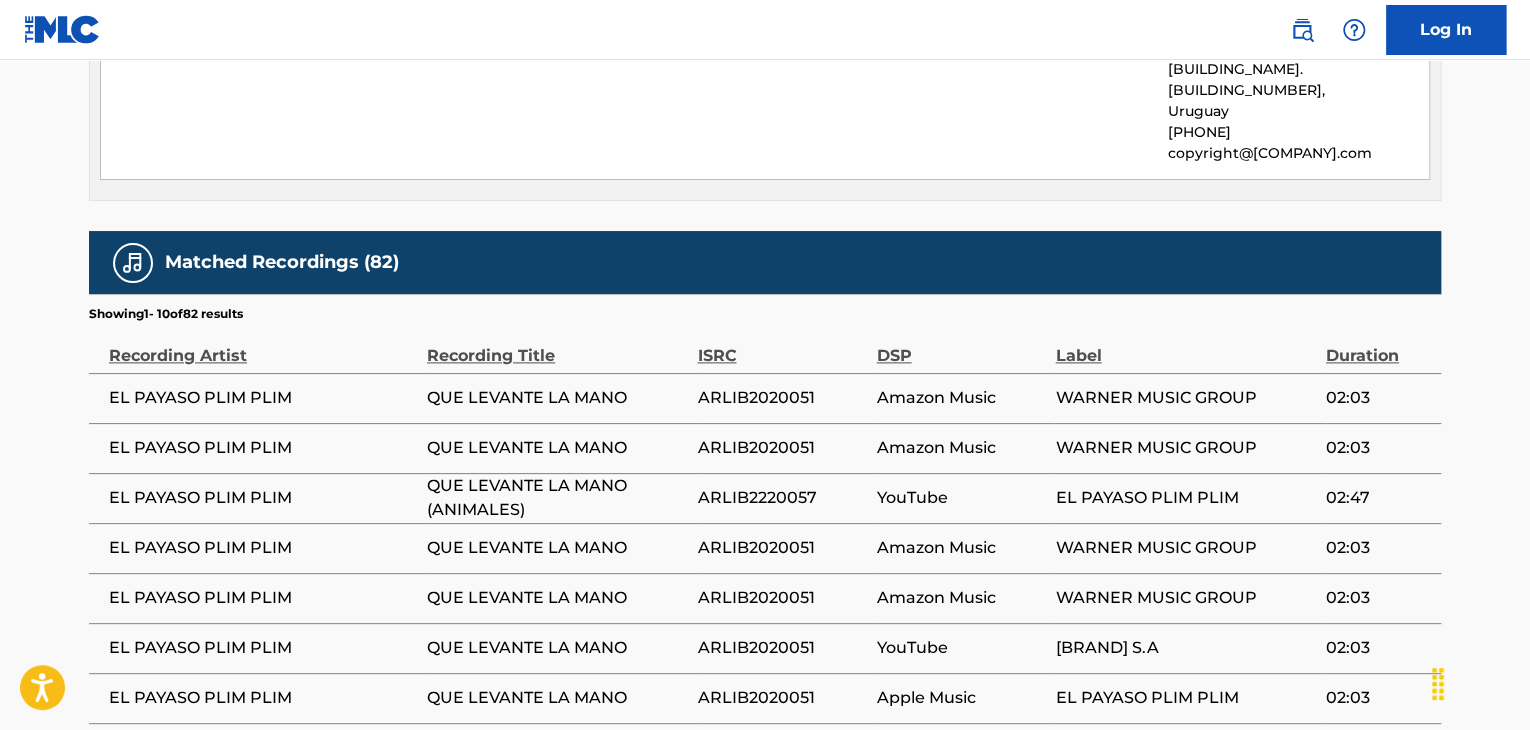 click on "QUE LEVANTE LA MANO" at bounding box center [562, 398] 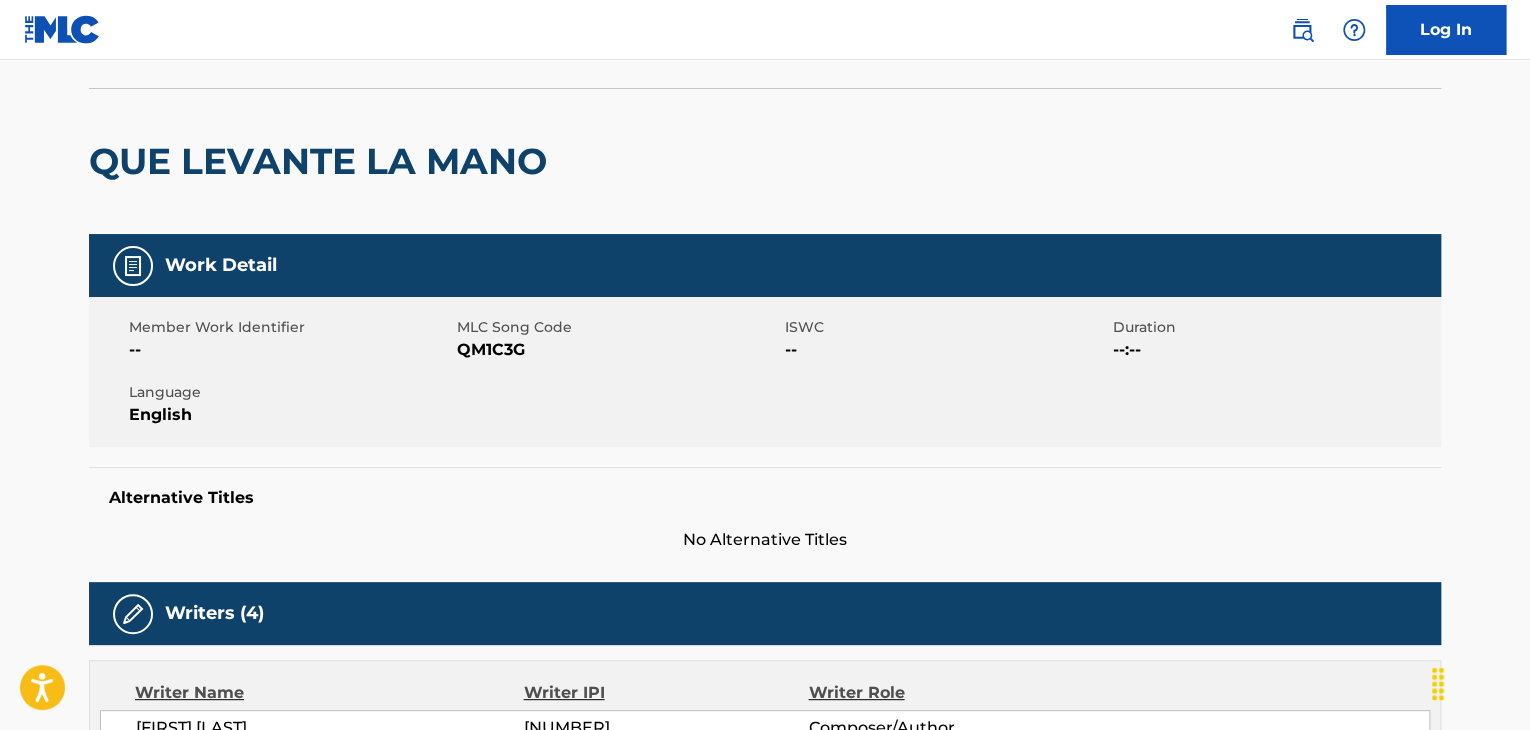 scroll, scrollTop: 246, scrollLeft: 0, axis: vertical 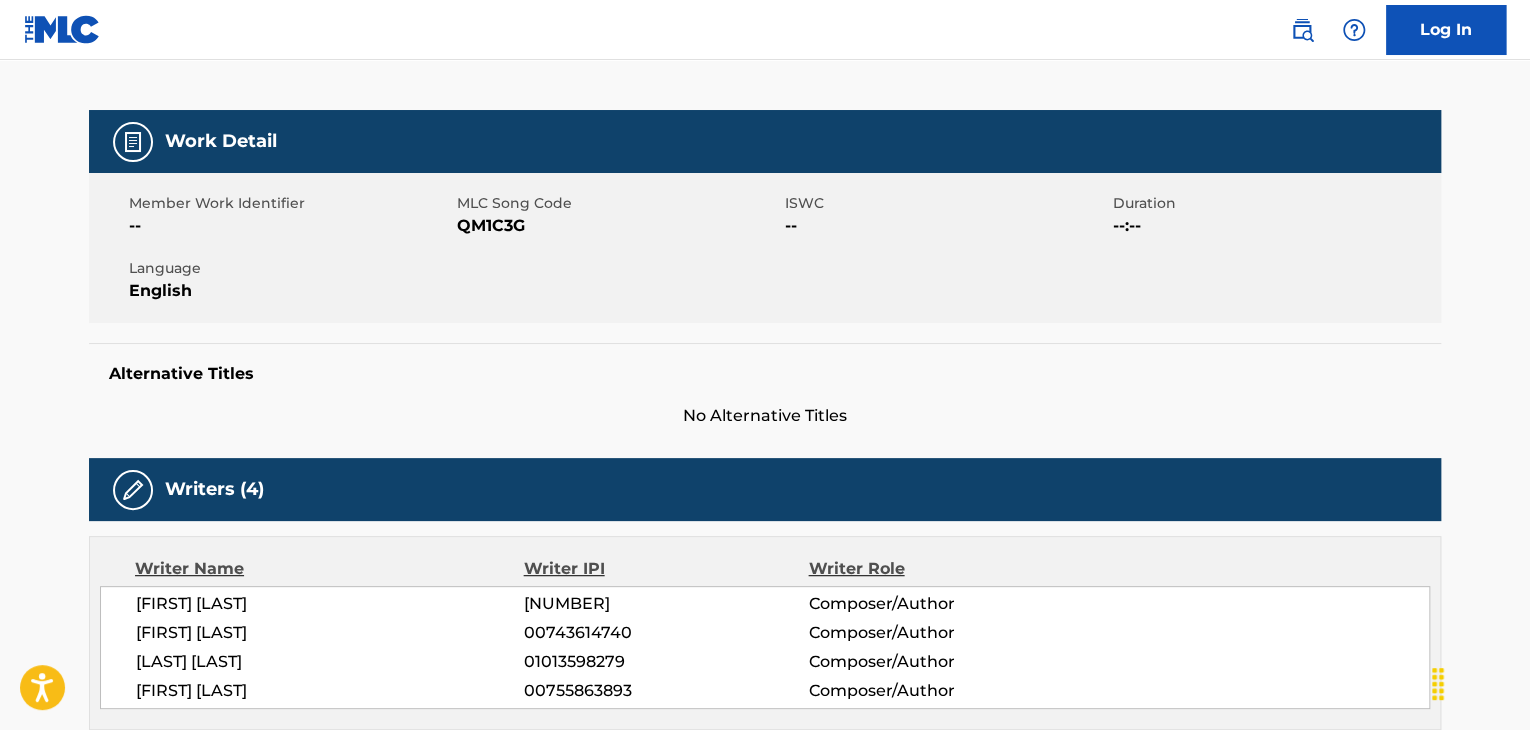 click on "QM1C3G" at bounding box center [618, 226] 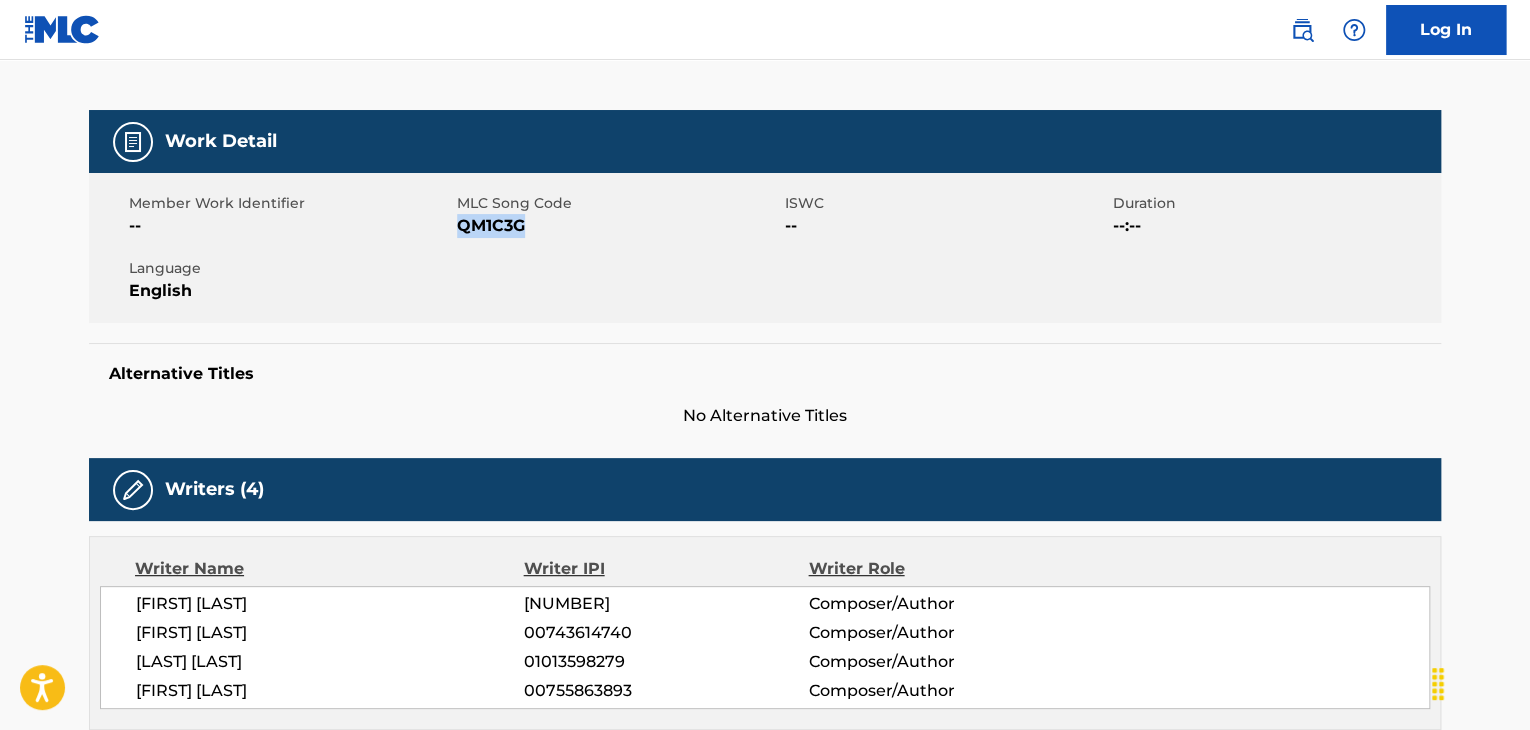 click on "QM1C3G" at bounding box center (618, 226) 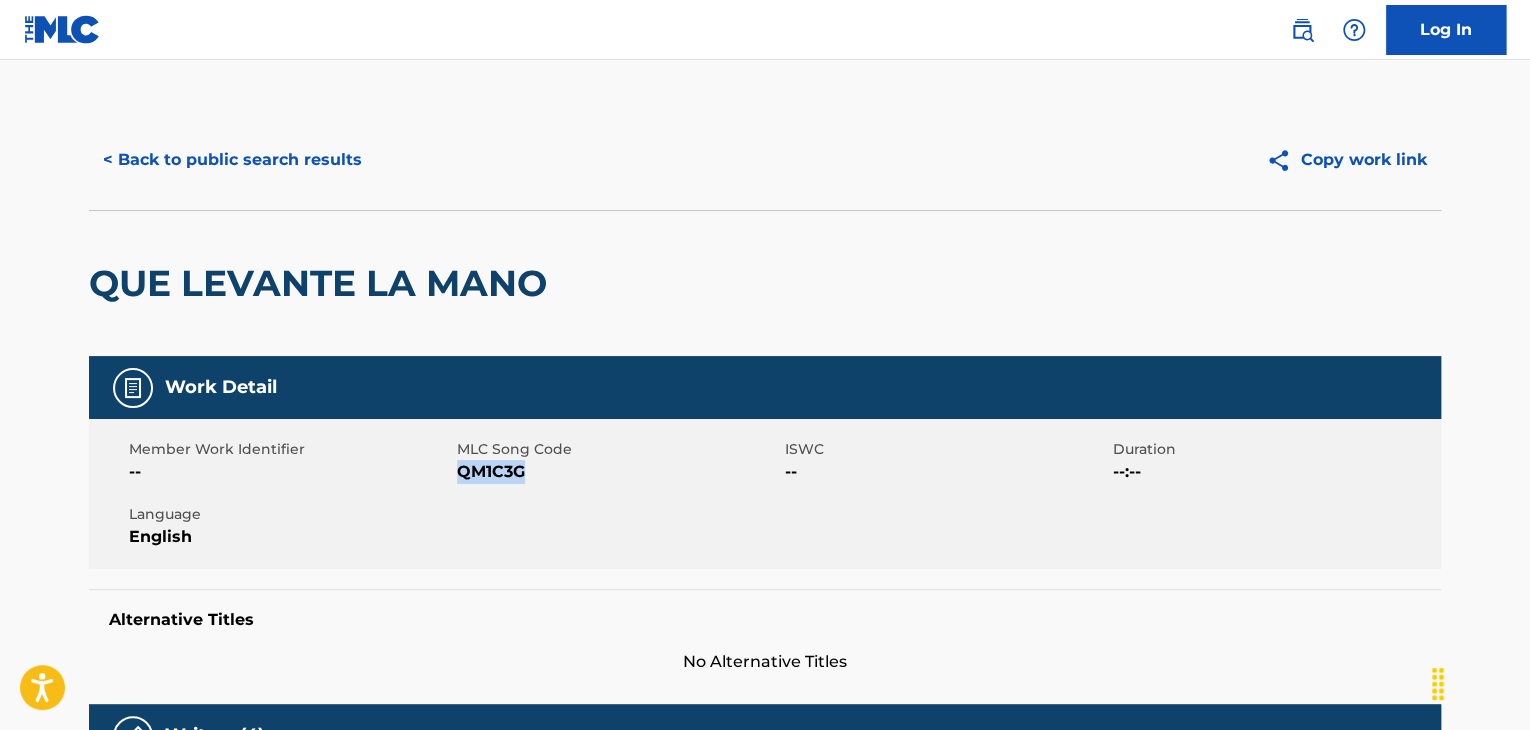 click on "< Back to public search results" at bounding box center (232, 160) 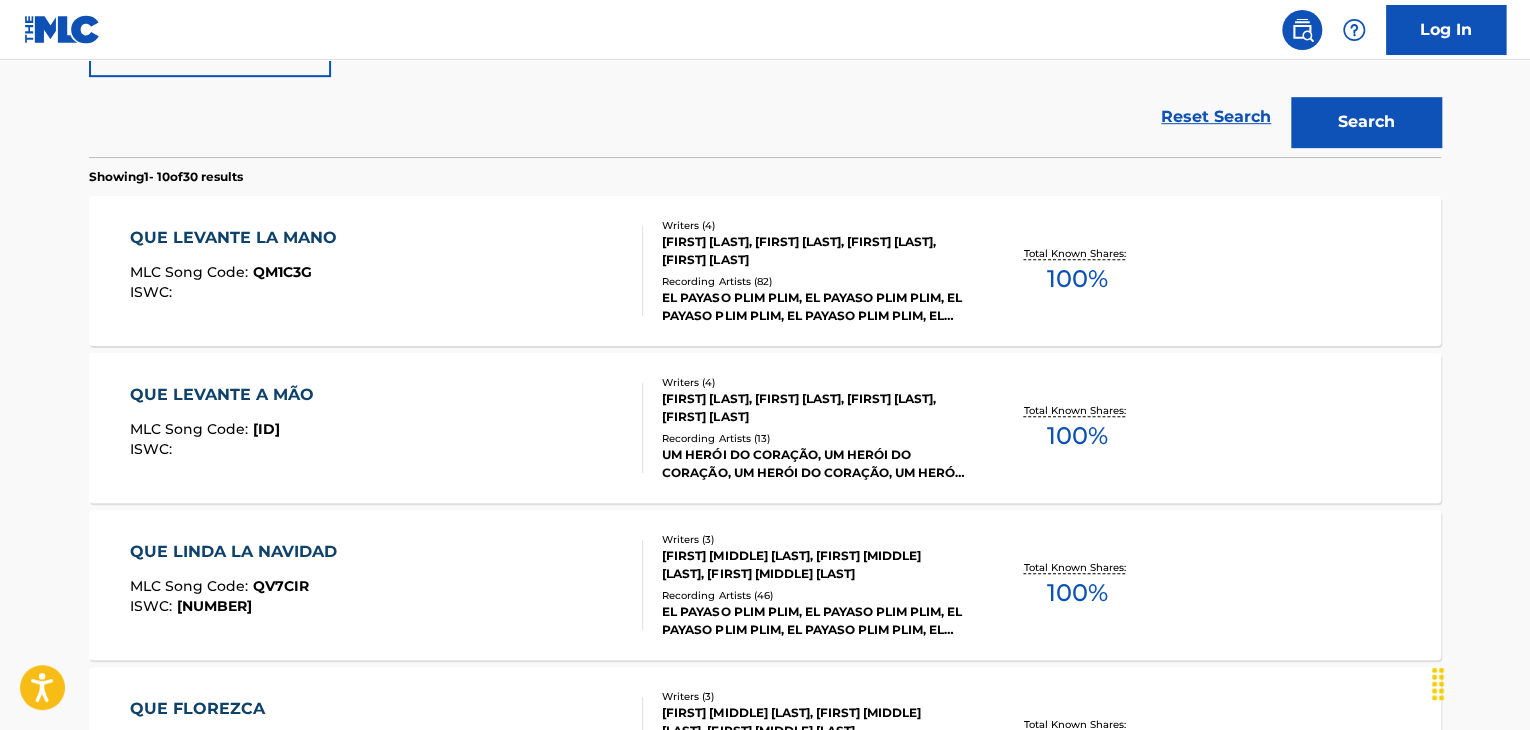 scroll, scrollTop: 548, scrollLeft: 0, axis: vertical 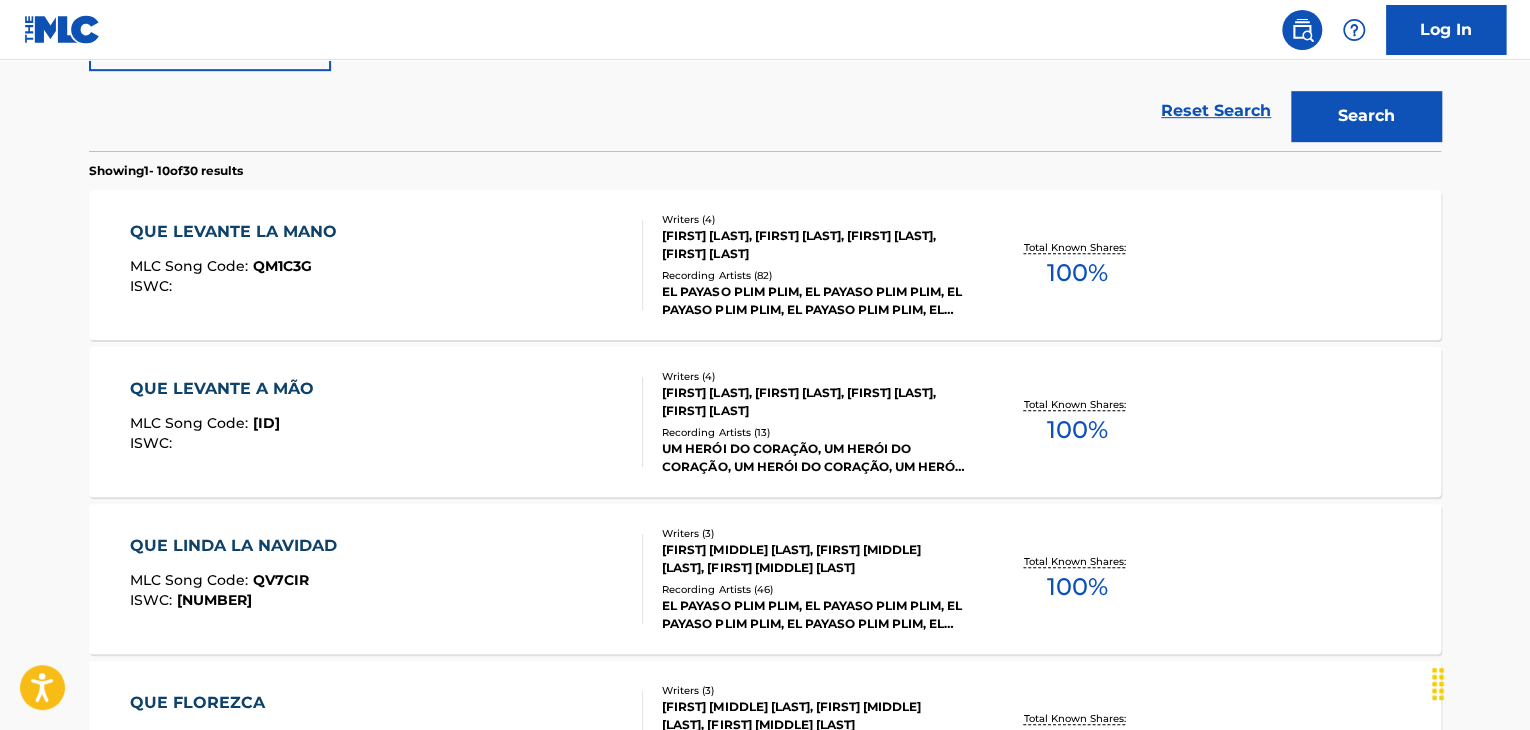 click on "QUE LEVANTE A MÃO MLC Song Code : QL895P ISWC :" at bounding box center [387, 422] 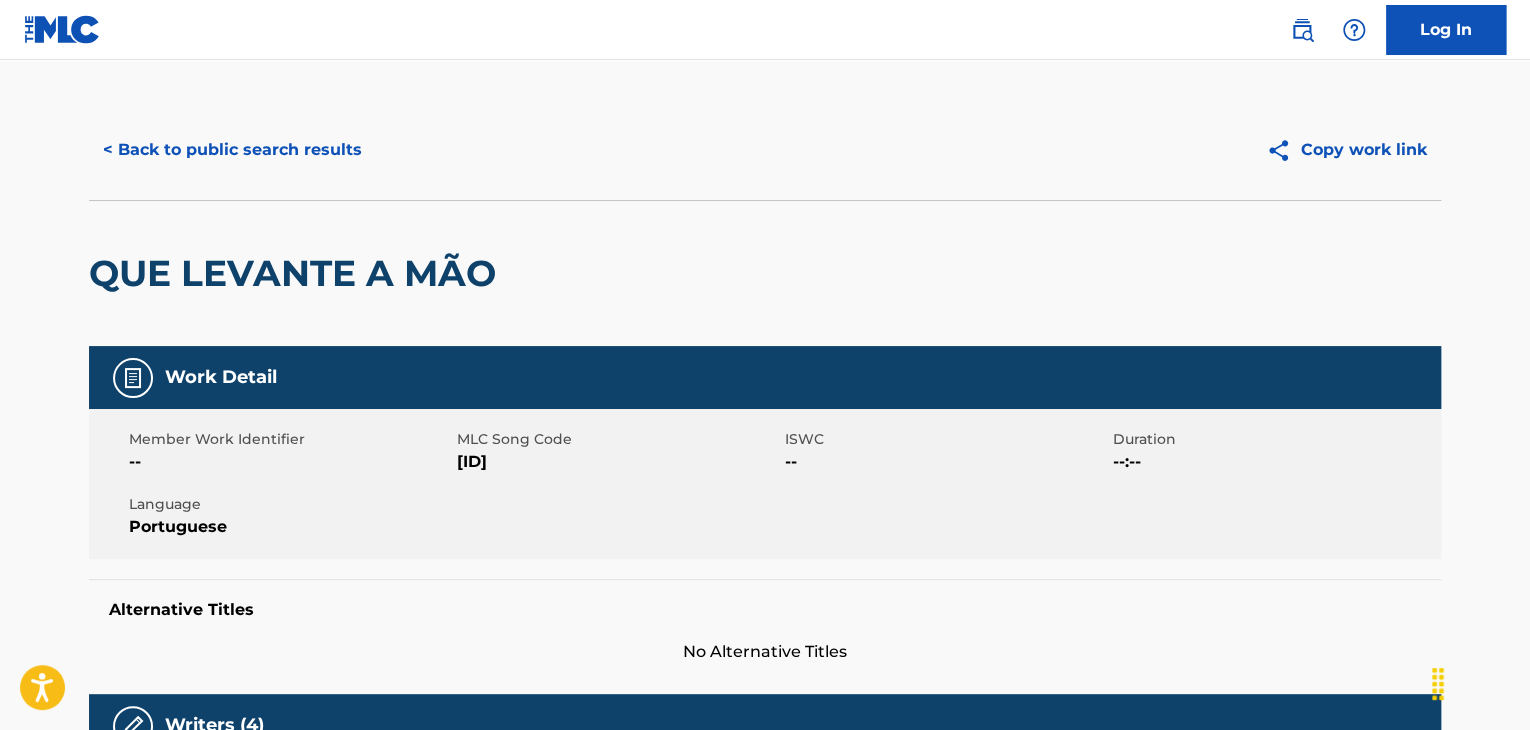 scroll, scrollTop: 0, scrollLeft: 0, axis: both 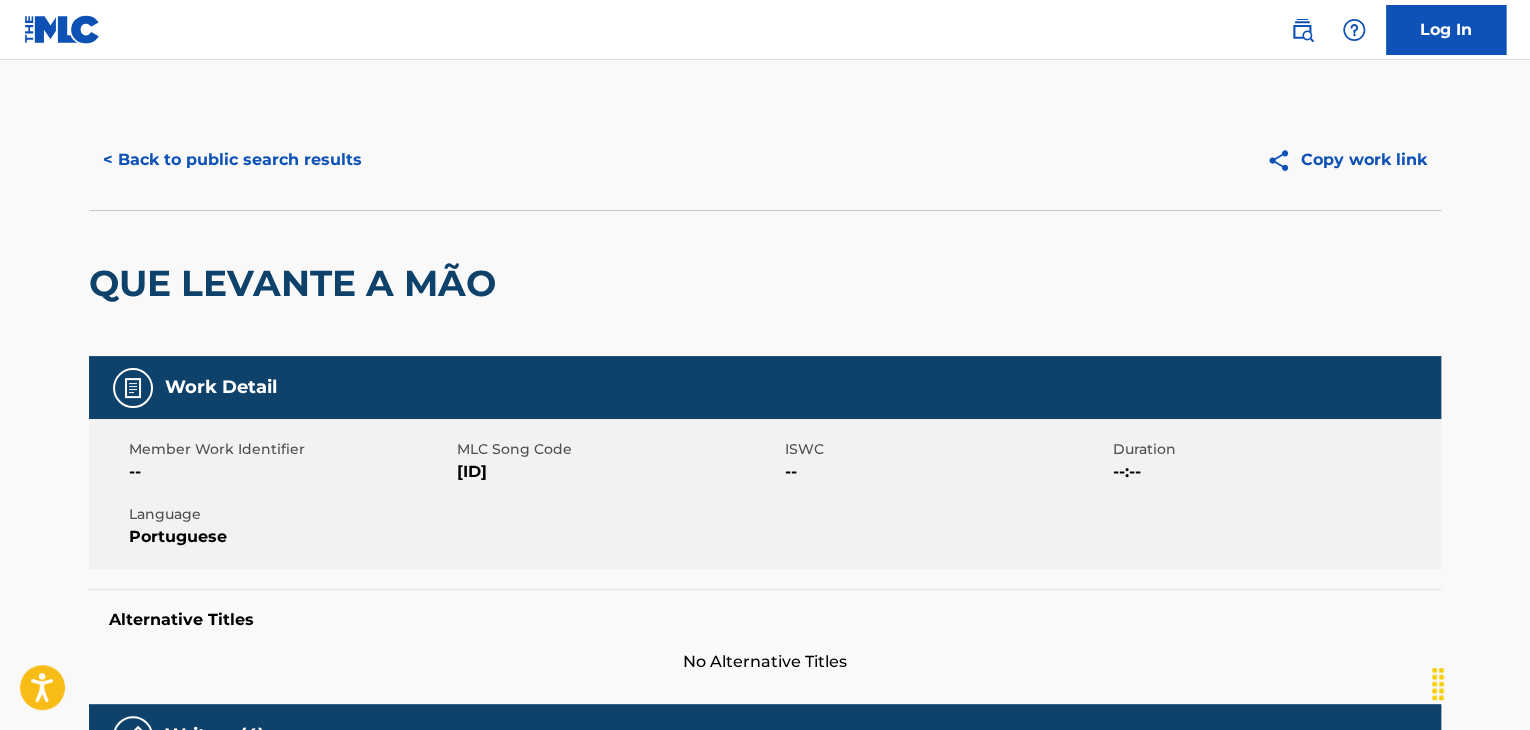 click on "[ID]" at bounding box center (618, 472) 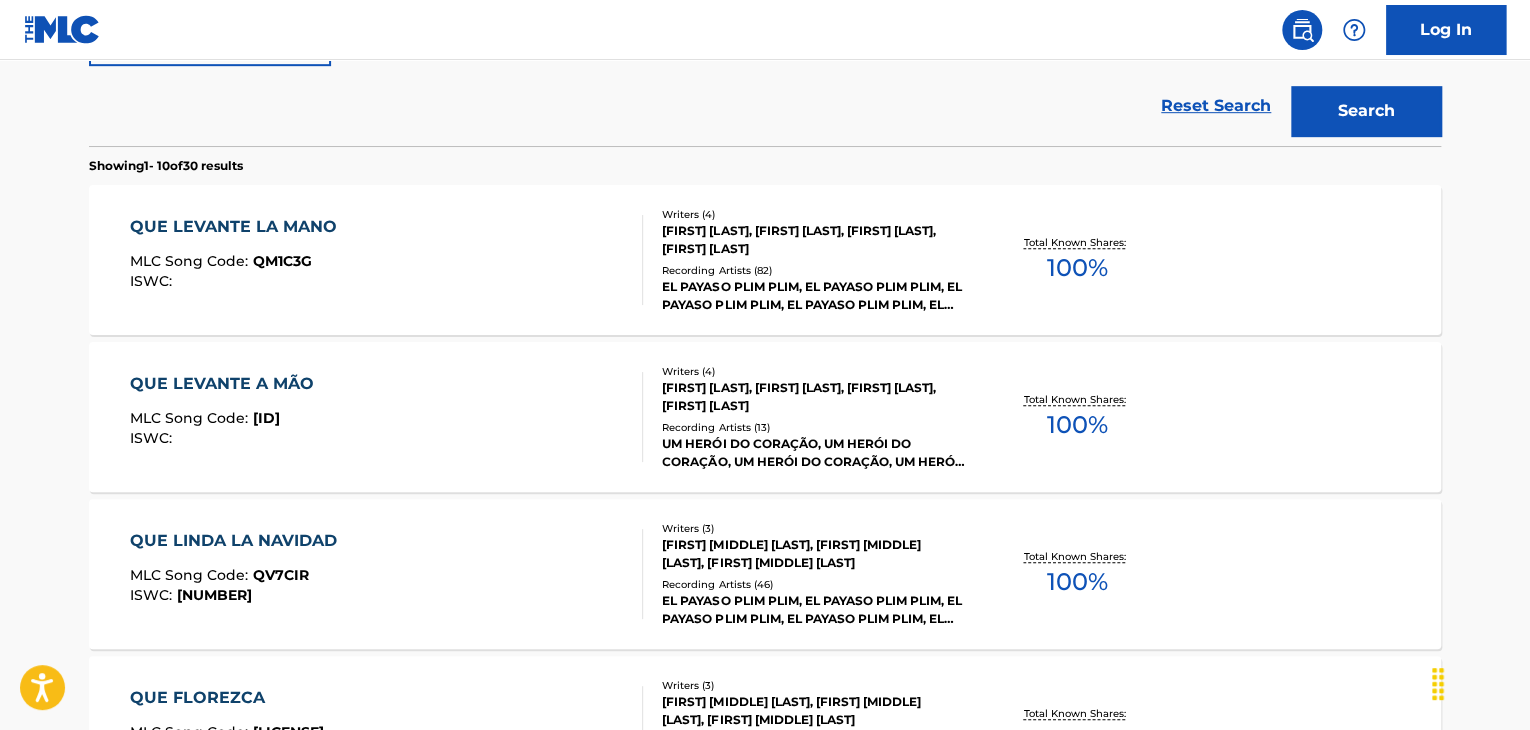 scroll, scrollTop: 546, scrollLeft: 0, axis: vertical 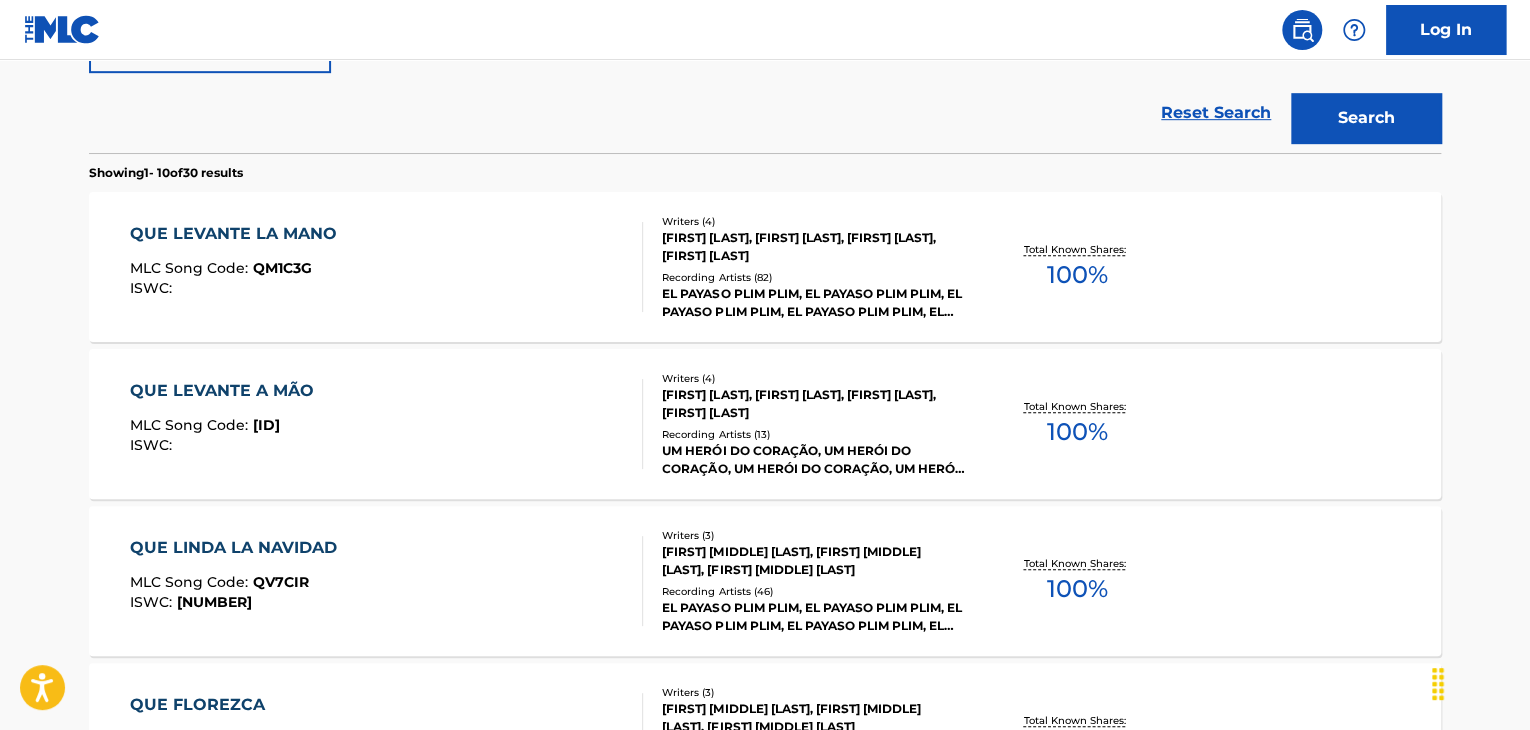 click on "QUE LEVANTE LA MANO MLC Song Code : QM1C3G ISWC :" at bounding box center [387, 267] 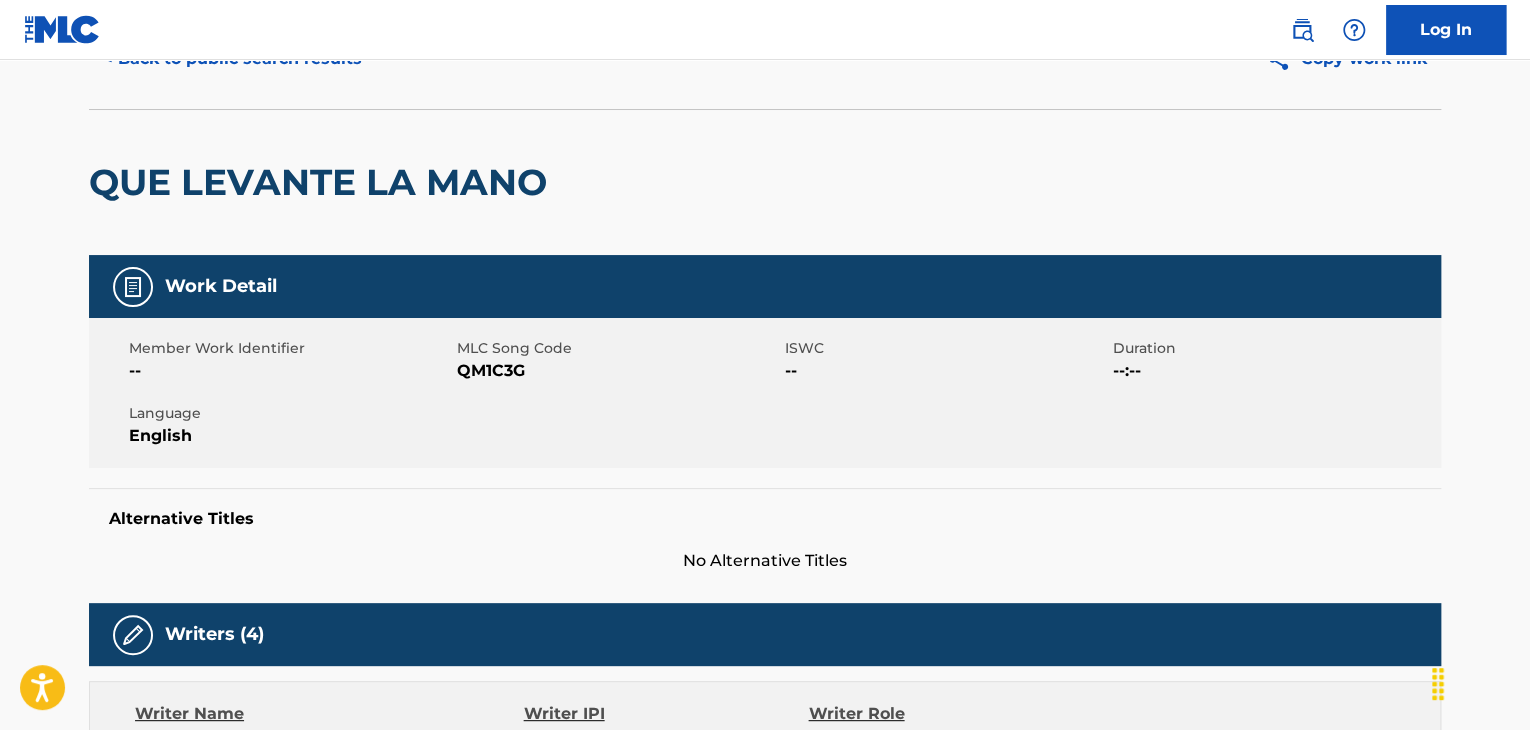 scroll, scrollTop: 0, scrollLeft: 0, axis: both 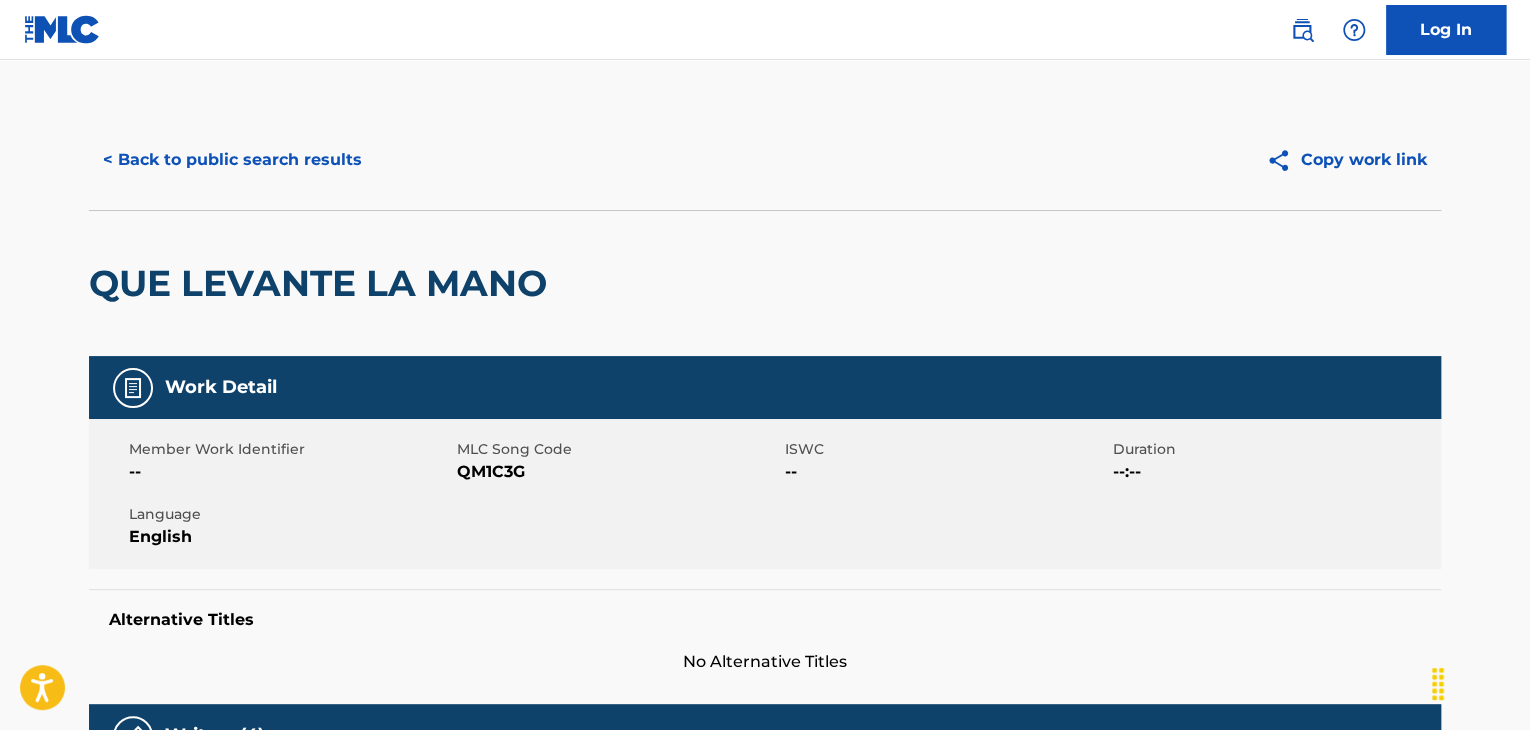 click on "< Back to public search results" at bounding box center [232, 160] 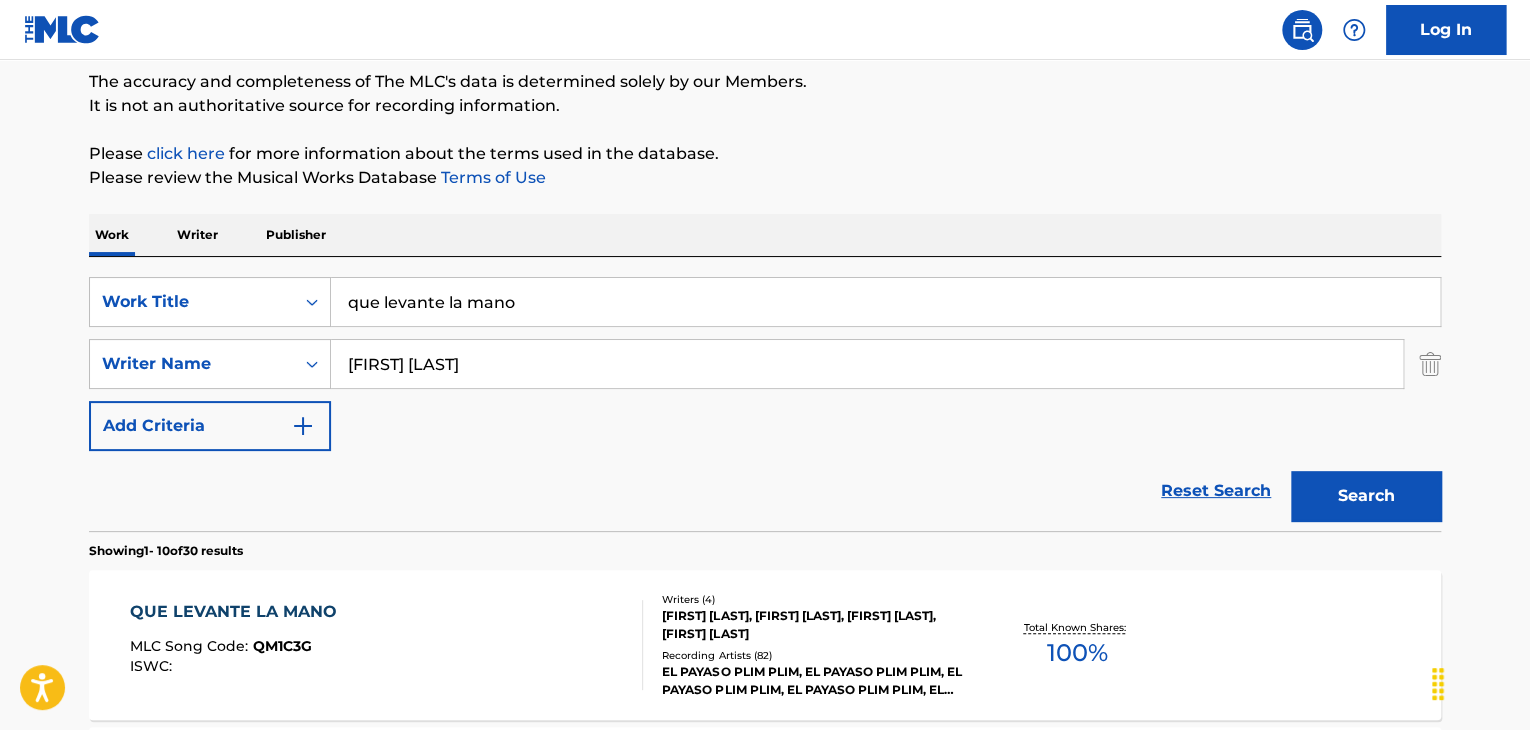 scroll, scrollTop: 54, scrollLeft: 0, axis: vertical 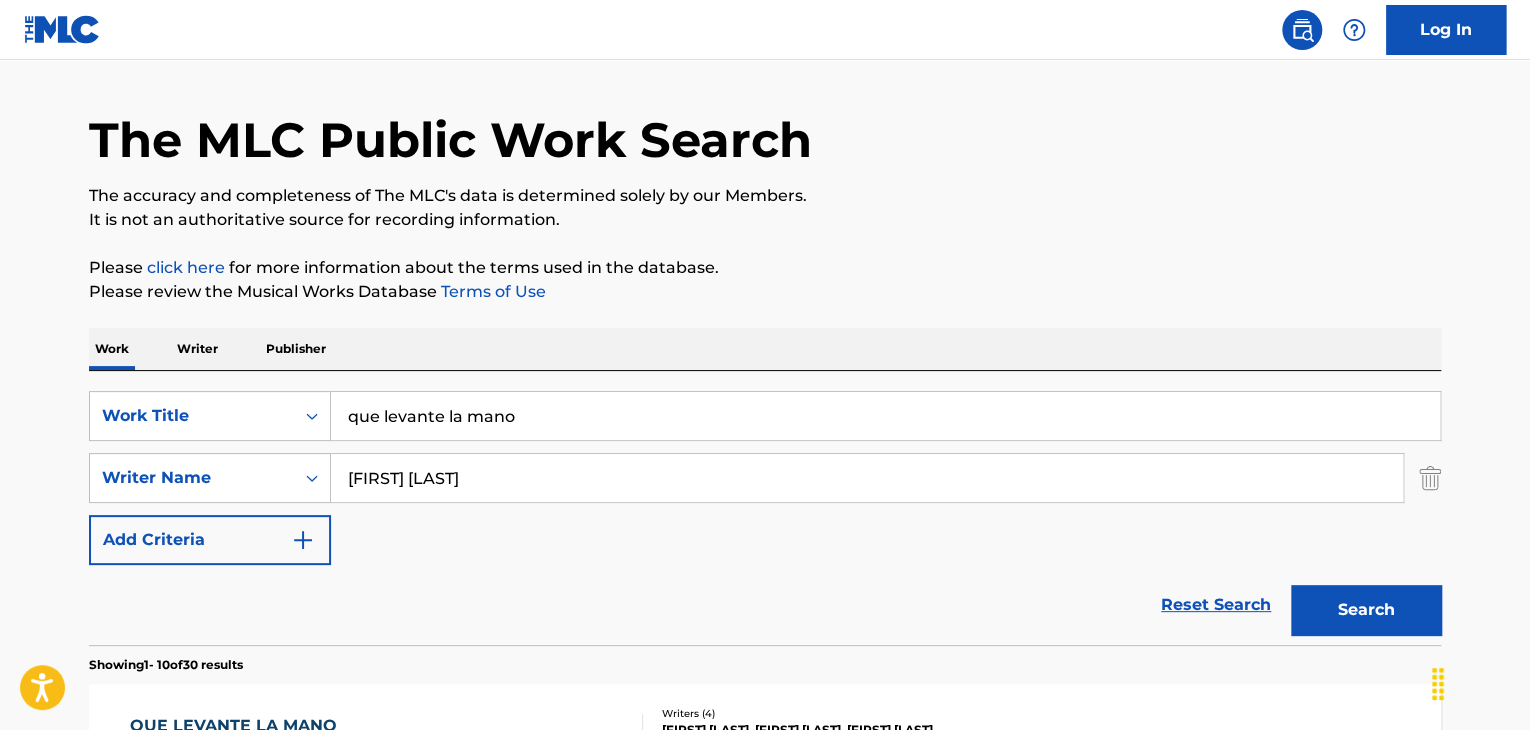 click on "que levante la mano" at bounding box center [885, 416] 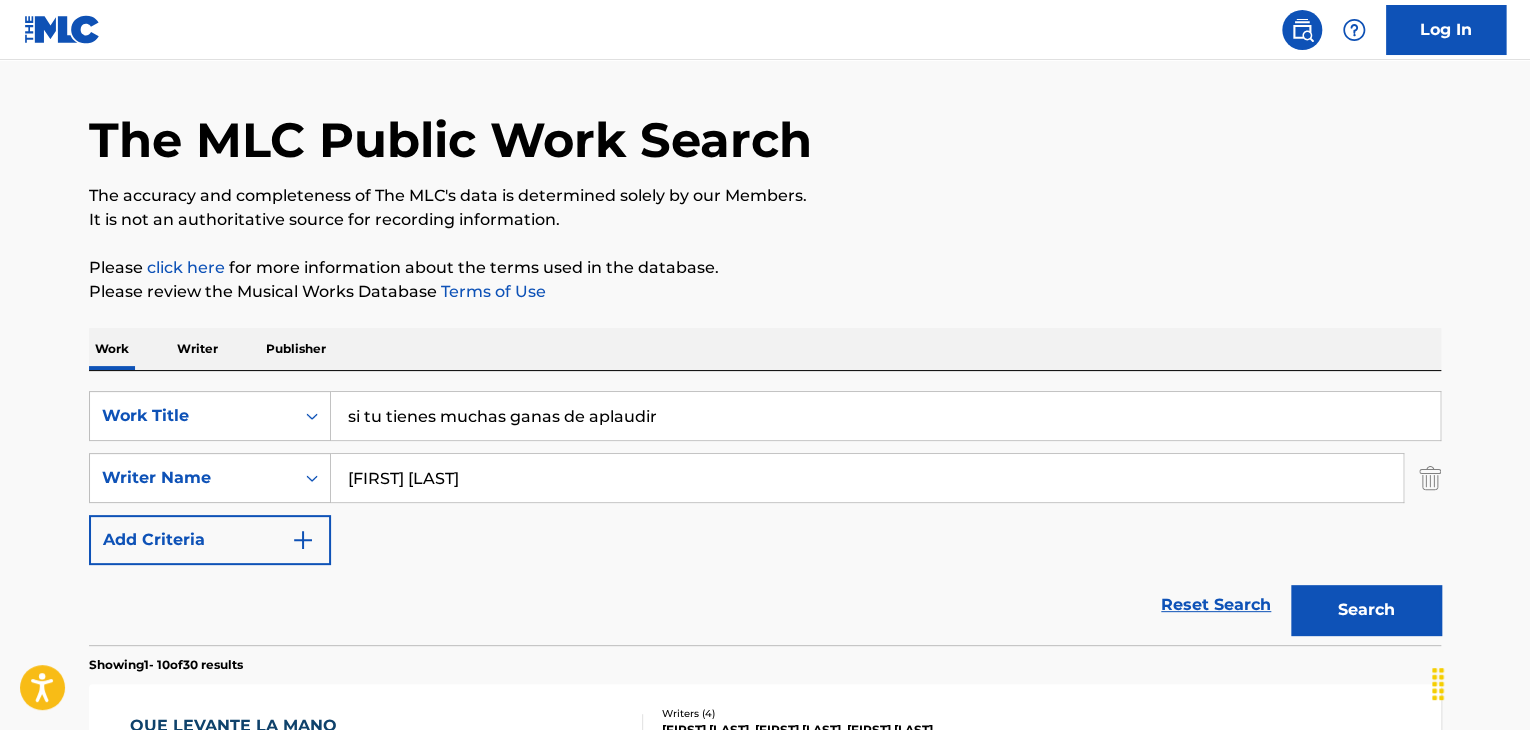 type on "si tu tienes muchas ganas de aplaudir" 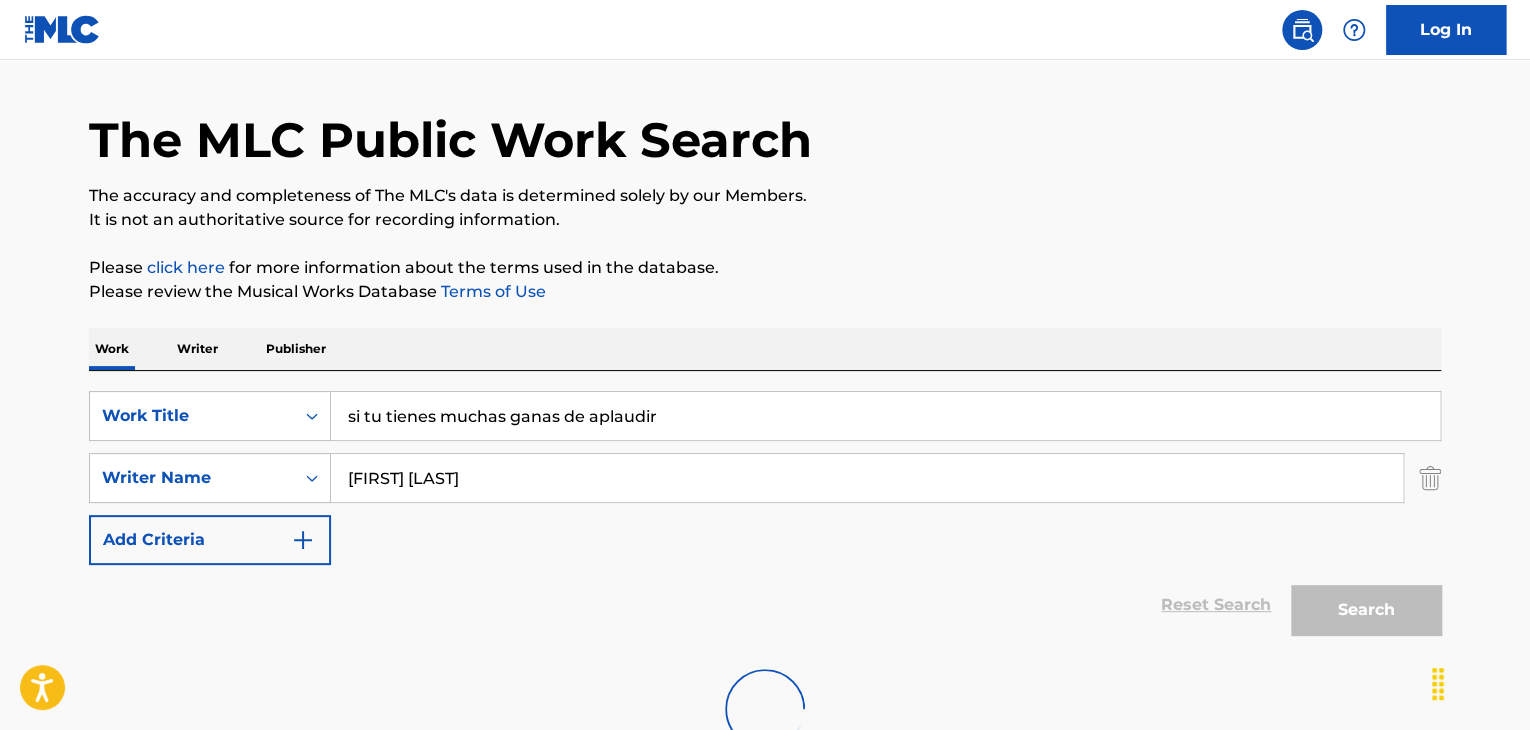 scroll, scrollTop: 203, scrollLeft: 0, axis: vertical 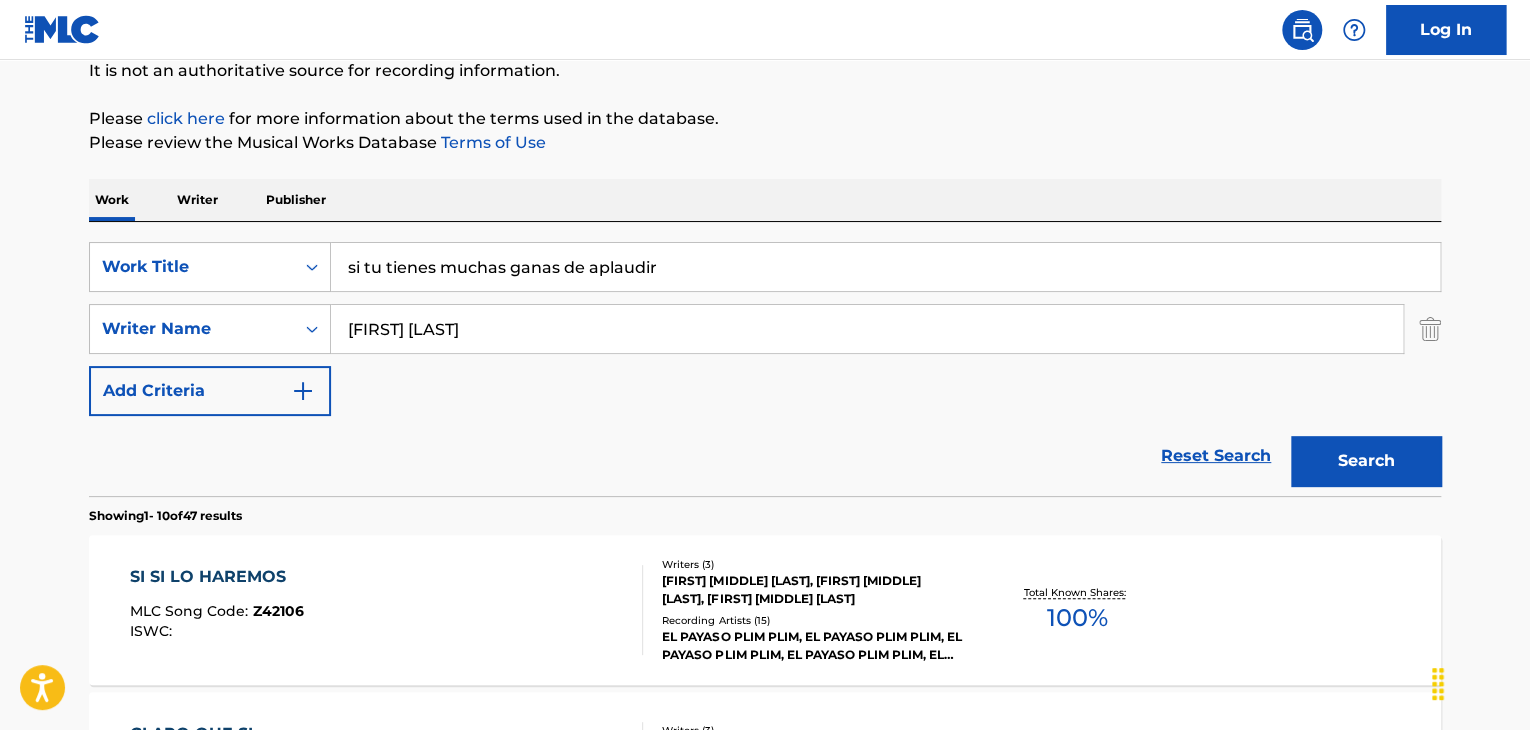 click on "[FIRST] [LAST]" at bounding box center (867, 329) 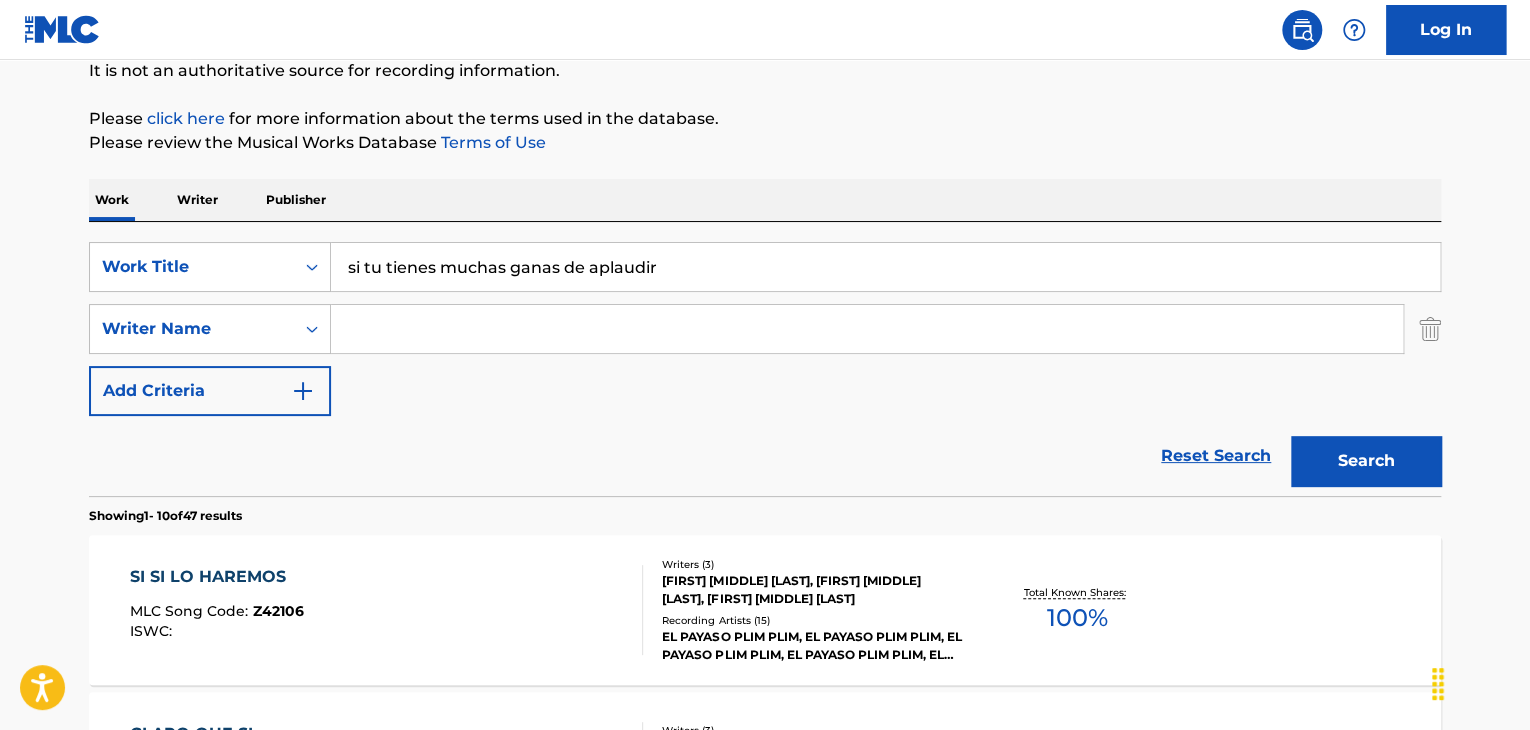 type 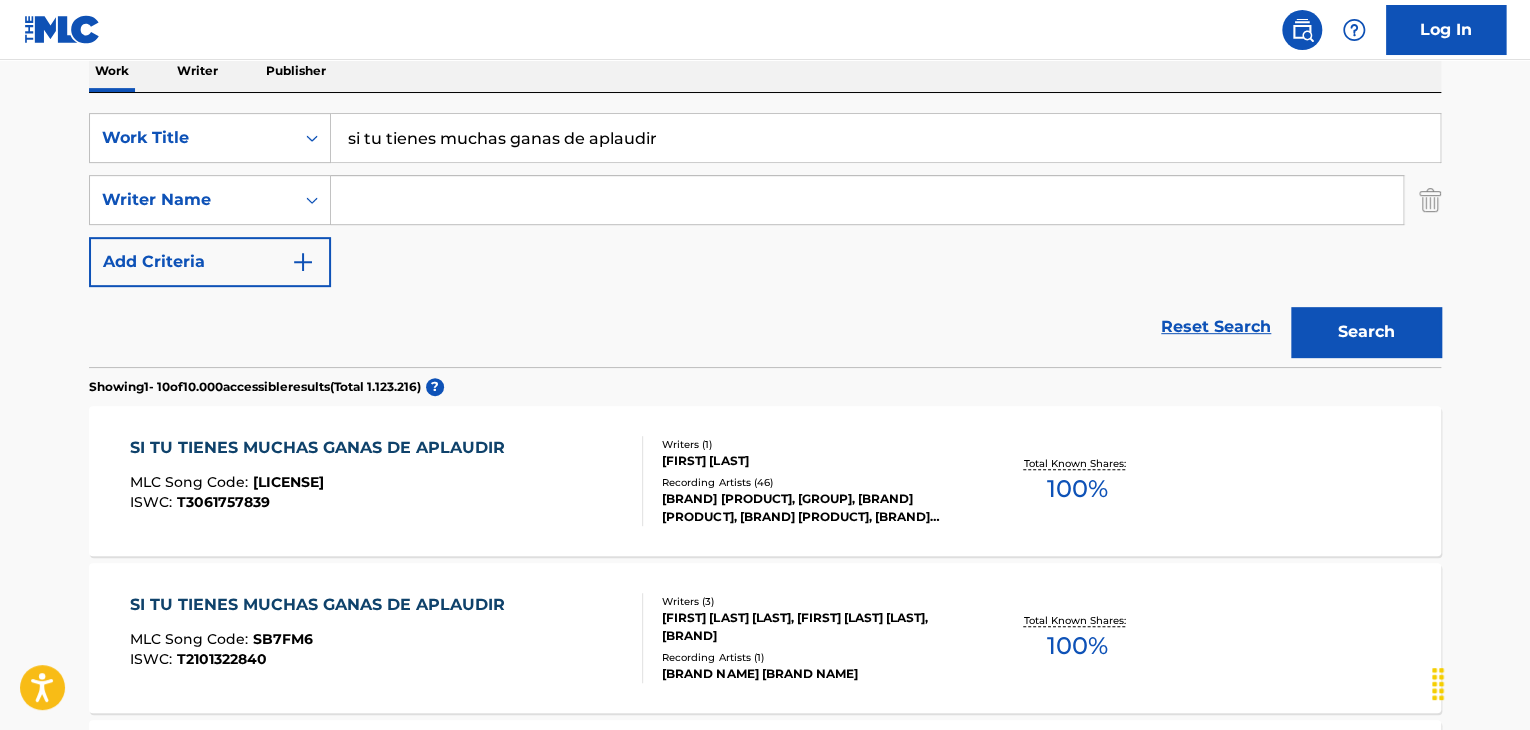 scroll, scrollTop: 369, scrollLeft: 0, axis: vertical 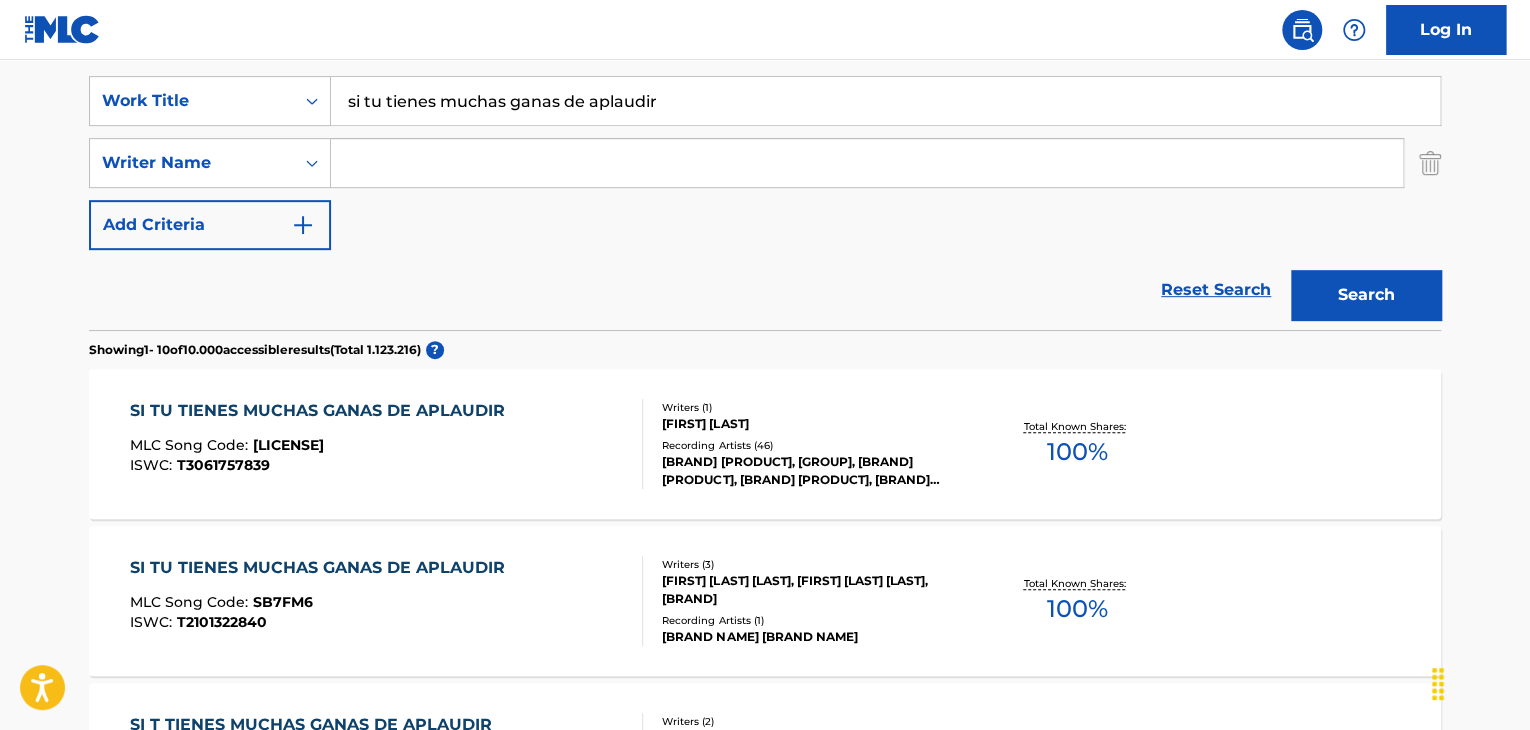 click on "ISWC : T3061757839" at bounding box center [322, 465] 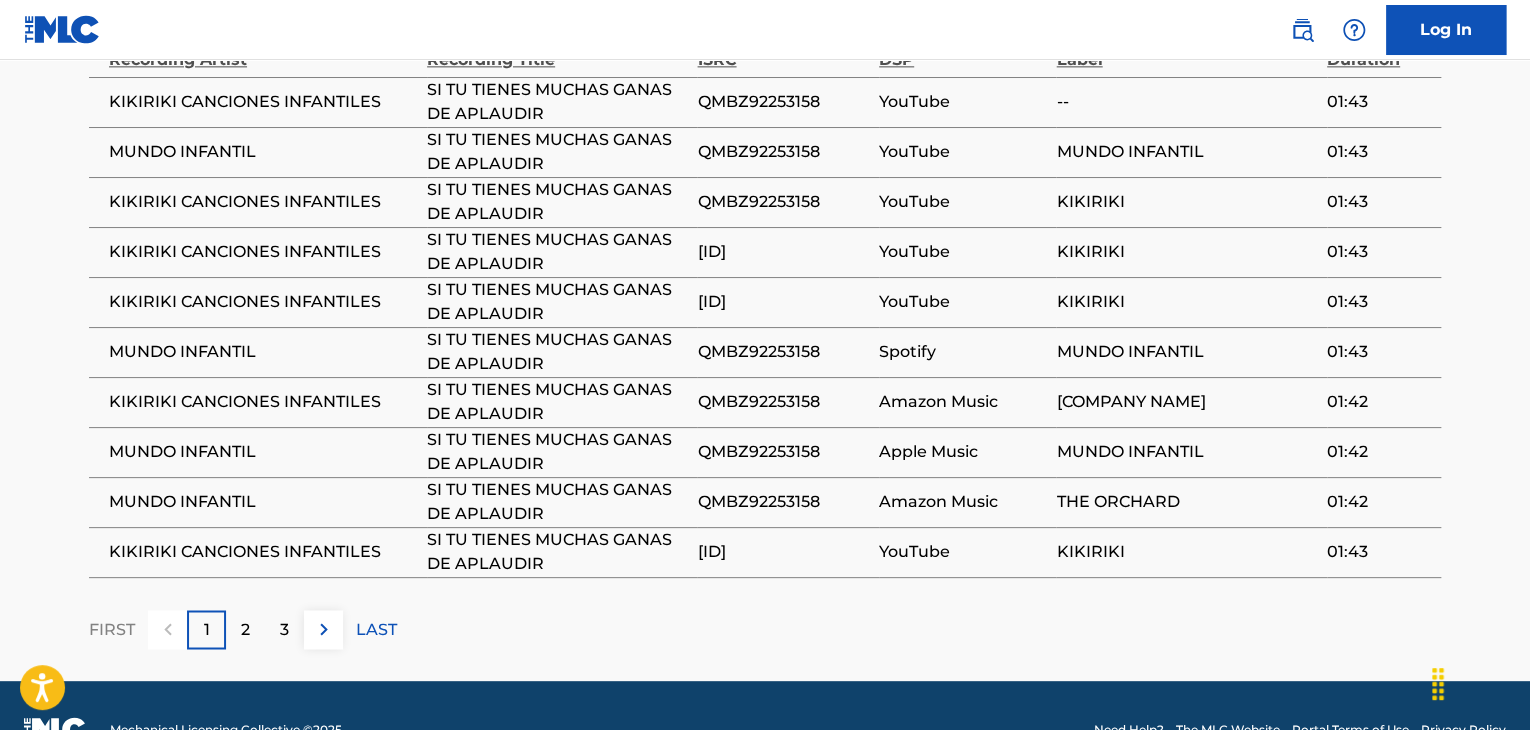 scroll, scrollTop: 1333, scrollLeft: 0, axis: vertical 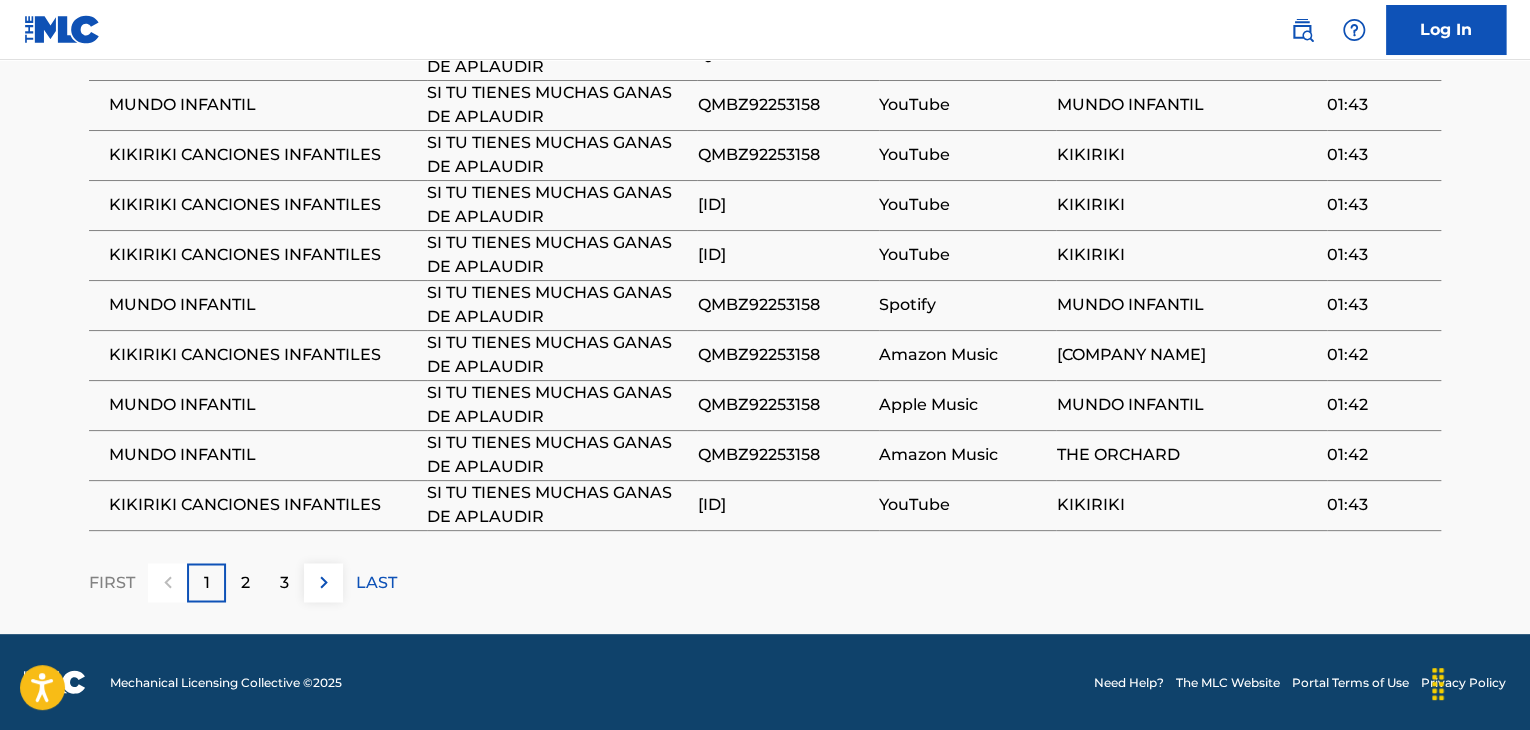 click on "2" at bounding box center [245, 582] 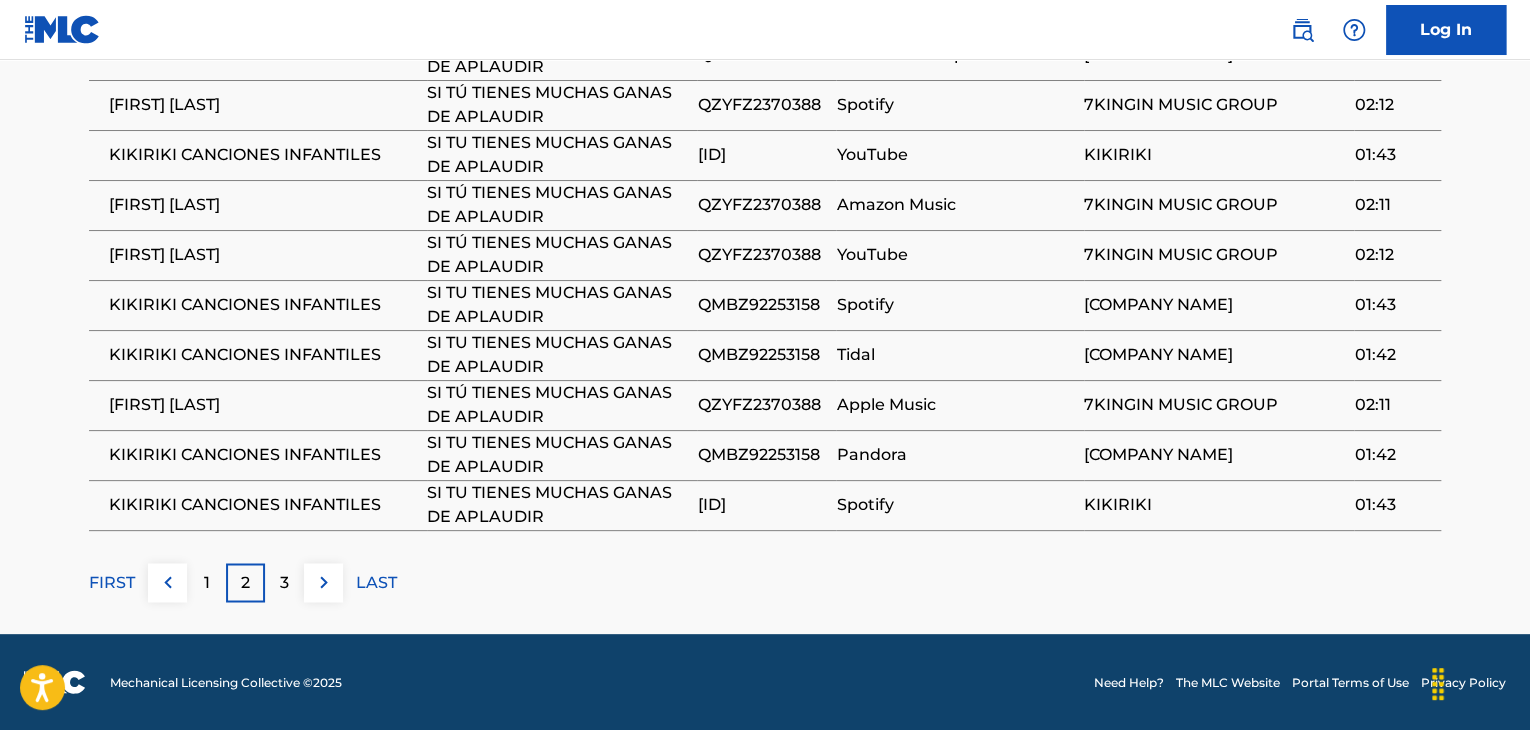 click on "3" at bounding box center (284, 582) 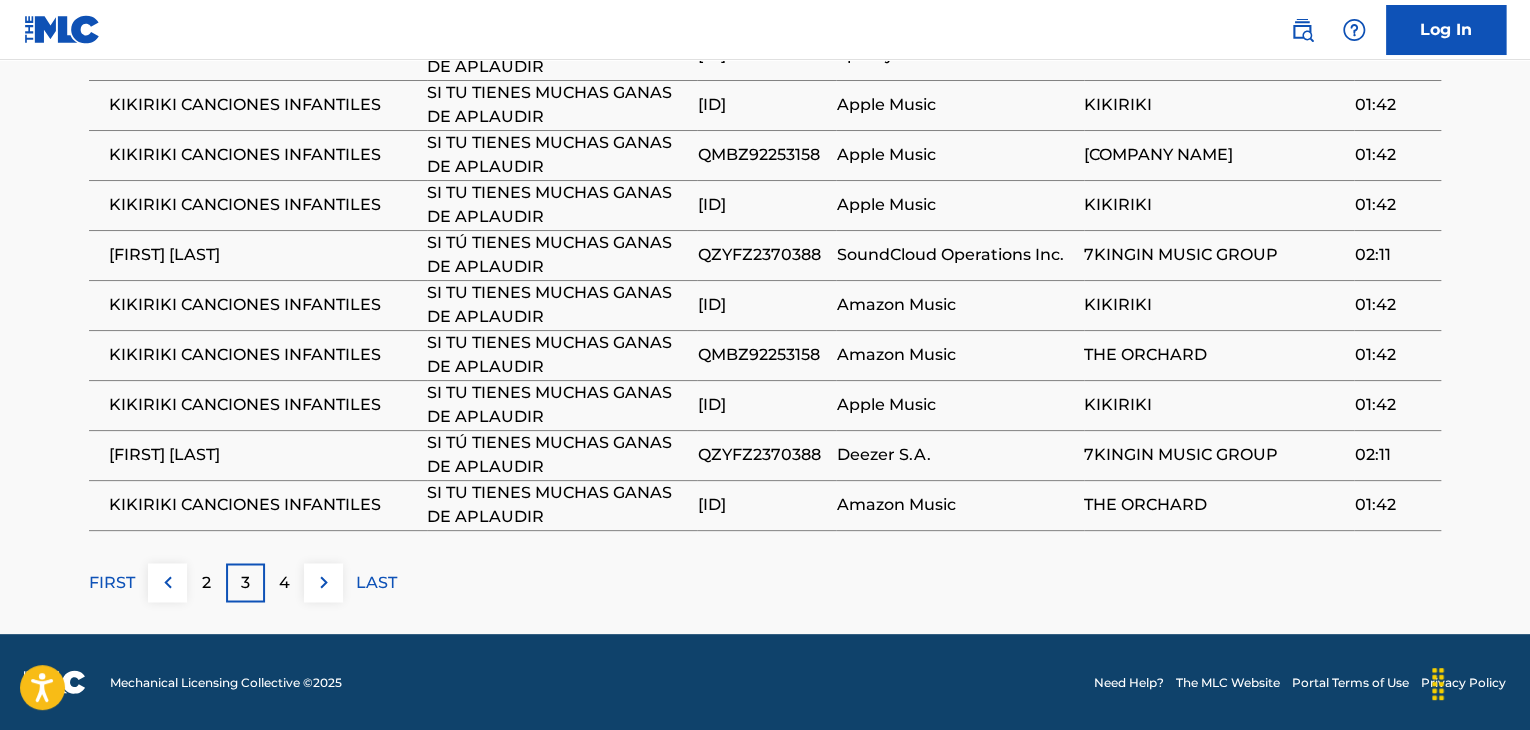 click on "4" at bounding box center (284, 582) 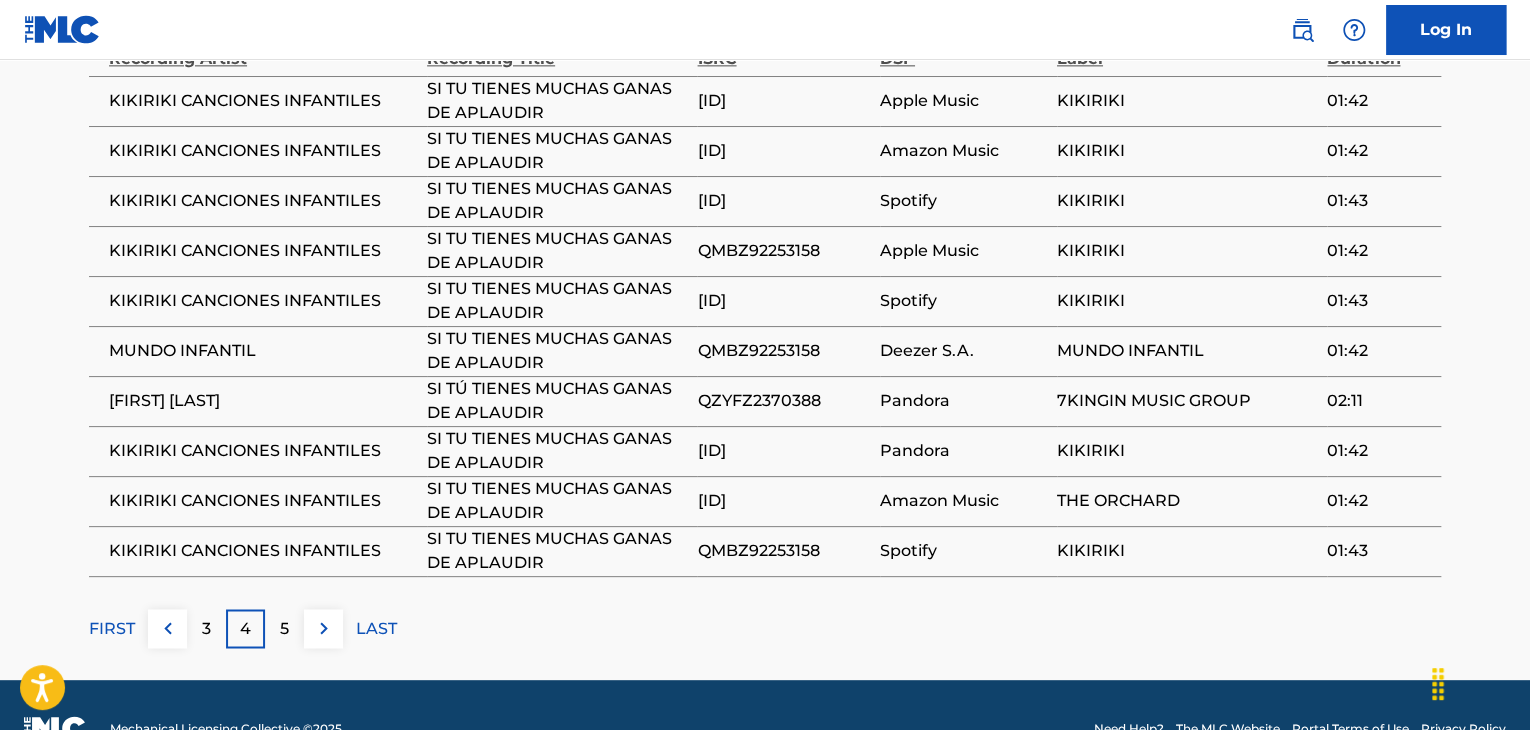 scroll, scrollTop: 1362, scrollLeft: 0, axis: vertical 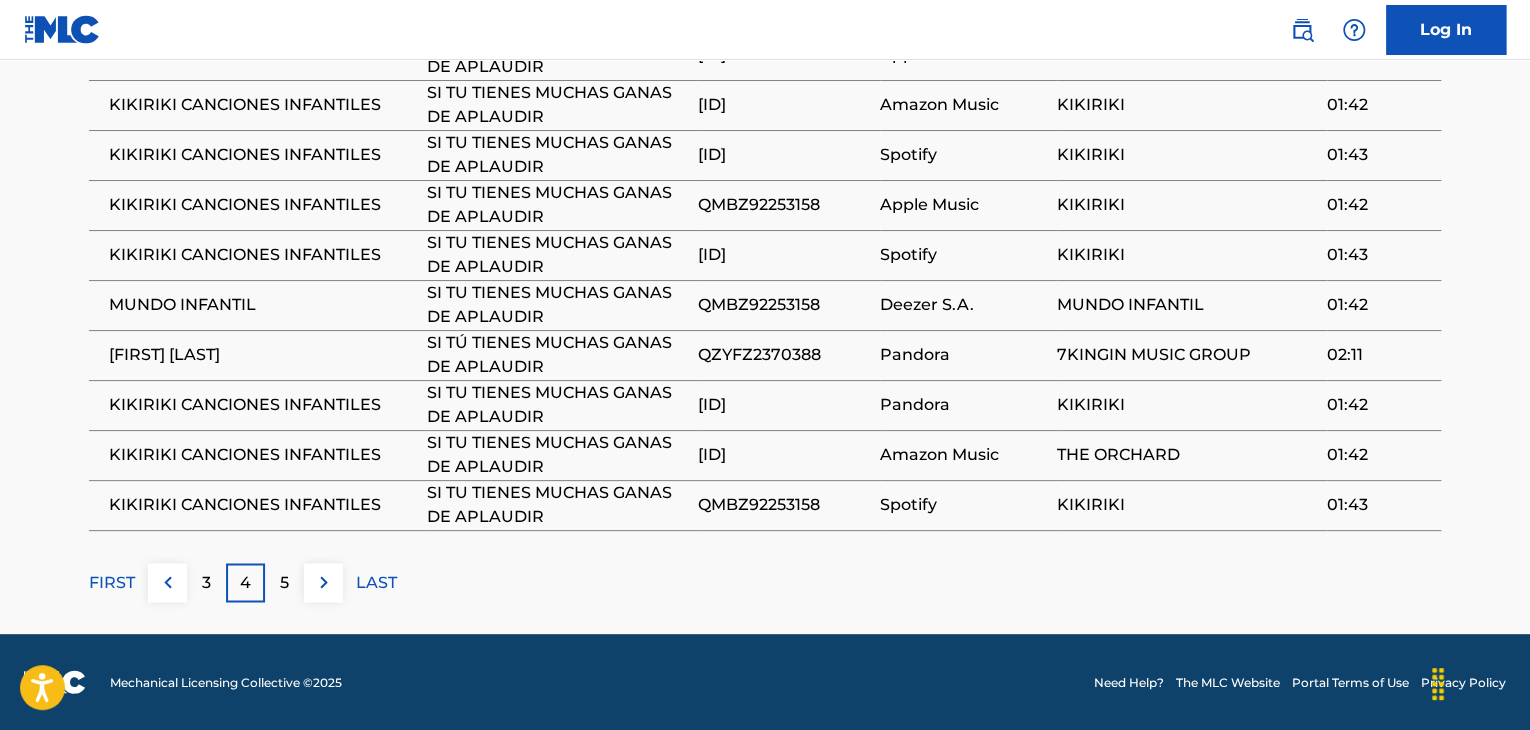 click on "5" at bounding box center (284, 582) 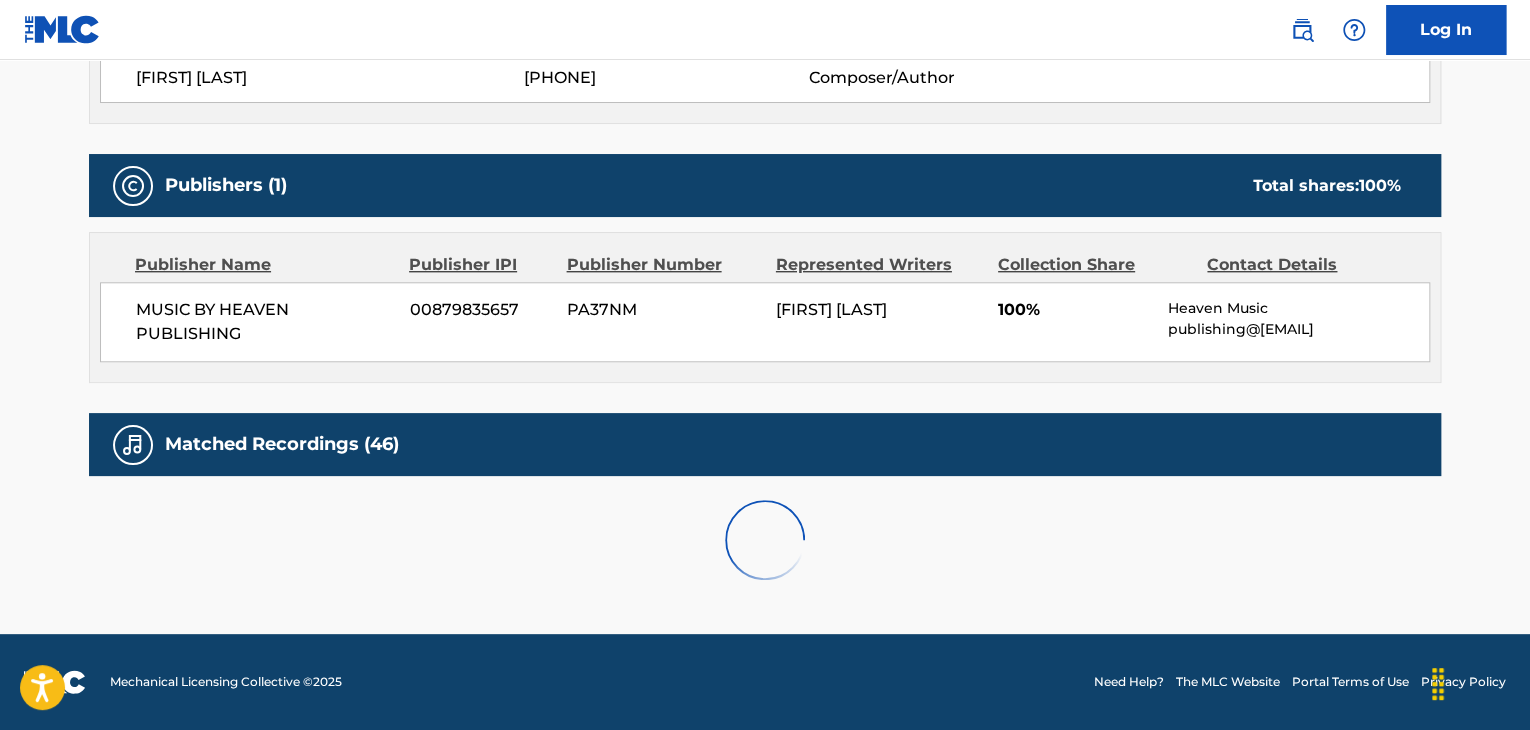 scroll, scrollTop: 1162, scrollLeft: 0, axis: vertical 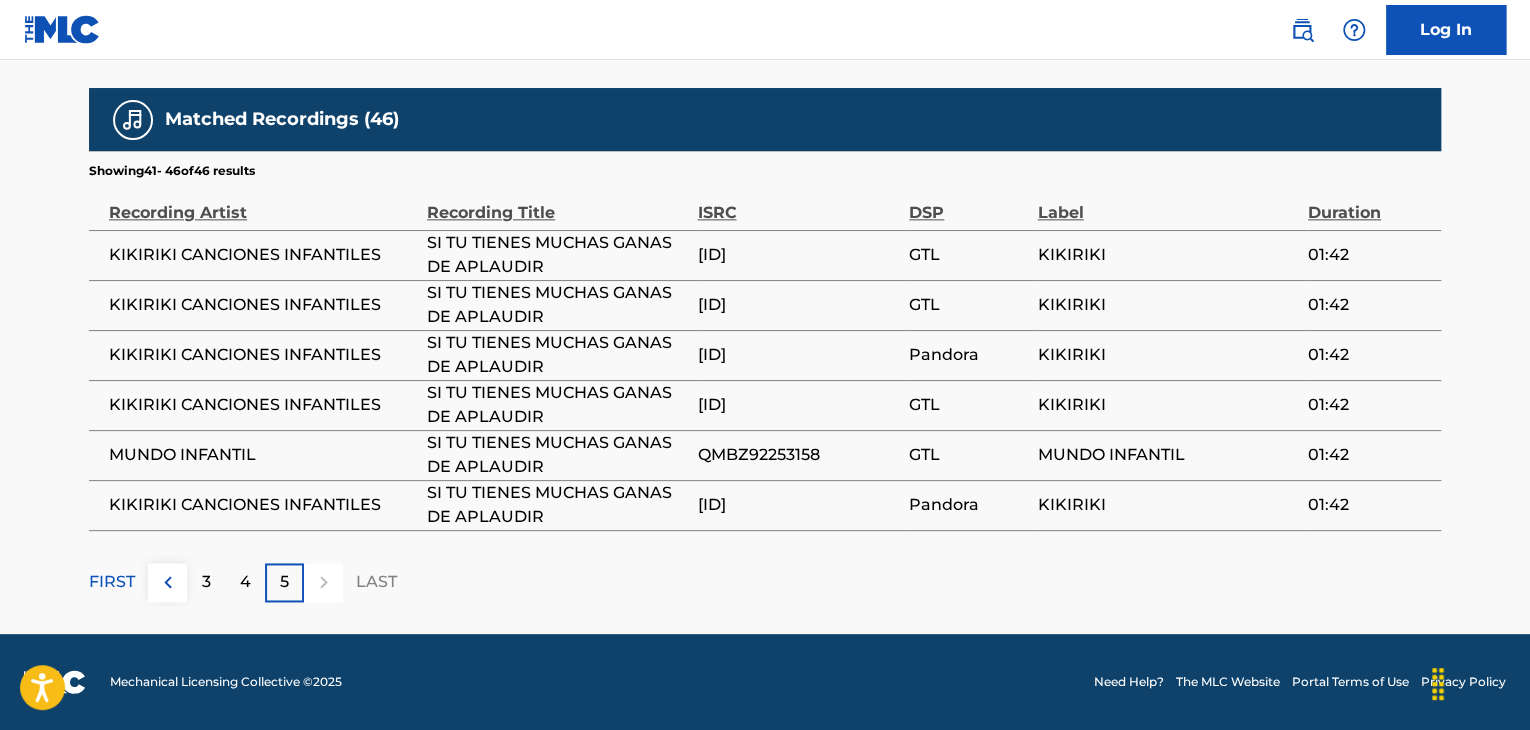 click on "FIRST" at bounding box center (112, 582) 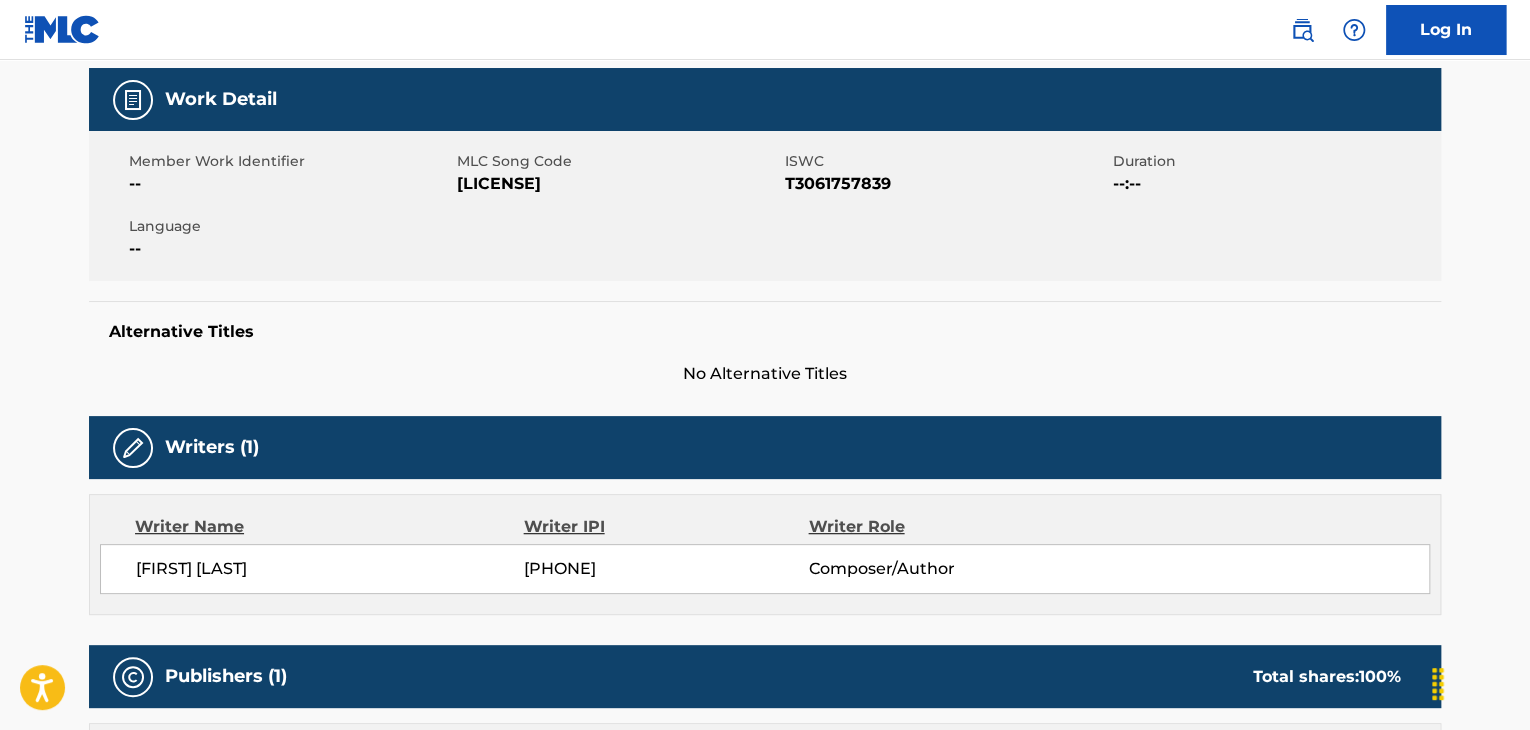 scroll, scrollTop: 0, scrollLeft: 0, axis: both 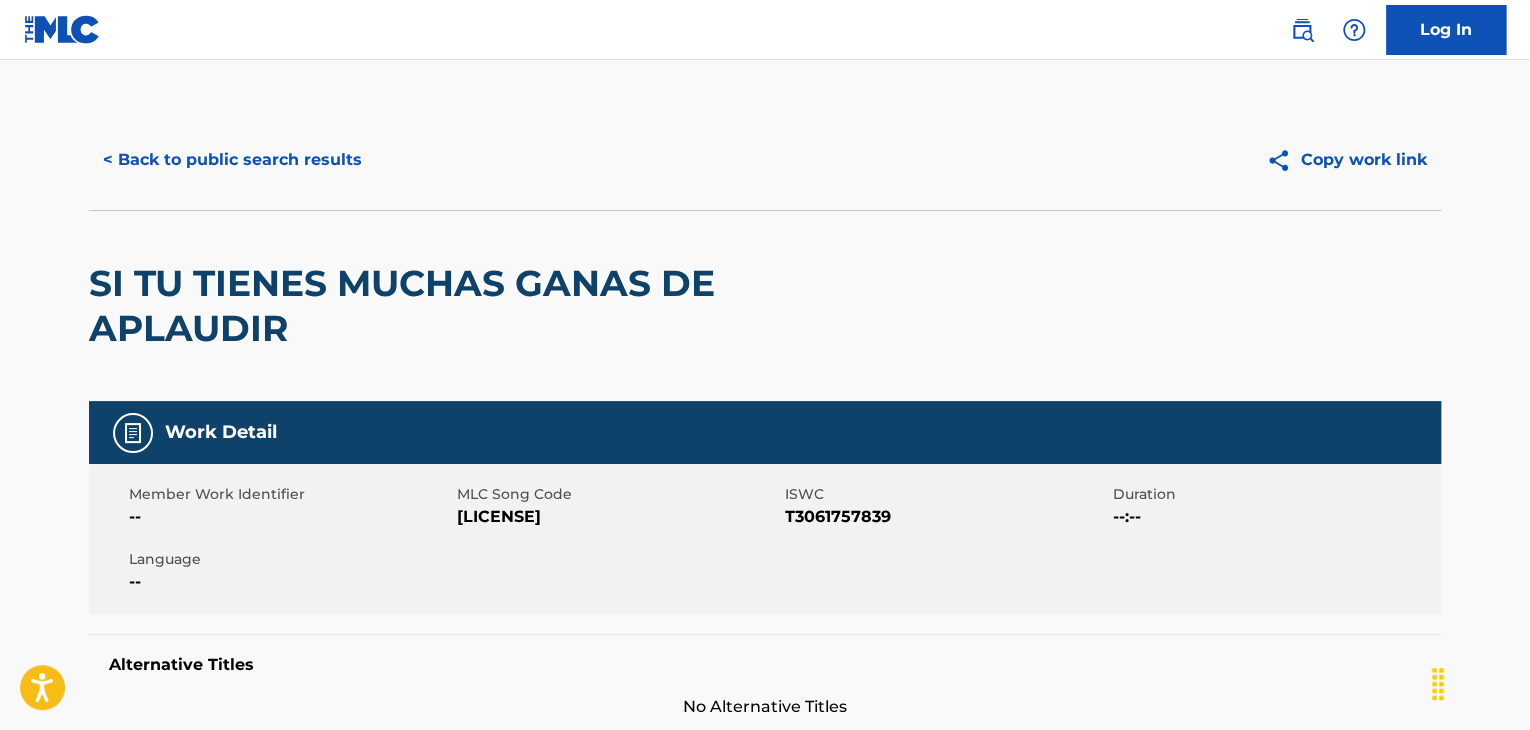 click on "SI TU TIENES MUCHAS GANAS DE APLAUDIR" at bounding box center (494, 306) 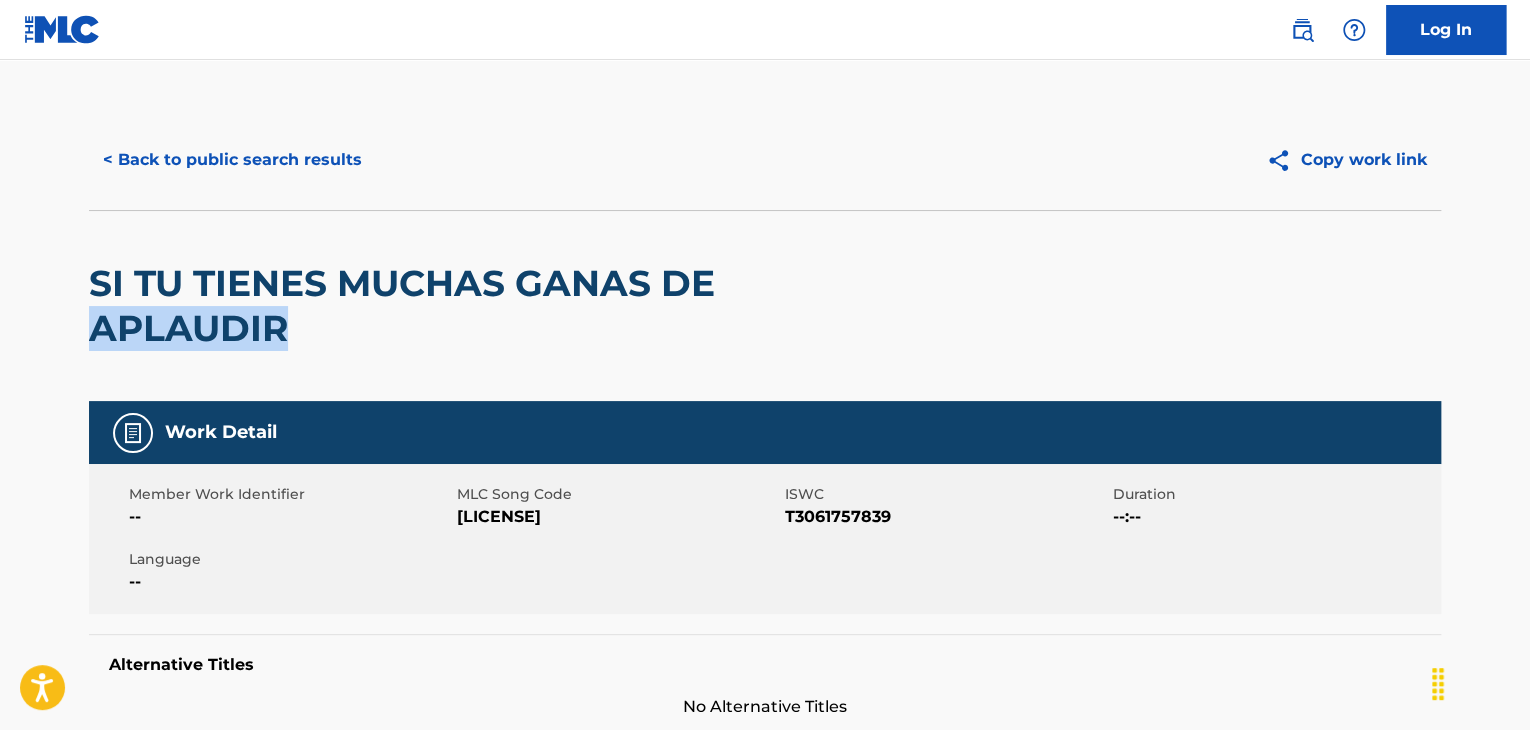 click on "SI TU TIENES MUCHAS GANAS DE APLAUDIR" at bounding box center [494, 306] 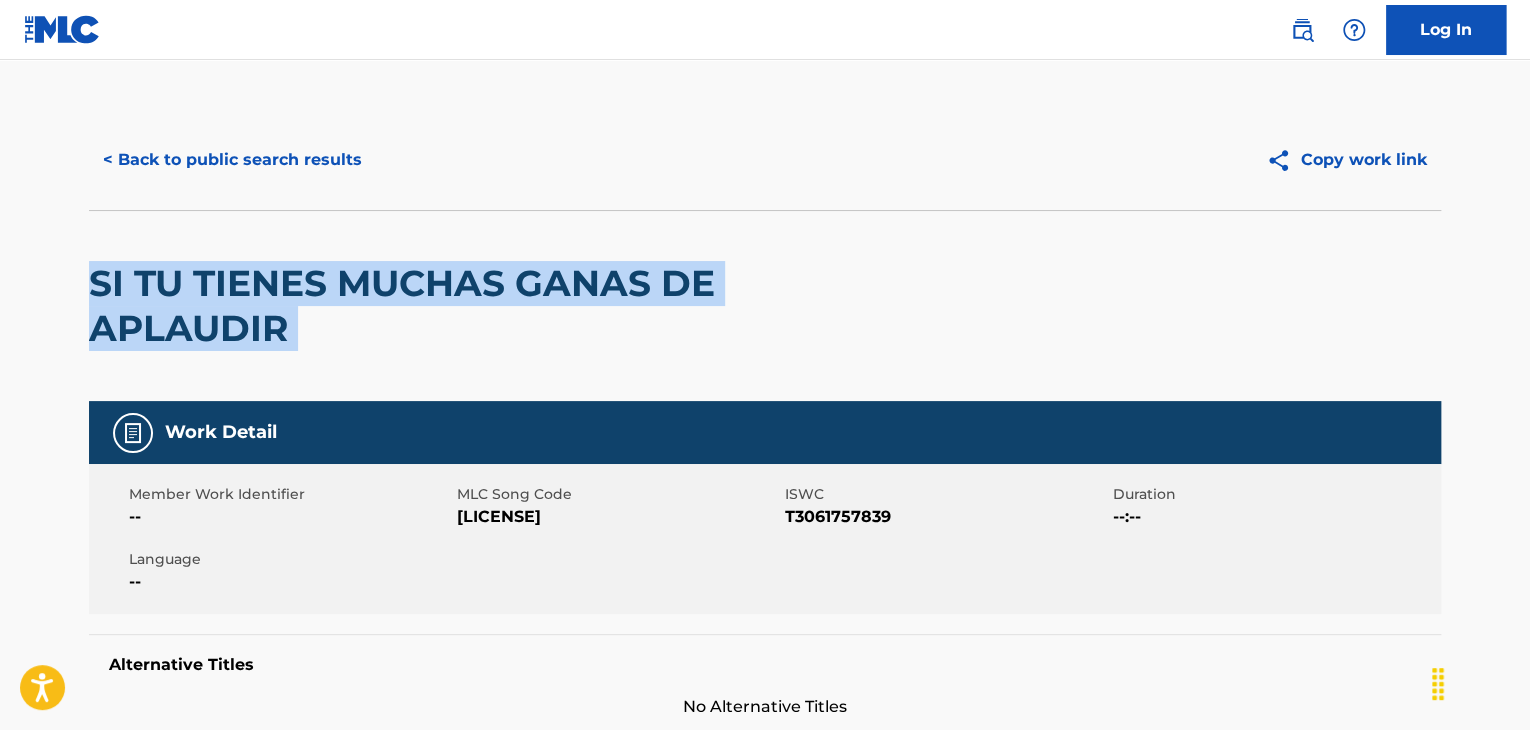 click on "SI TU TIENES MUCHAS GANAS DE APLAUDIR" at bounding box center [494, 306] 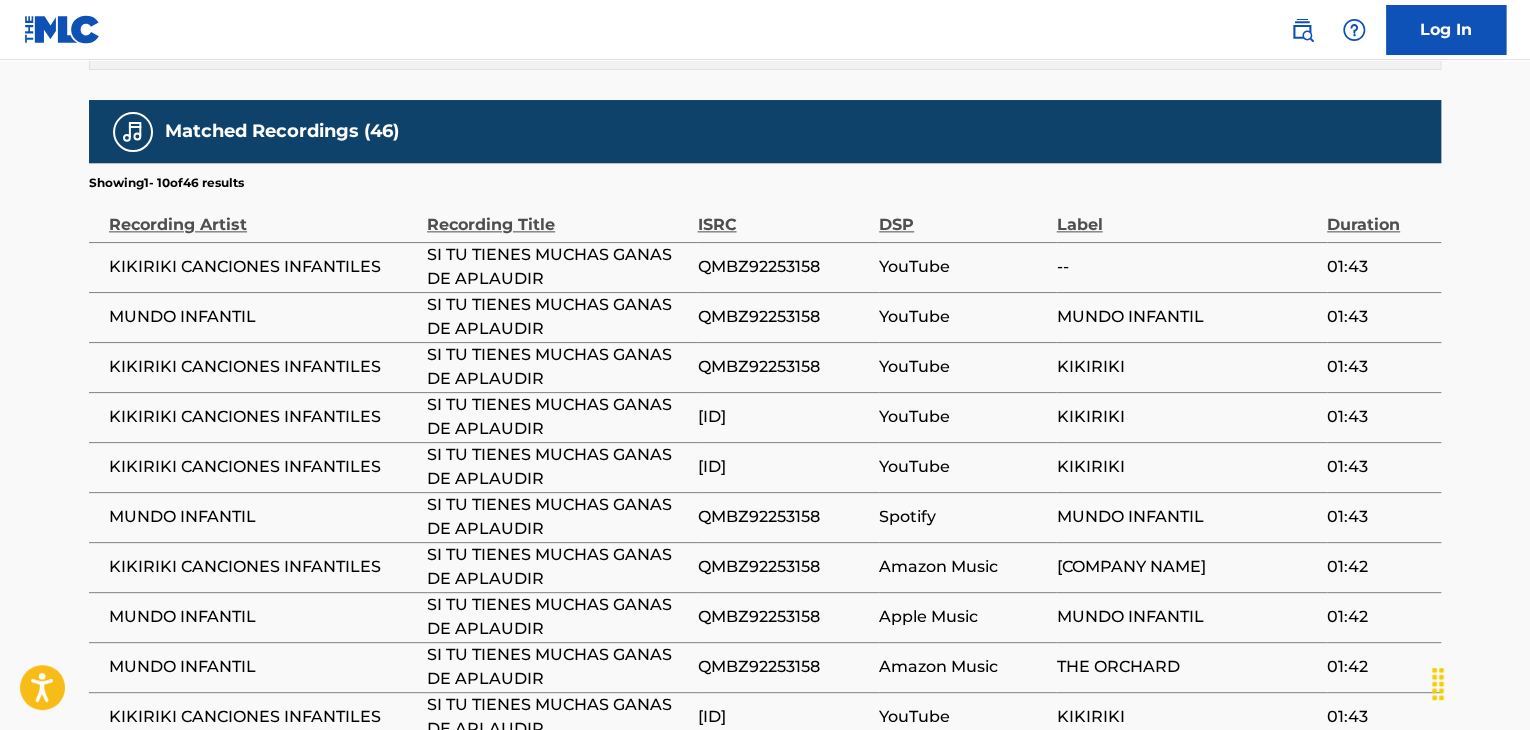 scroll, scrollTop: 1166, scrollLeft: 0, axis: vertical 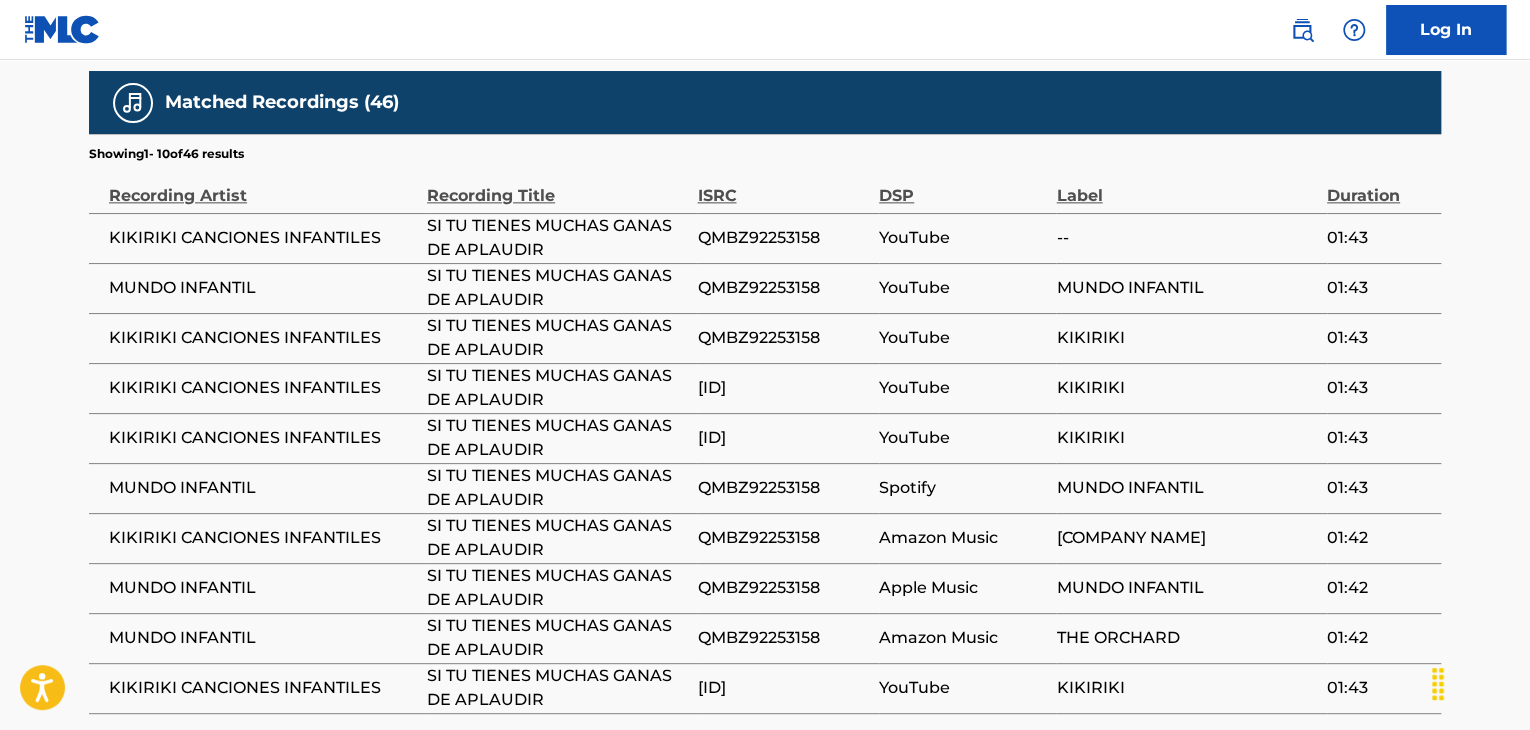 click on "Matched Recordings   (46)" at bounding box center [765, 102] 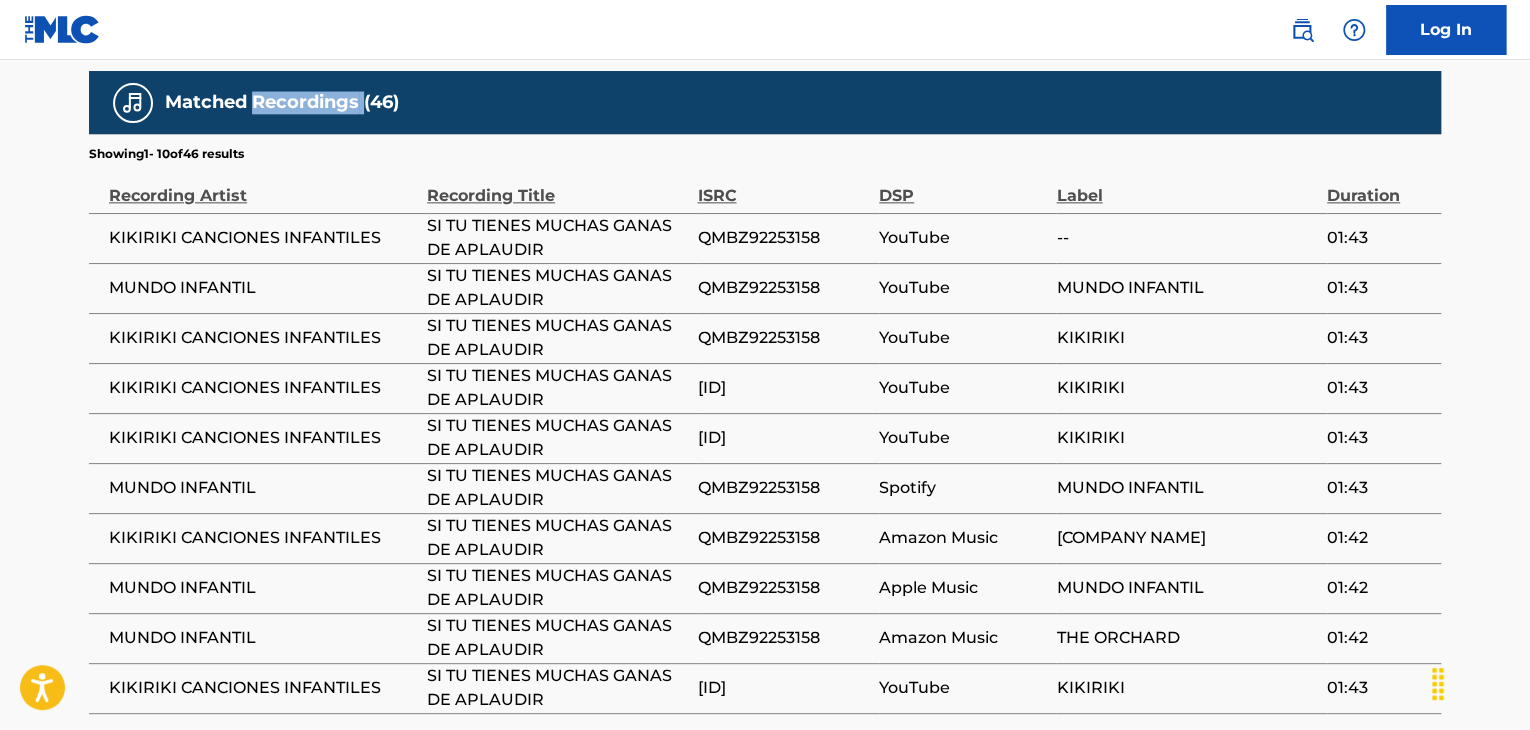 click on "Matched Recordings   (46)" at bounding box center [282, 102] 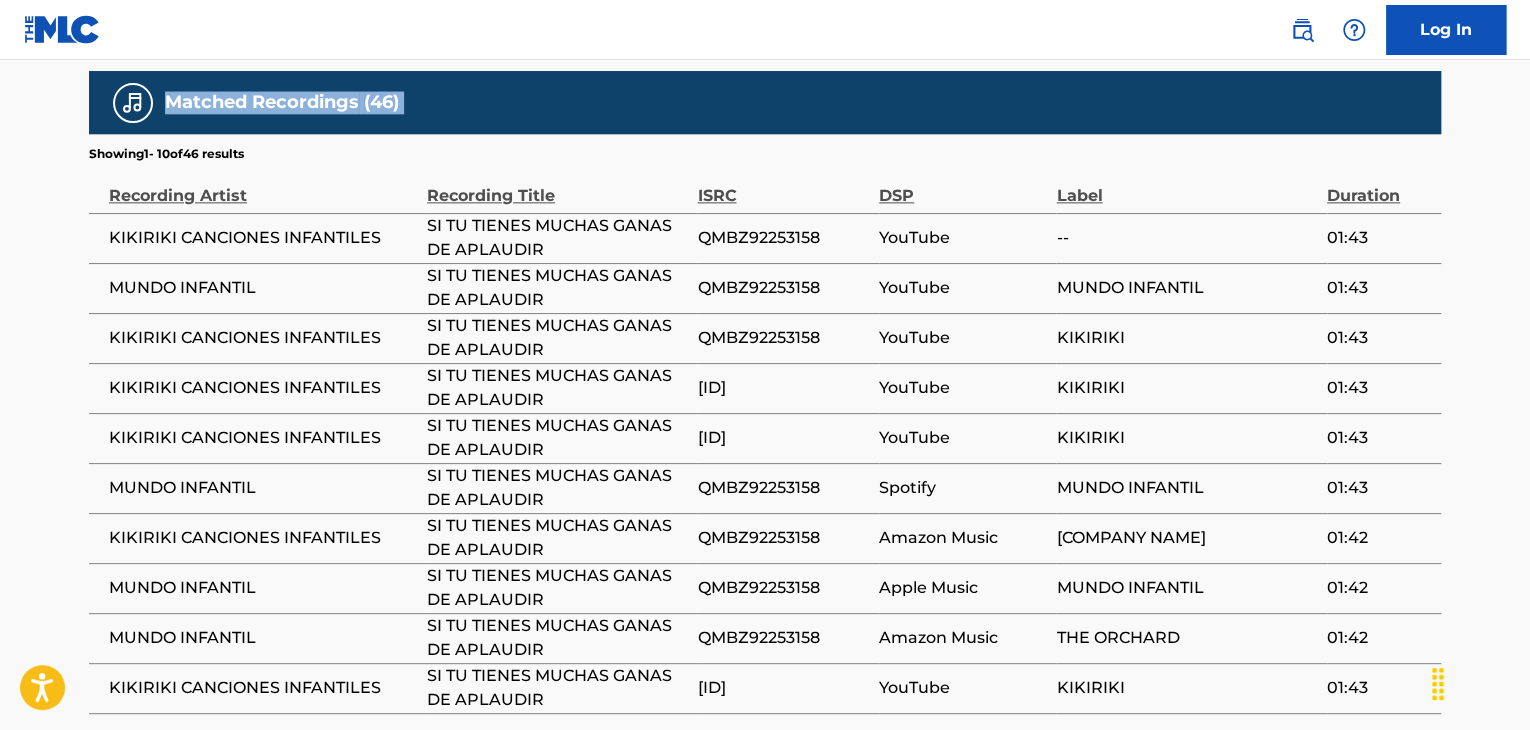 click on "Matched Recordings   (46)" at bounding box center [282, 102] 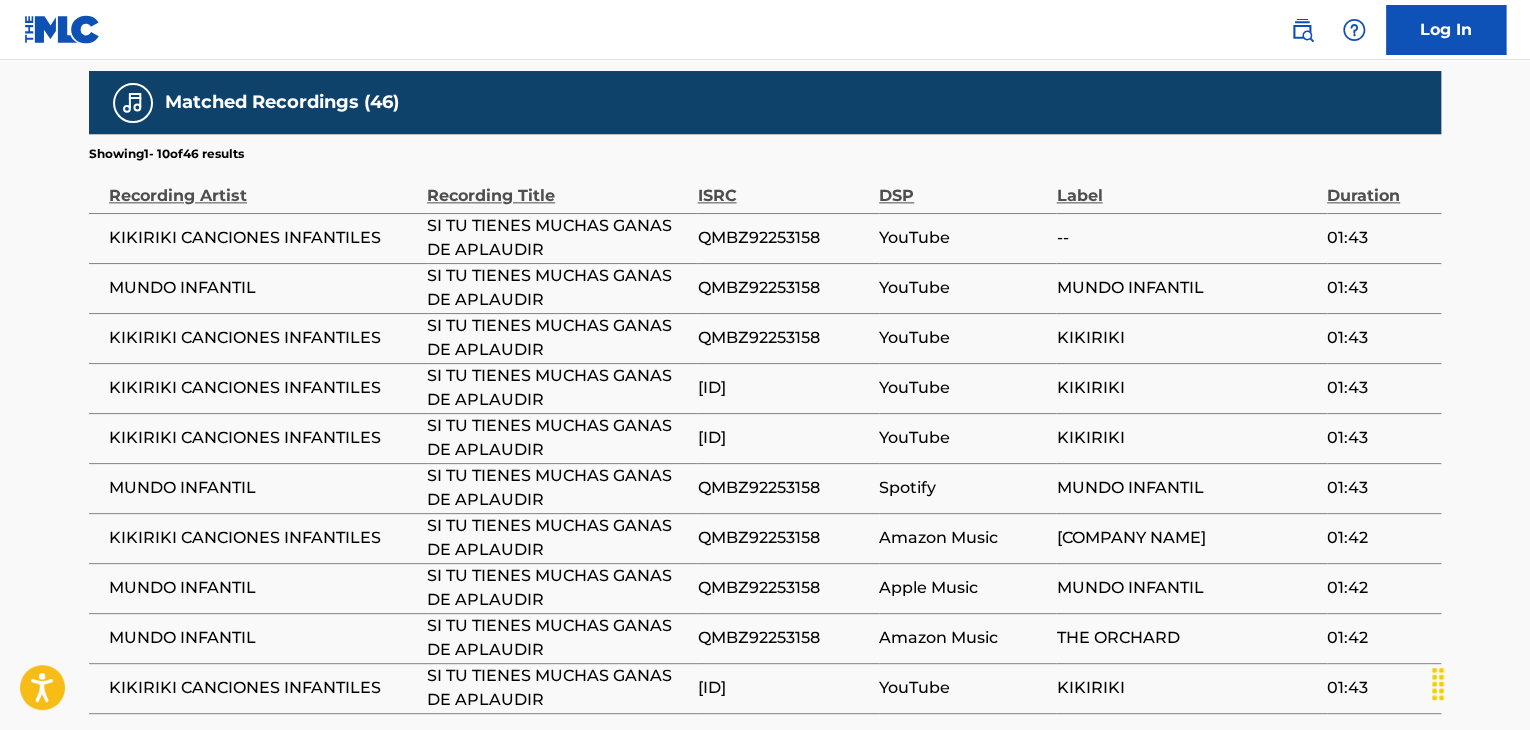 click on "KIKIRIKI CANCIONES INFANTILES" at bounding box center [258, 338] 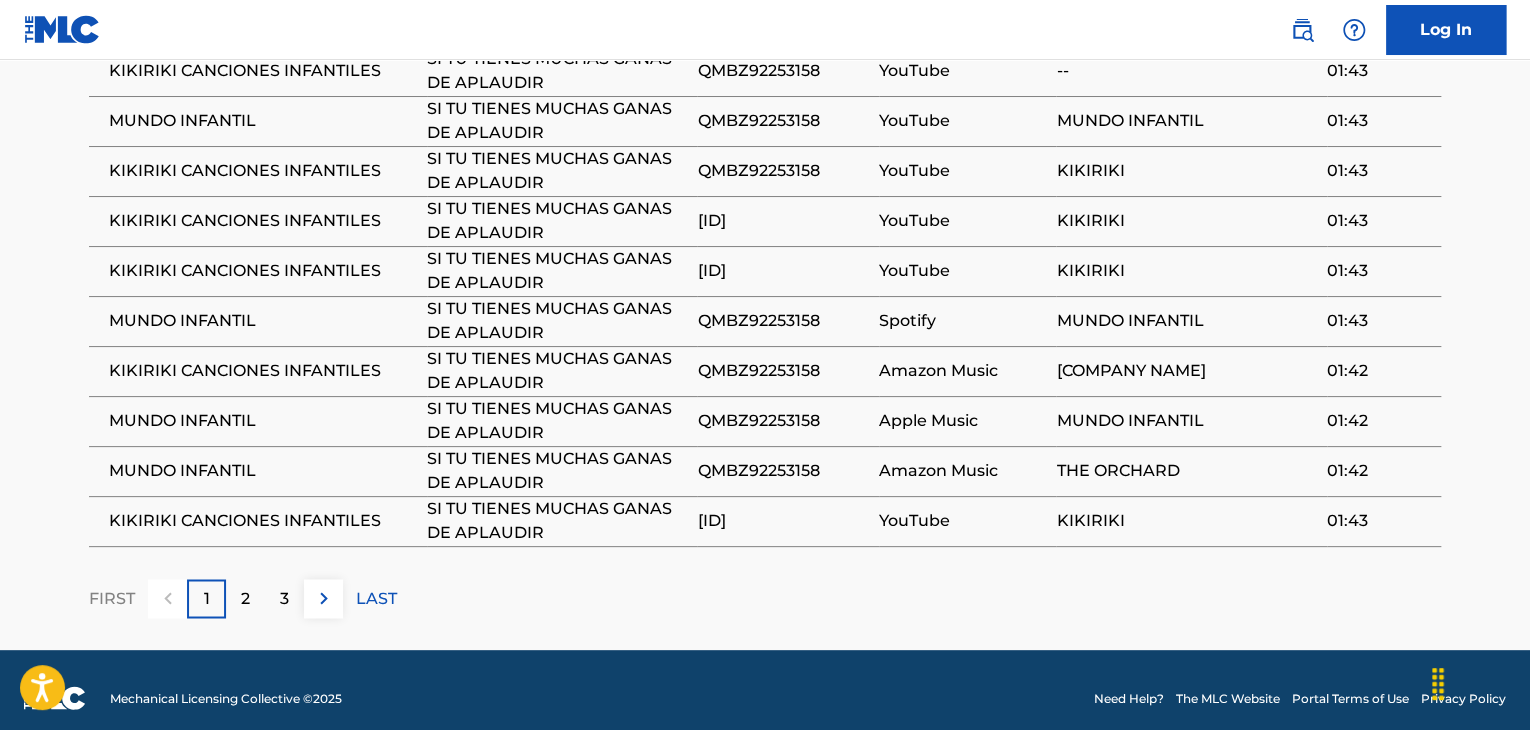 scroll, scrollTop: 1362, scrollLeft: 0, axis: vertical 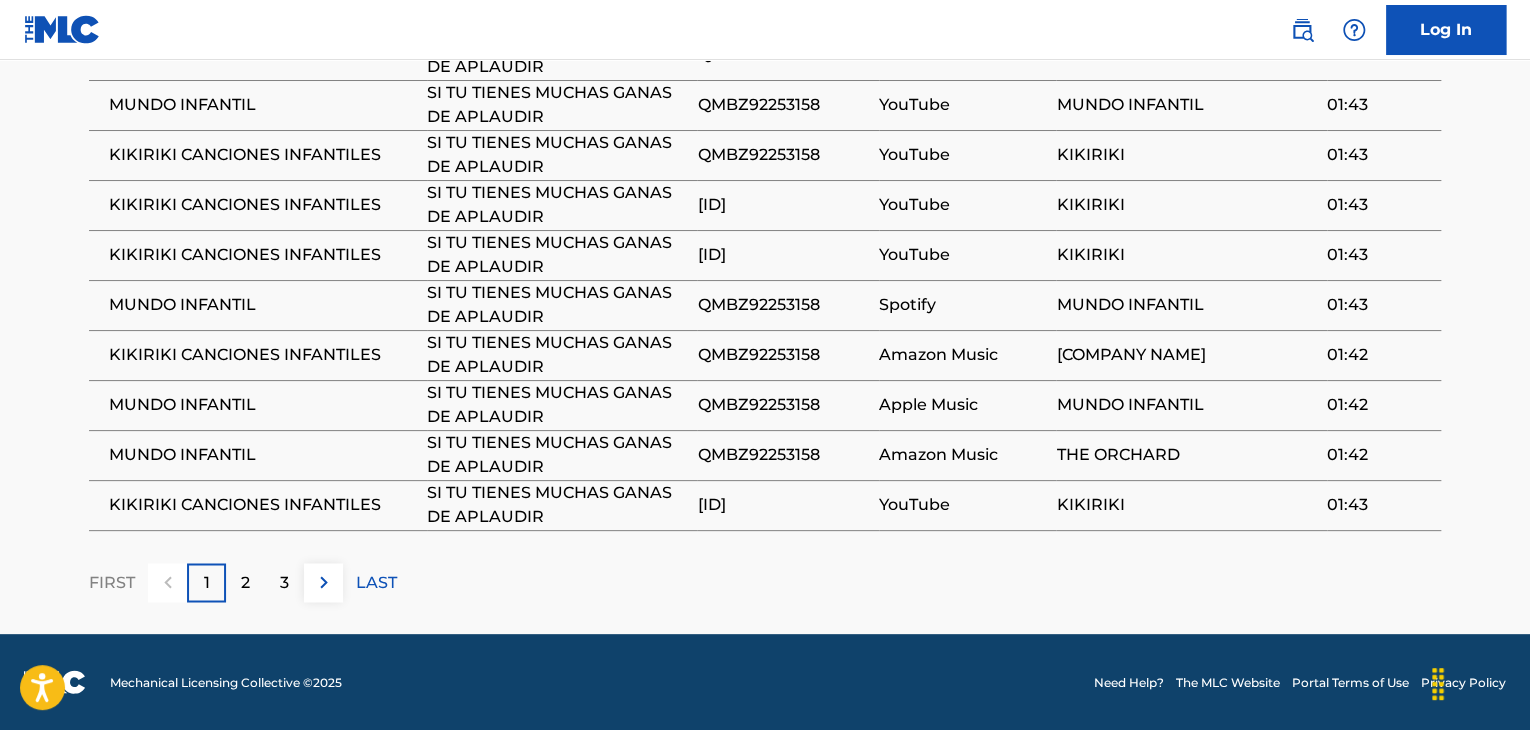 click on "2" at bounding box center [245, 582] 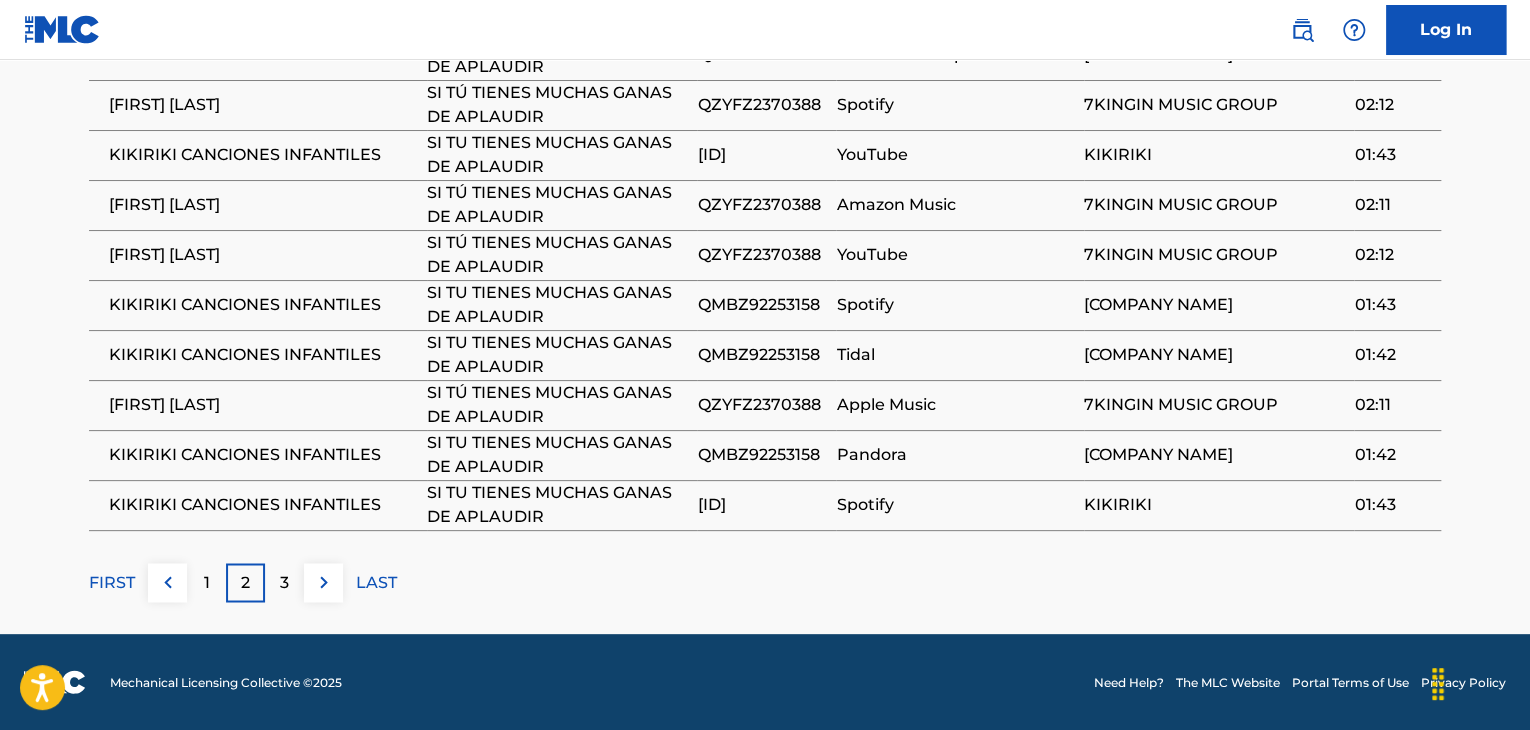 click on "3" at bounding box center [284, 582] 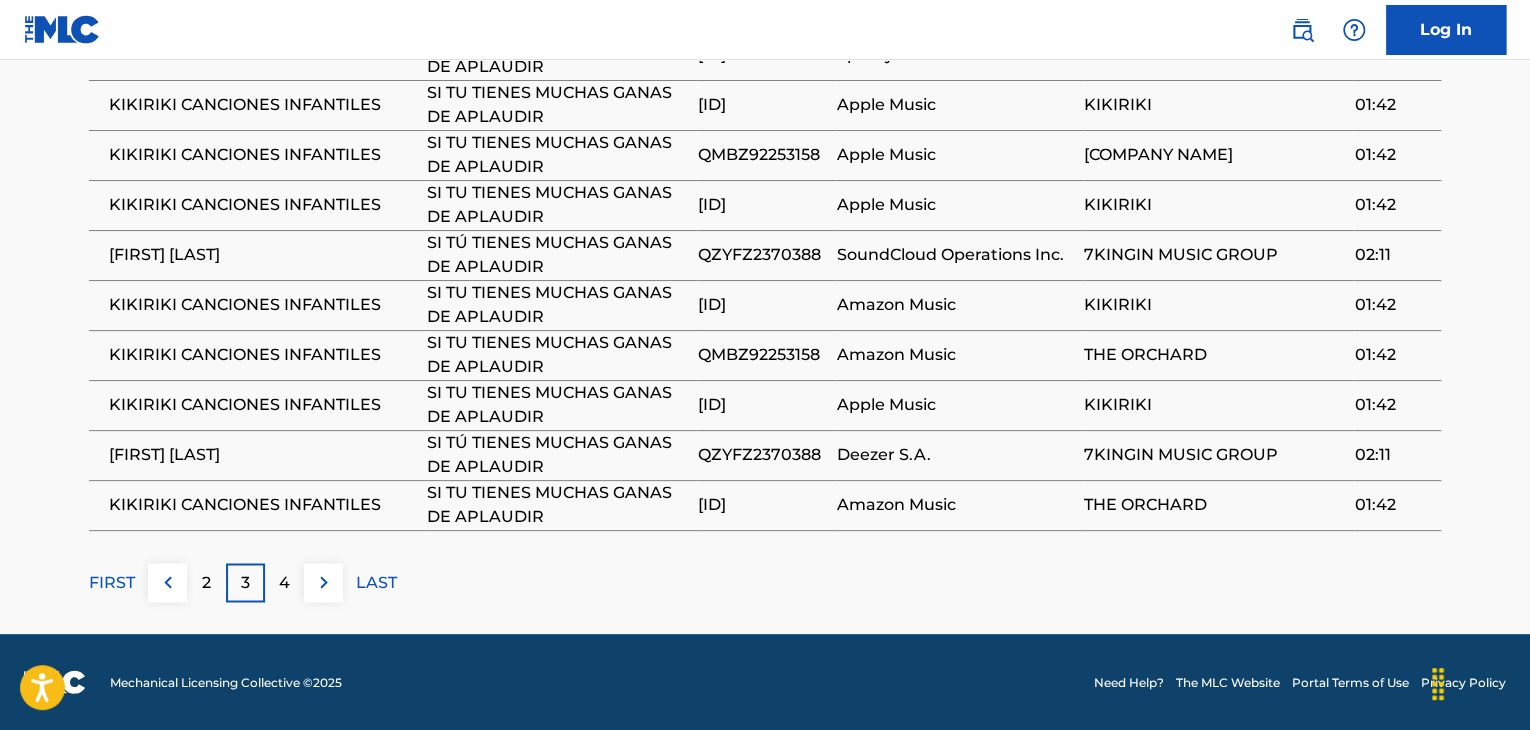 click on "LAST" at bounding box center (376, 582) 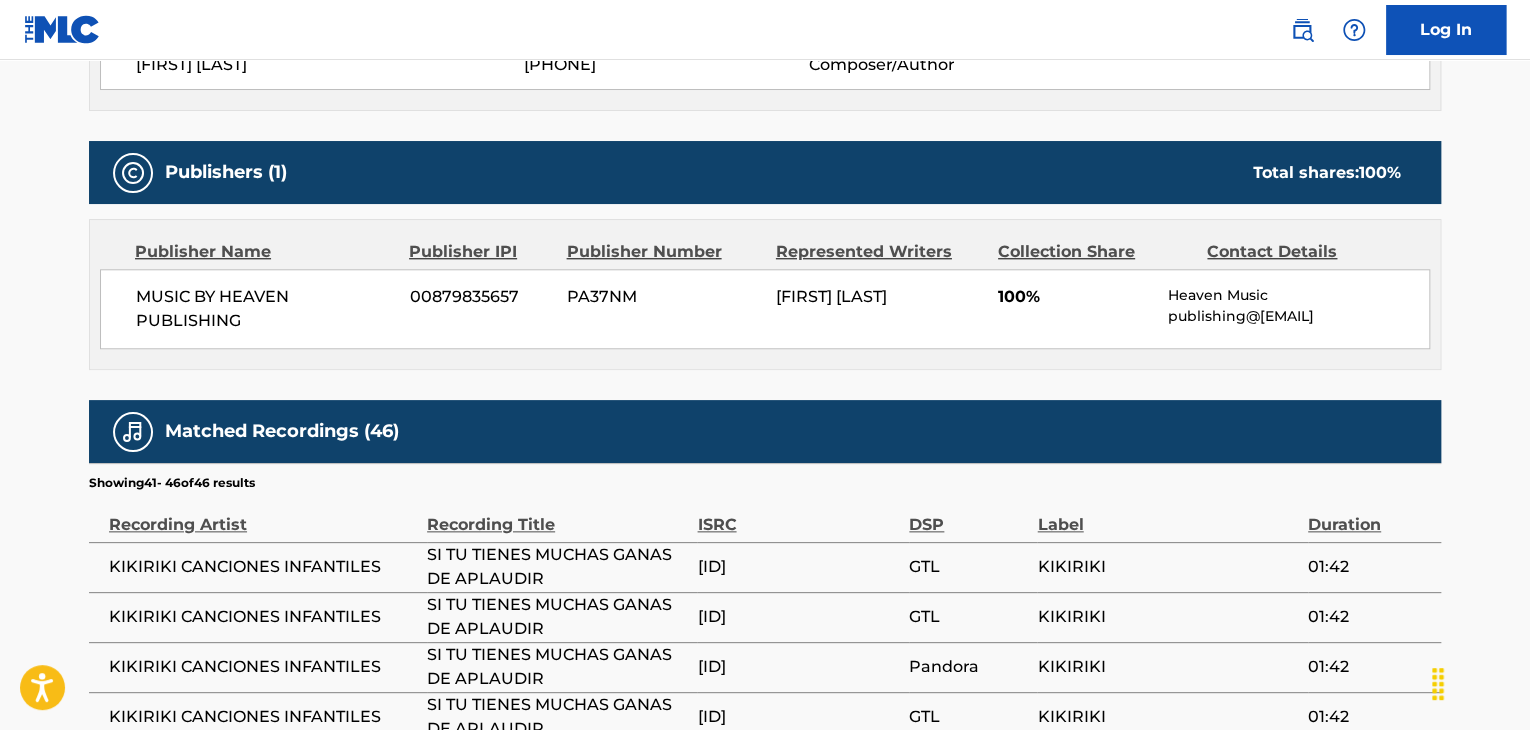 scroll, scrollTop: 1162, scrollLeft: 0, axis: vertical 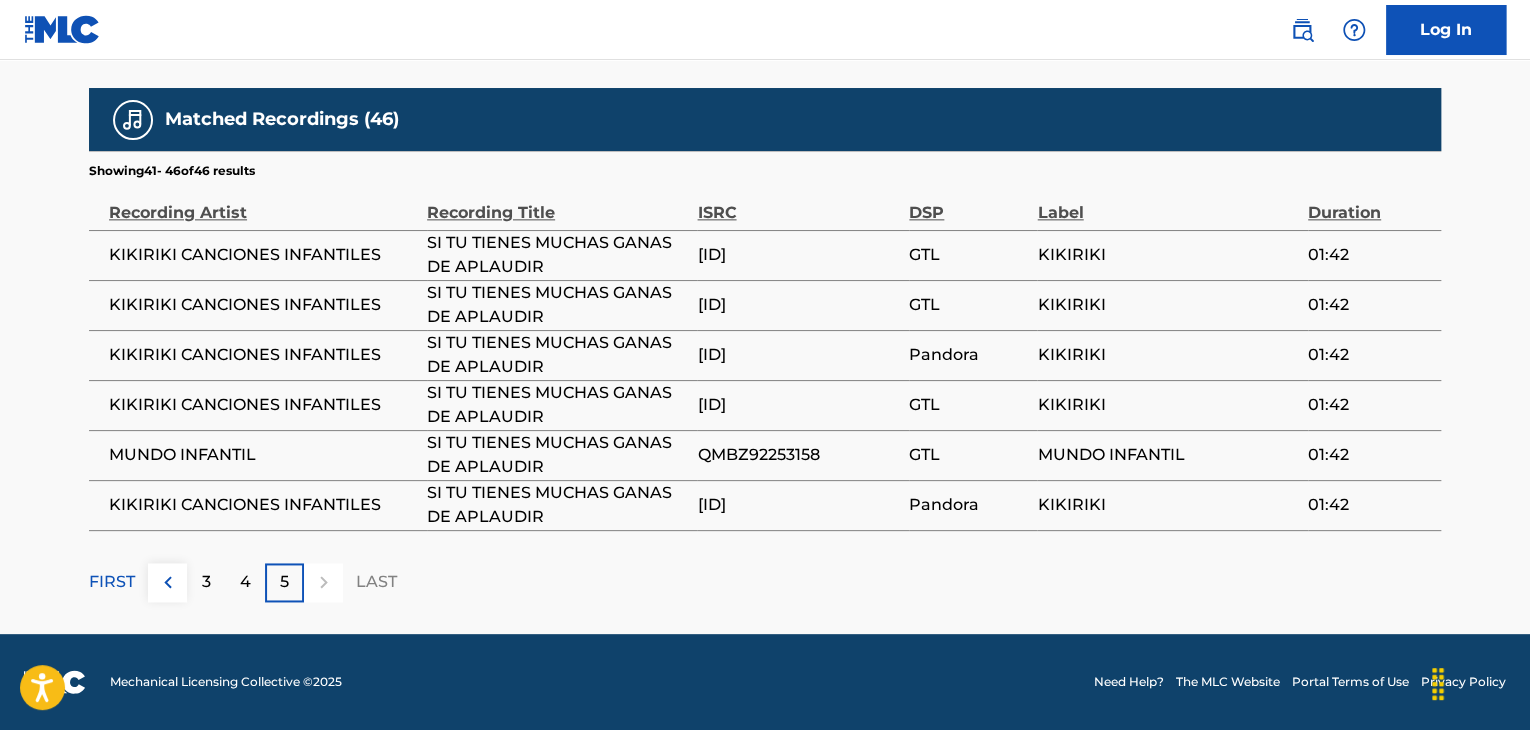 click on "FIRST" at bounding box center (112, 582) 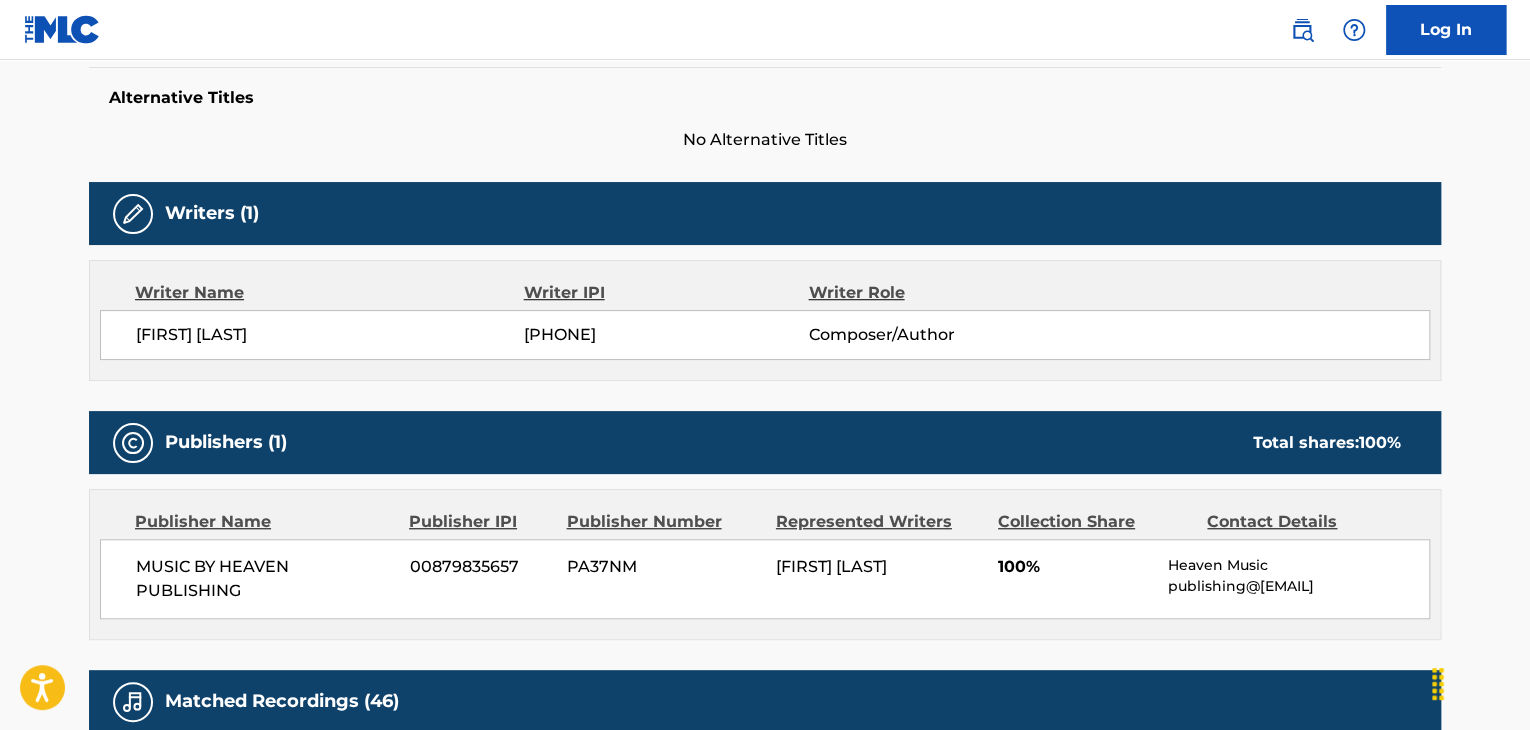 scroll, scrollTop: 572, scrollLeft: 0, axis: vertical 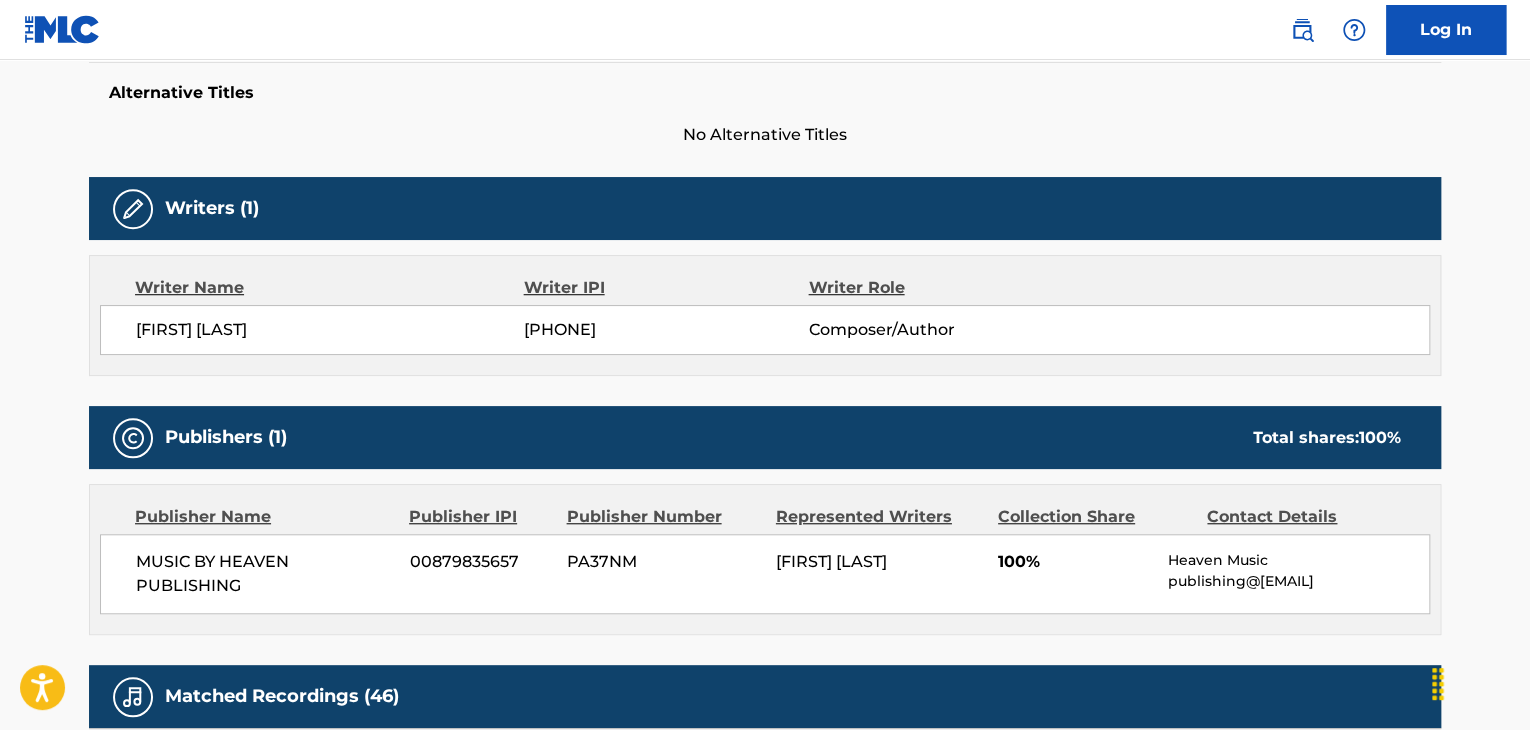 click on "[FIRST] [LAST]" at bounding box center [330, 330] 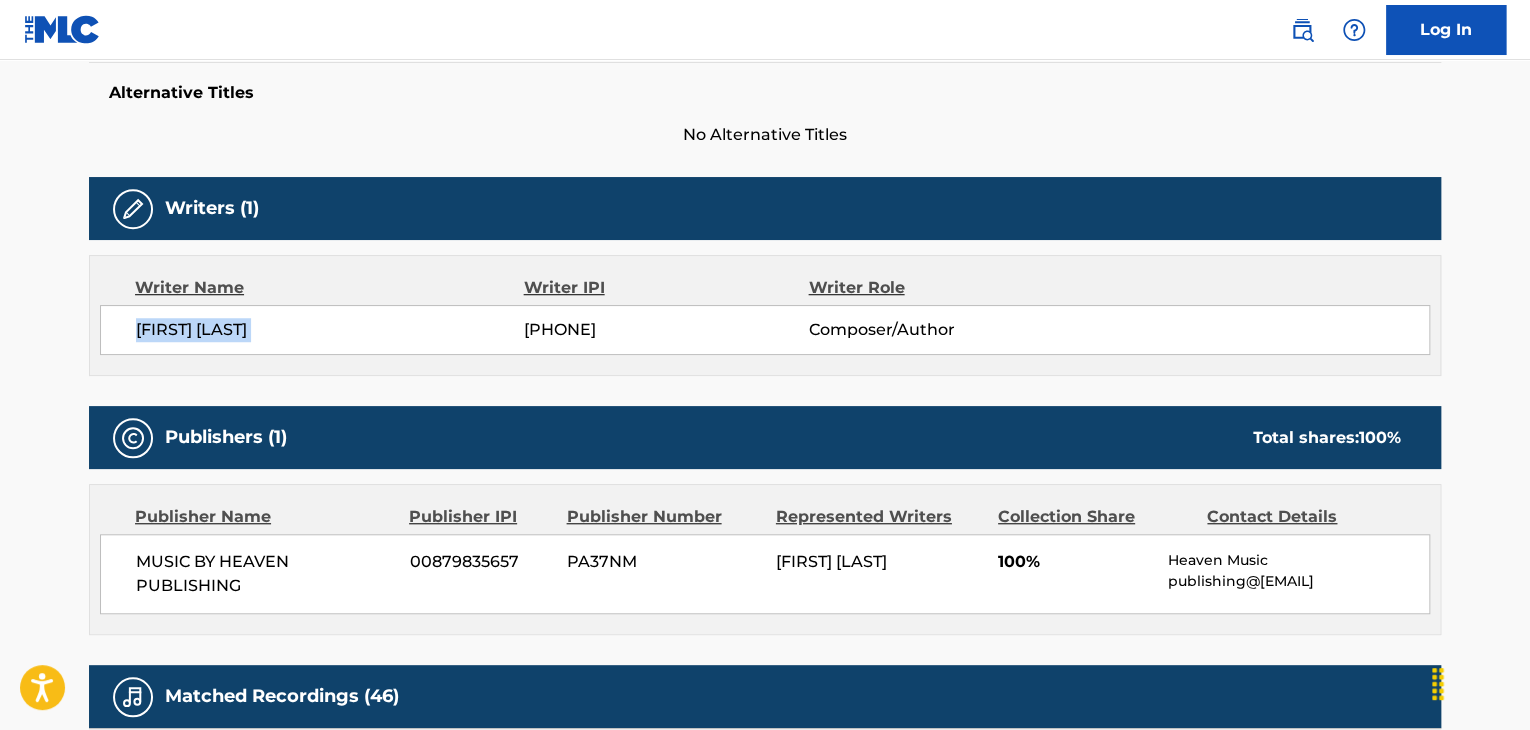click on "[FIRST] [LAST]" at bounding box center [330, 330] 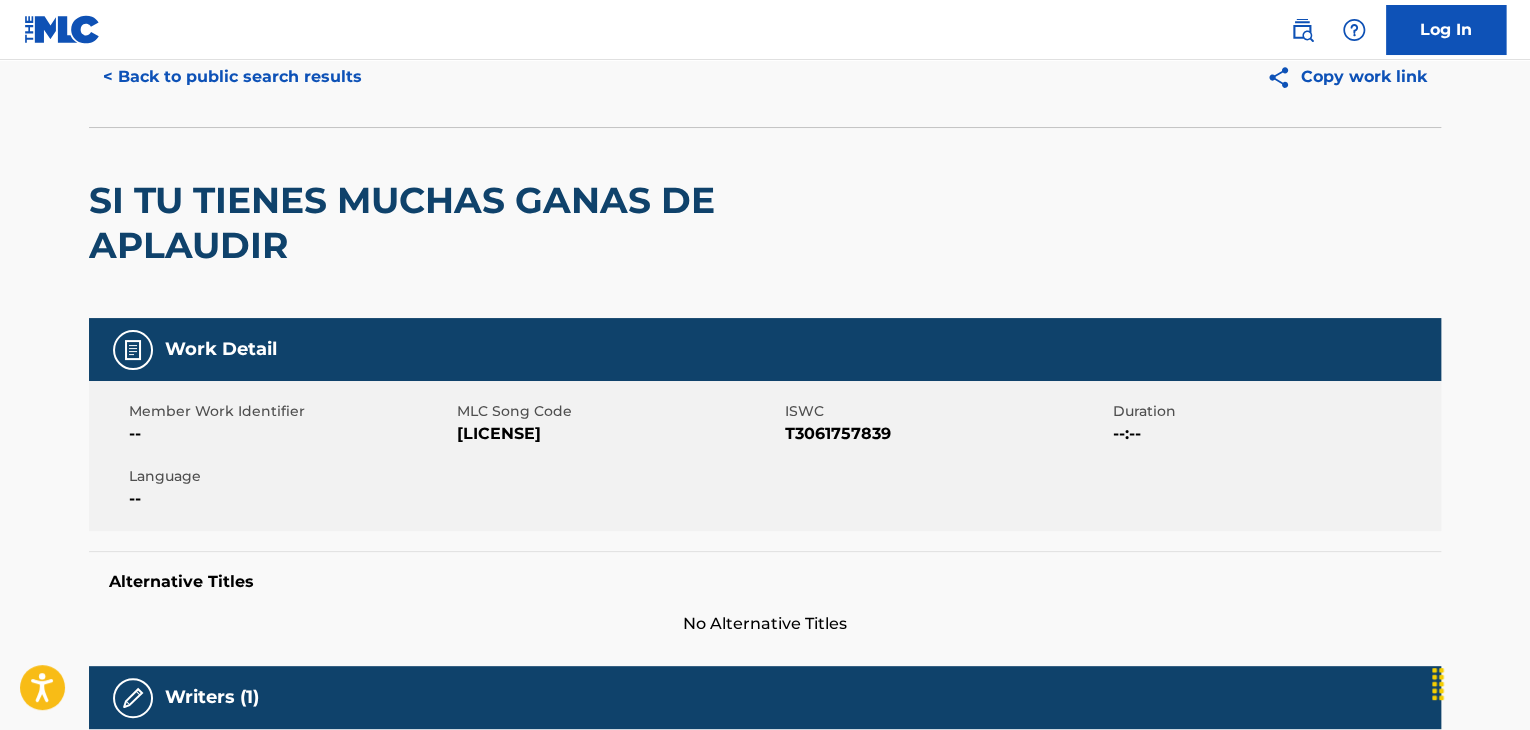 scroll, scrollTop: 88, scrollLeft: 0, axis: vertical 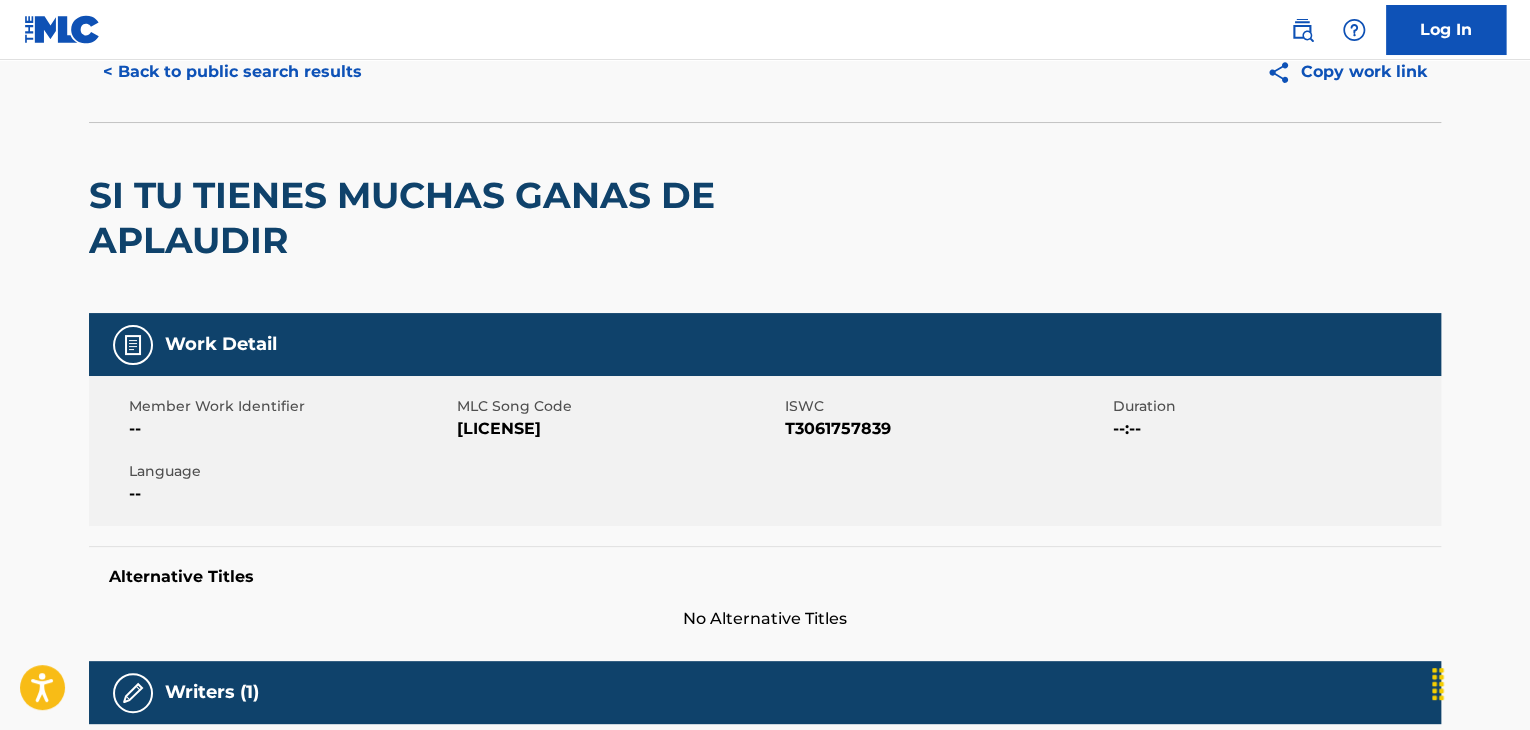 click on "< Back to public search results" at bounding box center [232, 72] 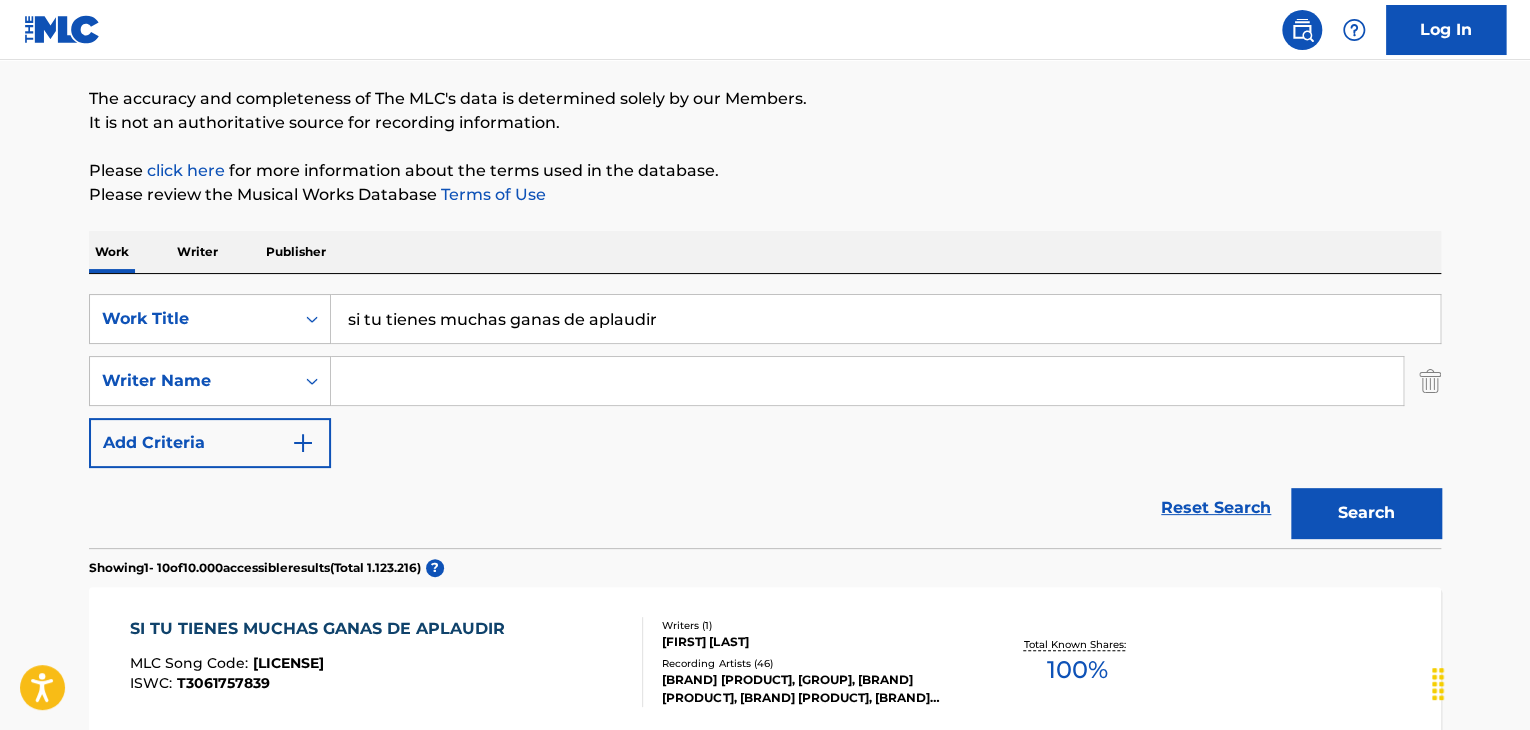 scroll, scrollTop: 152, scrollLeft: 0, axis: vertical 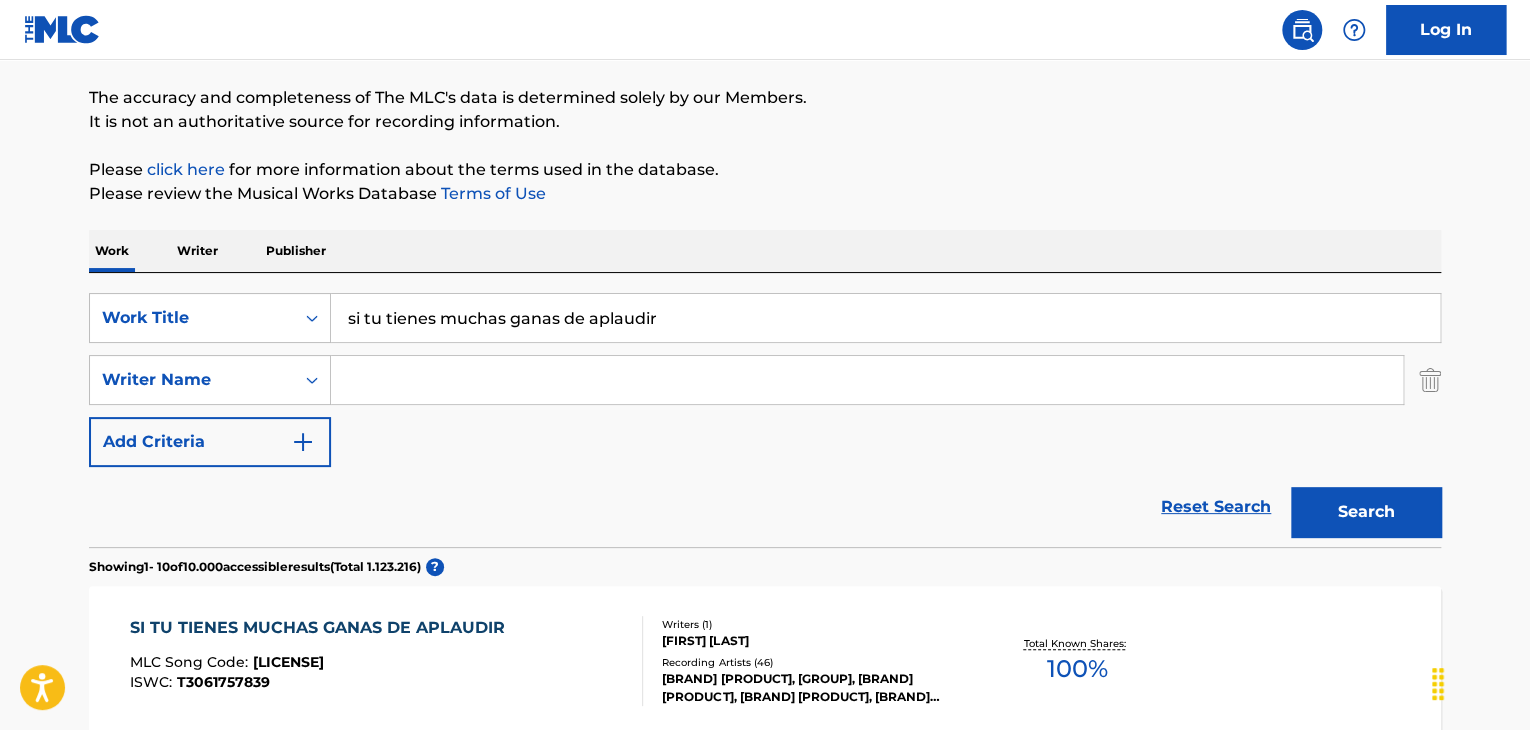click on "si tu tienes muchas ganas de aplaudir" at bounding box center [885, 318] 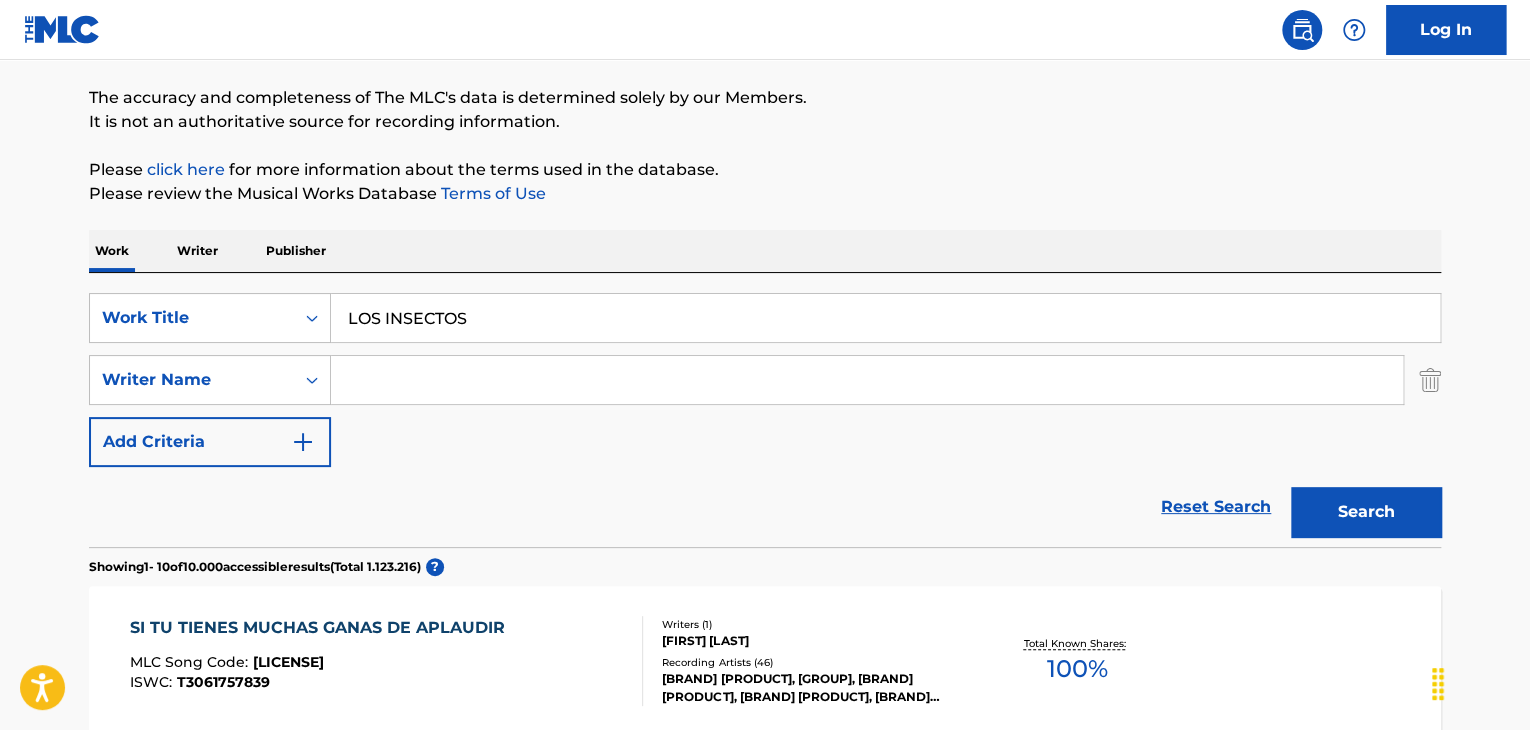 click on "LOS INSECTOS" at bounding box center [885, 318] 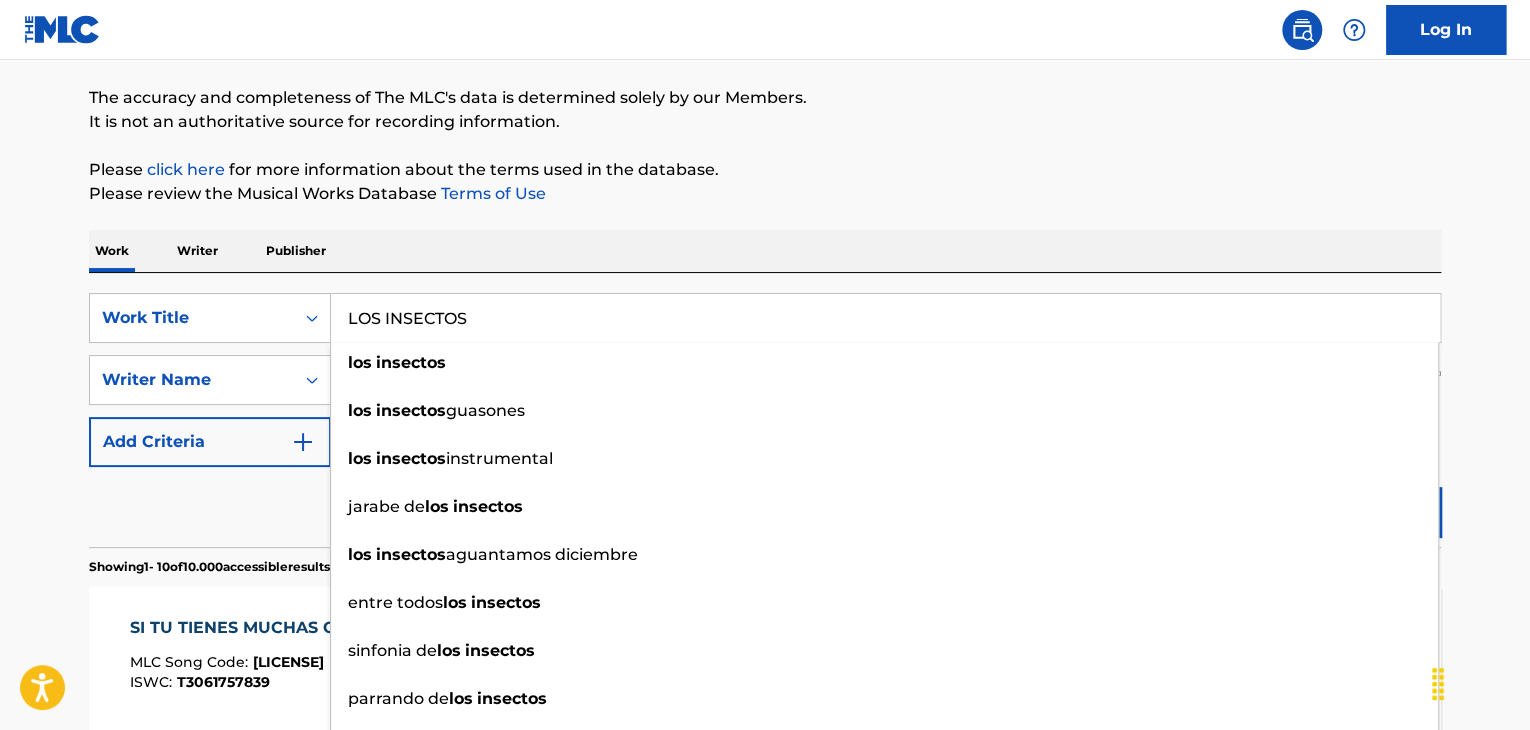 type on "LOS INSECTOS" 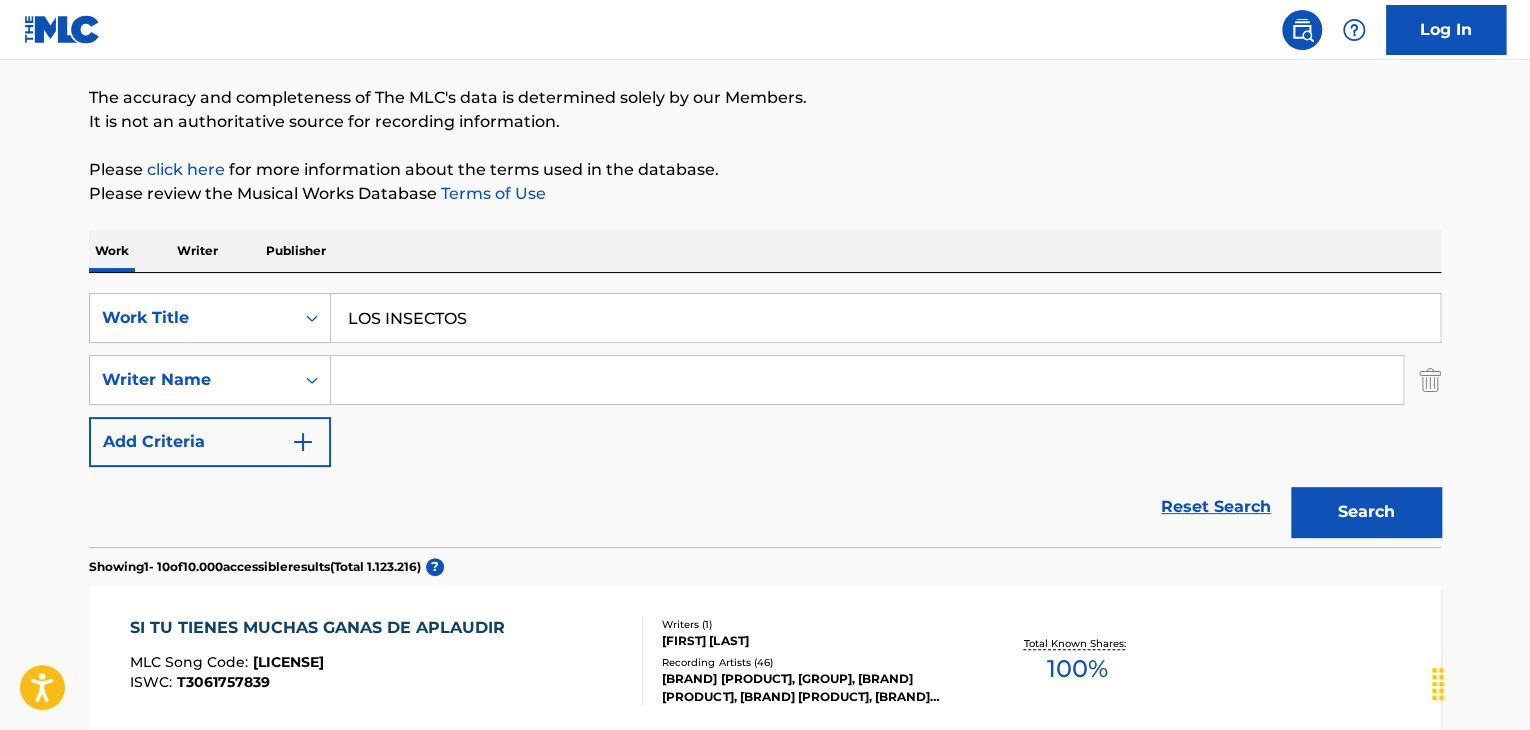 drag, startPoint x: 228, startPoint y: 532, endPoint x: 237, endPoint y: 540, distance: 12.0415945 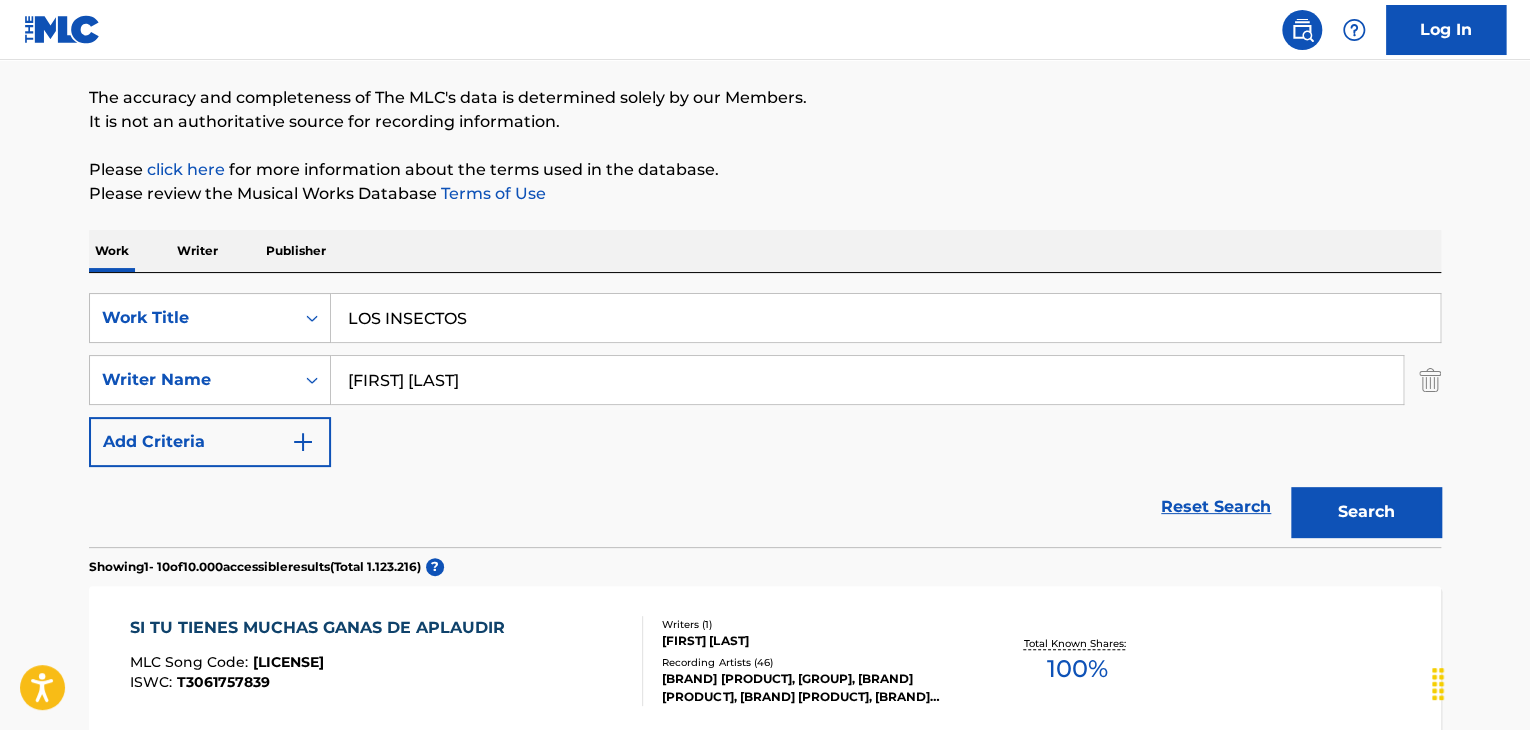 click on "Search" at bounding box center (1366, 512) 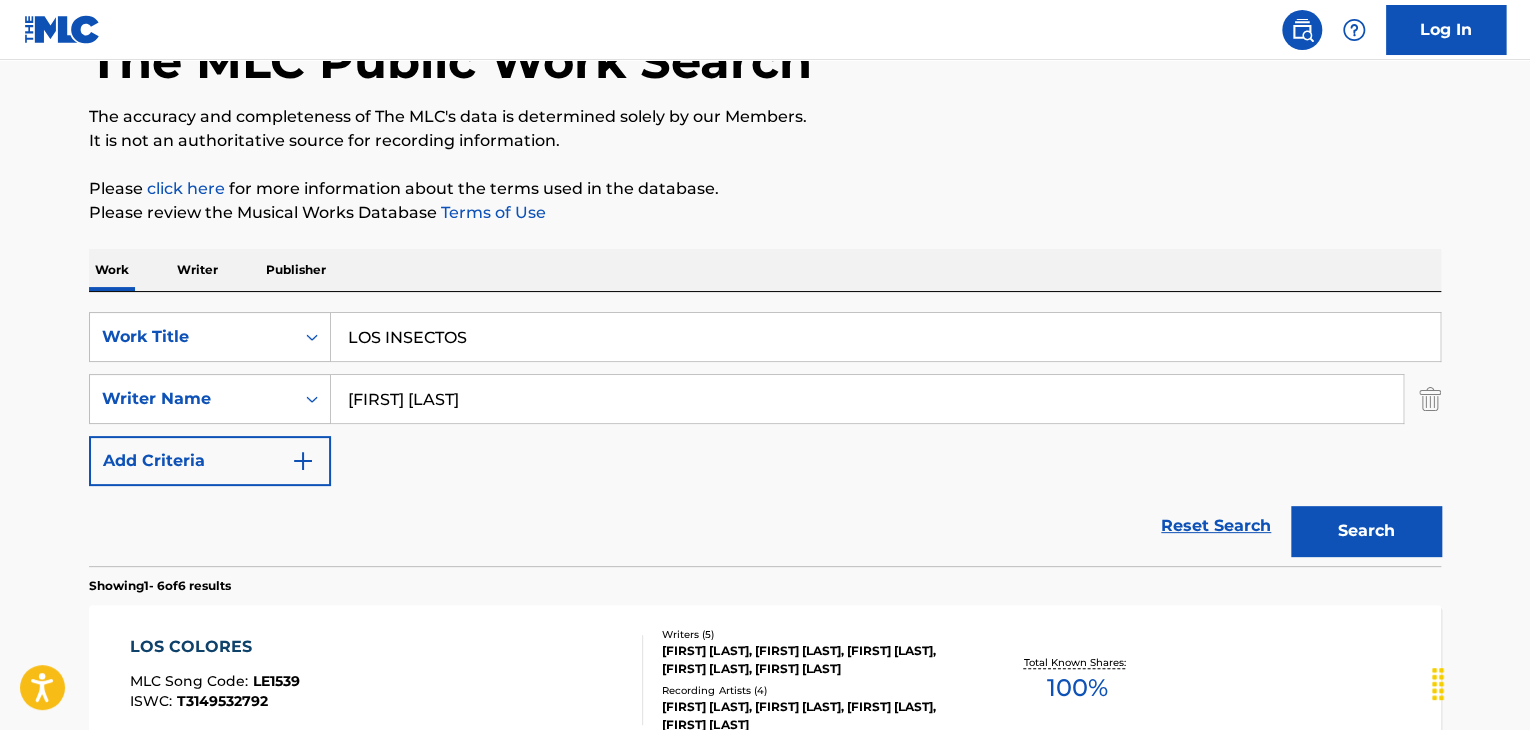 scroll, scrollTop: 66, scrollLeft: 0, axis: vertical 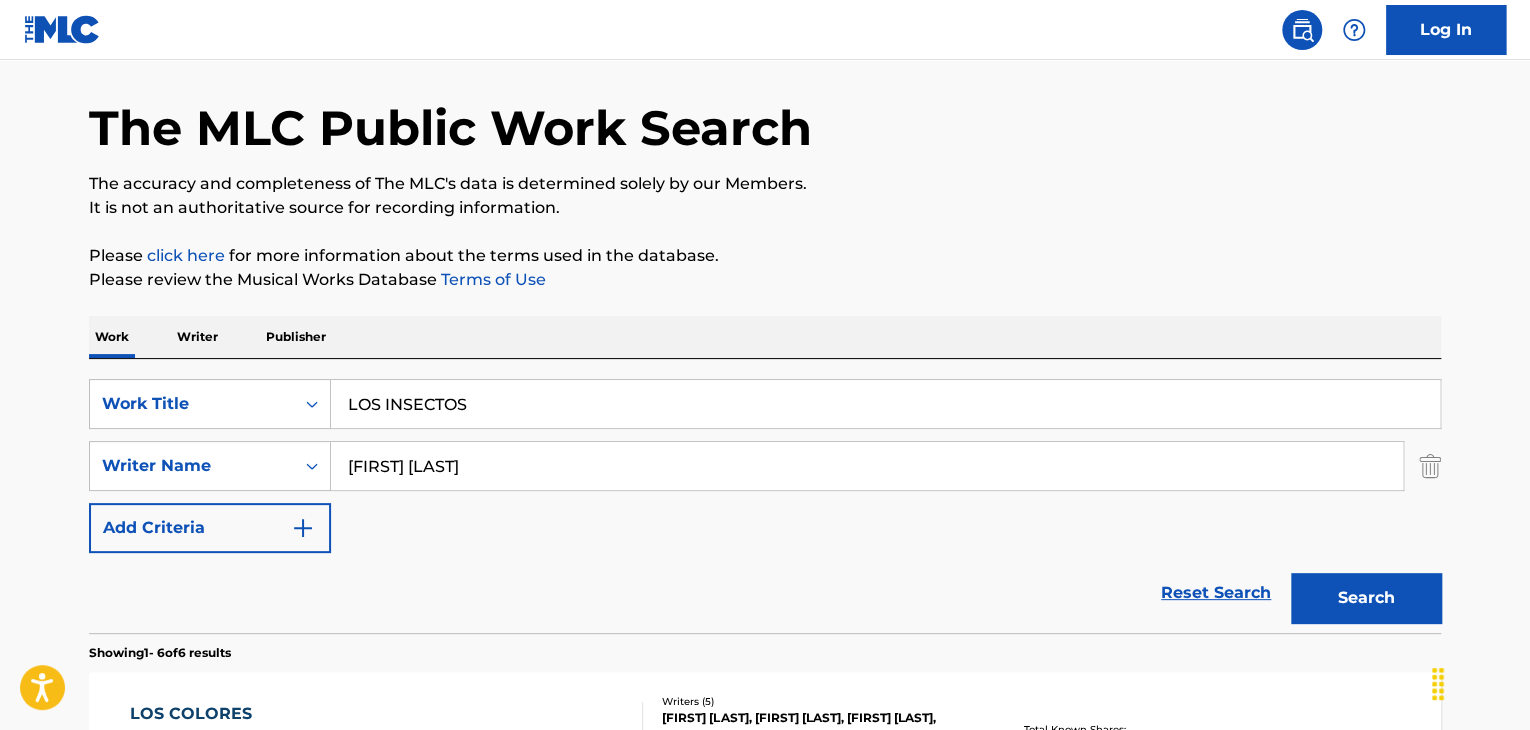 click on "LOS INSECTOS" at bounding box center [885, 404] 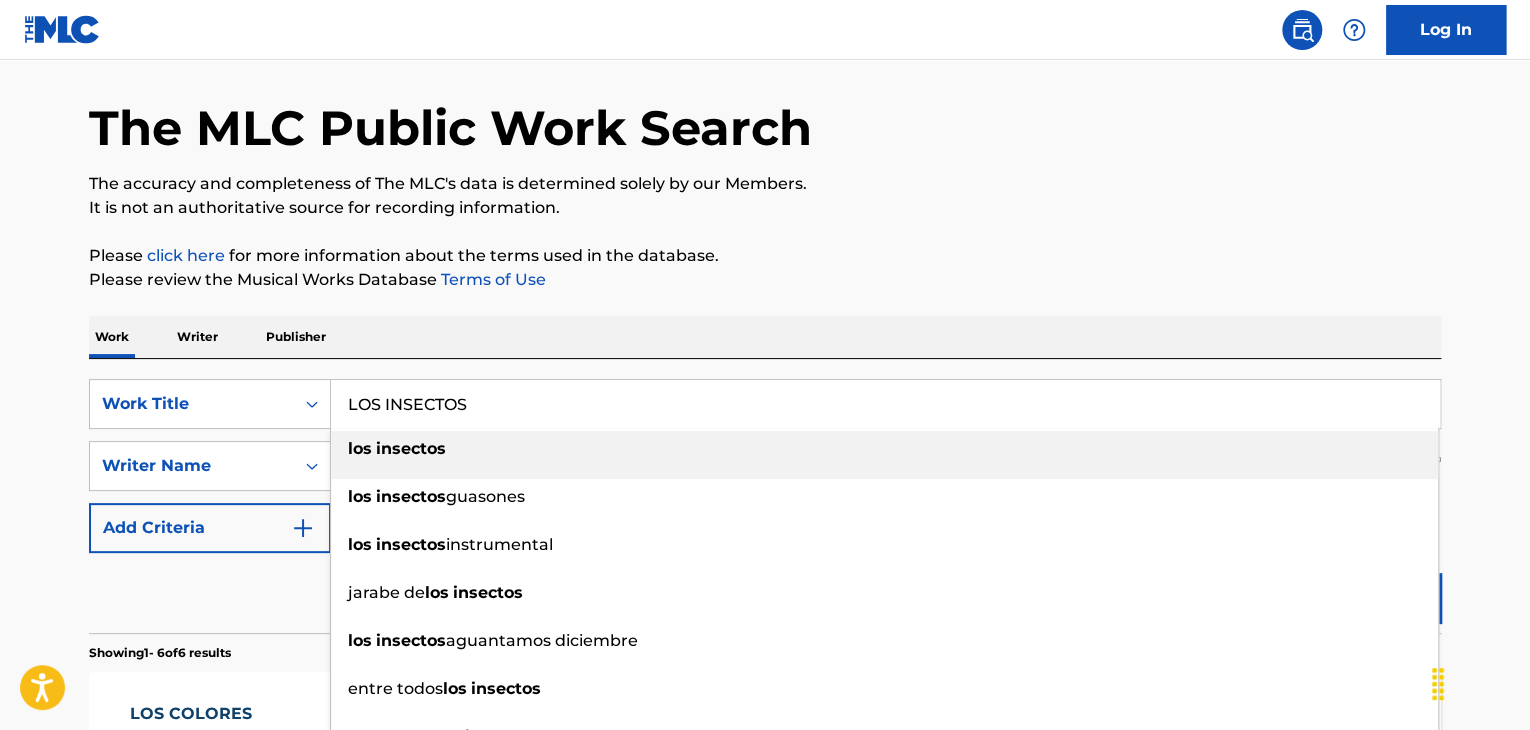 click on "LOS INSECTOS" at bounding box center [885, 404] 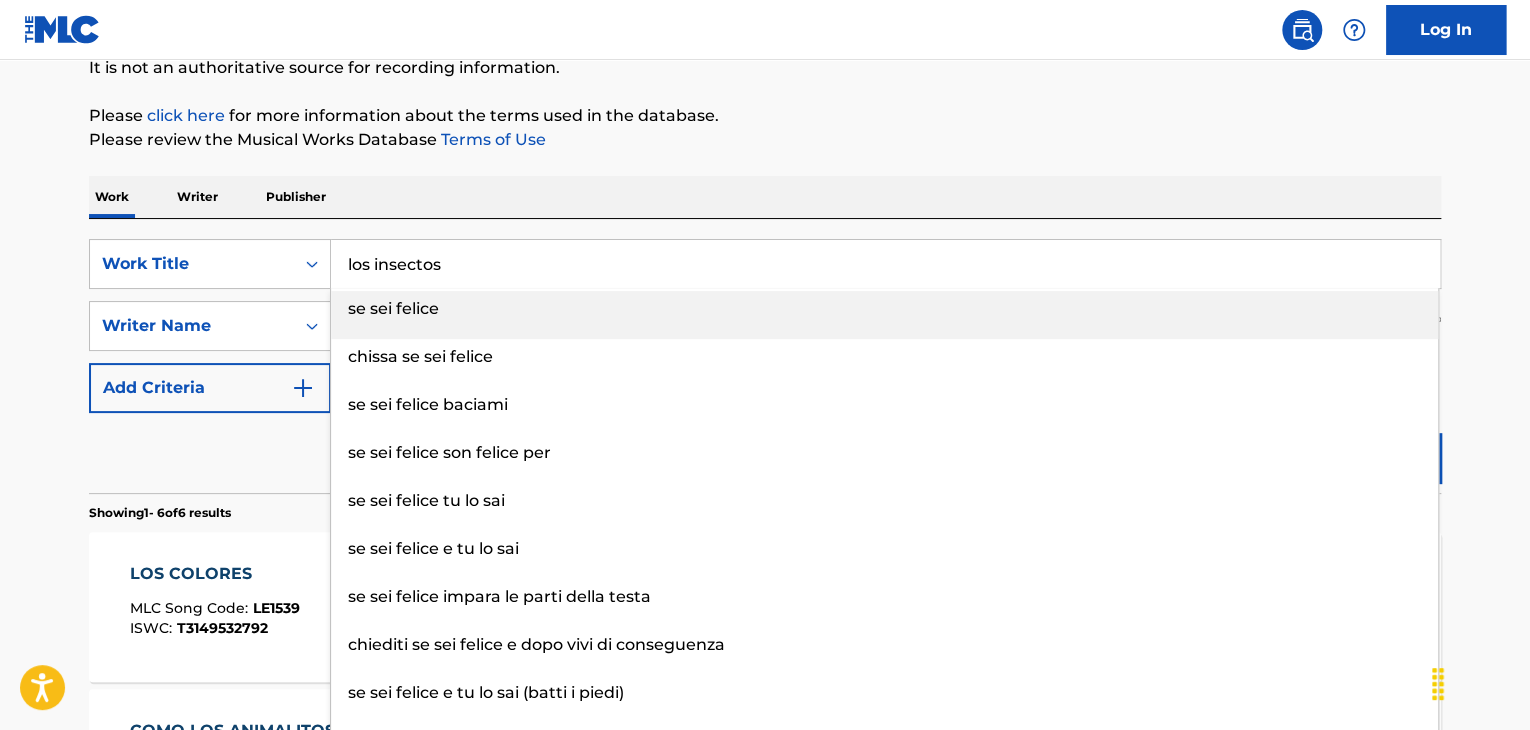 scroll, scrollTop: 210, scrollLeft: 0, axis: vertical 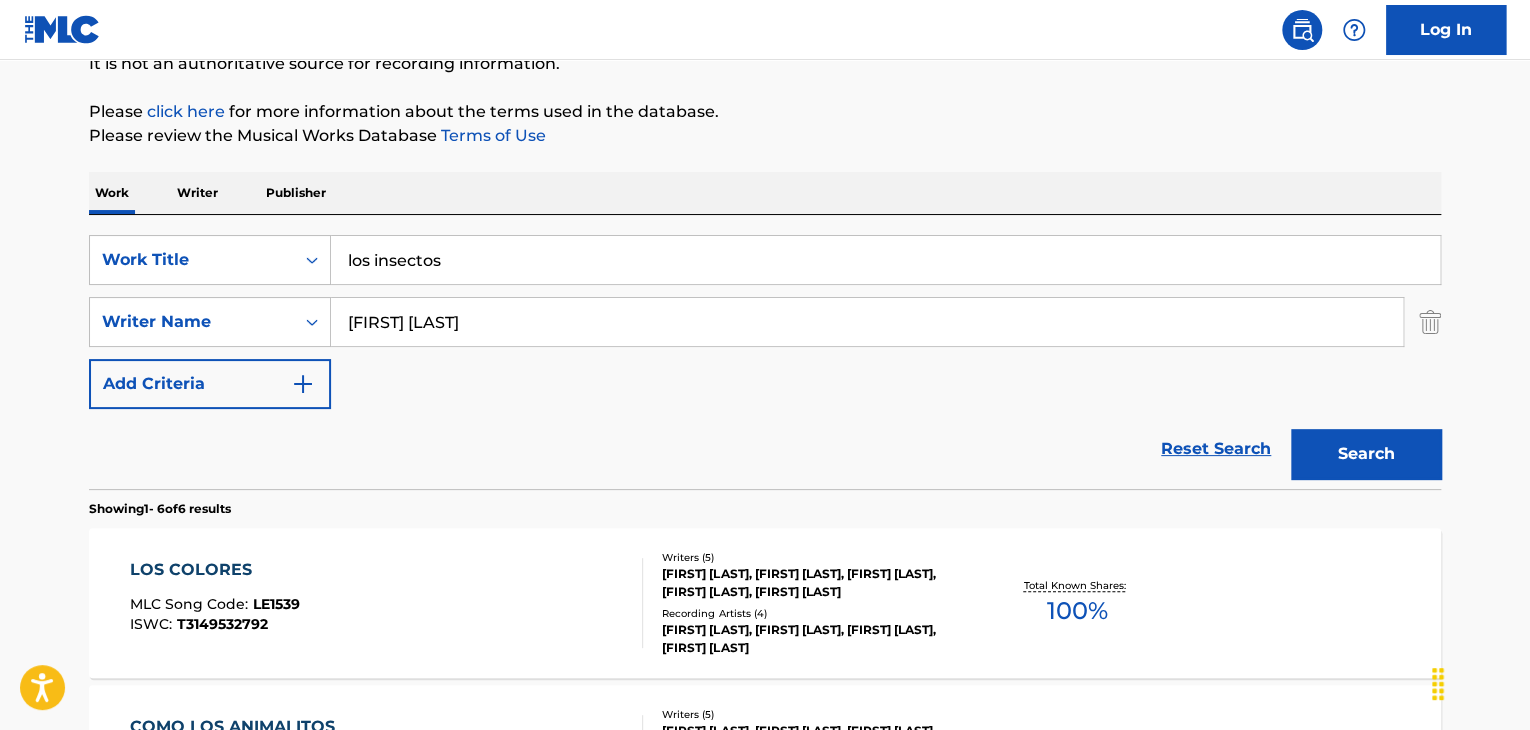 click on "Reset Search Search" at bounding box center (765, 449) 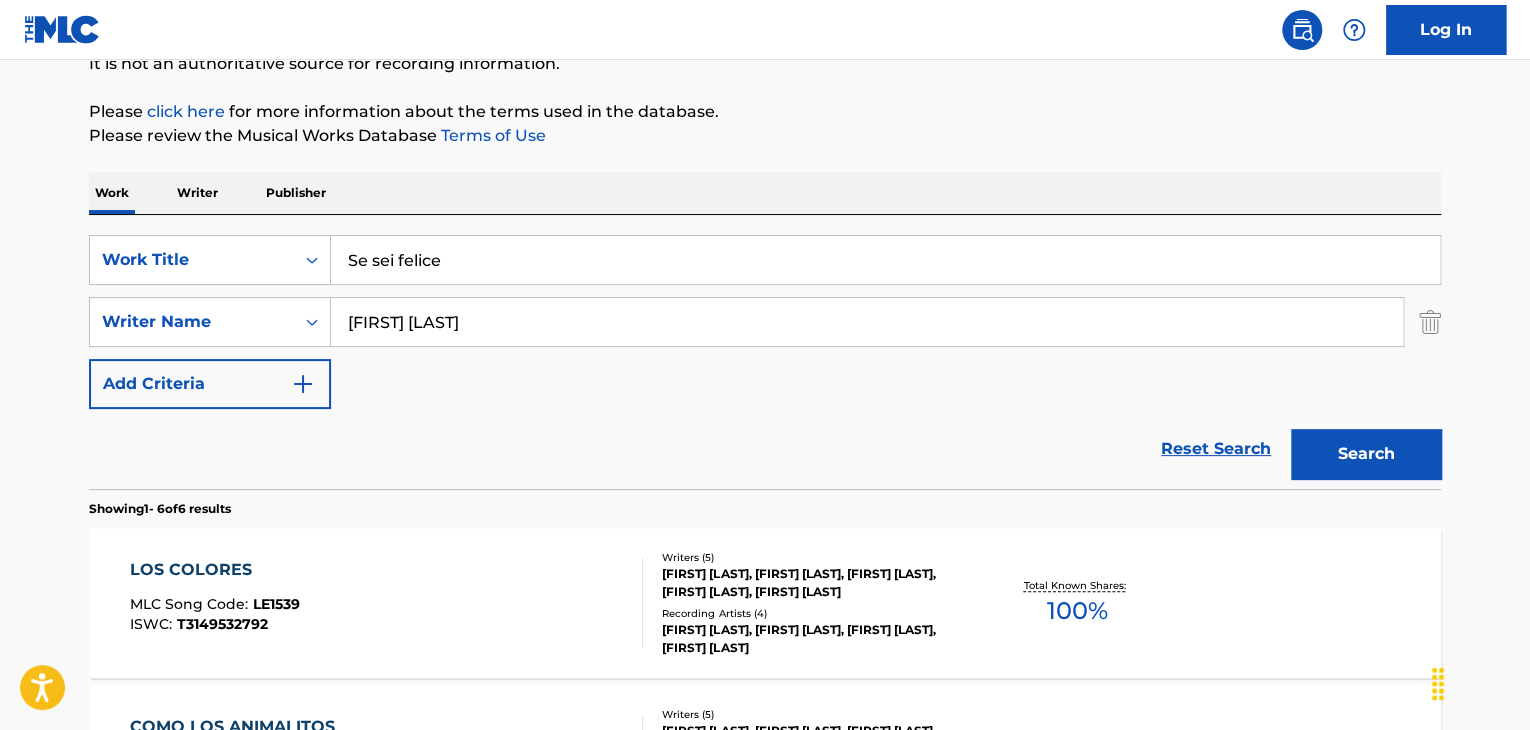 click on "Se sei felice" at bounding box center [885, 260] 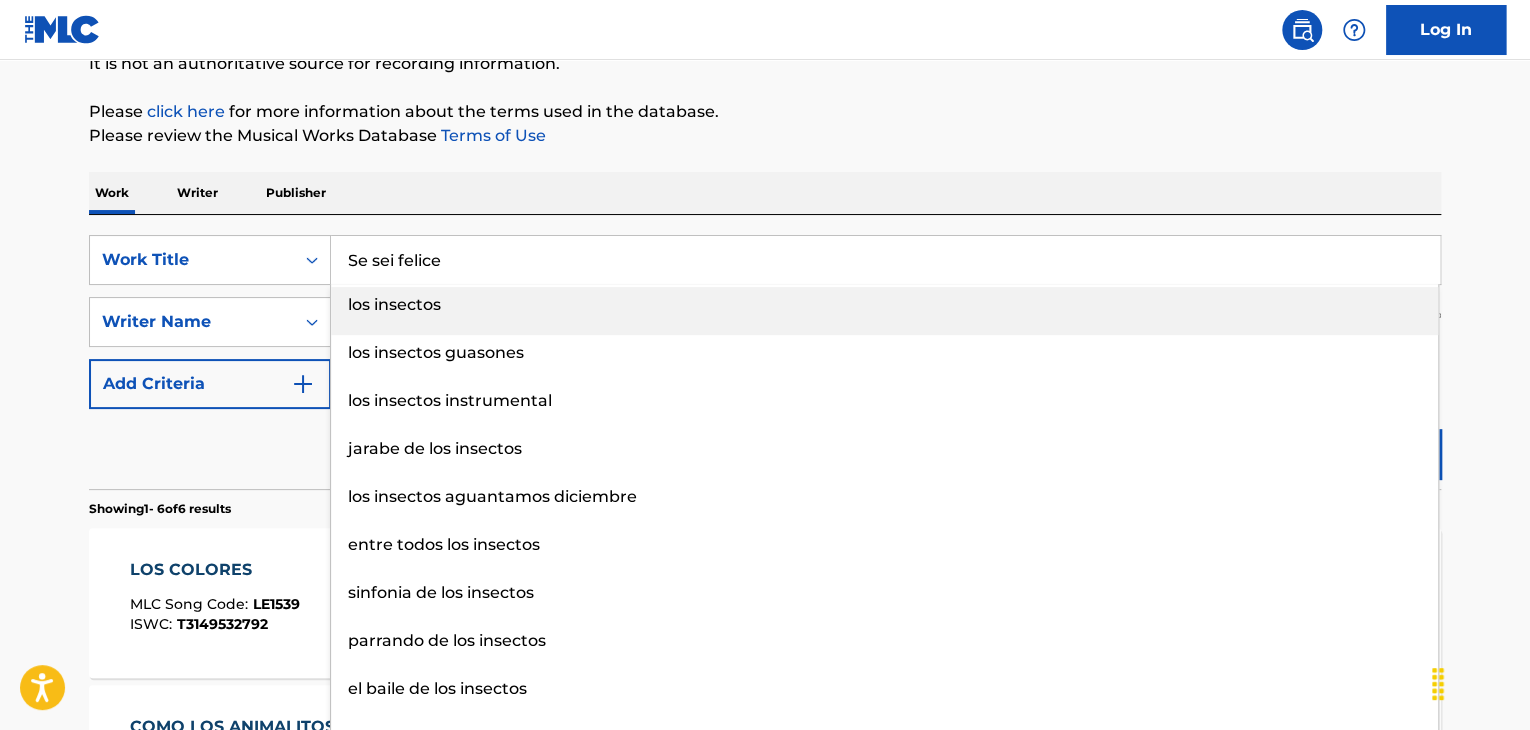click on "Se sei felice" at bounding box center [885, 260] 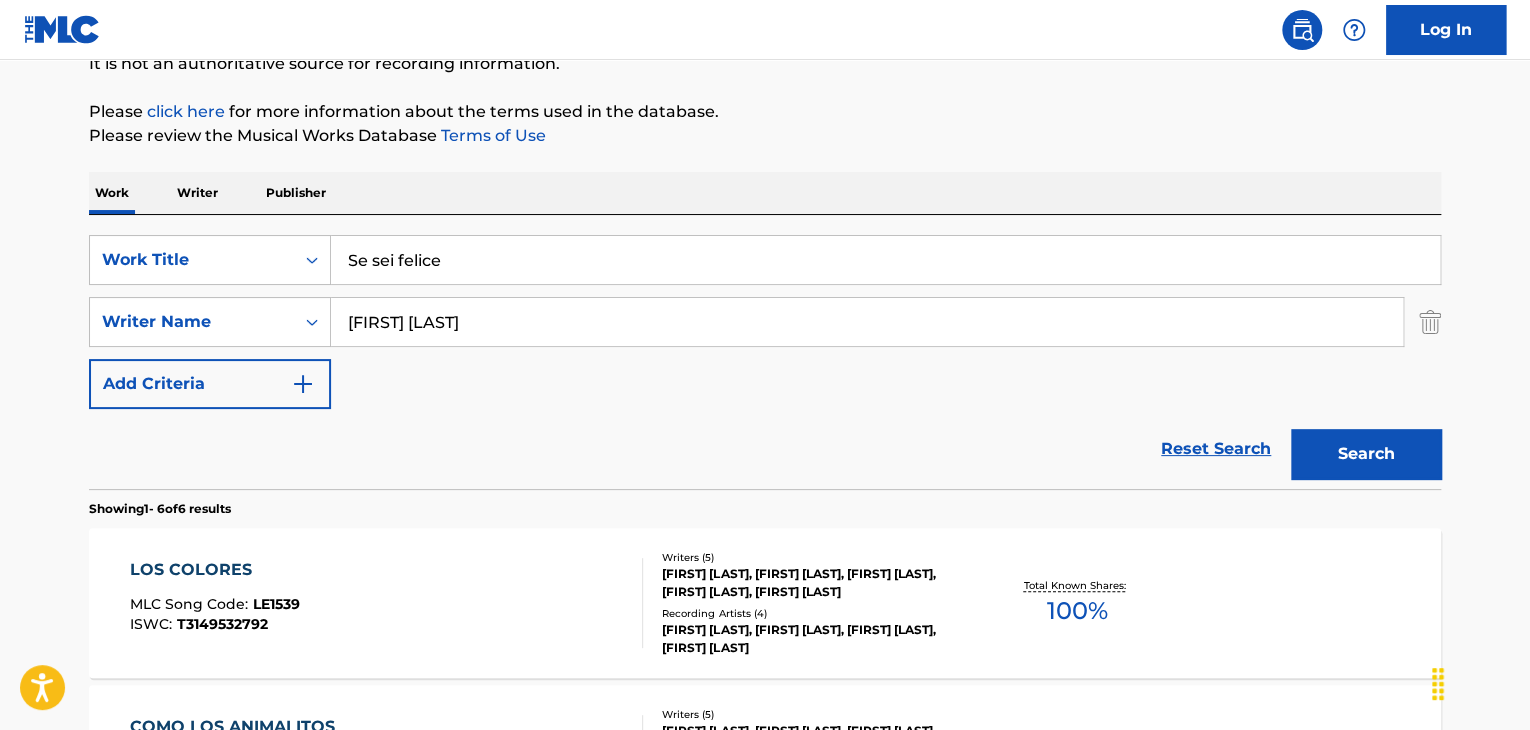 click on "Reset Search Search" at bounding box center (765, 449) 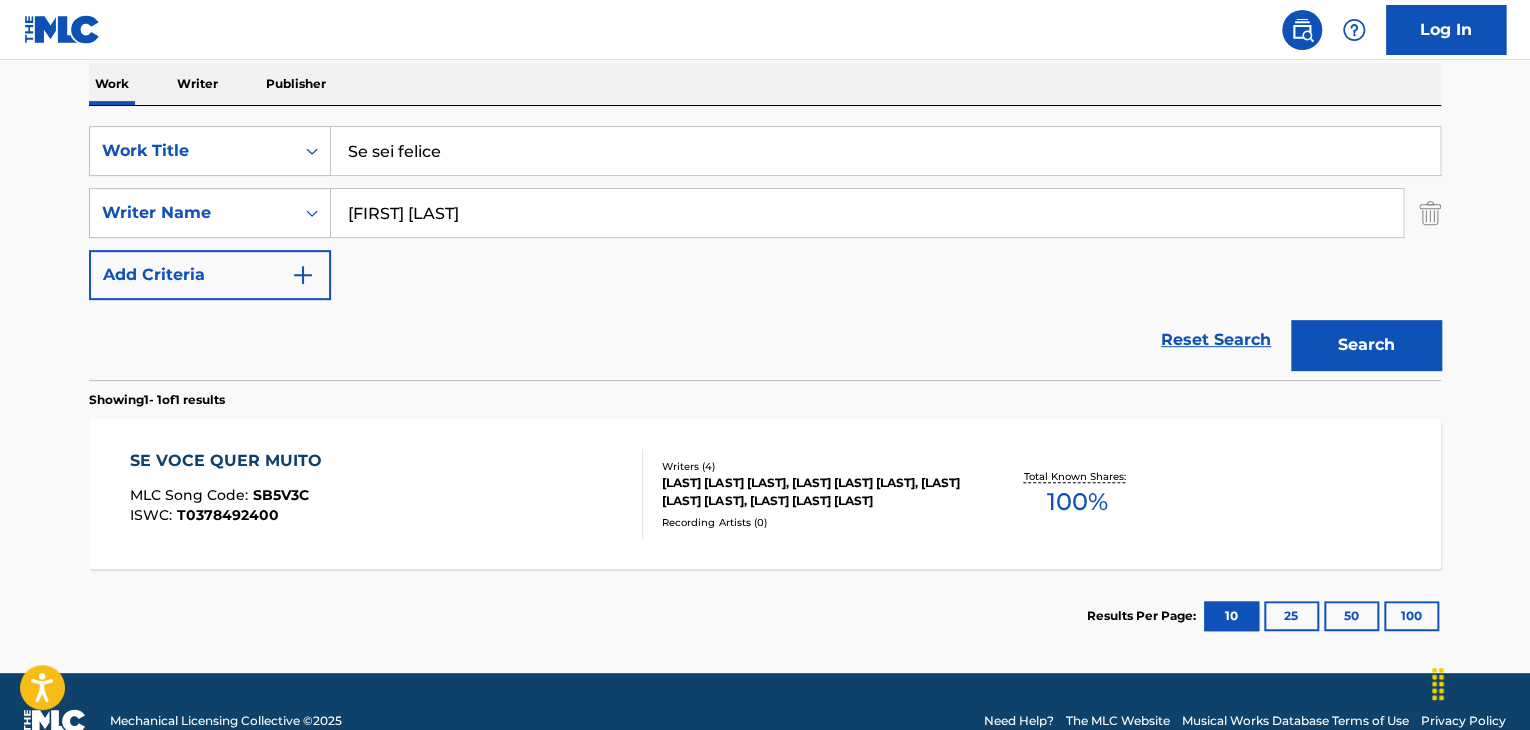 scroll, scrollTop: 358, scrollLeft: 0, axis: vertical 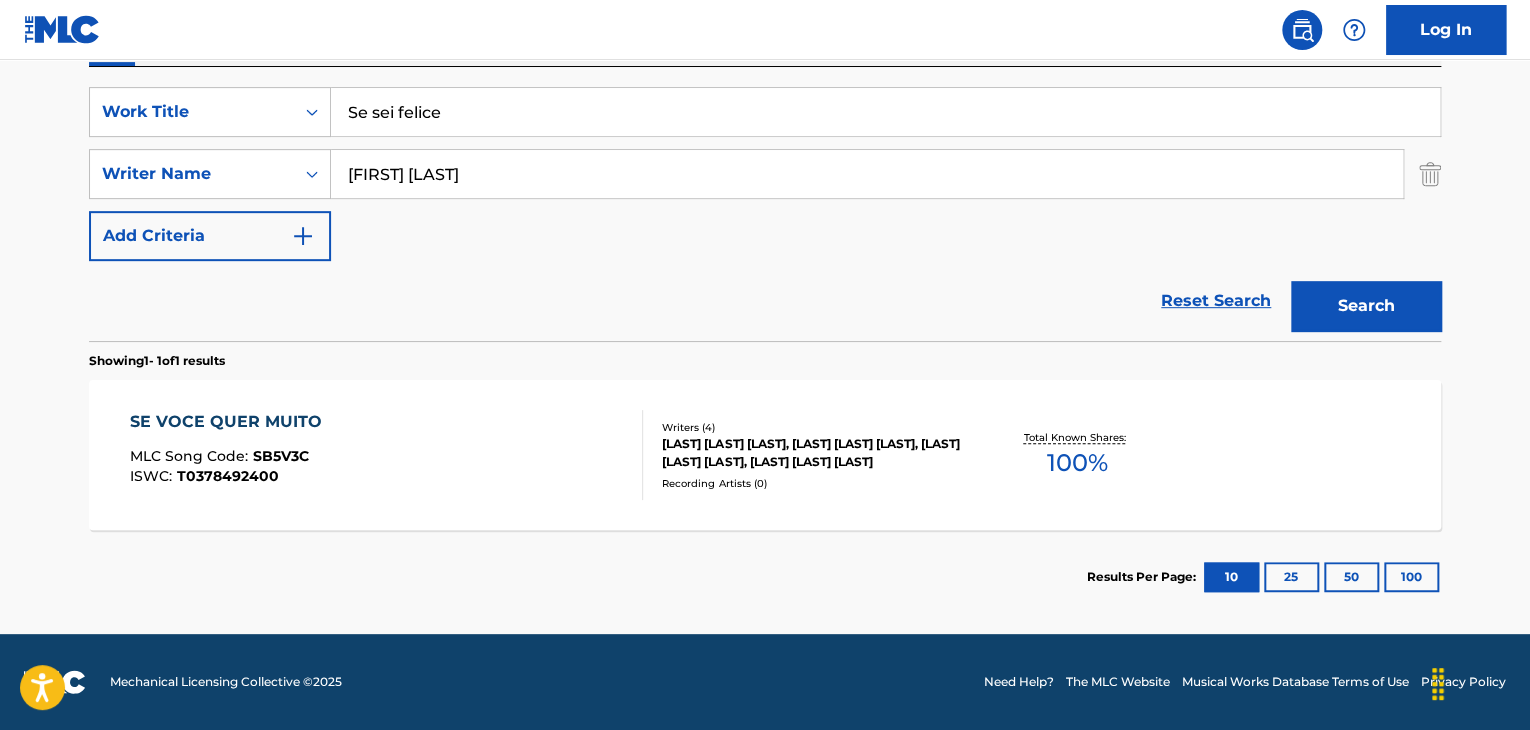 click on "Se sei felice" at bounding box center (885, 112) 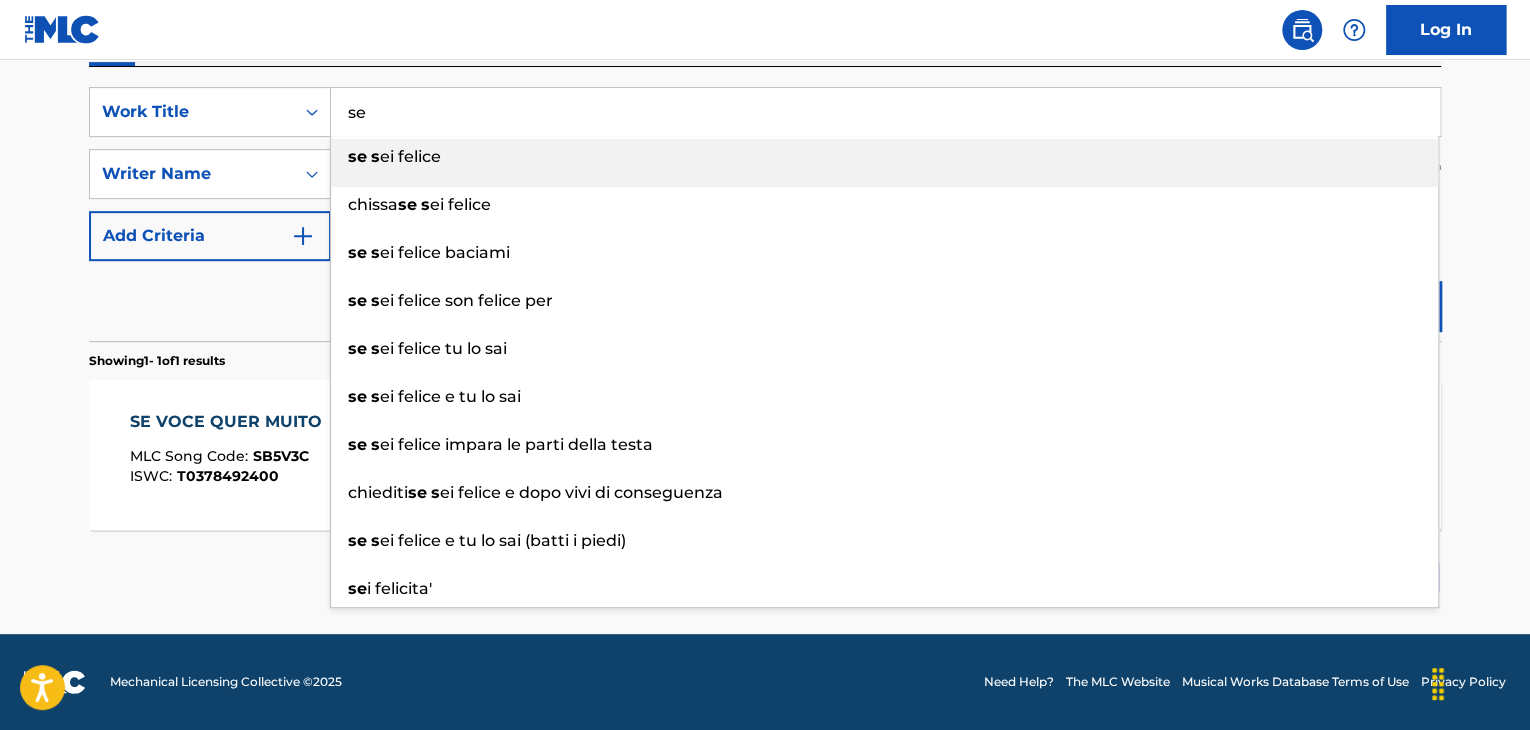 type on "s" 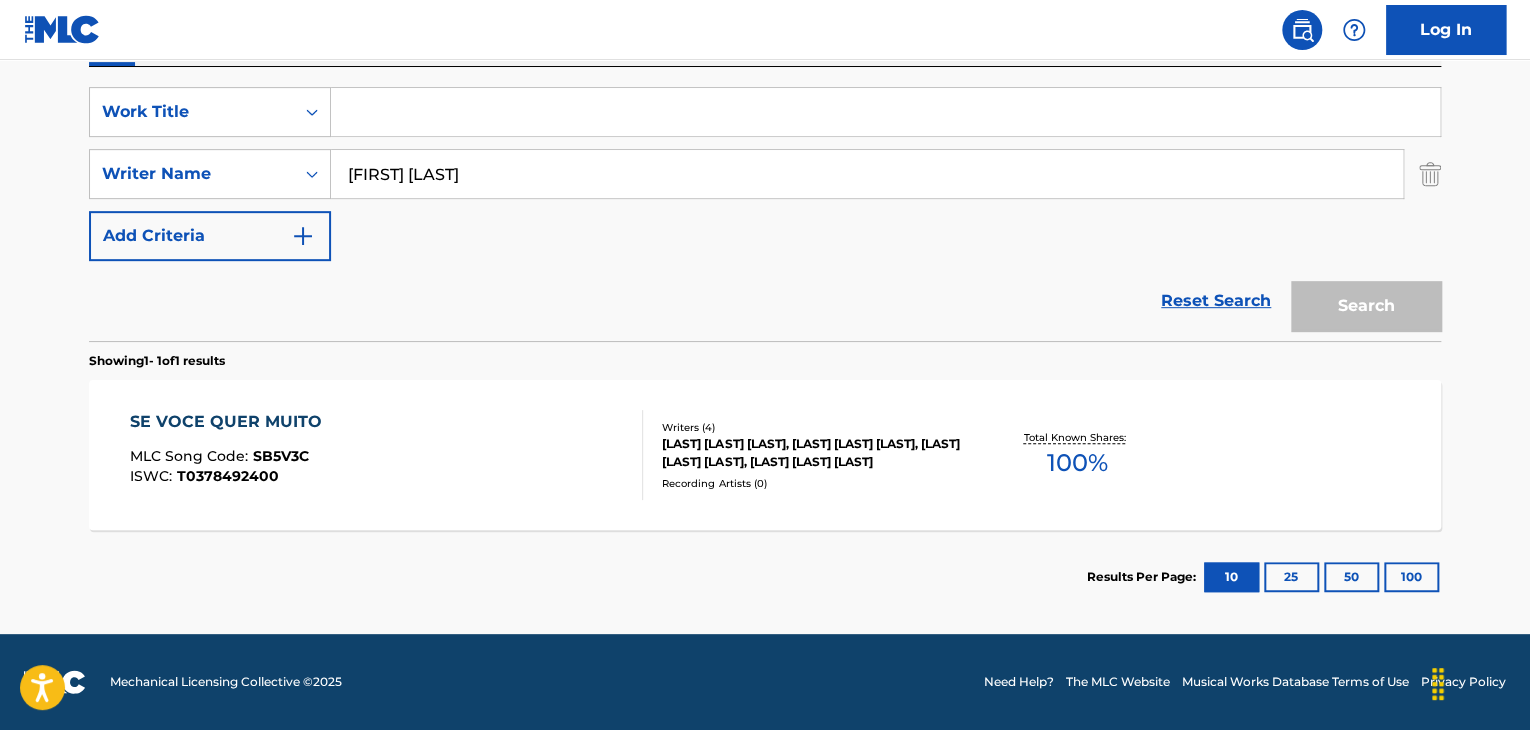 paste on "Kalau Kau Senang Hati Tepuk Tangan" 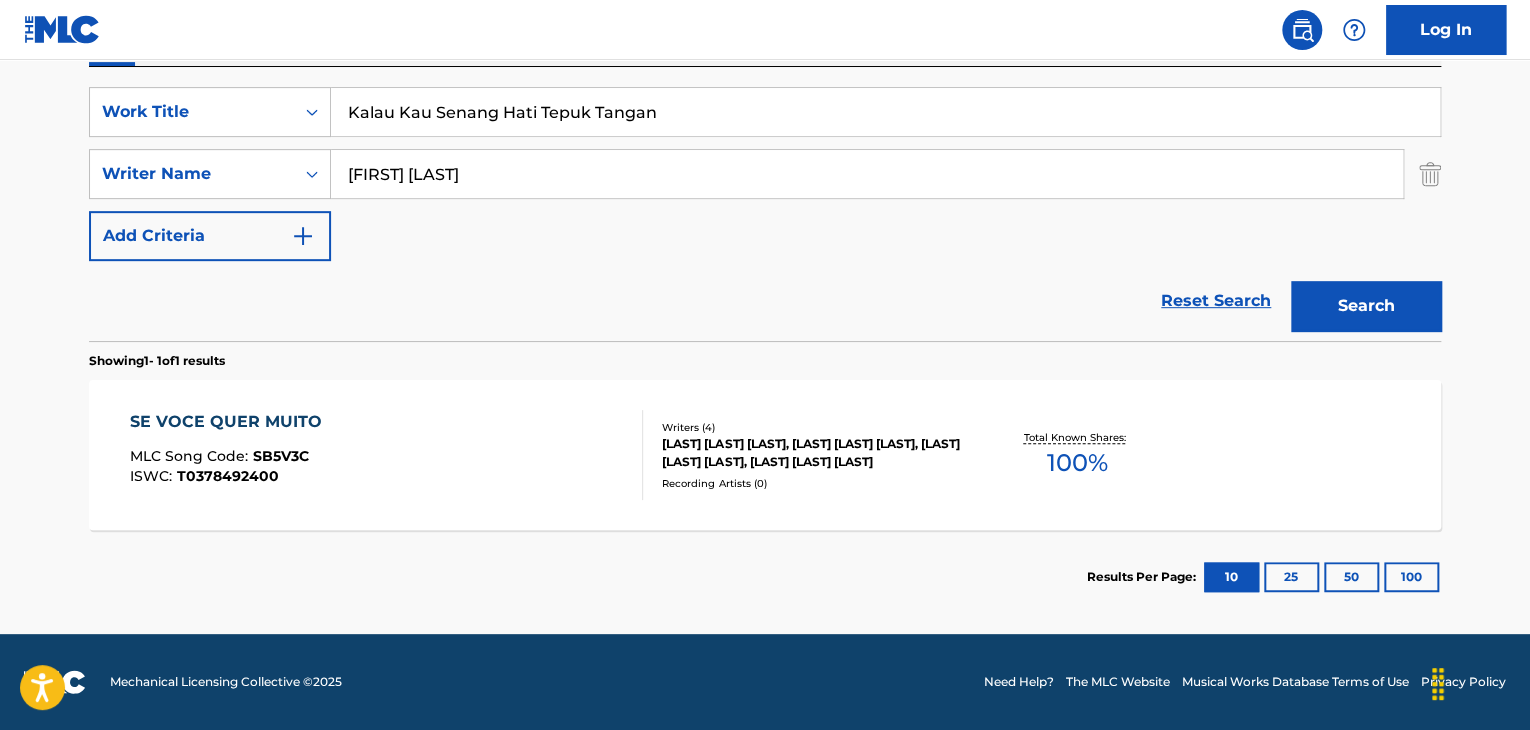 click on "Search" at bounding box center (1366, 306) 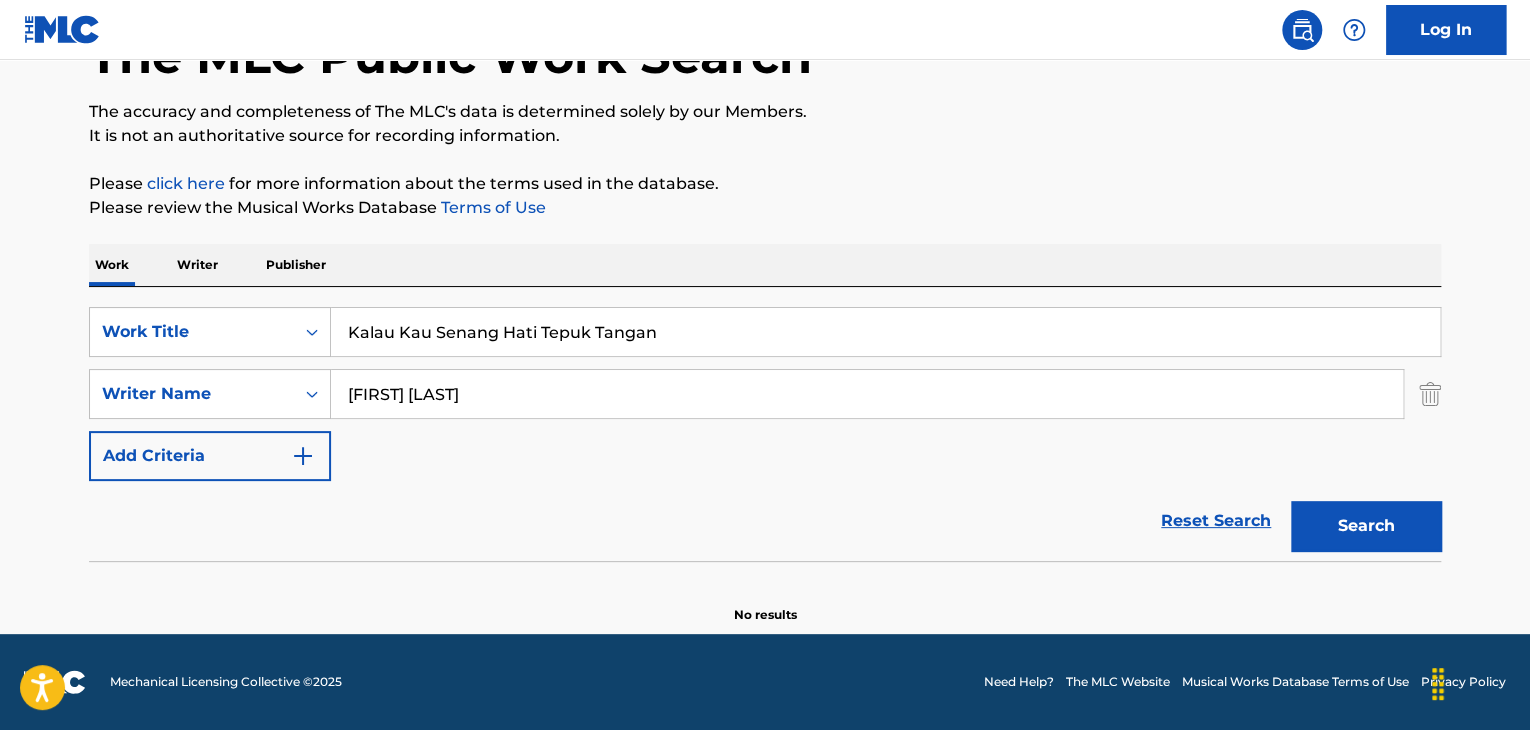 scroll, scrollTop: 138, scrollLeft: 0, axis: vertical 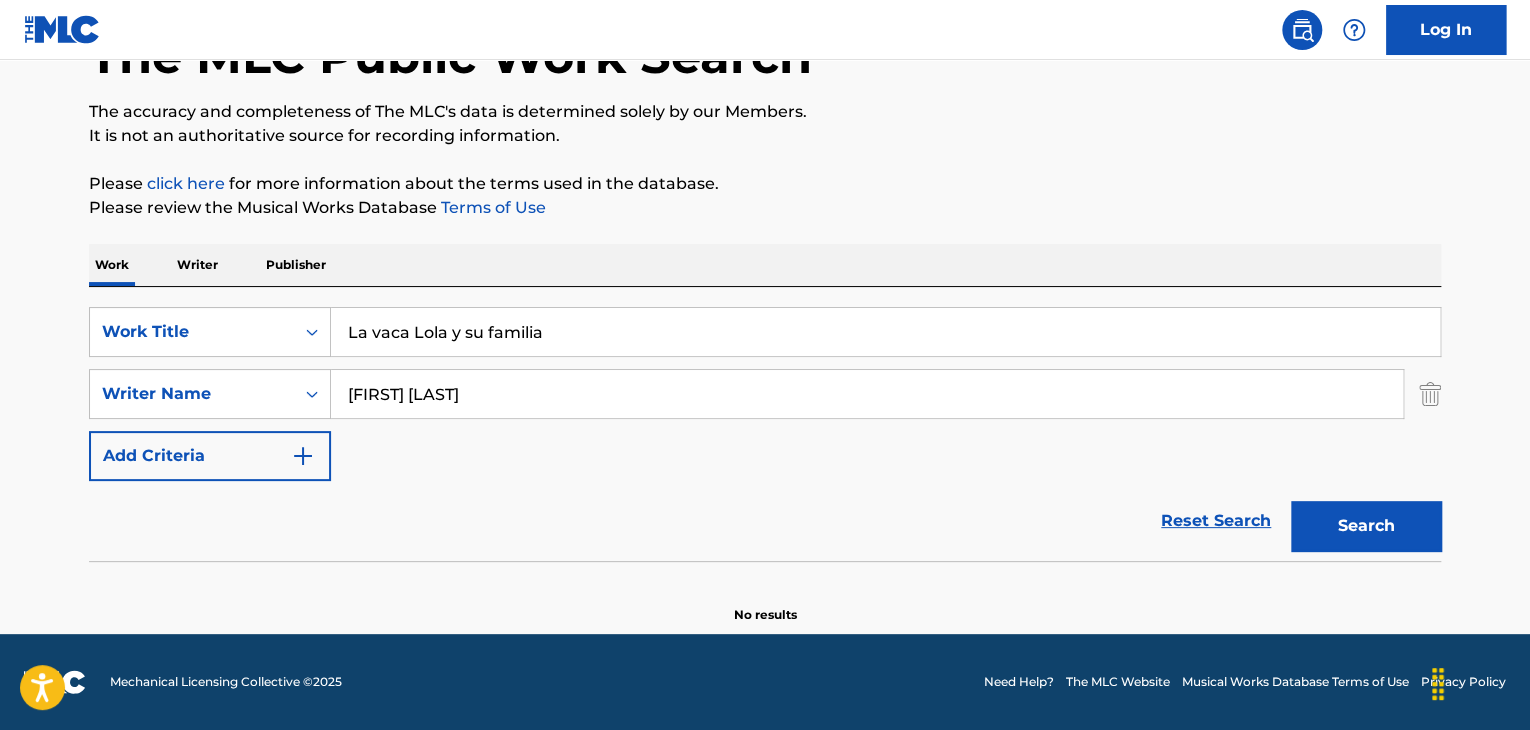 click on "La vaca Lola y su familia" at bounding box center [885, 332] 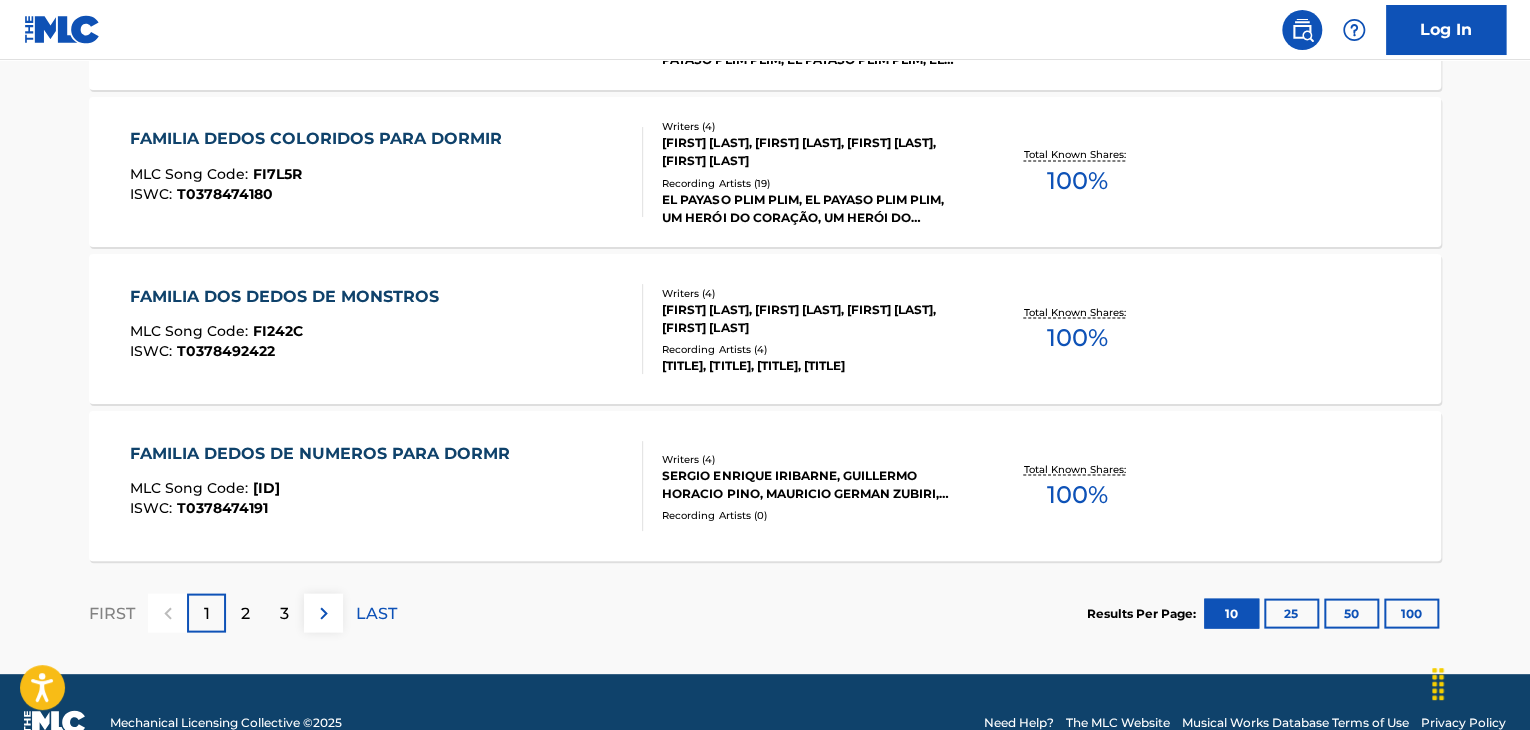 scroll, scrollTop: 1780, scrollLeft: 0, axis: vertical 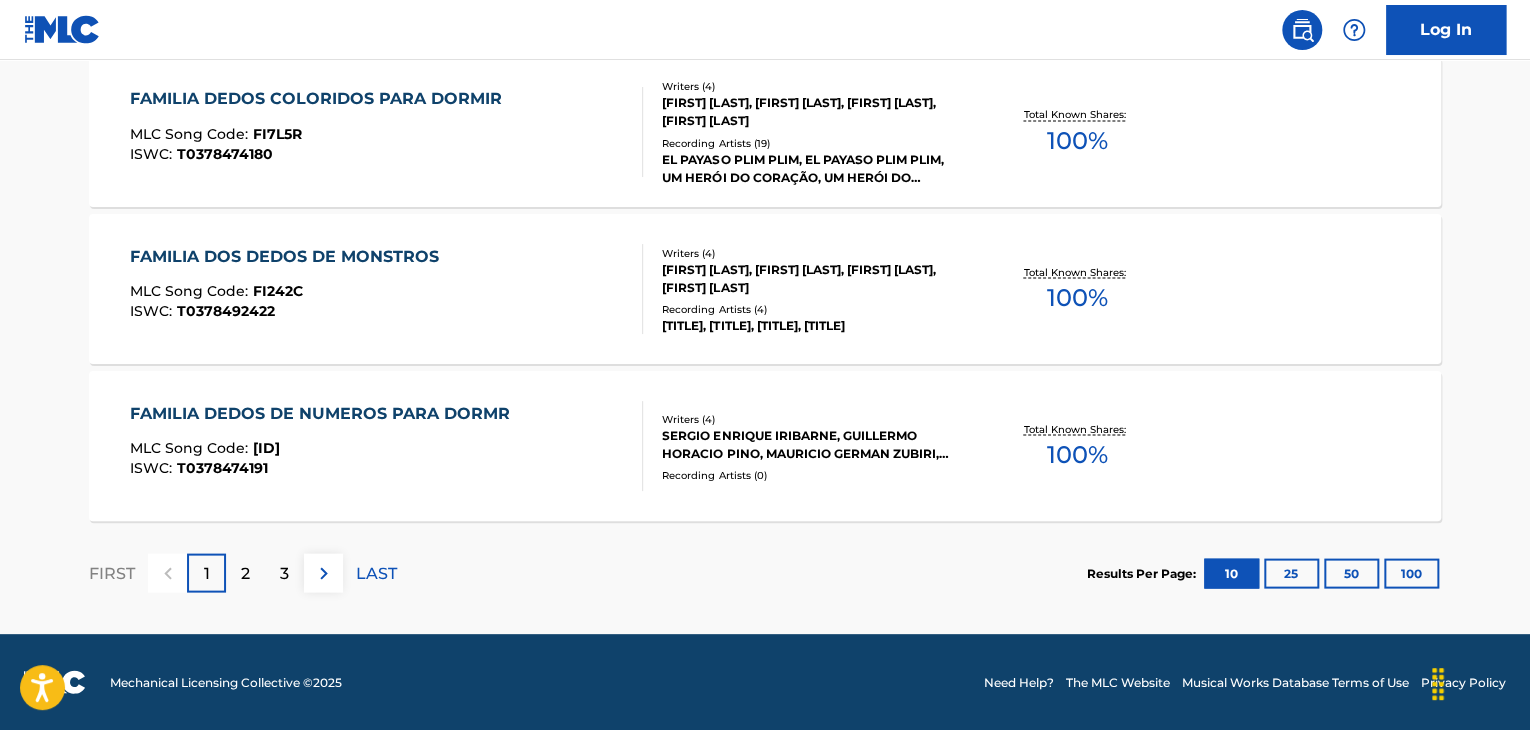 click on "2" at bounding box center (245, 573) 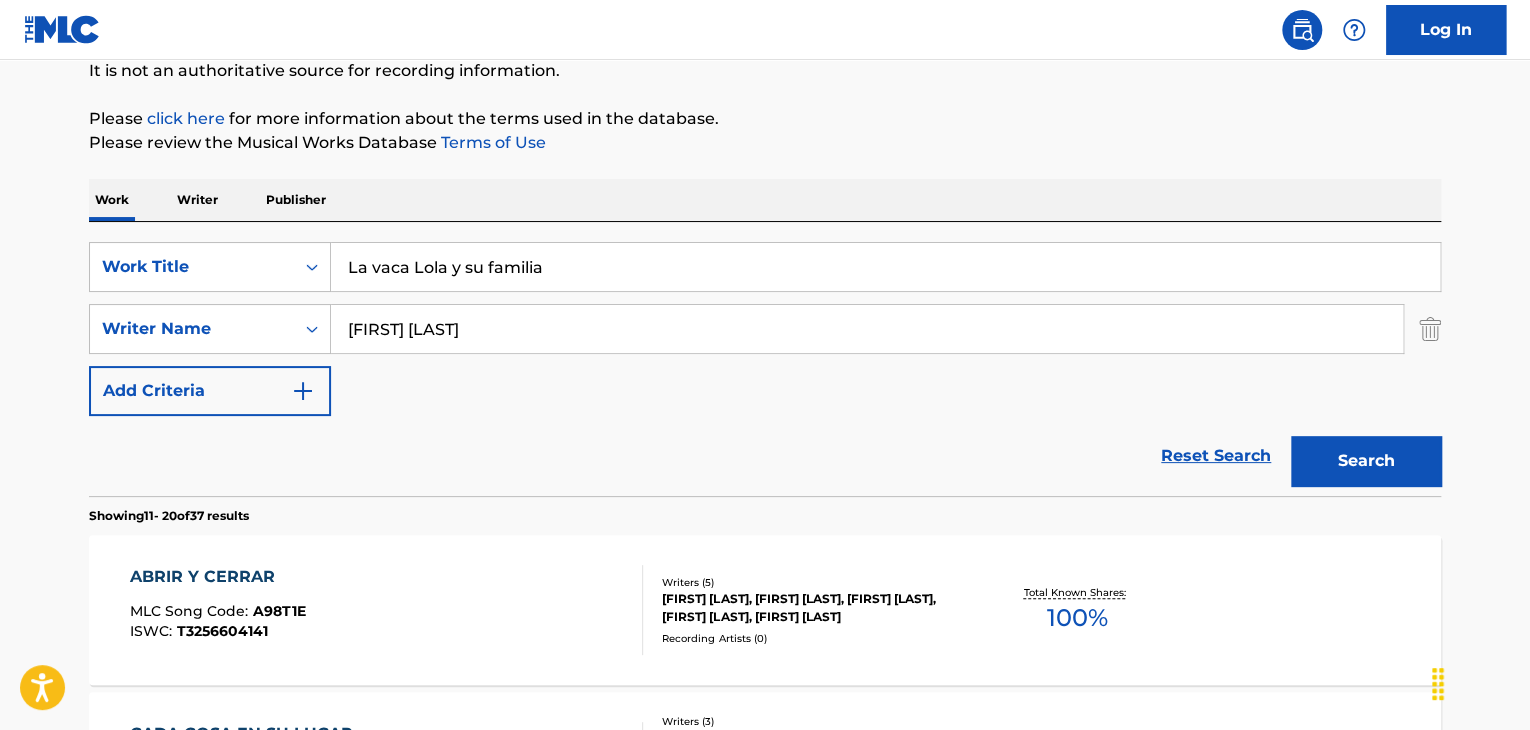 scroll, scrollTop: 1780, scrollLeft: 0, axis: vertical 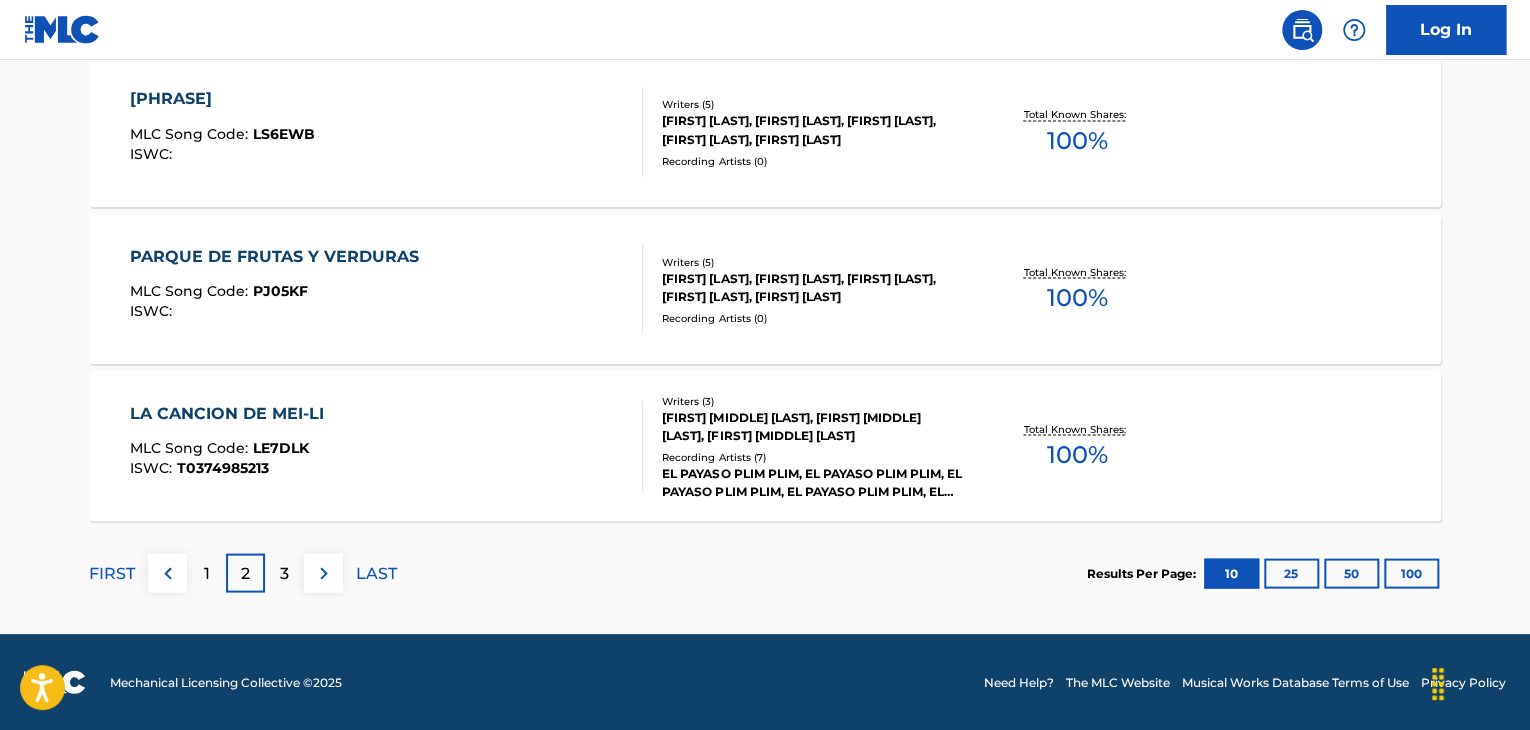 click on "1" at bounding box center [206, 572] 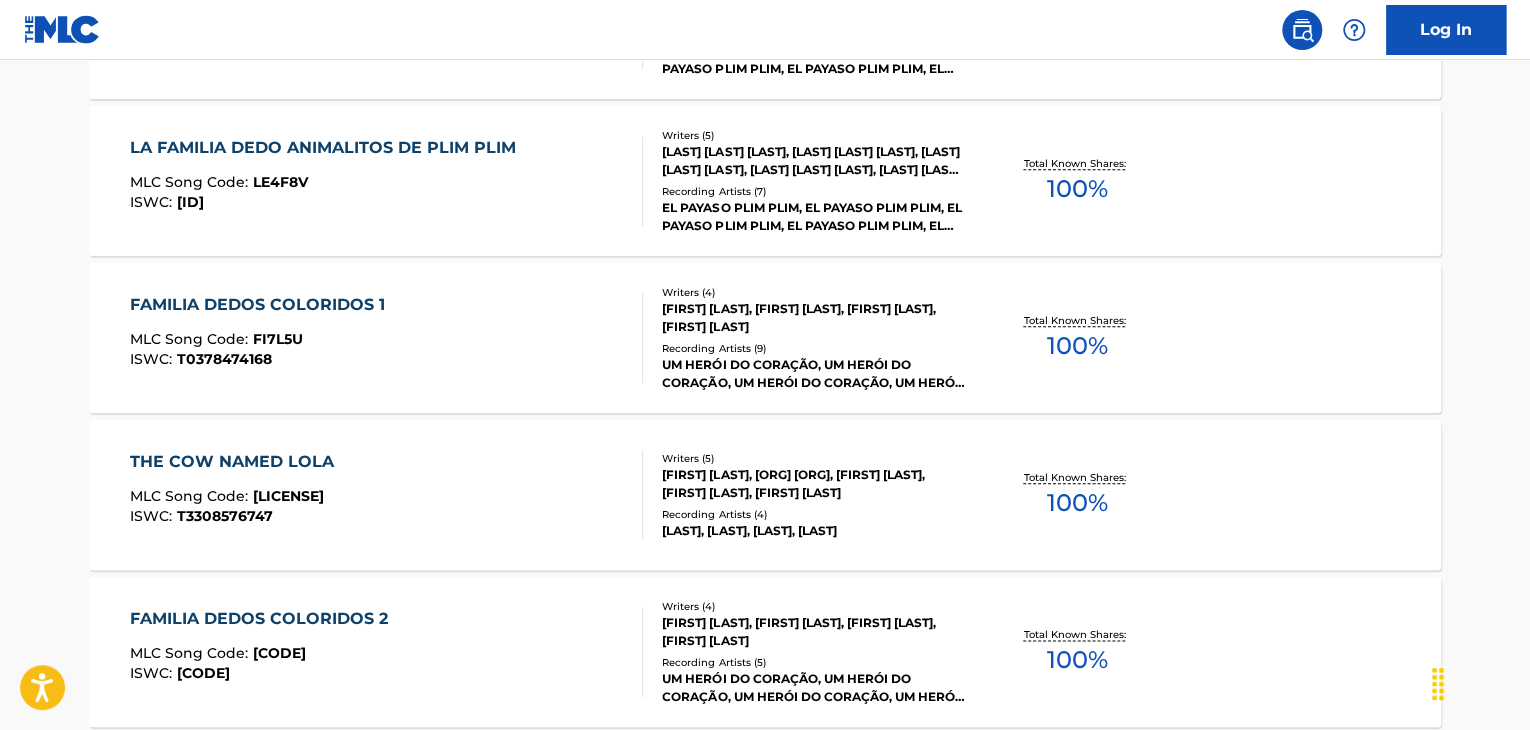 scroll, scrollTop: 1166, scrollLeft: 0, axis: vertical 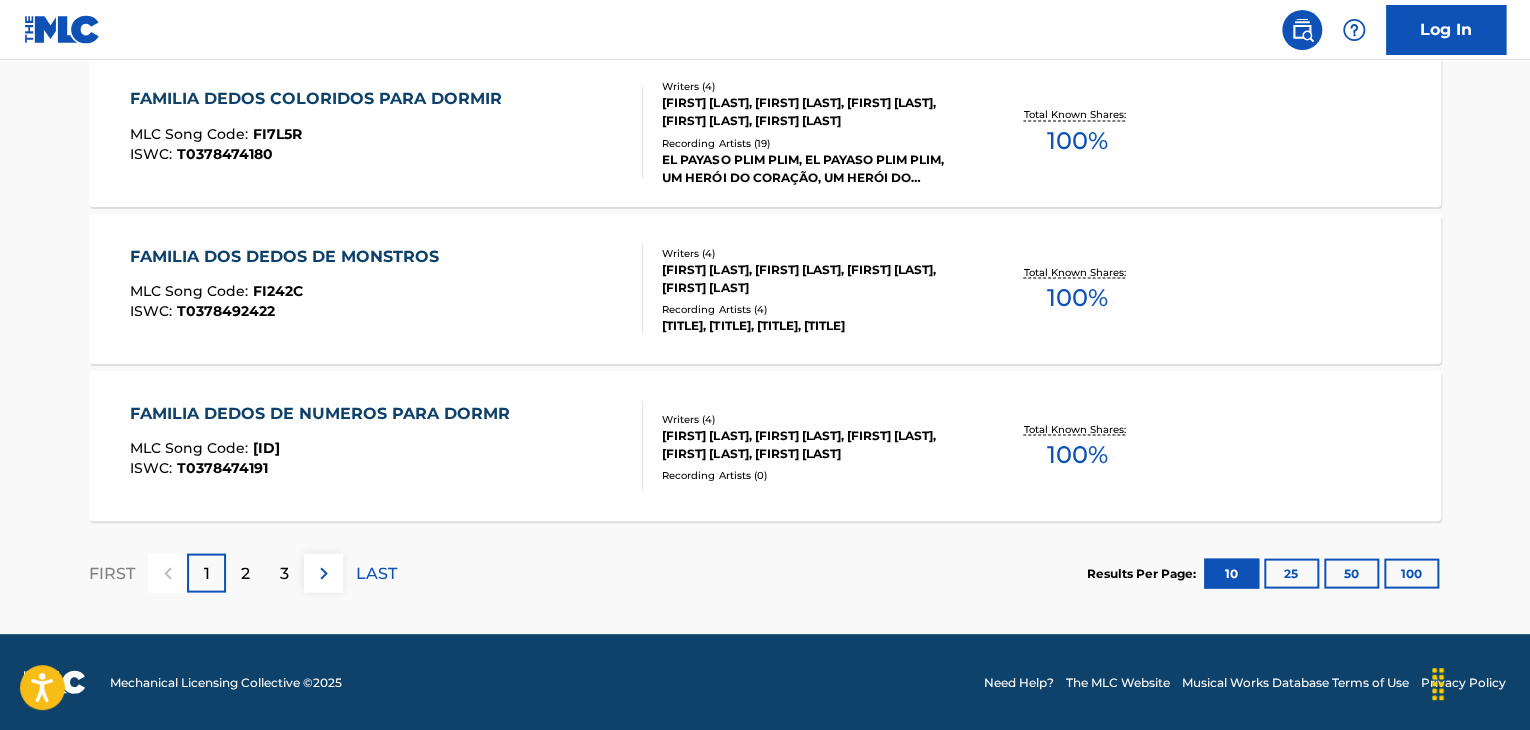 click on "2" at bounding box center [245, 572] 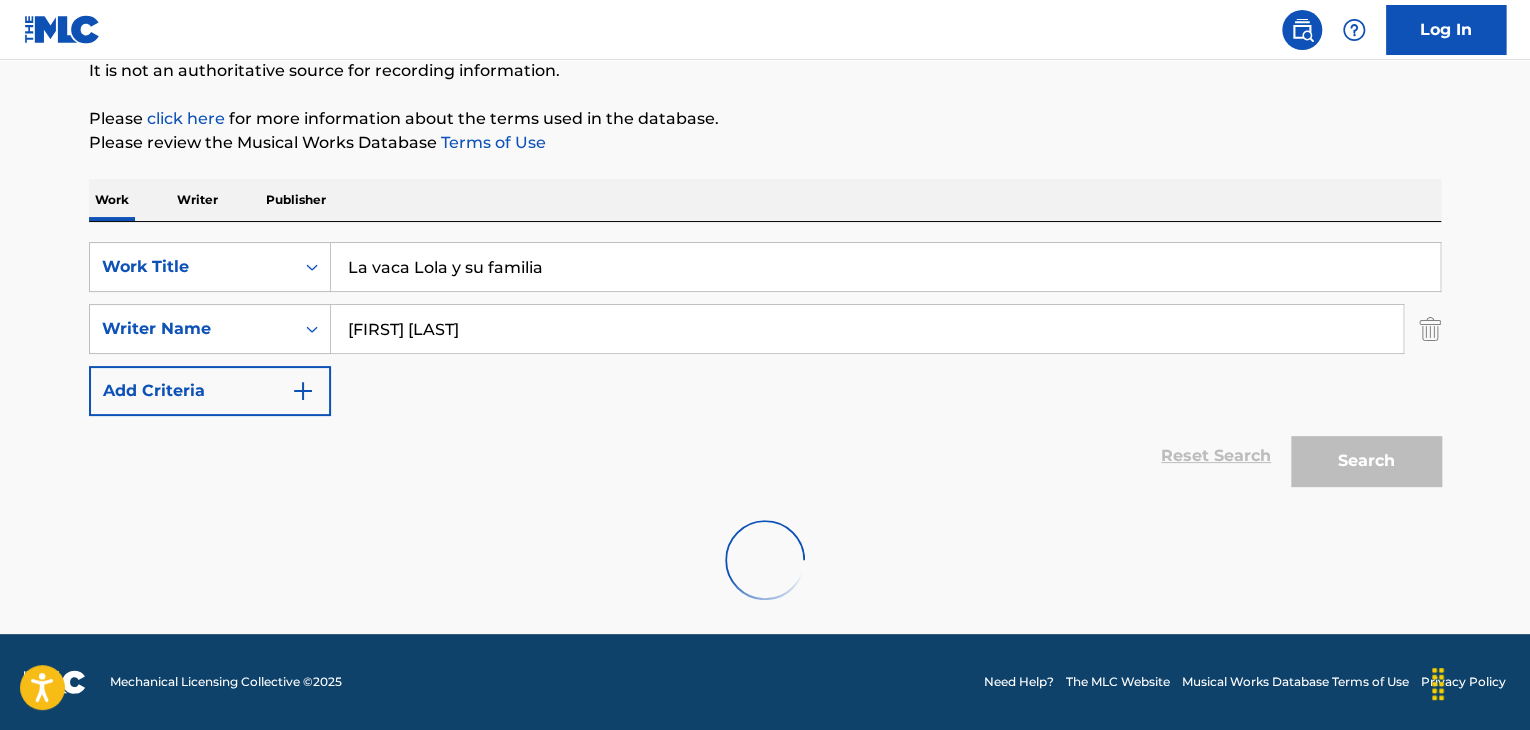 scroll, scrollTop: 203, scrollLeft: 0, axis: vertical 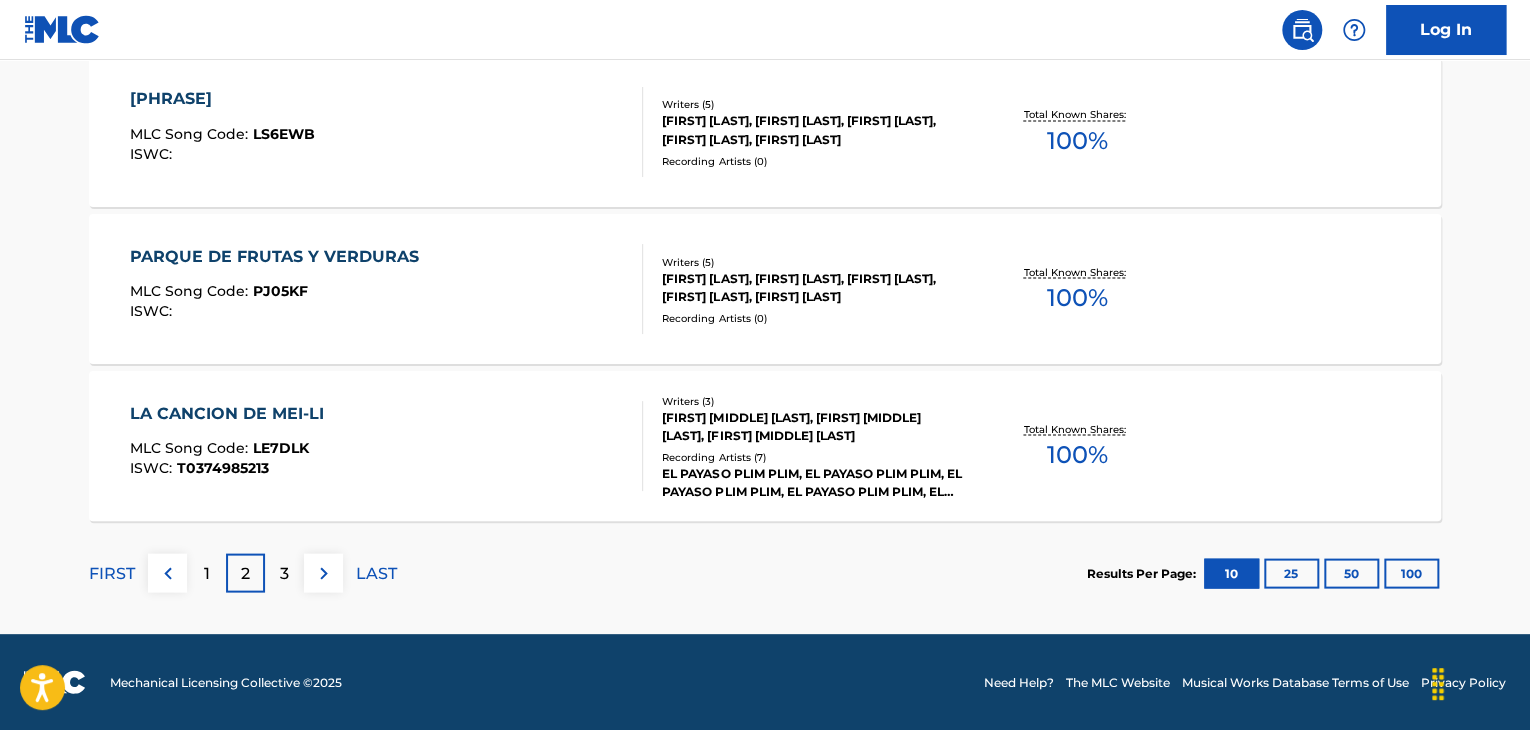 click on "3" at bounding box center (284, 572) 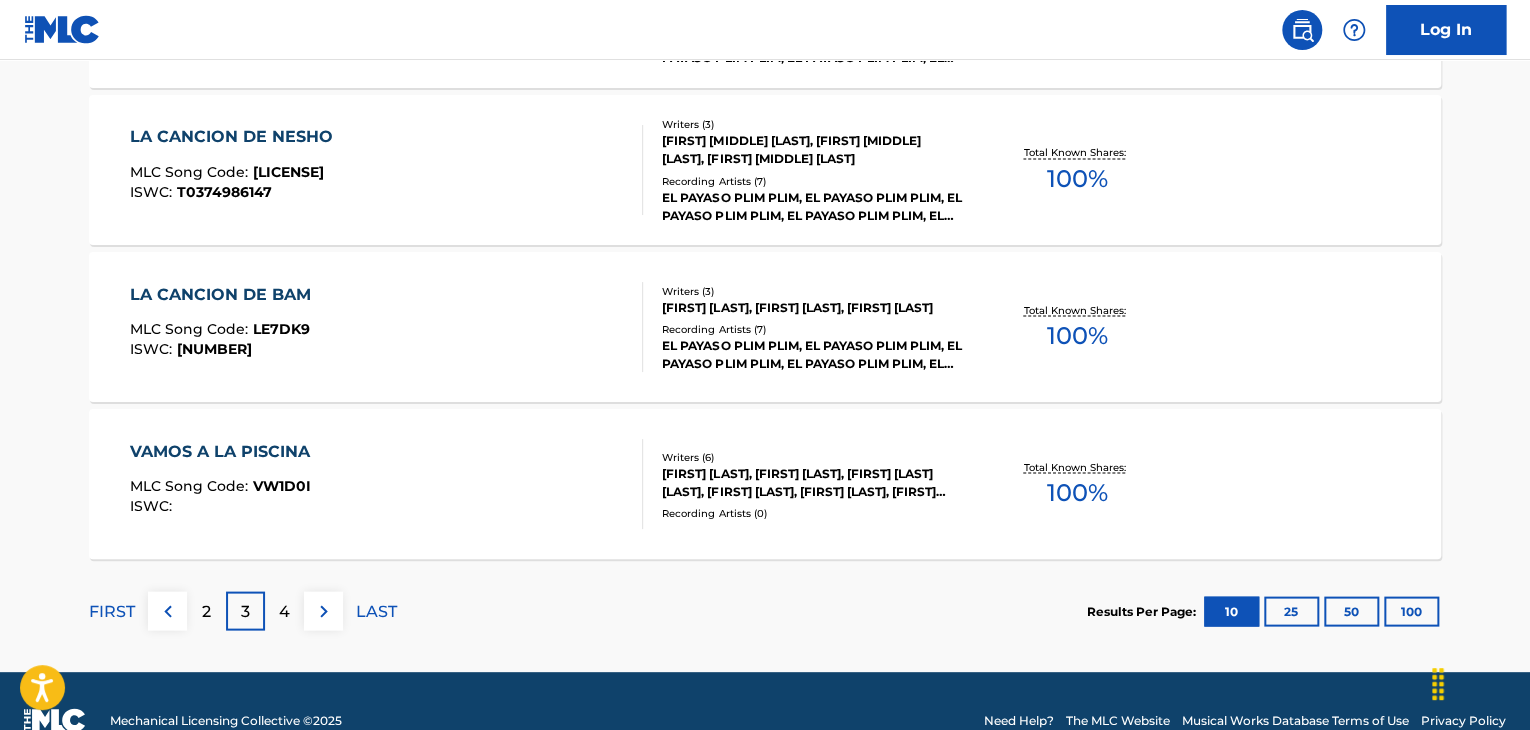 scroll, scrollTop: 1780, scrollLeft: 0, axis: vertical 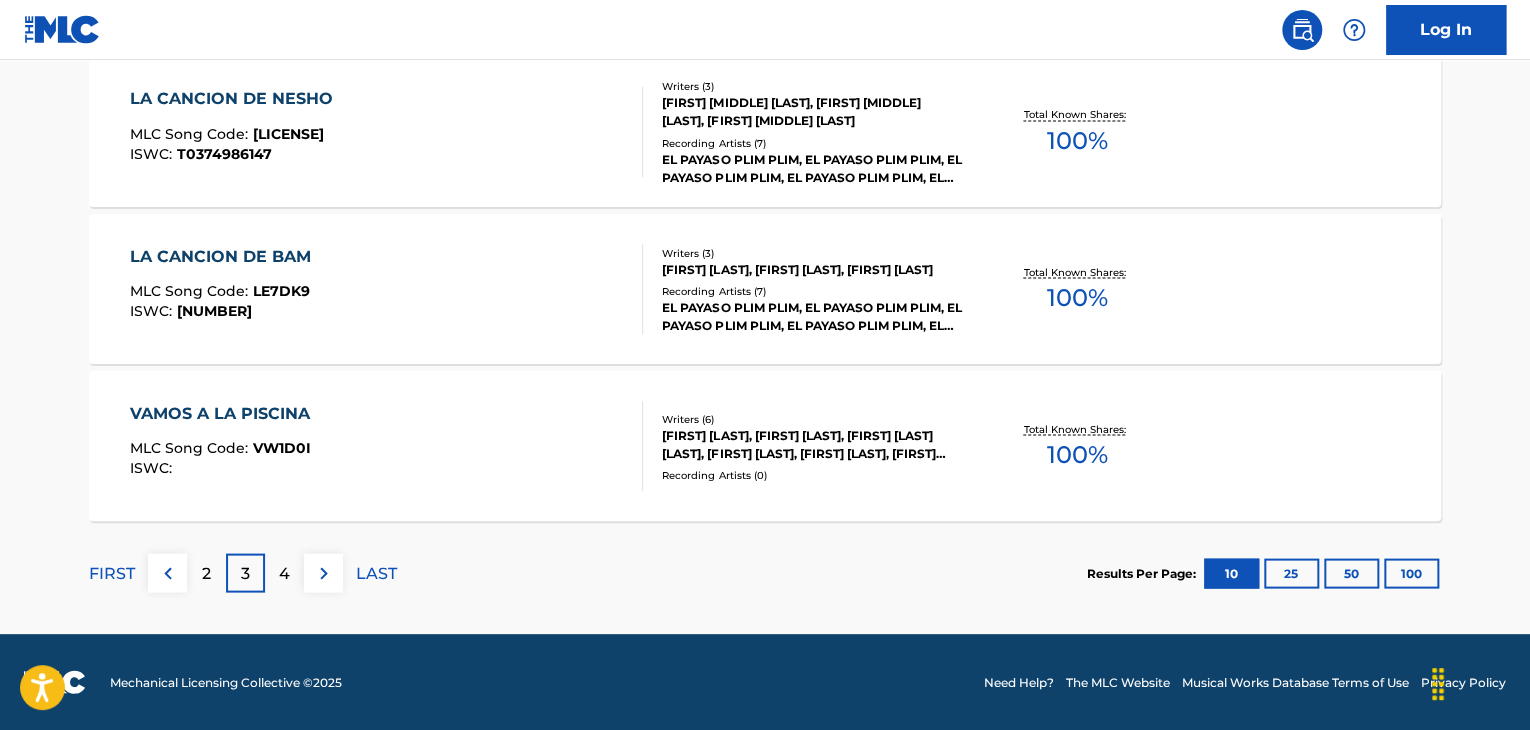 click at bounding box center [167, 572] 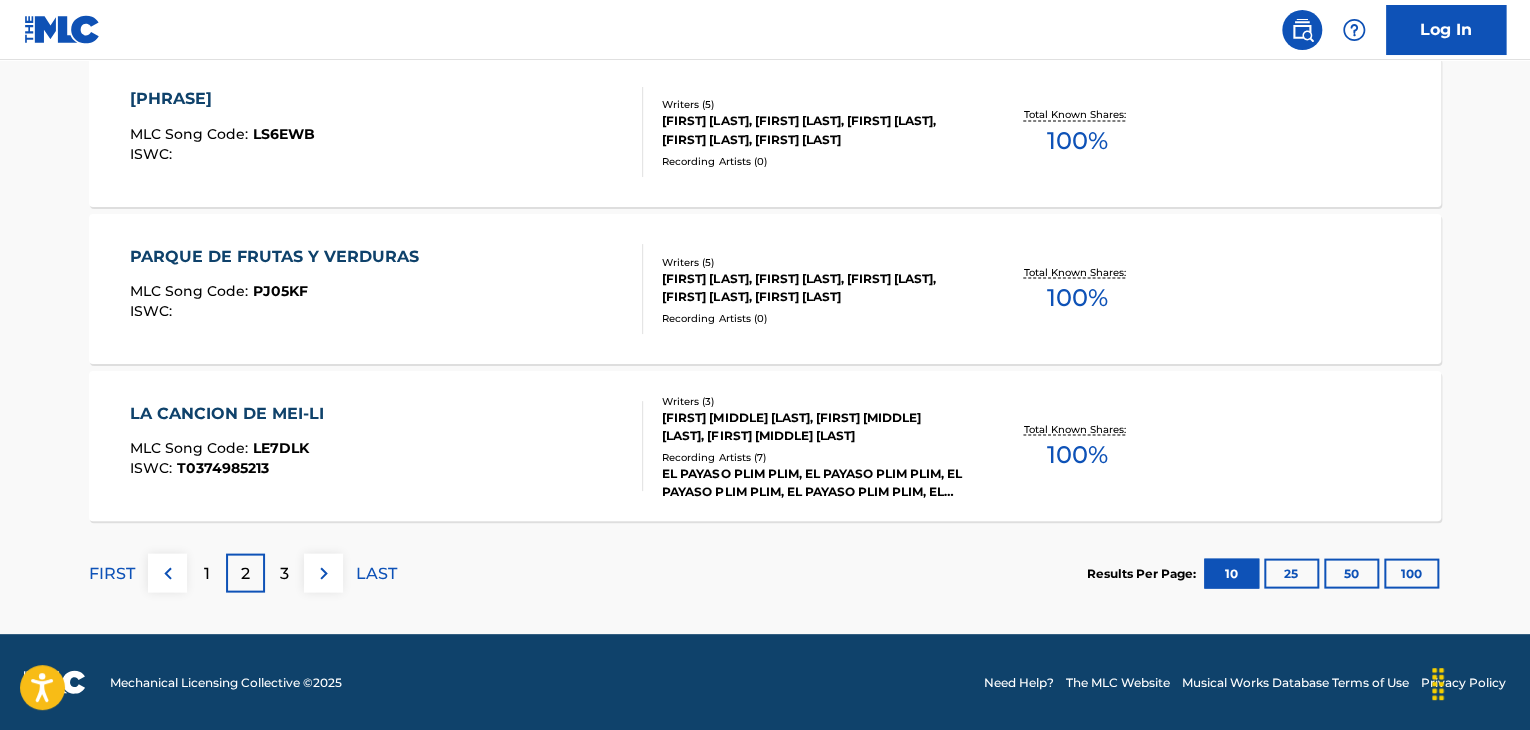 click on "1" at bounding box center [207, 573] 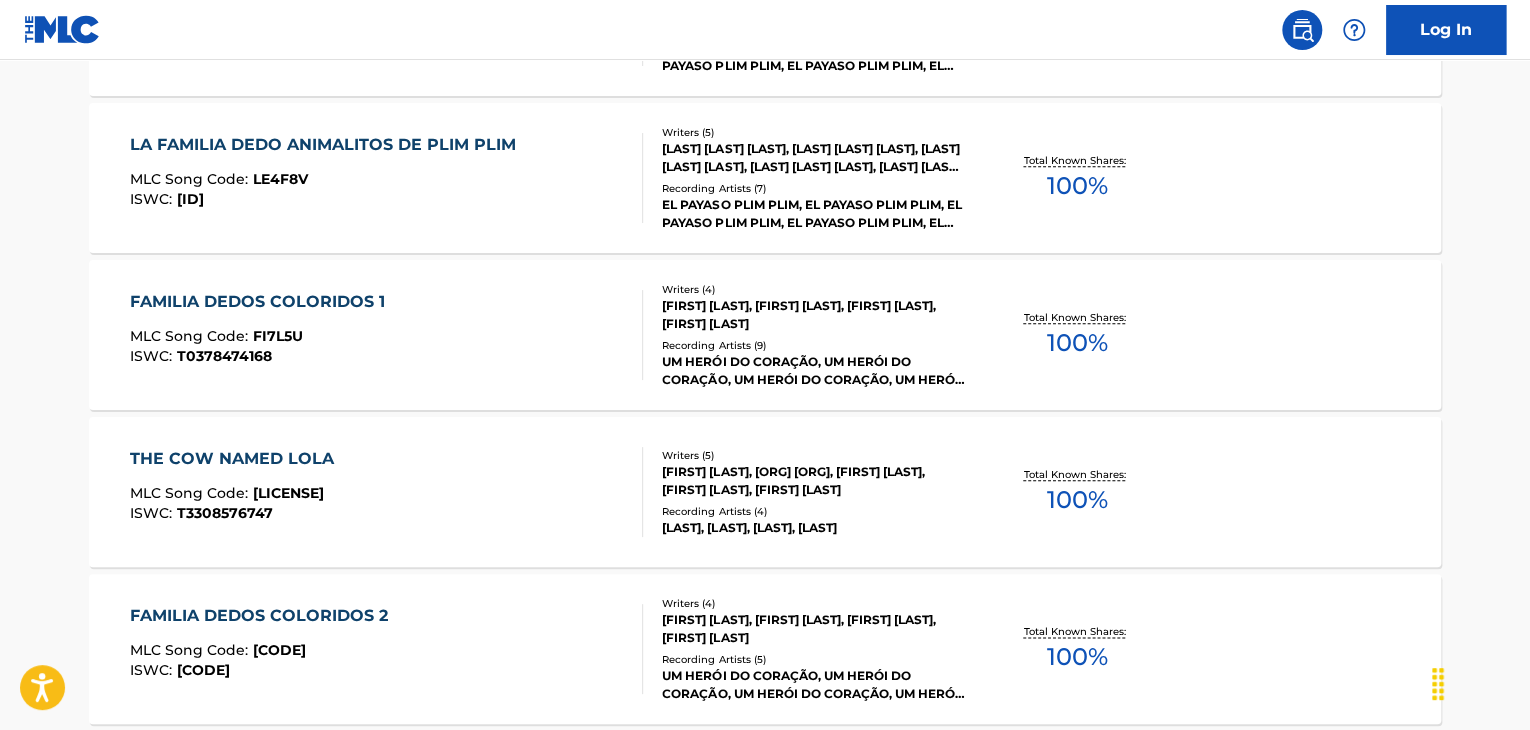 scroll, scrollTop: 946, scrollLeft: 0, axis: vertical 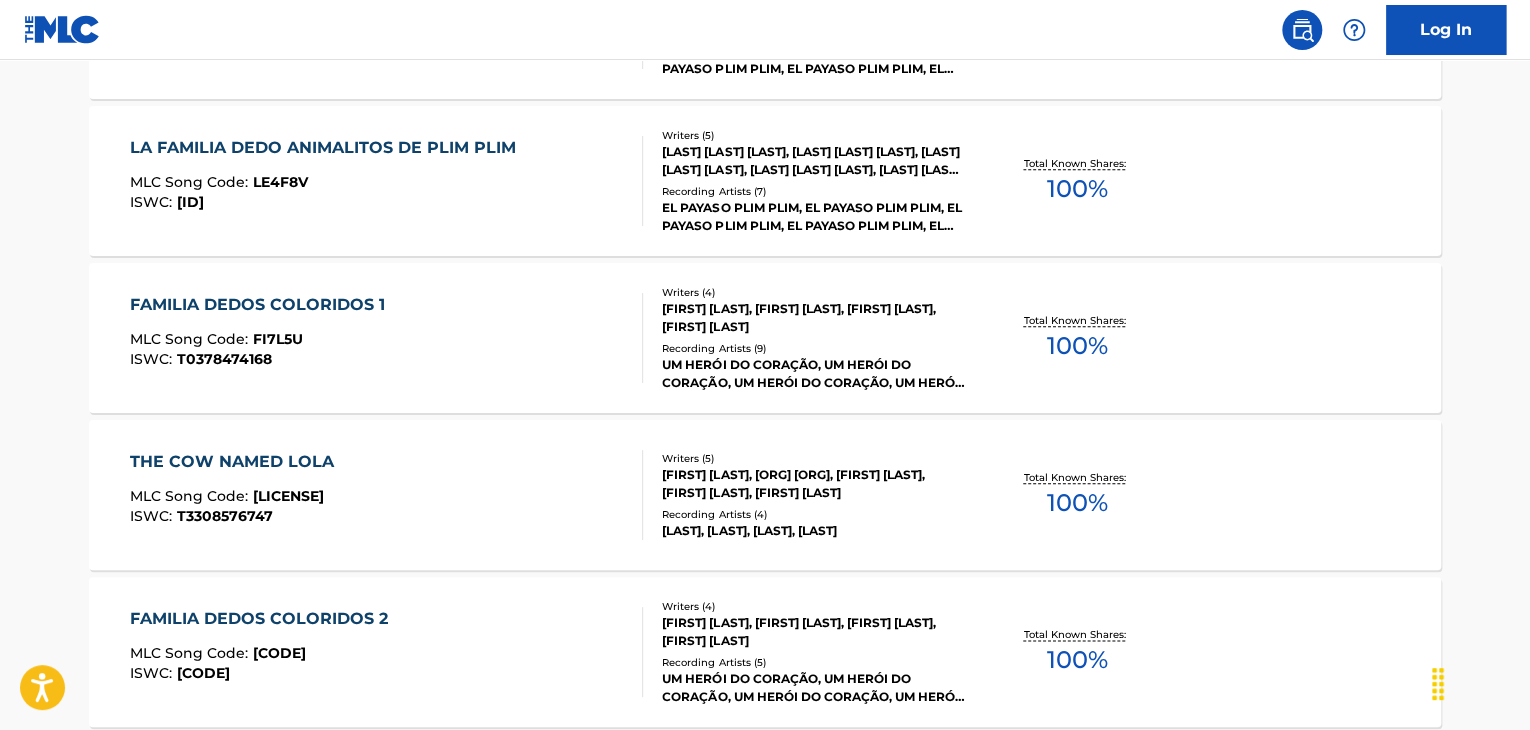 click on "THE COW NAMED LOLA MLC Song Code : TX01OI ISWC : T3308576747" at bounding box center [387, 495] 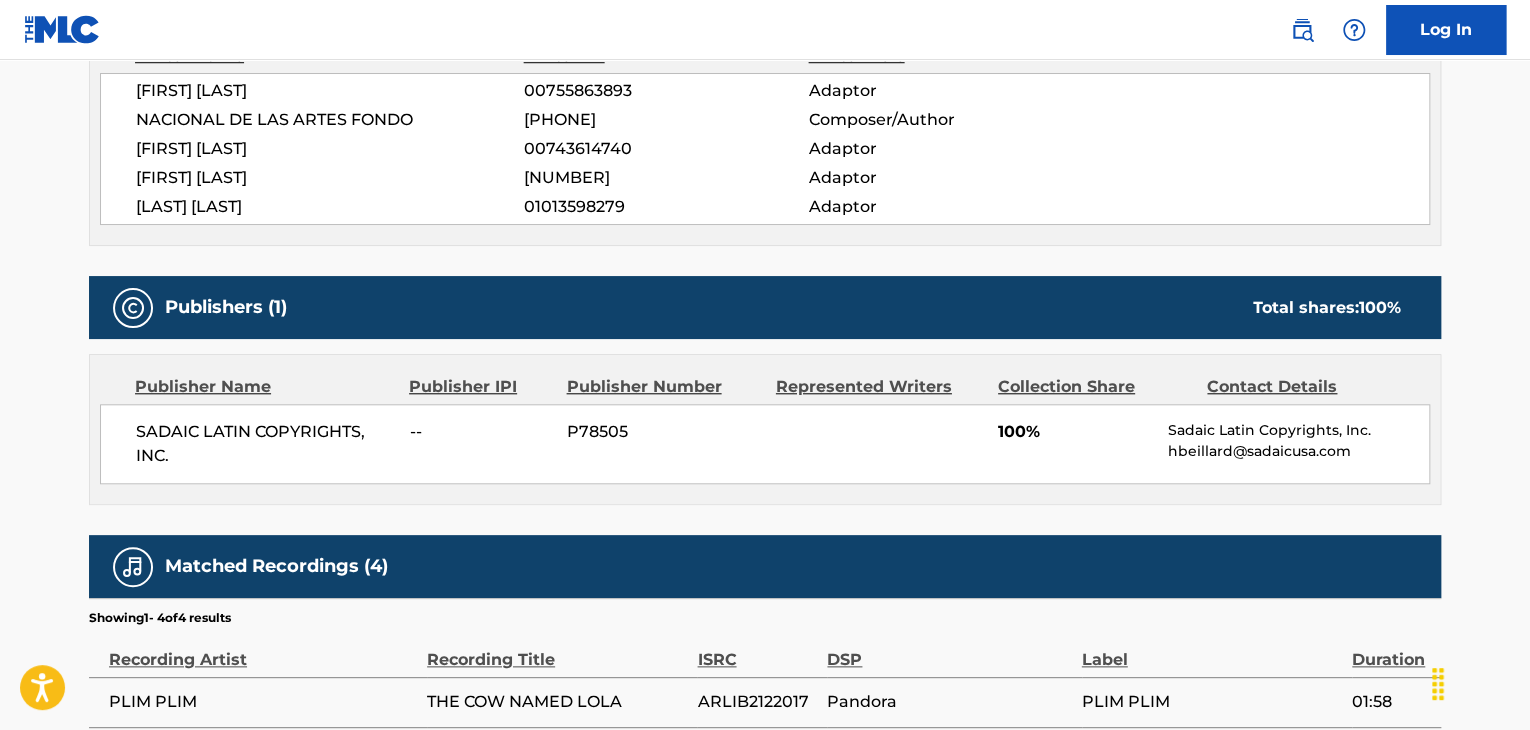 scroll, scrollTop: 696, scrollLeft: 0, axis: vertical 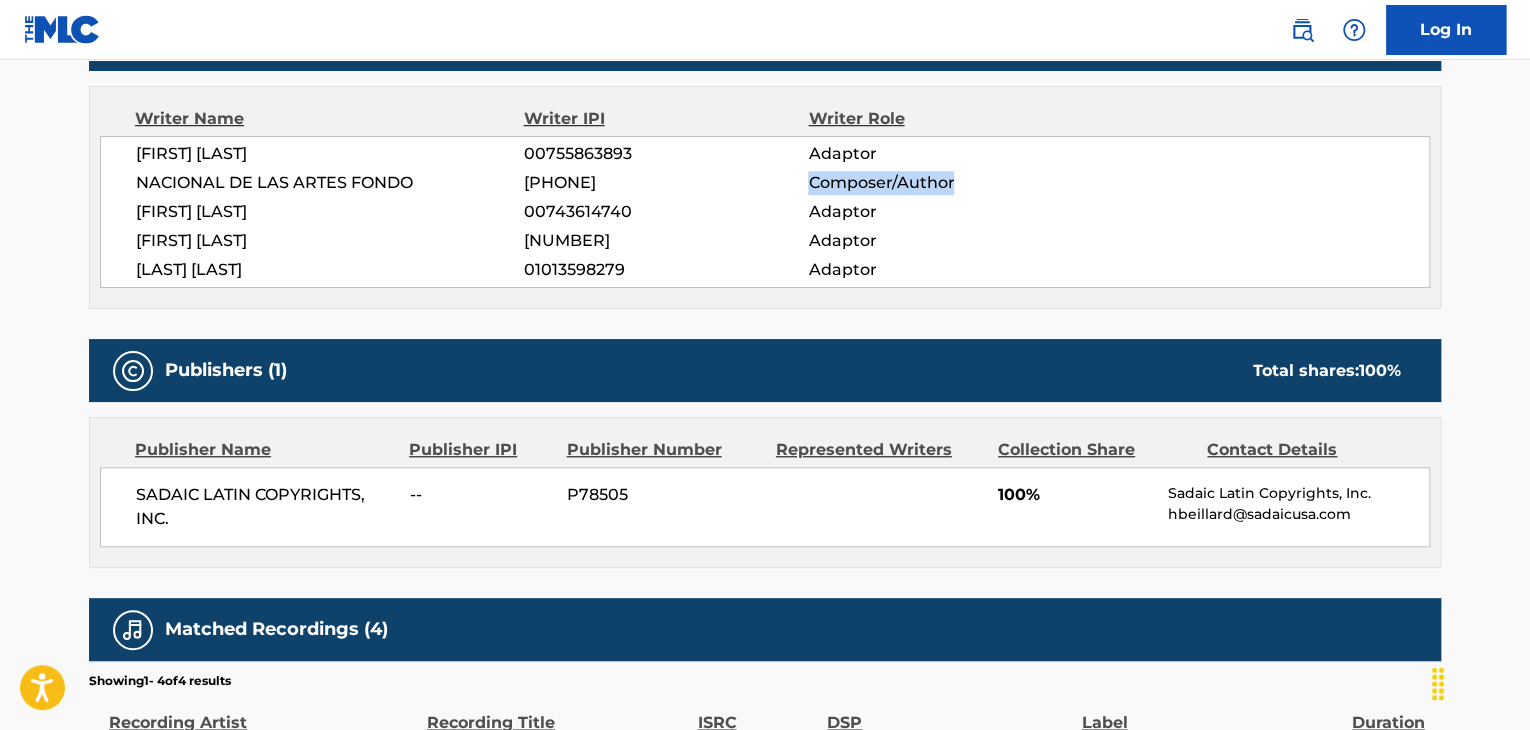 drag, startPoint x: 808, startPoint y: 180, endPoint x: 967, endPoint y: 183, distance: 159.0283 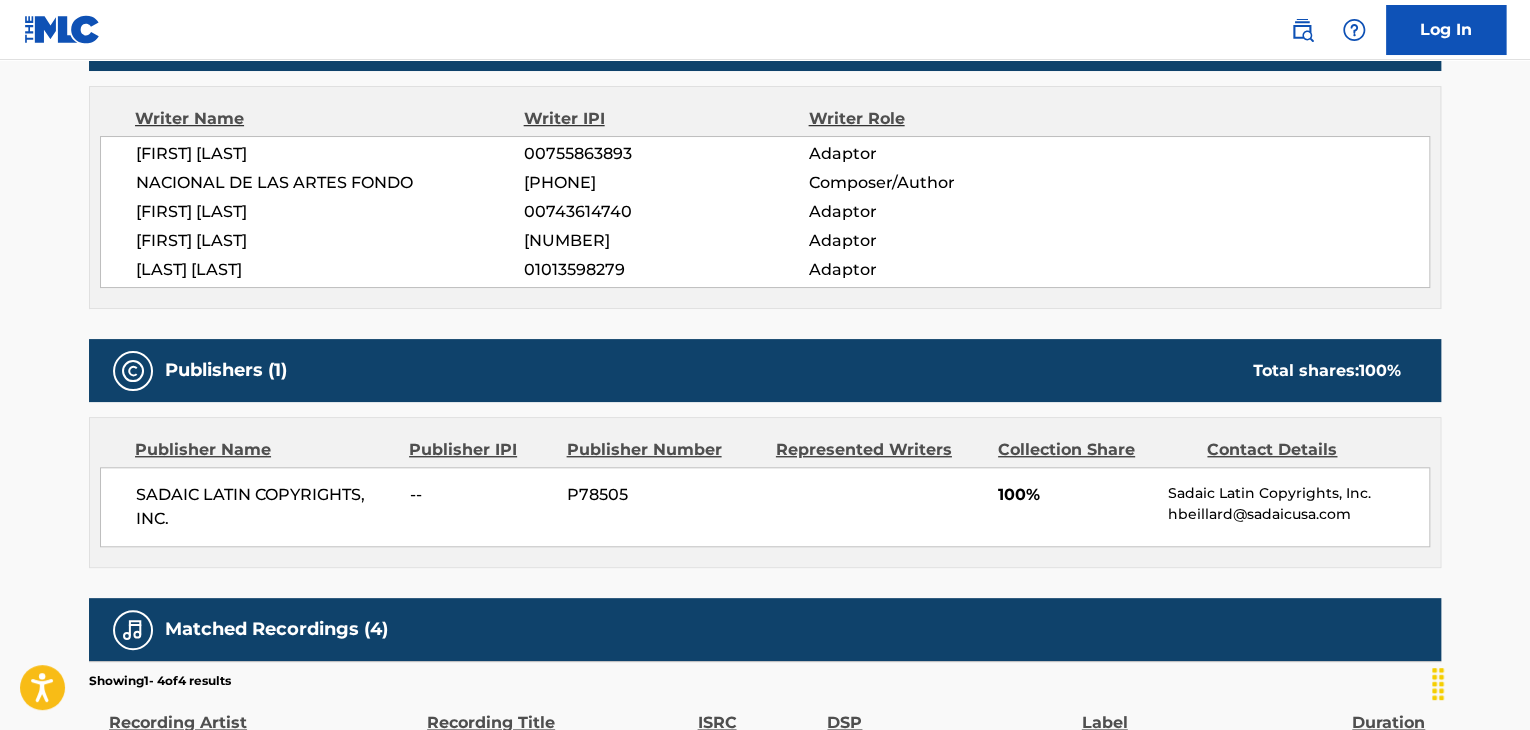 click on "Adaptor" at bounding box center [937, 270] 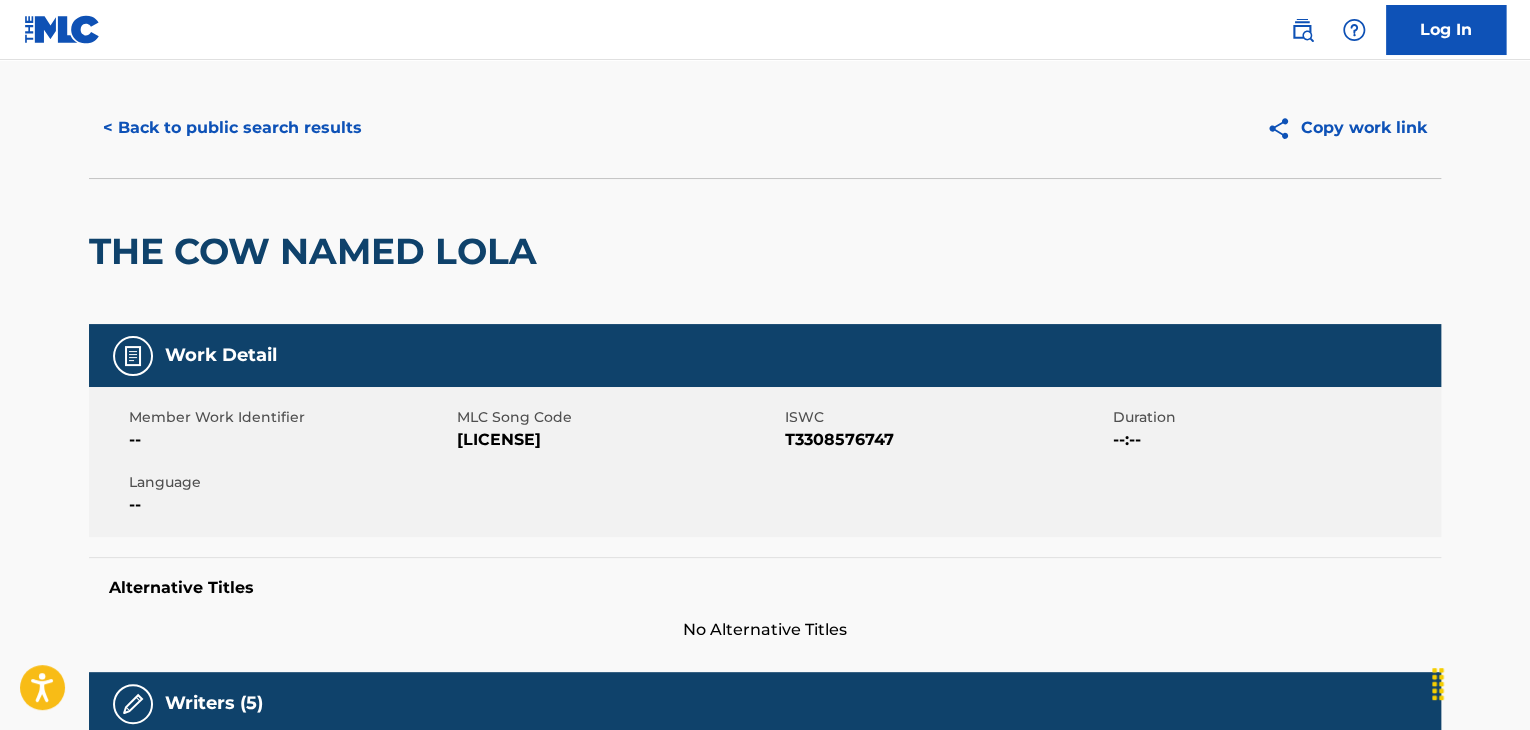 scroll, scrollTop: 0, scrollLeft: 0, axis: both 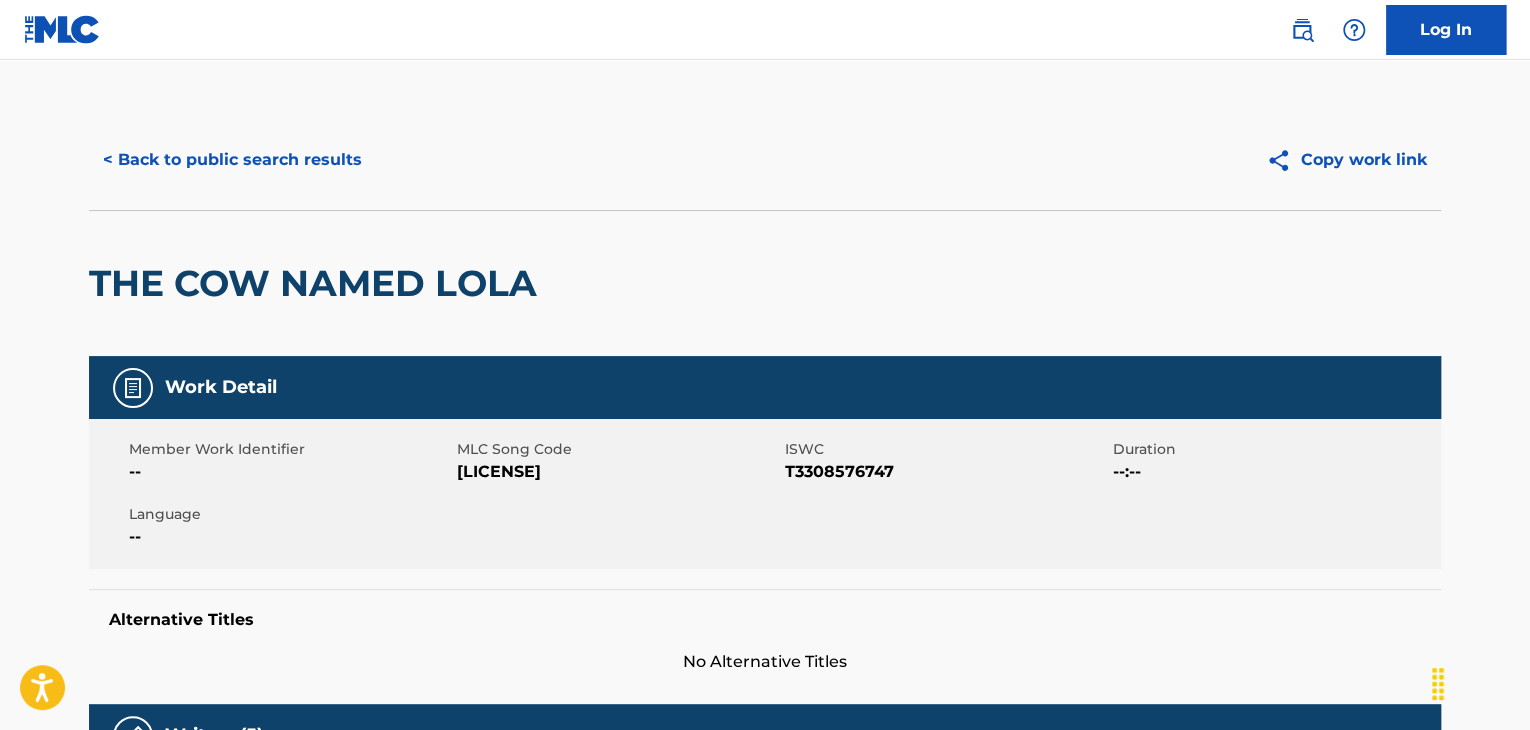 click on "< Back to public search results Copy work link" at bounding box center [765, 160] 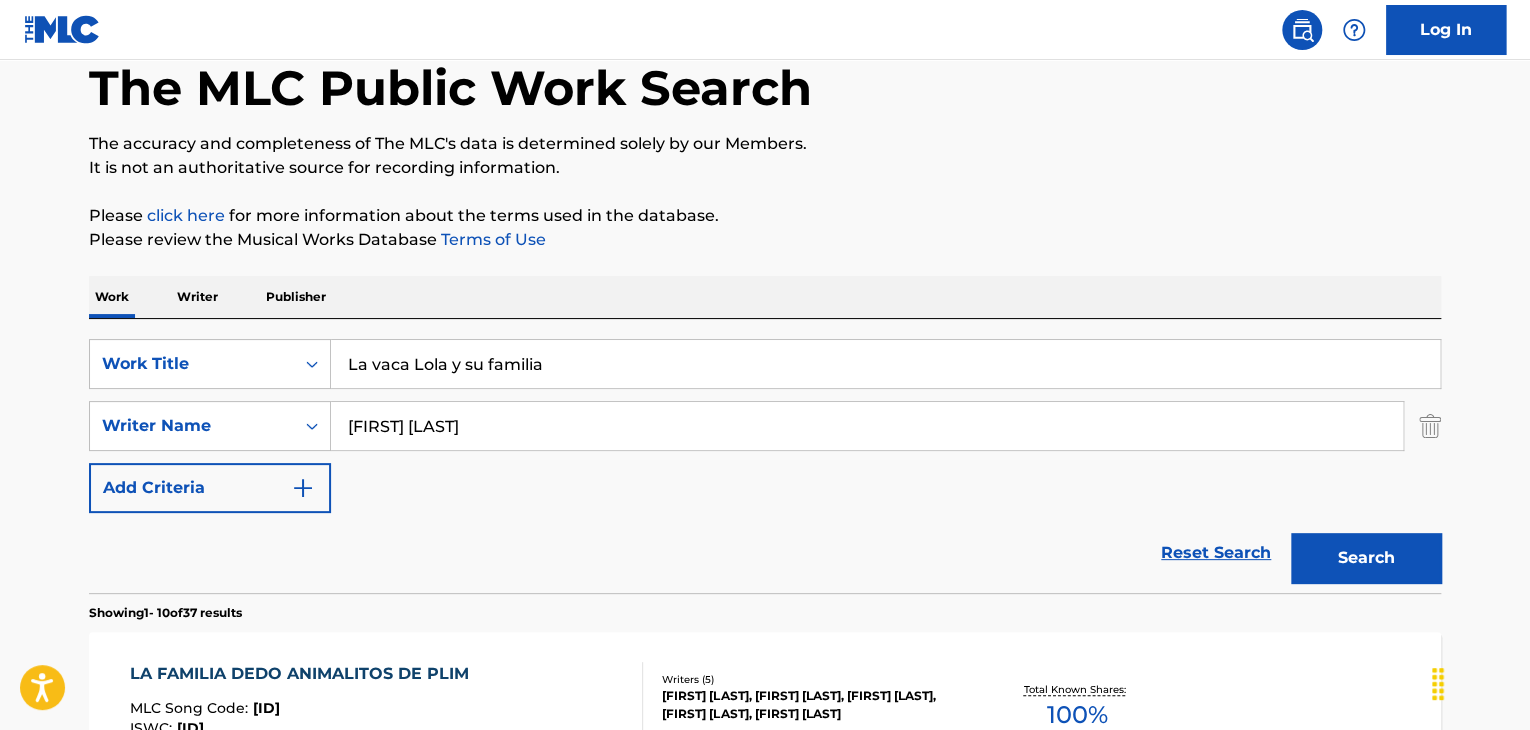 scroll, scrollTop: 0, scrollLeft: 0, axis: both 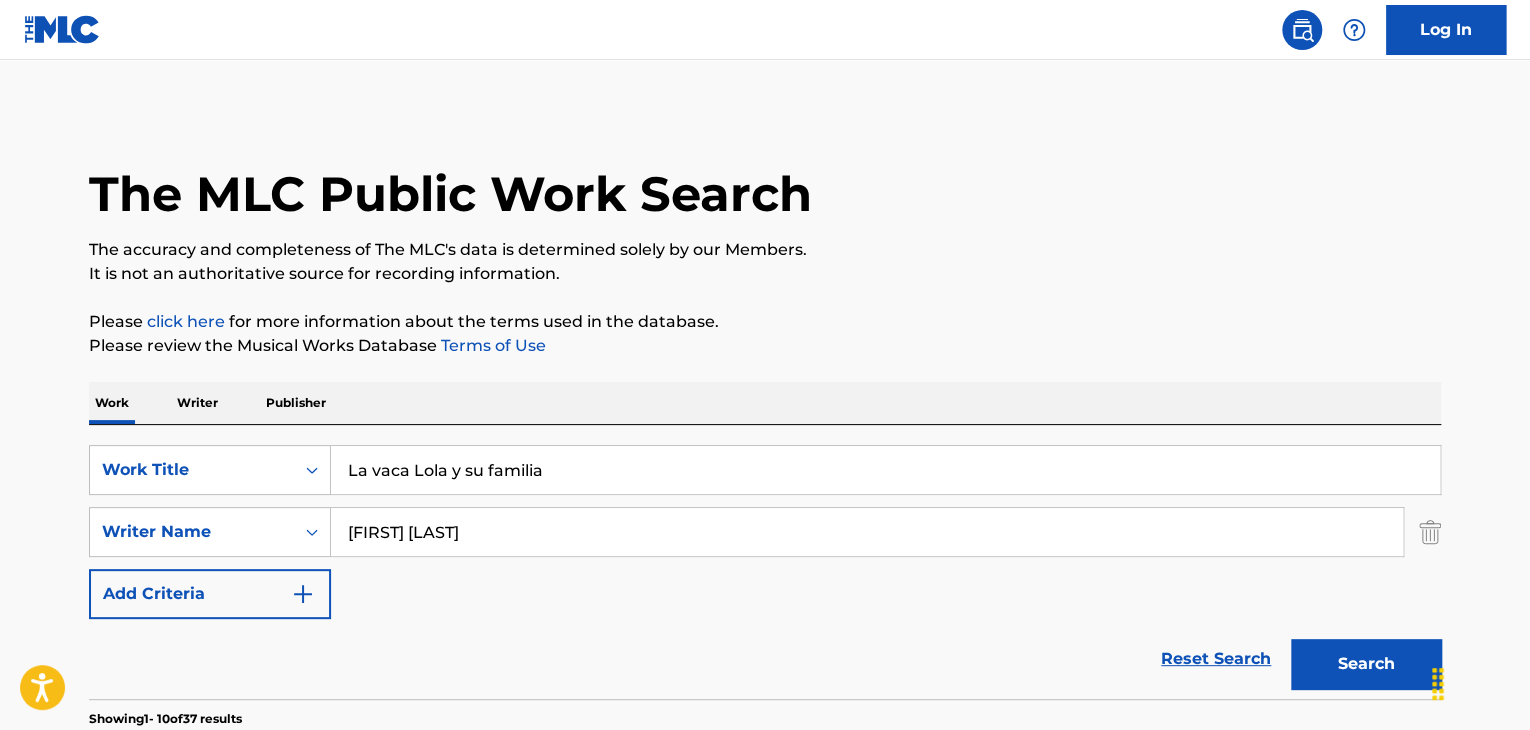 click on "SearchWithCriteria[LICENSE] Work Title La vaca Lola y su familia SearchWithCriteria[LICENSE] Writer Name [LAST] Add Criteria Reset Search Search" at bounding box center [765, 562] 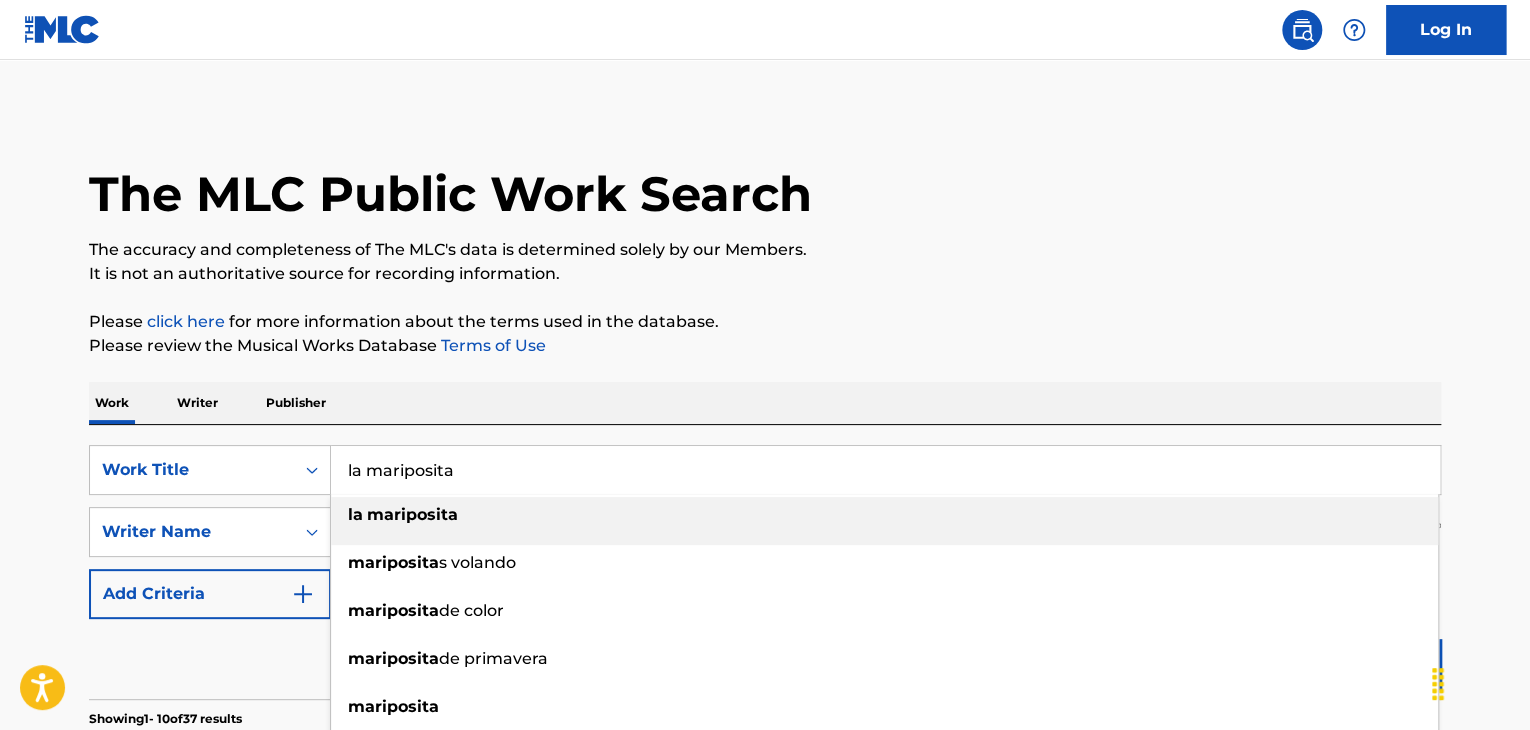 click on "la mariposita" at bounding box center (885, 470) 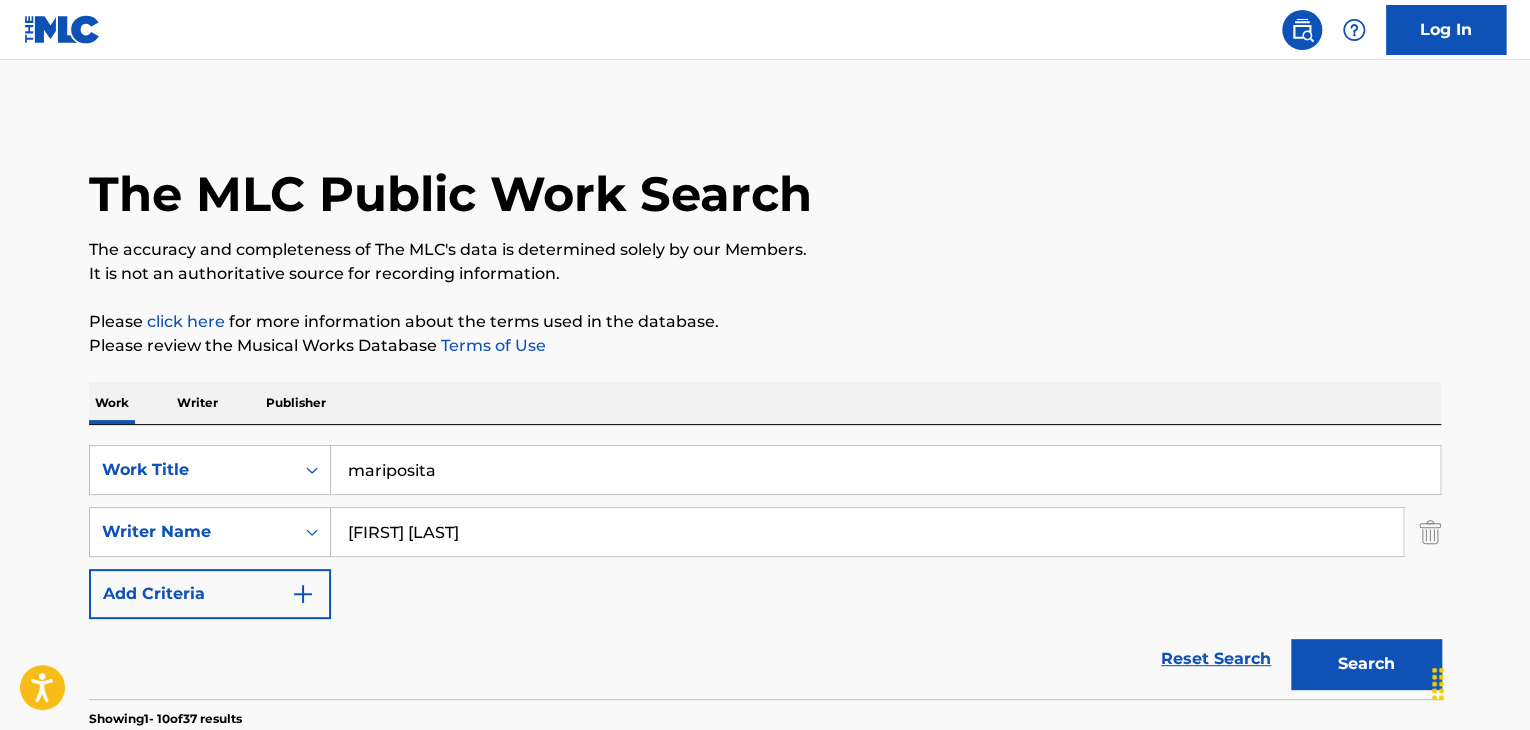 type on "mariposita" 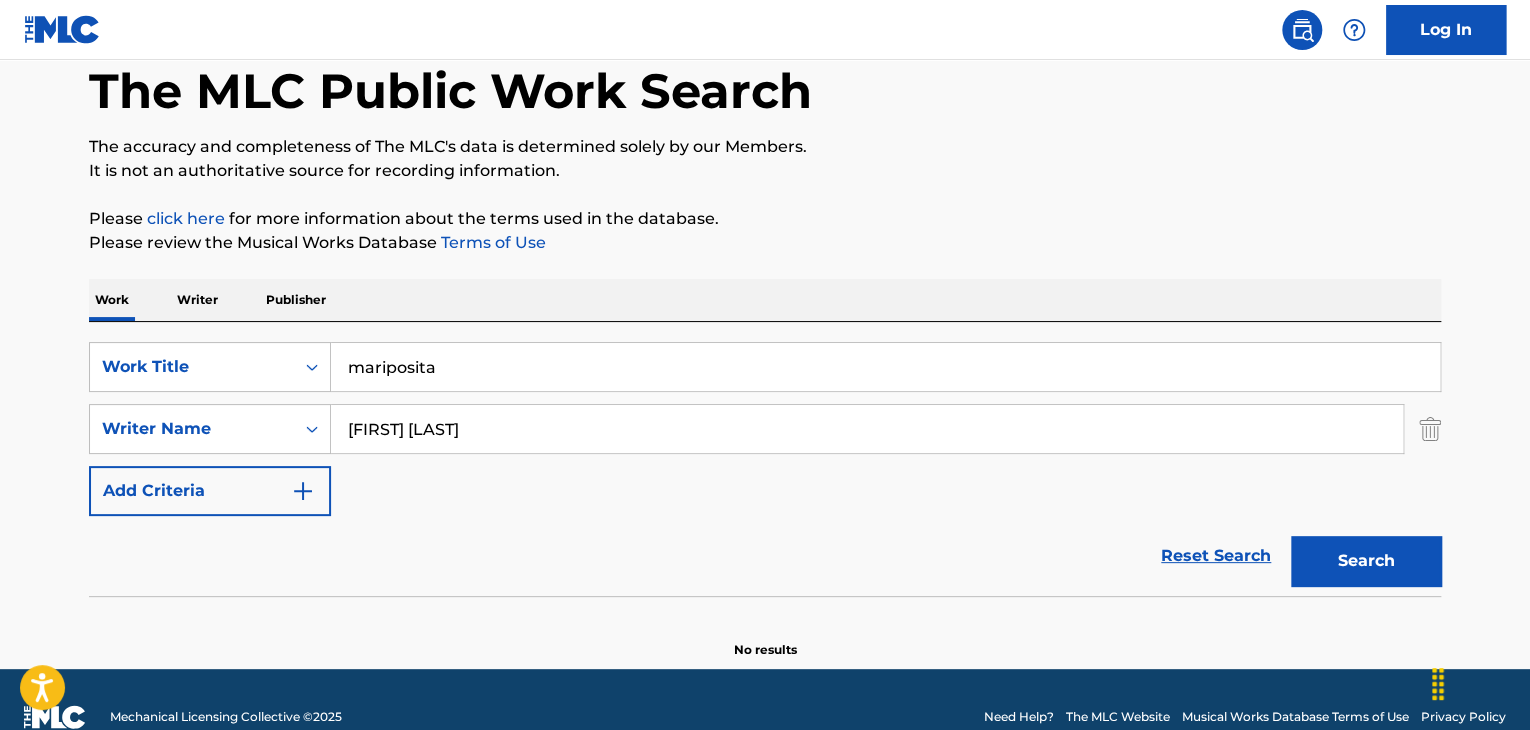 scroll, scrollTop: 138, scrollLeft: 0, axis: vertical 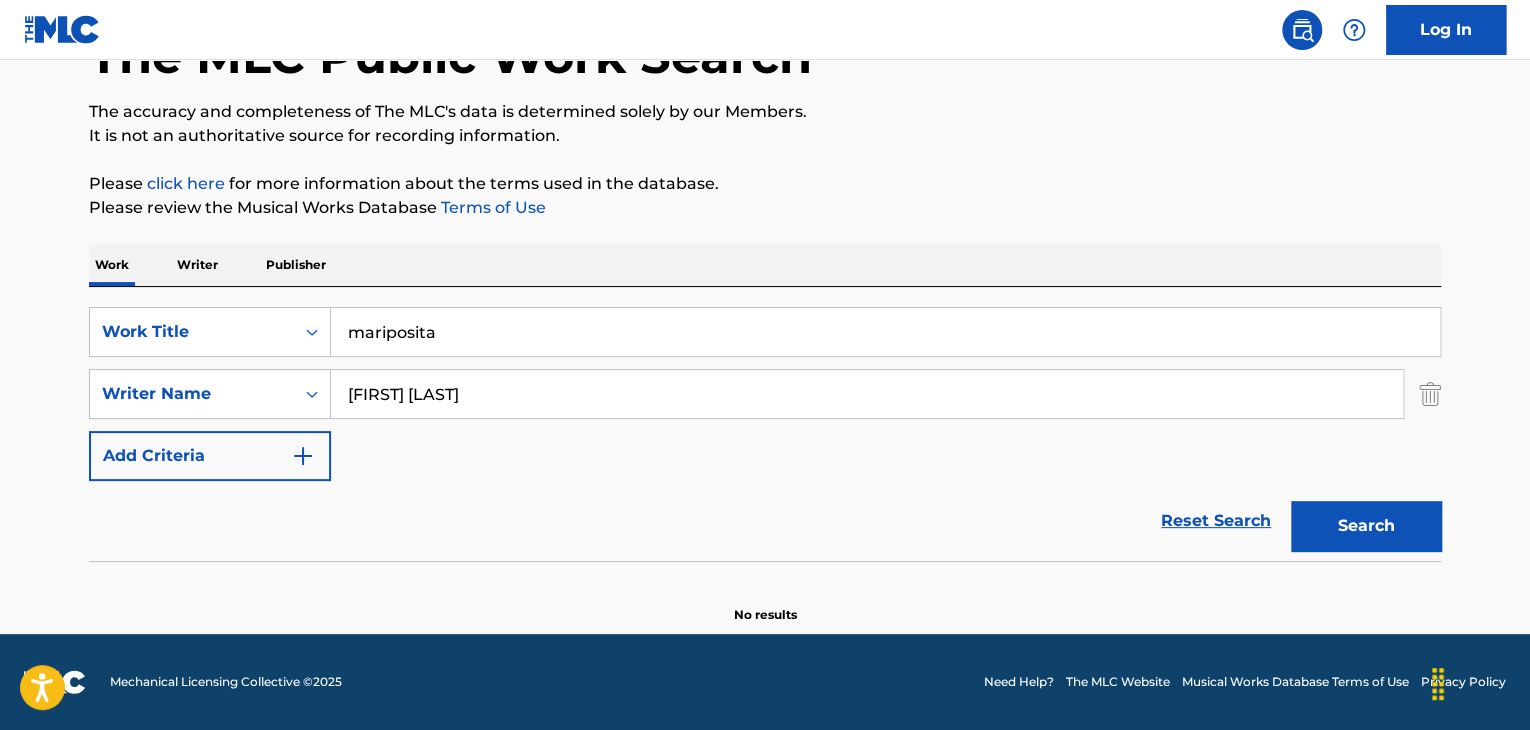 click on "[FIRST] [LAST]" at bounding box center [867, 394] 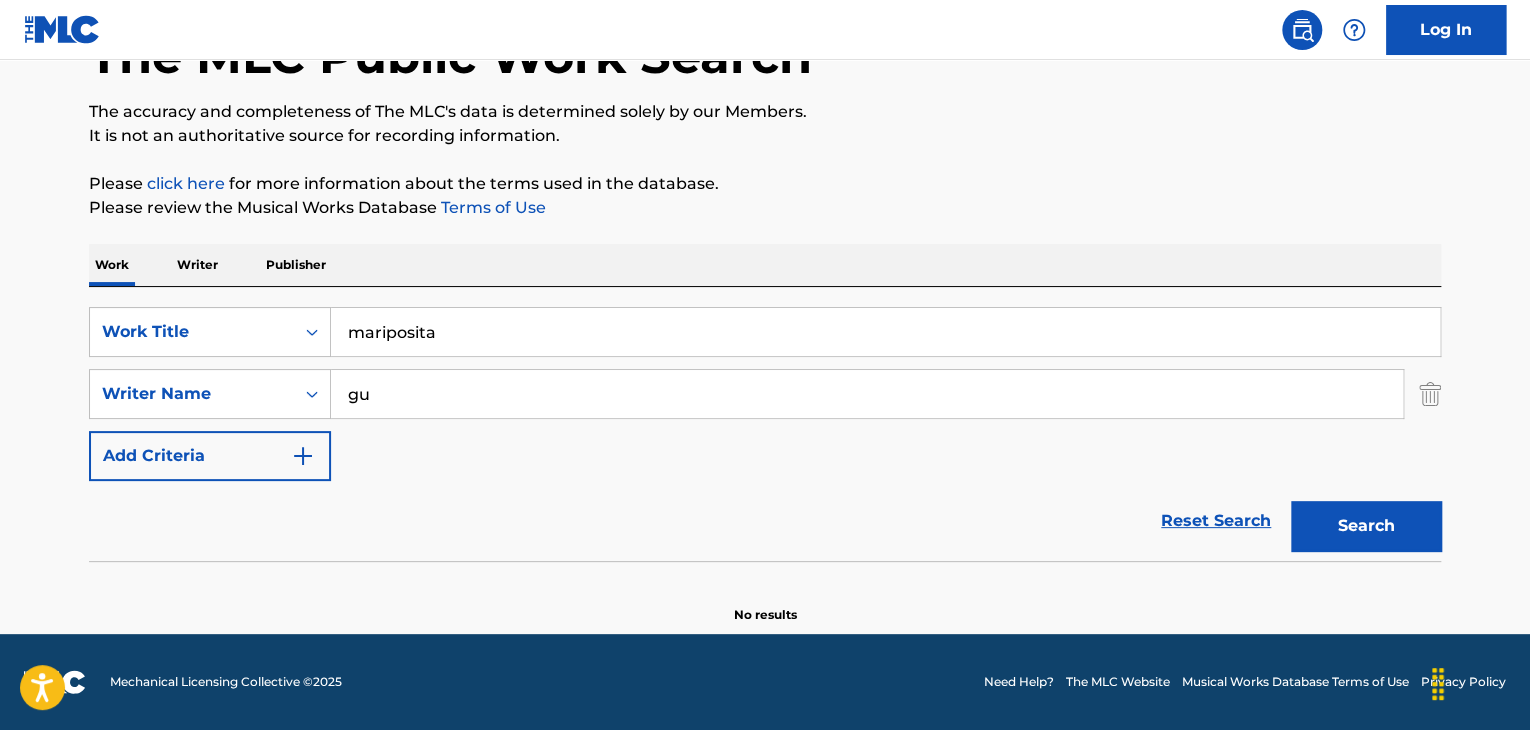 type on "g" 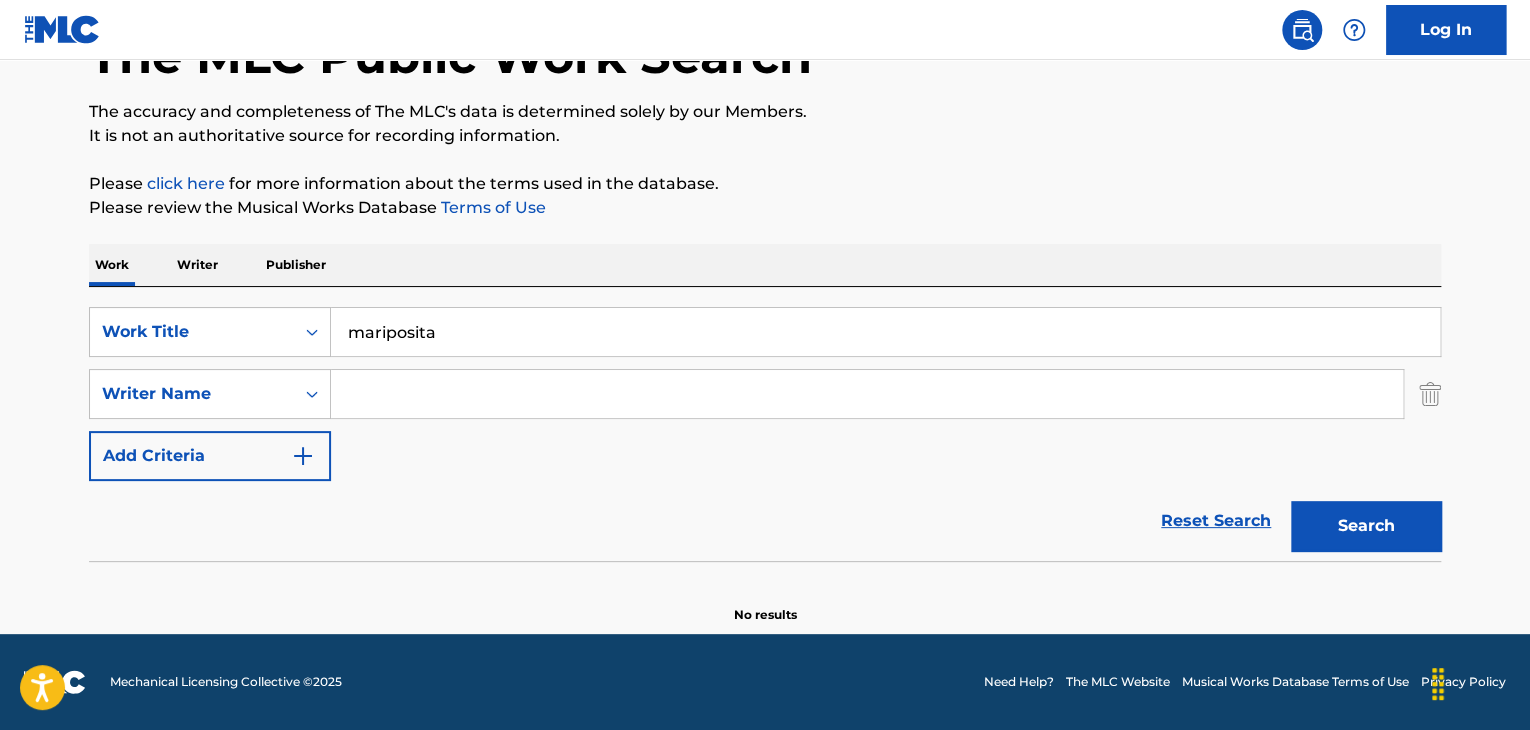 type 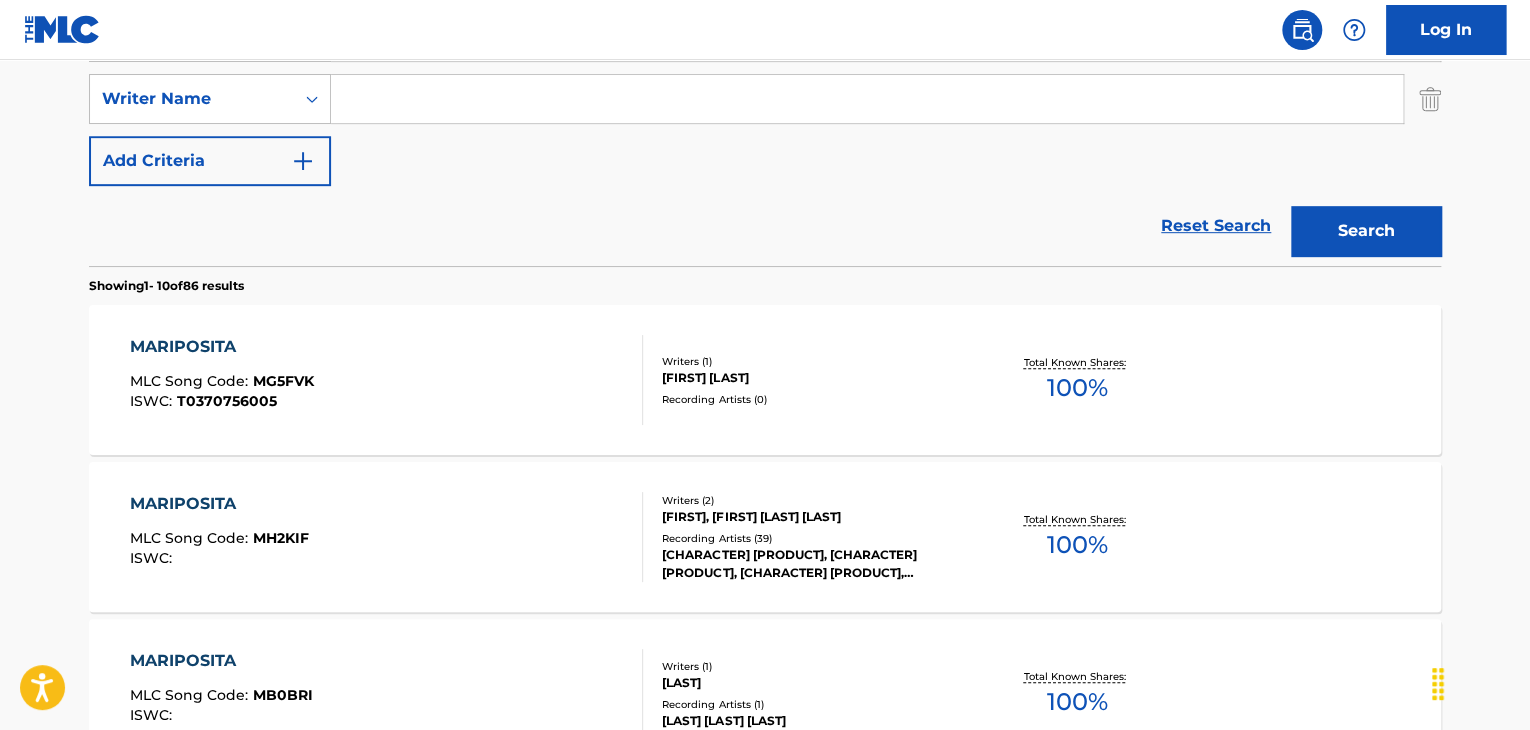 scroll, scrollTop: 472, scrollLeft: 0, axis: vertical 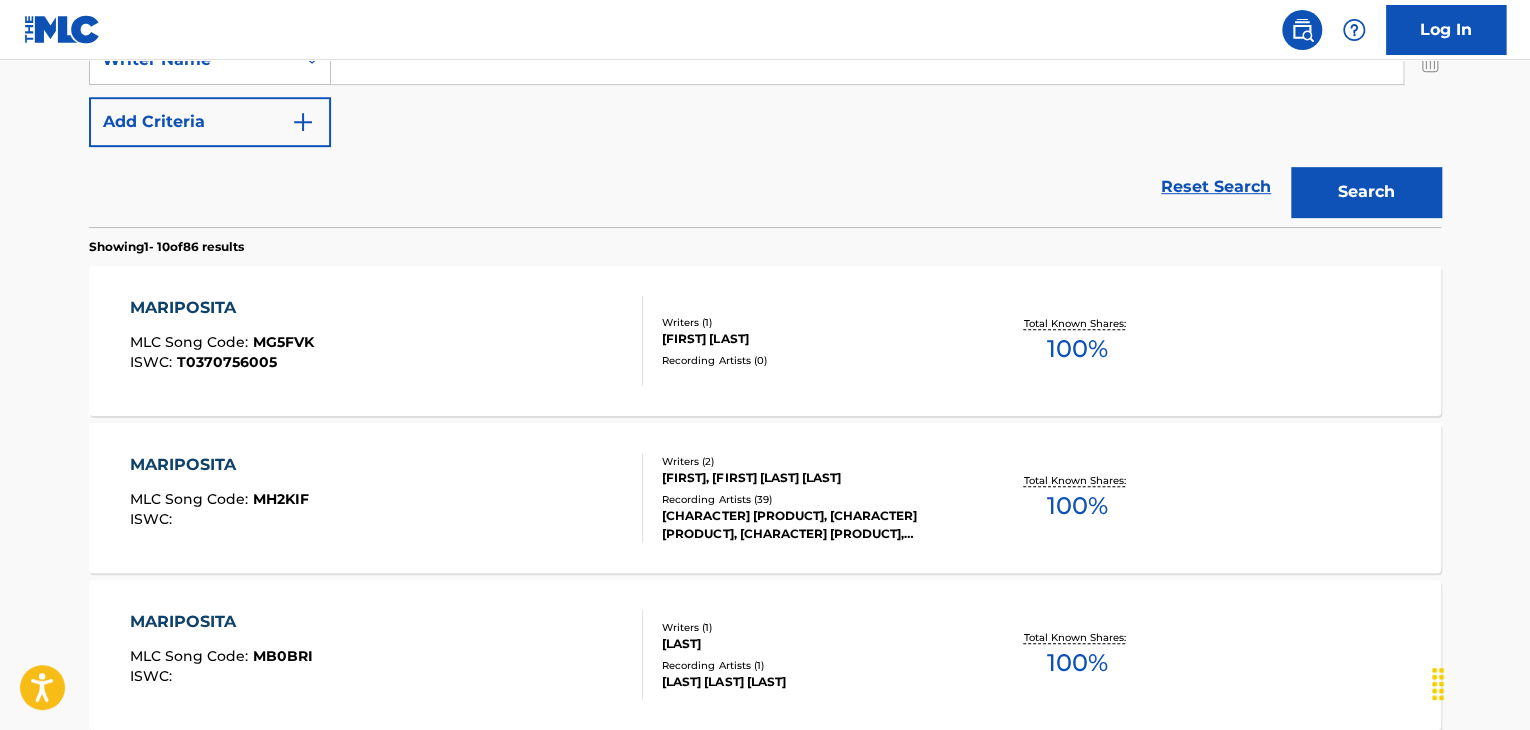 click on "[LAST] Song Code : [LICENSE] ISWC : [LICENSE]" at bounding box center (387, 341) 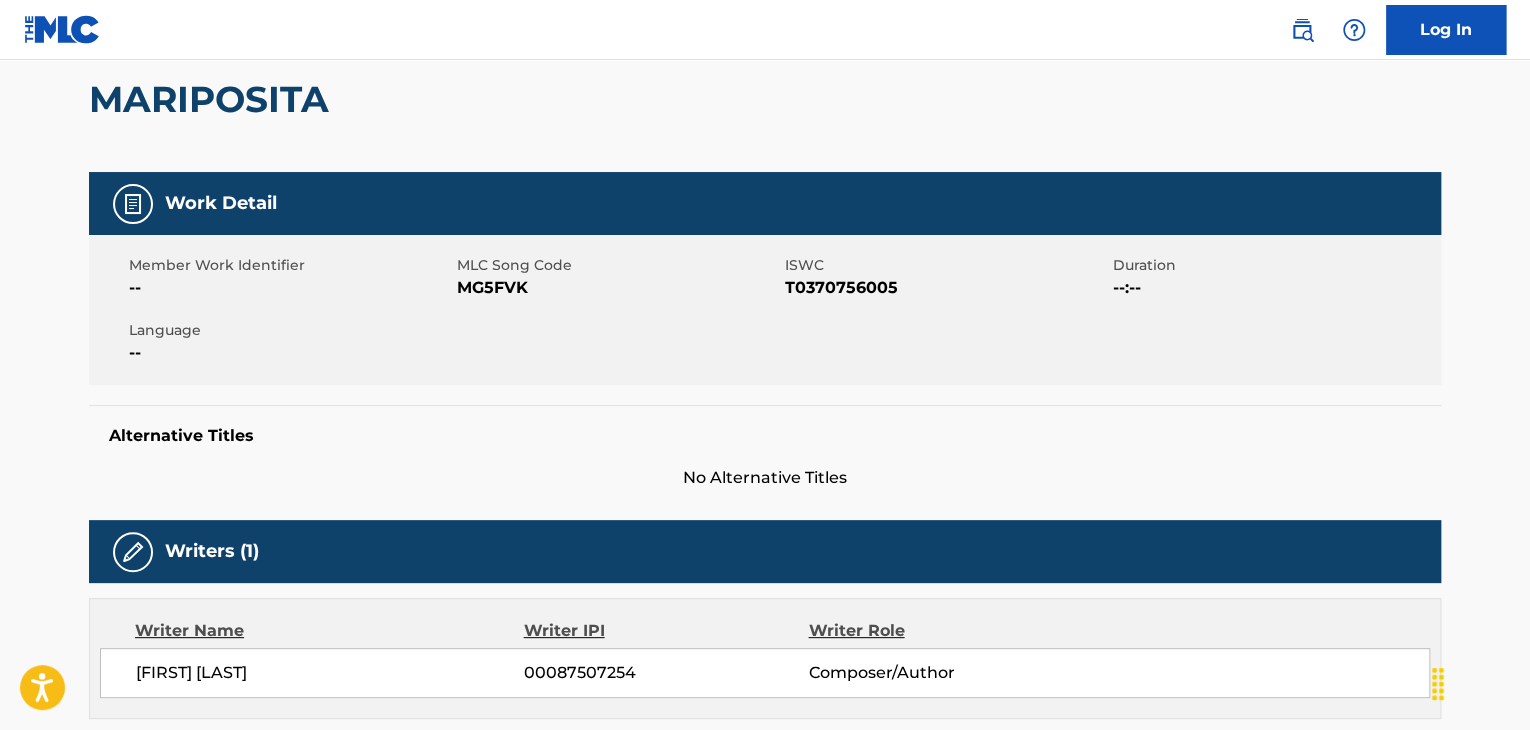 scroll, scrollTop: 0, scrollLeft: 0, axis: both 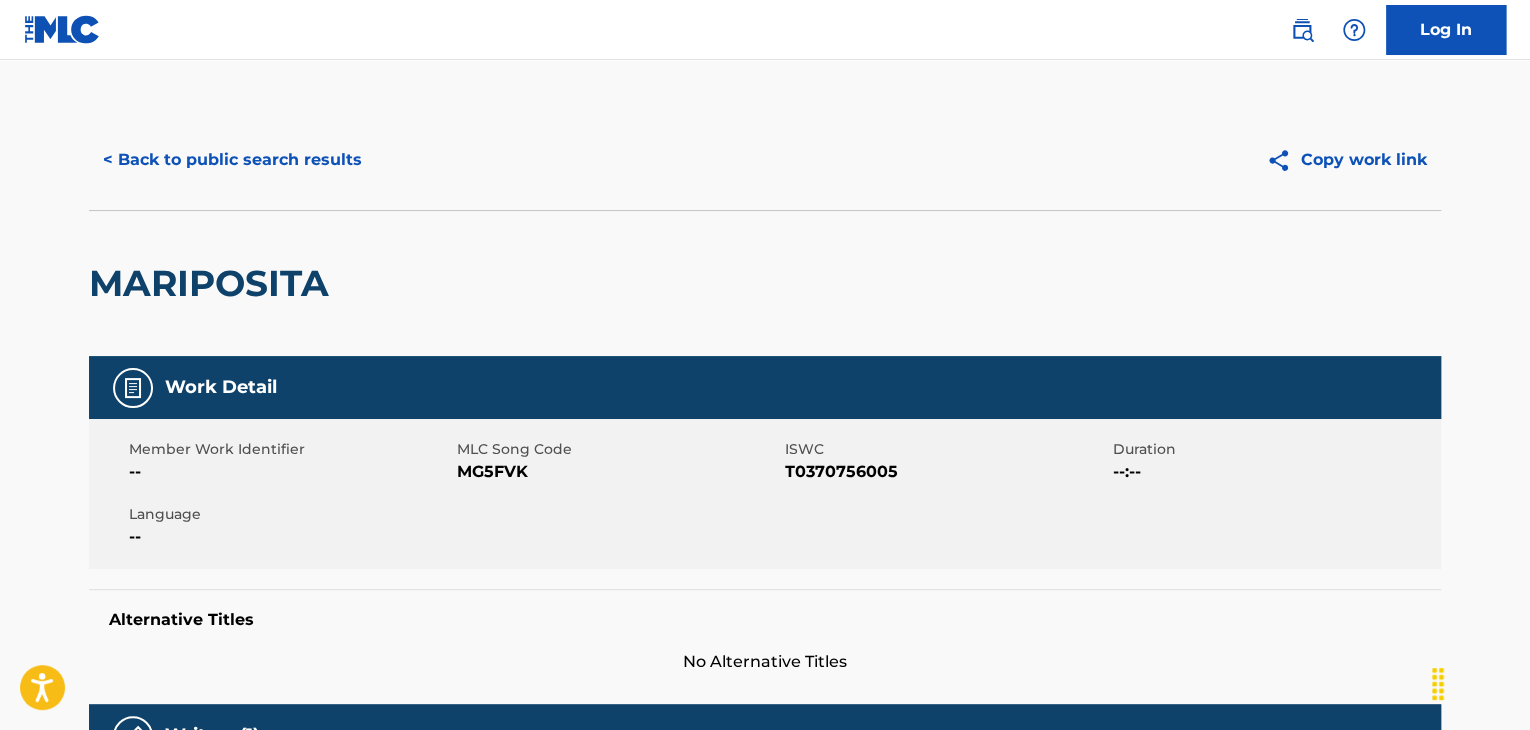 click on "< Back to public search results" at bounding box center [232, 160] 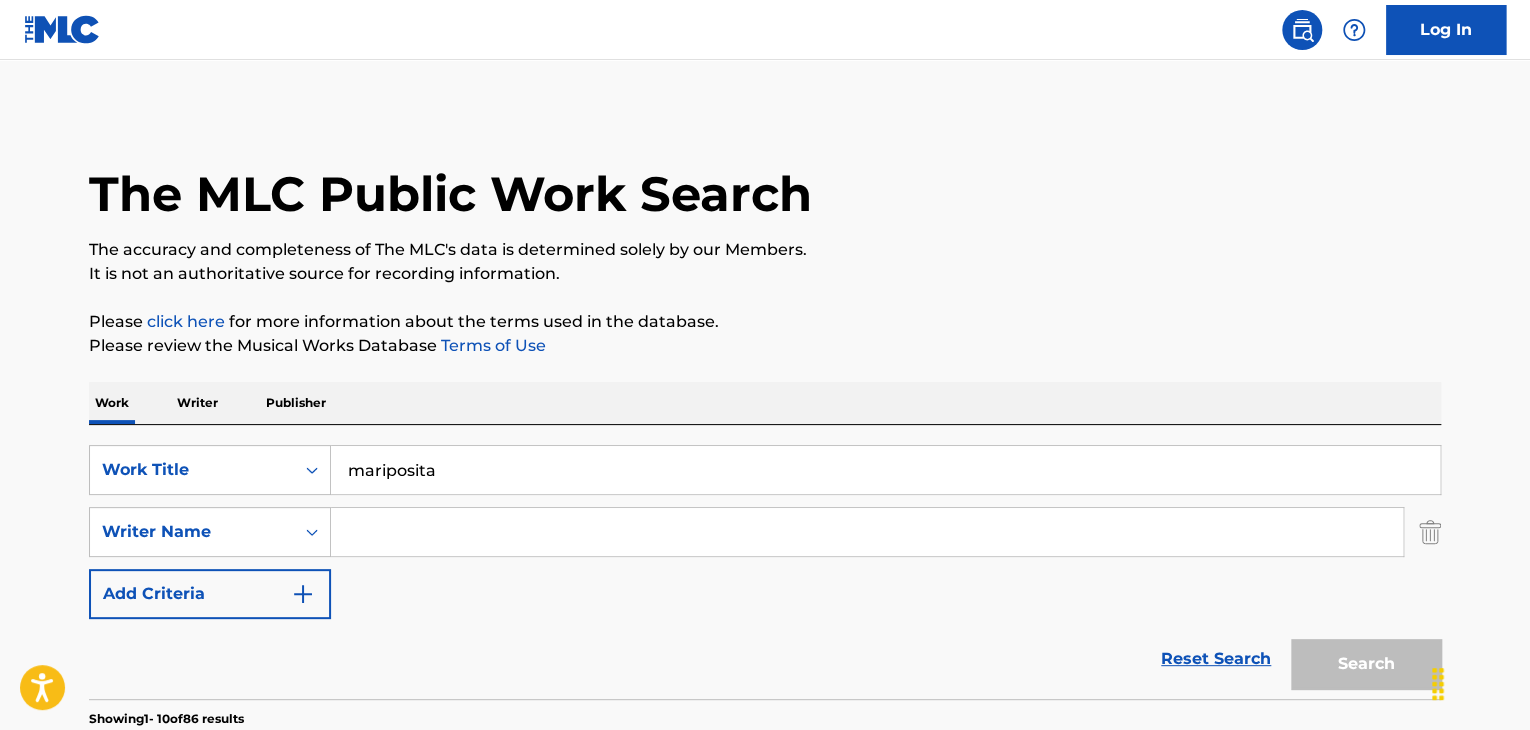 scroll, scrollTop: 585, scrollLeft: 0, axis: vertical 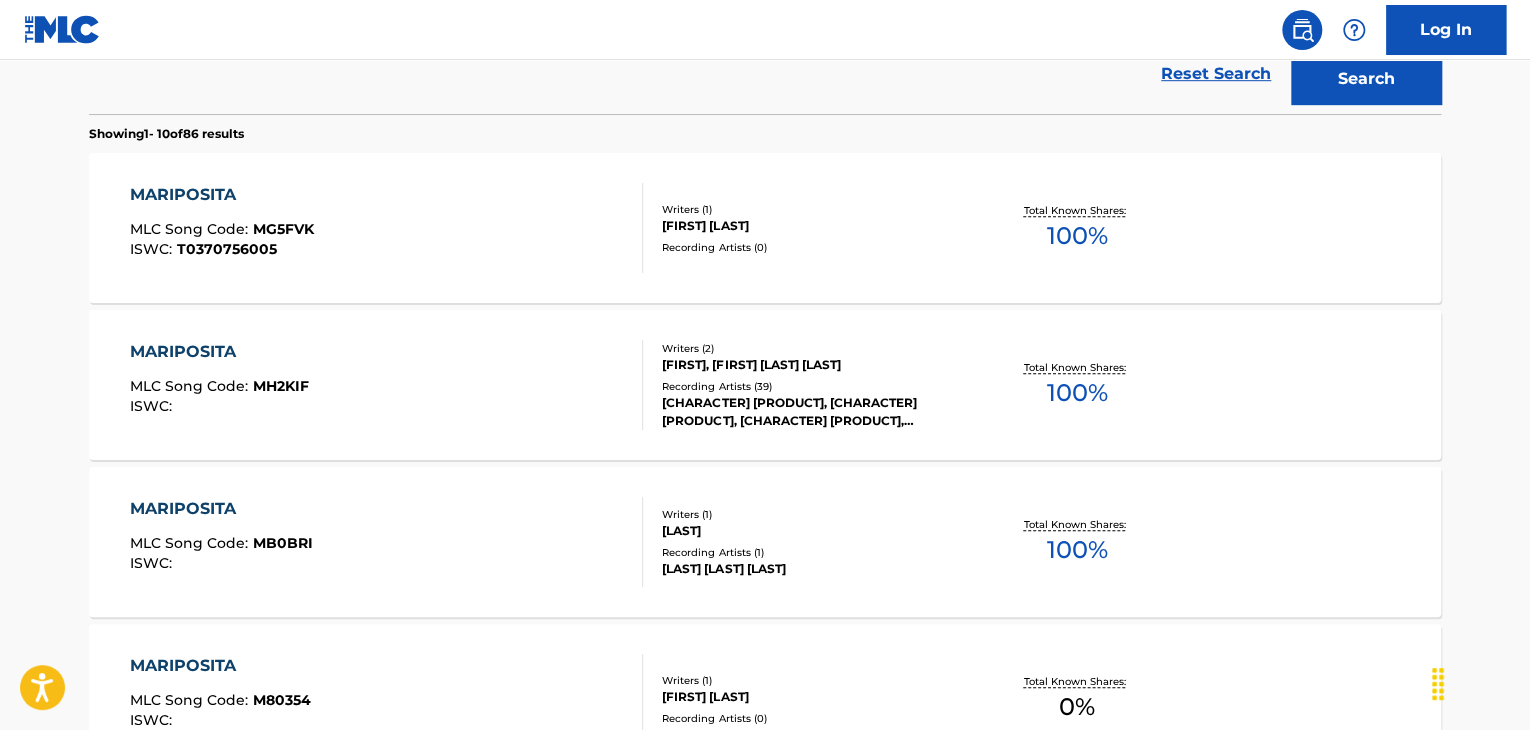click on "[BRAND NAME] MLC Song Code : MH2KIF ISWC :" at bounding box center (387, 385) 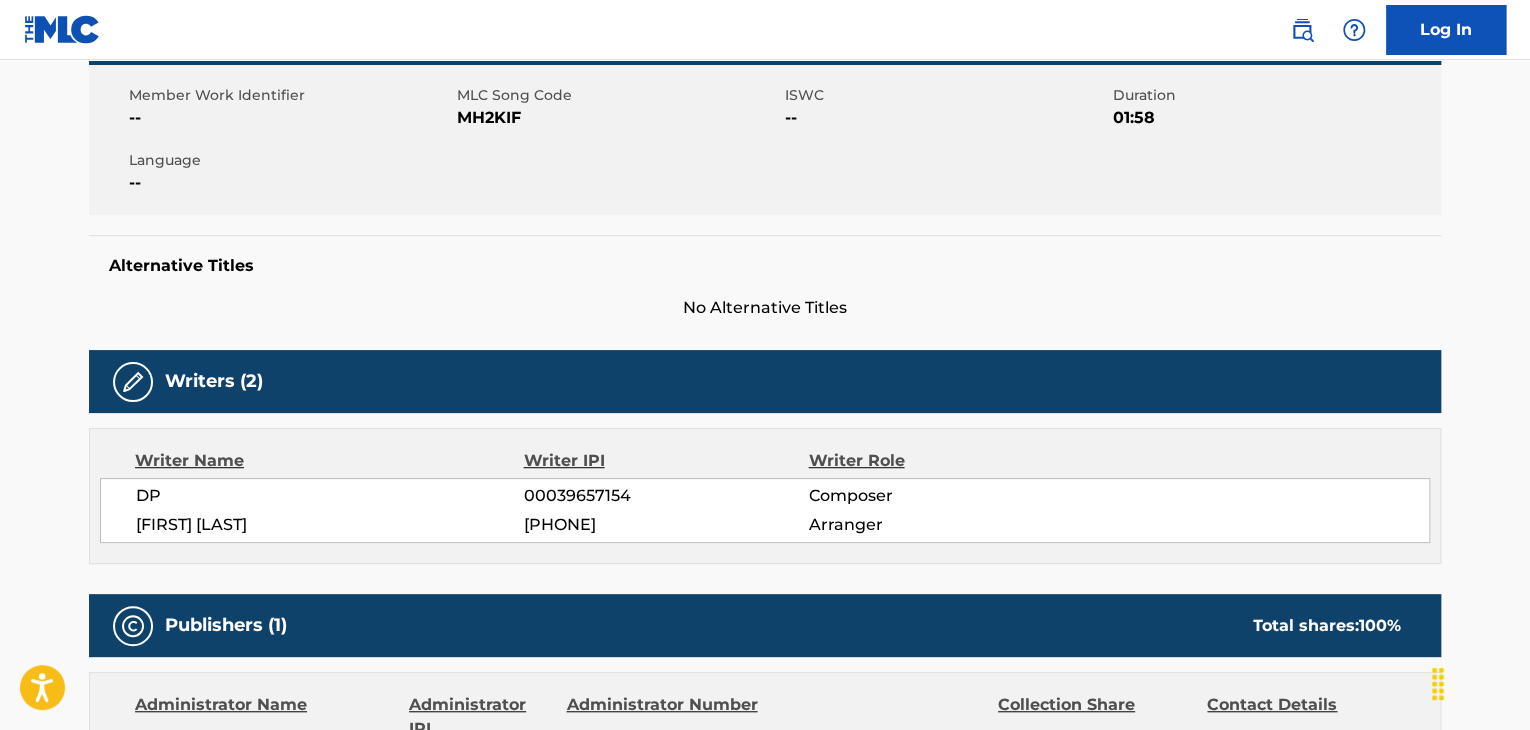 scroll, scrollTop: 319, scrollLeft: 0, axis: vertical 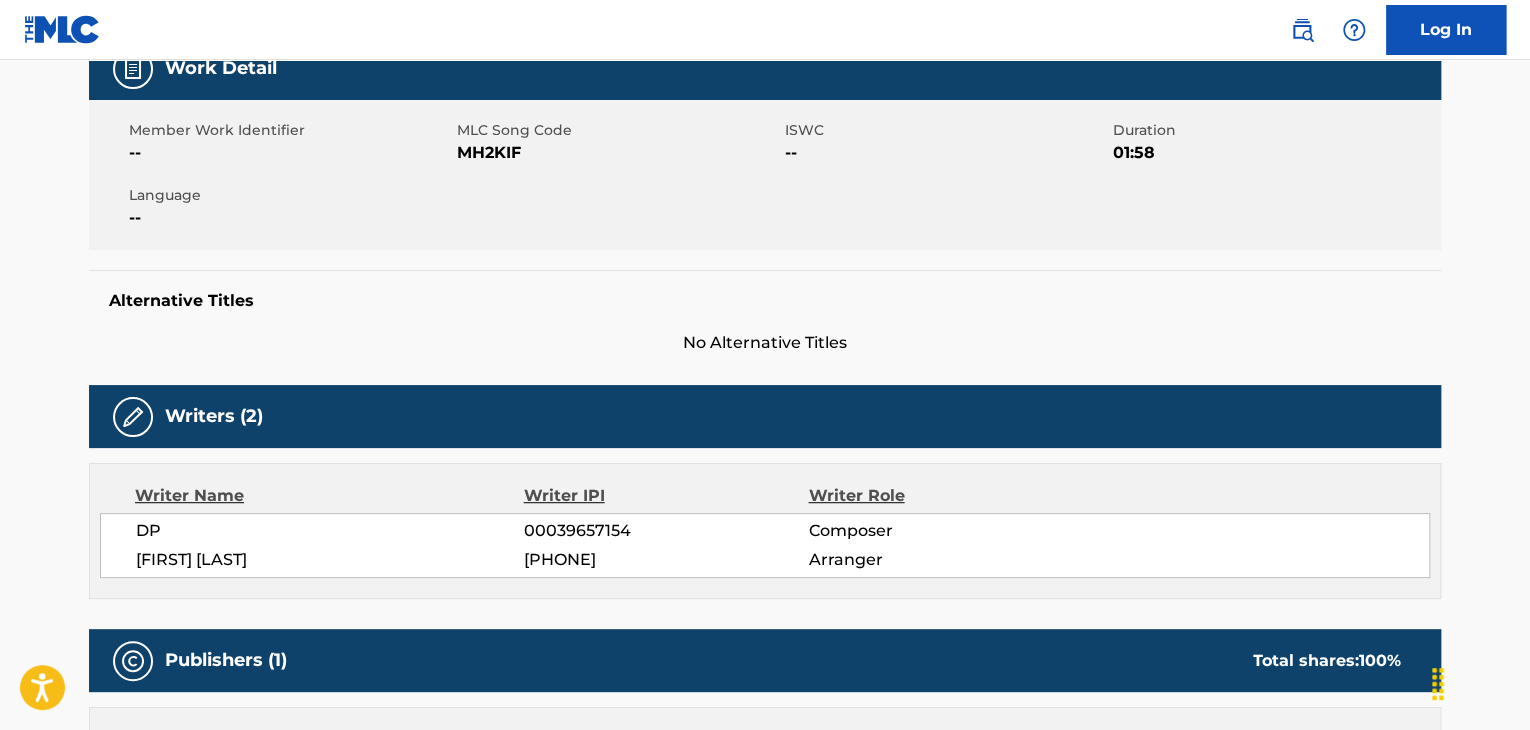 click on "Arranger" at bounding box center [937, 560] 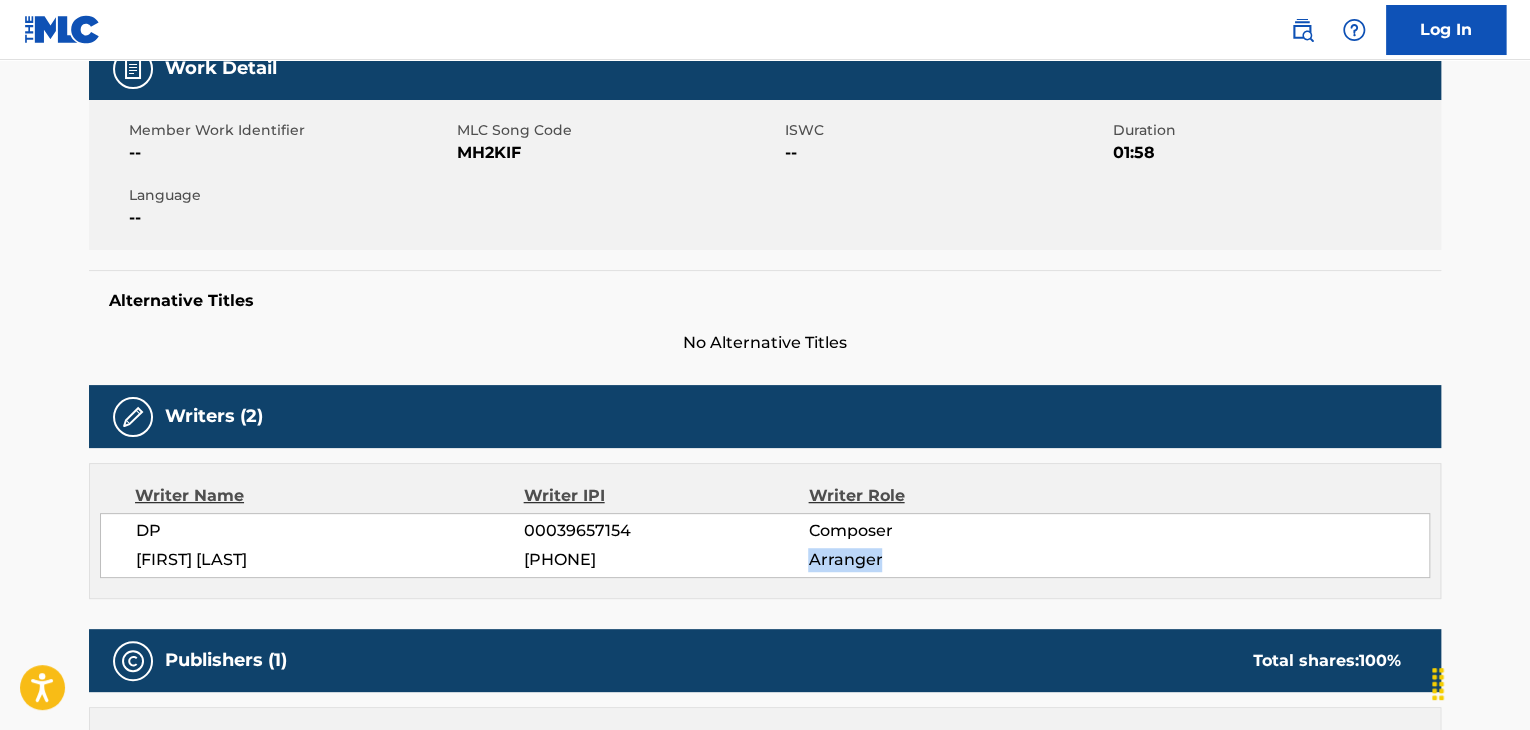 click on "Arranger" at bounding box center [937, 560] 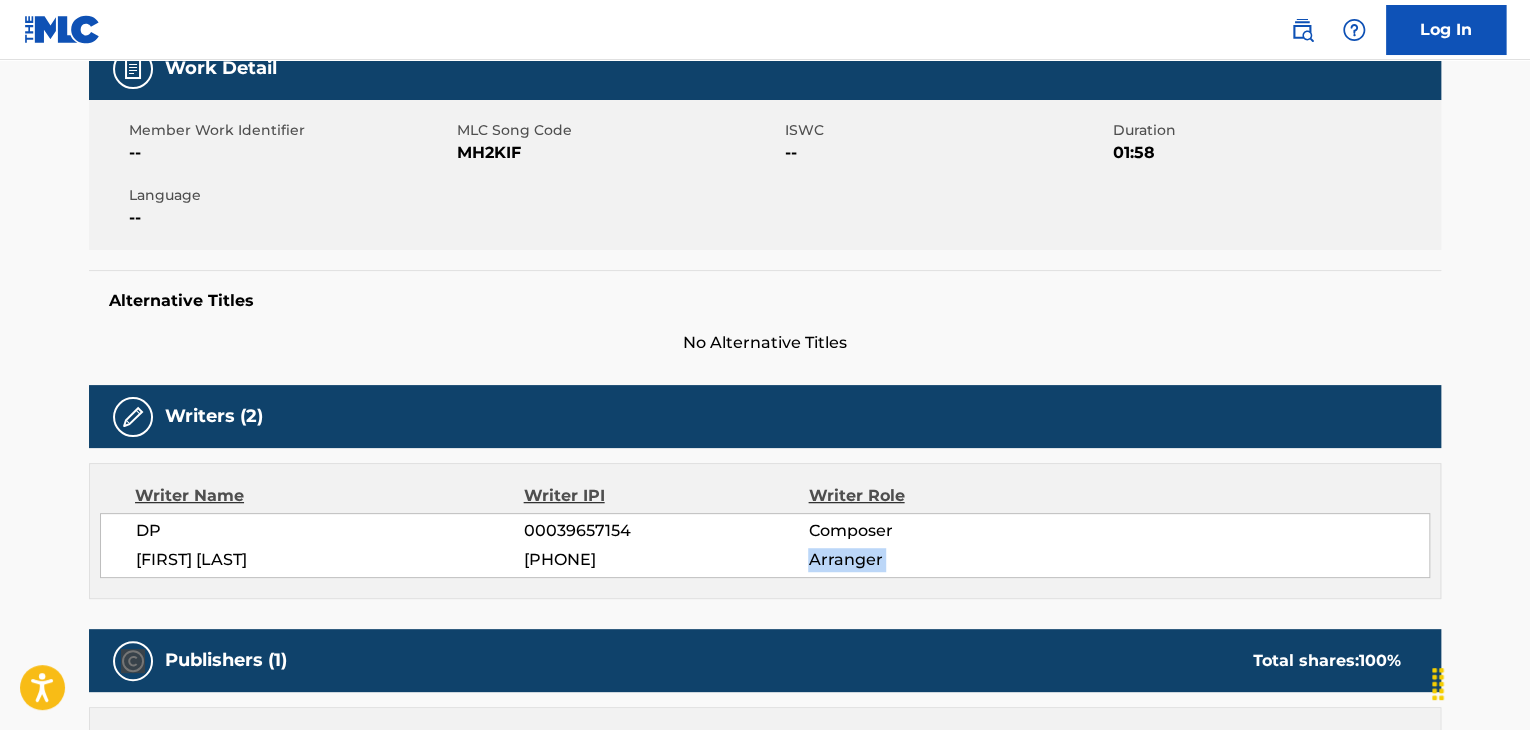 click on "Arranger" at bounding box center [937, 560] 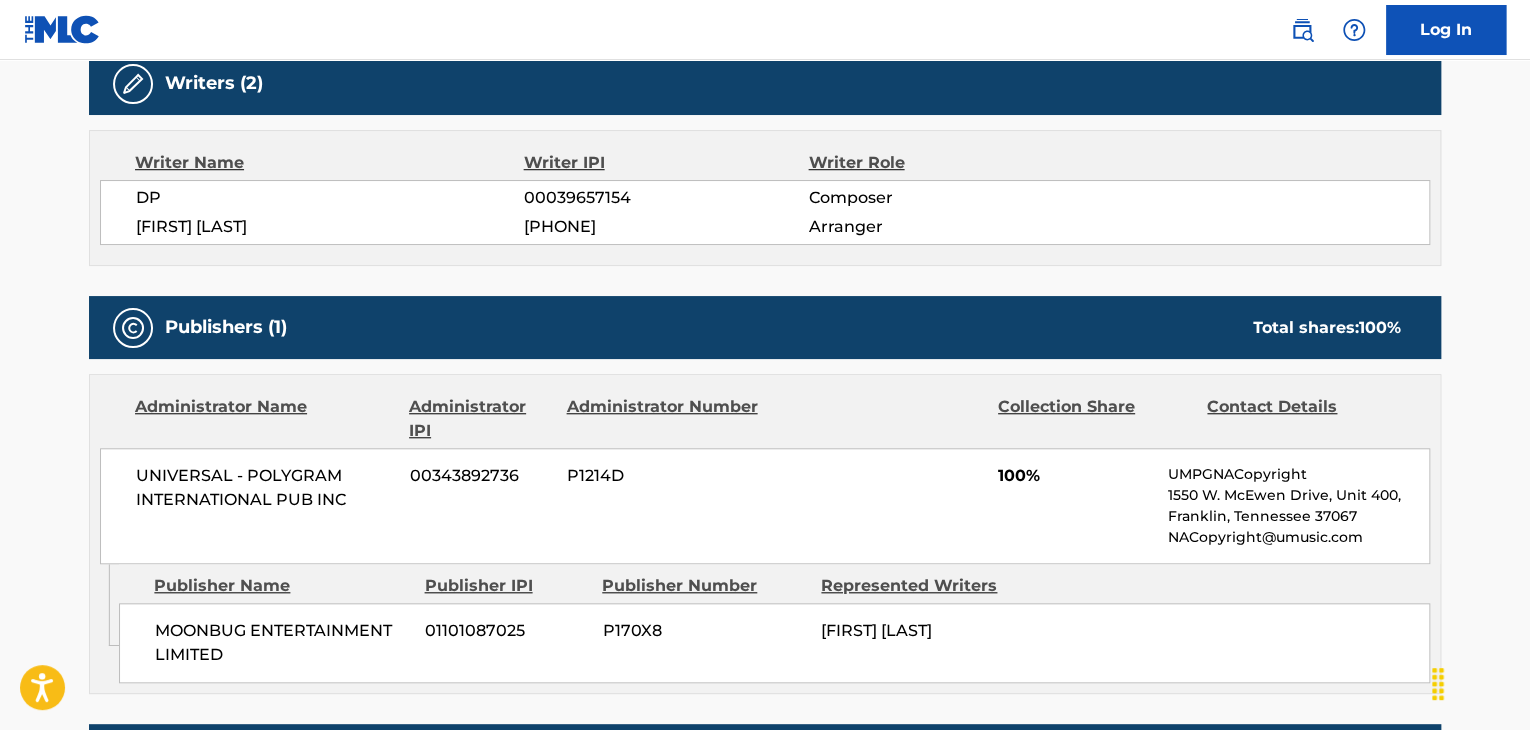 click on "Publishers   (1) Total shares:  100 %" at bounding box center [765, 327] 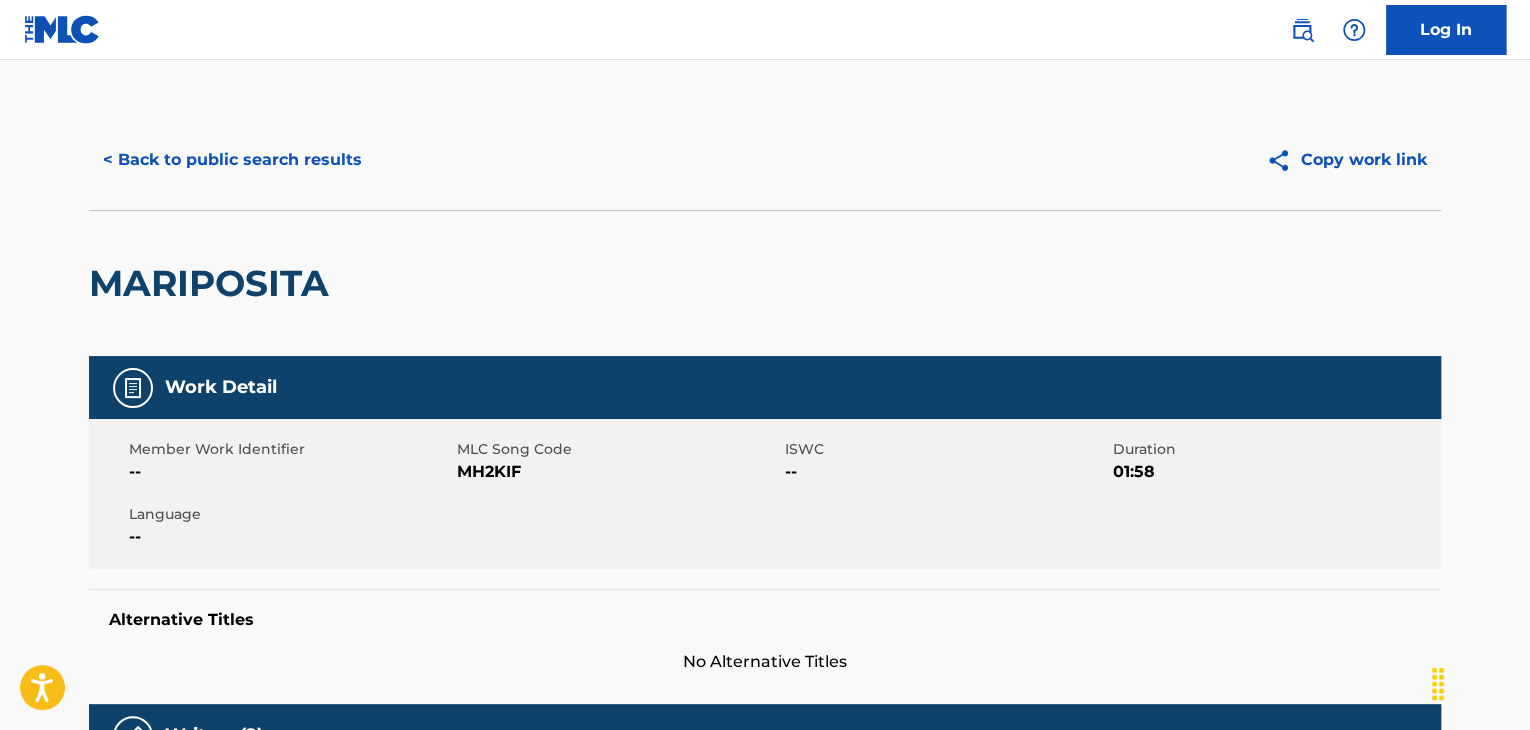 click on "< Back to public search results" at bounding box center [232, 160] 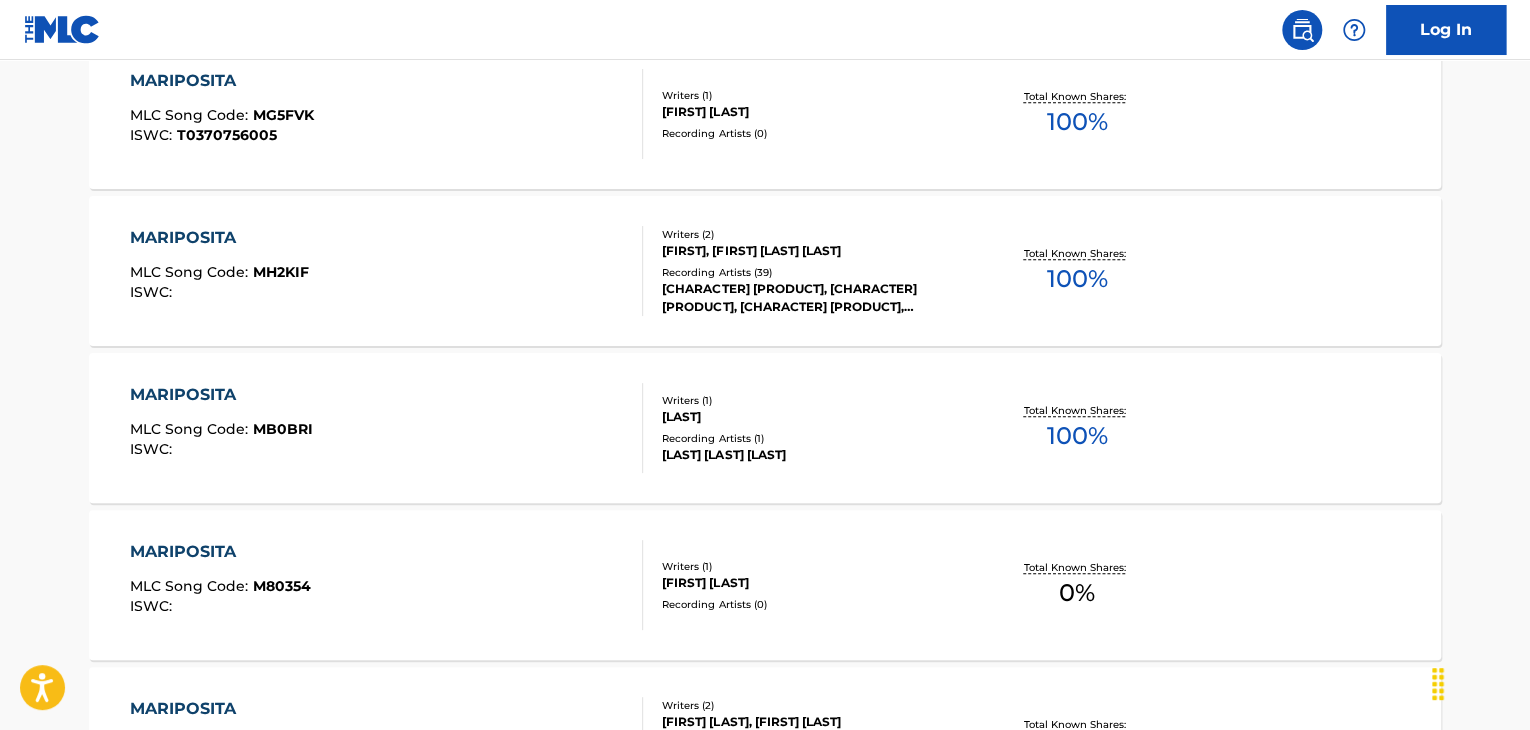 scroll, scrollTop: 0, scrollLeft: 0, axis: both 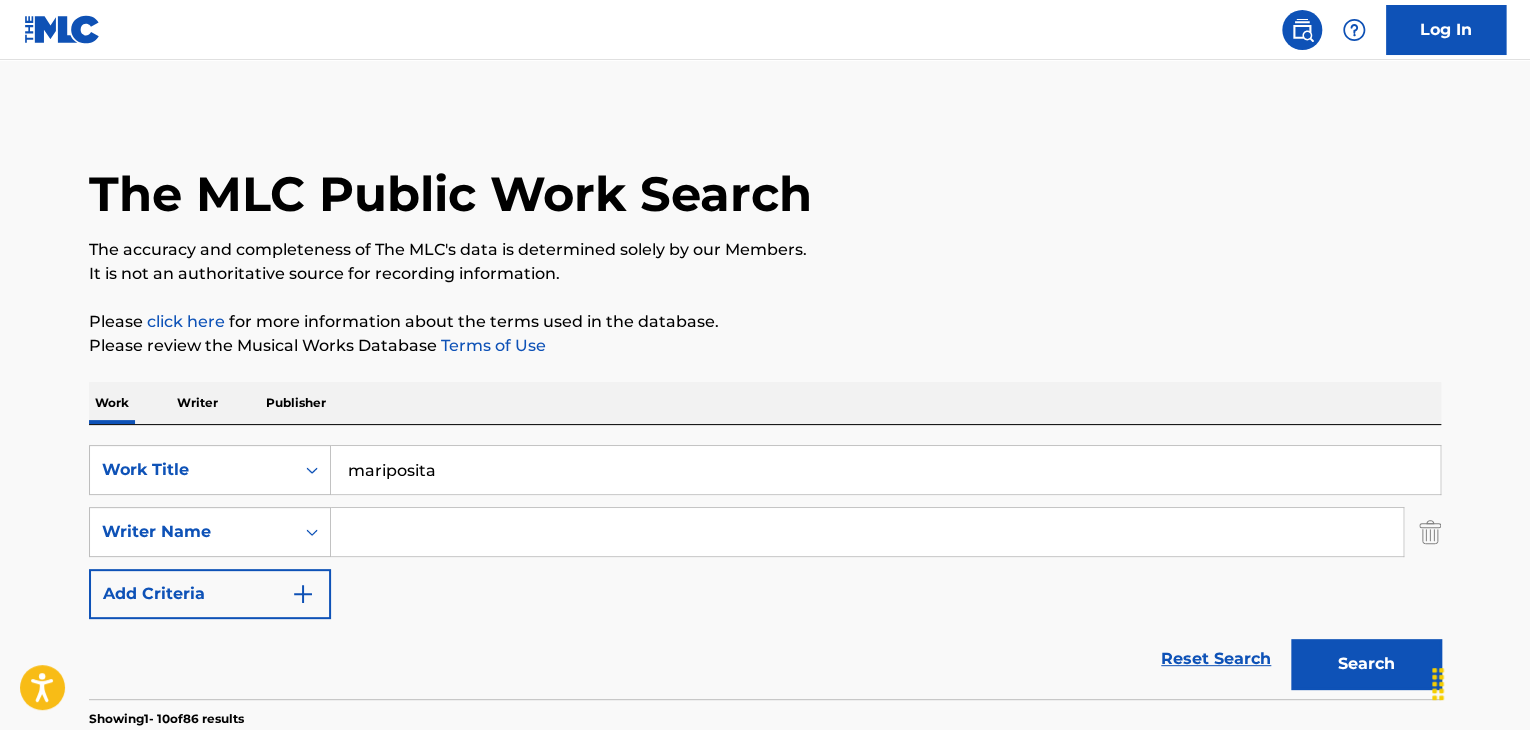 click on "mariposita" at bounding box center [885, 470] 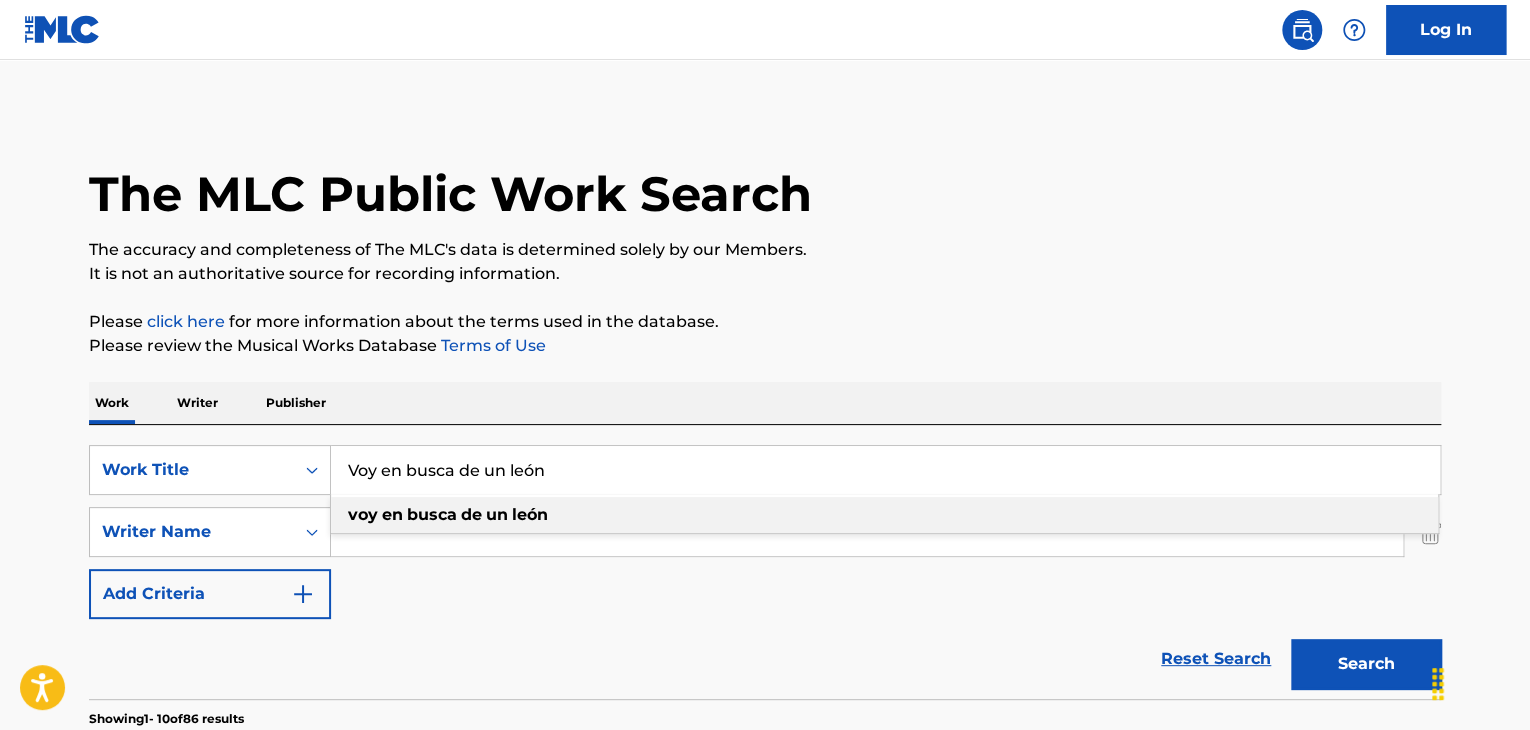 click on "Voy en busca de un león" at bounding box center (885, 470) 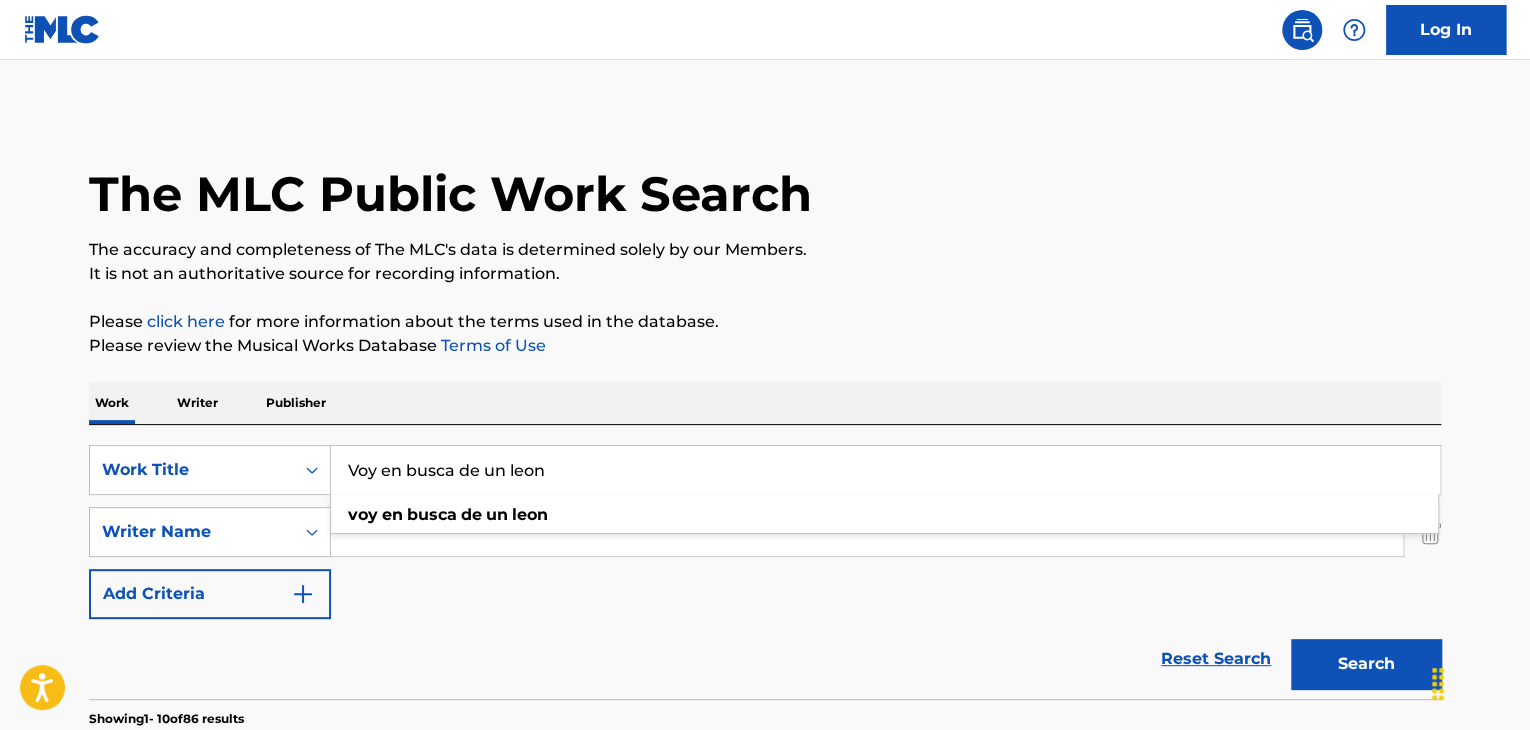 type on "Voy en busca de un leon" 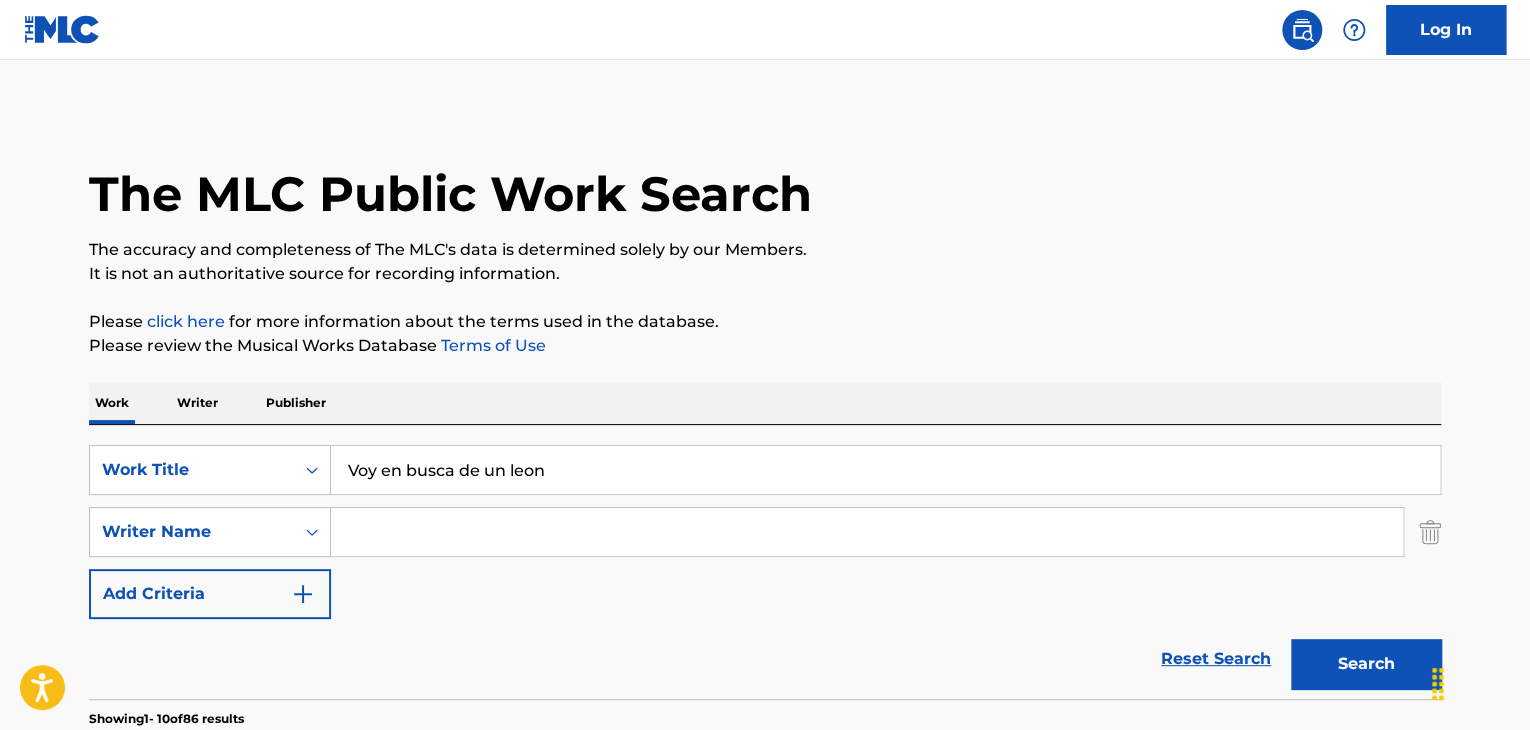 click on "SearchWithCriteria78313750-6739-493b-84ad-8923ae7e9d50 Work Title Voy en busca de un leon SearchWithCriteria480f2a2d-872d-4e6d-98df-19effa20b8d1 Writer Name Add Criteria" at bounding box center (765, 532) 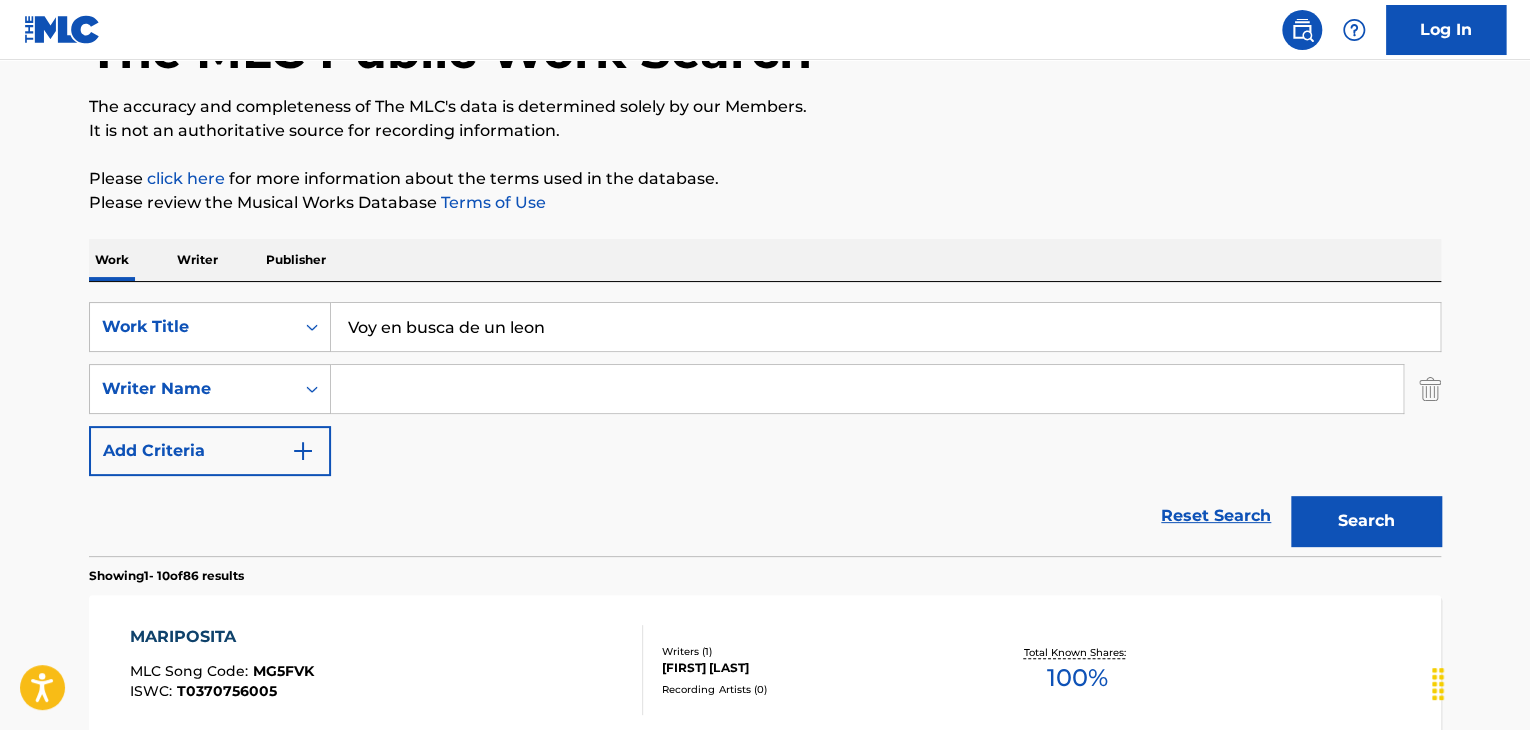 scroll, scrollTop: 144, scrollLeft: 0, axis: vertical 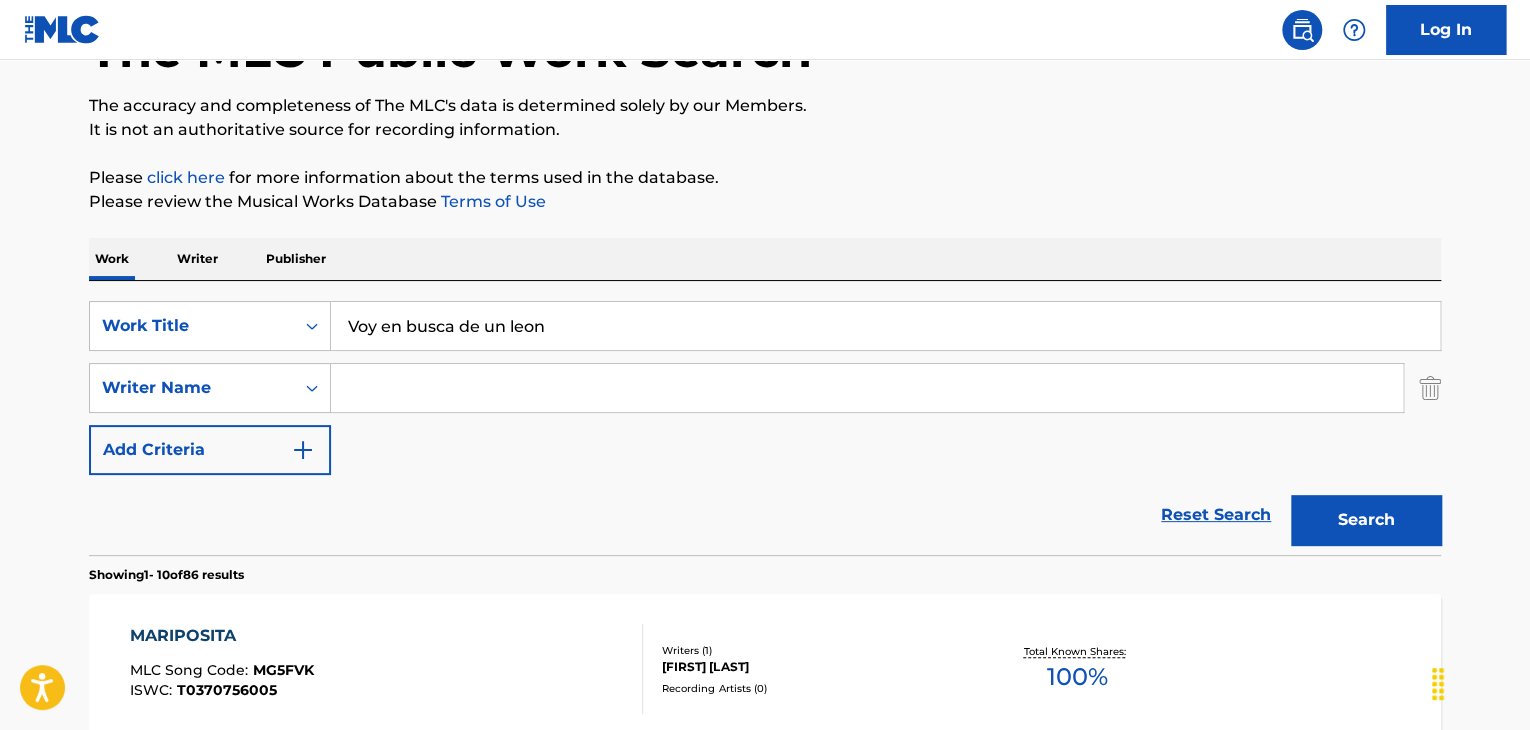 click on "Search" at bounding box center (1366, 520) 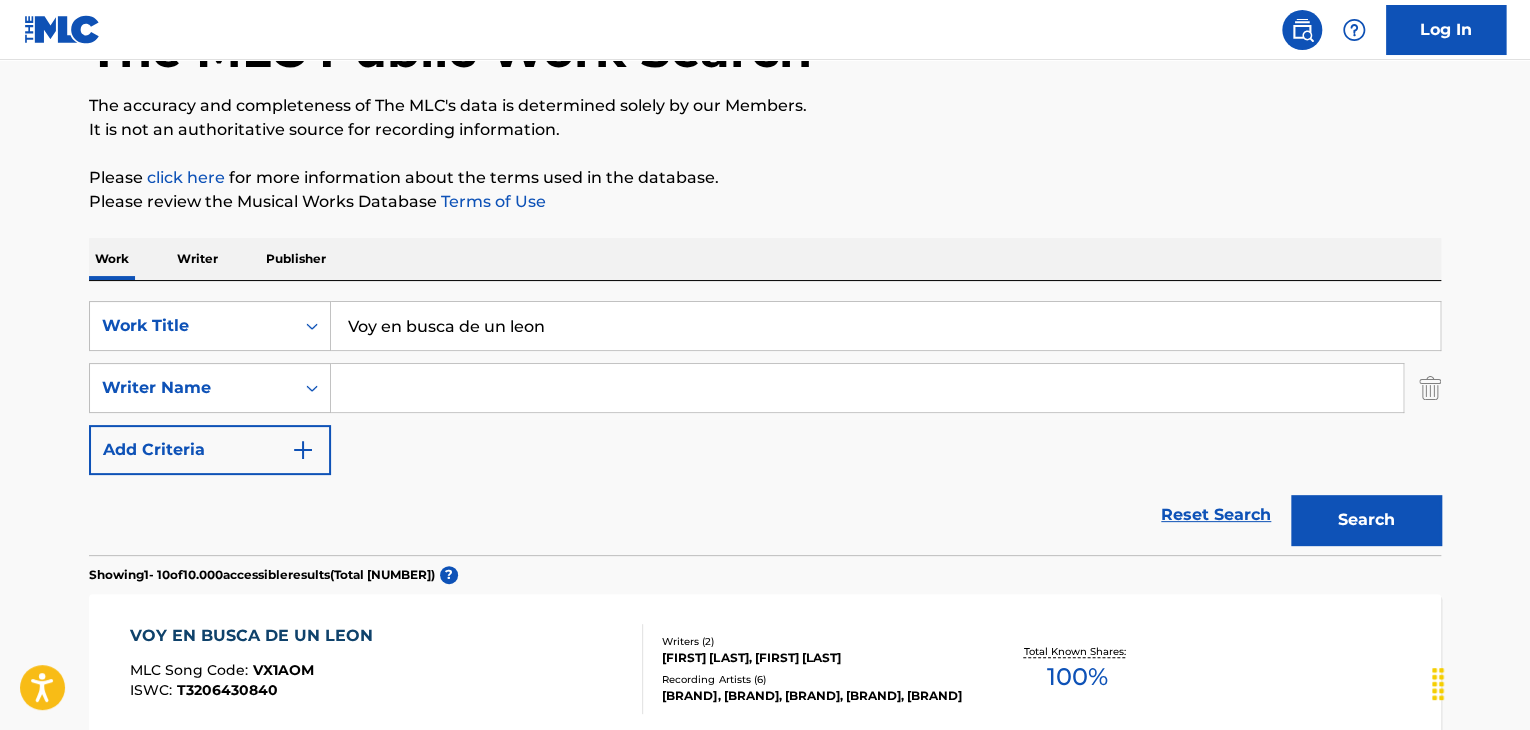 scroll, scrollTop: 346, scrollLeft: 0, axis: vertical 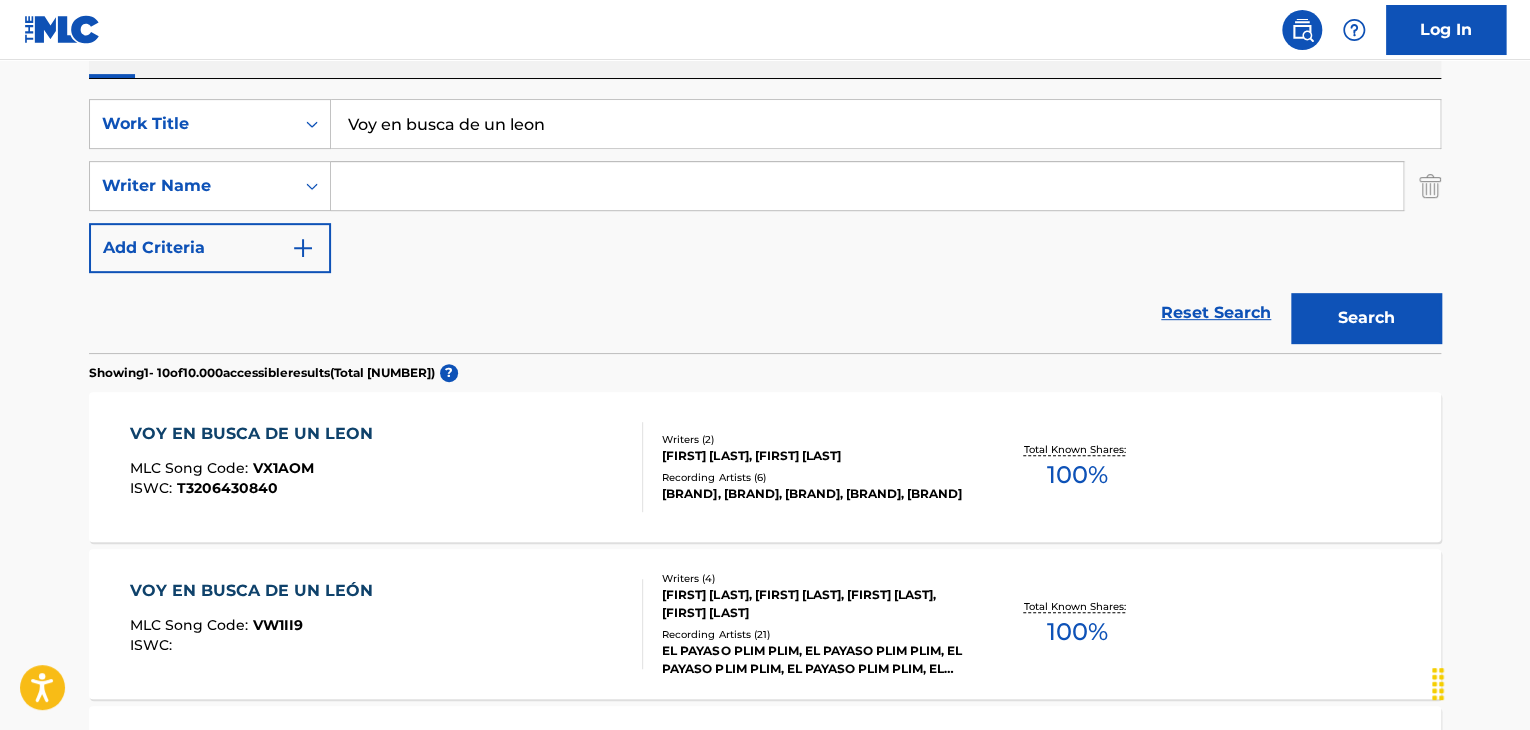 click on "[FIRST] [LAST] [LAST]" at bounding box center (387, 467) 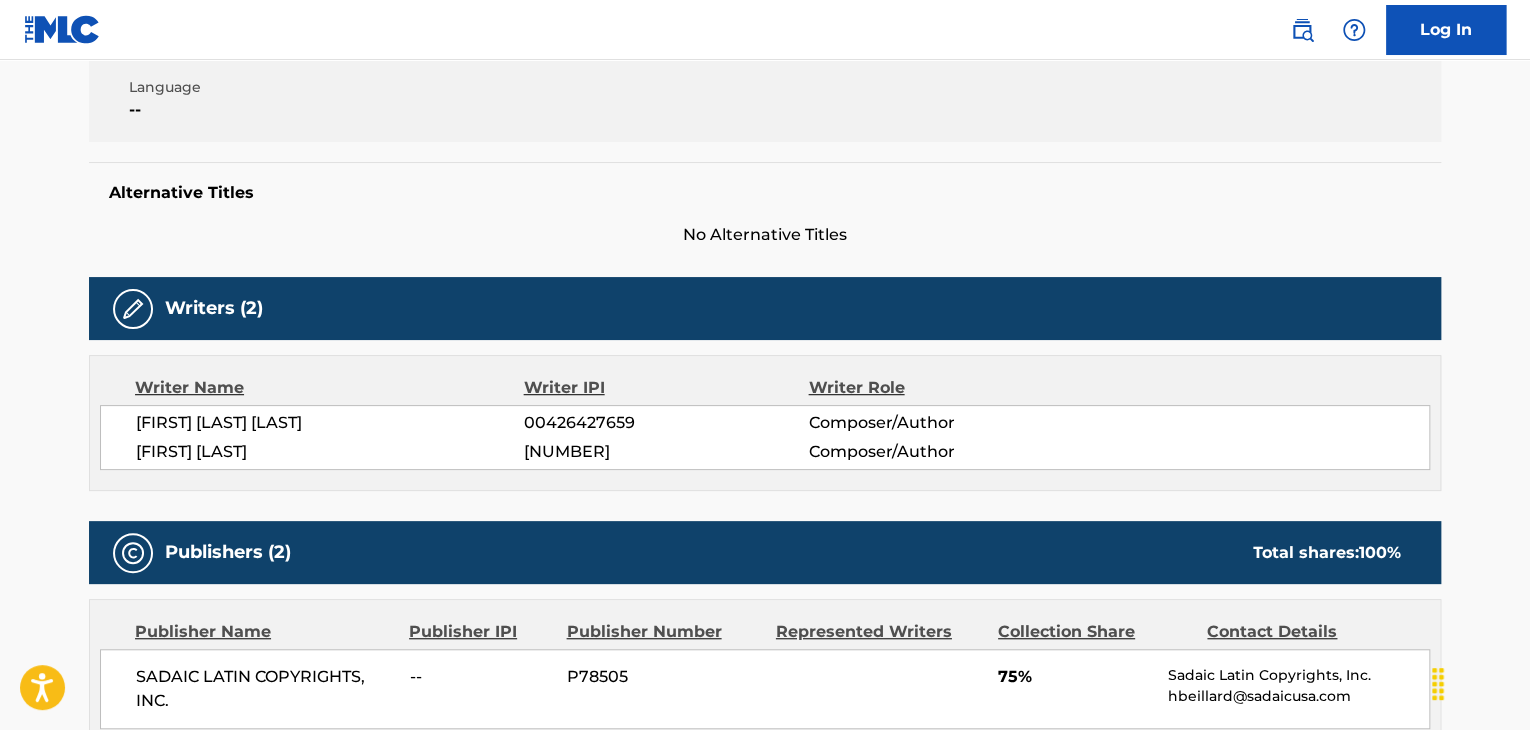 scroll, scrollTop: 0, scrollLeft: 0, axis: both 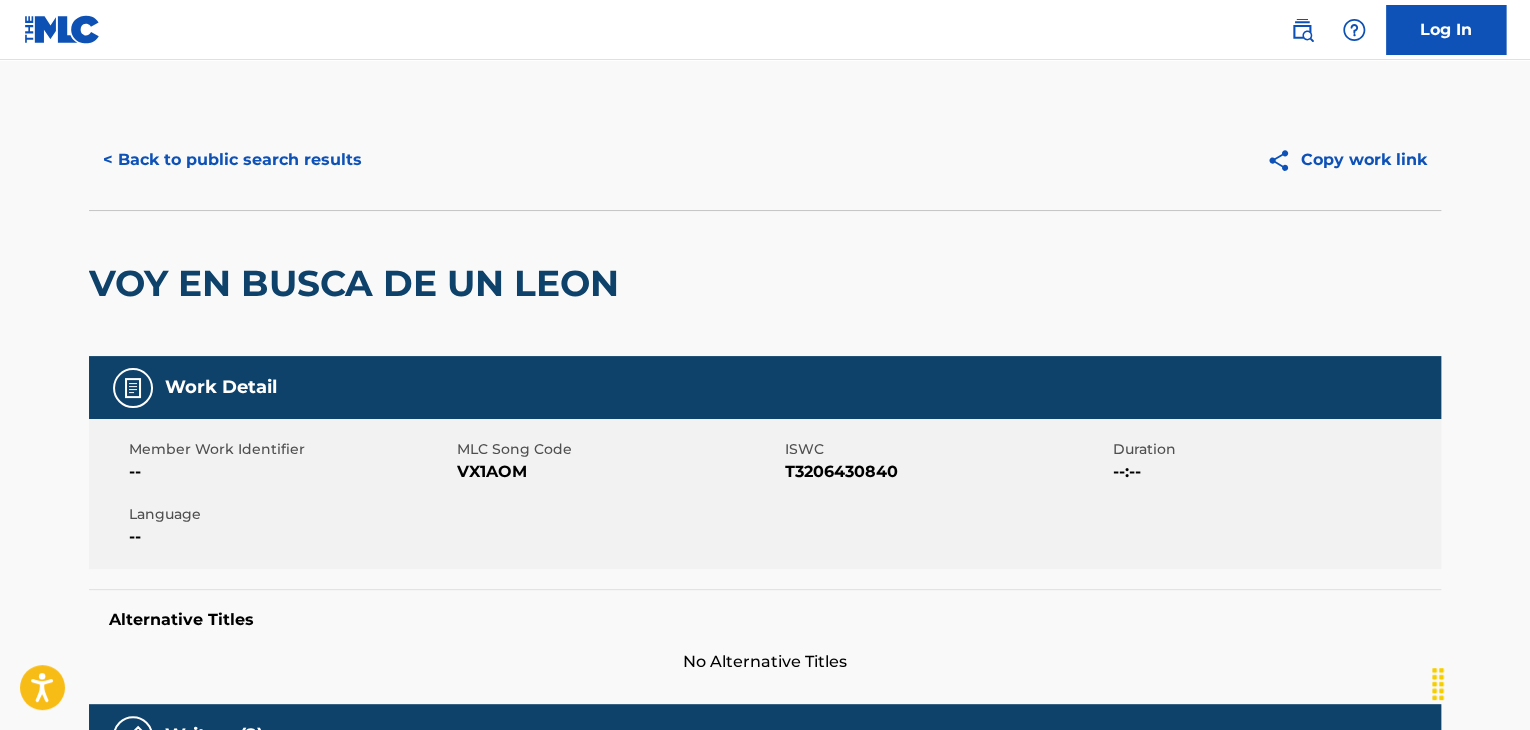 click on "< Back to public search results" at bounding box center (232, 160) 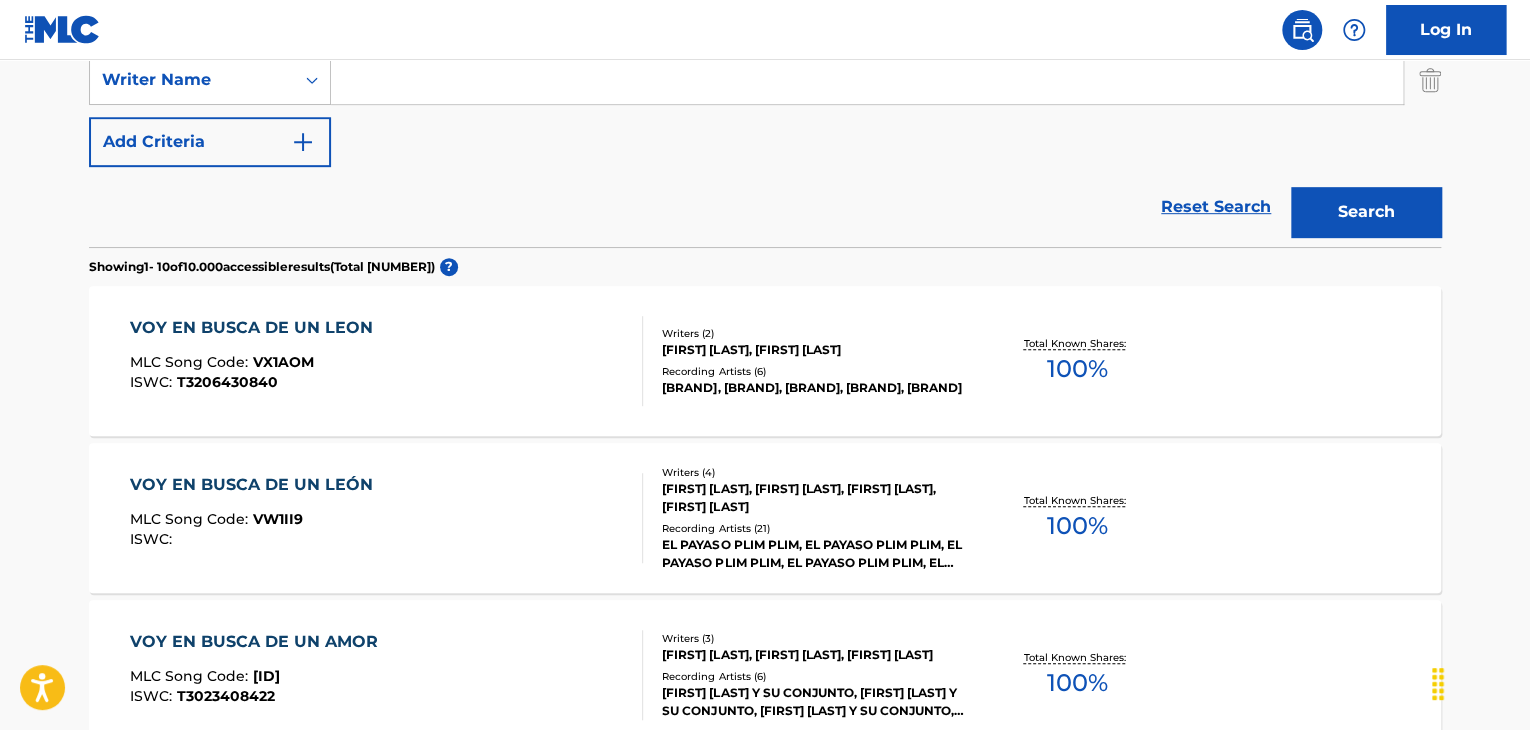 scroll, scrollTop: 512, scrollLeft: 0, axis: vertical 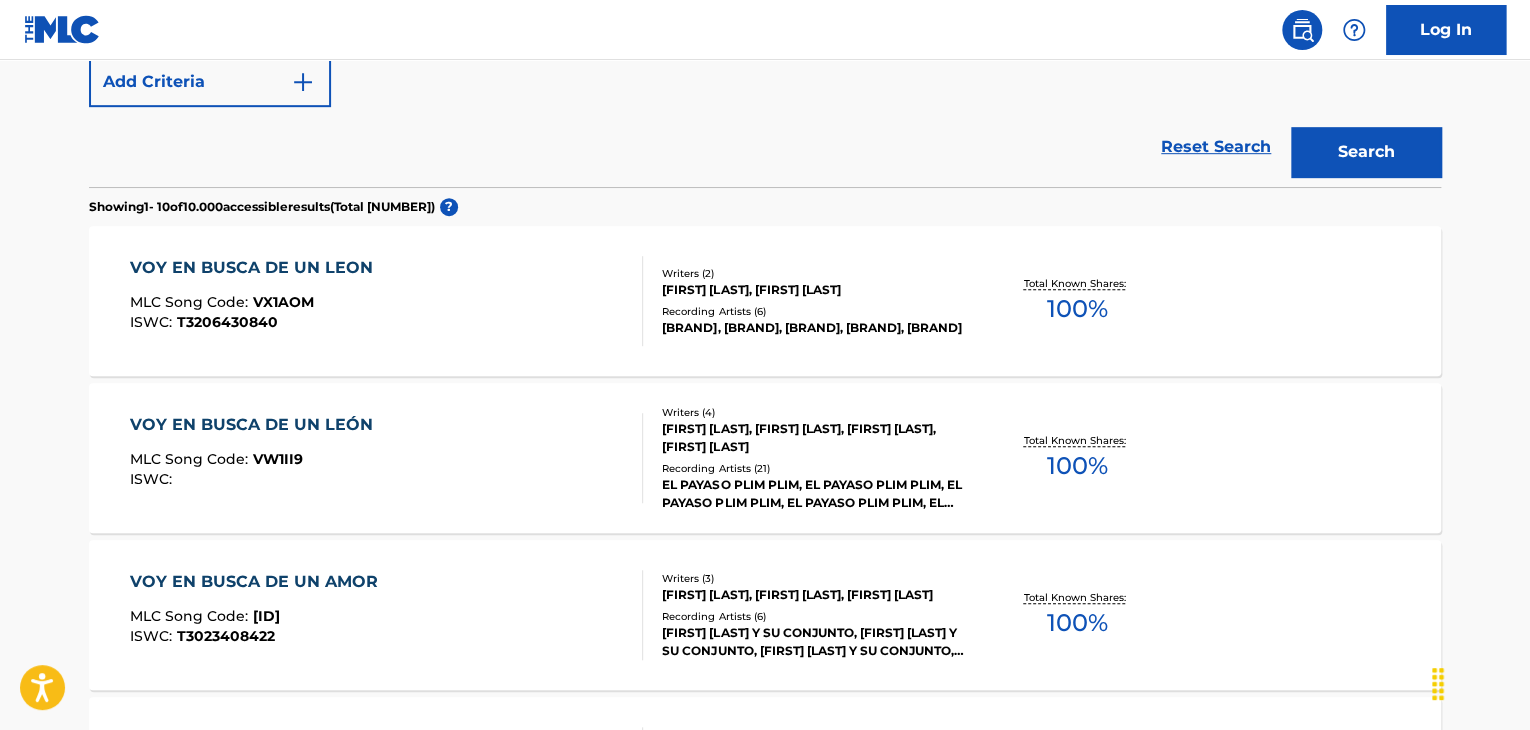 click on "VOY EN BUSCA DE UN LEÓN MLC Song Code : VW1II9 ISWC :" at bounding box center (387, 458) 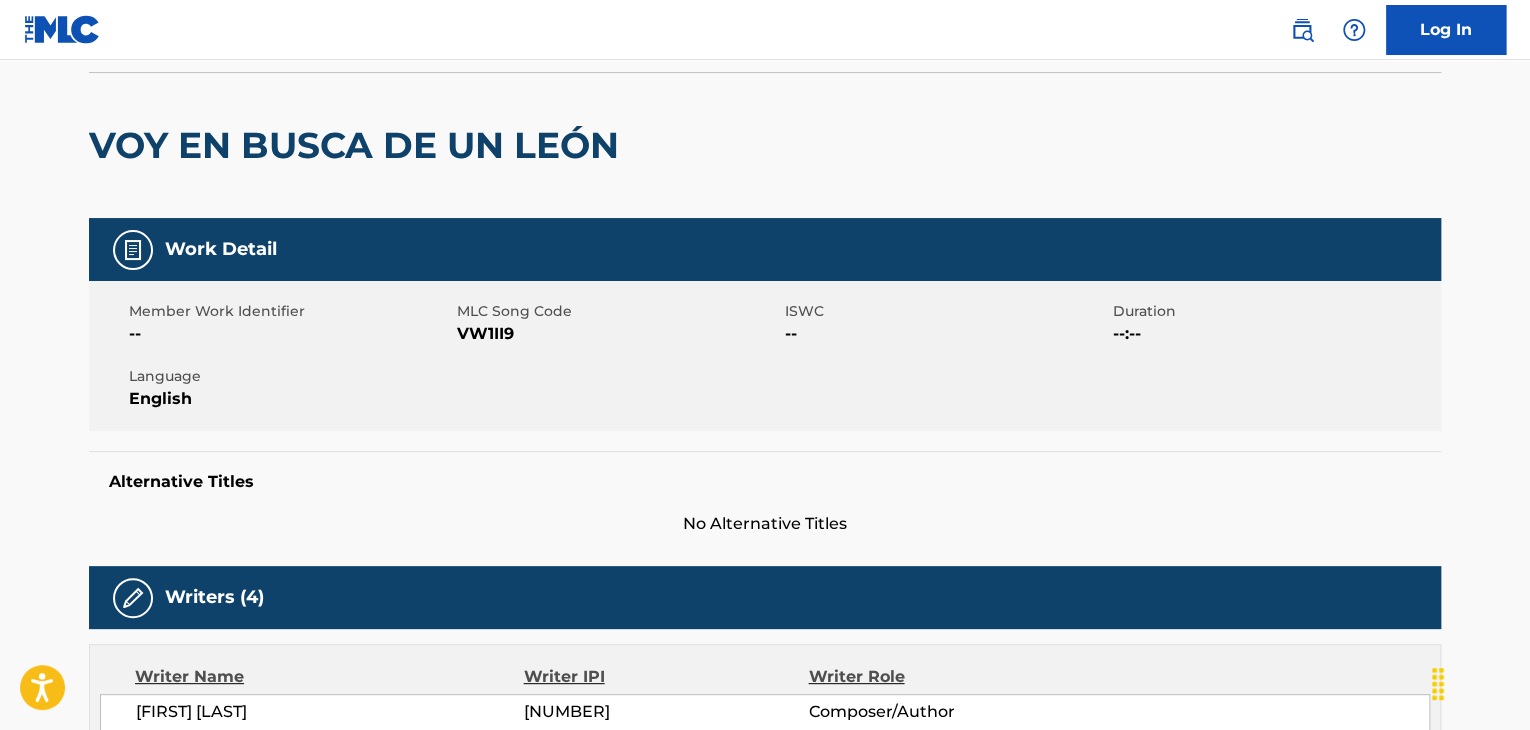 scroll, scrollTop: 0, scrollLeft: 0, axis: both 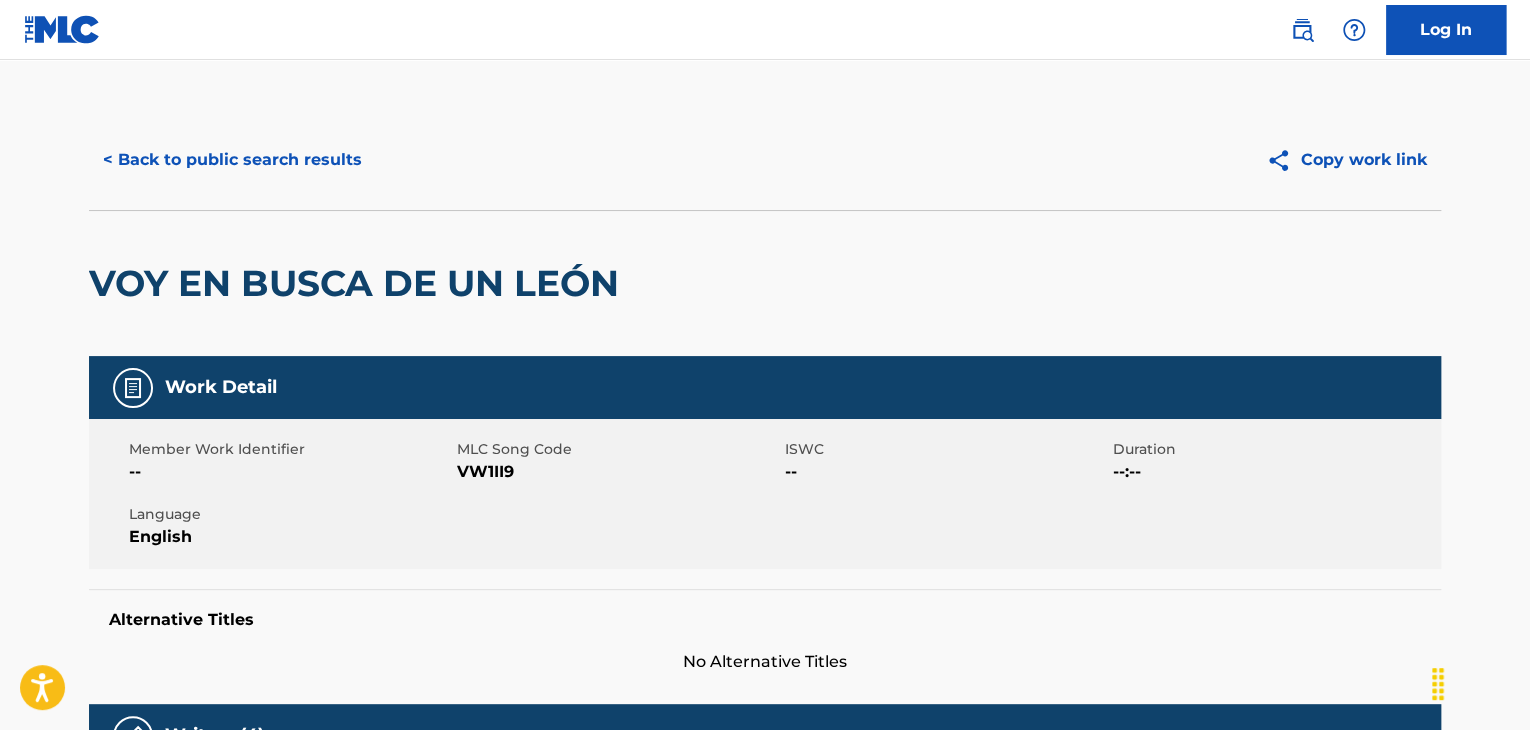 click on "VW1II9" at bounding box center (618, 472) 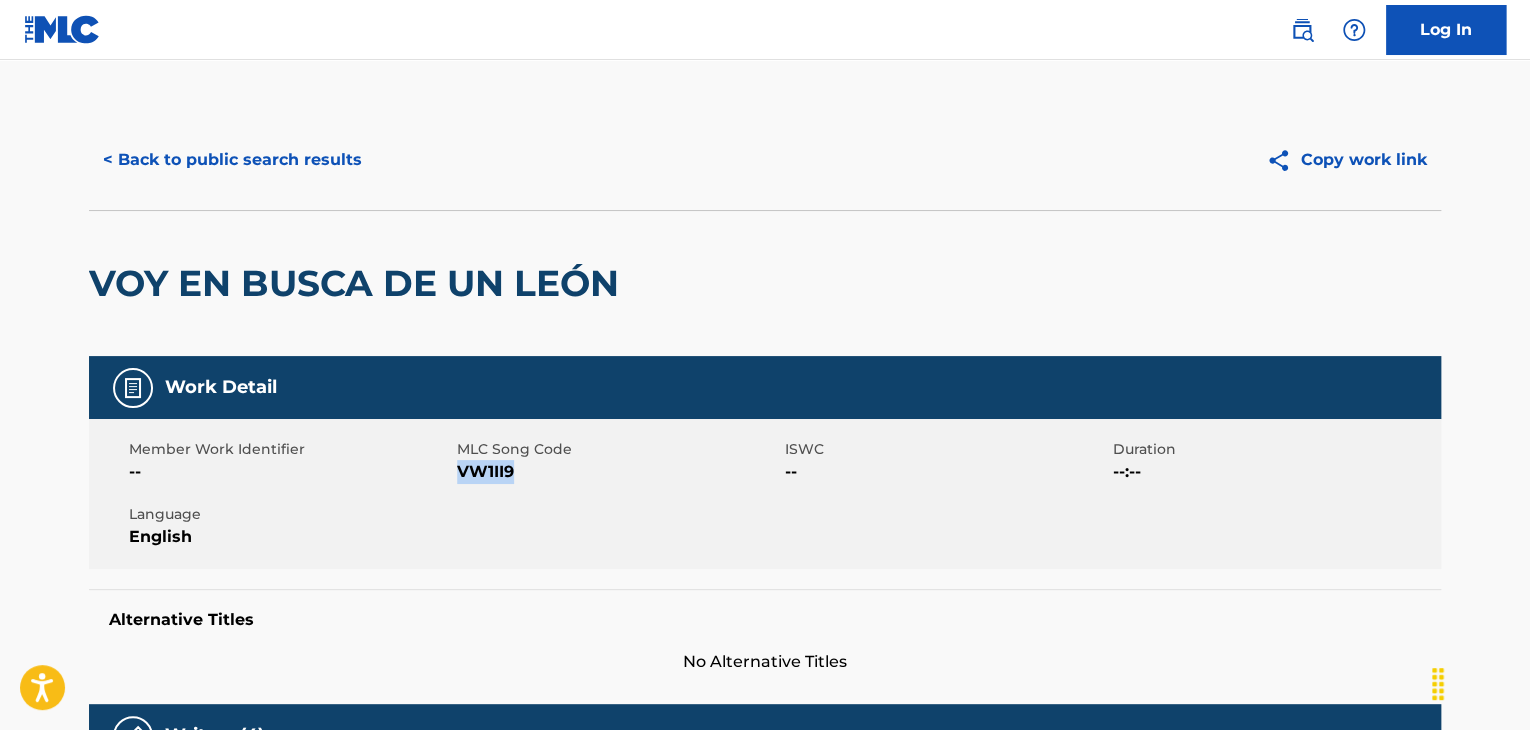 click on "VW1II9" at bounding box center [618, 472] 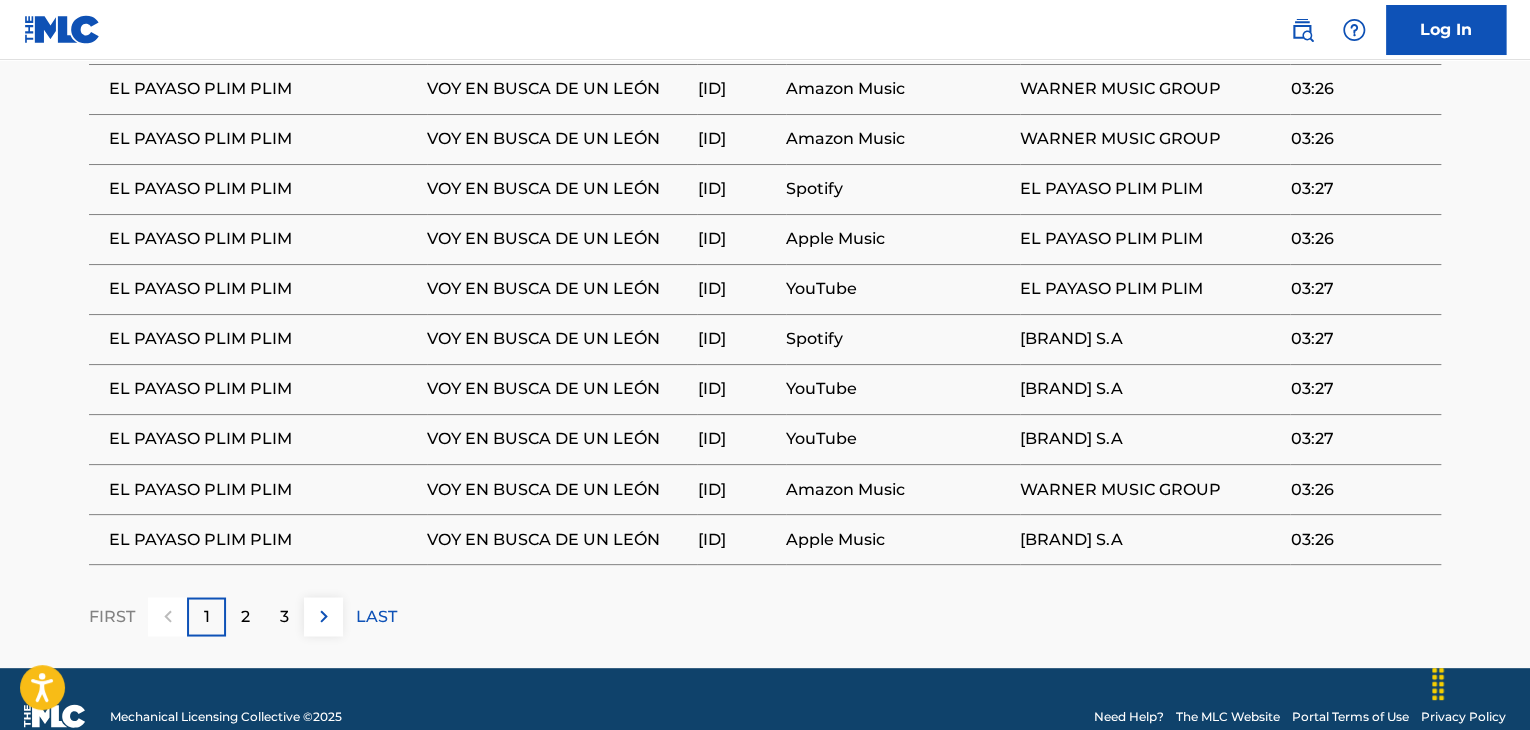 scroll, scrollTop: 1452, scrollLeft: 0, axis: vertical 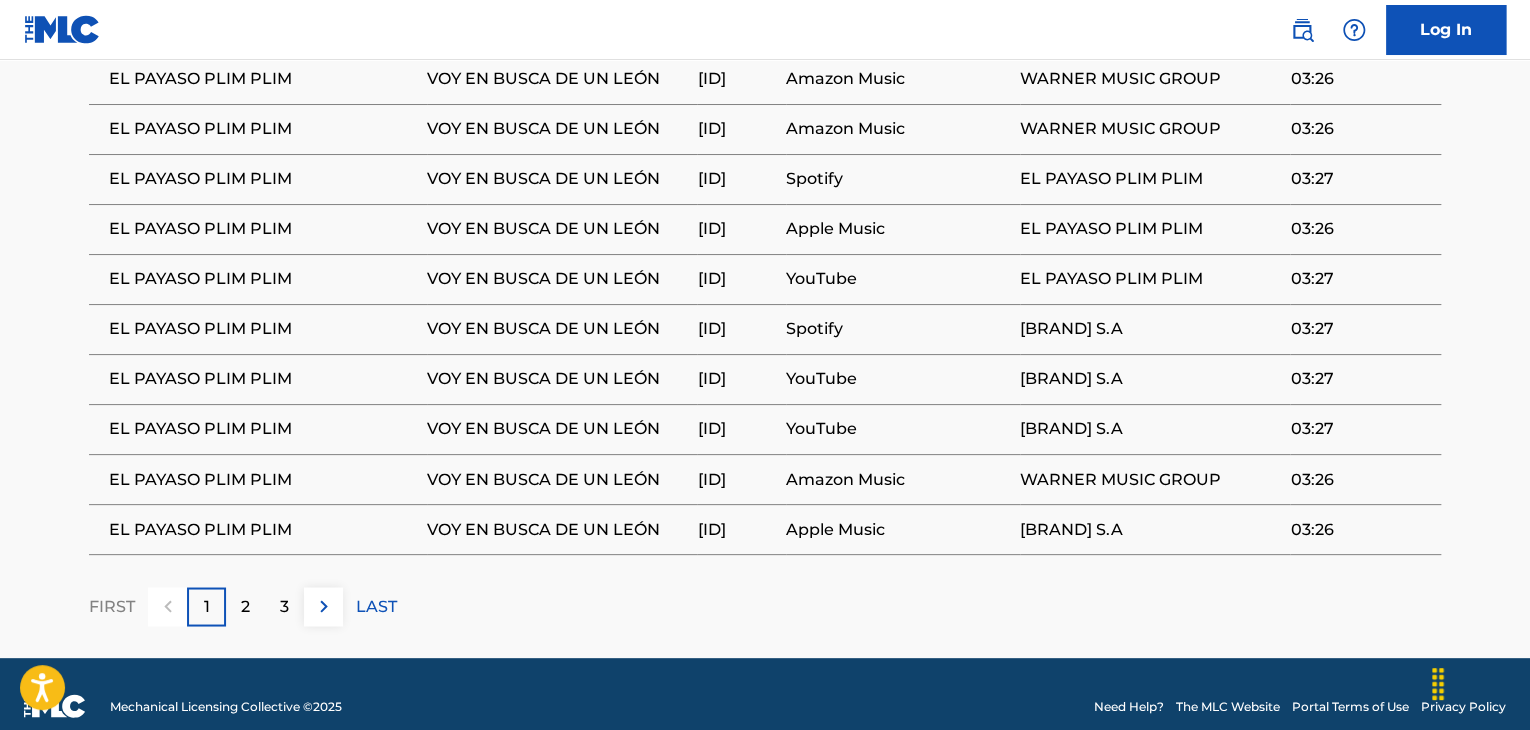 click on "WARNER MUSIC GROUP" at bounding box center [1150, 479] 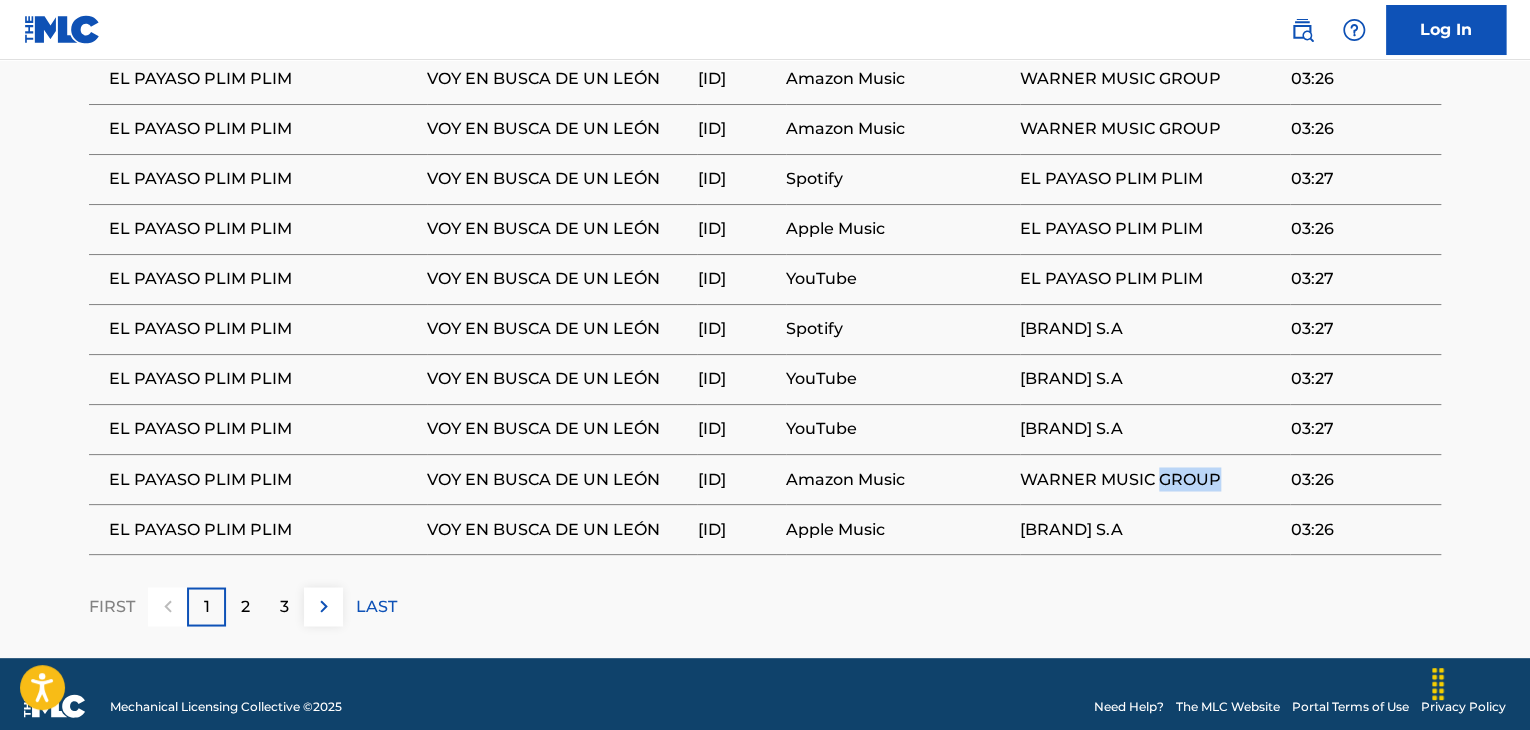 click on "WARNER MUSIC GROUP" at bounding box center (1150, 479) 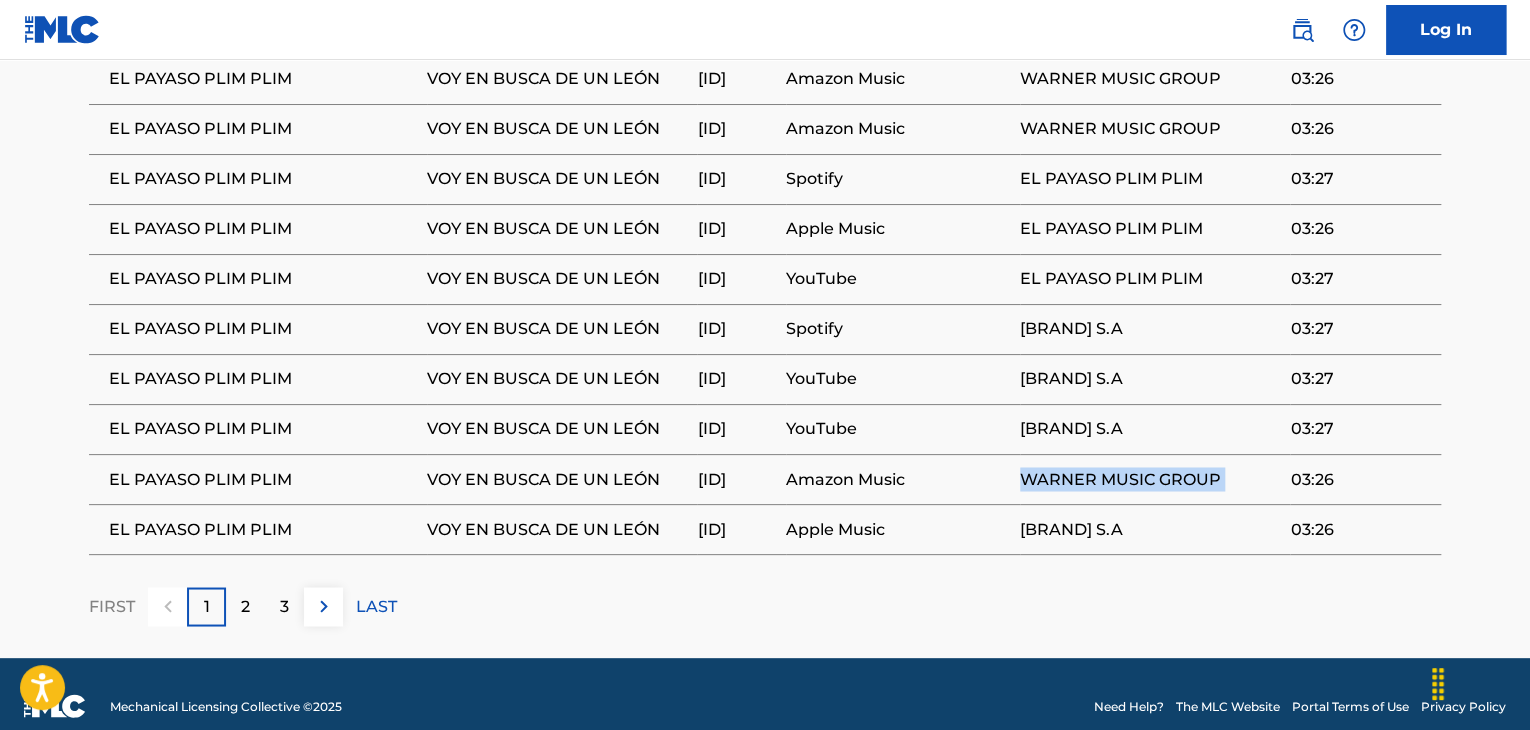 click on "WARNER MUSIC GROUP" at bounding box center (1150, 479) 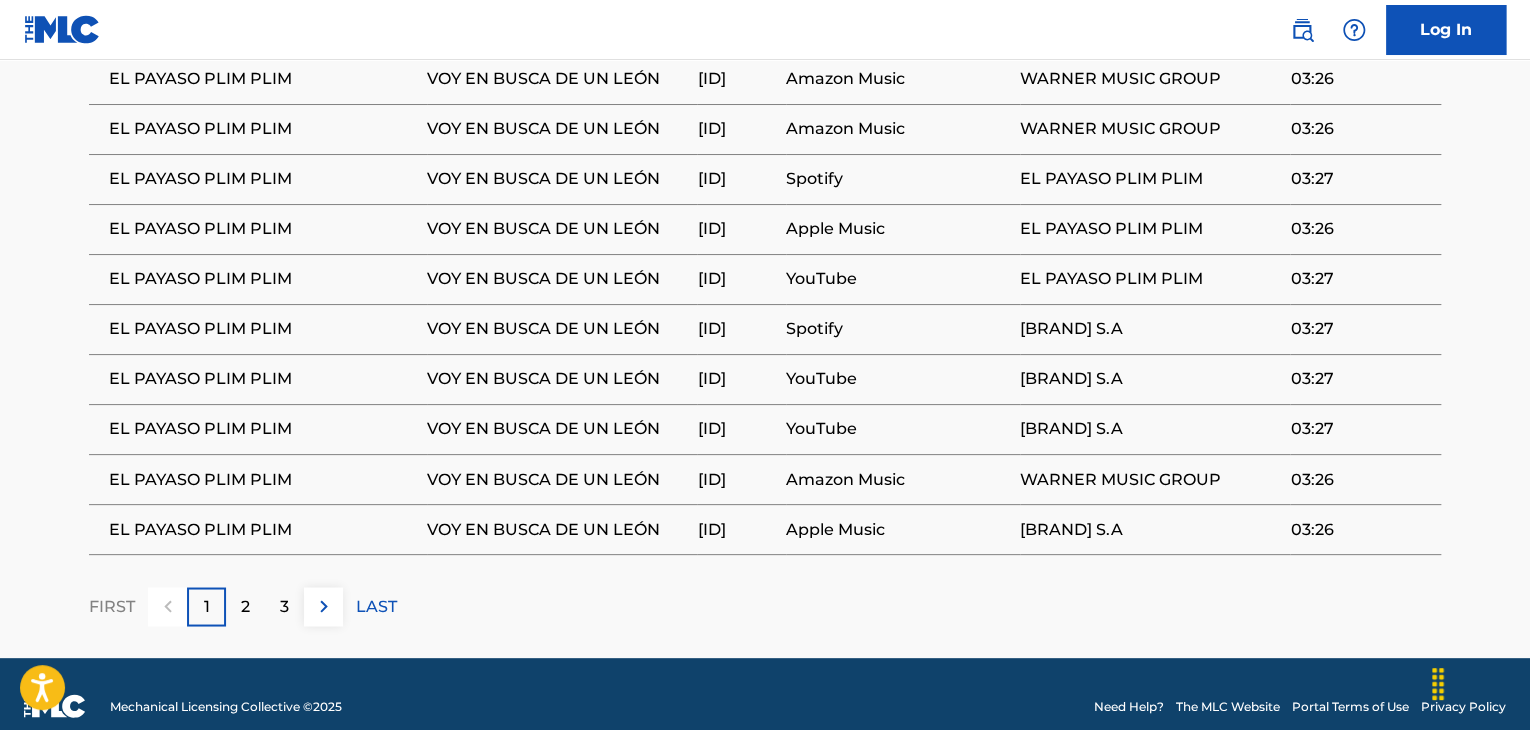 click on "[BRAND] S.A" at bounding box center [1150, 429] 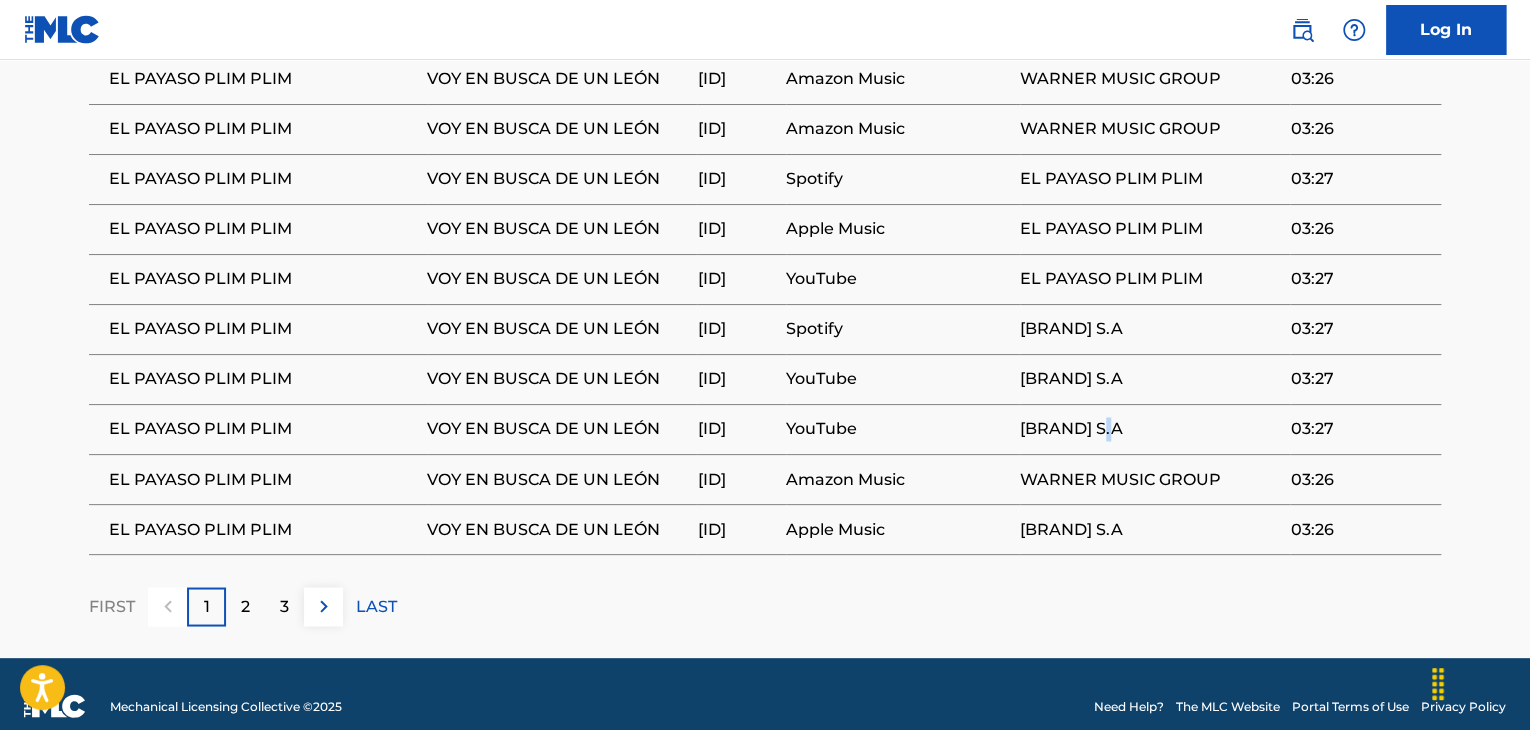 click on "[BRAND] S.A" at bounding box center (1150, 429) 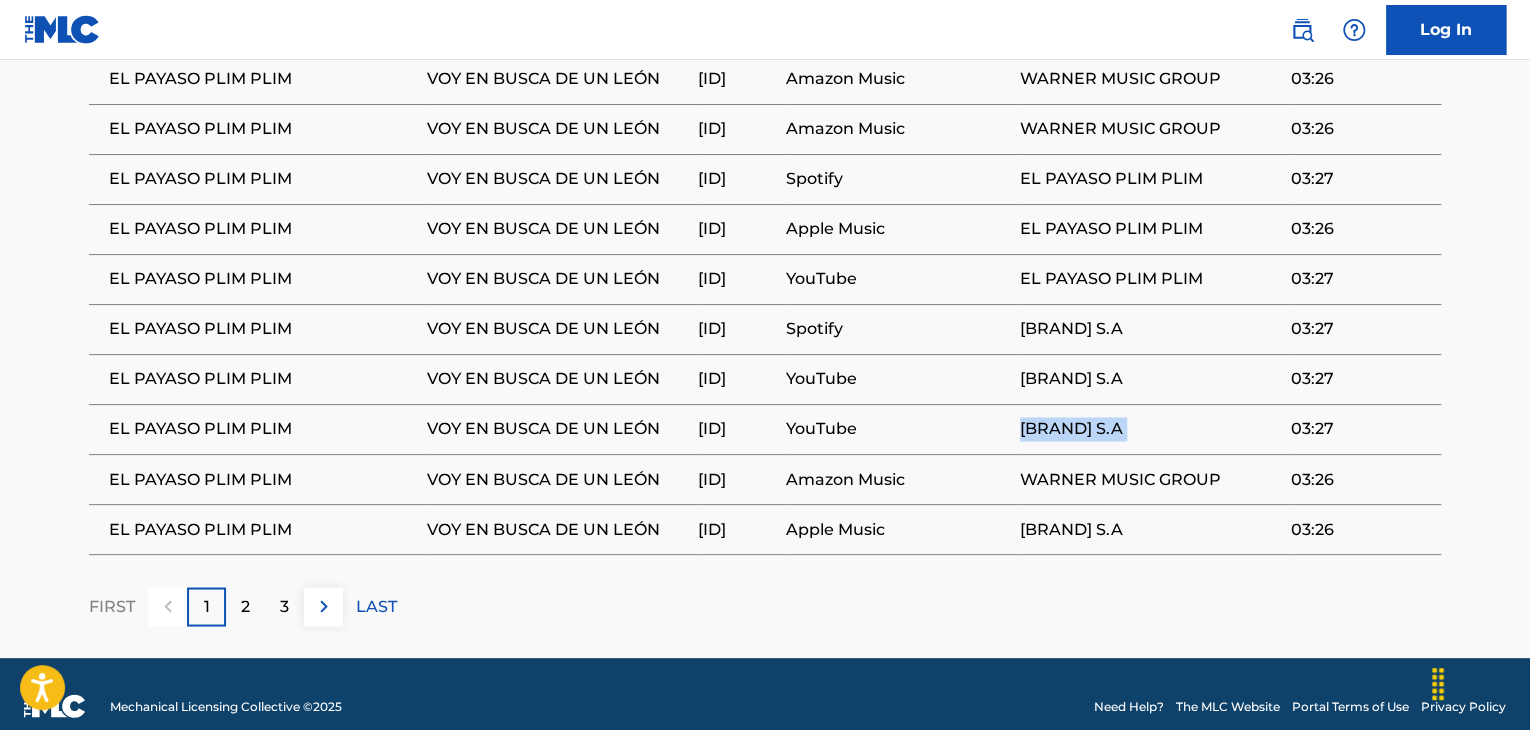 click on "[BRAND] S.A" at bounding box center (1150, 429) 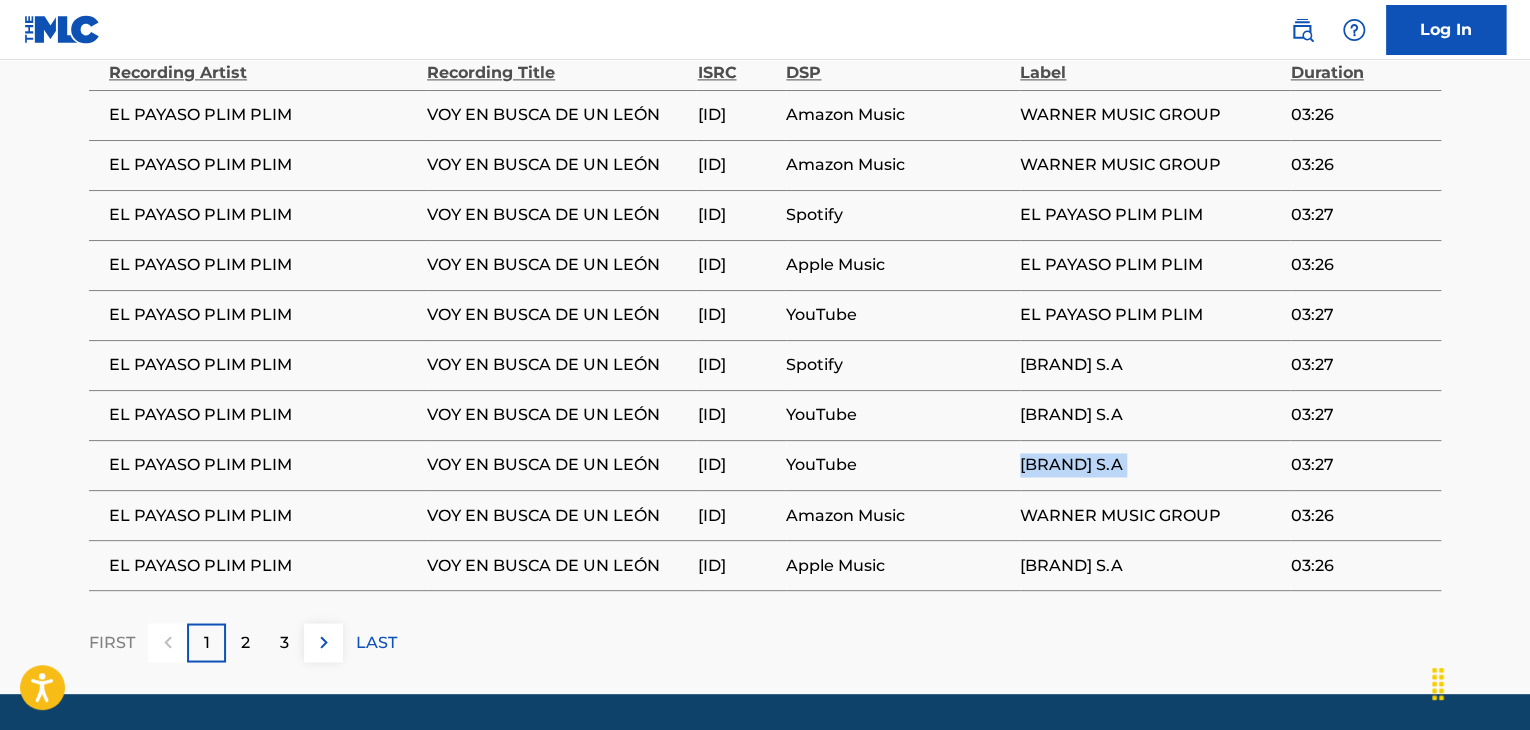 scroll, scrollTop: 1452, scrollLeft: 0, axis: vertical 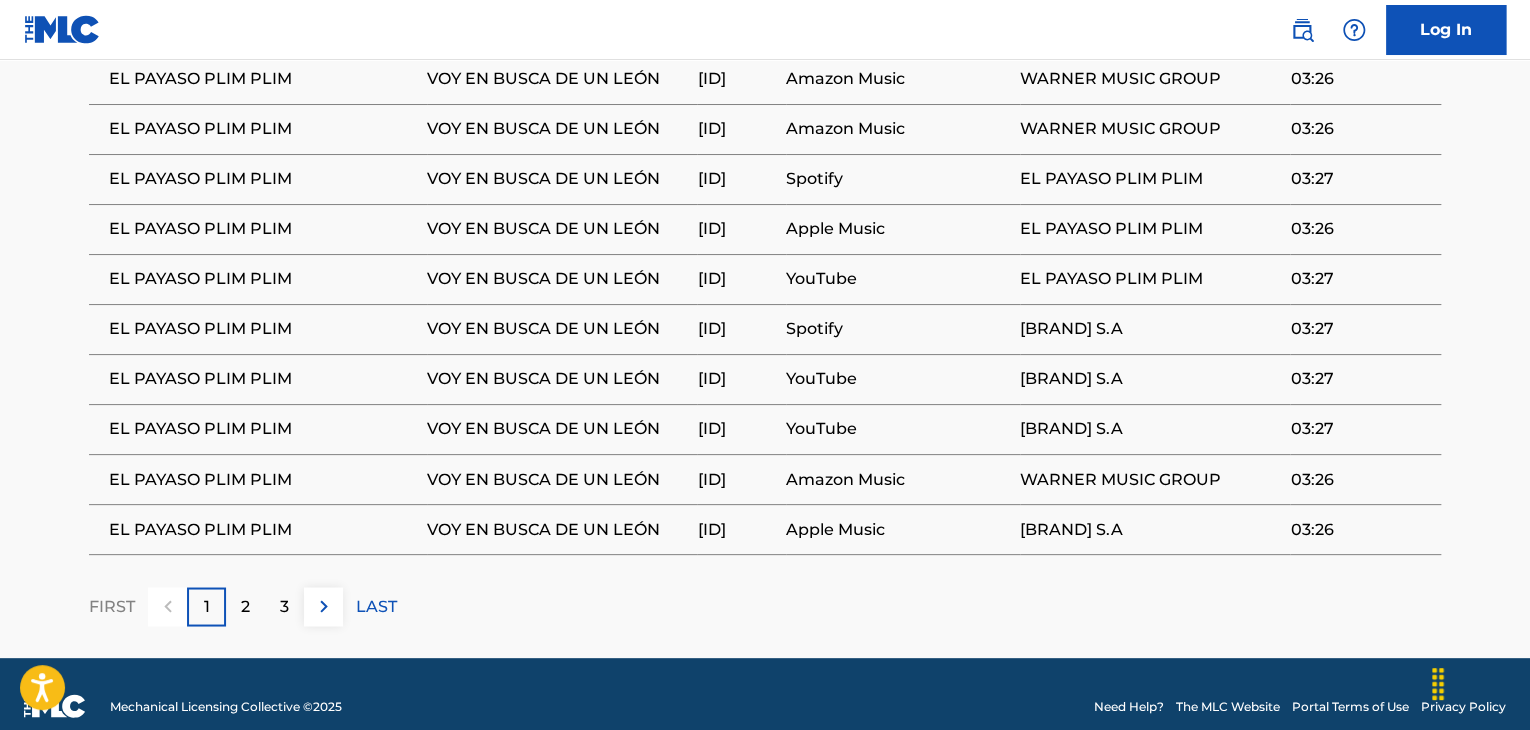 click on "2" at bounding box center (245, 606) 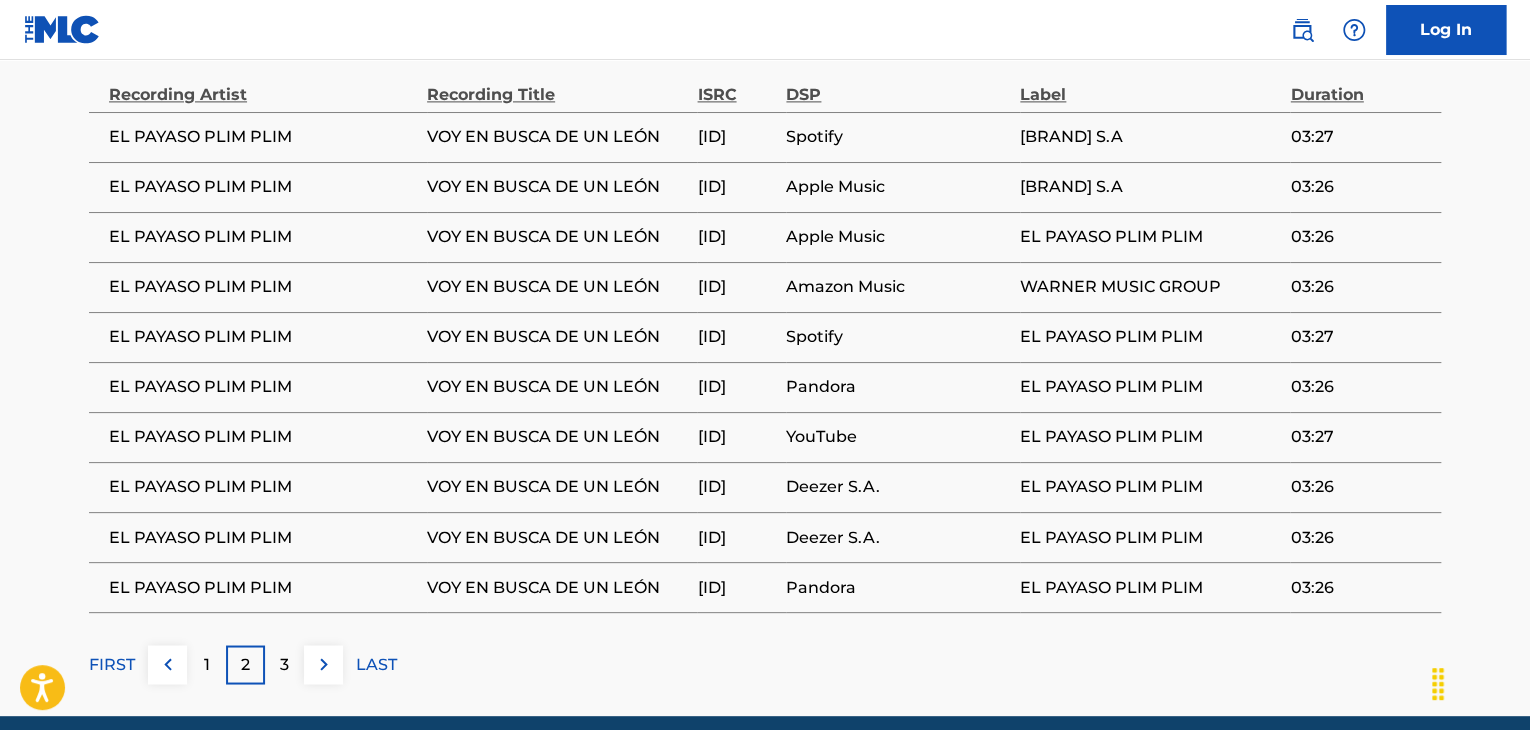scroll, scrollTop: 1452, scrollLeft: 0, axis: vertical 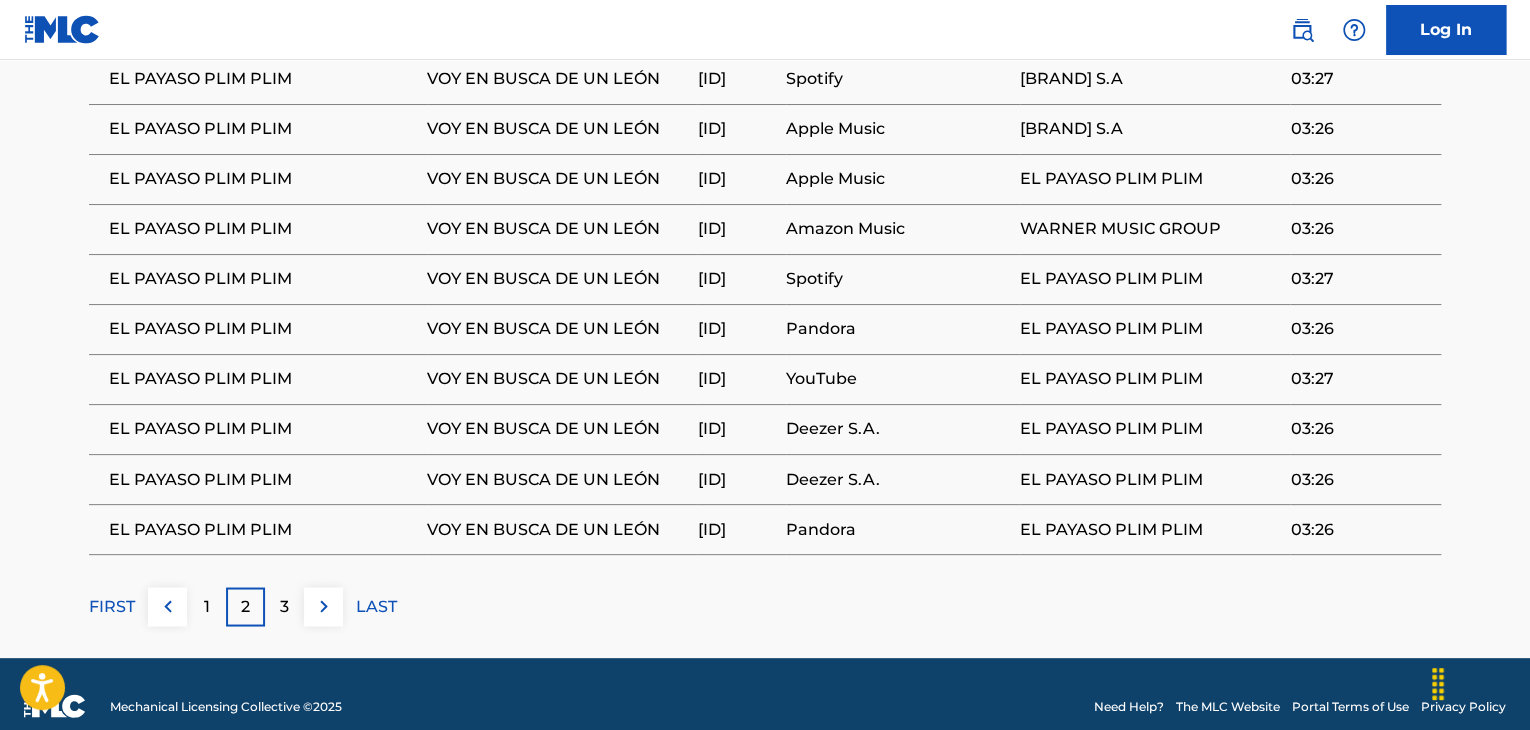 click on "3" at bounding box center [284, 606] 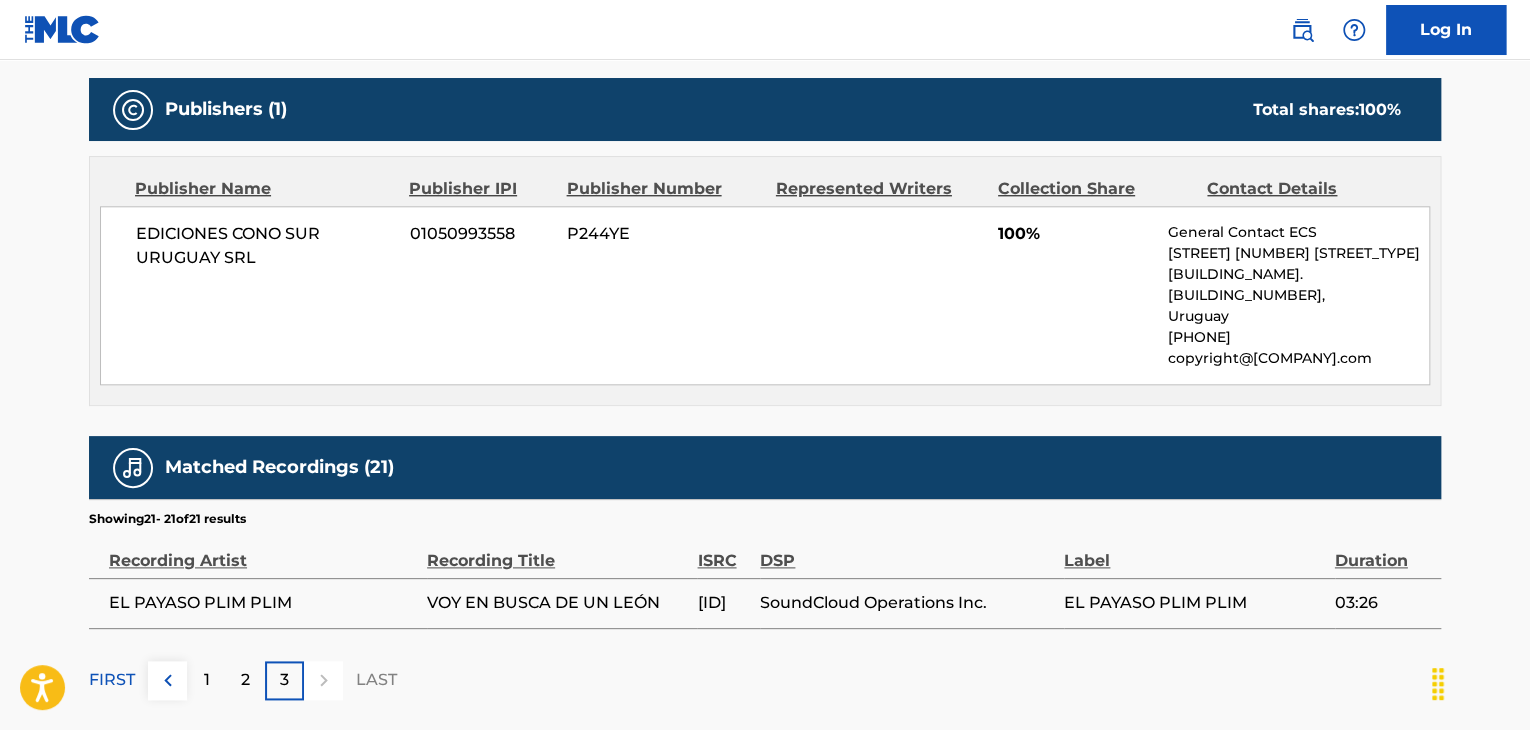 scroll, scrollTop: 1002, scrollLeft: 0, axis: vertical 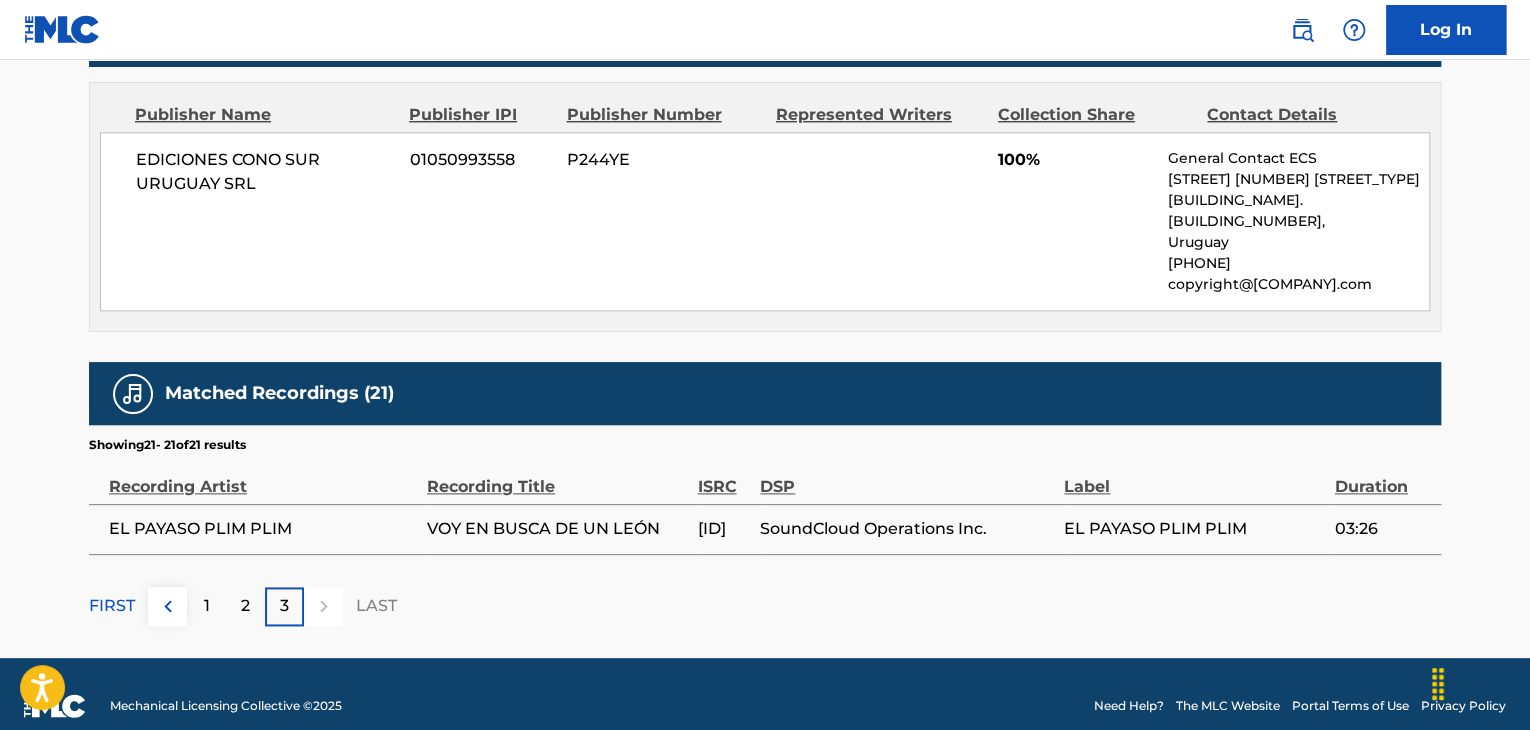 click on "FIRST" at bounding box center (112, 606) 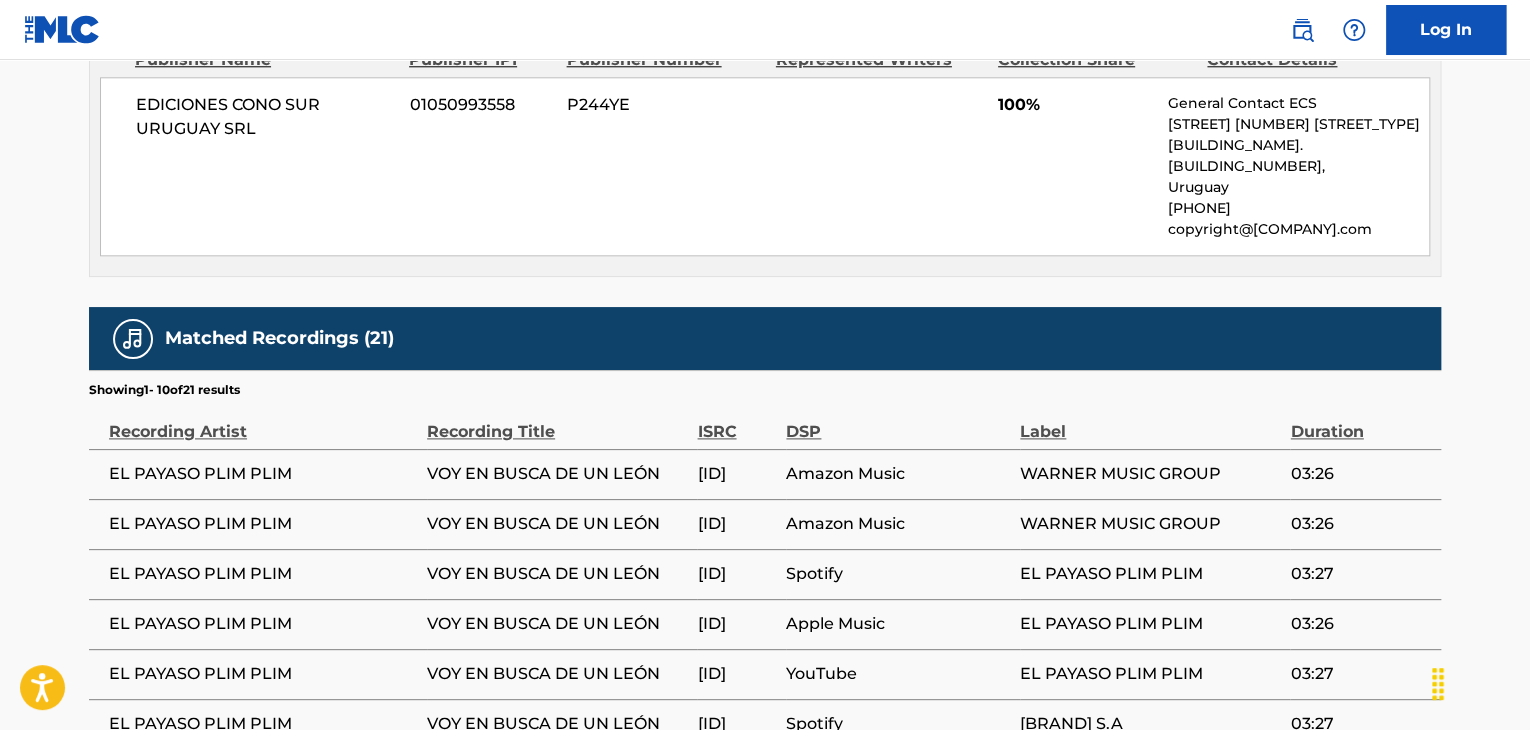 scroll, scrollTop: 1000, scrollLeft: 0, axis: vertical 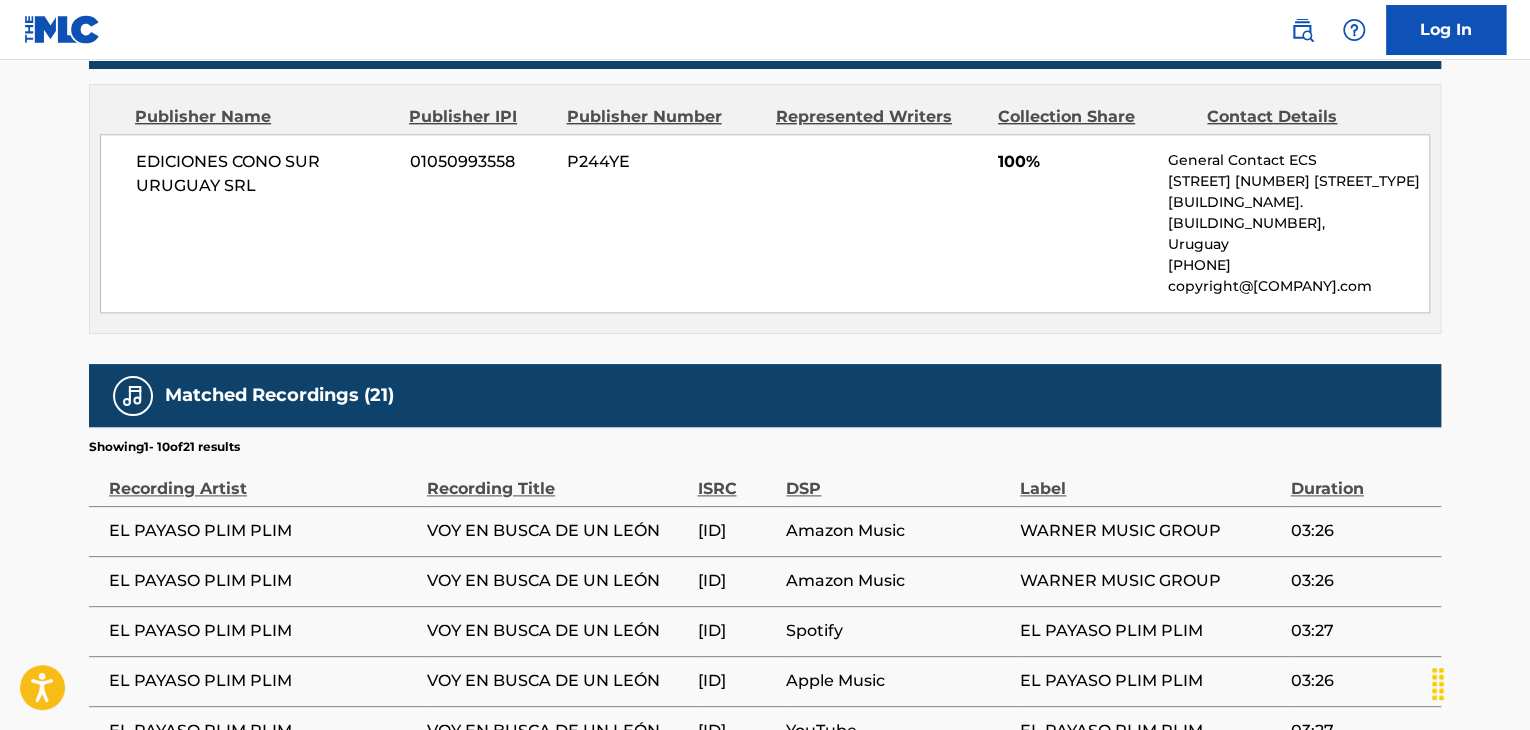 click on "copyright@[COMPANY].com" at bounding box center (1298, 286) 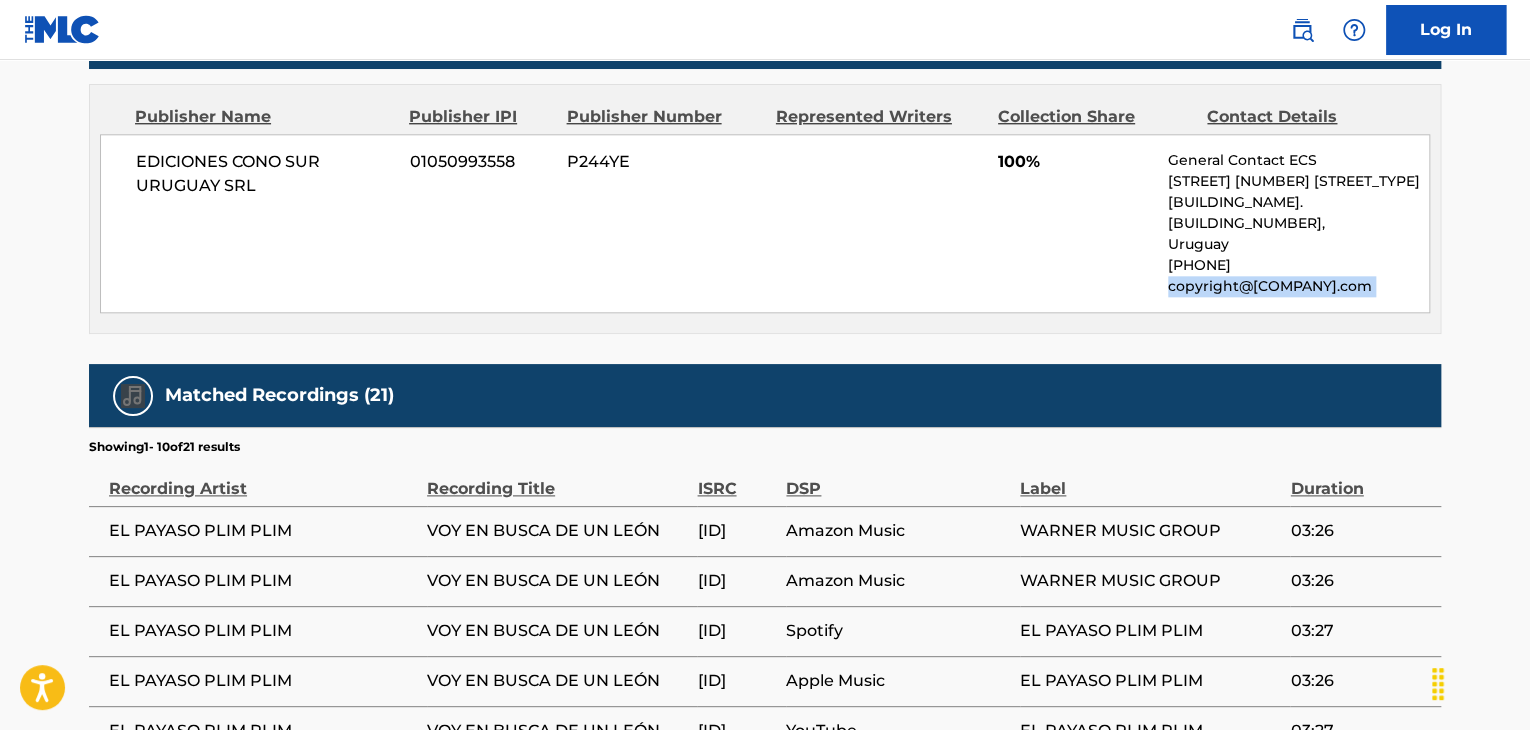 click on "copyright@[COMPANY].com" at bounding box center (1298, 286) 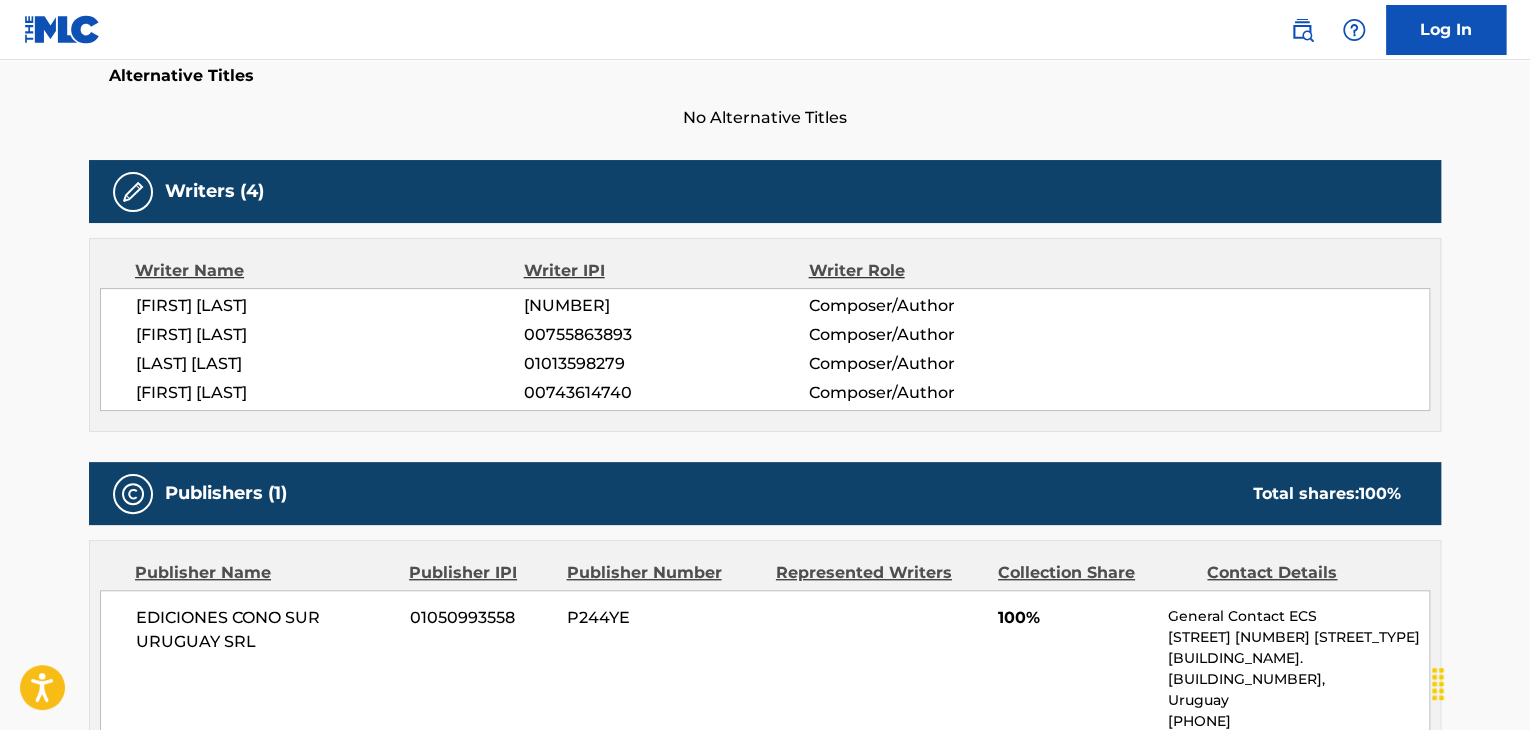 scroll, scrollTop: 0, scrollLeft: 0, axis: both 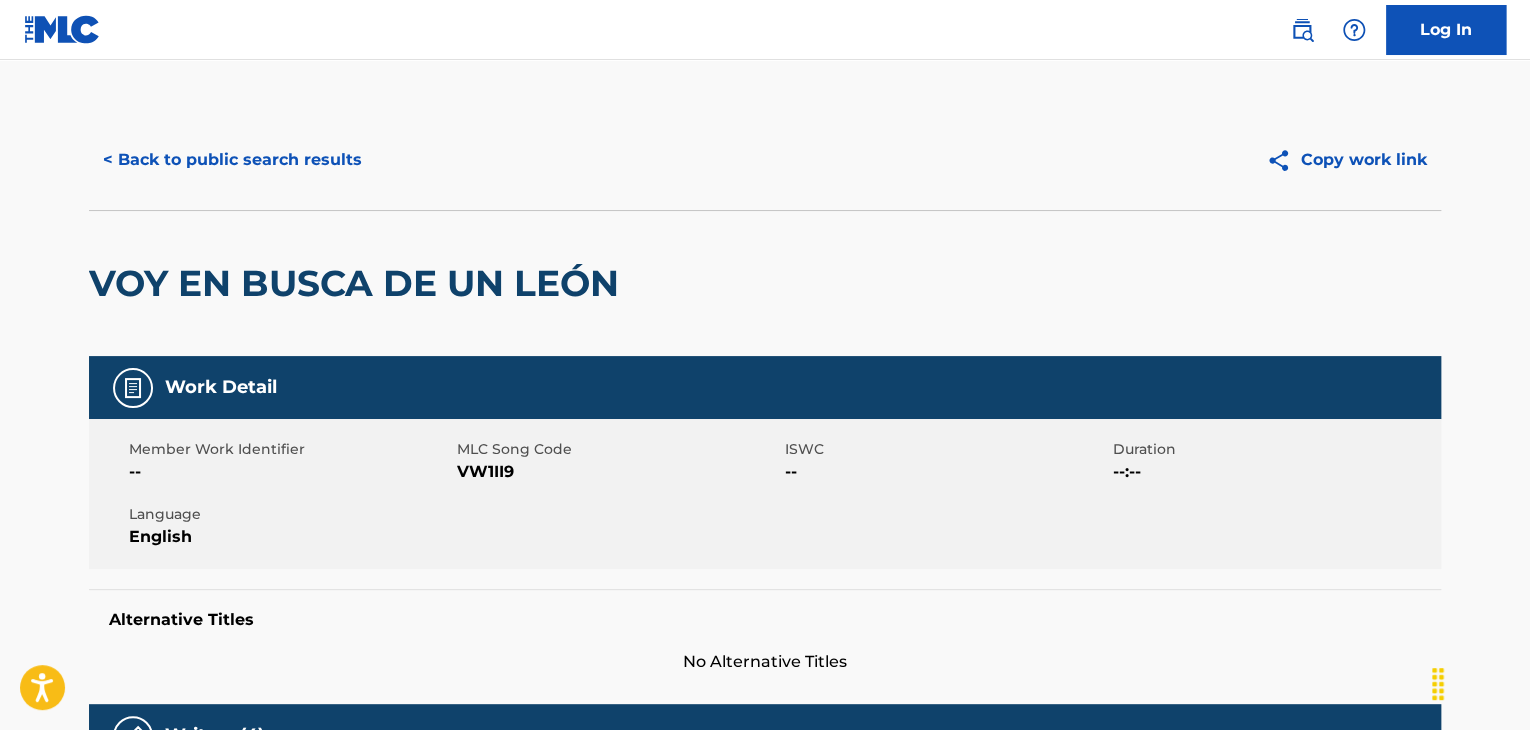 click on "< Back to public search results" at bounding box center (232, 160) 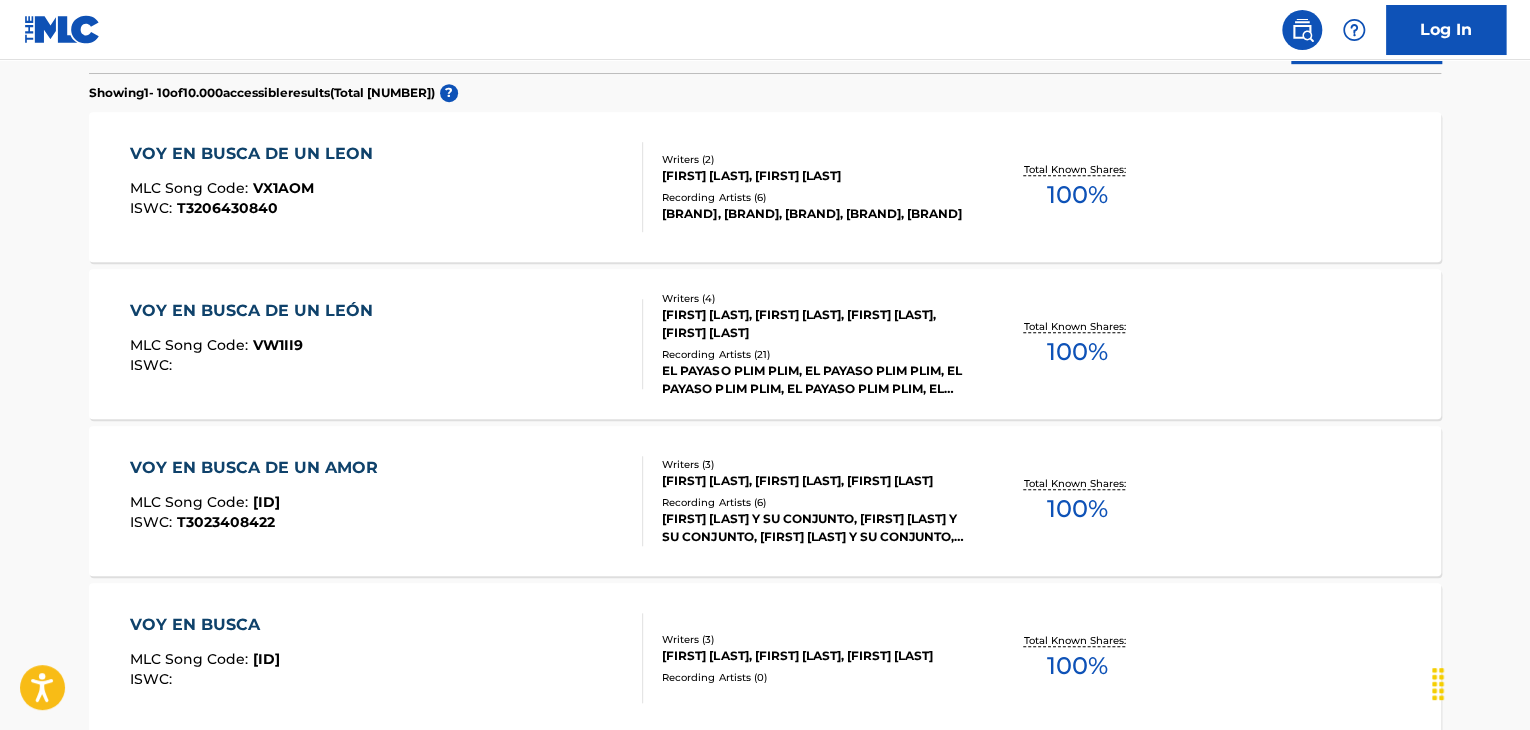 scroll, scrollTop: 0, scrollLeft: 0, axis: both 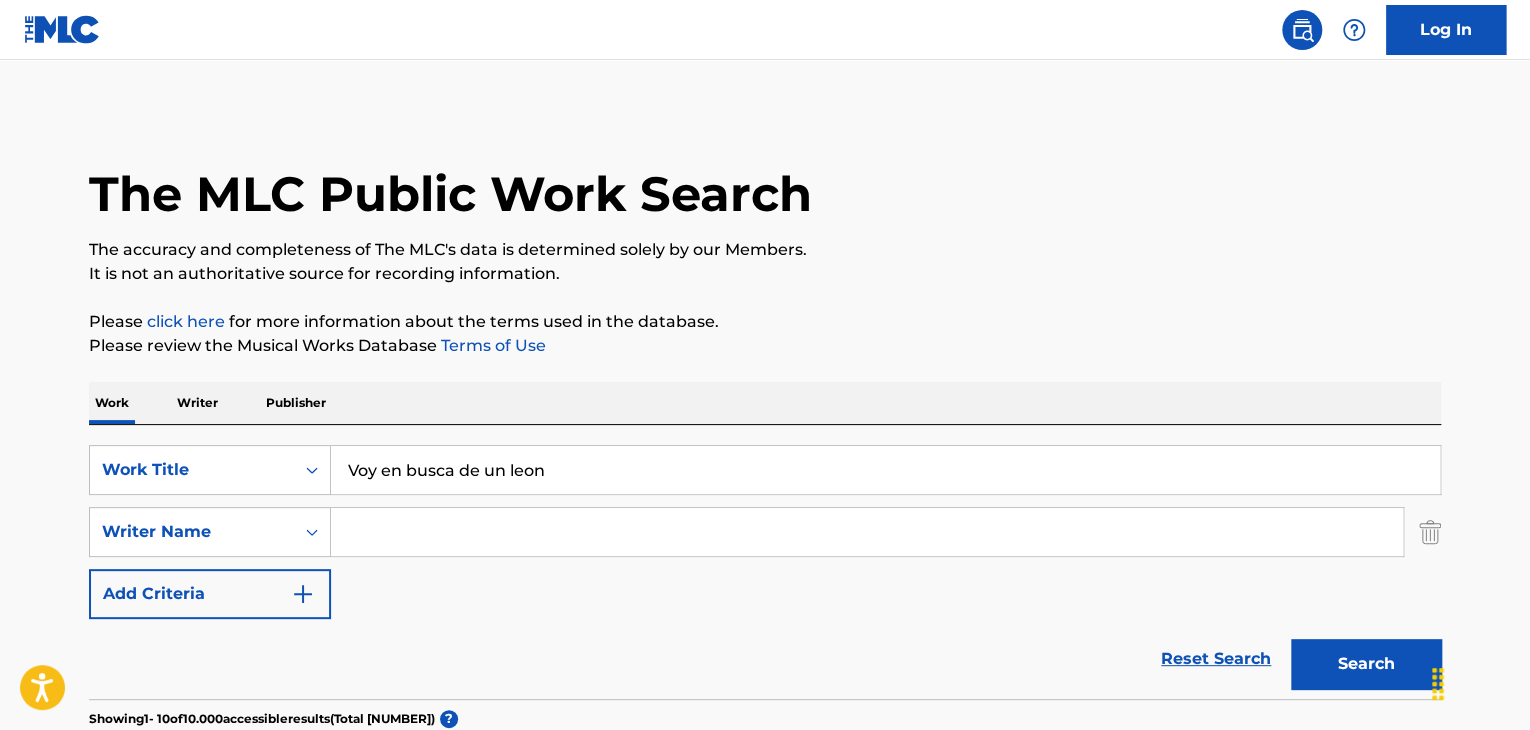 click on "SearchWithCriteria[ID] Work Title Voy en busca de un leon SearchWithCriteria[ID] Writer Name Add Criteria Reset Search Search" at bounding box center [765, 562] 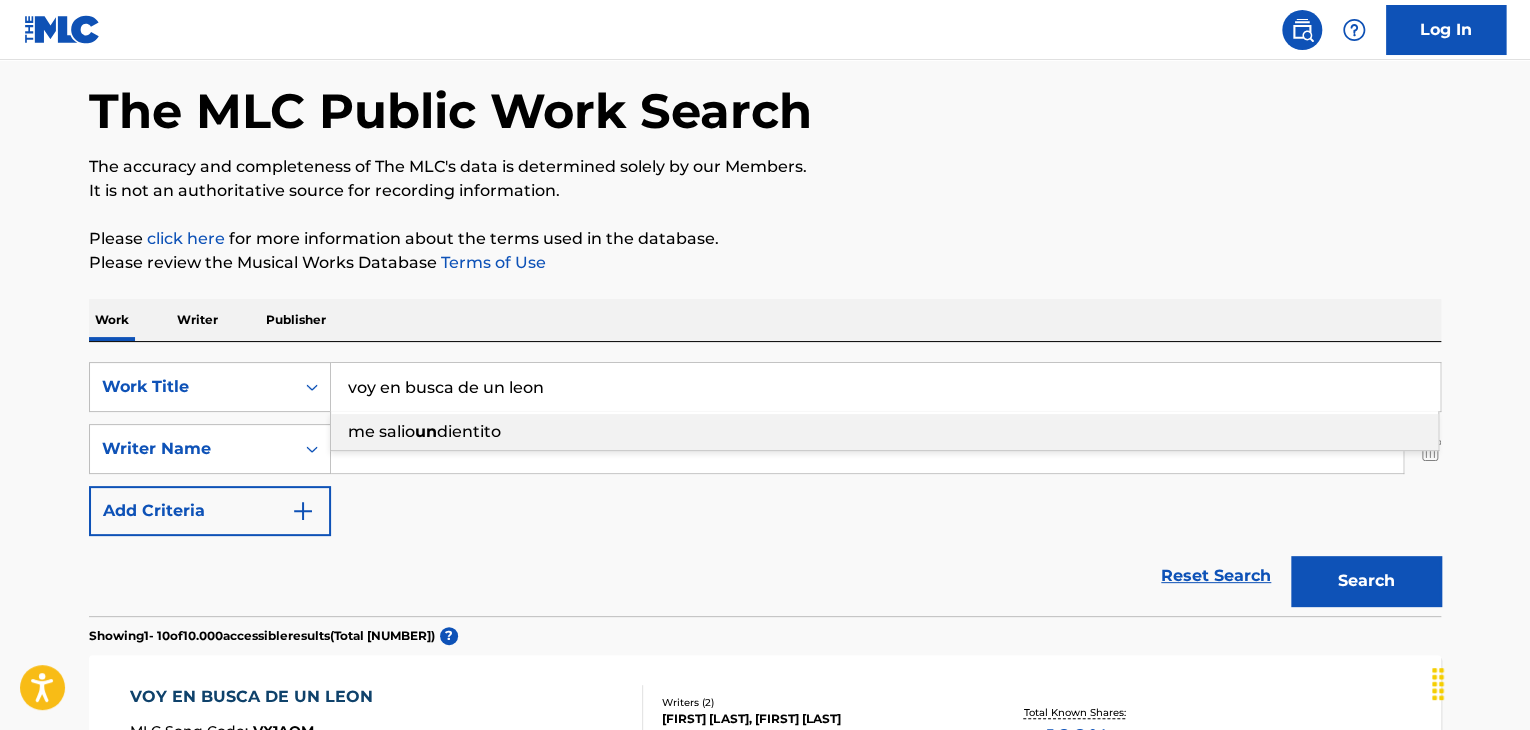 scroll, scrollTop: 84, scrollLeft: 0, axis: vertical 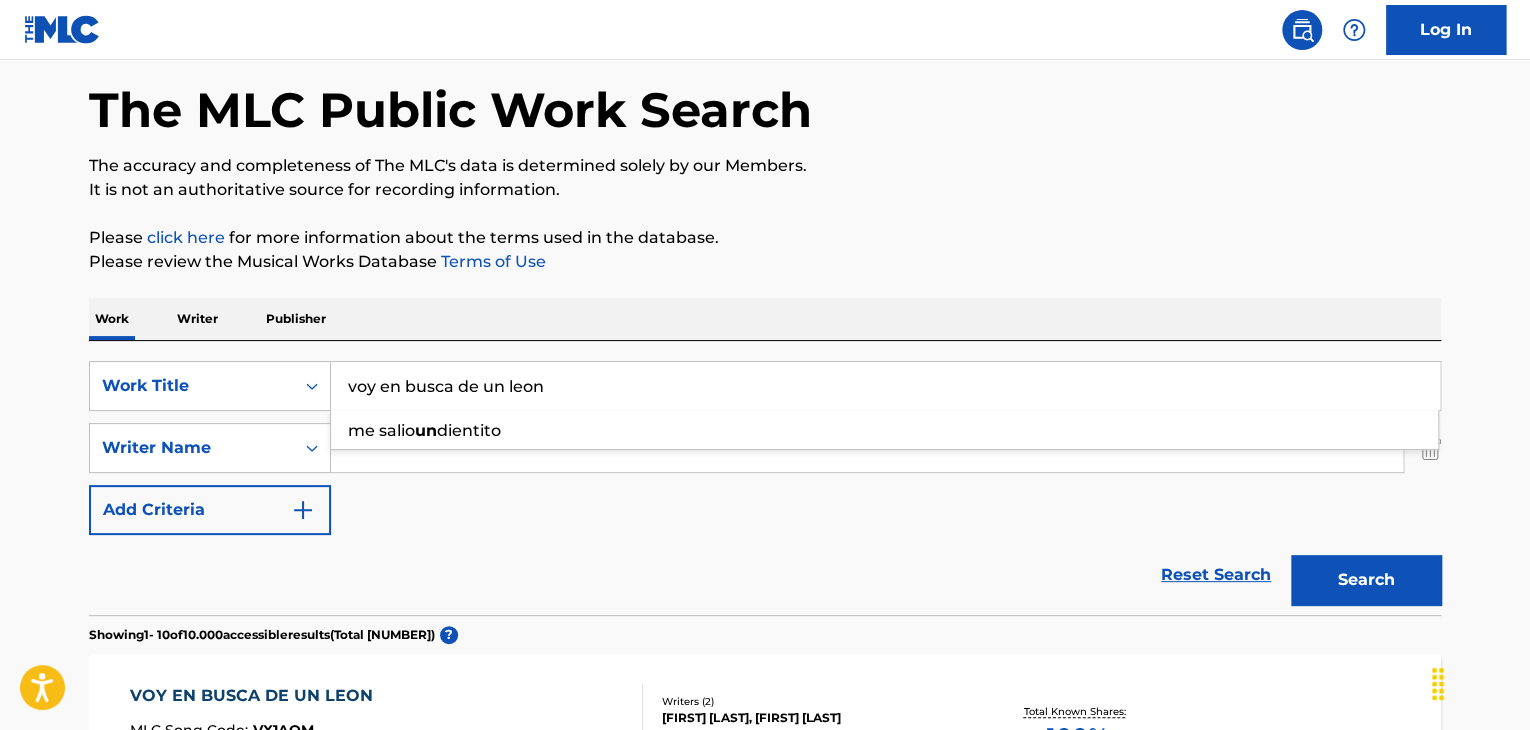 click on "voy en busca de un leon" at bounding box center (885, 386) 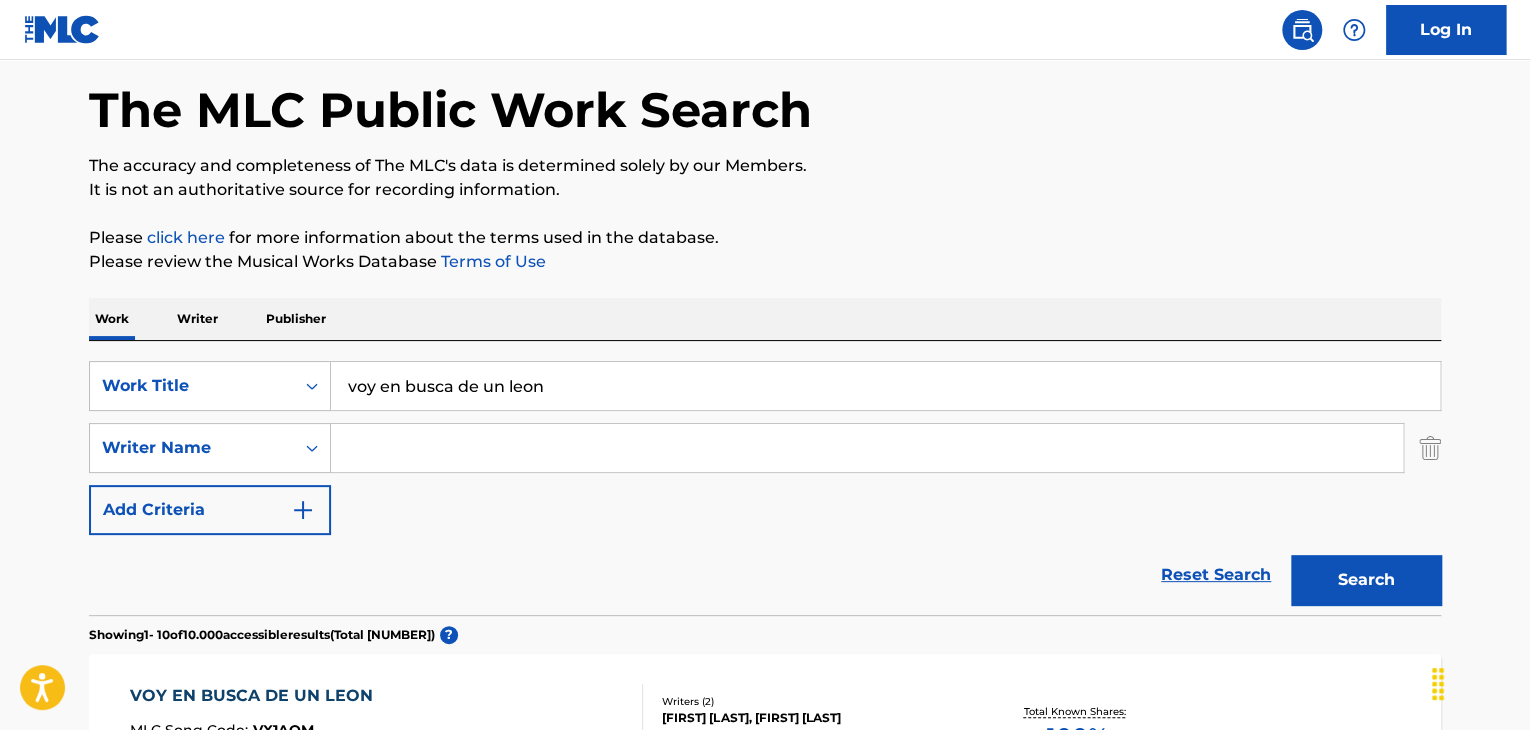 click on "voy en busca de un leon" at bounding box center [885, 386] 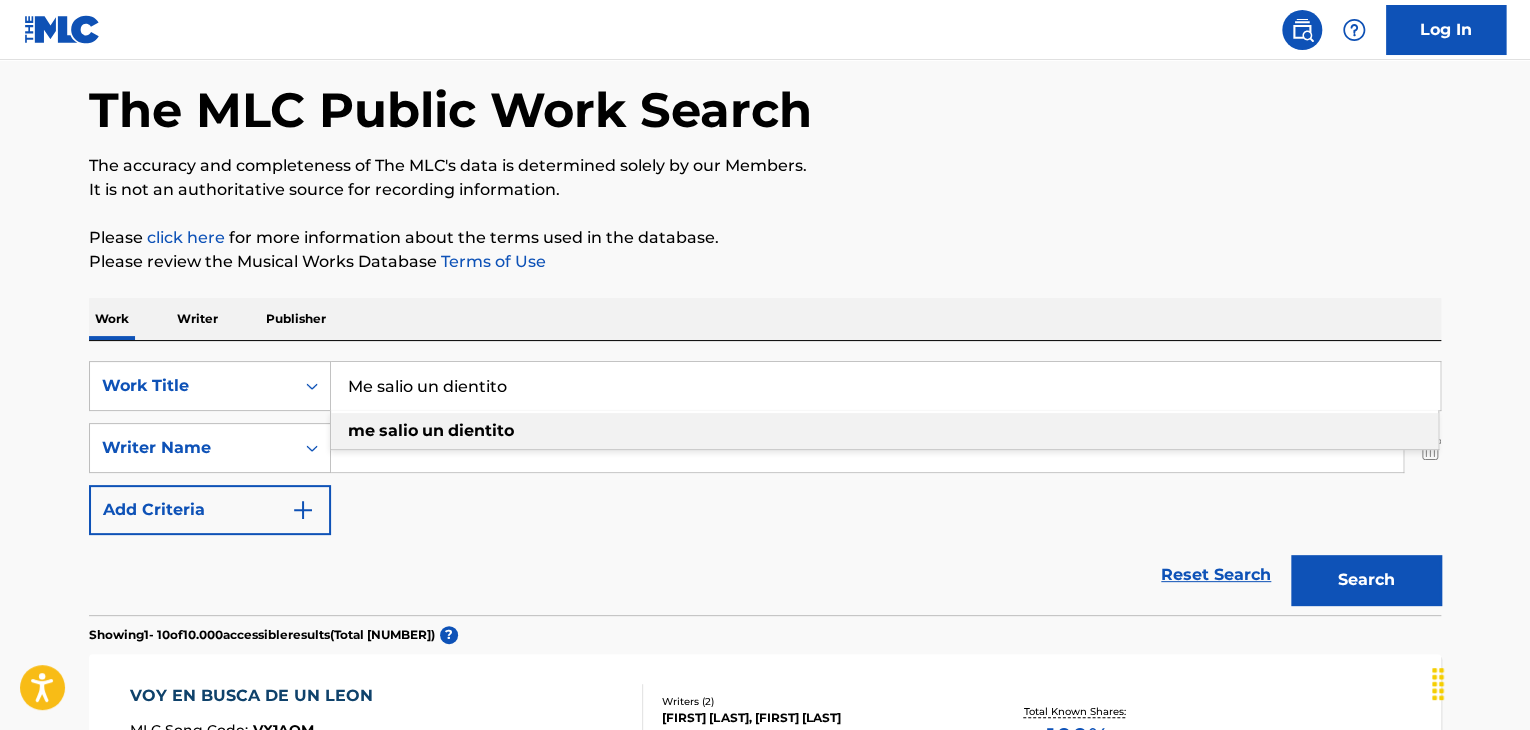 click on "me   salio   un   dientito" at bounding box center (884, 431) 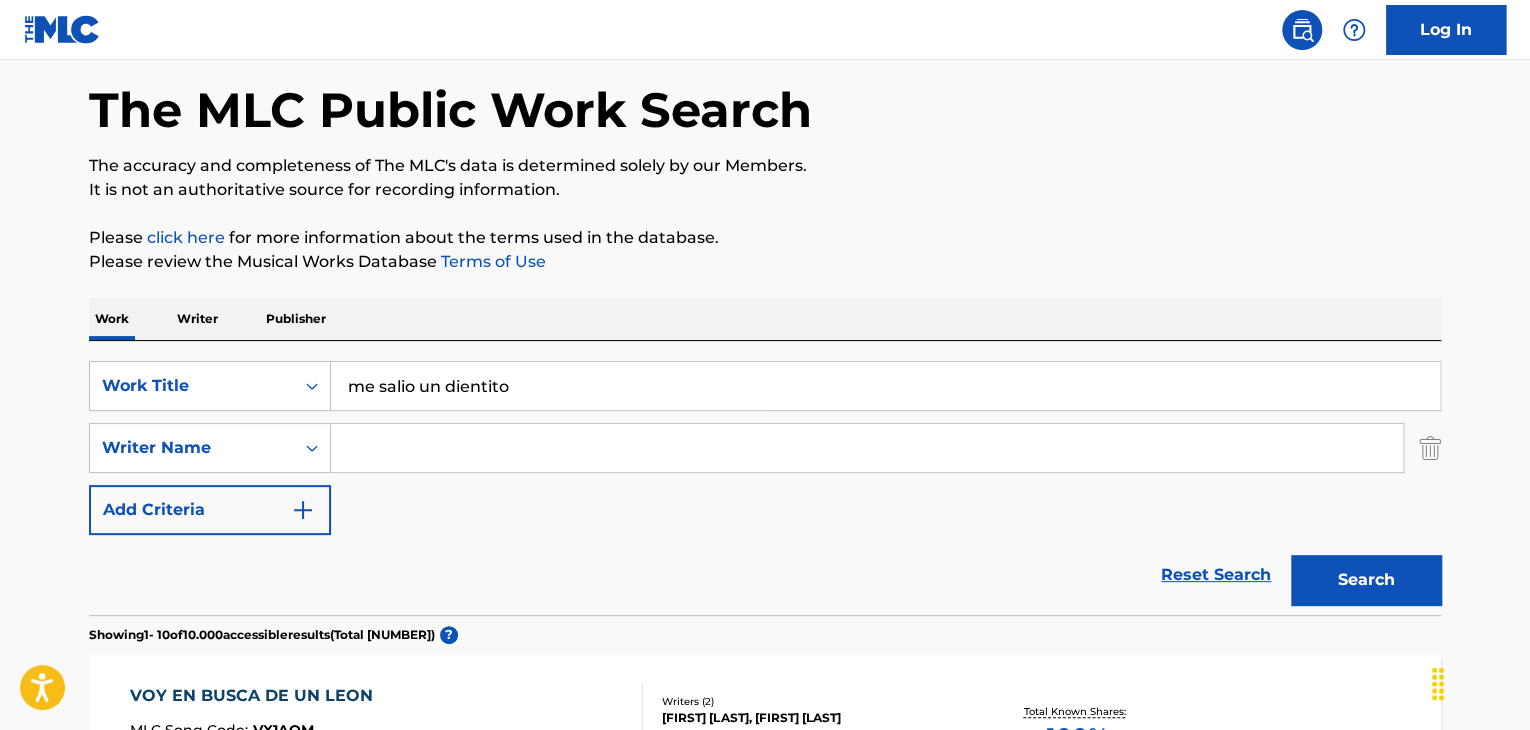 click on "Search" at bounding box center [1366, 580] 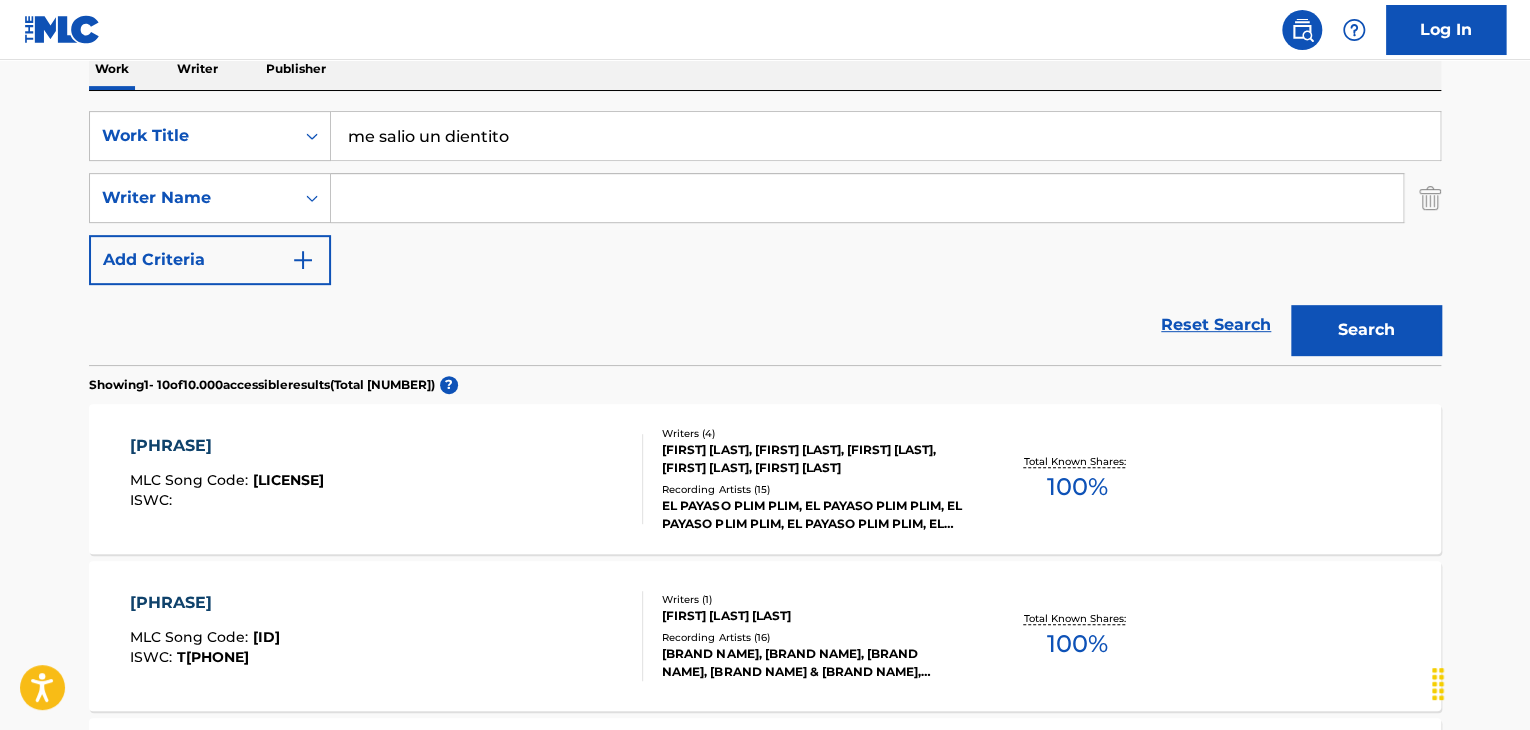 scroll, scrollTop: 360, scrollLeft: 0, axis: vertical 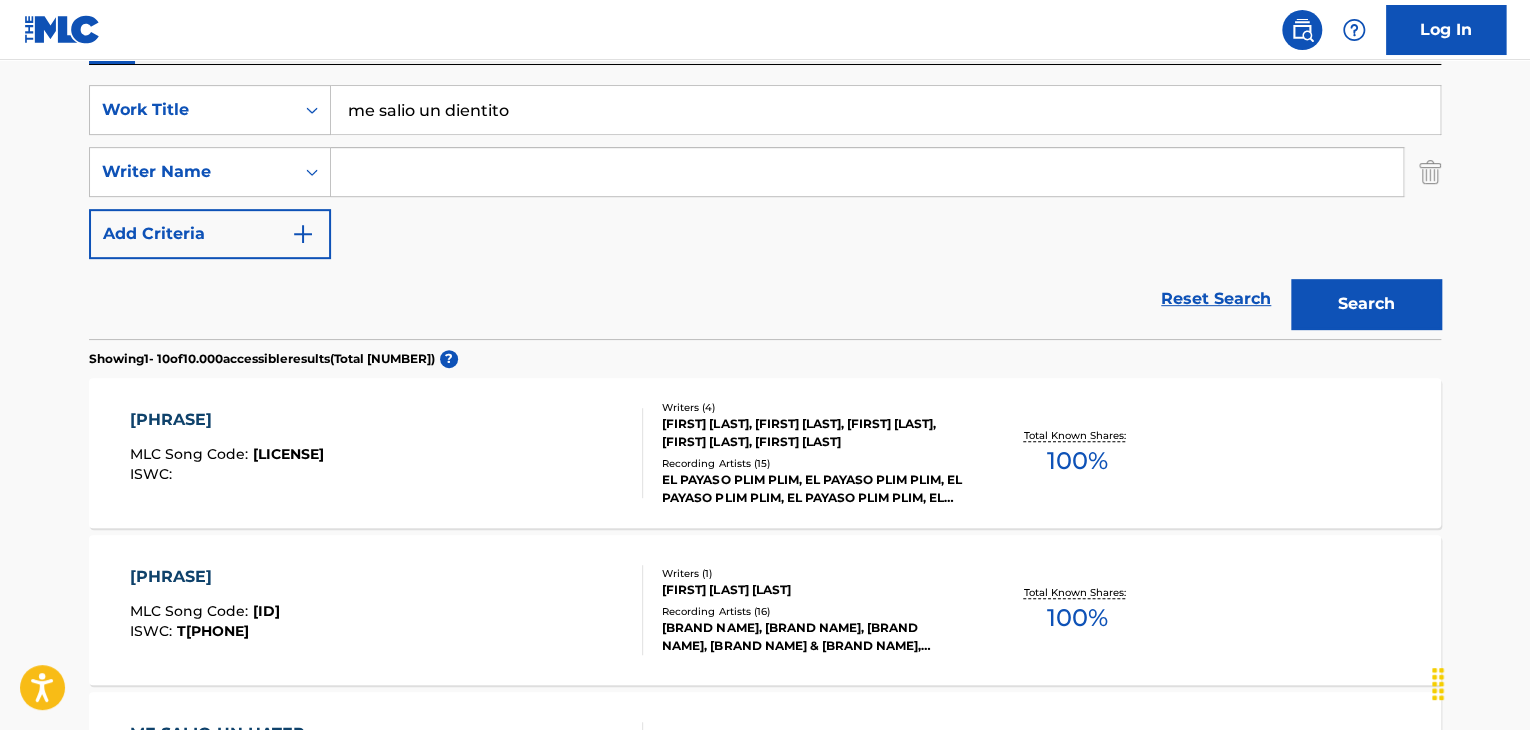 click on "ME SALIO UN DIENTITO MLC Song Code : MR3LCB ISWC :" at bounding box center (387, 453) 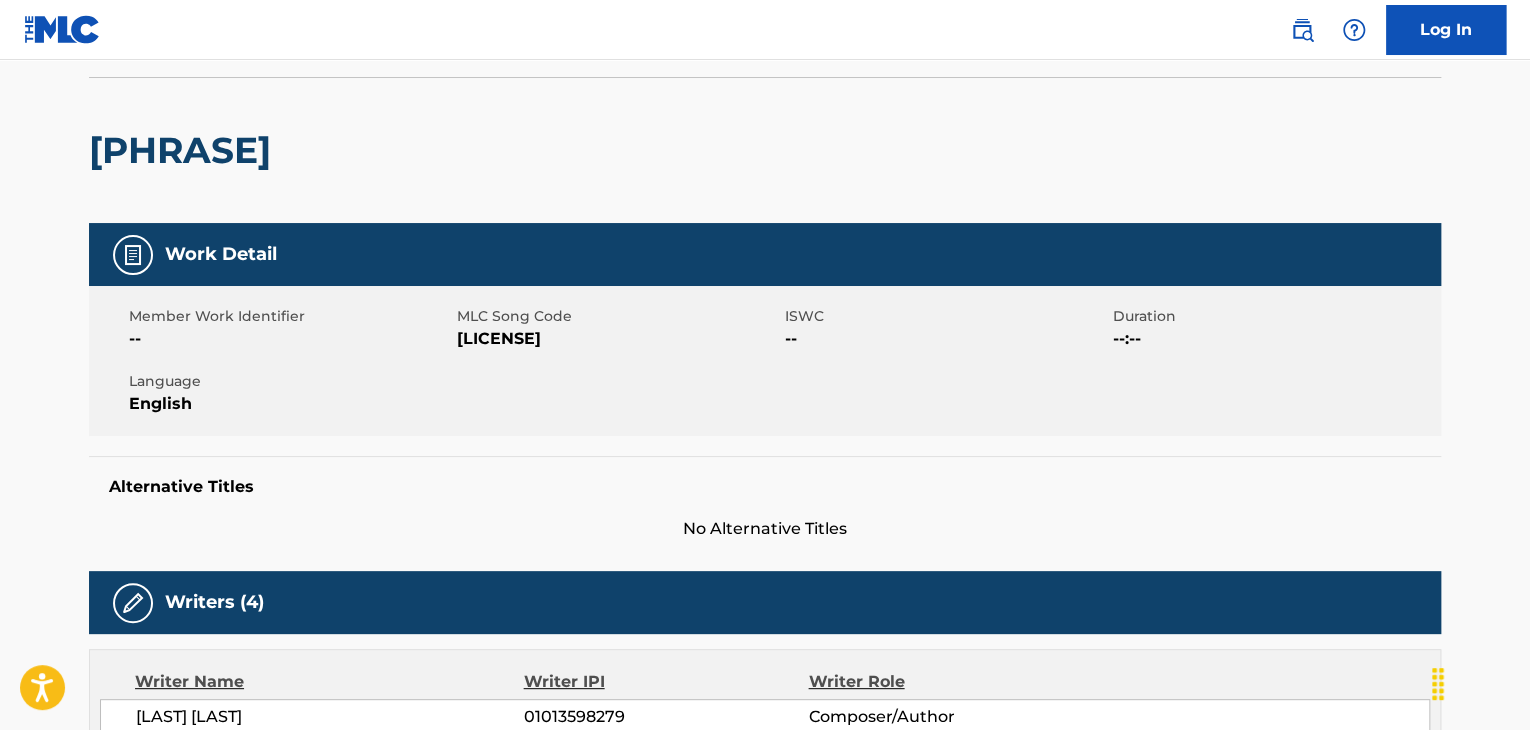 scroll, scrollTop: 278, scrollLeft: 0, axis: vertical 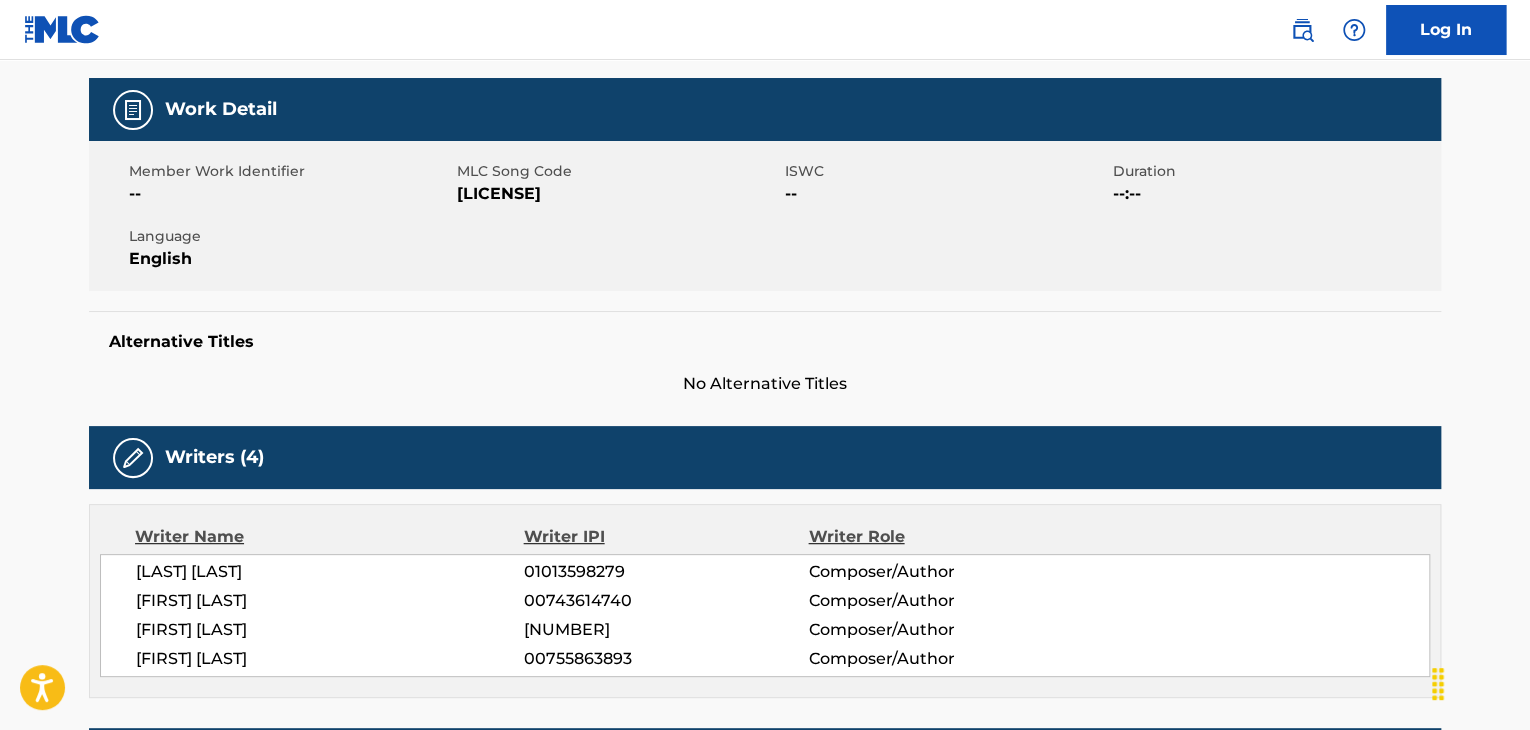 click on "[LICENSE]" at bounding box center [618, 194] 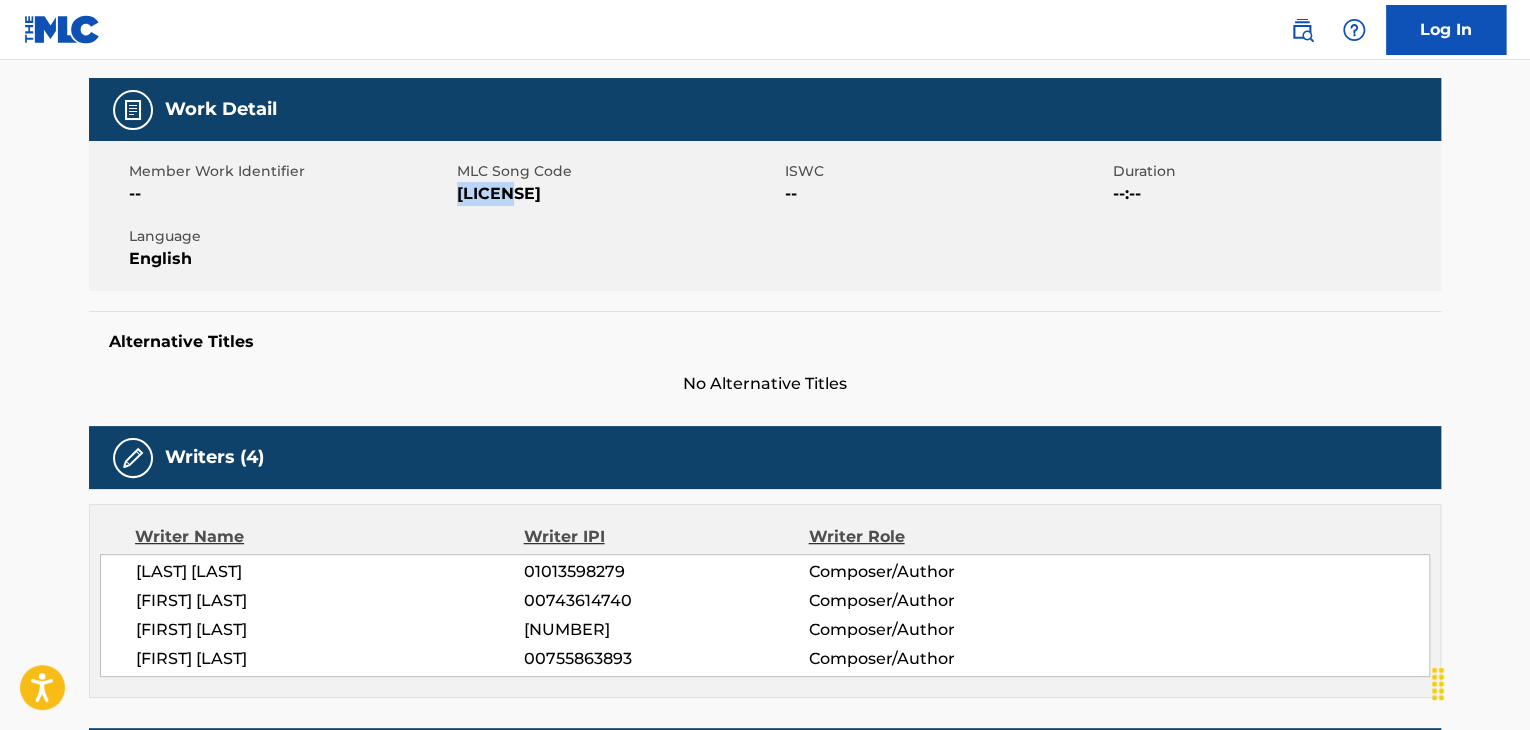 click on "[LICENSE]" at bounding box center (618, 194) 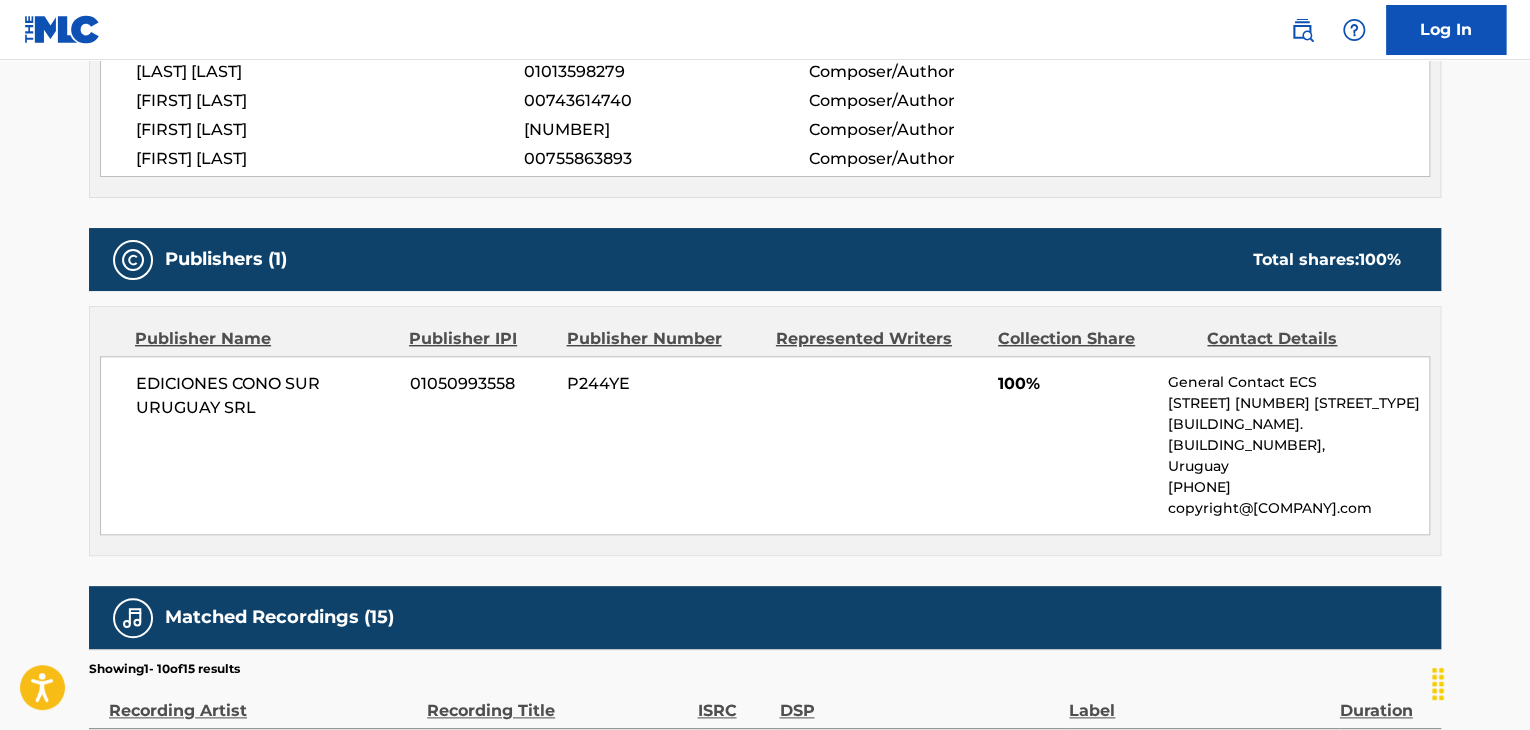 scroll, scrollTop: 0, scrollLeft: 0, axis: both 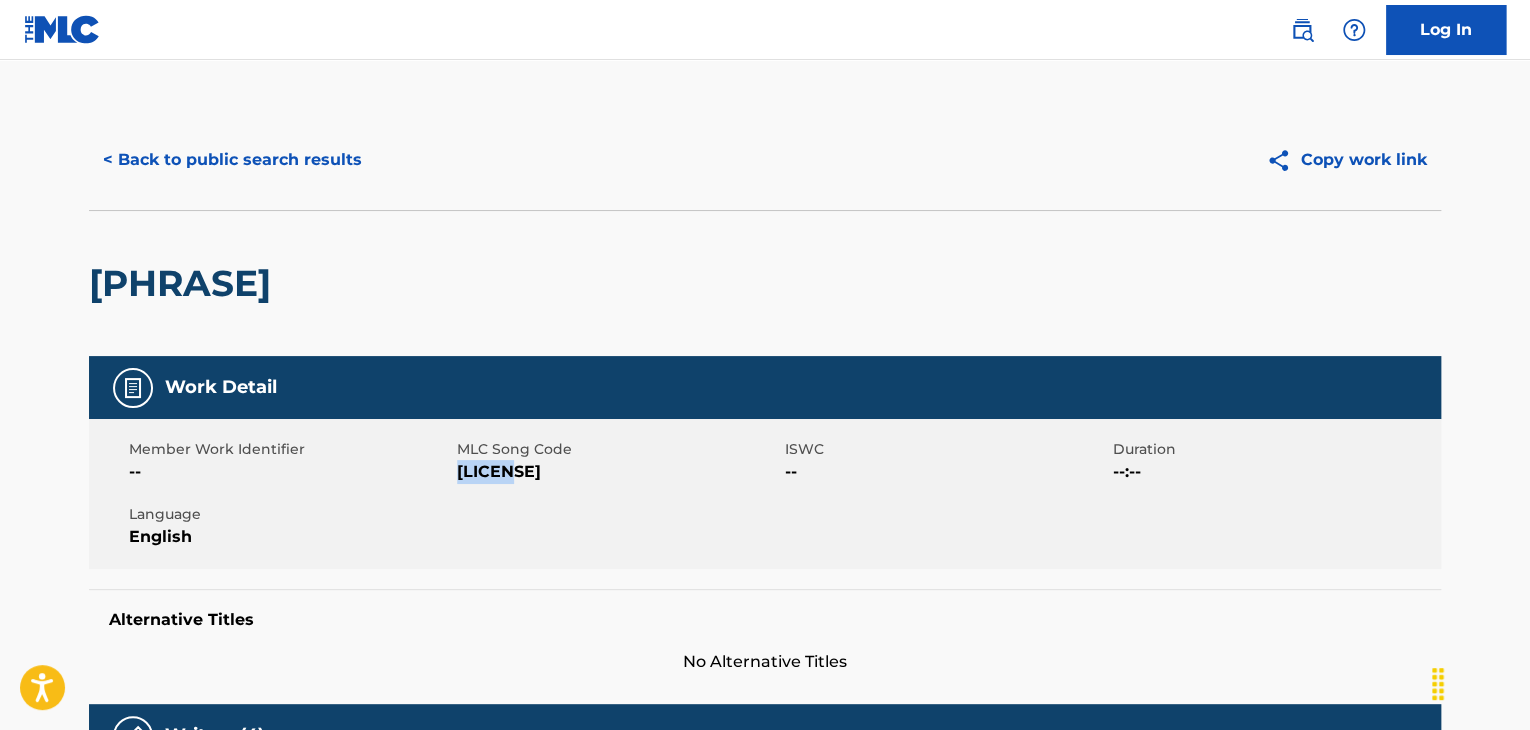 click on "< Back to public search results" at bounding box center [232, 160] 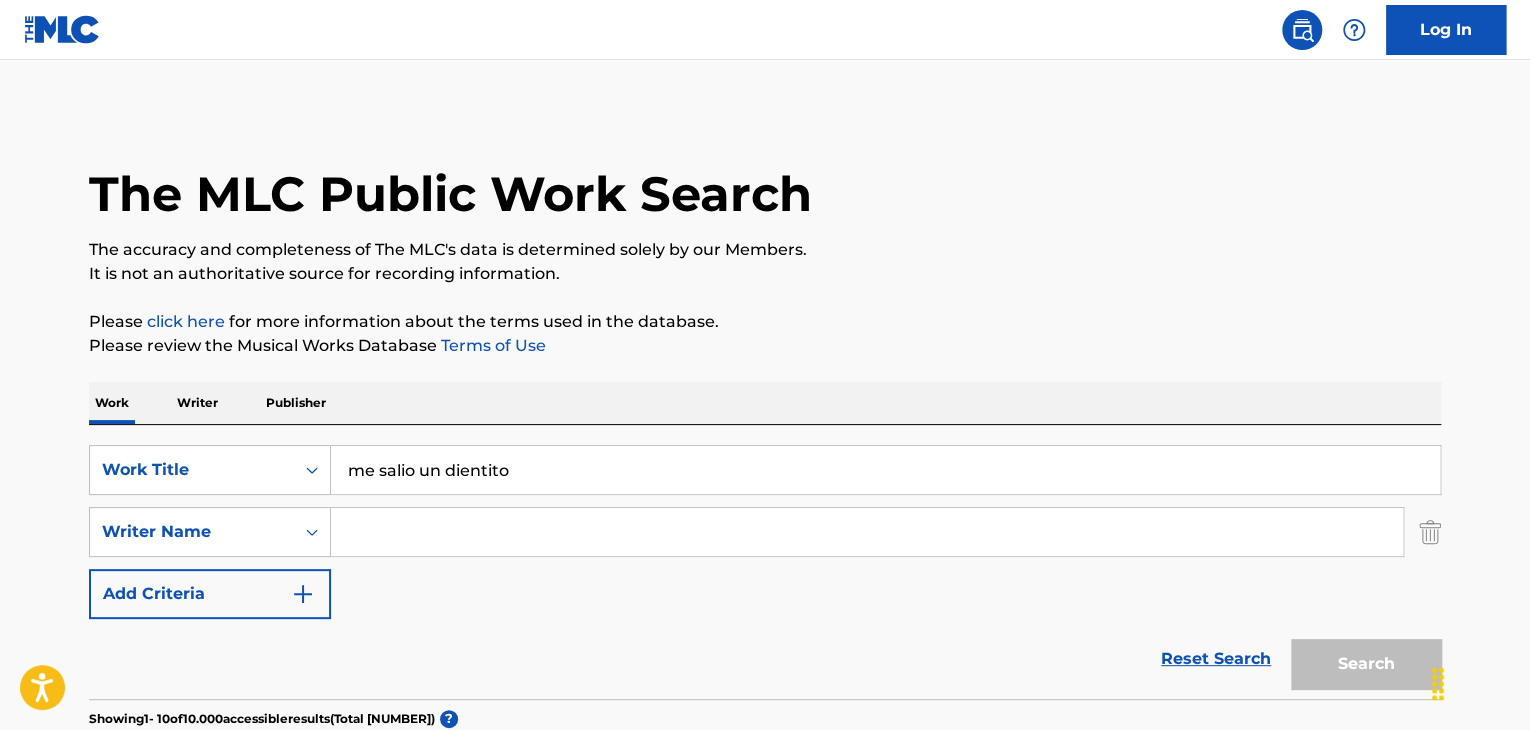 scroll, scrollTop: 360, scrollLeft: 0, axis: vertical 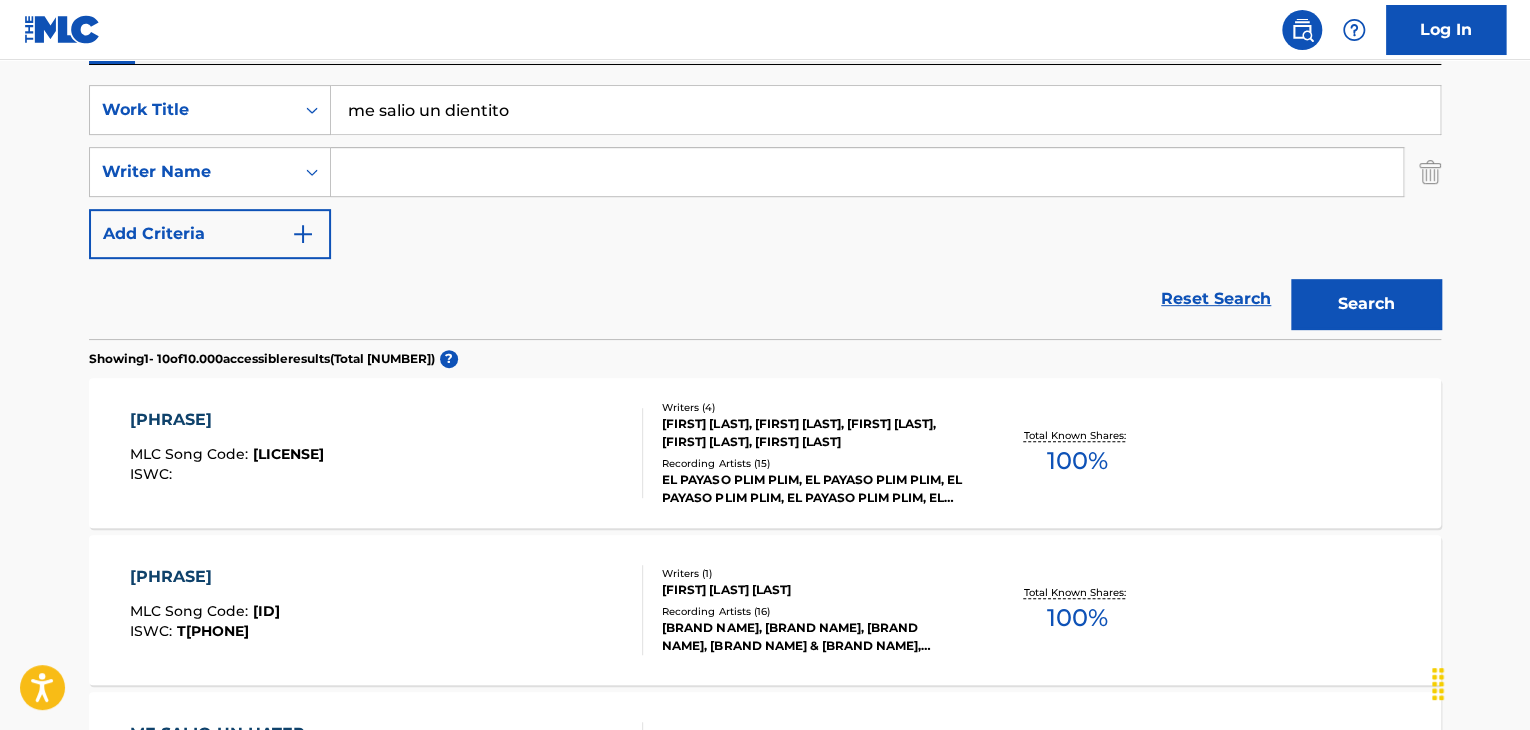 click on "me salio un dientito" at bounding box center [885, 110] 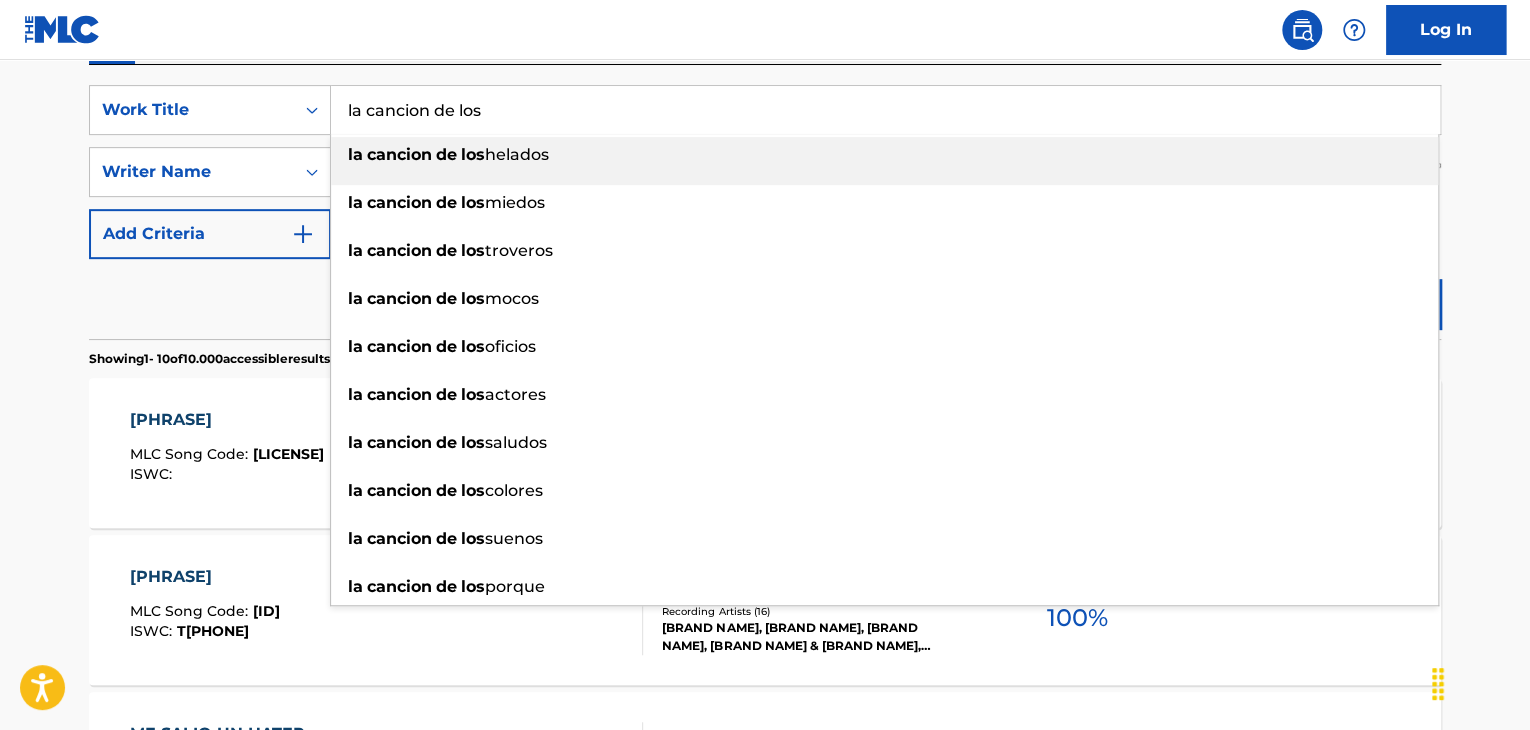 click on "helados" at bounding box center [517, 154] 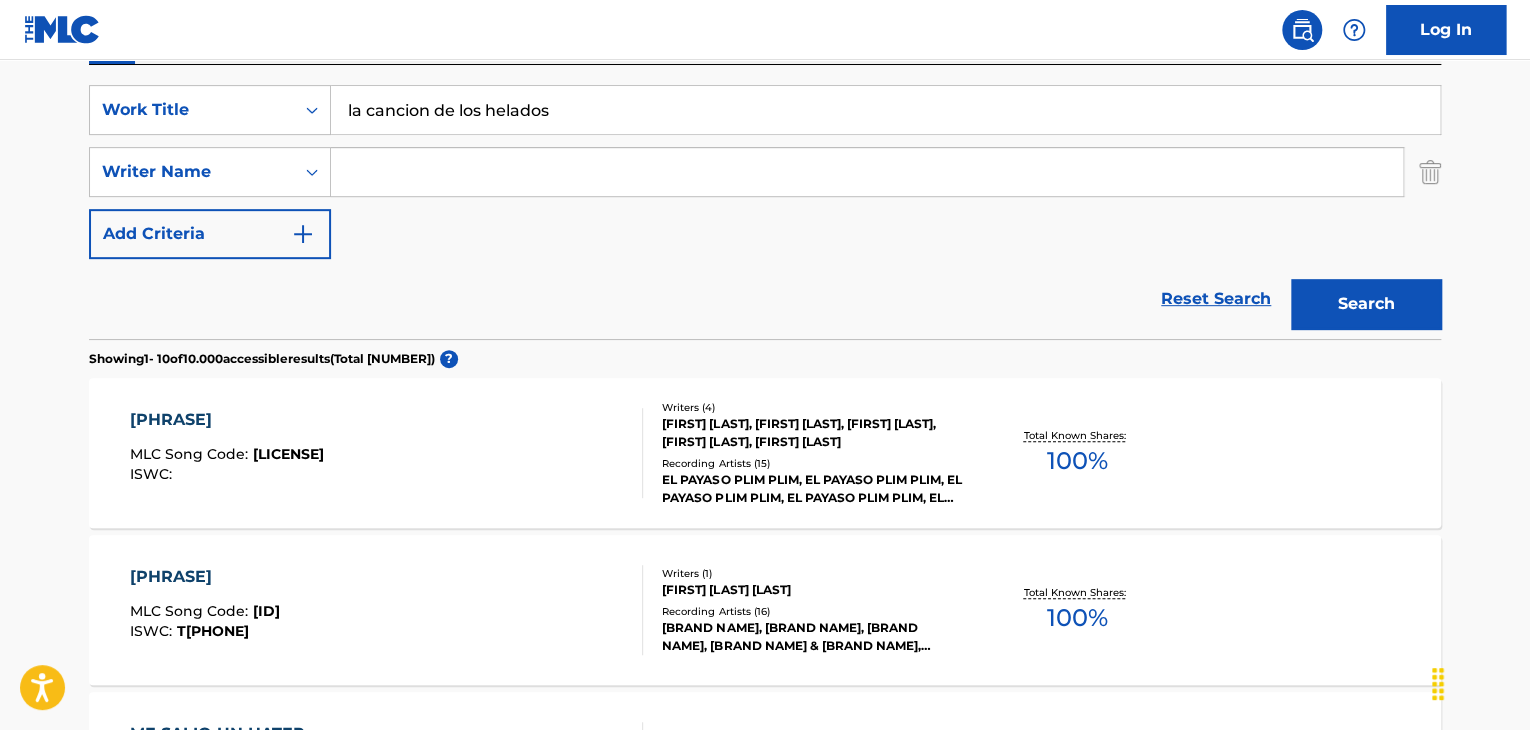 click on "Search" at bounding box center [1366, 304] 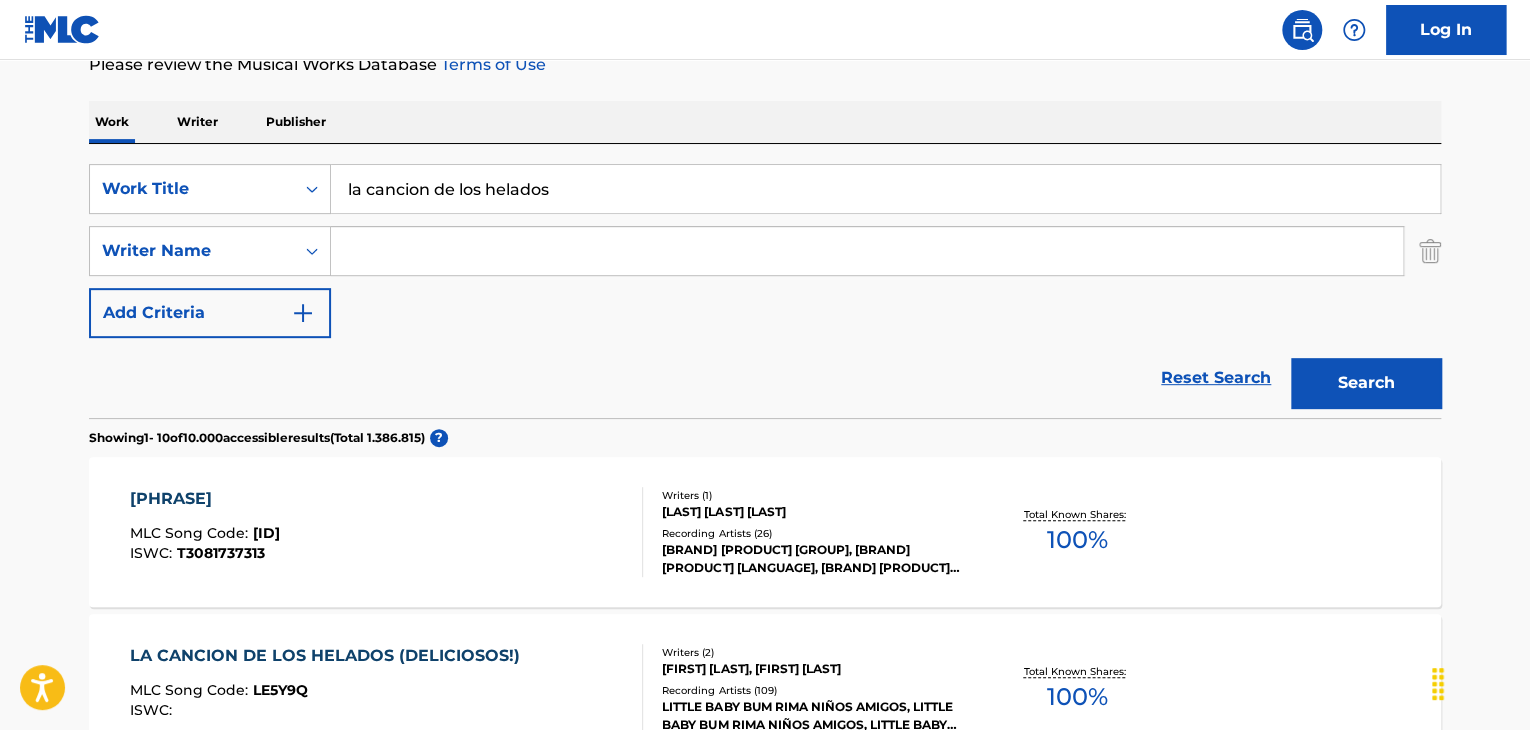 scroll, scrollTop: 194, scrollLeft: 0, axis: vertical 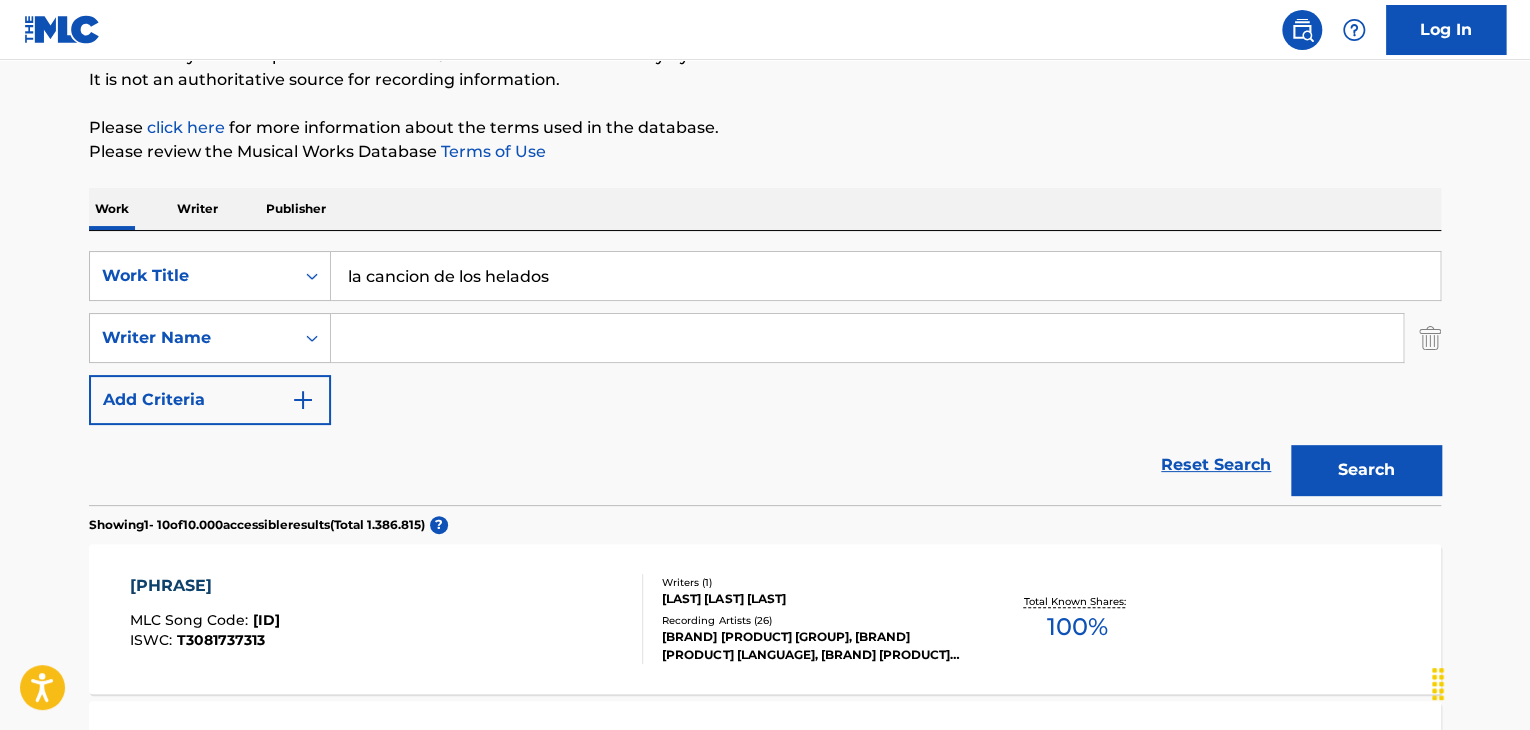 click on "la cancion de los helados" at bounding box center [885, 276] 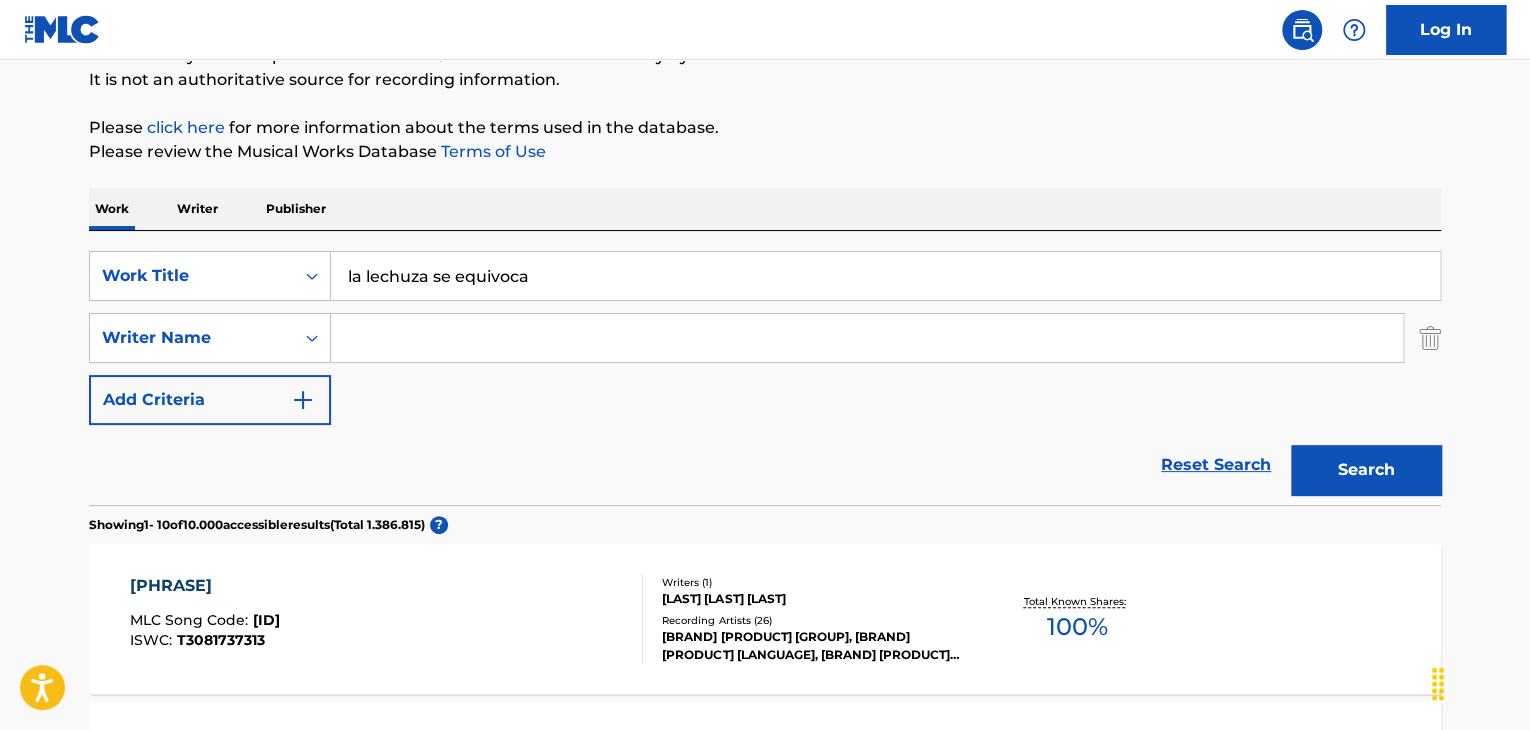 click on "Search" at bounding box center [1366, 470] 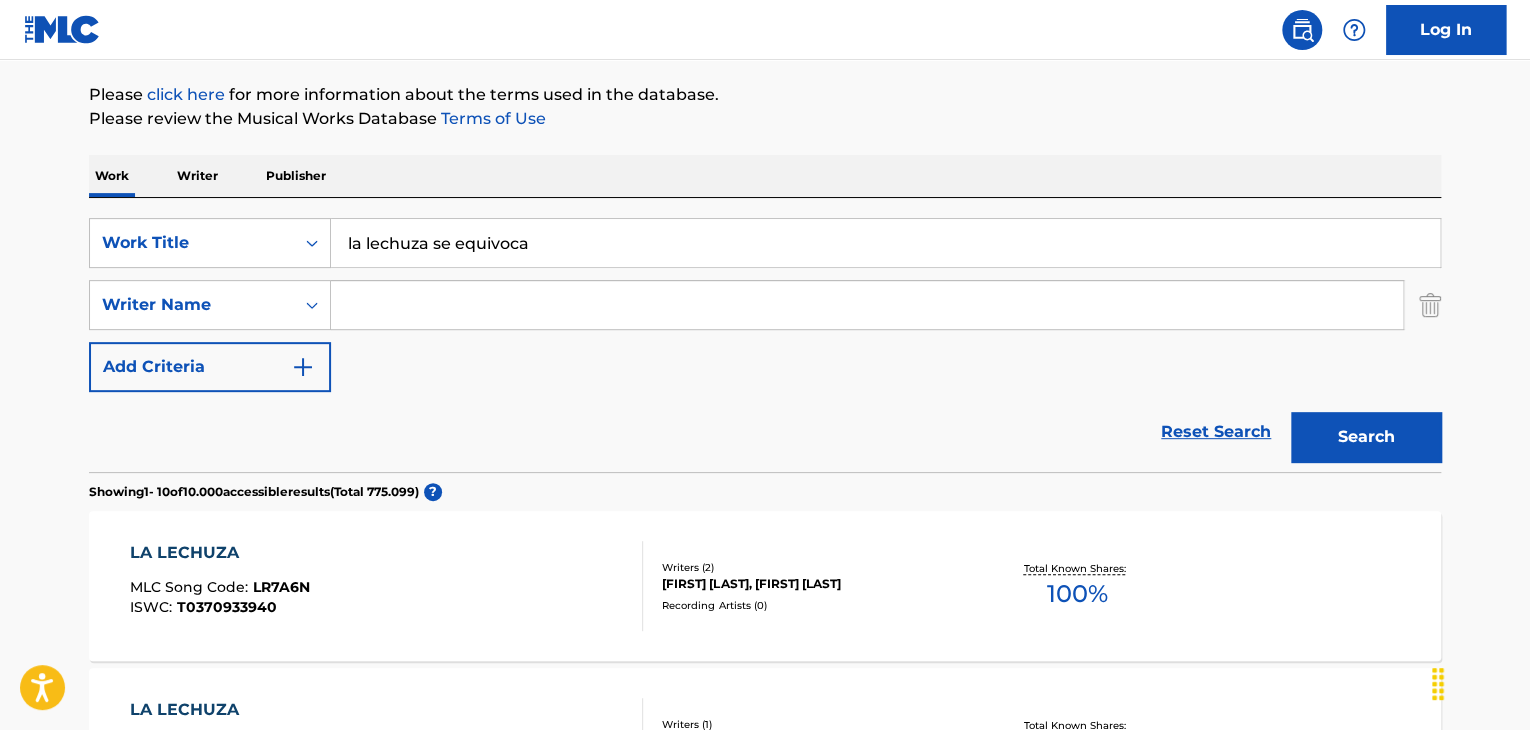 scroll, scrollTop: 0, scrollLeft: 0, axis: both 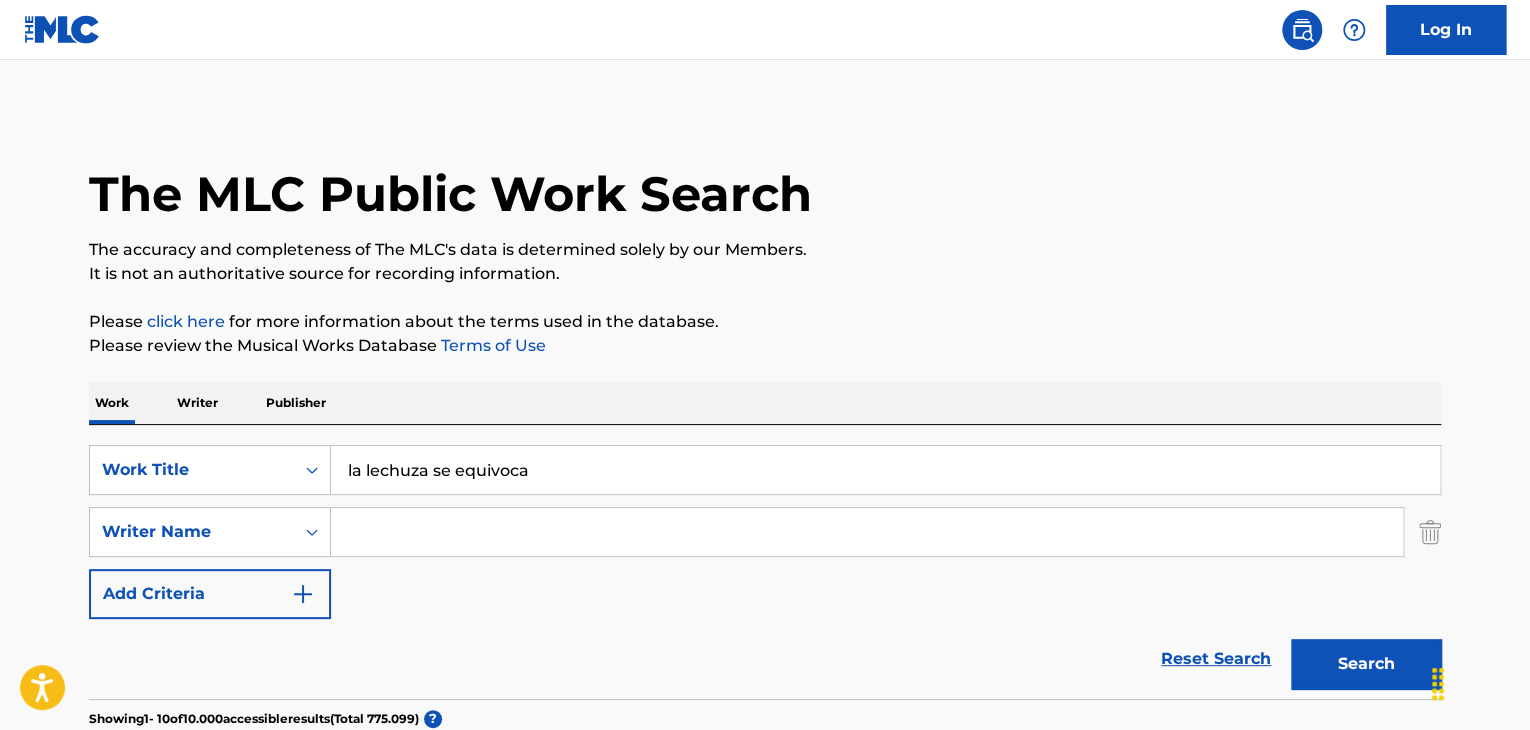 click on "la lechuza se equivoca" at bounding box center [885, 470] 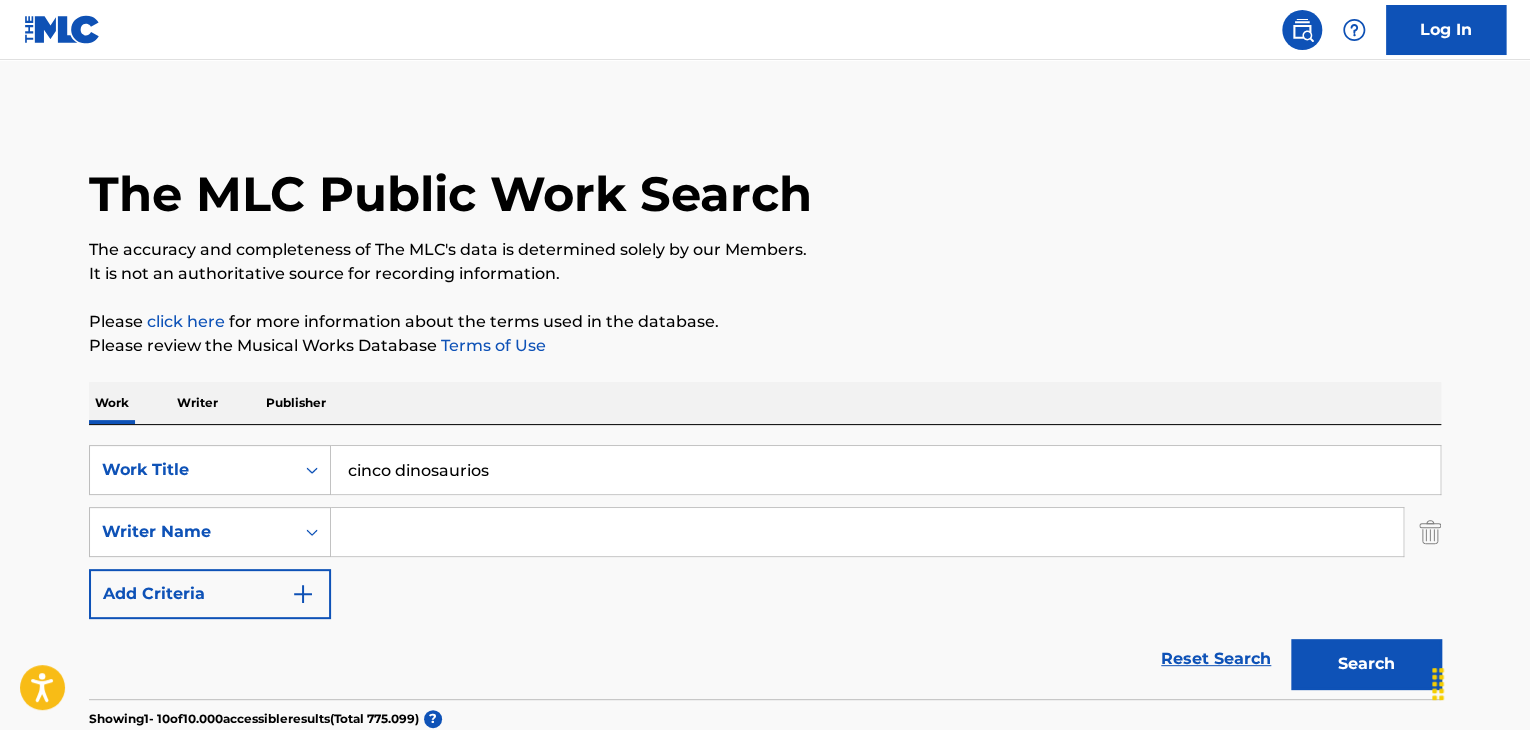 type on "cinco dinosaurios" 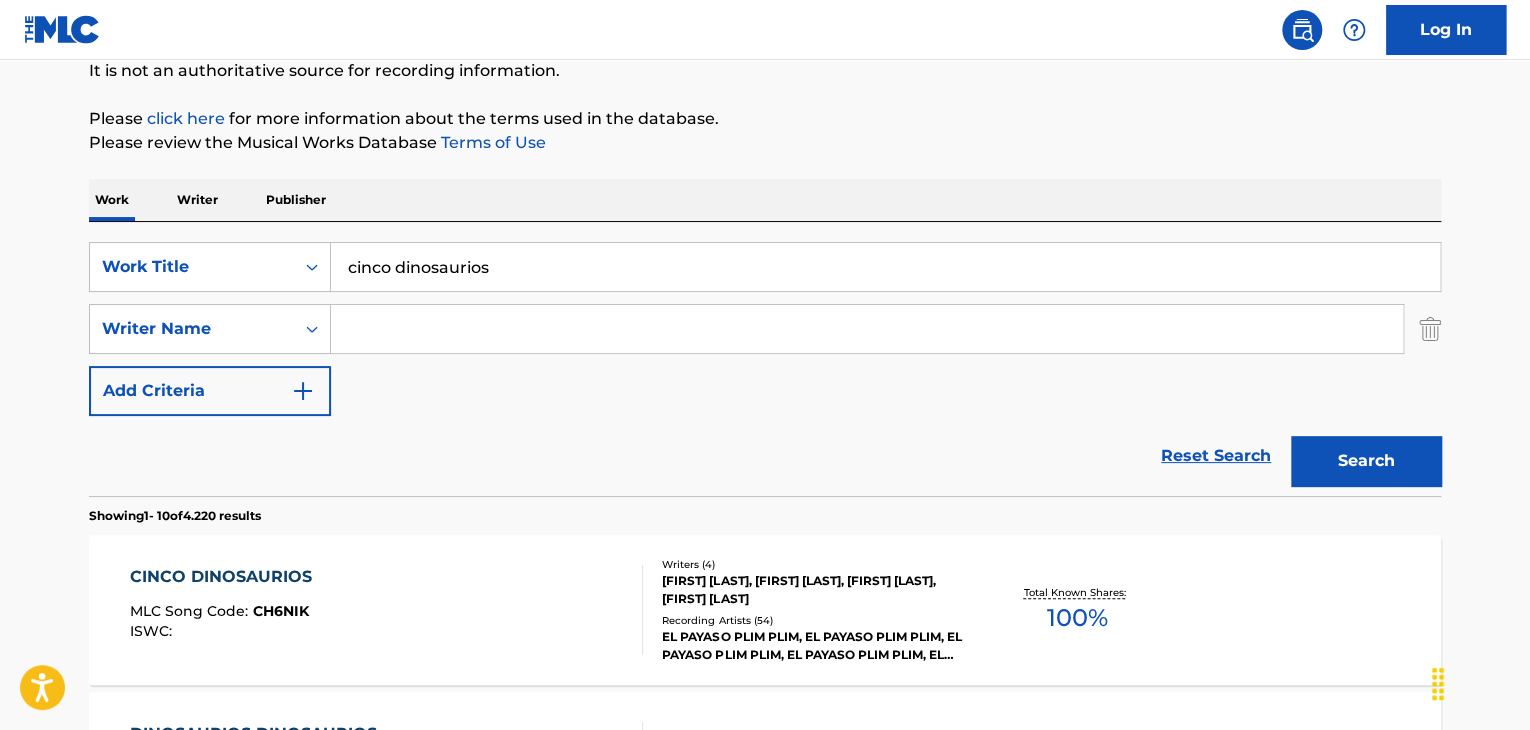 scroll, scrollTop: 359, scrollLeft: 0, axis: vertical 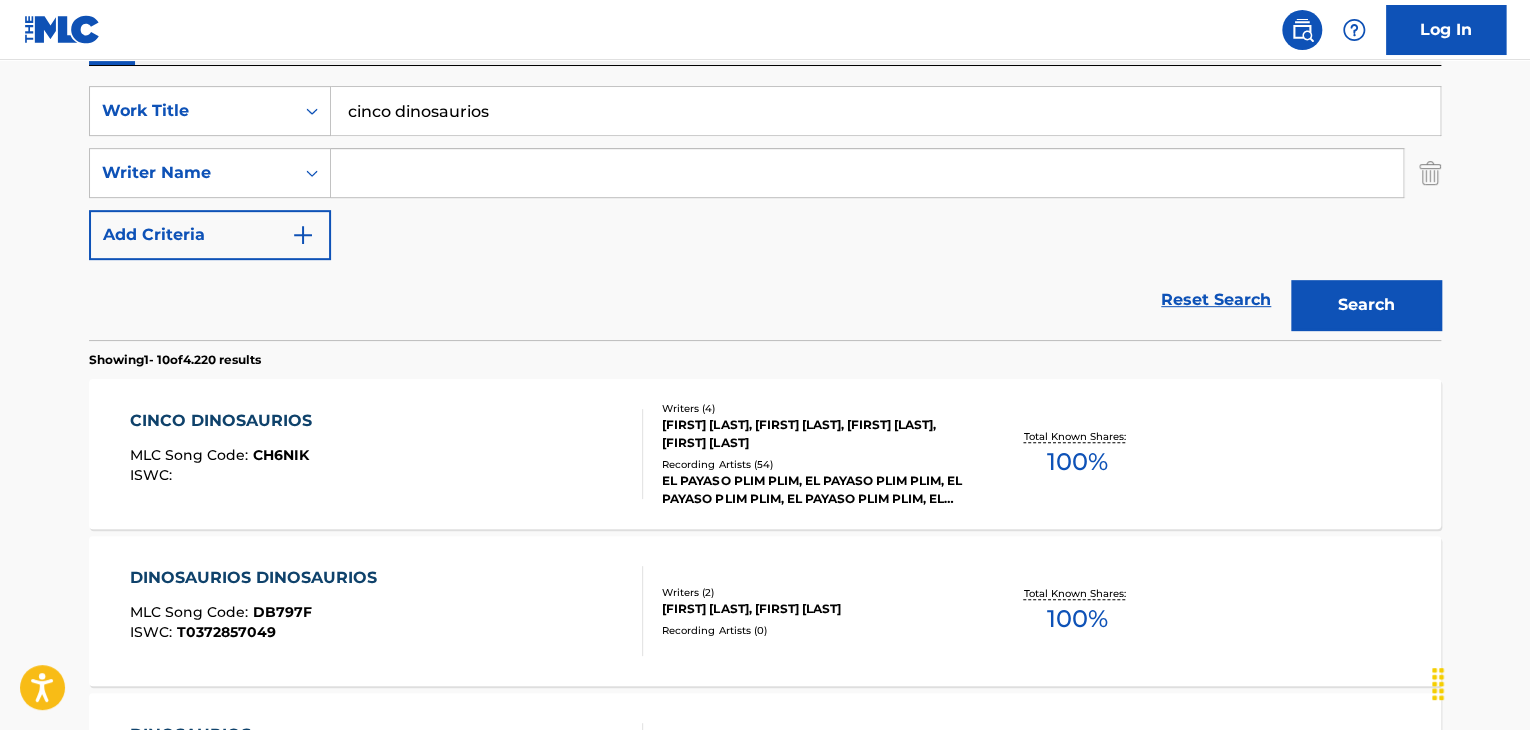 click on "CINCO DINOSAURIOS MLC Song Code : CH6NIK ISWC :" at bounding box center (387, 454) 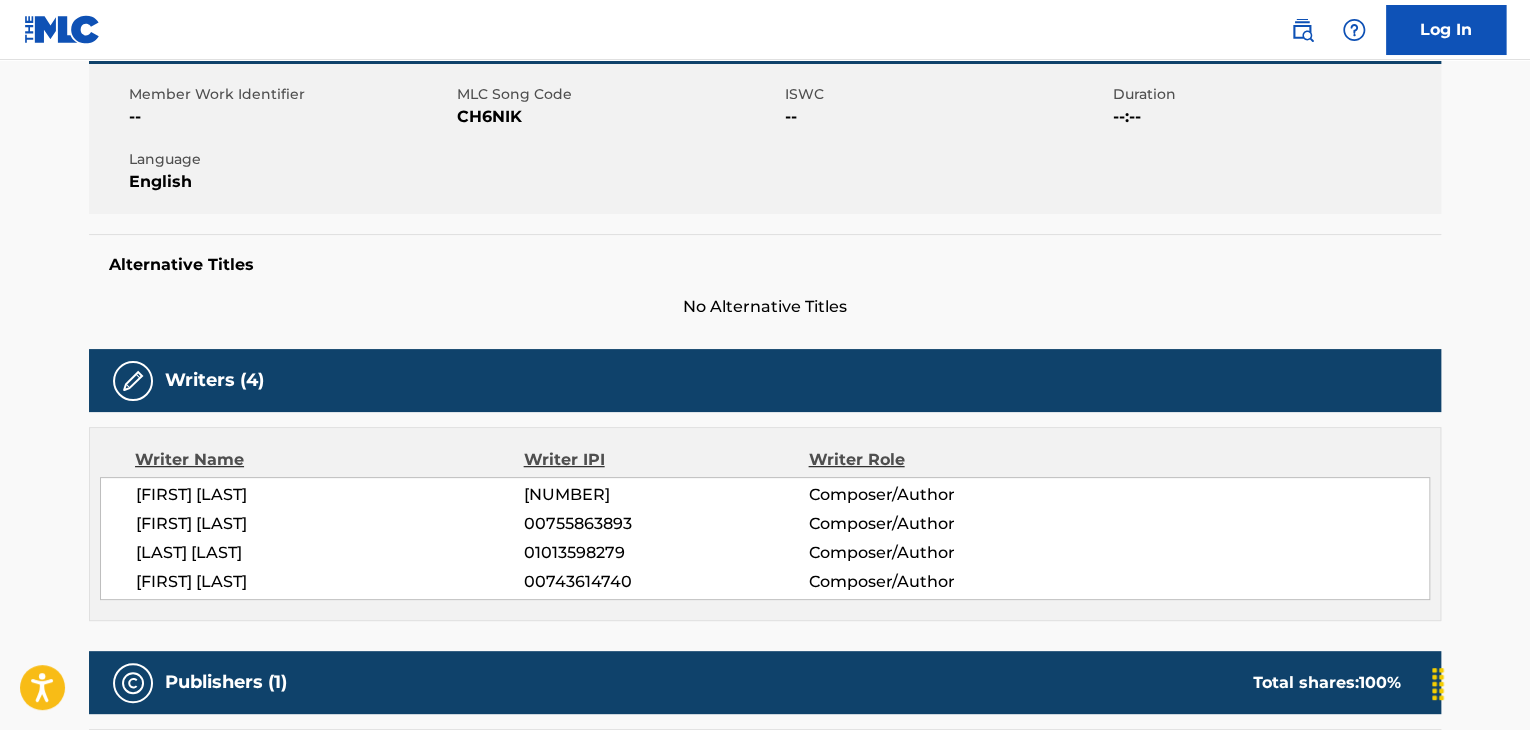 scroll, scrollTop: 356, scrollLeft: 0, axis: vertical 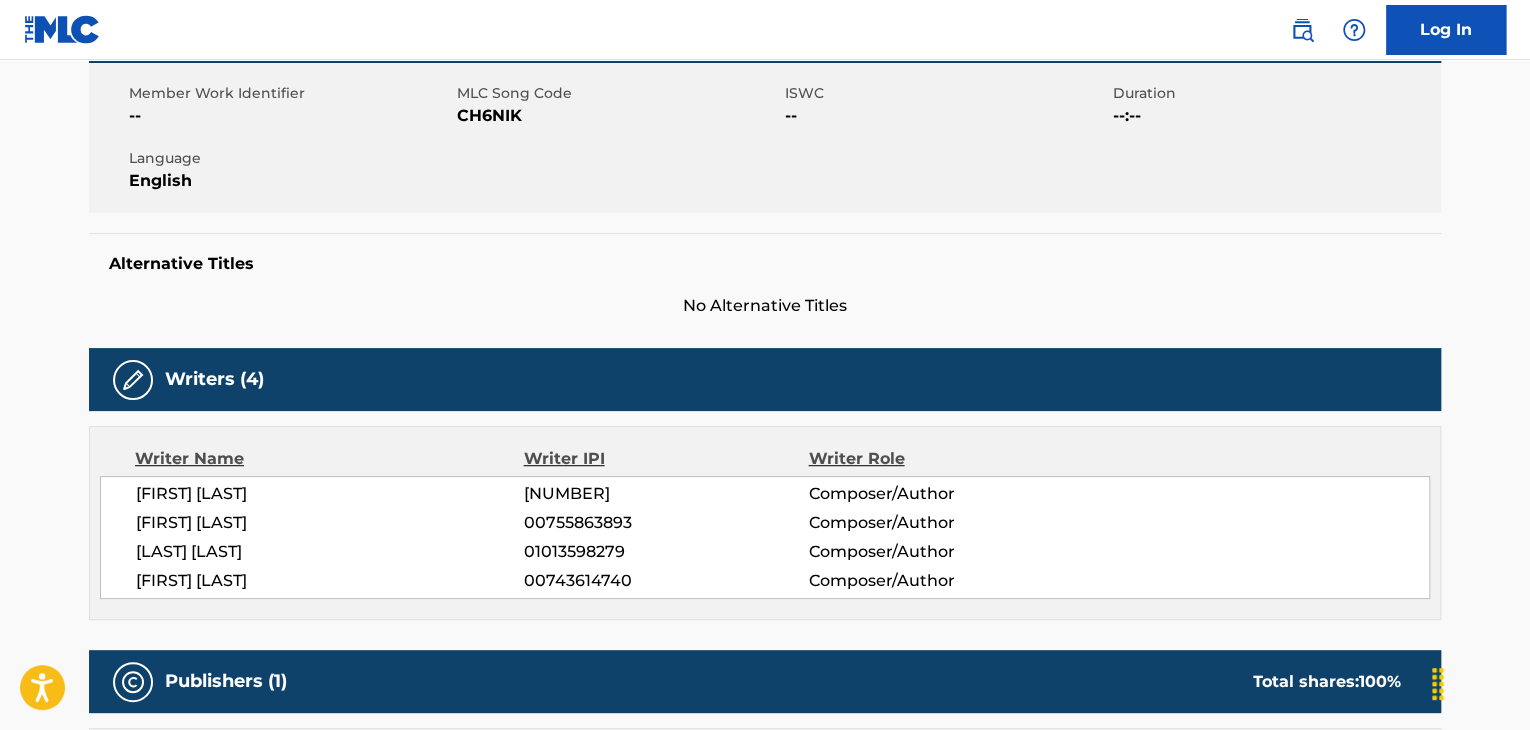 click on "CH6NIK" at bounding box center (618, 116) 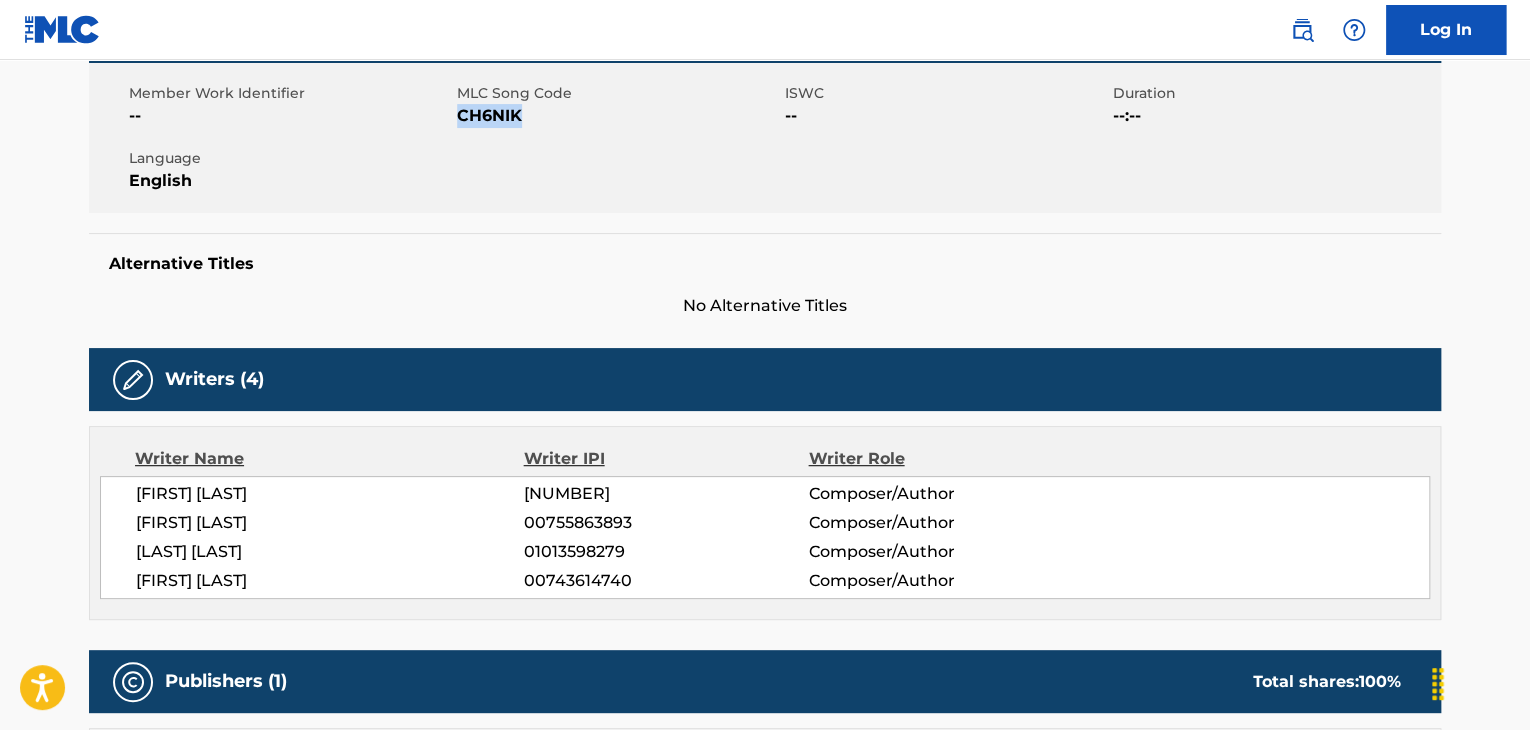 click on "CH6NIK" at bounding box center (618, 116) 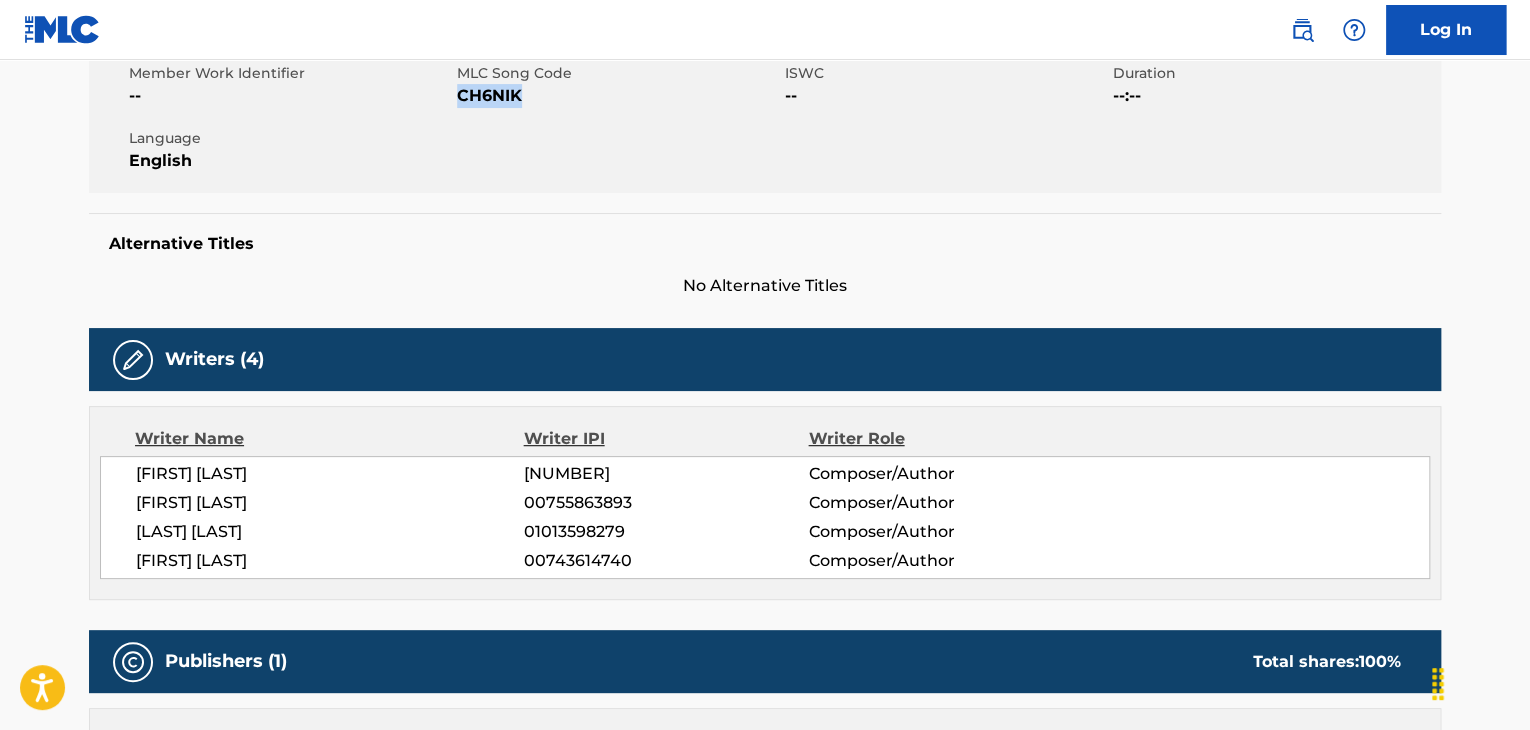 scroll, scrollTop: 0, scrollLeft: 0, axis: both 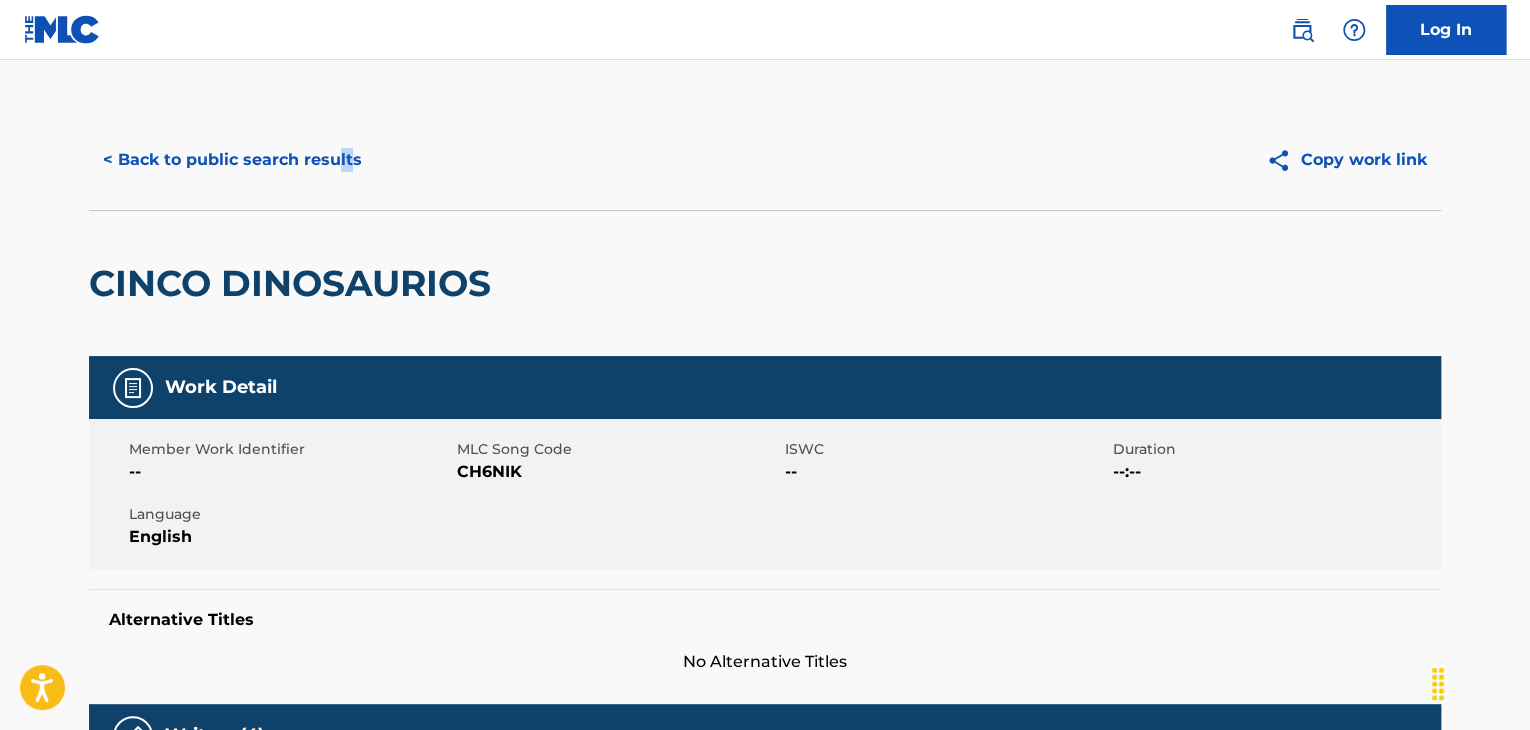 drag, startPoint x: 346, startPoint y: 127, endPoint x: 337, endPoint y: 159, distance: 33.24154 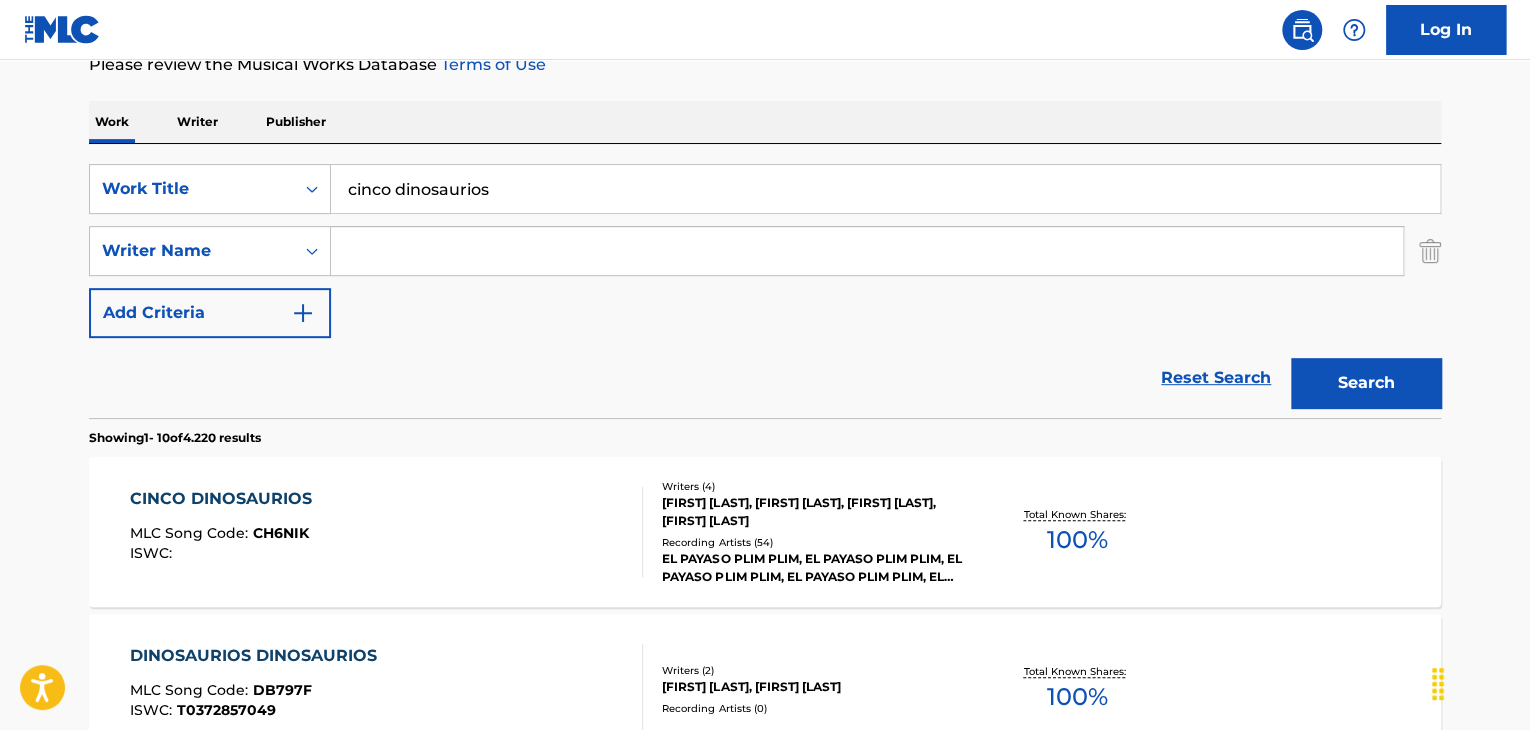 scroll, scrollTop: 280, scrollLeft: 0, axis: vertical 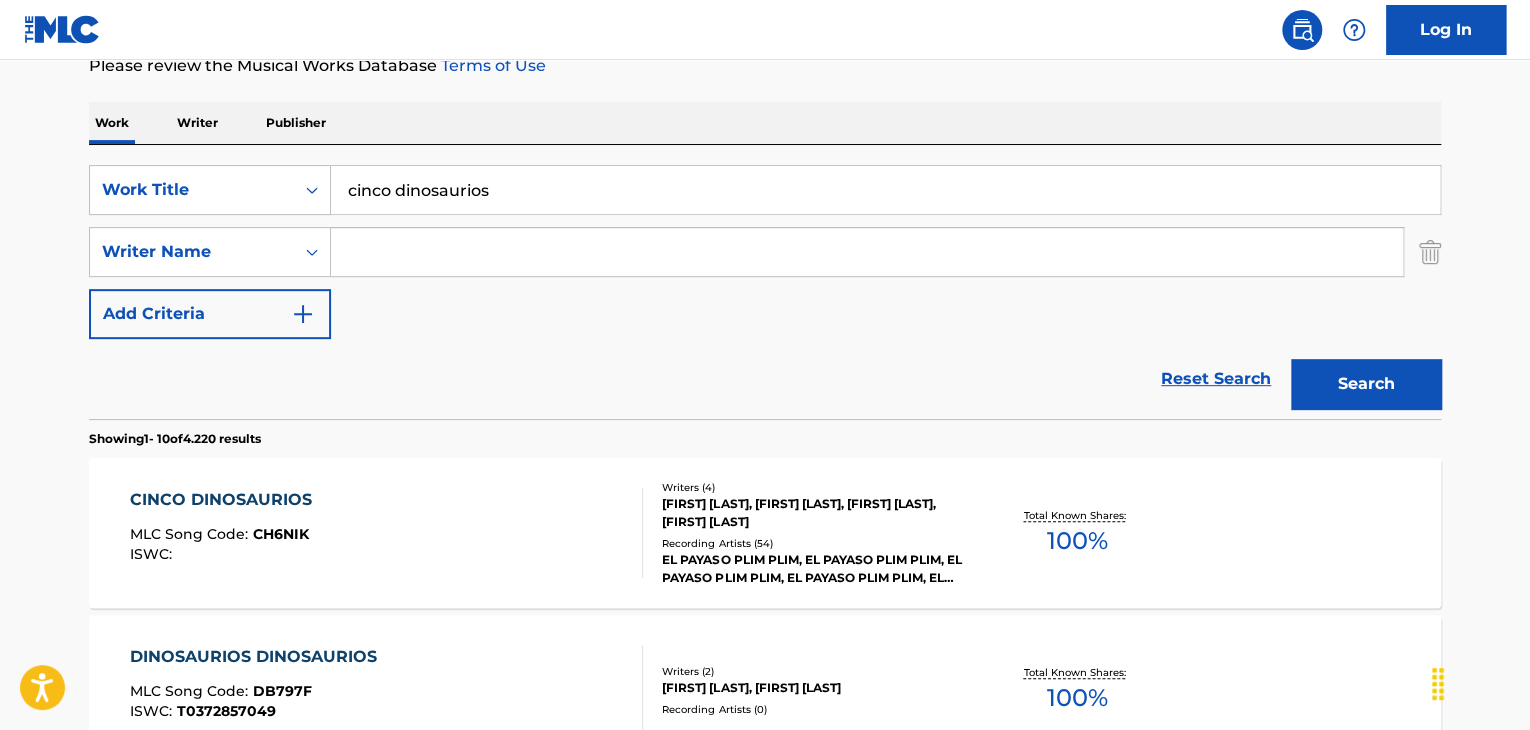 drag, startPoint x: 521, startPoint y: 161, endPoint x: 521, endPoint y: 185, distance: 24 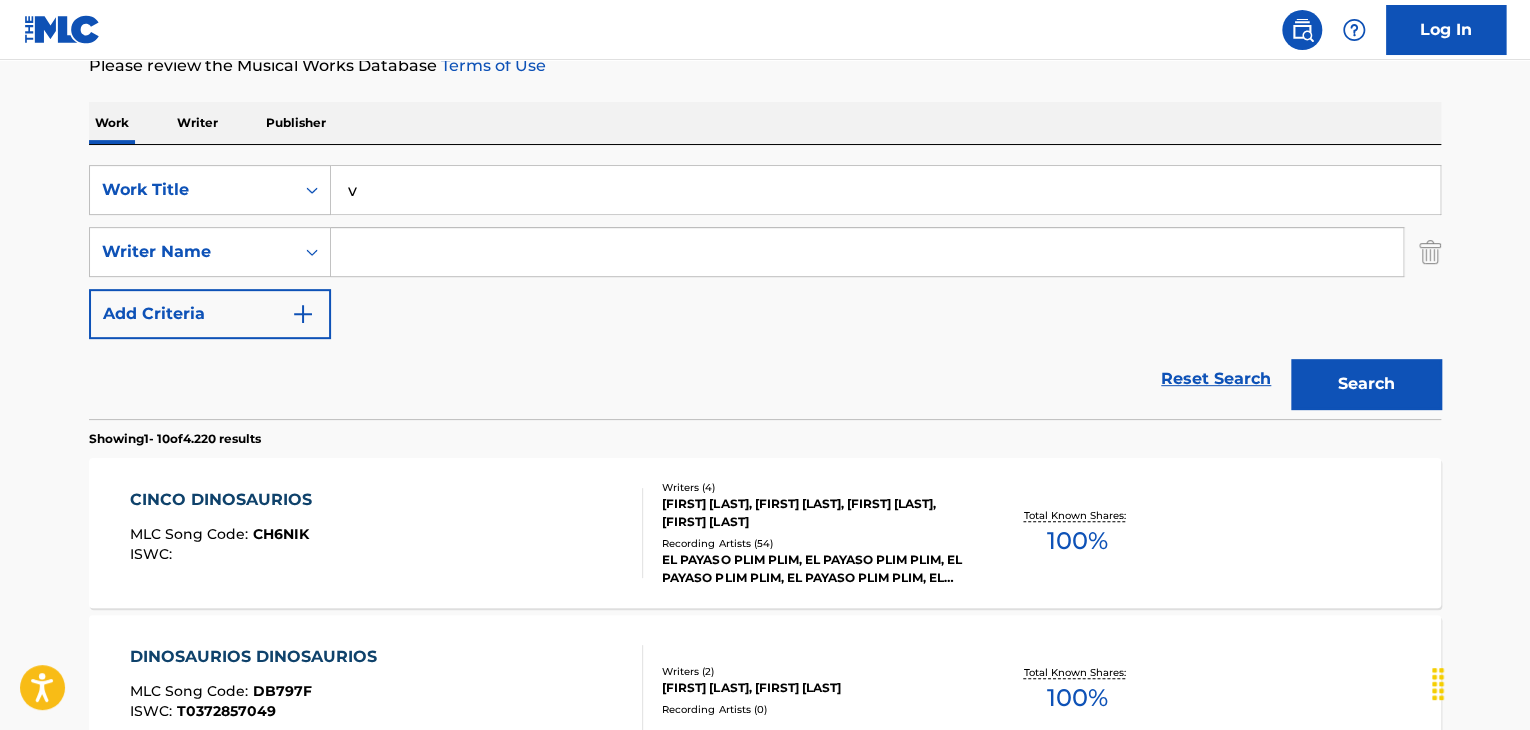 click on "v" at bounding box center (885, 190) 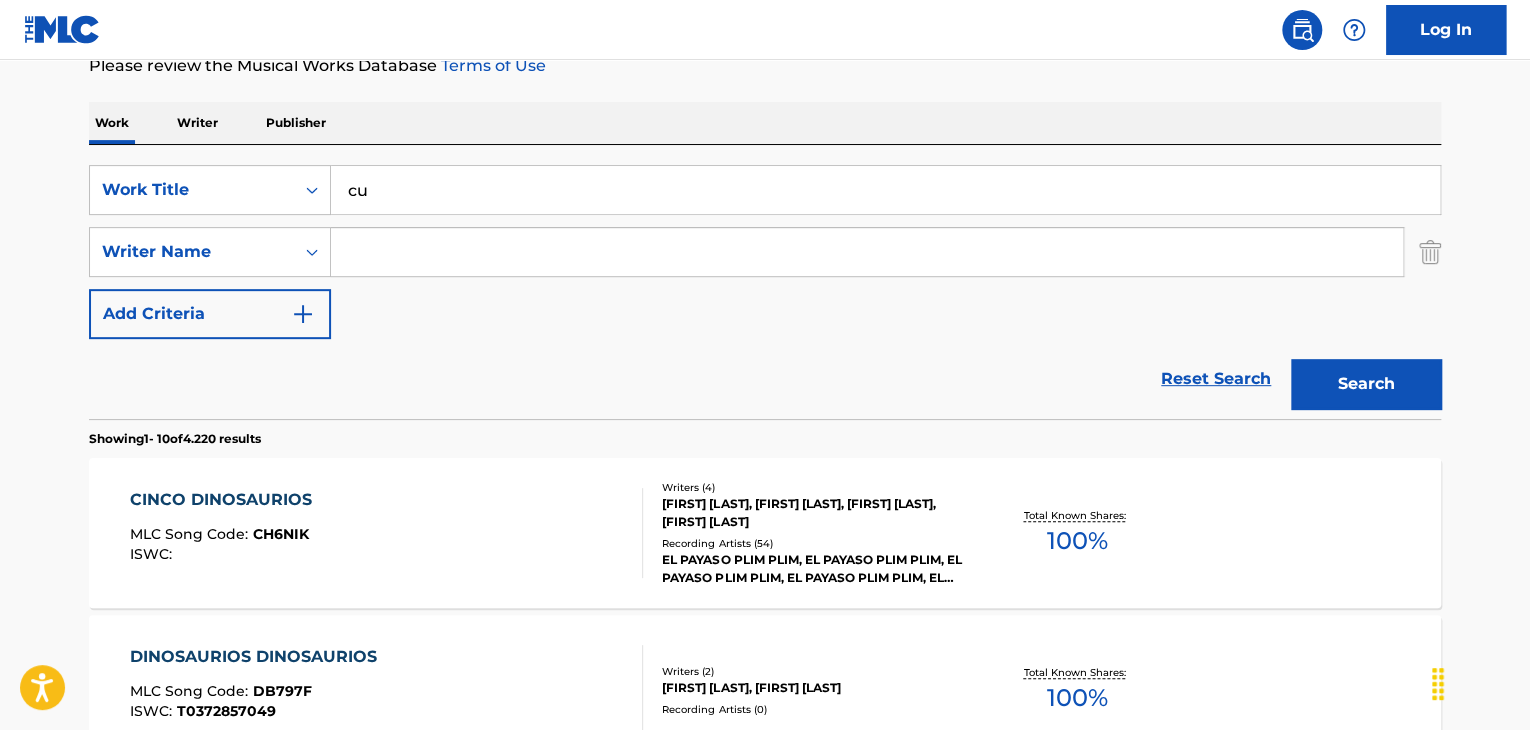 type on "c" 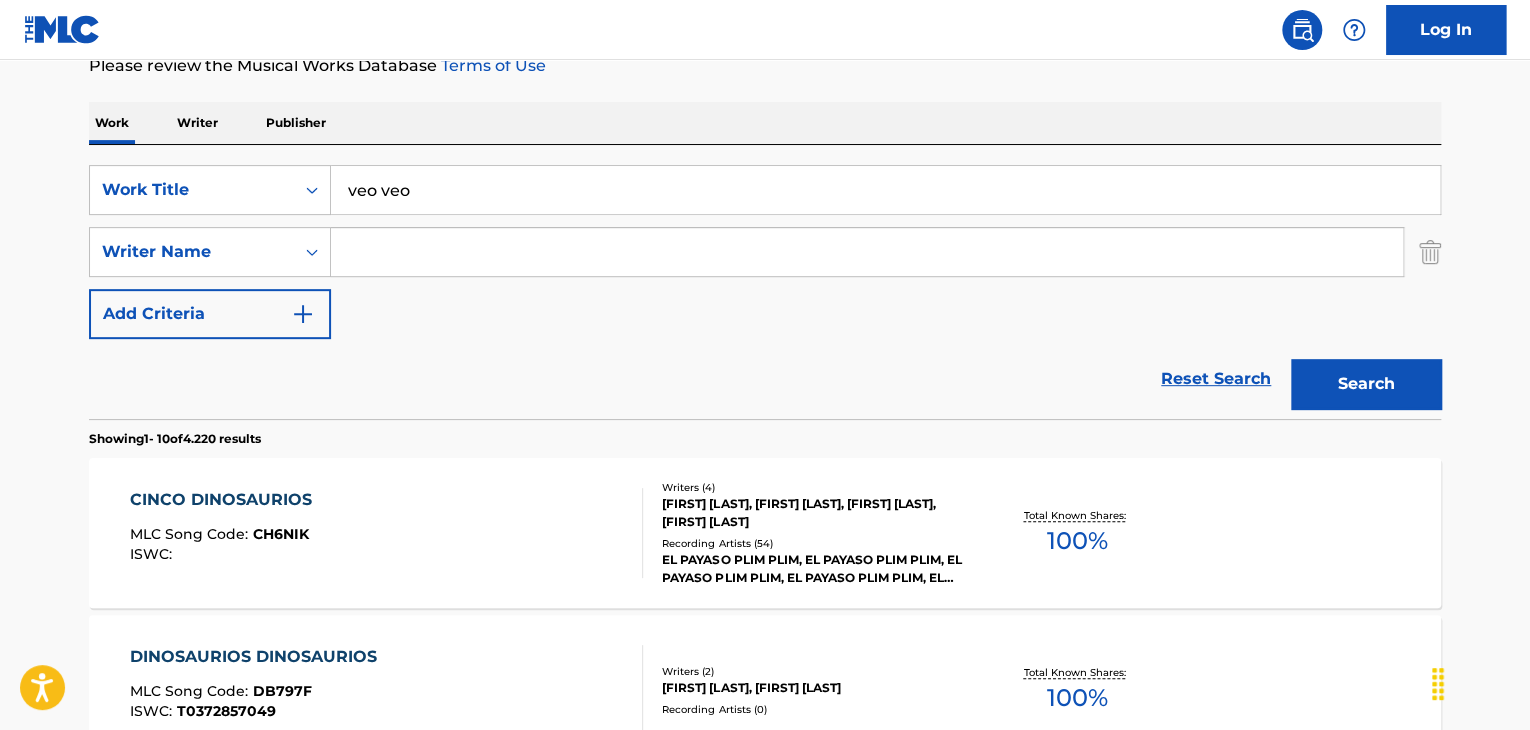 click on "Work Writer Publisher" at bounding box center [765, 123] 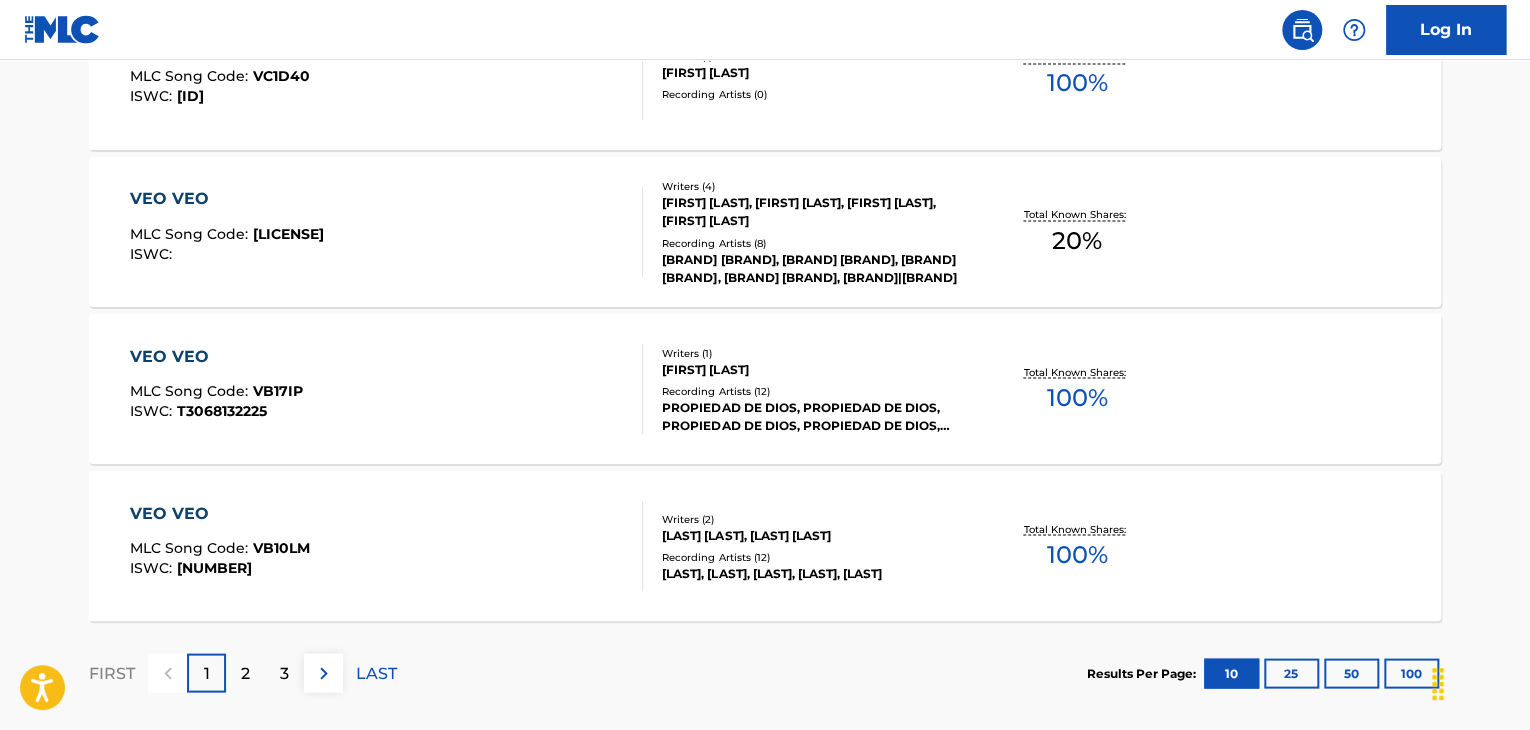 scroll, scrollTop: 1780, scrollLeft: 0, axis: vertical 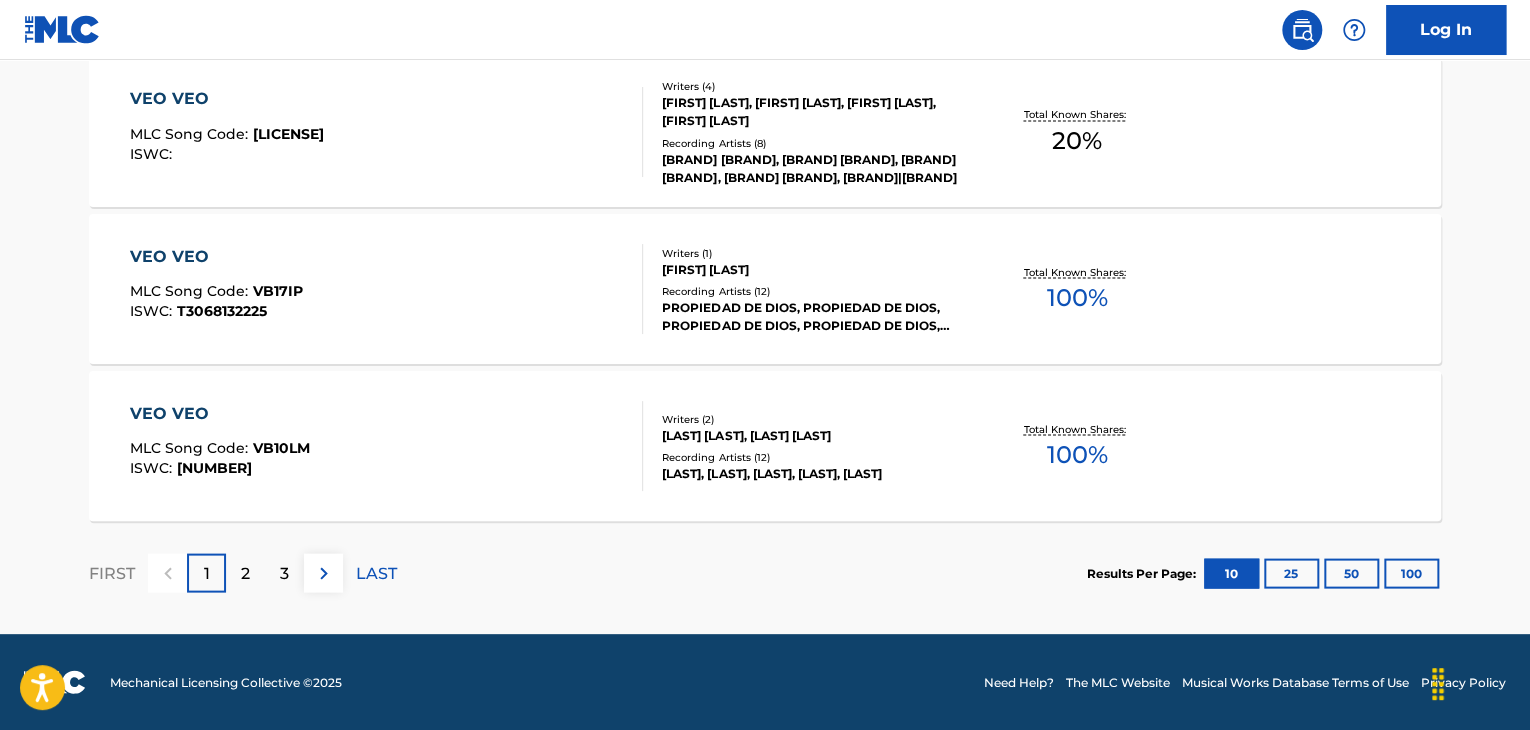 click on "2" at bounding box center [245, 572] 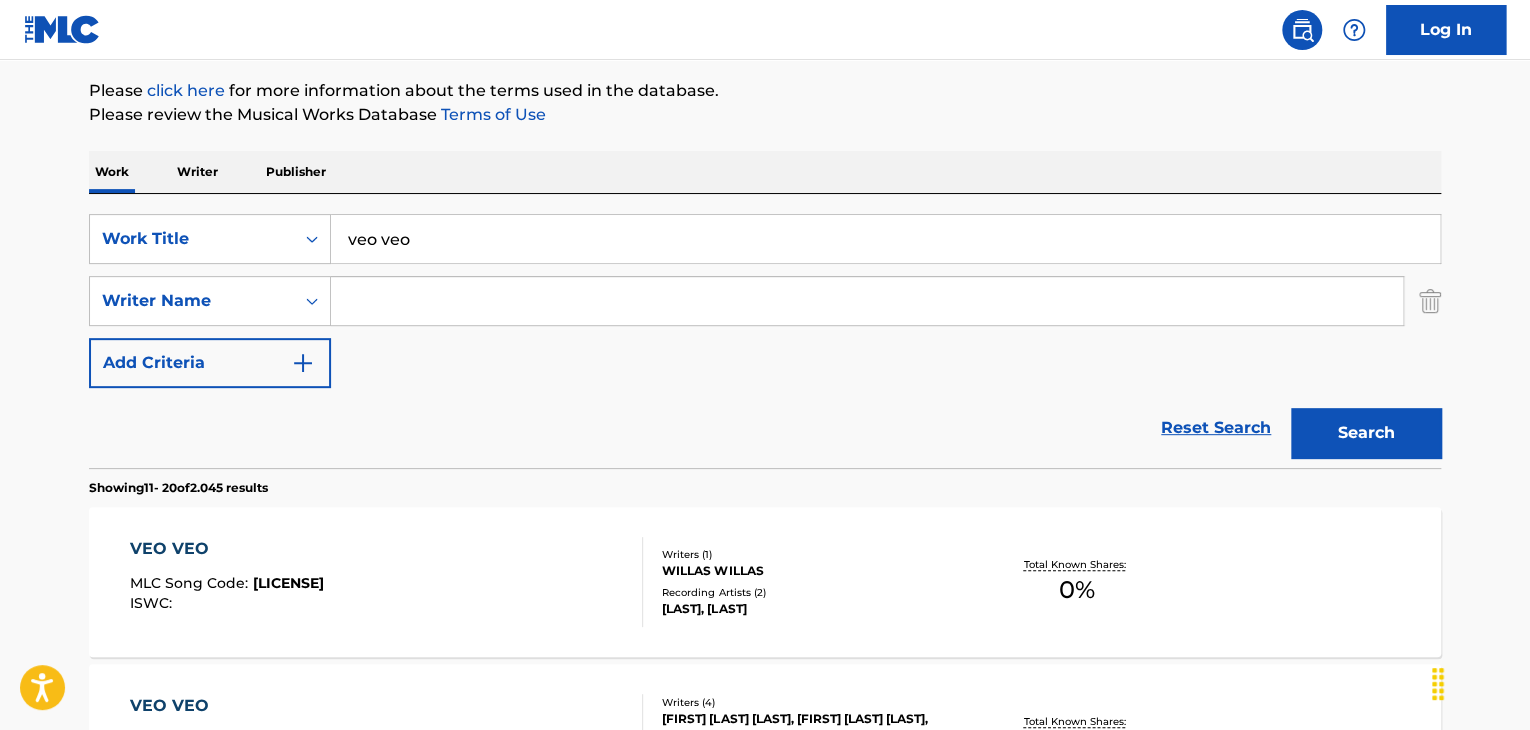scroll, scrollTop: 0, scrollLeft: 0, axis: both 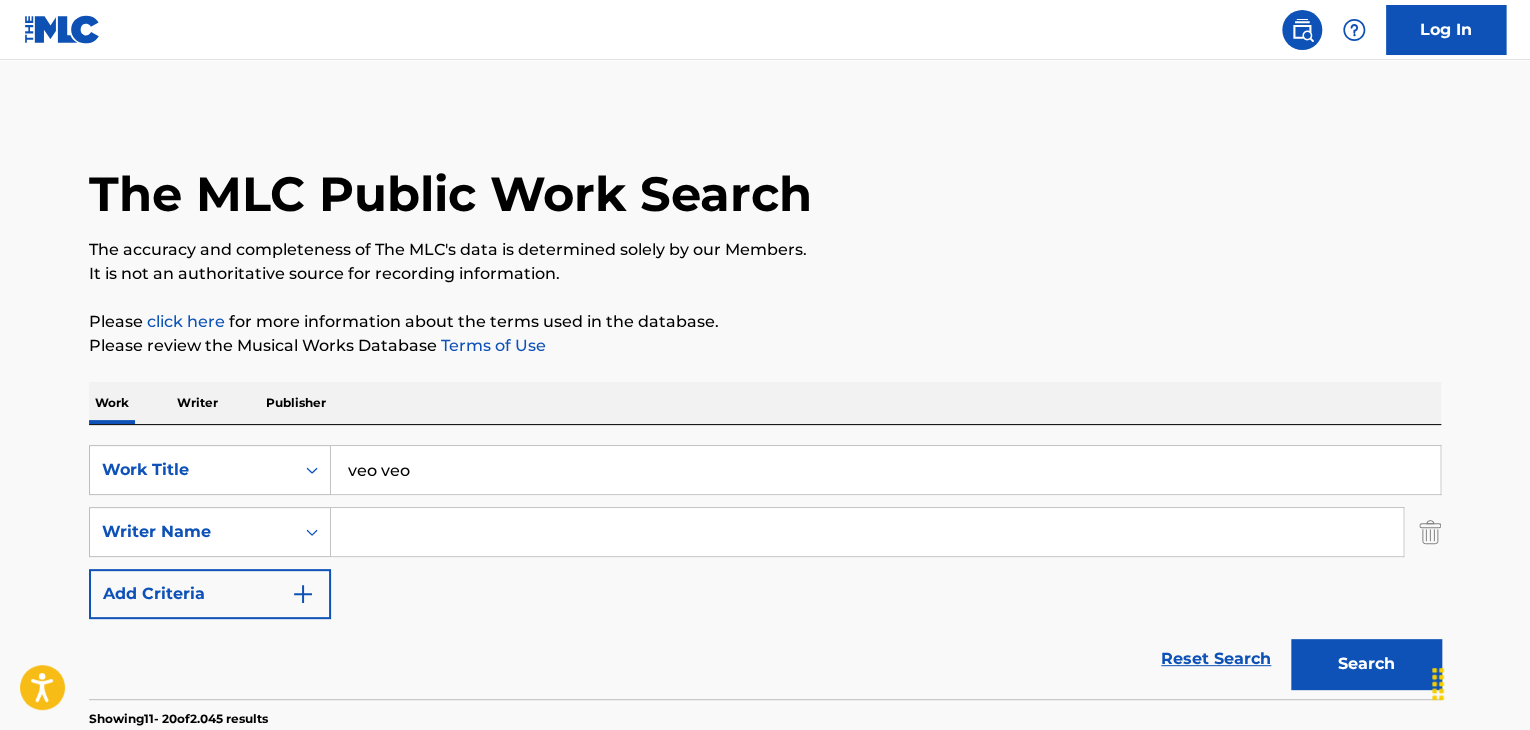 click on "veo veo" at bounding box center (885, 470) 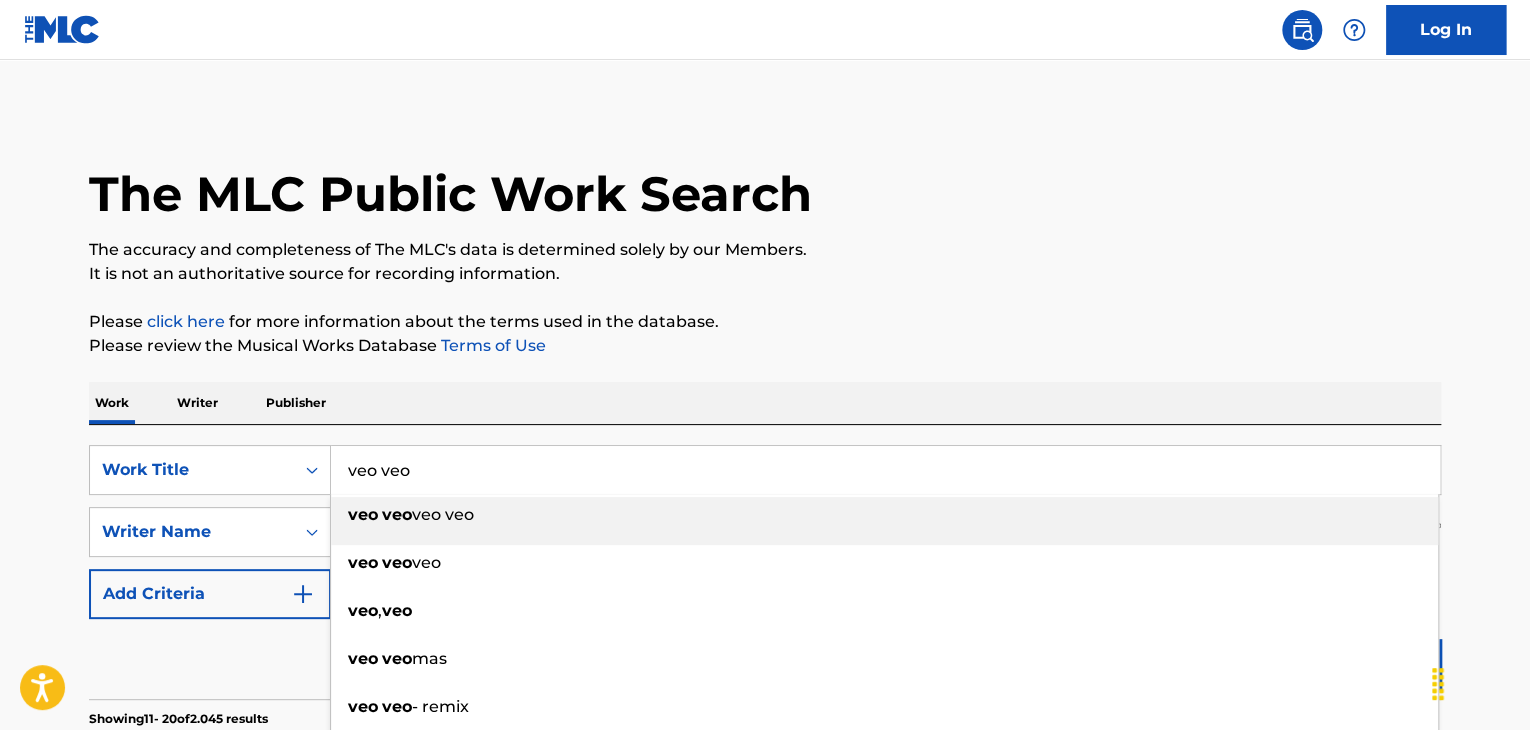 click on "veo veo" at bounding box center (885, 470) 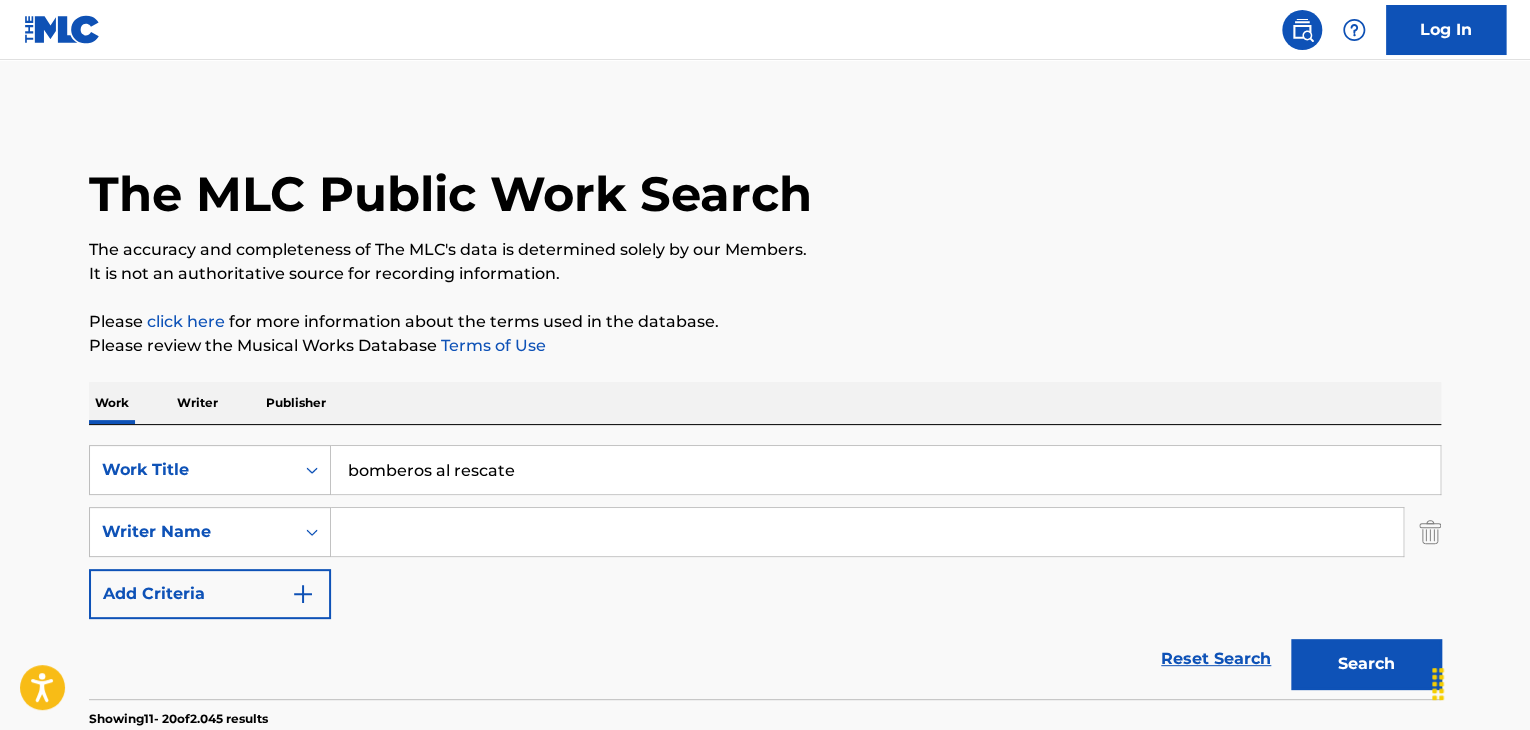 click on "Search" at bounding box center (1366, 664) 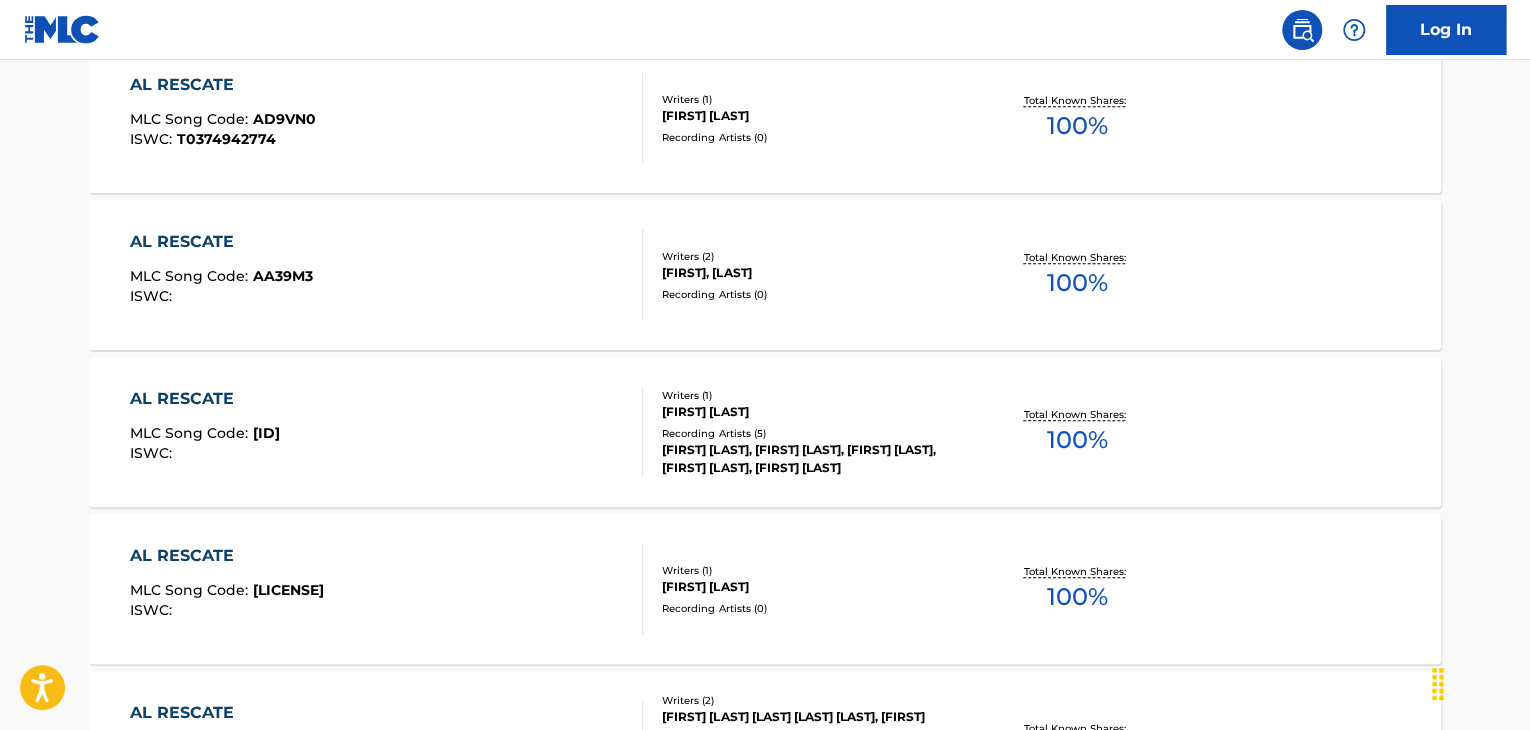 scroll, scrollTop: 0, scrollLeft: 0, axis: both 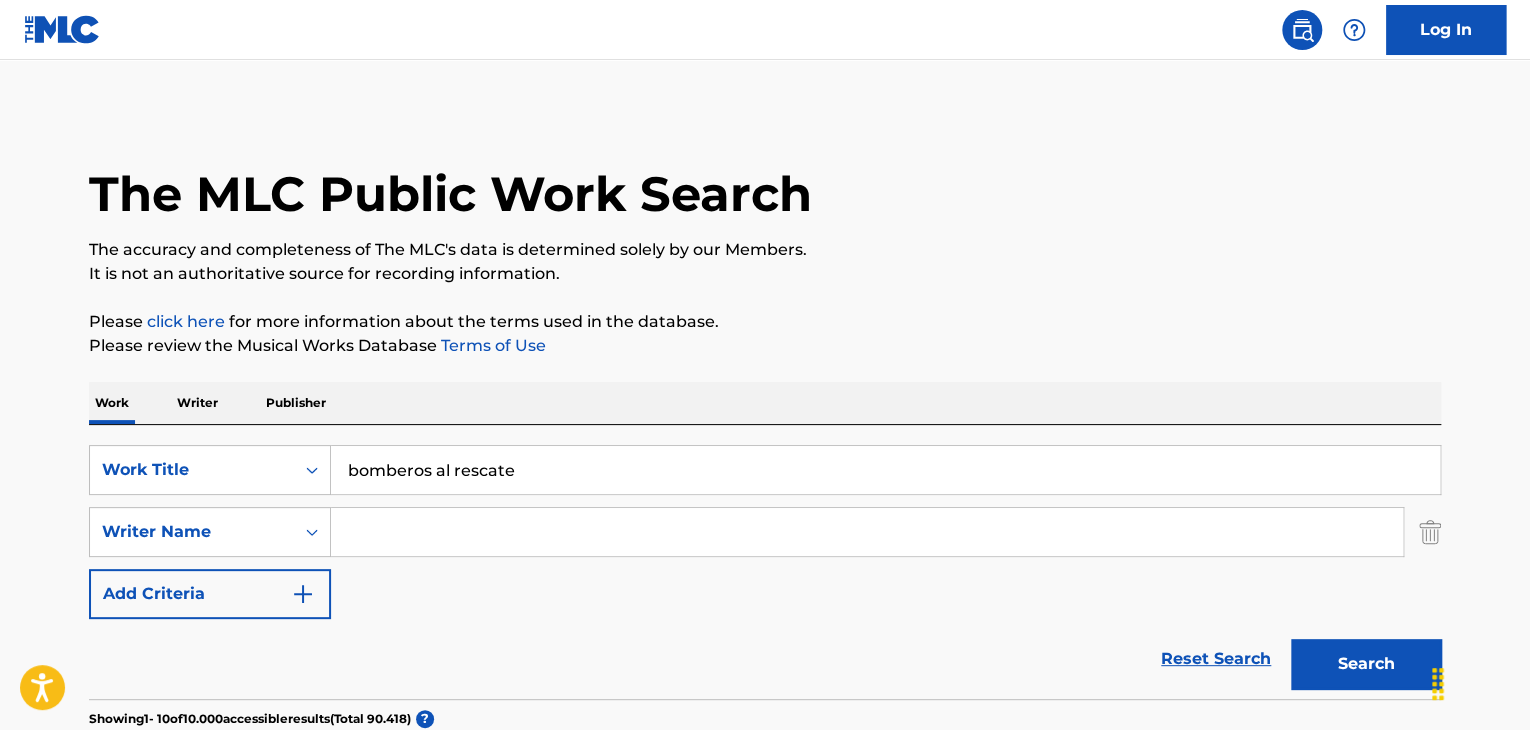 click on "bomberos al rescate" at bounding box center [885, 470] 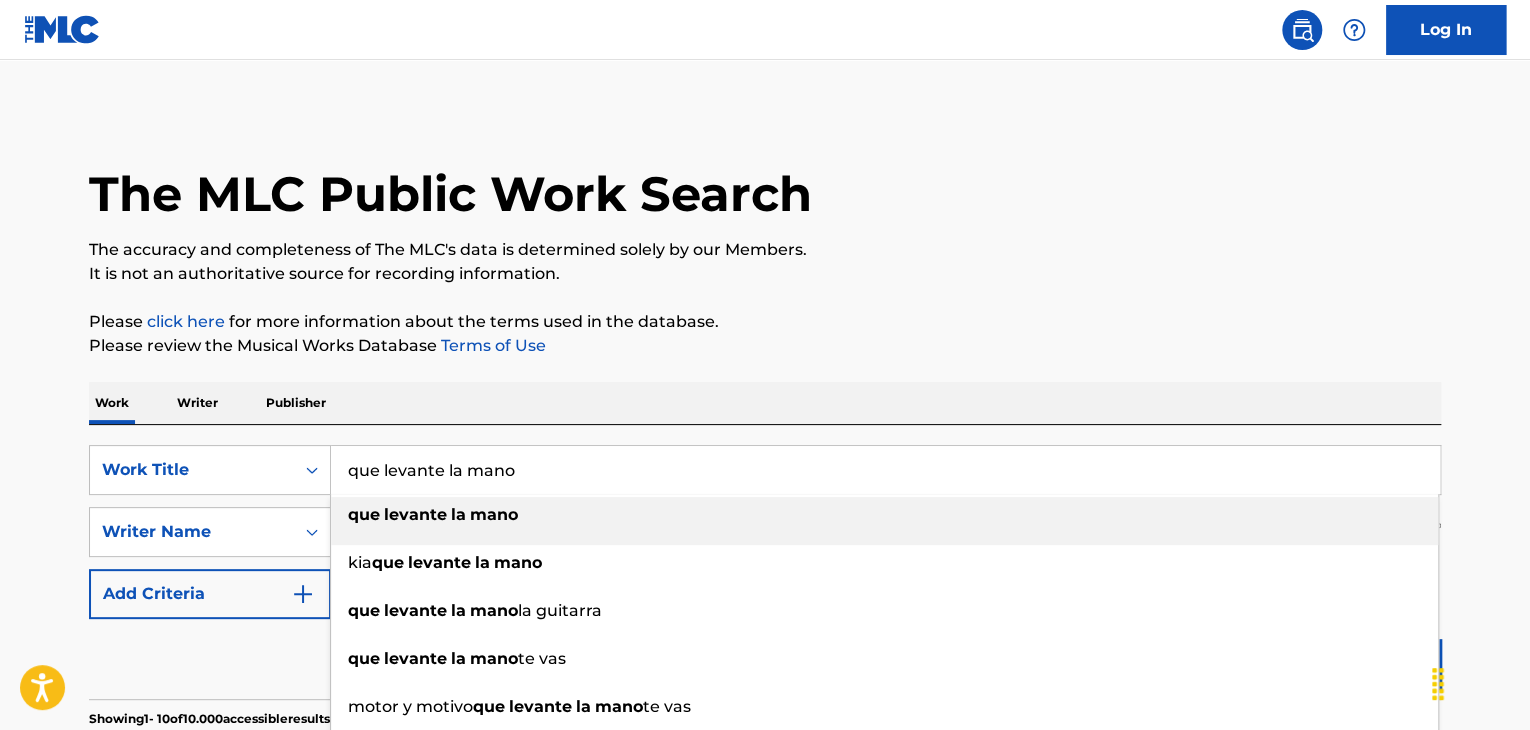 type on "que levante la mano" 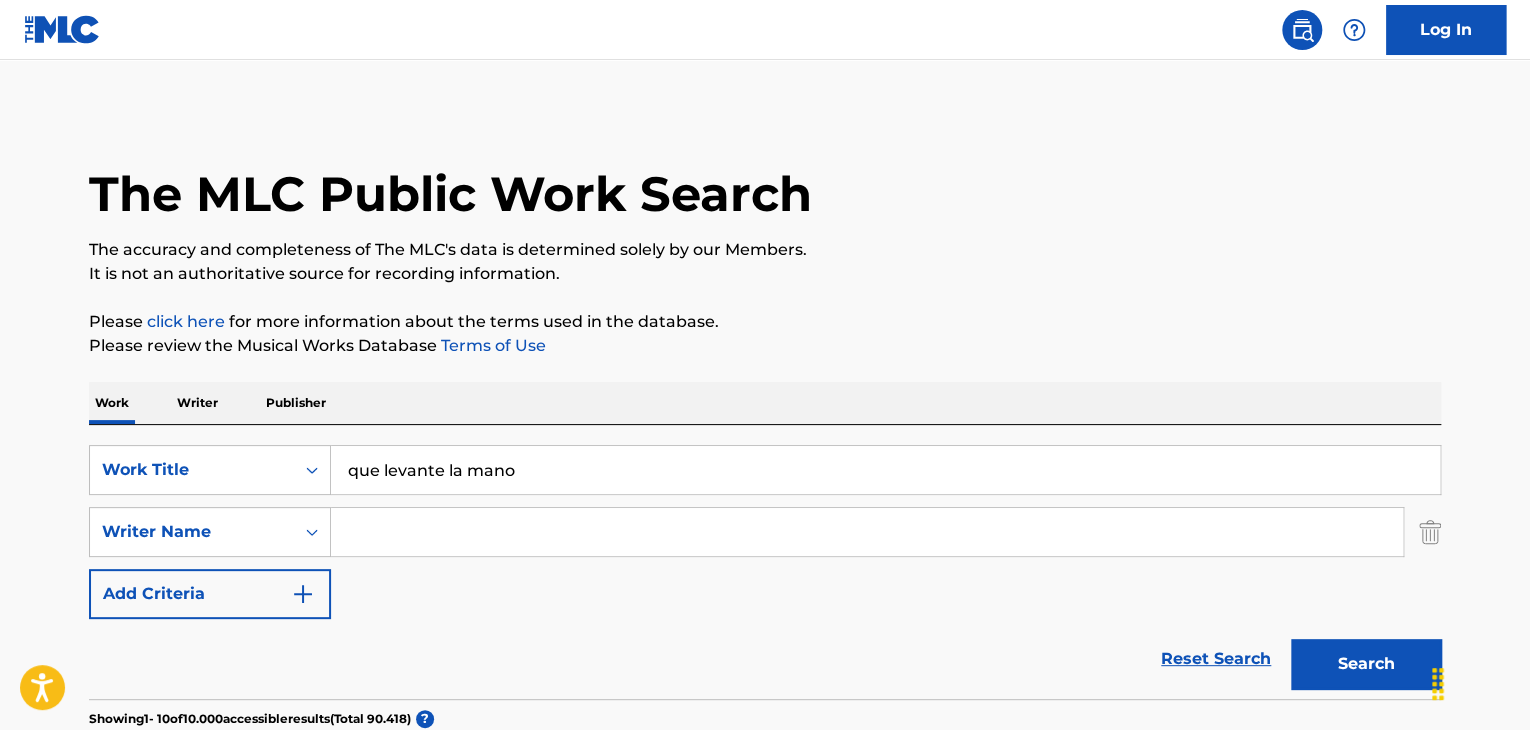 click on "SearchWithCriteria78313750-6739-493b-84ad-8923ae7e9d50 Work Title que levante la mano SearchWithCriteria480f2a2d-872d-4e6d-98df-19effa20b8d1 Writer Name Add Criteria Reset Search Search" at bounding box center [765, 562] 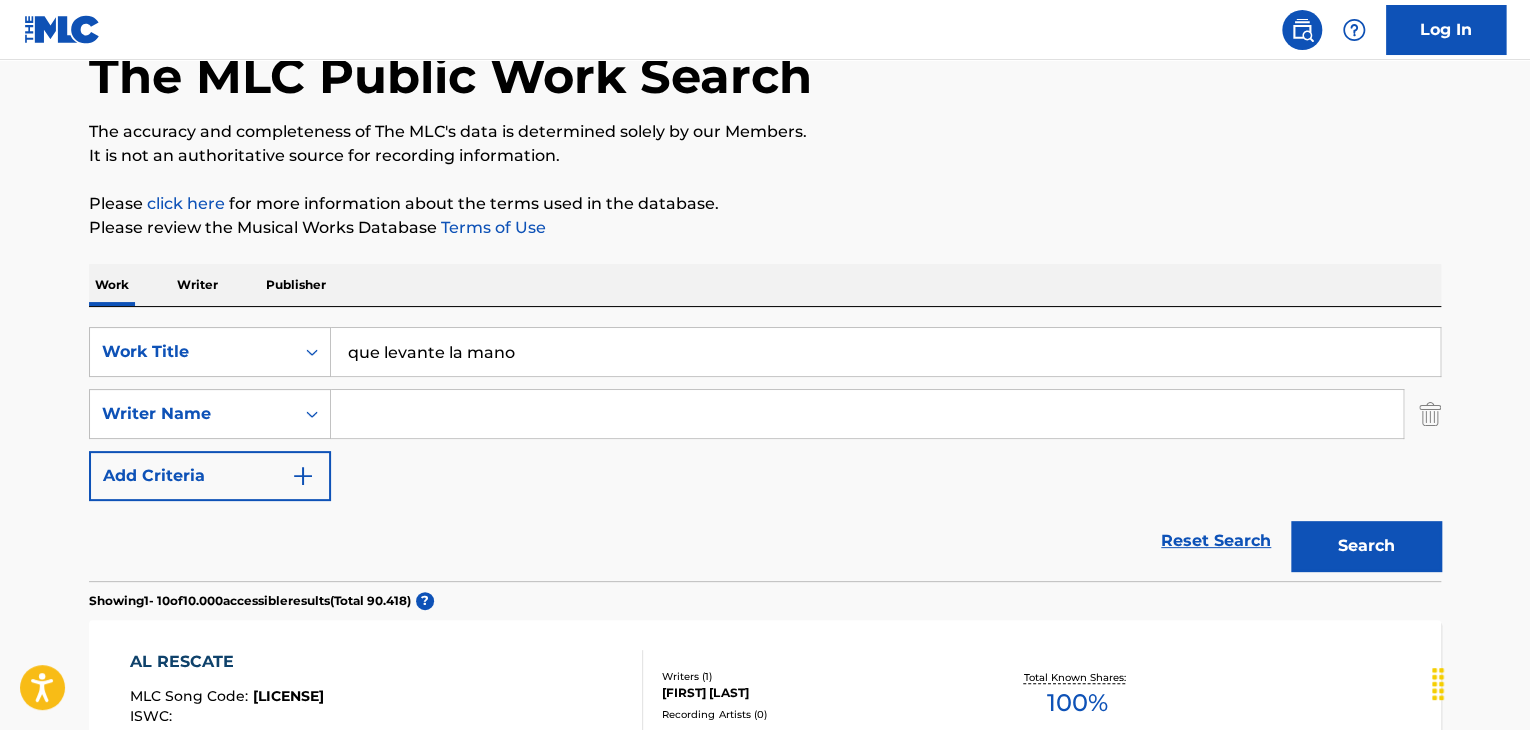 scroll, scrollTop: 175, scrollLeft: 0, axis: vertical 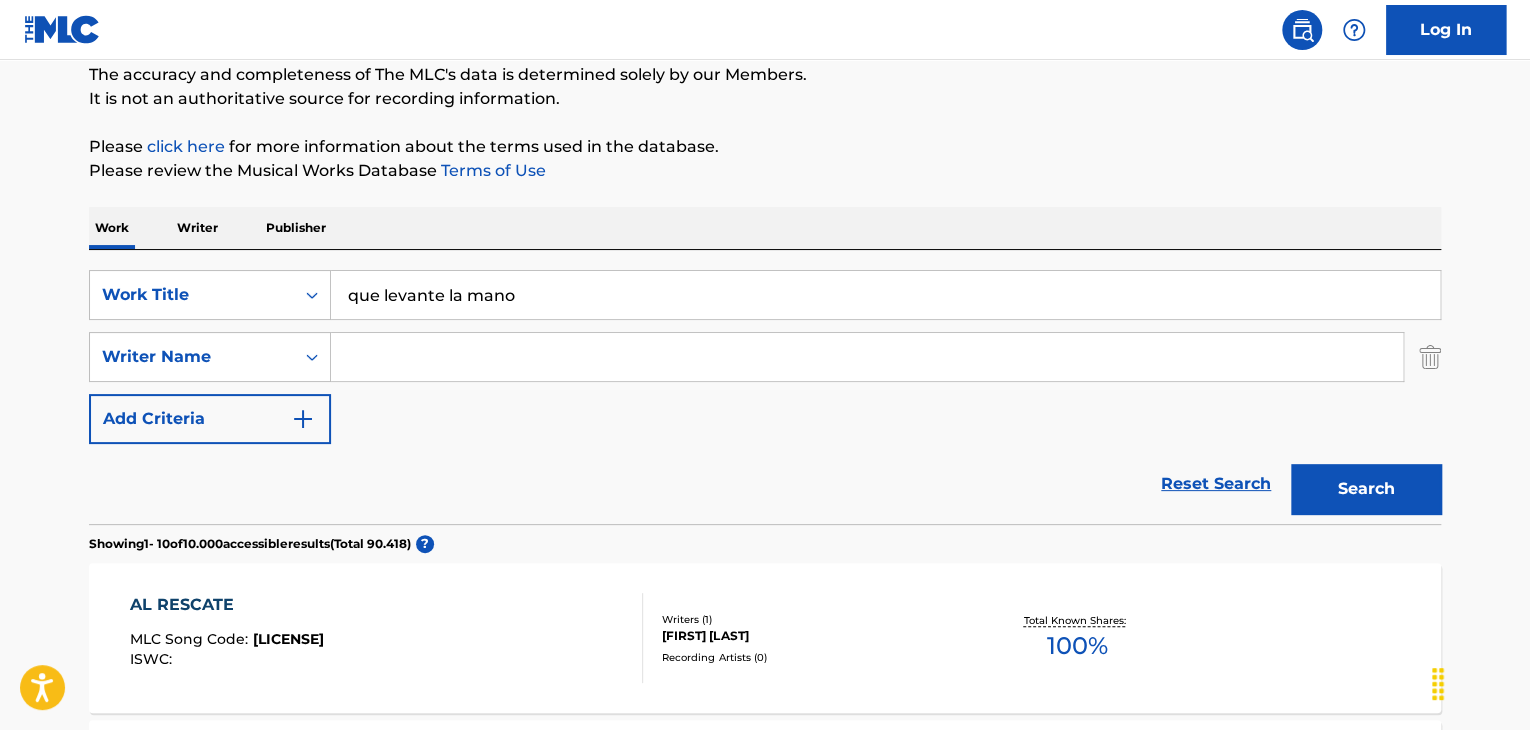 click at bounding box center [867, 357] 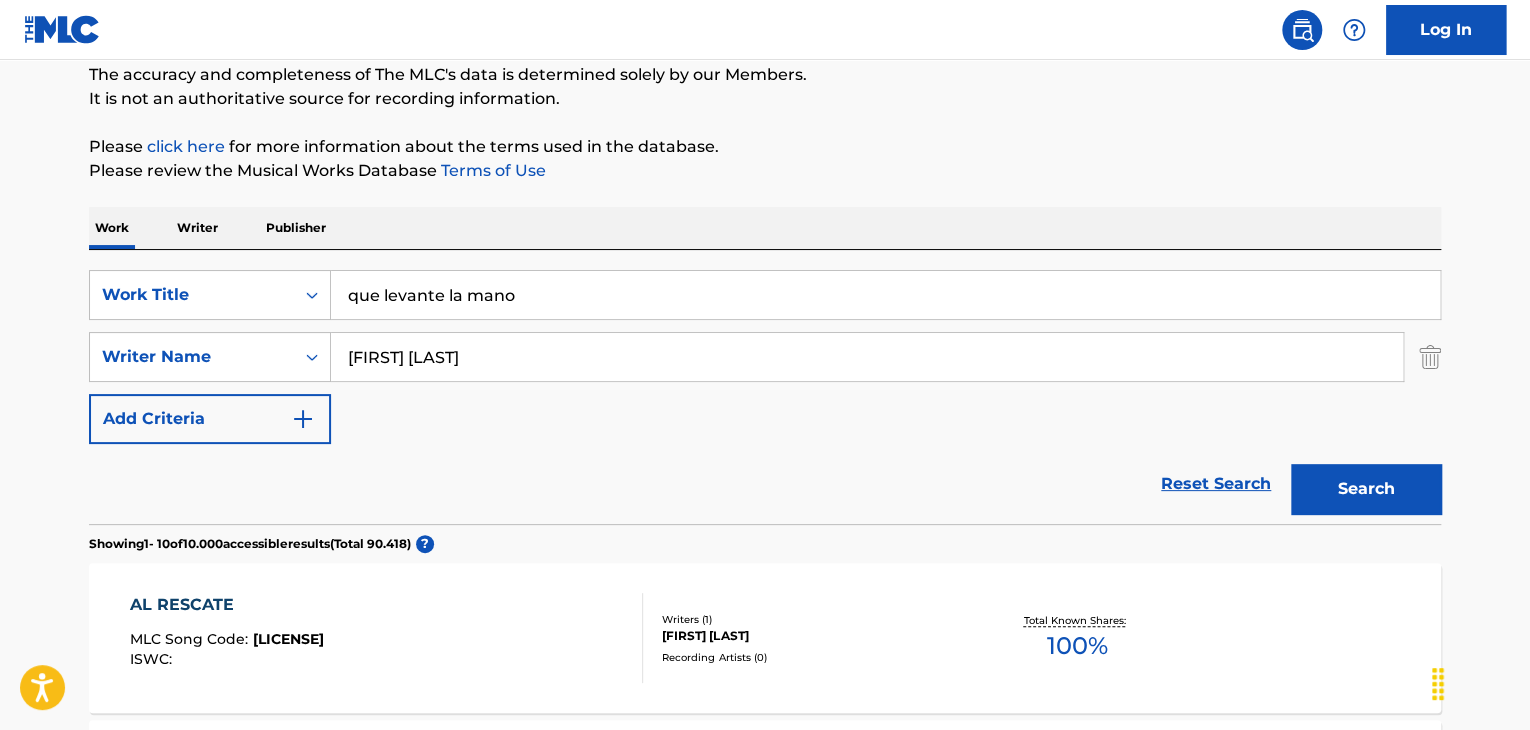 click on "Search" at bounding box center [1366, 489] 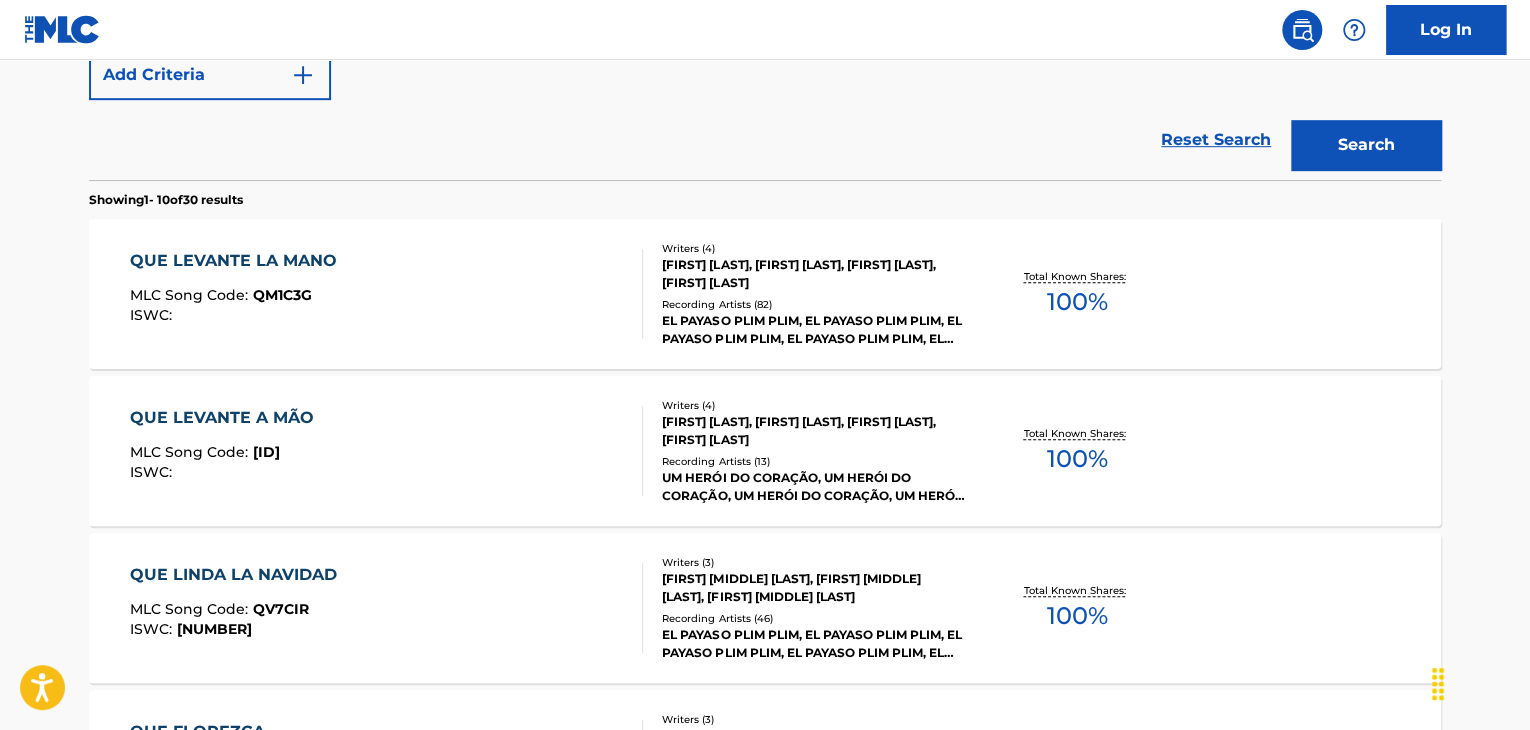 scroll, scrollTop: 524, scrollLeft: 0, axis: vertical 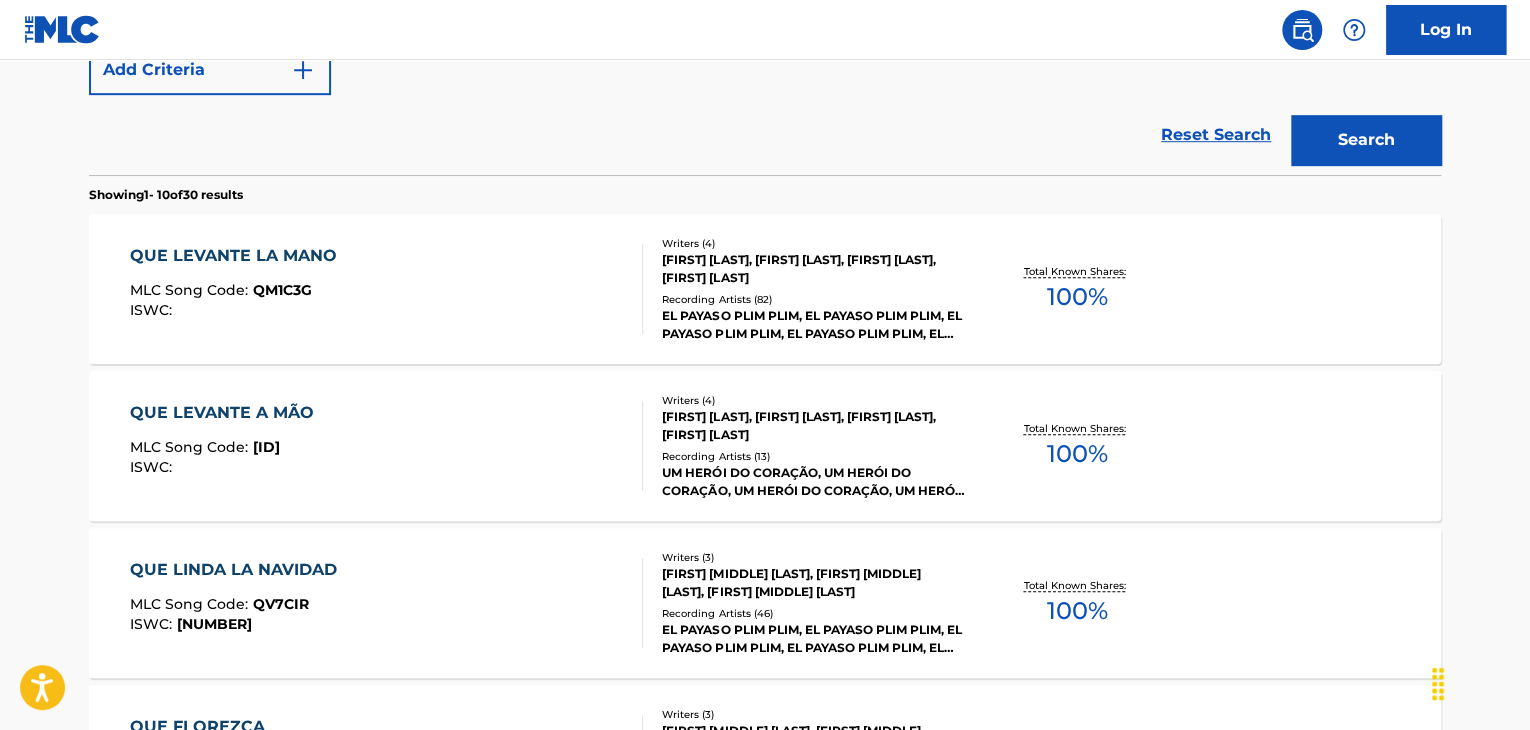 click on "QUE LEVANTE LA MANO MLC Song Code : QM1C3G ISWC :" at bounding box center [387, 289] 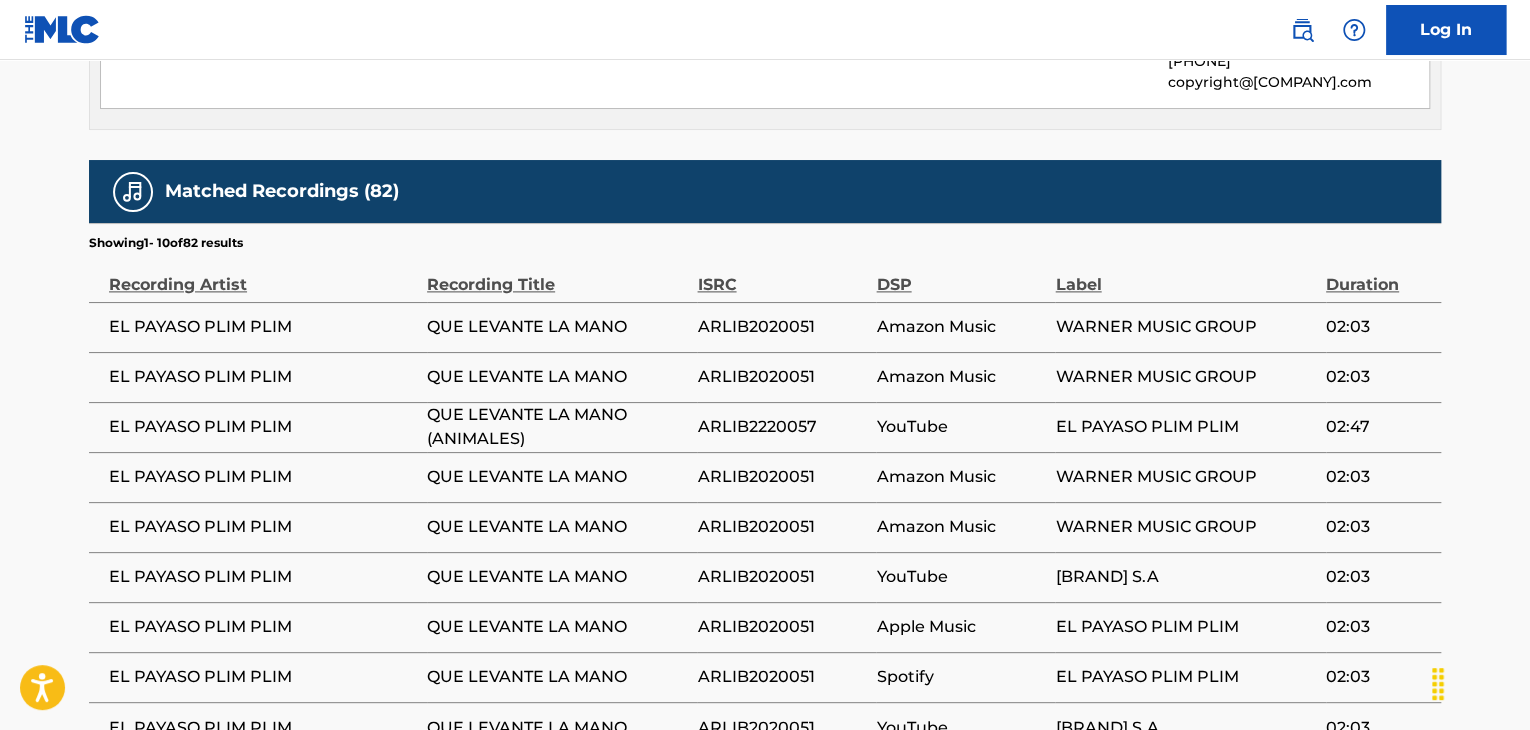 scroll, scrollTop: 1208, scrollLeft: 0, axis: vertical 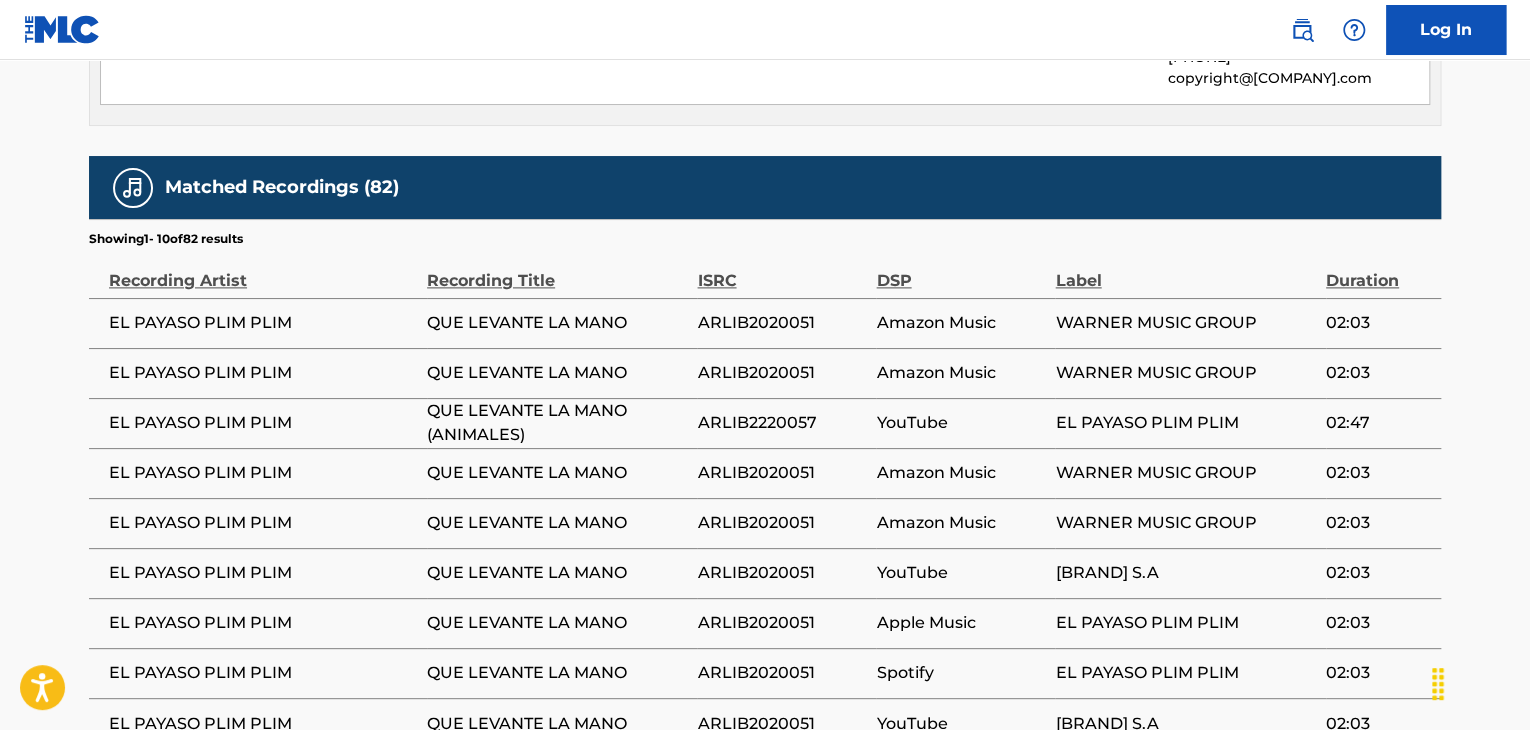 click on "QUE LEVANTE LA MANO (ANIMALES)" at bounding box center (557, 423) 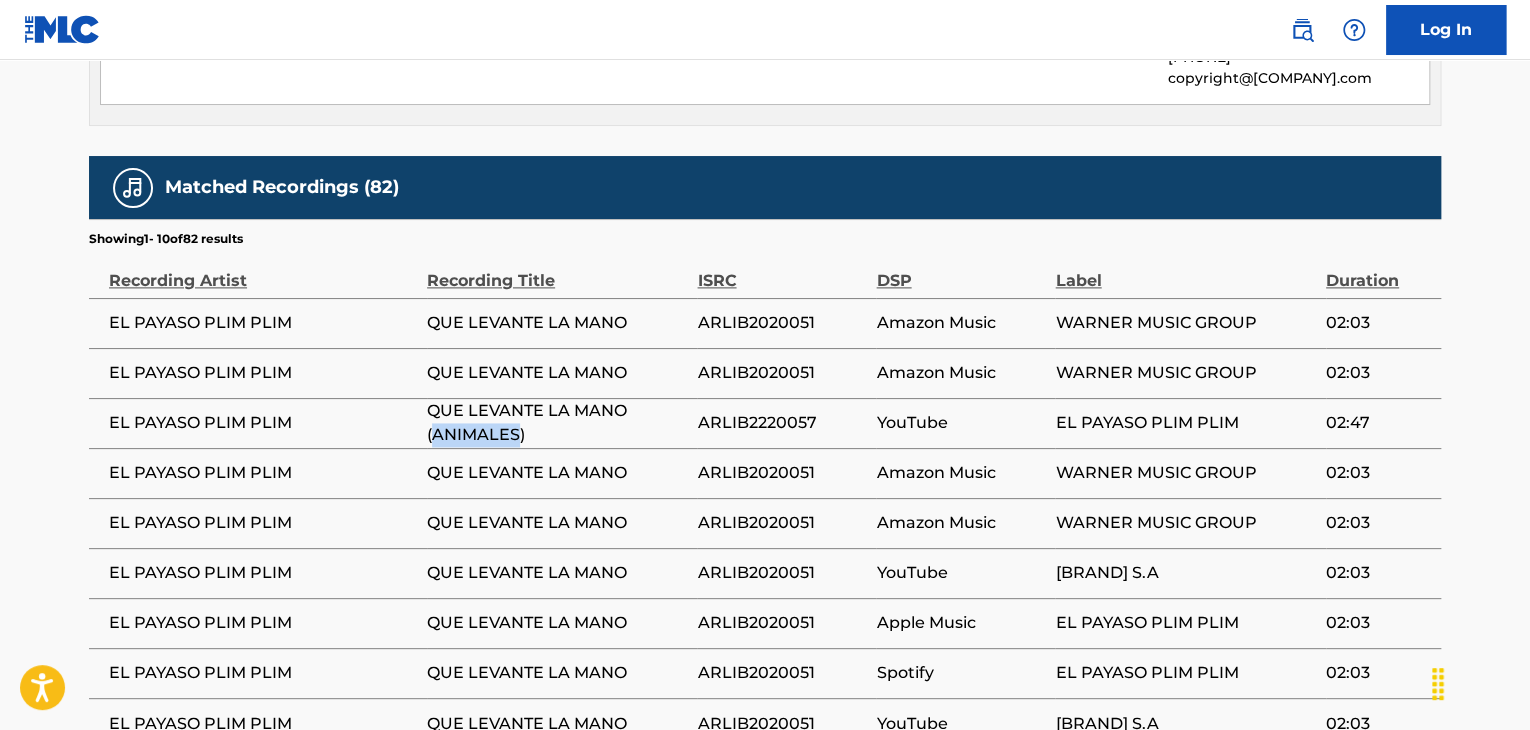 click on "QUE LEVANTE LA MANO (ANIMALES)" at bounding box center [557, 423] 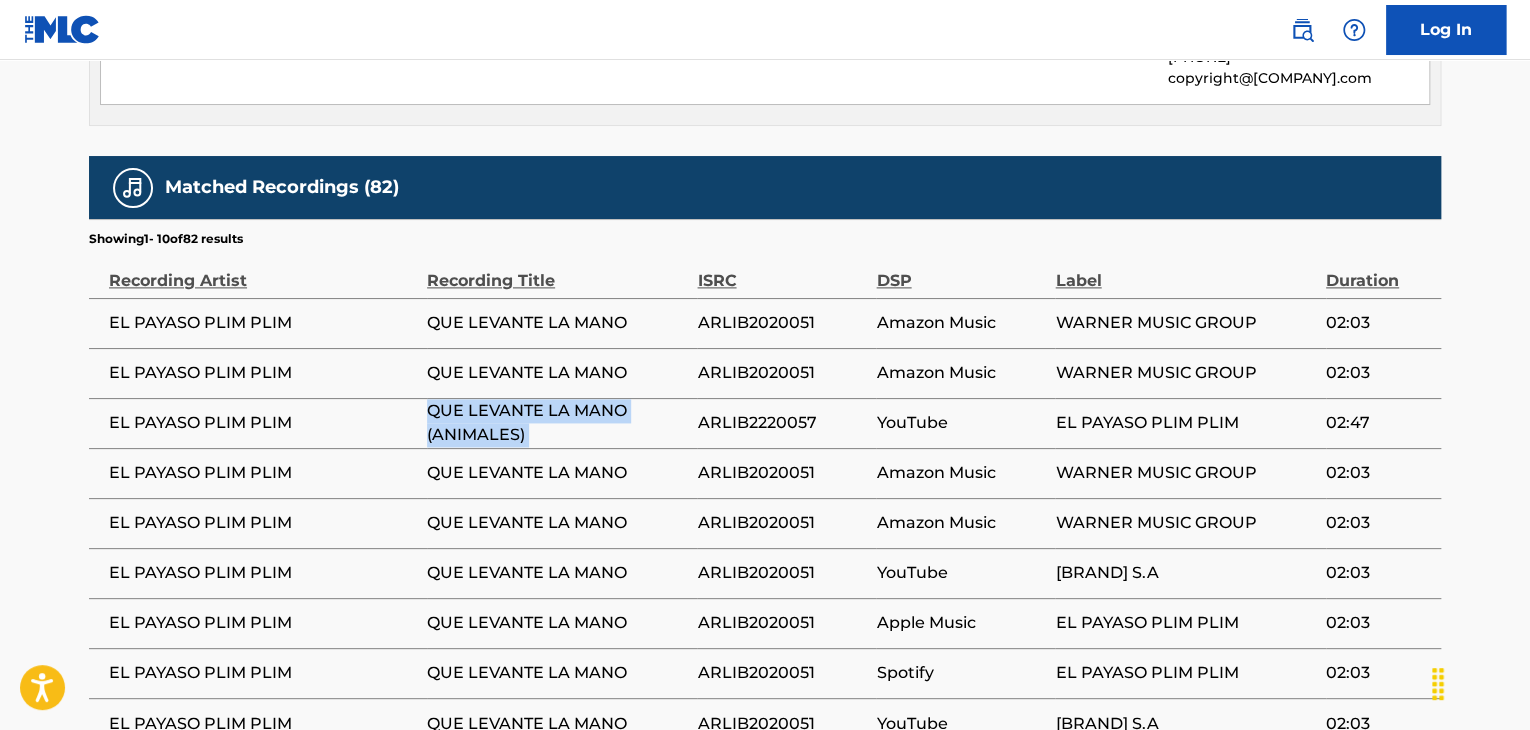 click on "QUE LEVANTE LA MANO (ANIMALES)" at bounding box center (557, 423) 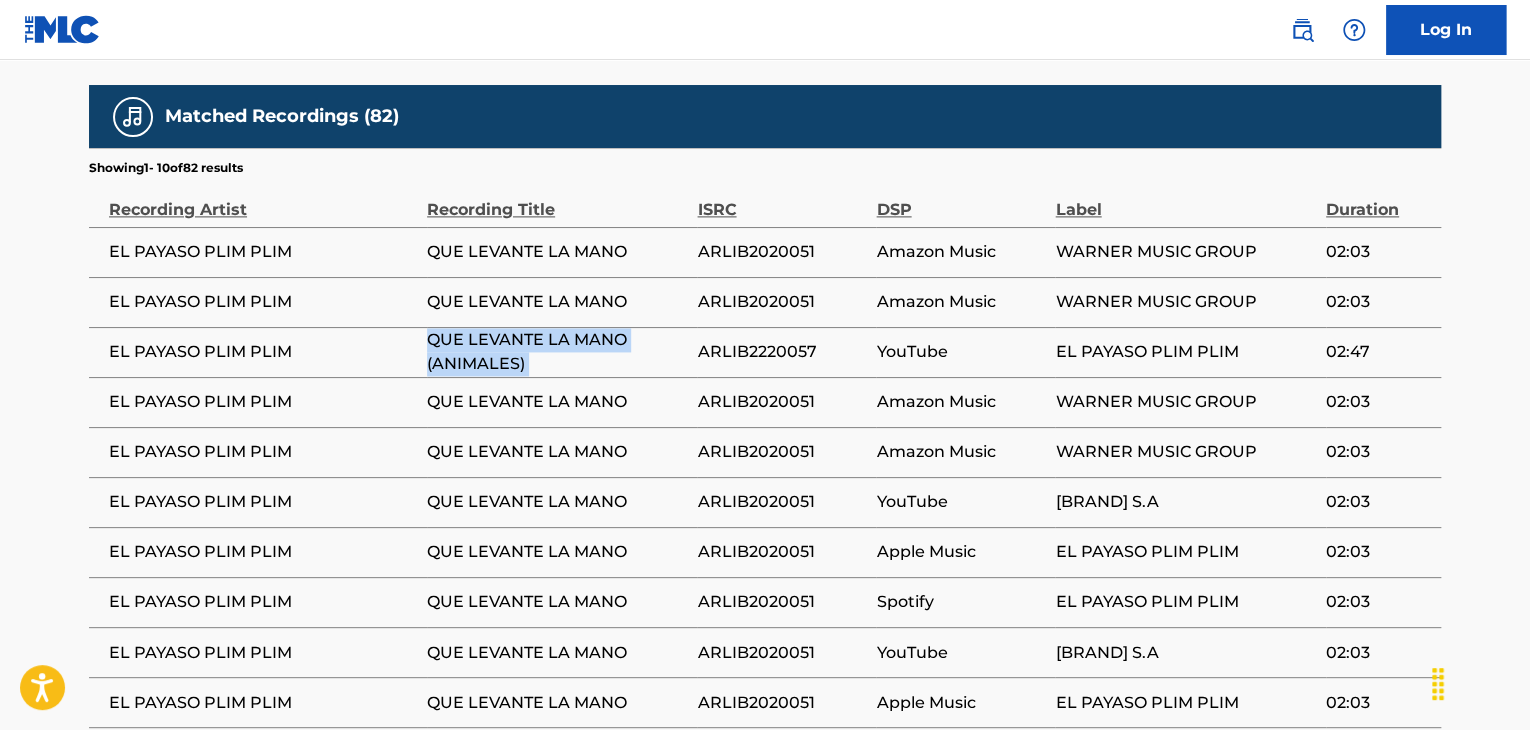 scroll, scrollTop: 1280, scrollLeft: 0, axis: vertical 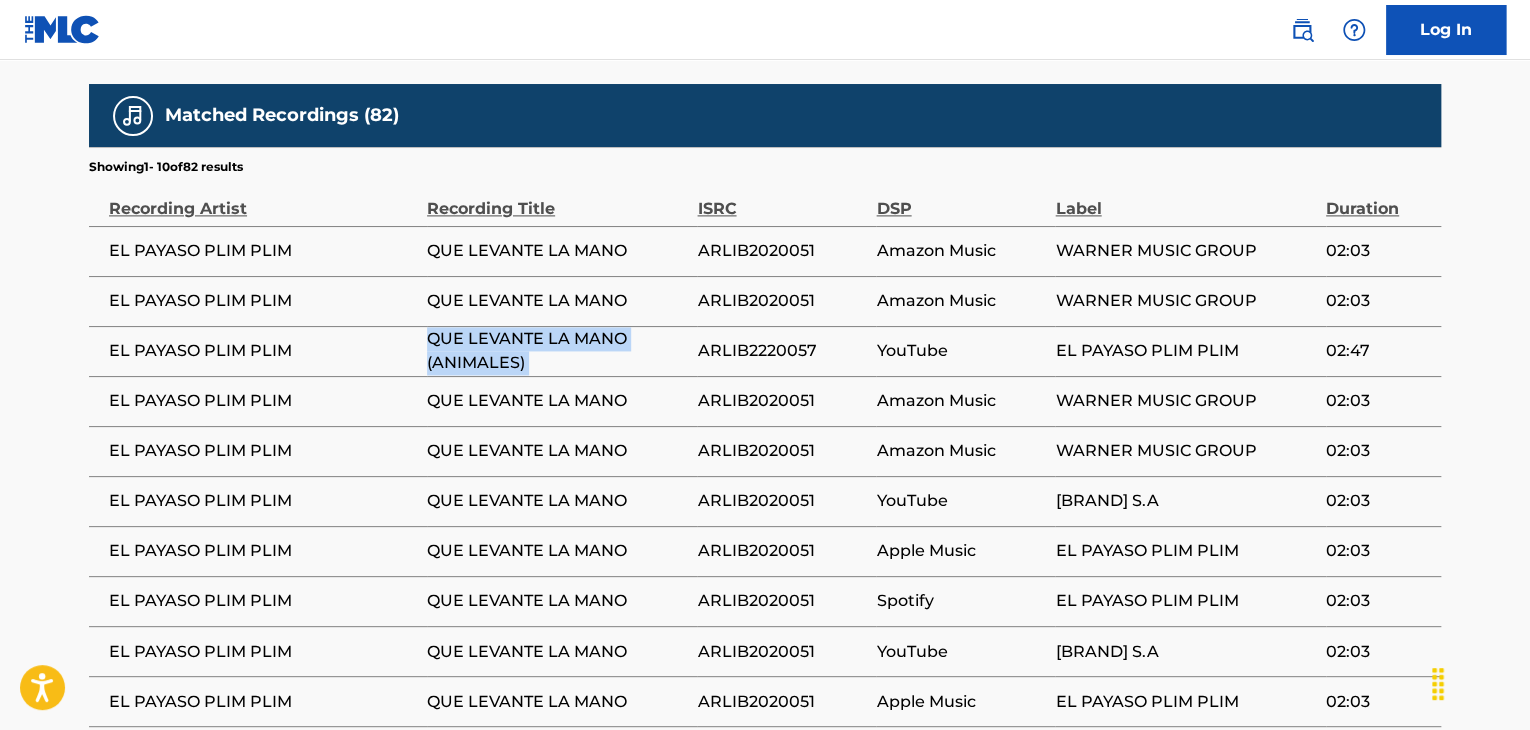 click on "QUE LEVANTE LA MANO (ANIMALES)" at bounding box center (557, 351) 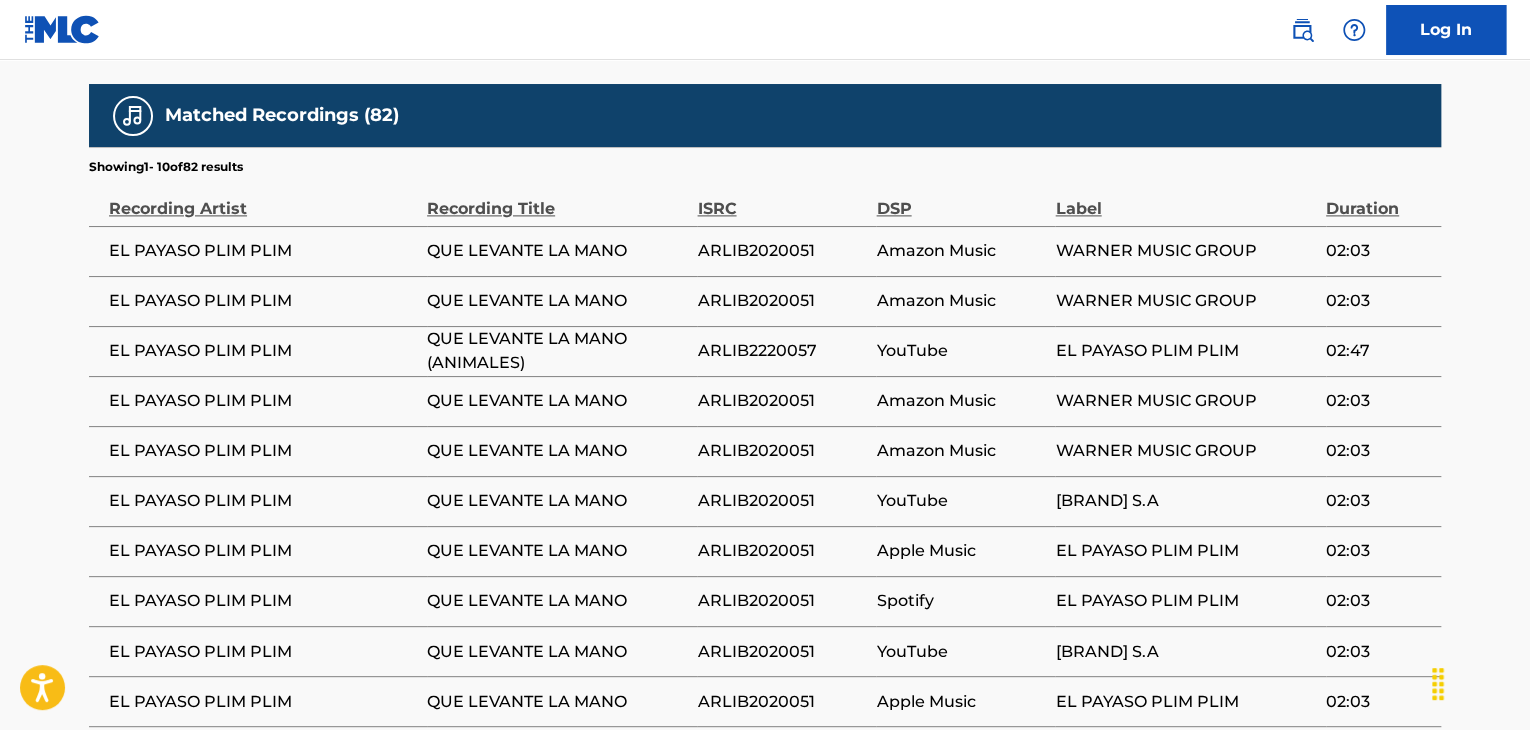 click on "QUE LEVANTE LA MANO (ANIMALES)" at bounding box center (557, 351) 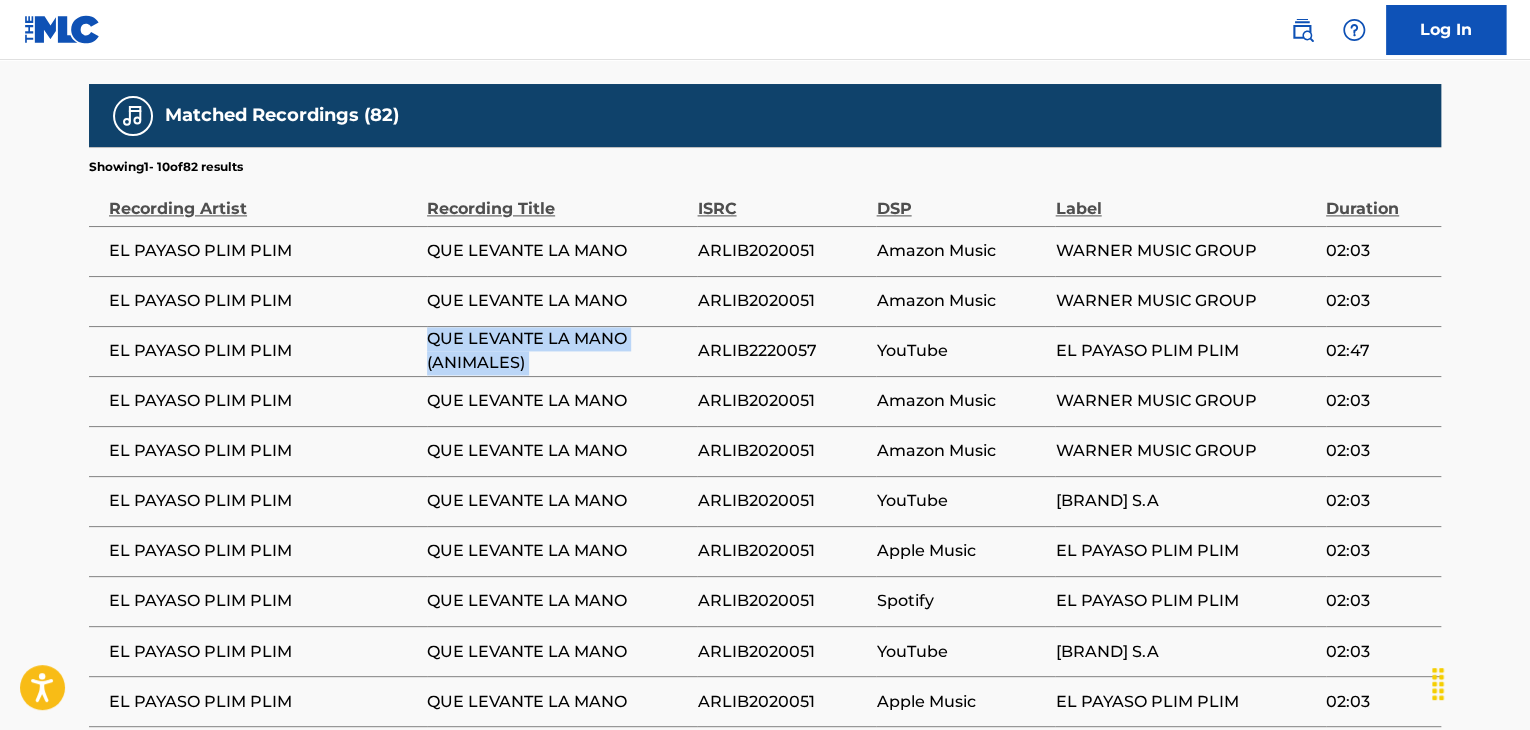 click on "QUE LEVANTE LA MANO (ANIMALES)" at bounding box center [557, 351] 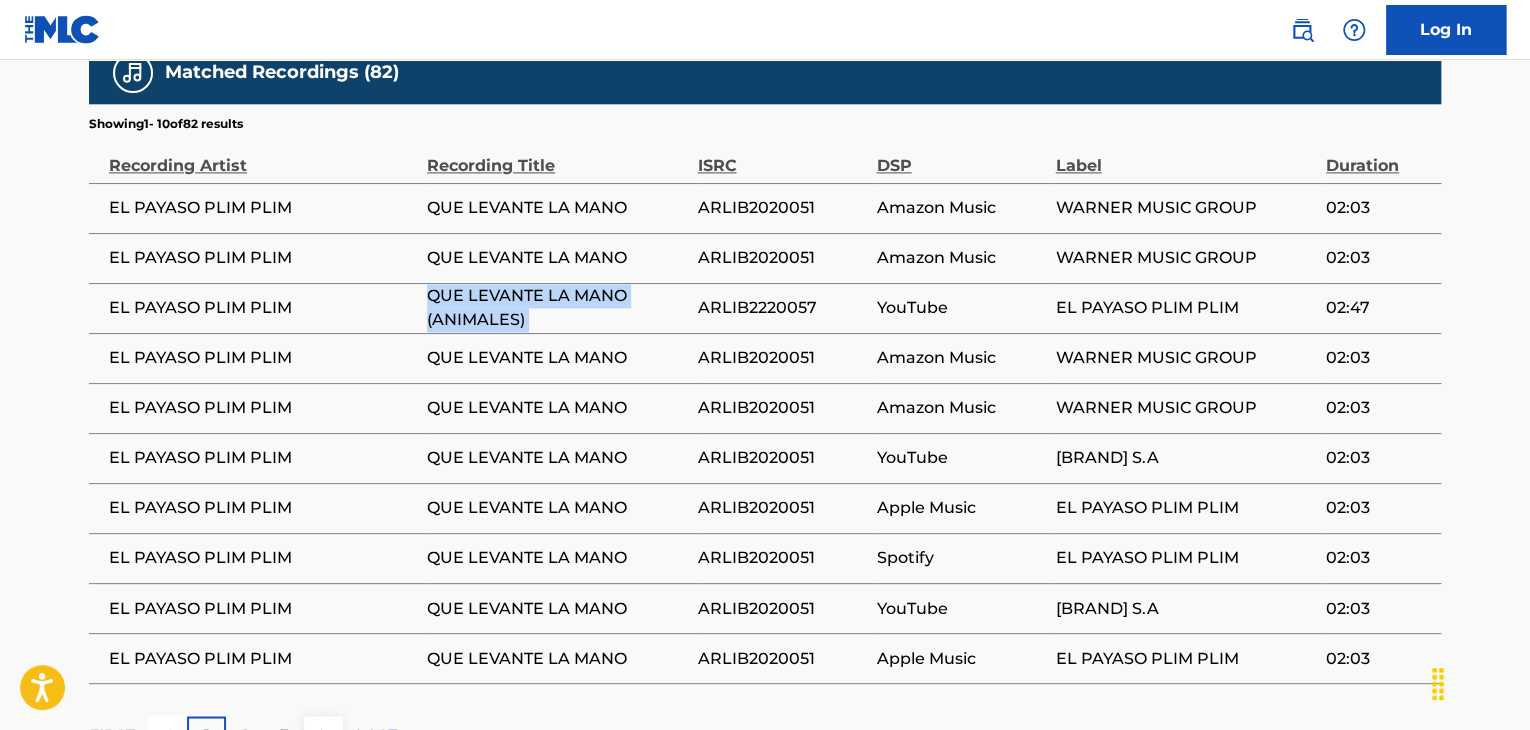 scroll, scrollTop: 1352, scrollLeft: 0, axis: vertical 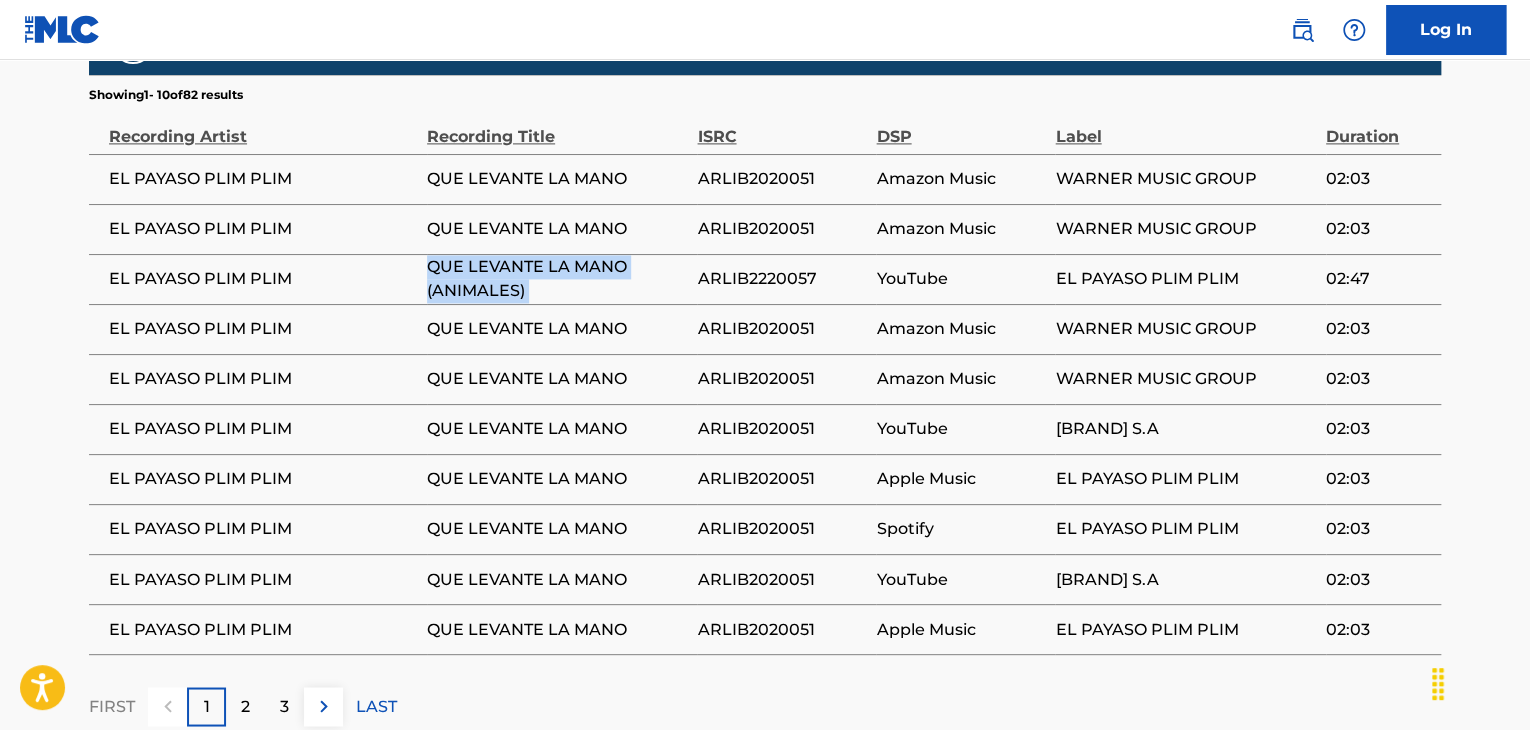 click on "QUE LEVANTE LA MANO (ANIMALES)" at bounding box center (557, 279) 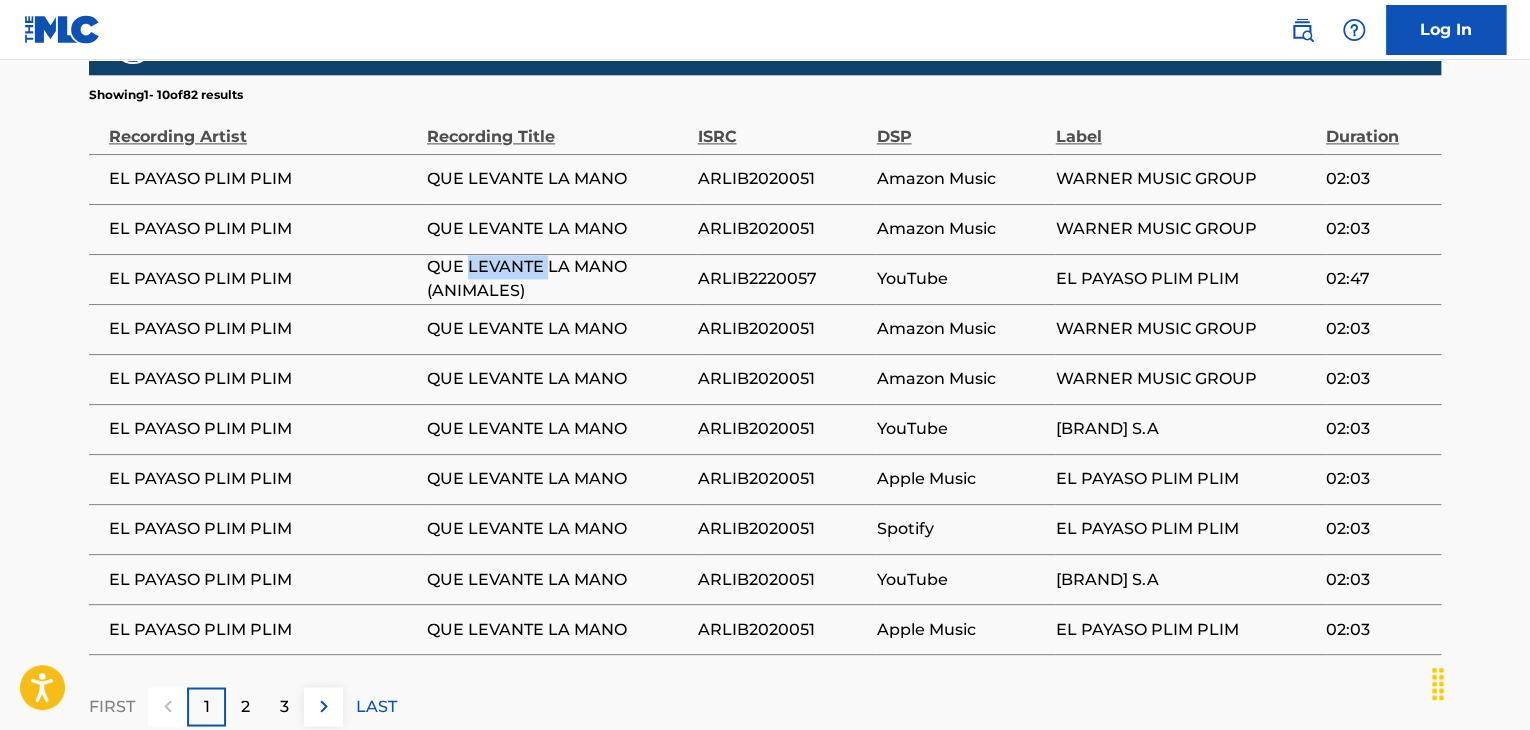 click on "QUE LEVANTE LA MANO (ANIMALES)" at bounding box center [557, 279] 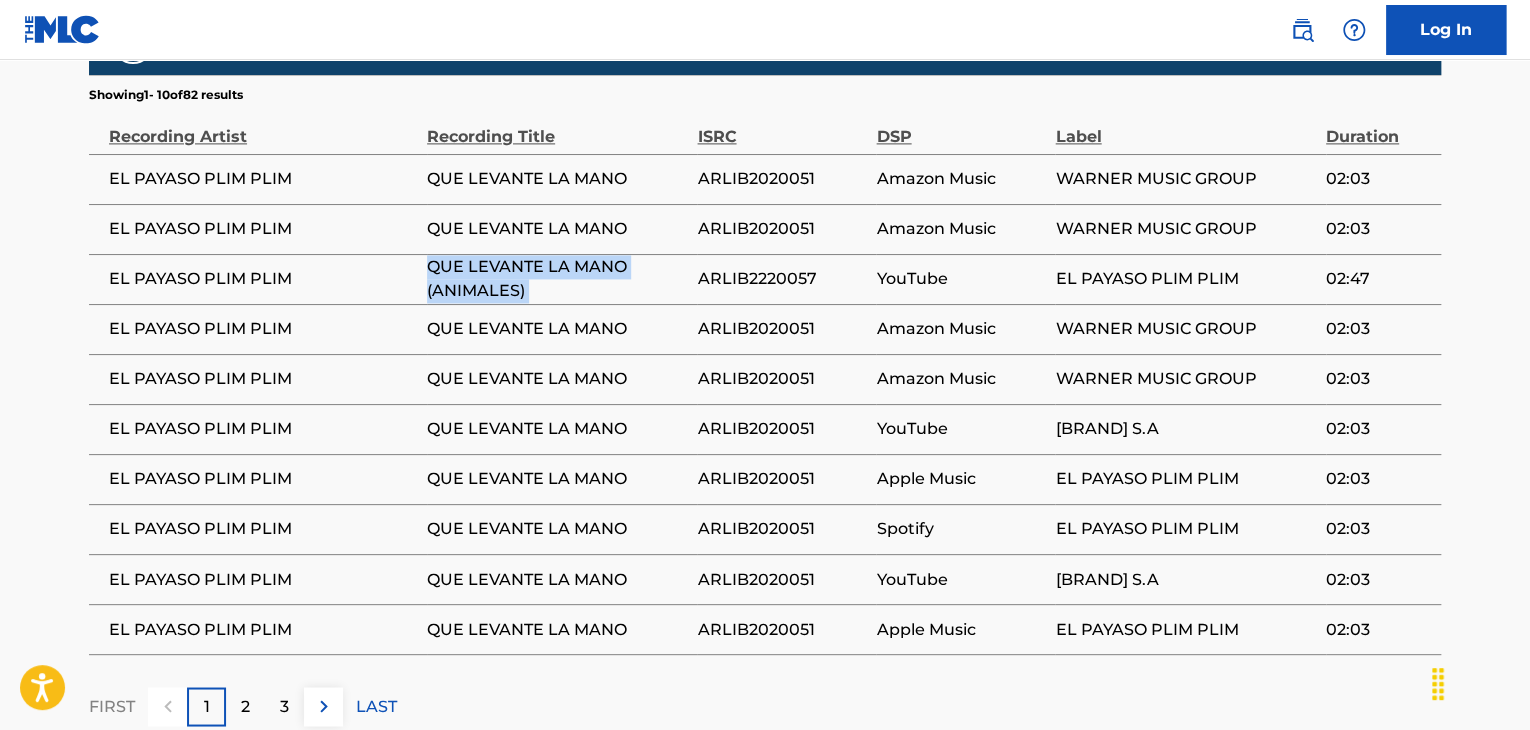 click on "QUE LEVANTE LA MANO (ANIMALES)" at bounding box center [557, 279] 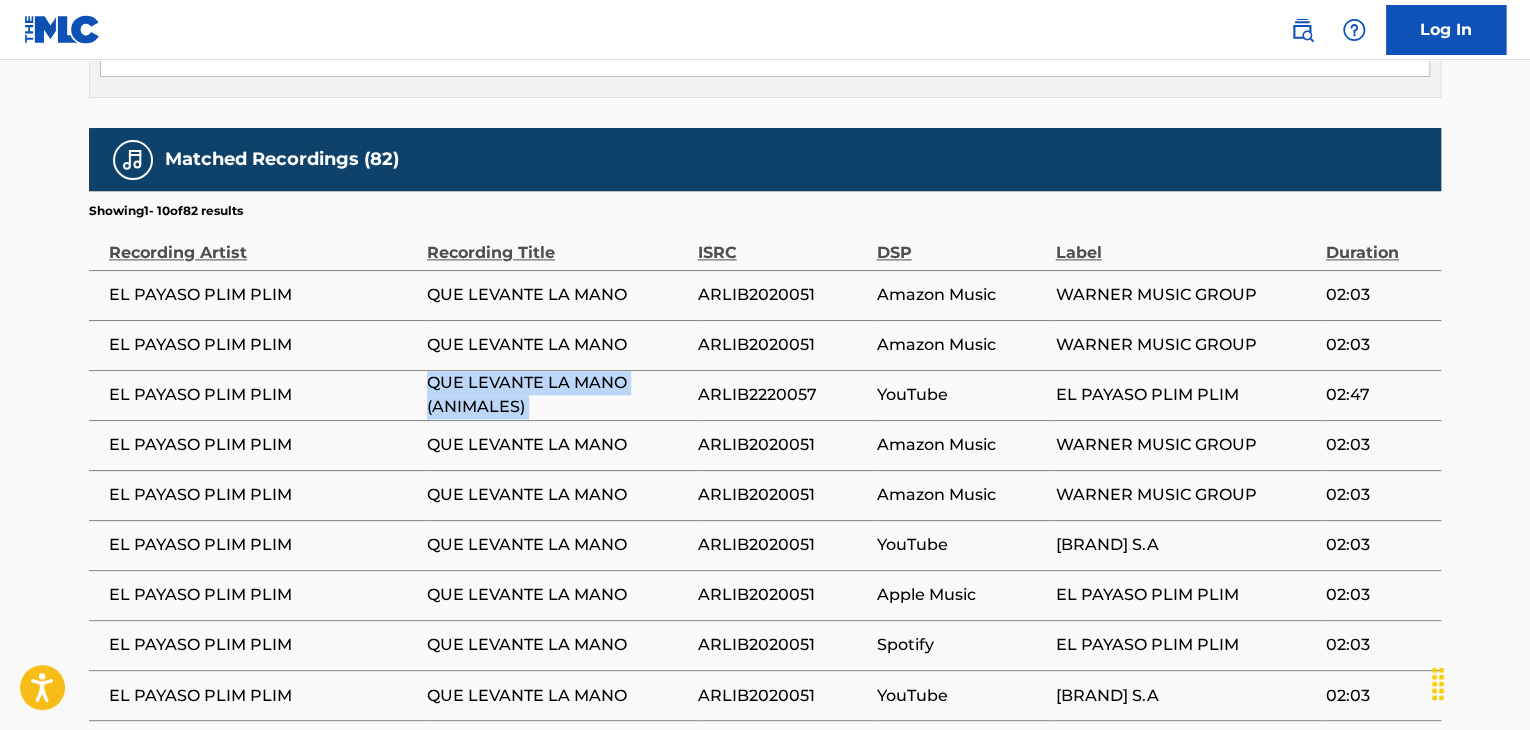 scroll, scrollTop: 1248, scrollLeft: 0, axis: vertical 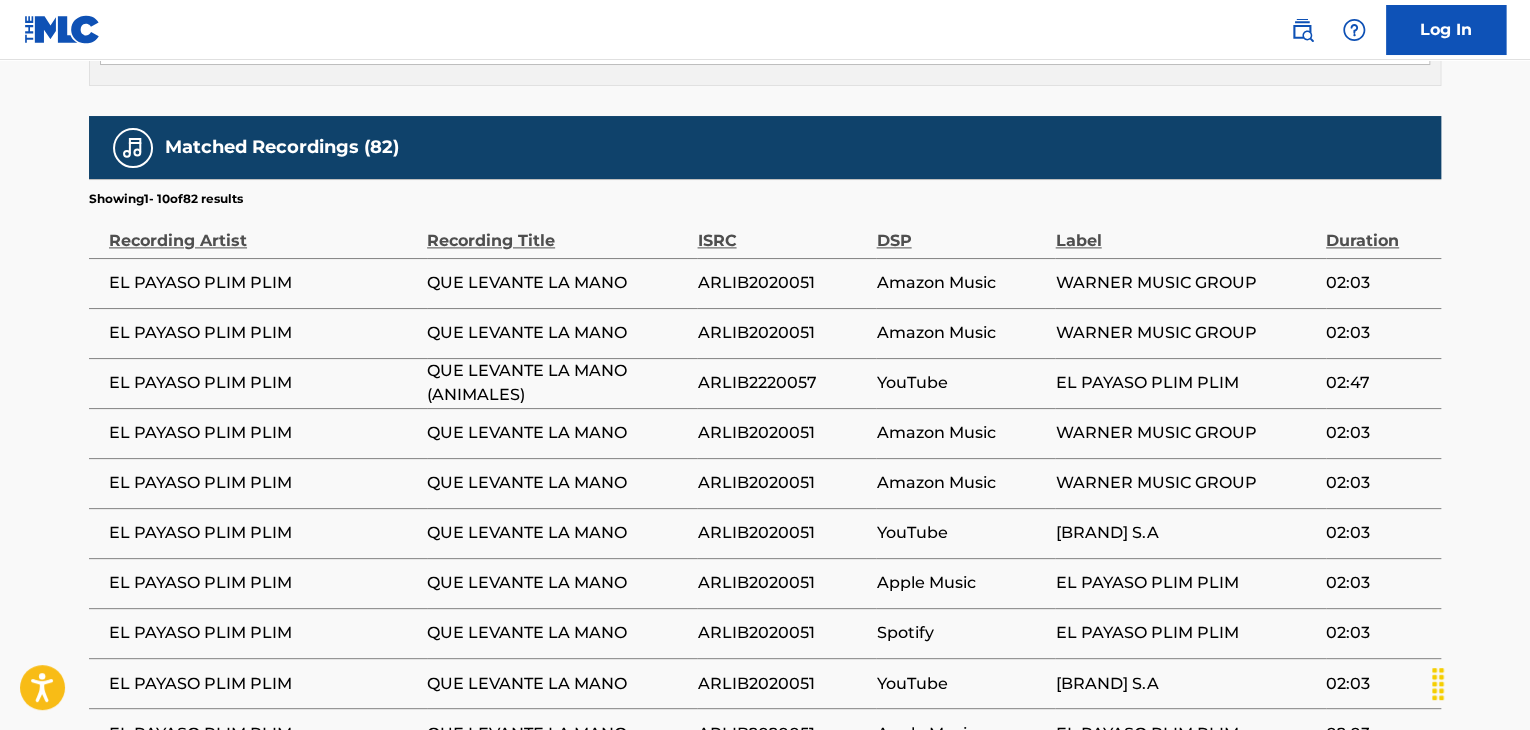 click on "ARLIB2220057" at bounding box center [781, 383] 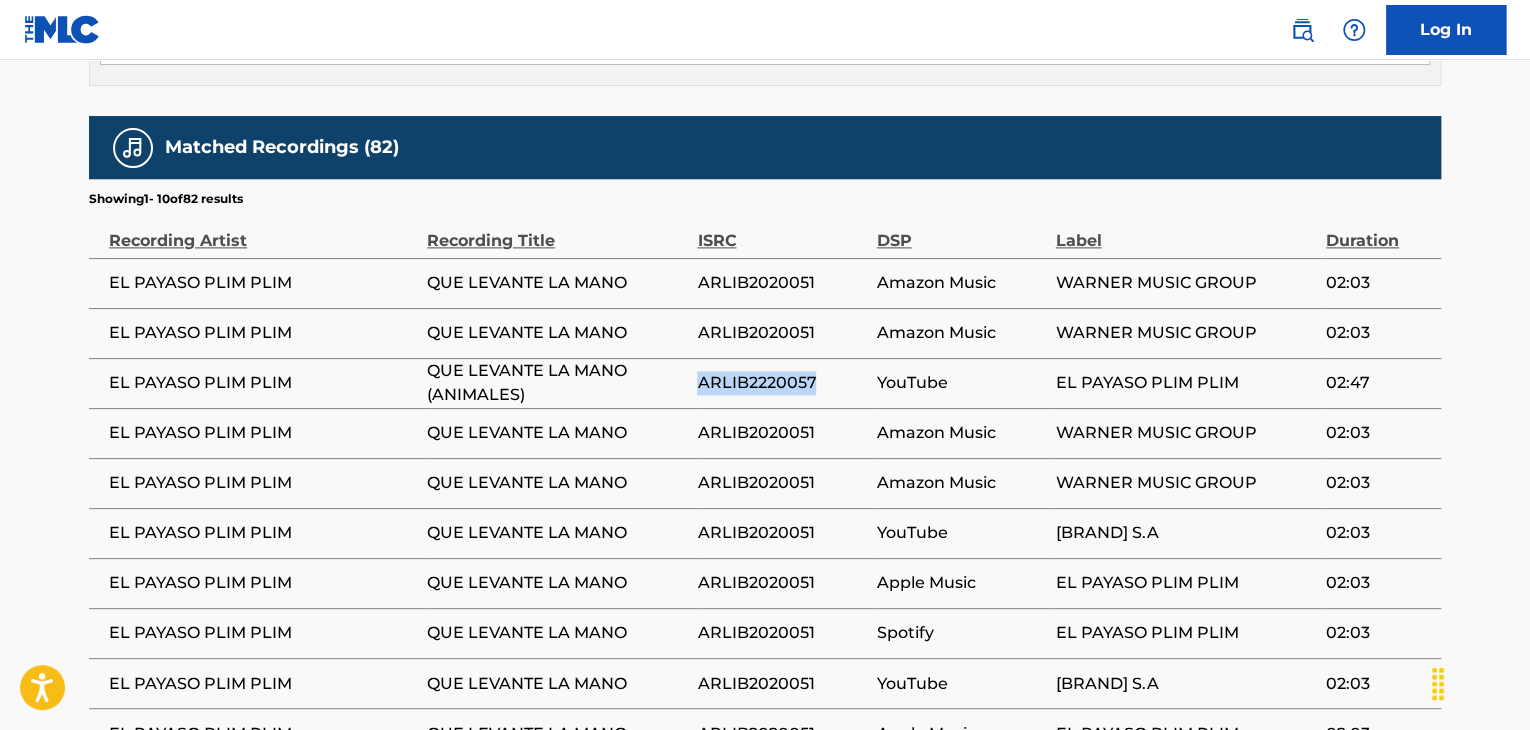 click on "ARLIB2220057" at bounding box center [781, 383] 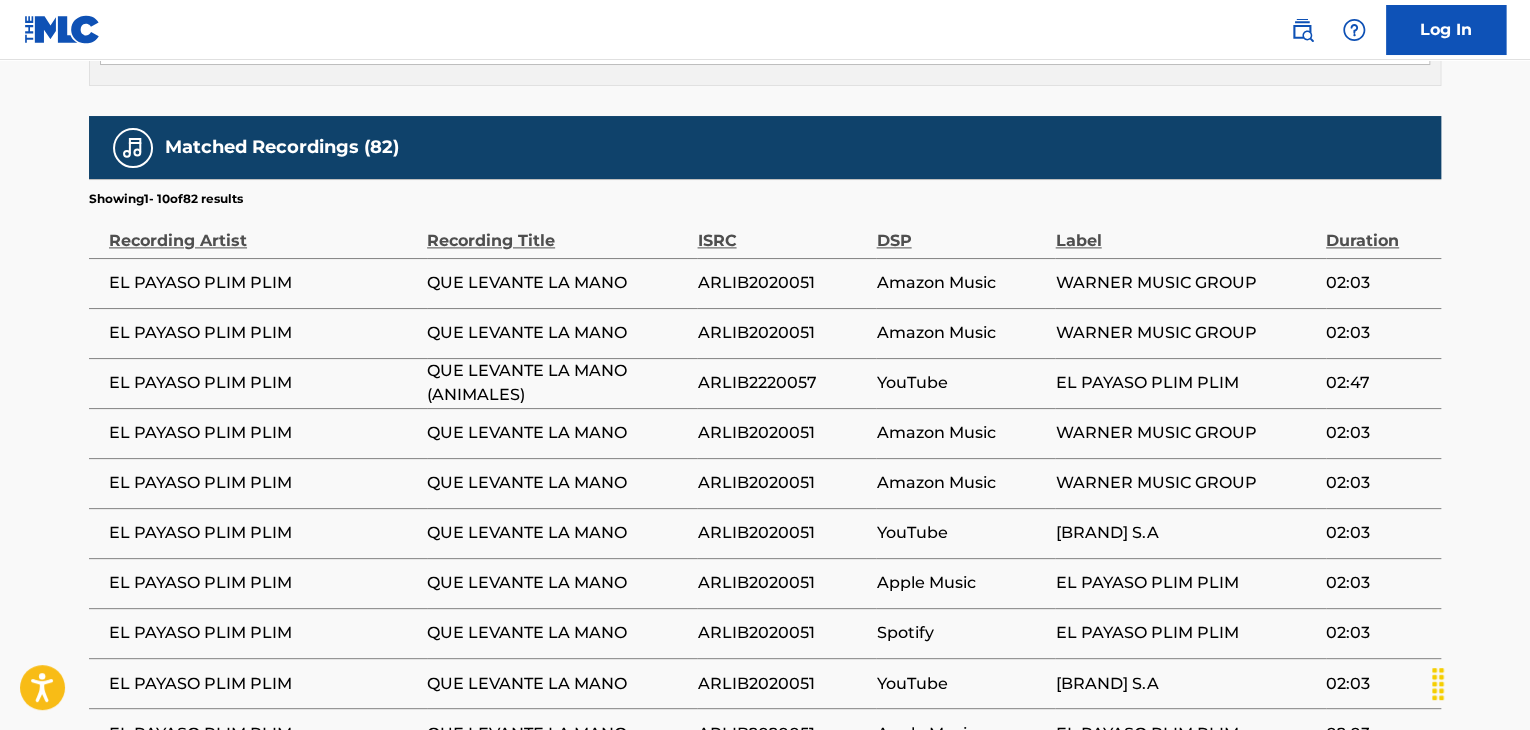 click on "ARLIB2020051" at bounding box center [781, 333] 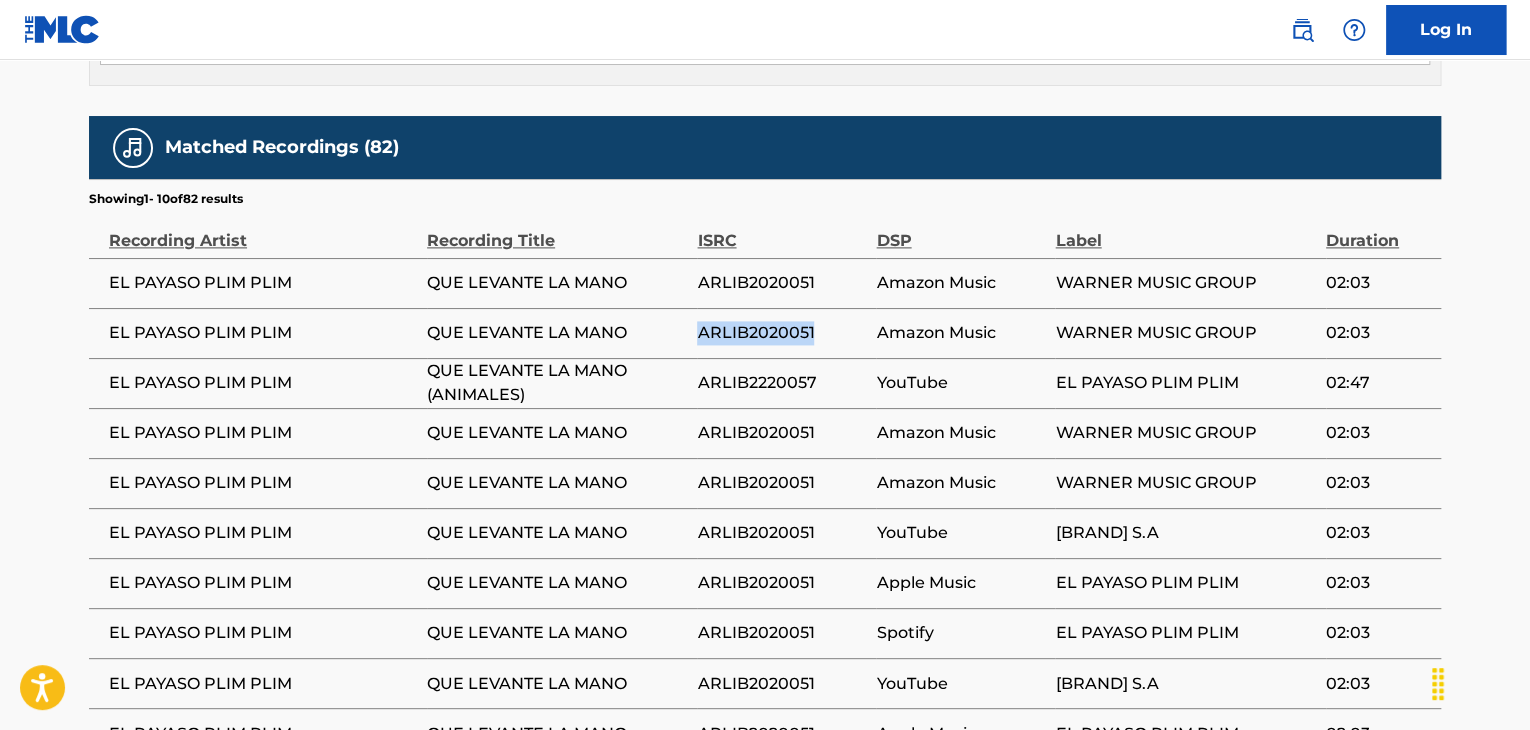 click on "ARLIB2020051" at bounding box center [781, 333] 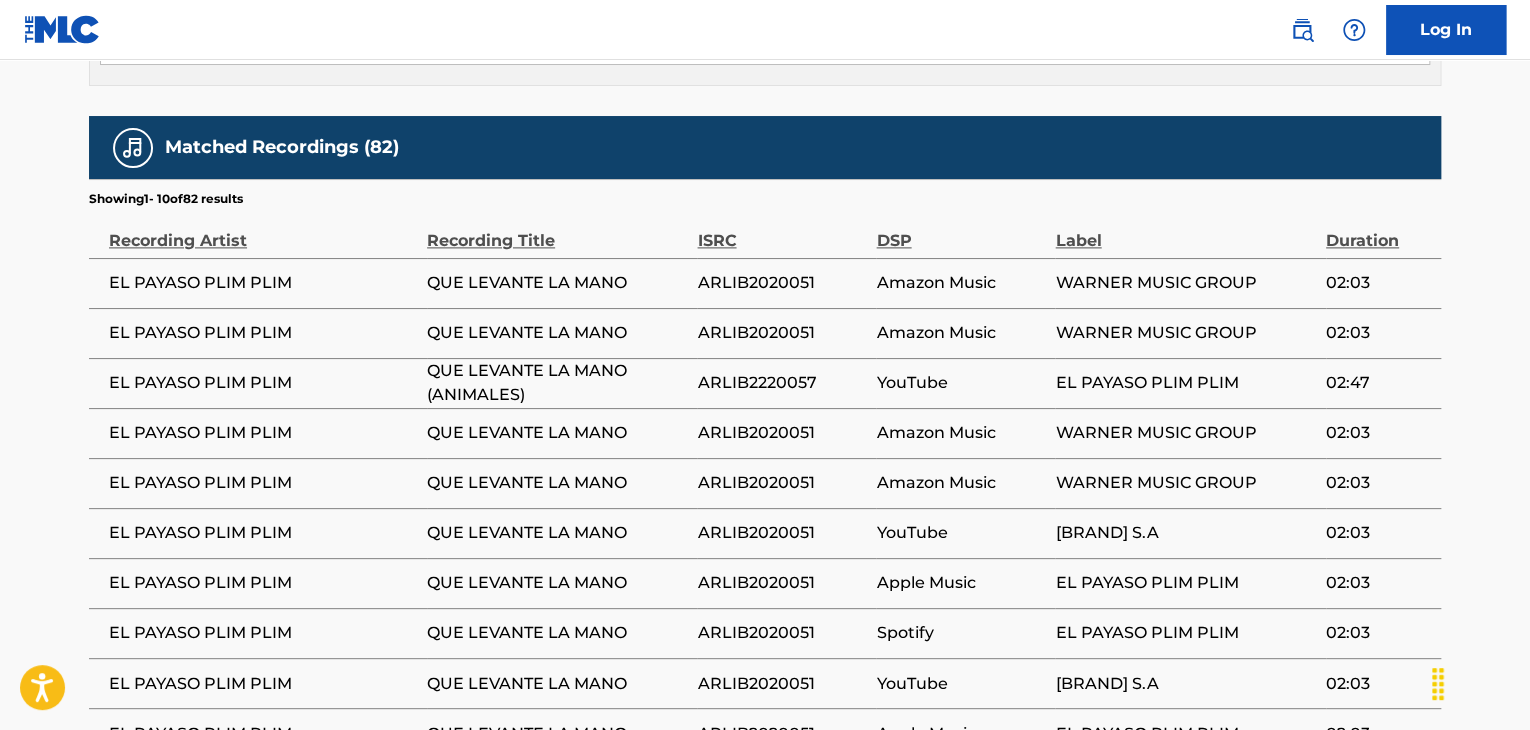 click on "ARLIB2220057" at bounding box center [781, 383] 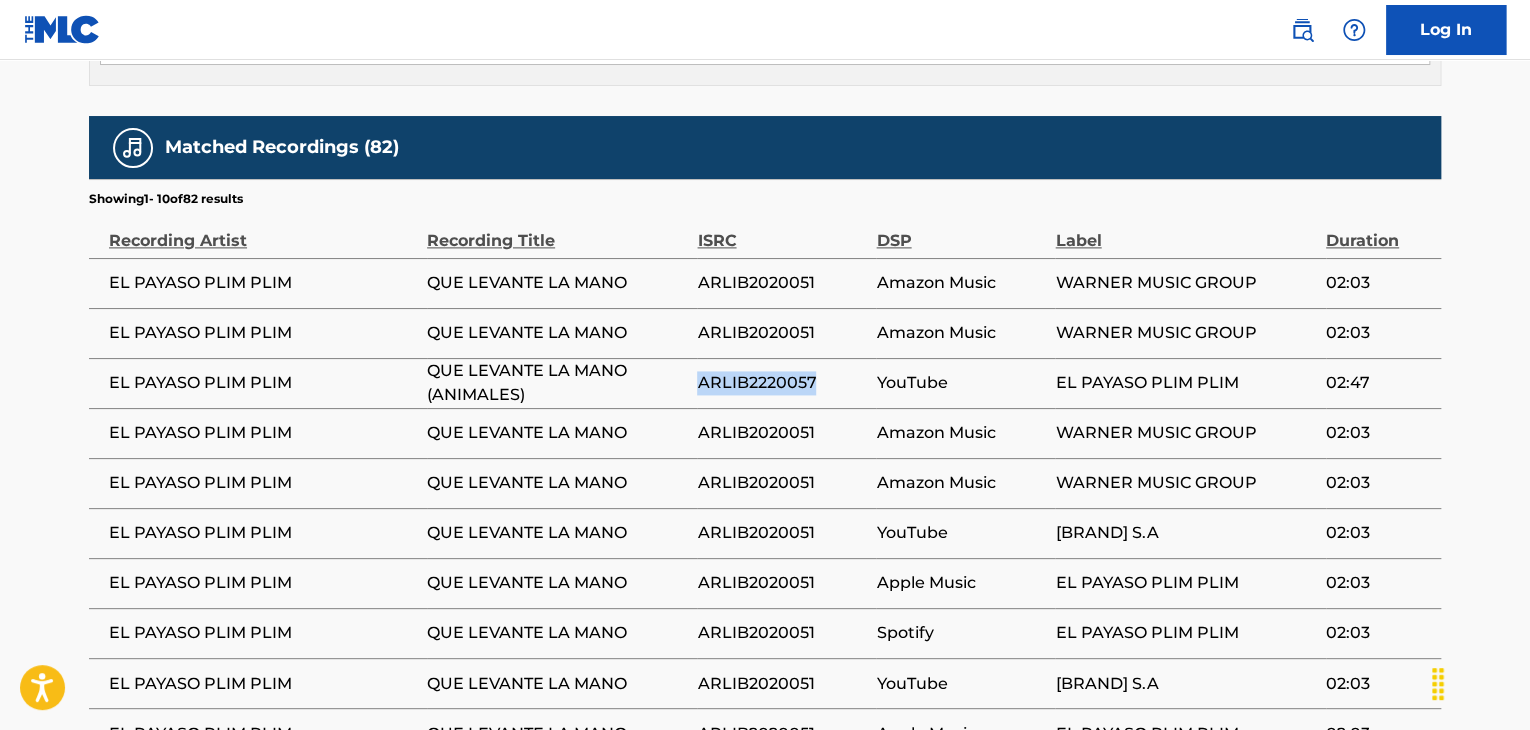 click on "ARLIB2220057" at bounding box center (781, 383) 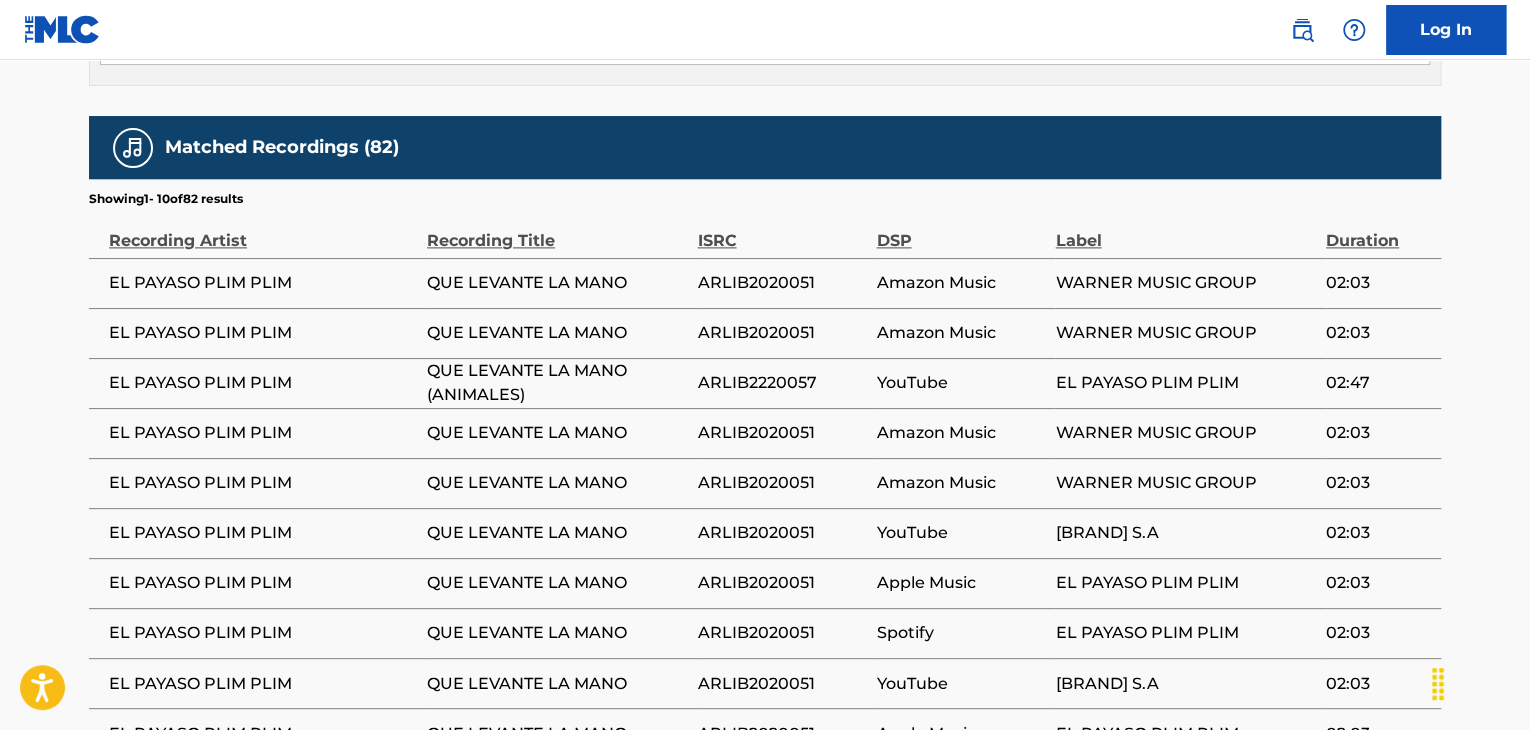 click on "ARLIB2020051" at bounding box center (781, 333) 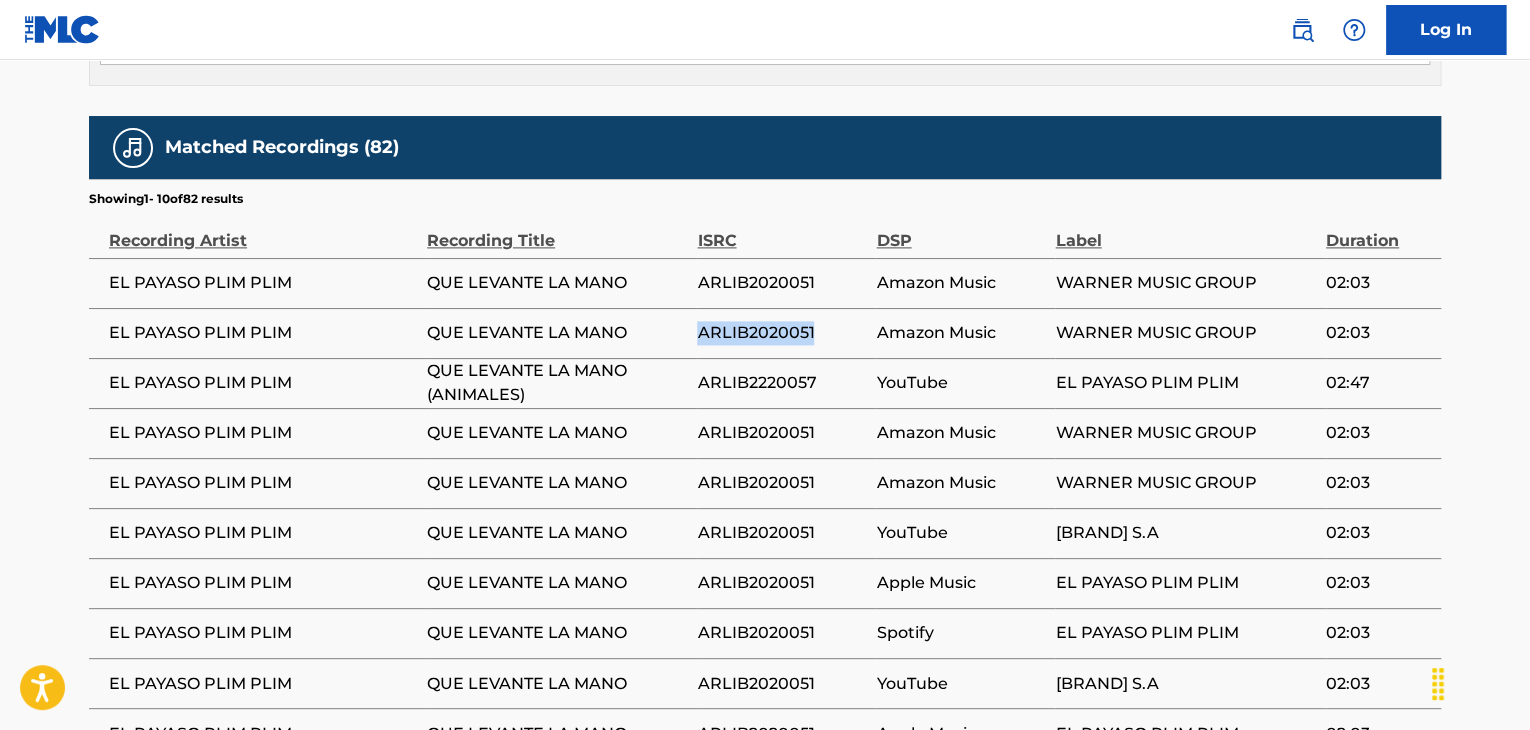 click on "ARLIB2020051" at bounding box center [781, 333] 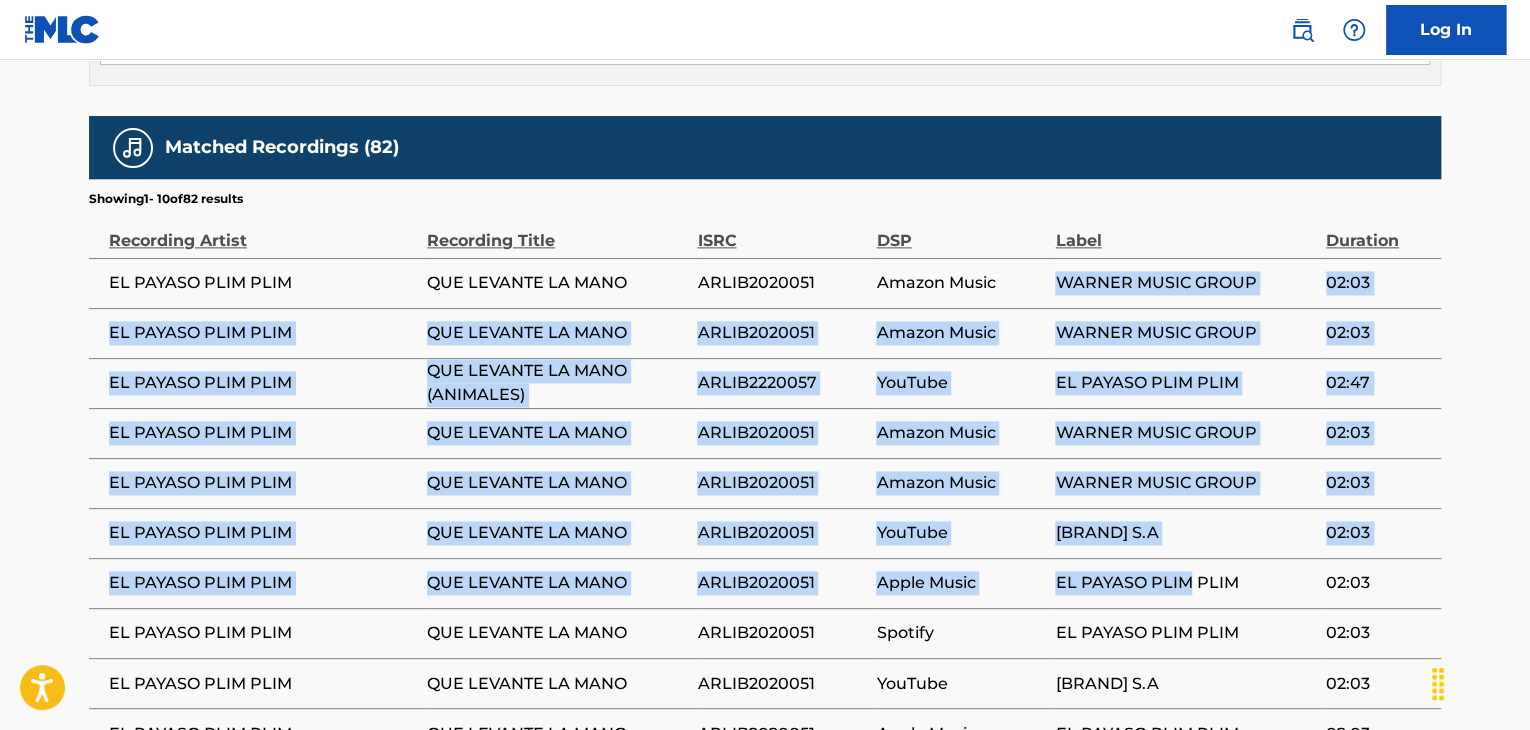 drag, startPoint x: 1050, startPoint y: 255, endPoint x: 1191, endPoint y: 546, distance: 323.36047 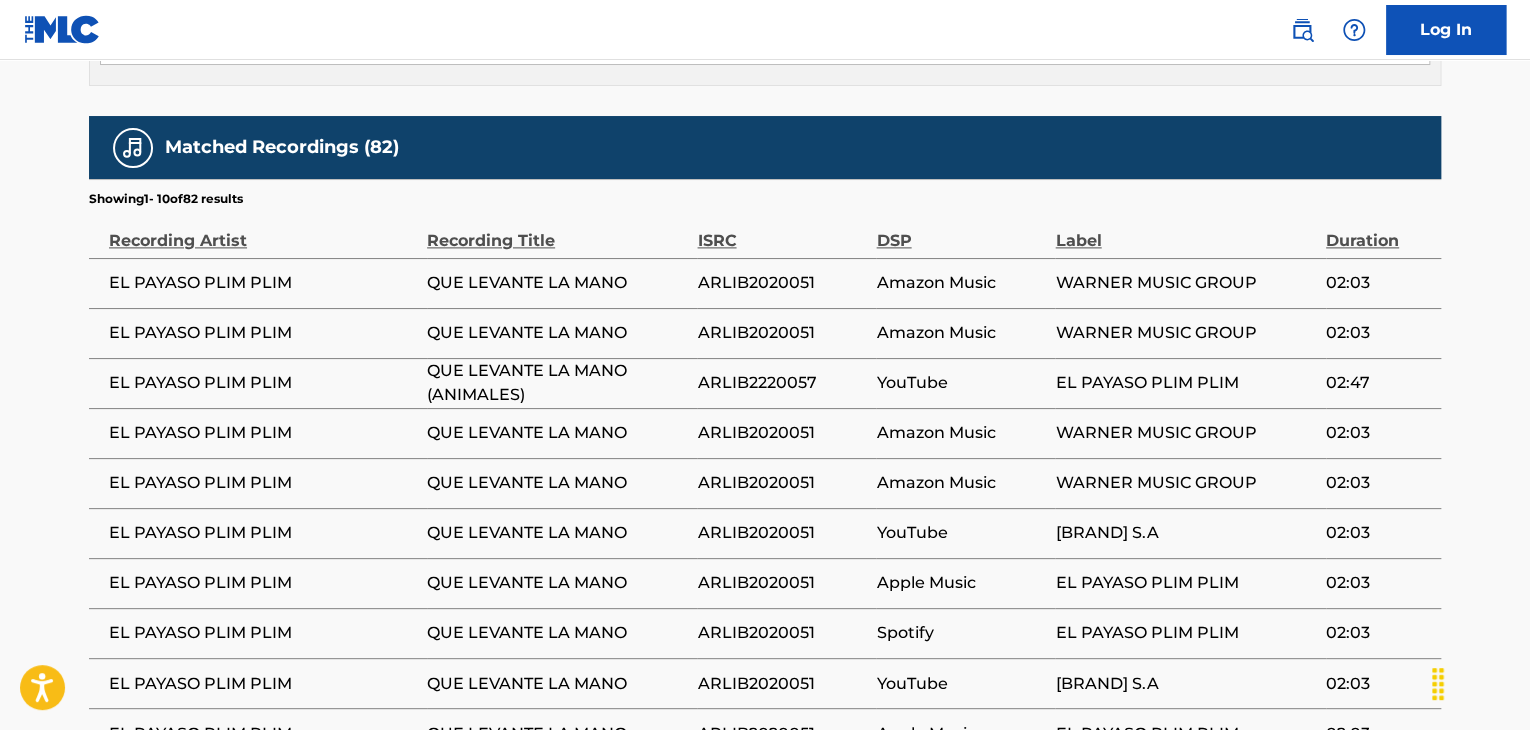 click on "02:47" at bounding box center [1378, 383] 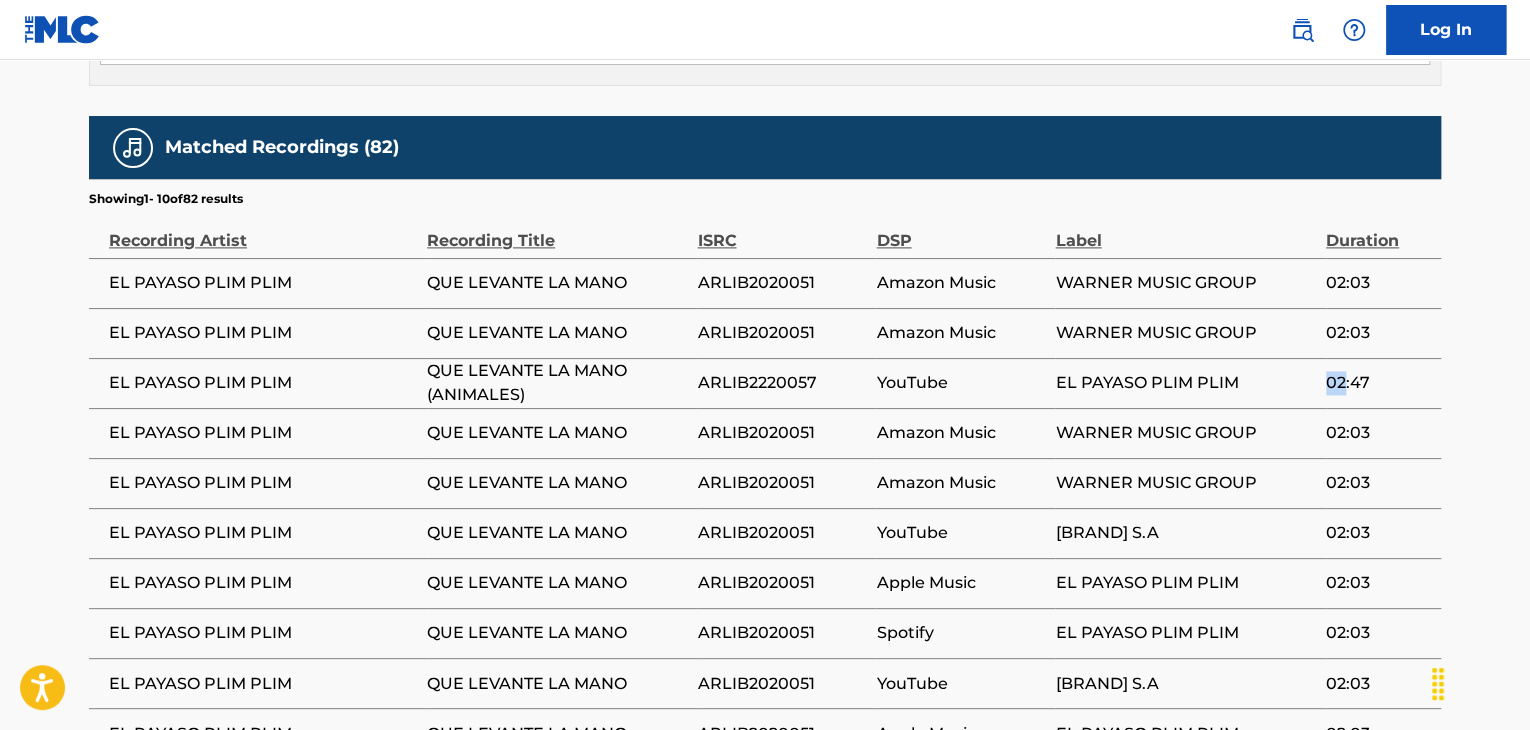 click on "02:47" at bounding box center (1378, 383) 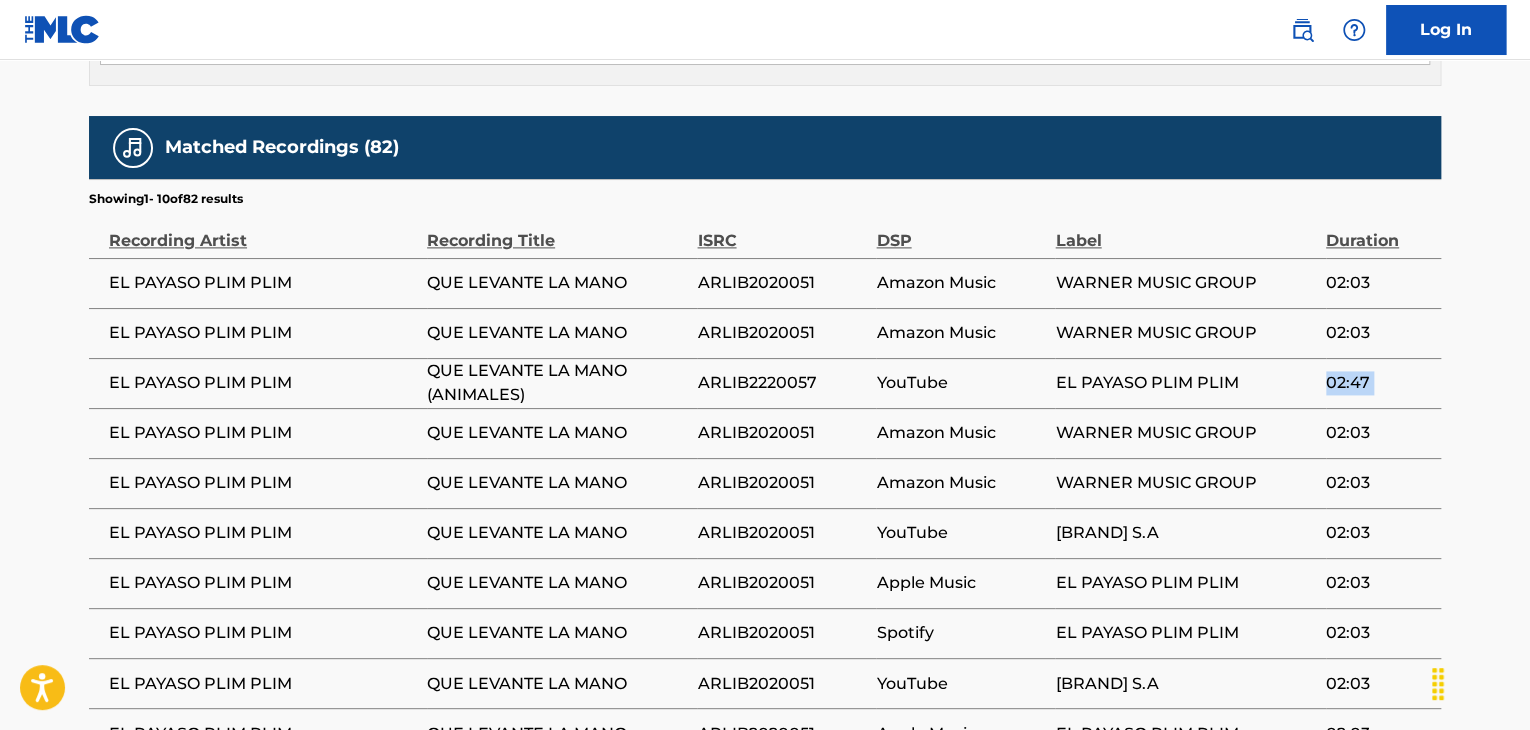 click on "02:47" at bounding box center [1378, 383] 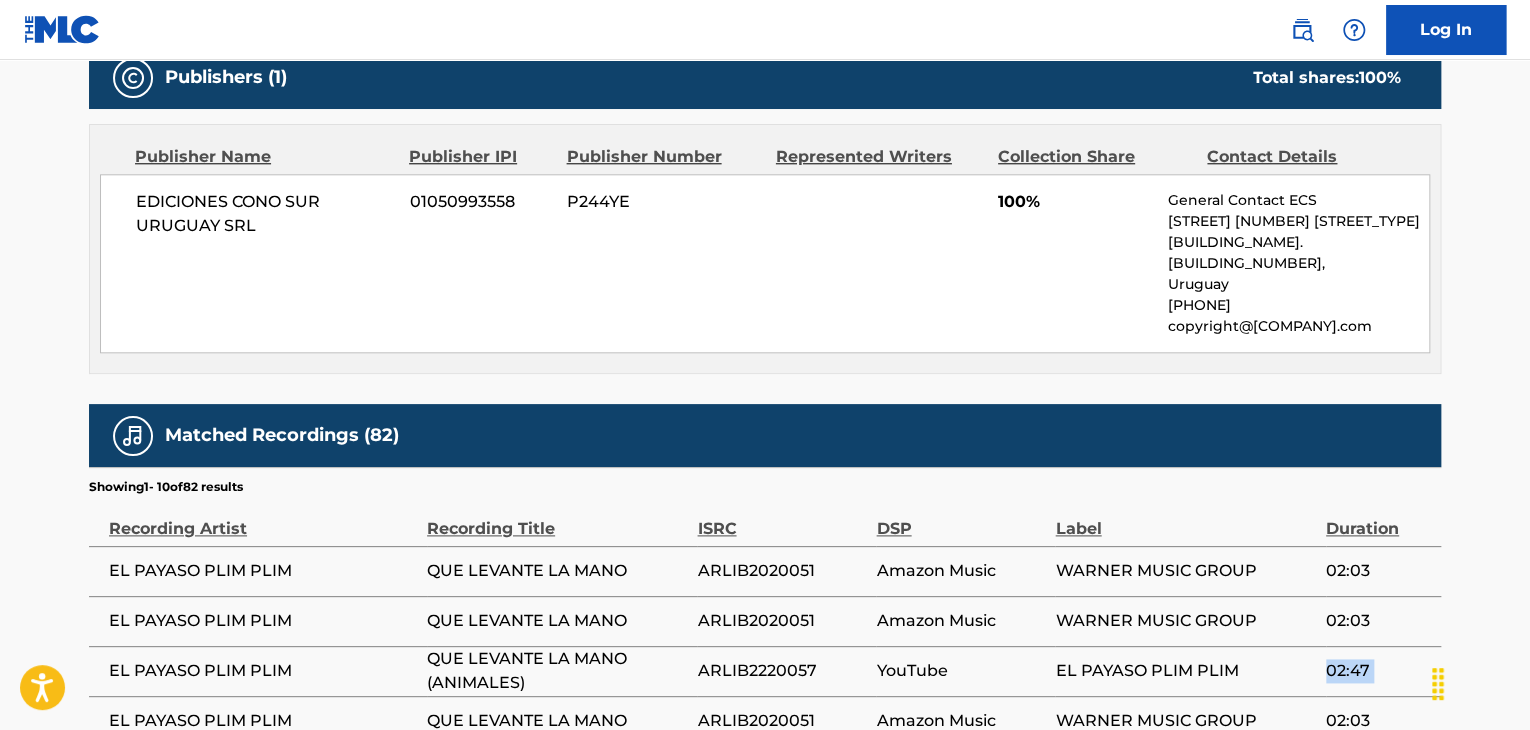 scroll, scrollTop: 1171, scrollLeft: 0, axis: vertical 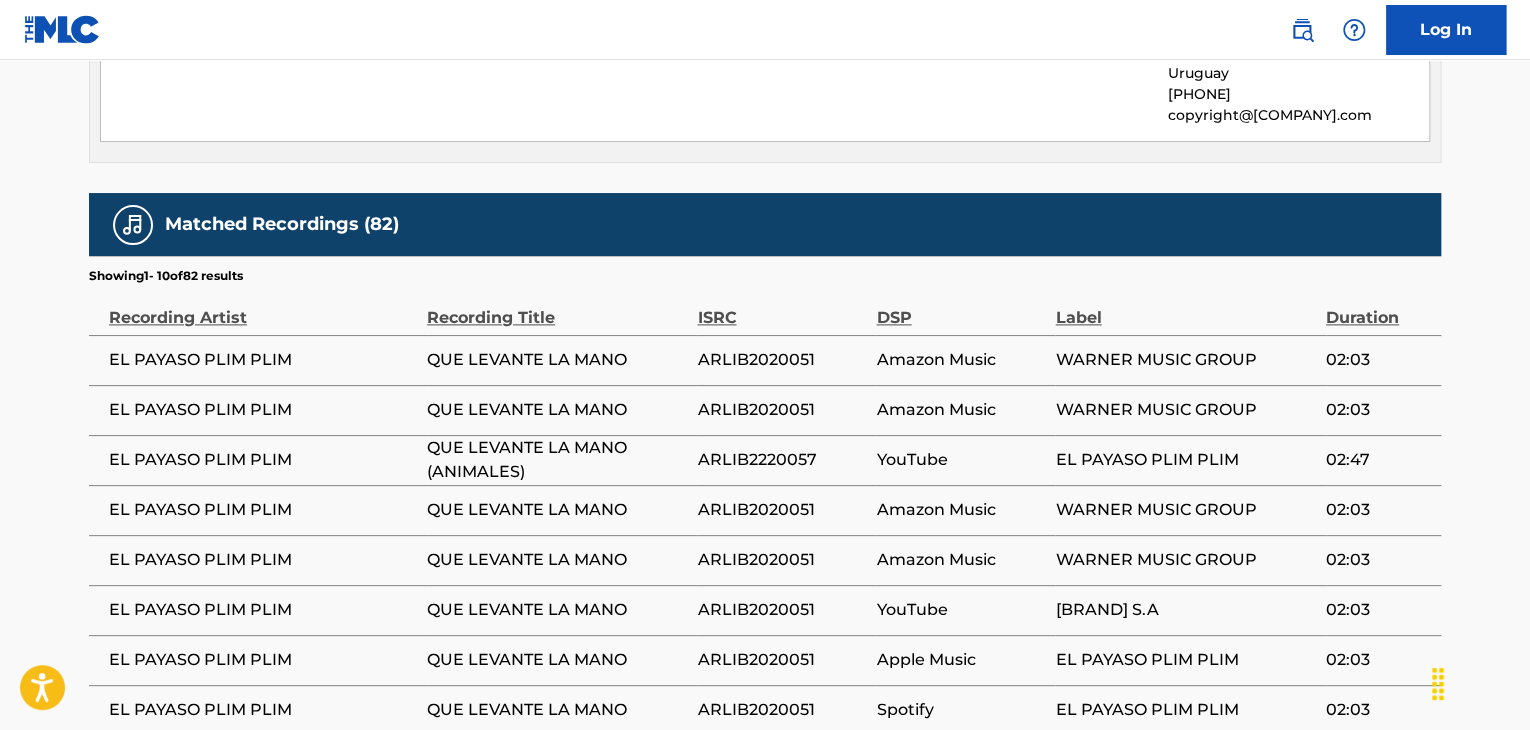 click on "QUE LEVANTE LA MANO (ANIMALES)" at bounding box center [557, 460] 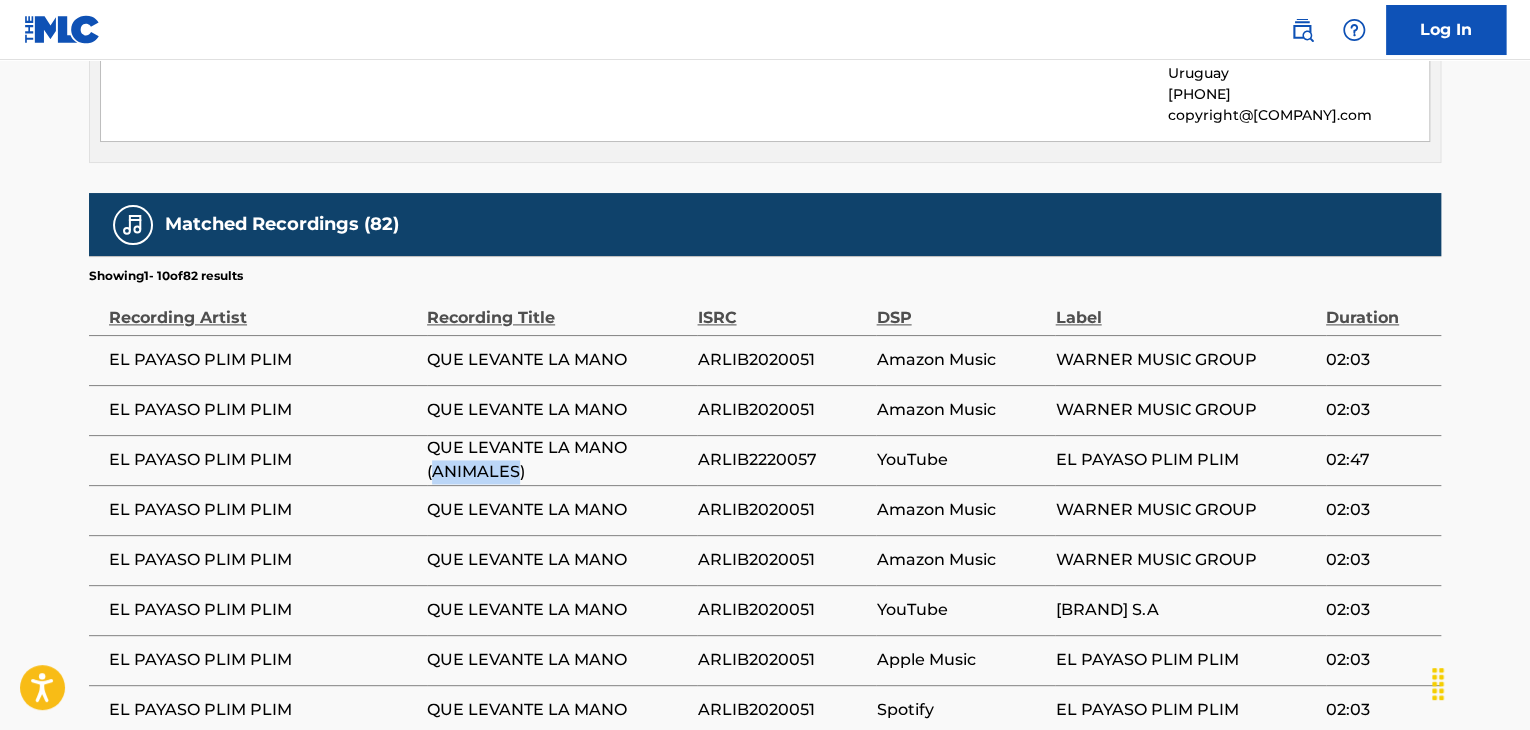 click on "QUE LEVANTE LA MANO (ANIMALES)" at bounding box center (557, 460) 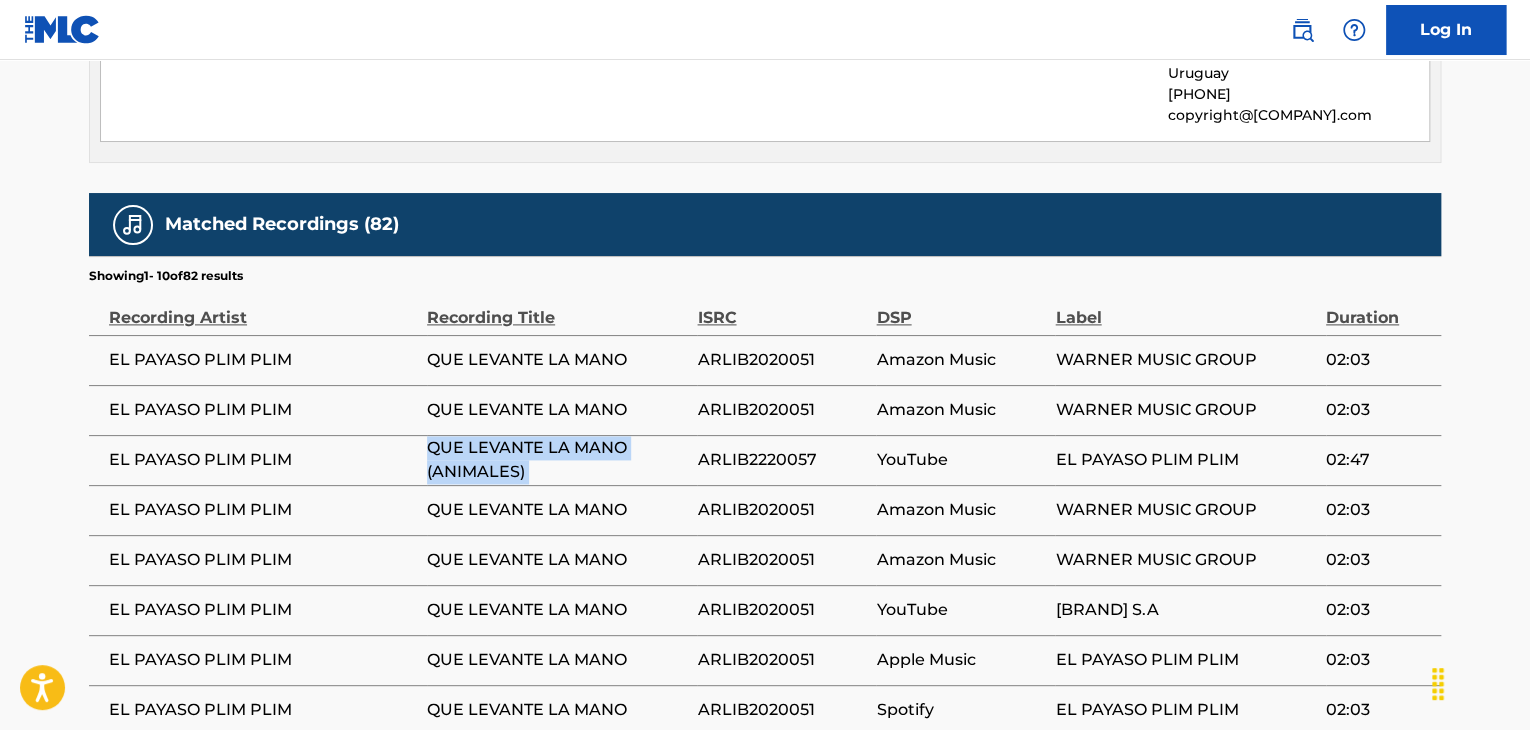 click on "QUE LEVANTE LA MANO (ANIMALES)" at bounding box center (557, 460) 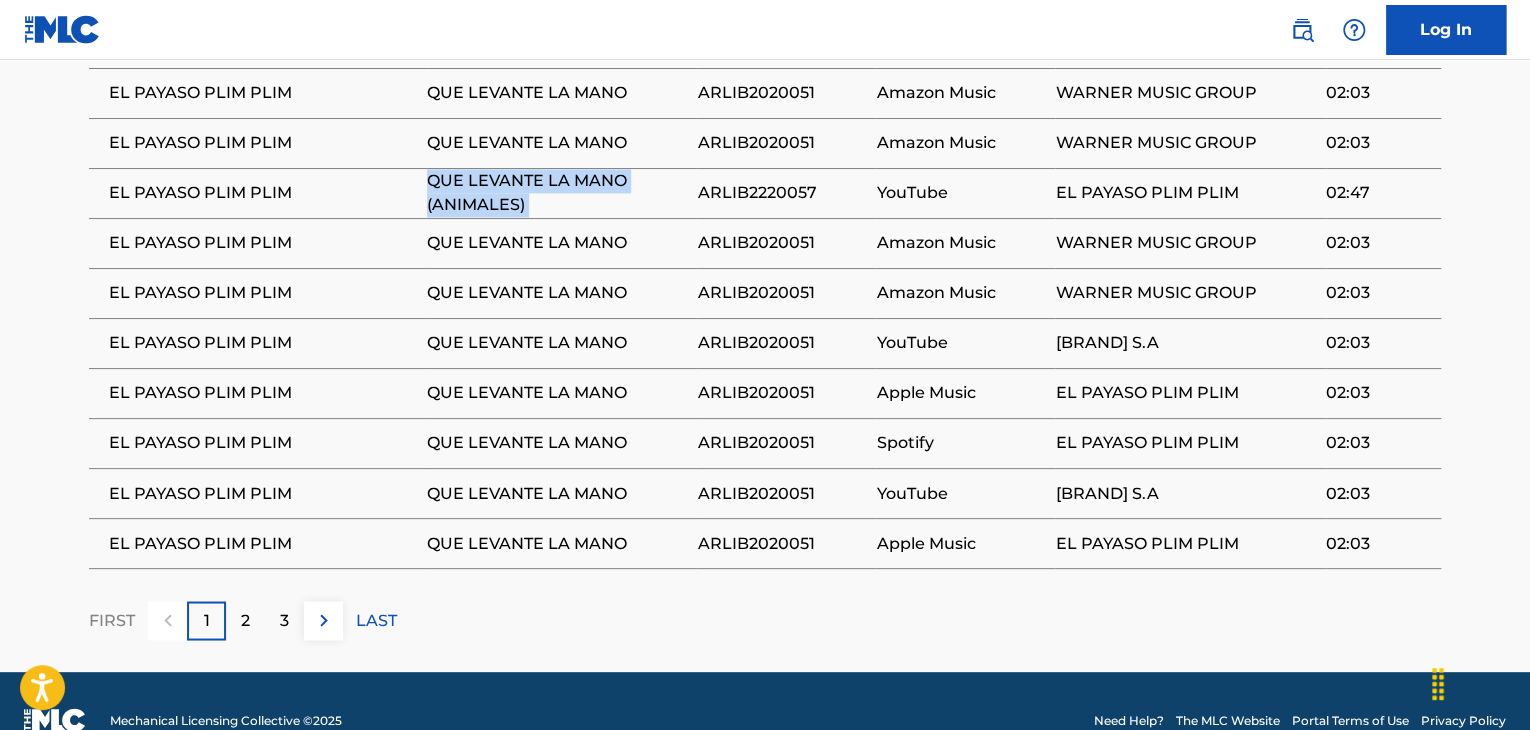 scroll, scrollTop: 1452, scrollLeft: 0, axis: vertical 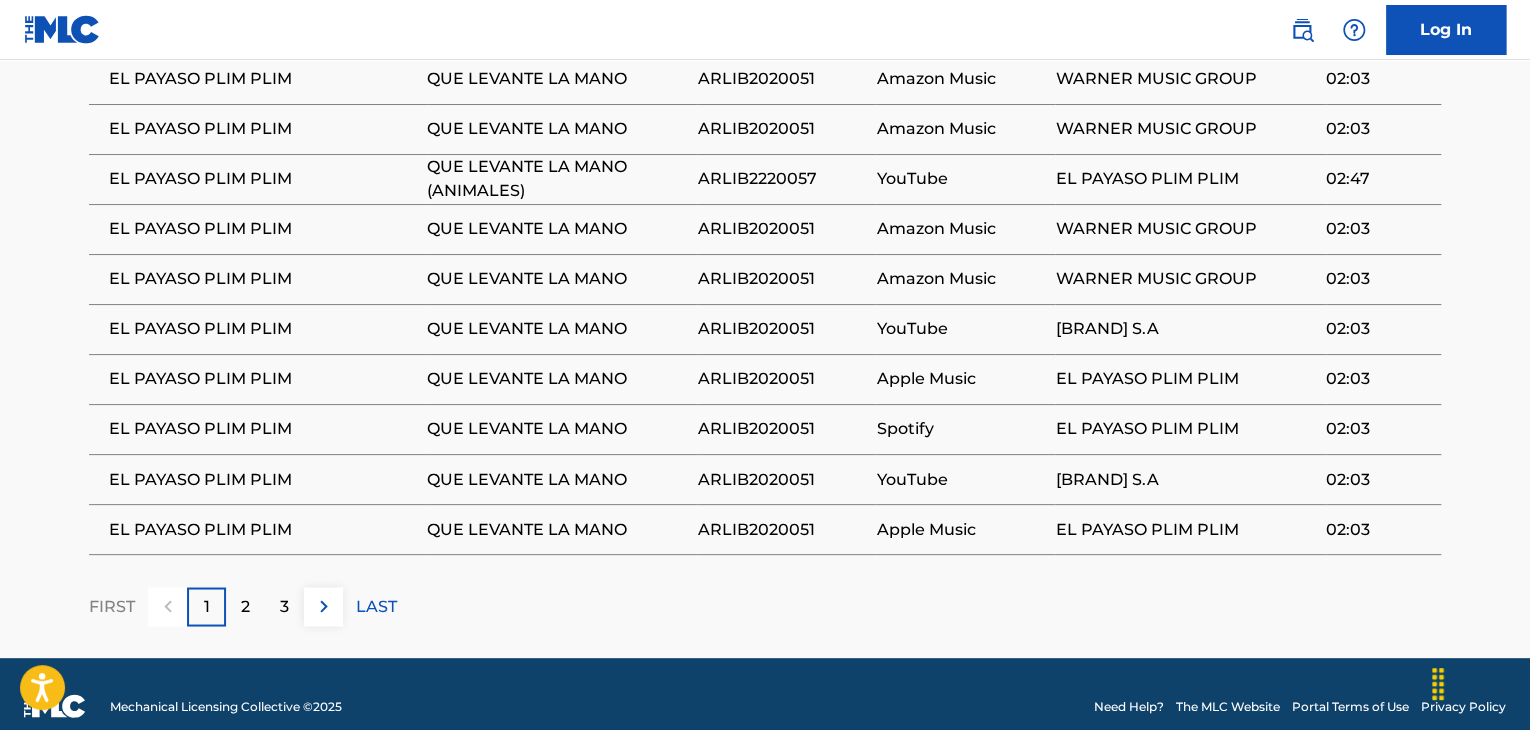 click on "2" at bounding box center (245, 606) 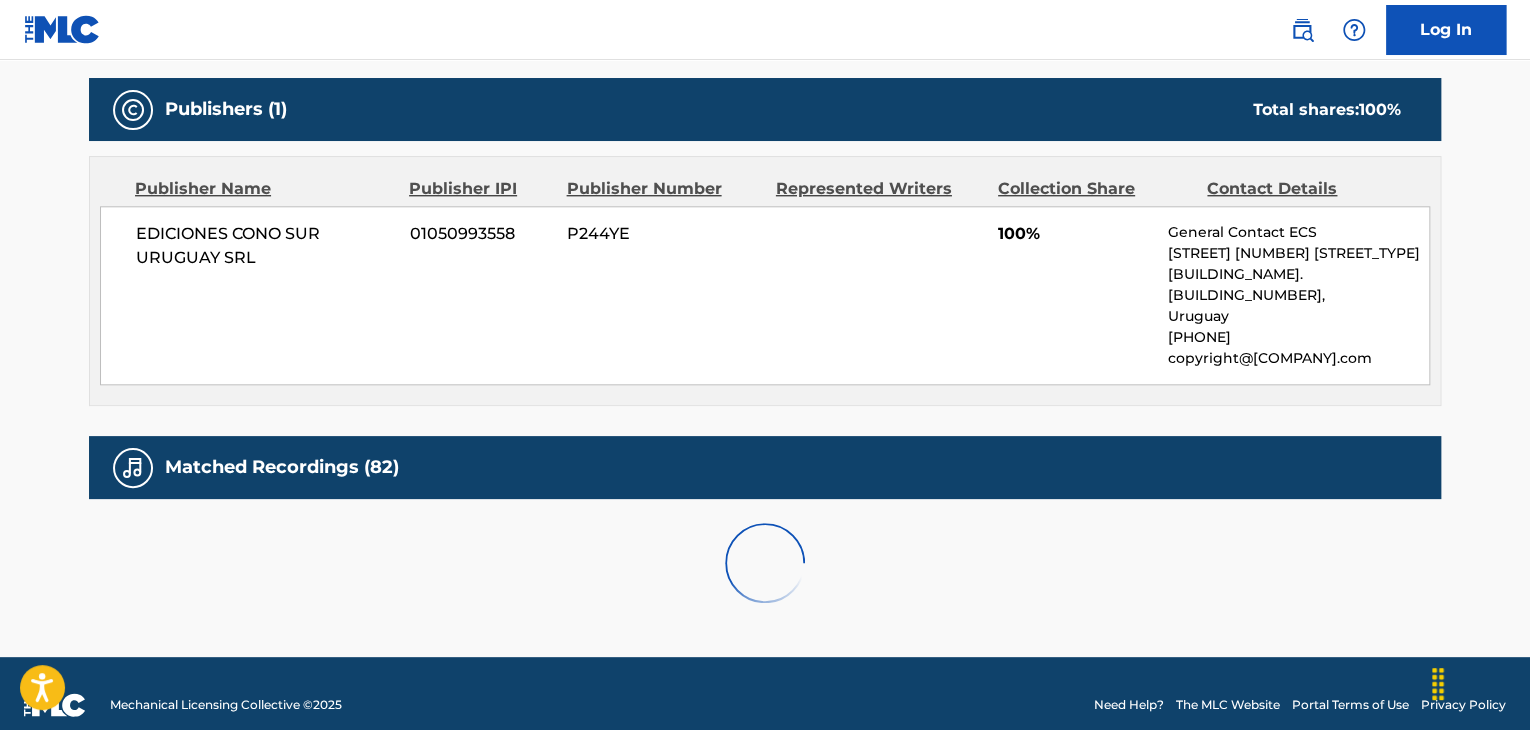 scroll, scrollTop: 1452, scrollLeft: 0, axis: vertical 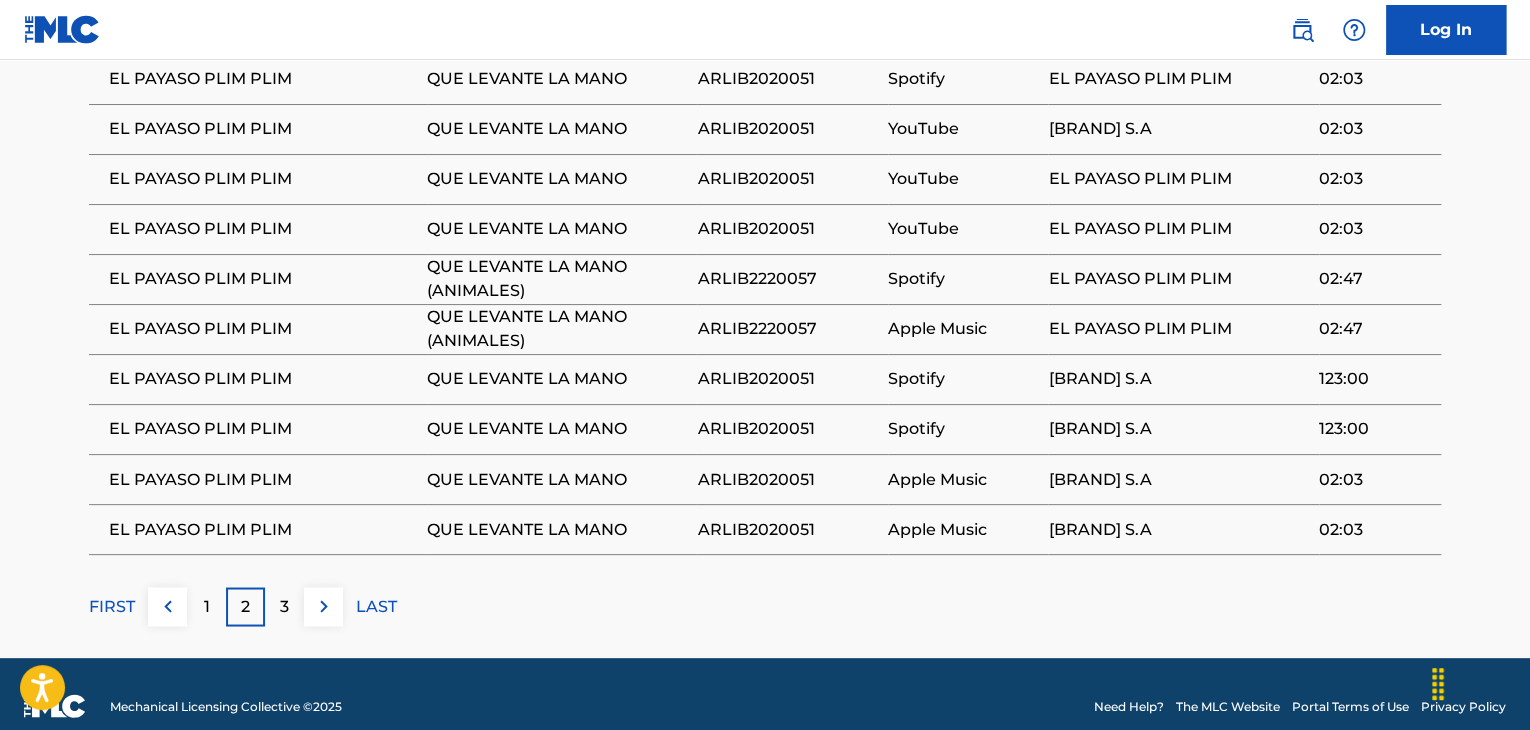 click on "1" at bounding box center [206, 606] 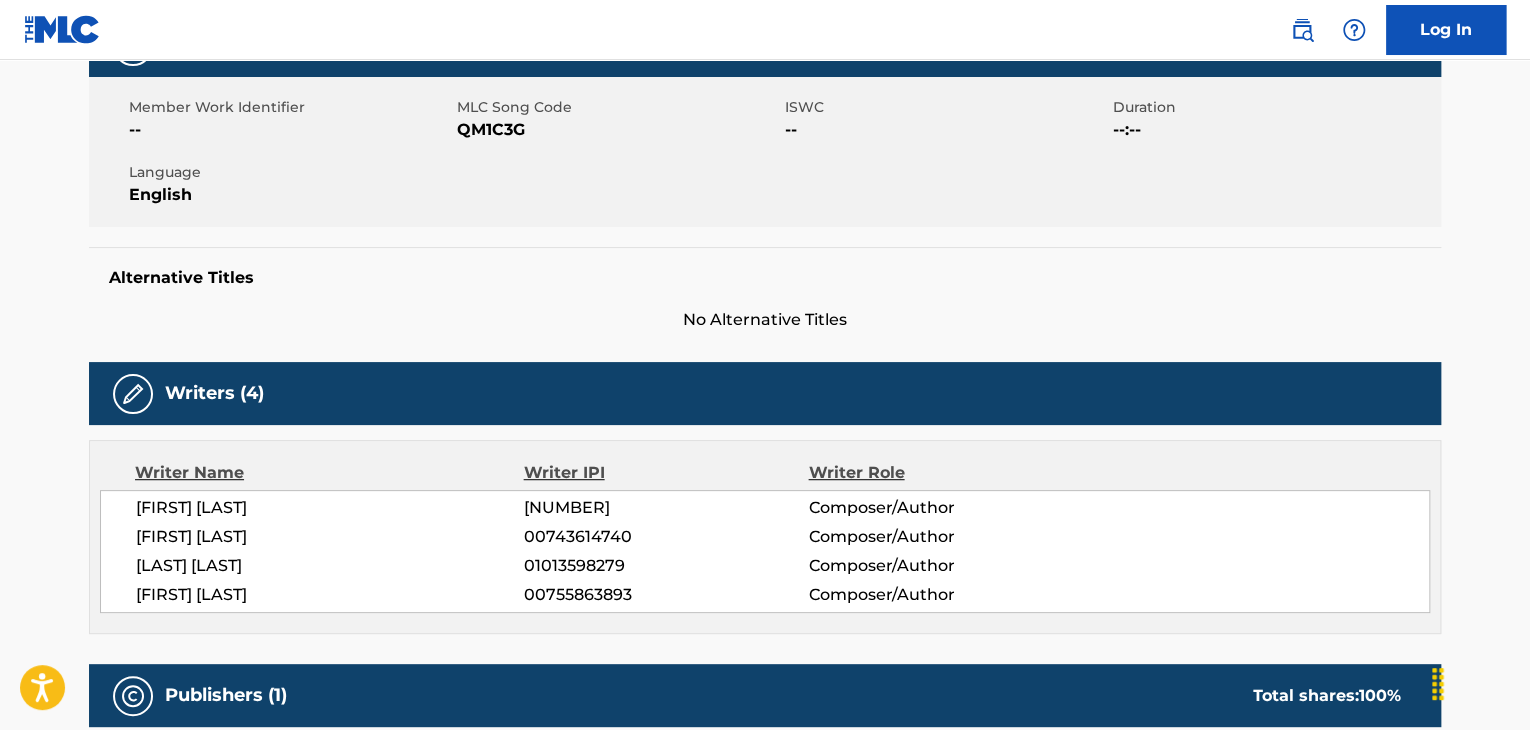 scroll, scrollTop: 366, scrollLeft: 0, axis: vertical 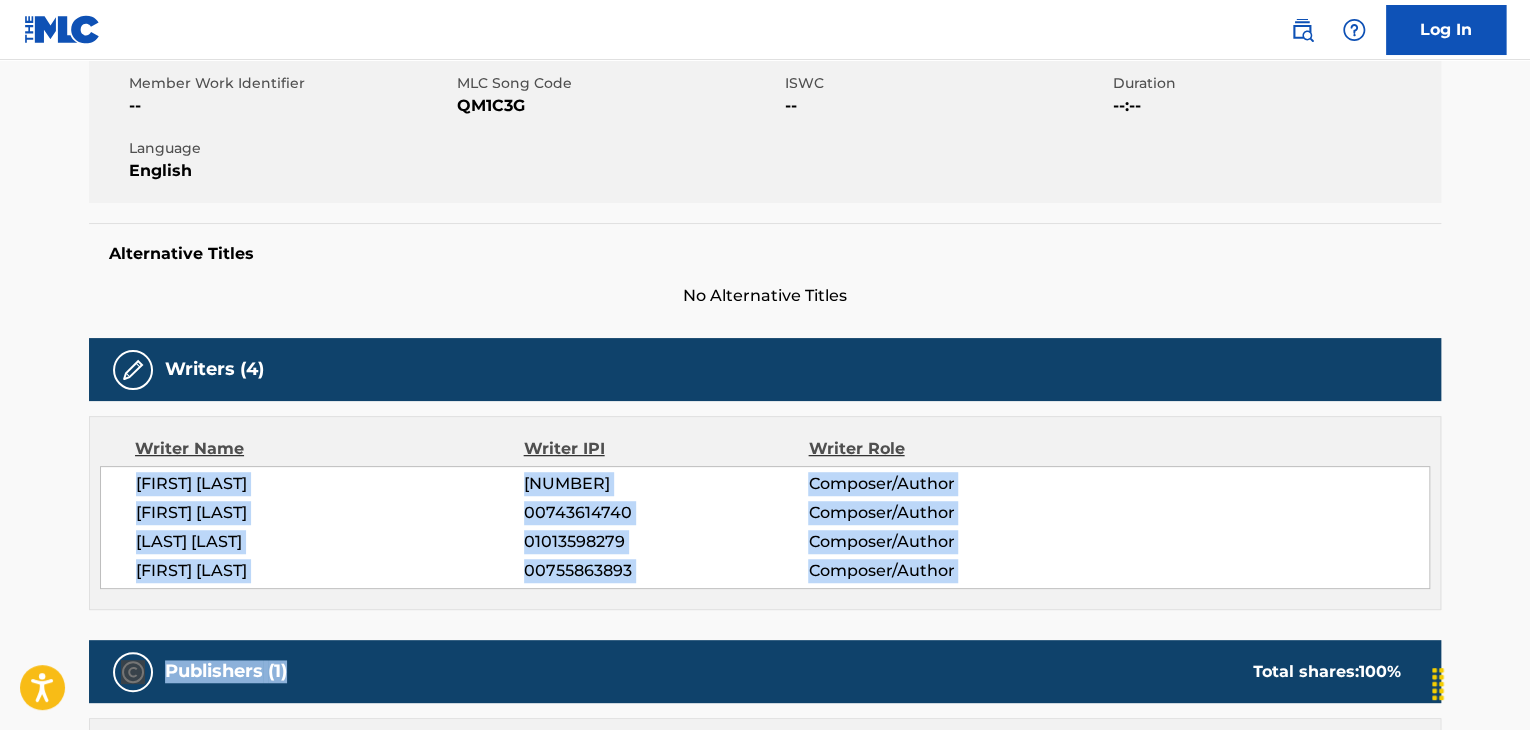 drag, startPoint x: 138, startPoint y: 495, endPoint x: 457, endPoint y: 633, distance: 347.57013 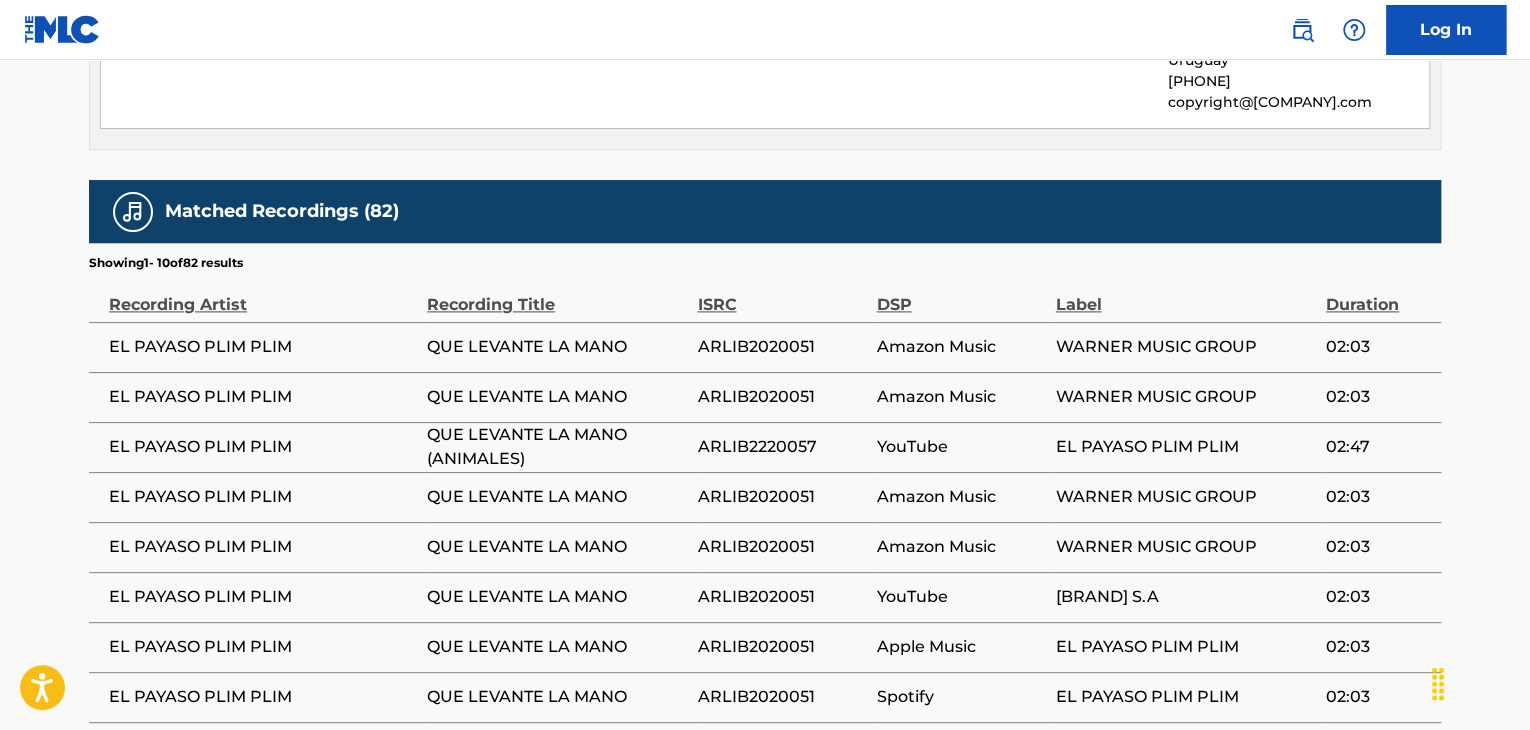 scroll, scrollTop: 1186, scrollLeft: 0, axis: vertical 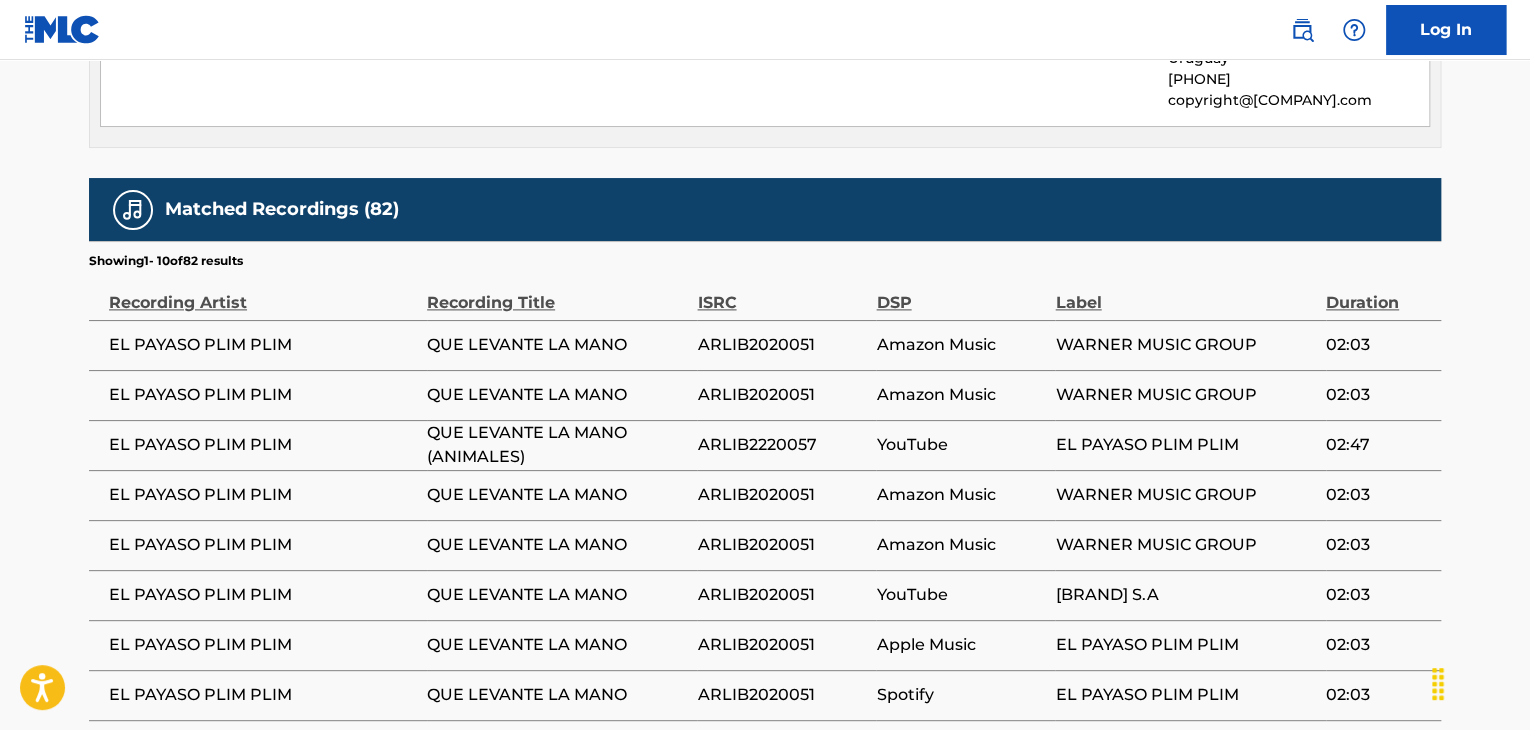 click on "QUE LEVANTE LA MANO (ANIMALES)" at bounding box center (557, 445) 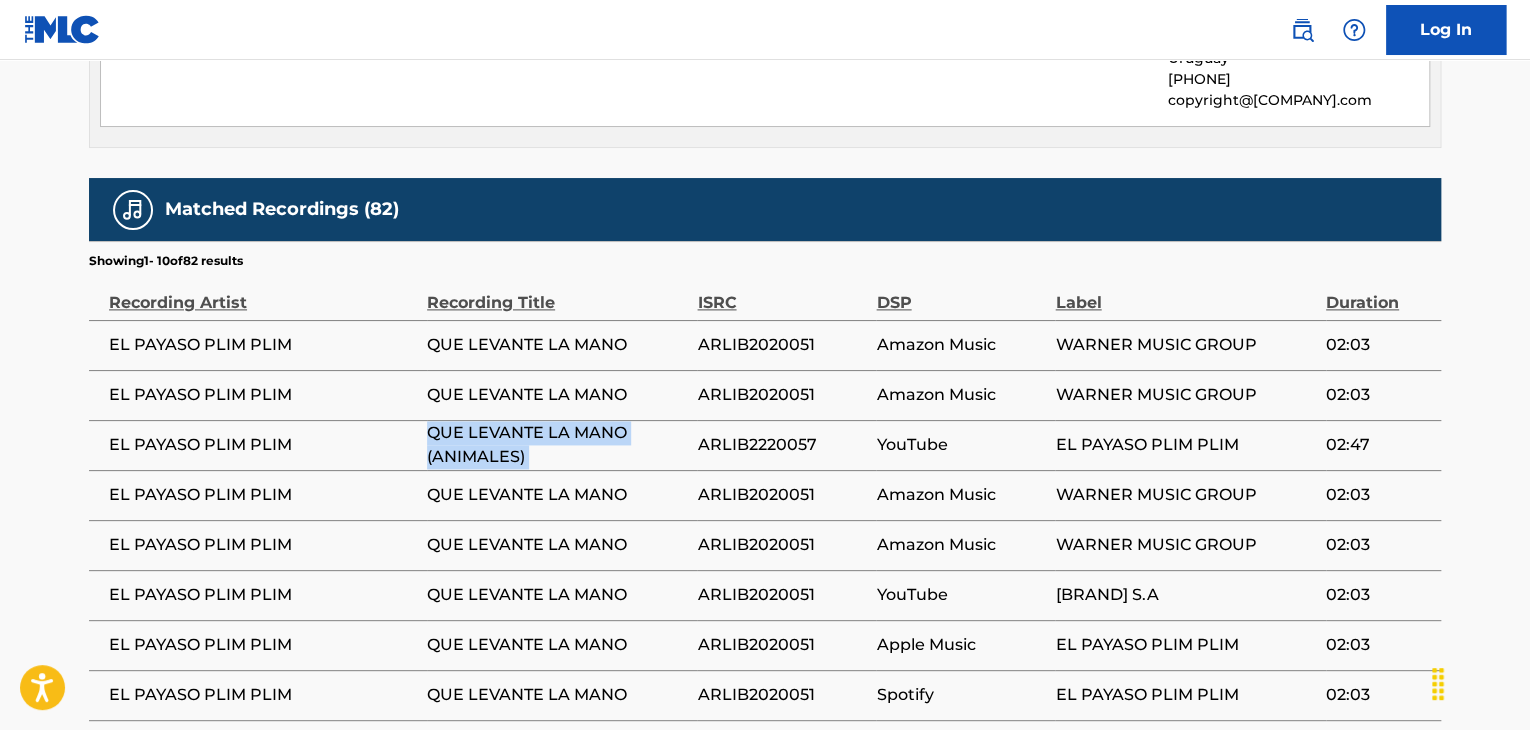 click on "QUE LEVANTE LA MANO (ANIMALES)" at bounding box center (557, 445) 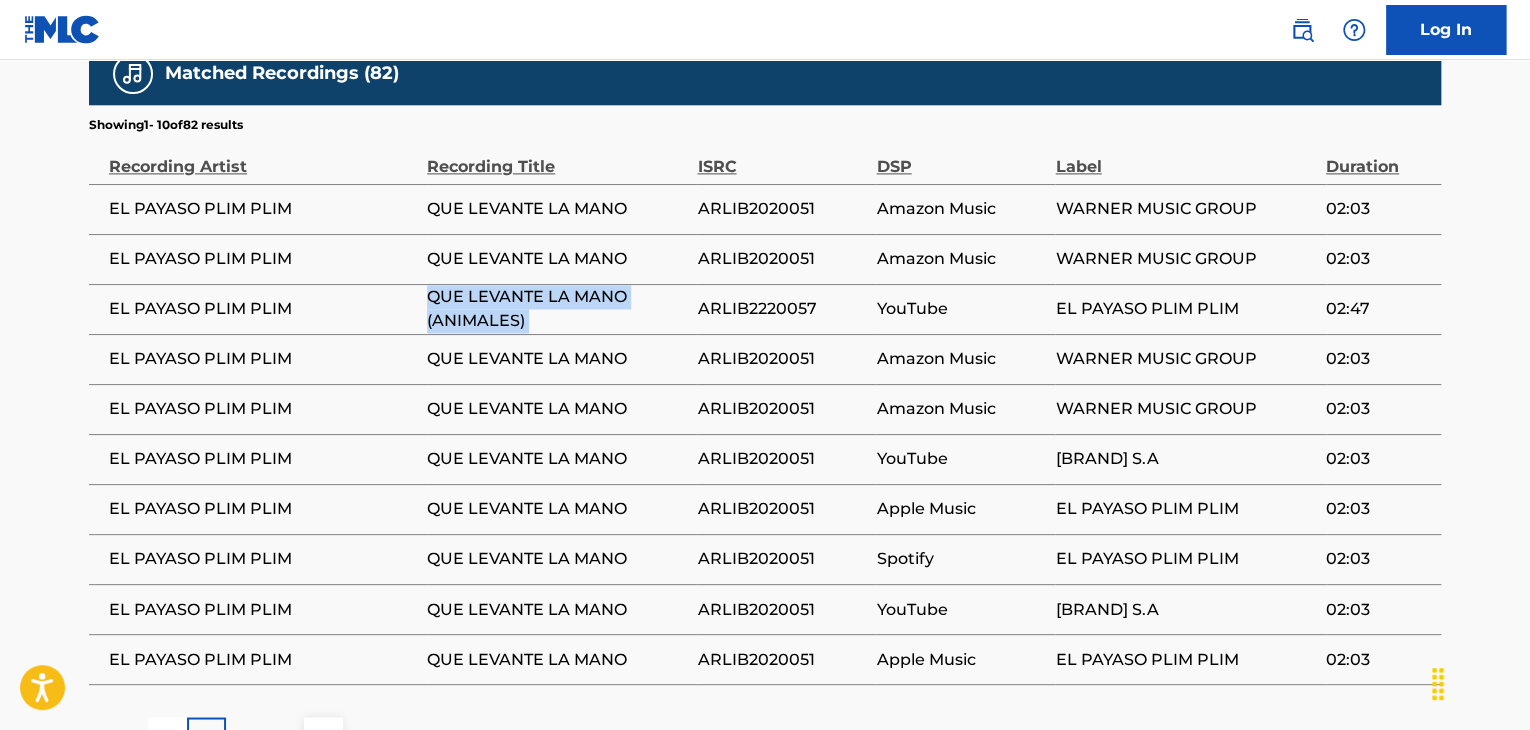 scroll, scrollTop: 1323, scrollLeft: 0, axis: vertical 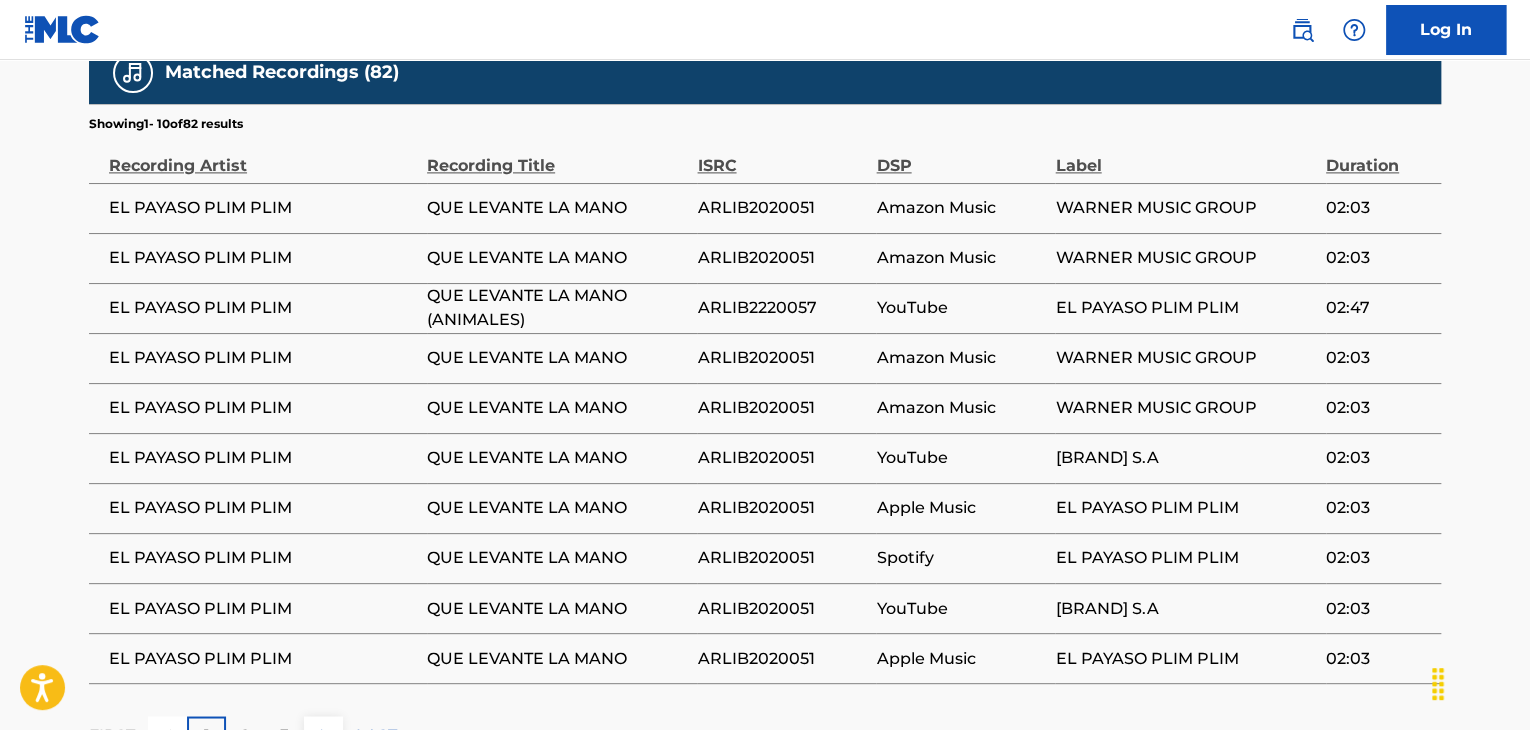 click on "ARLIB2220057" at bounding box center [786, 308] 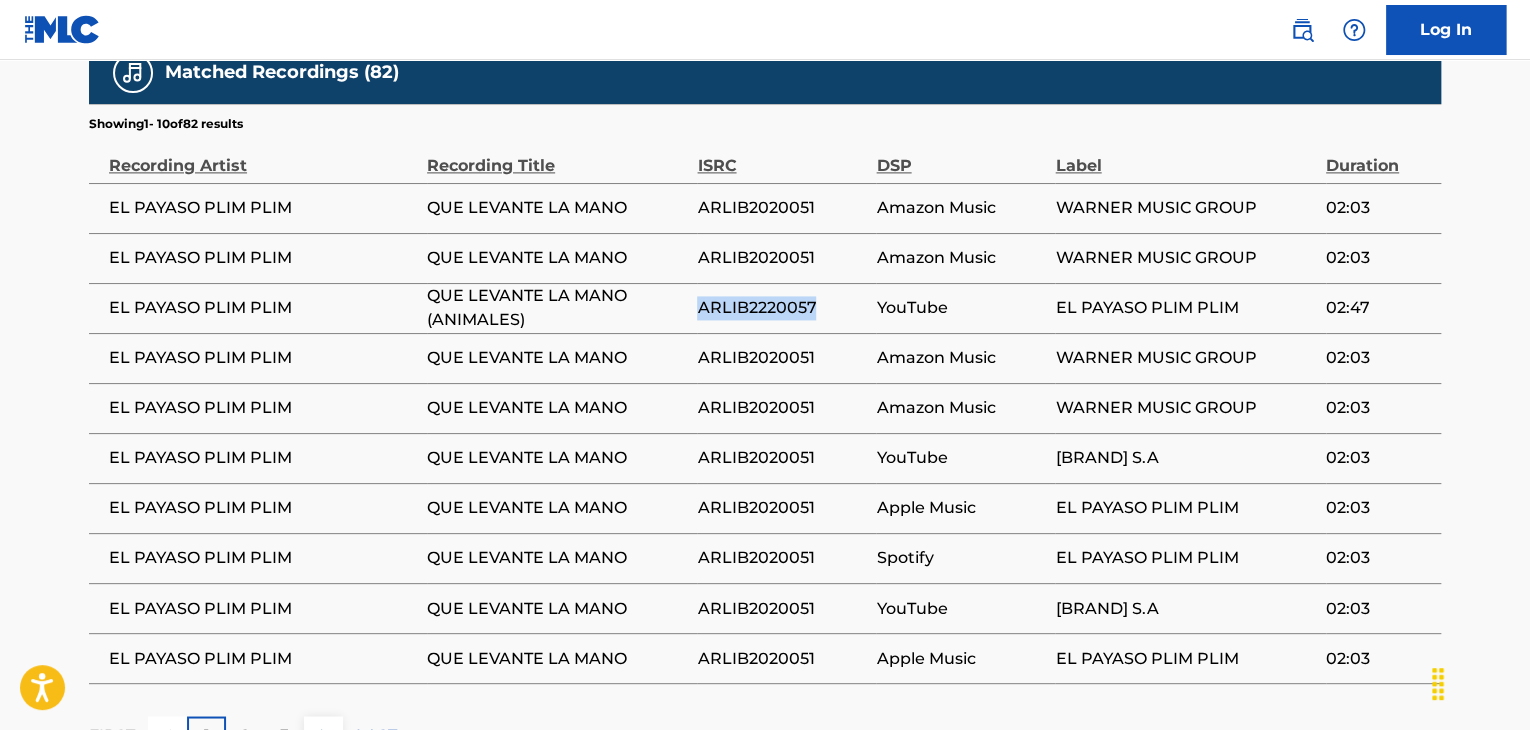 click on "ARLIB2220057" at bounding box center (786, 308) 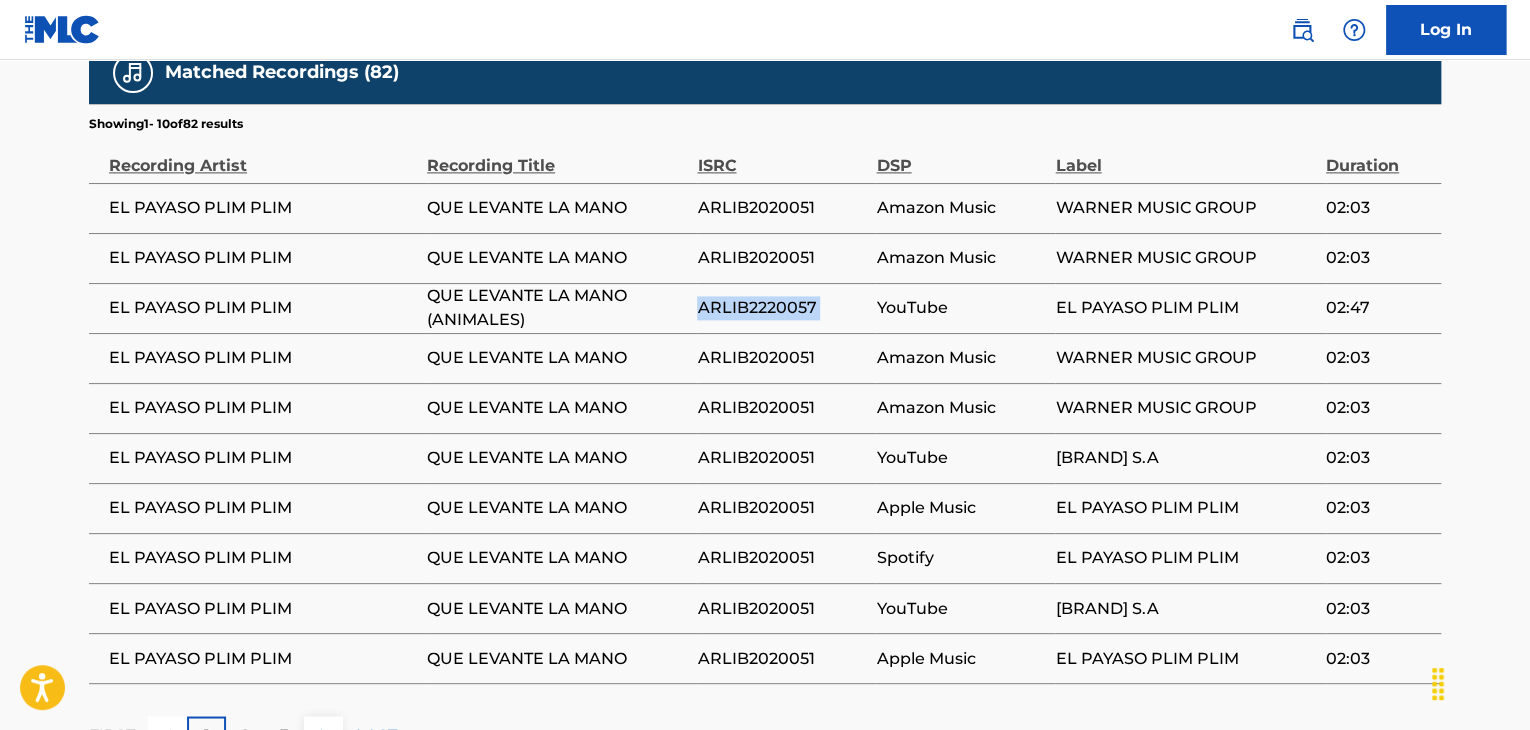 click on "ARLIB2220057" at bounding box center [786, 308] 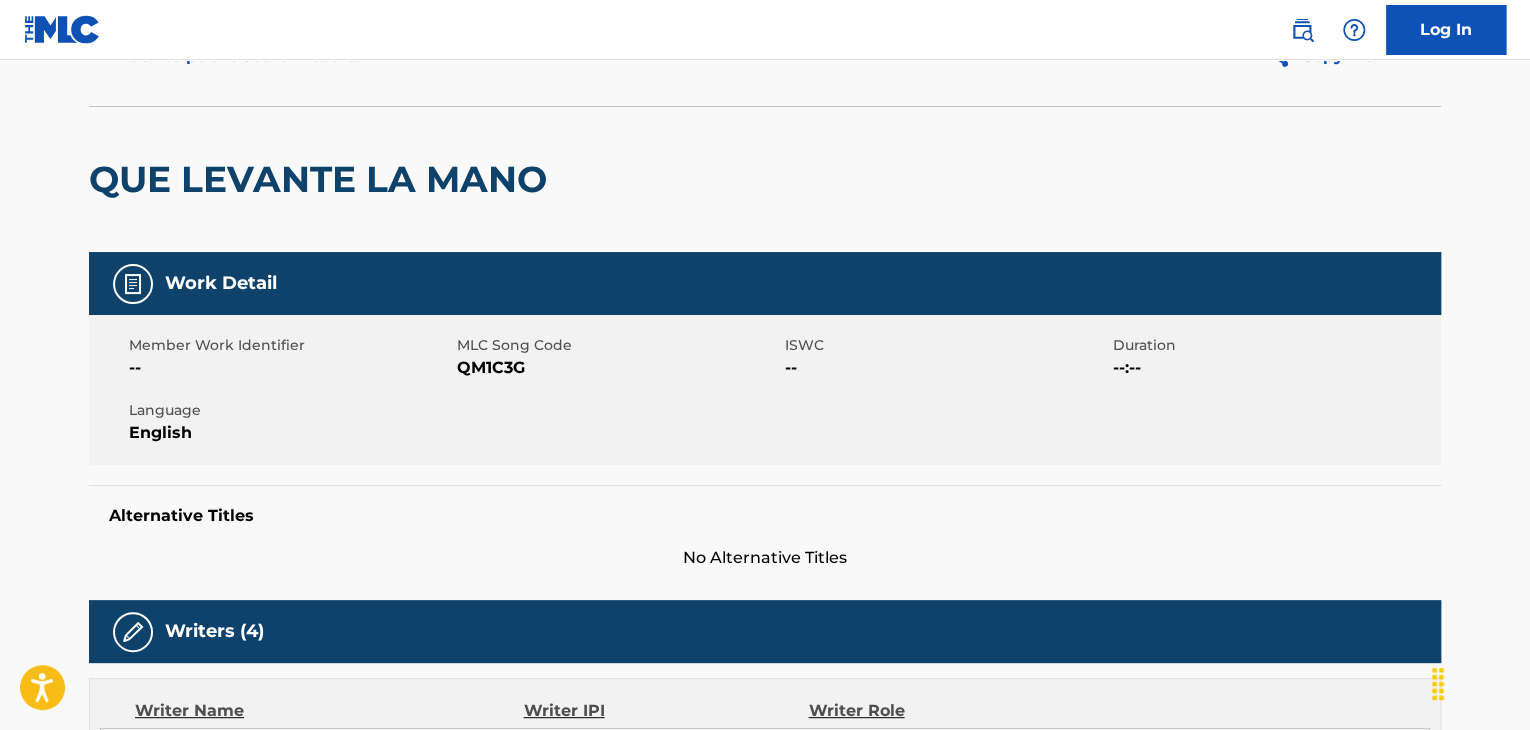 scroll, scrollTop: 0, scrollLeft: 0, axis: both 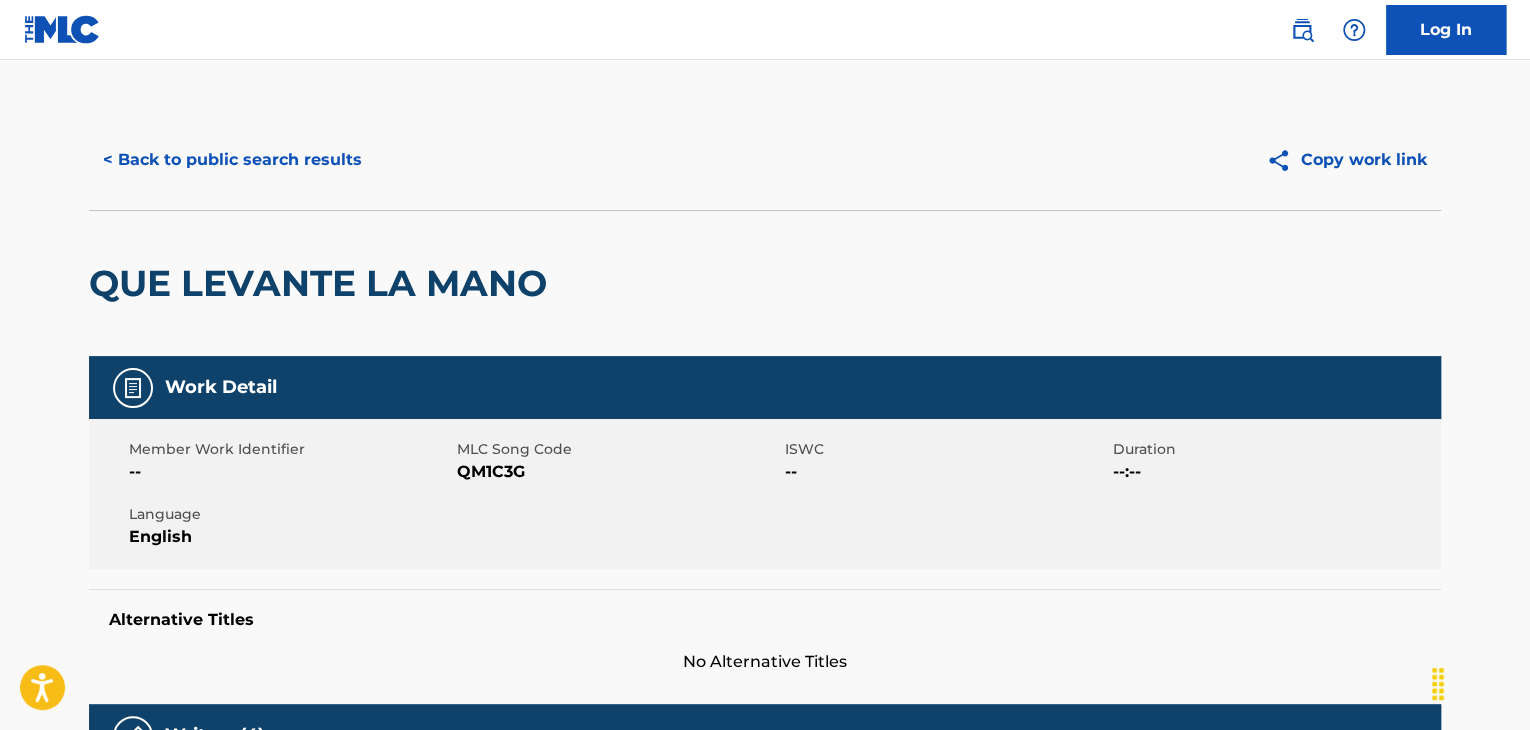 click on "< Back to public search results" at bounding box center (232, 160) 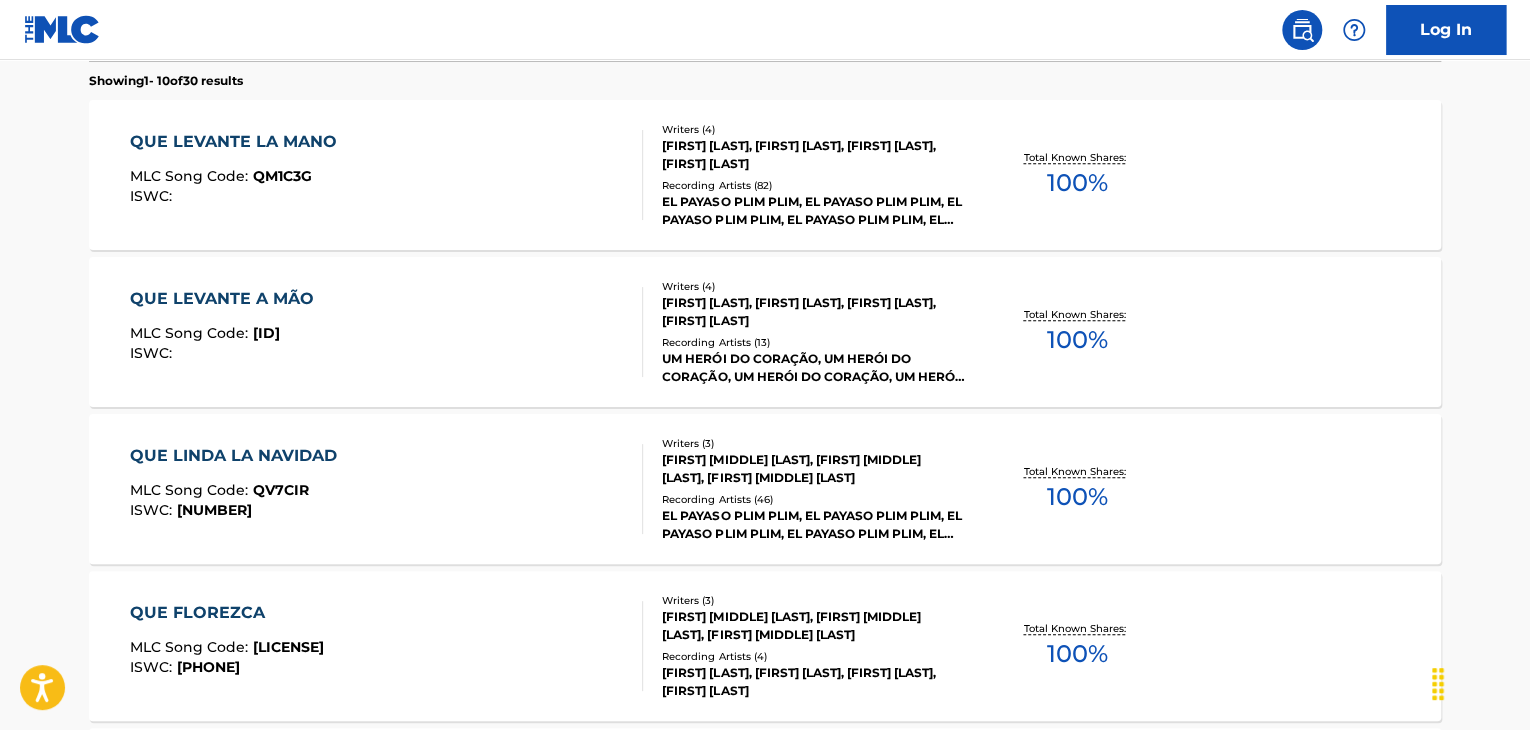 scroll, scrollTop: 790, scrollLeft: 0, axis: vertical 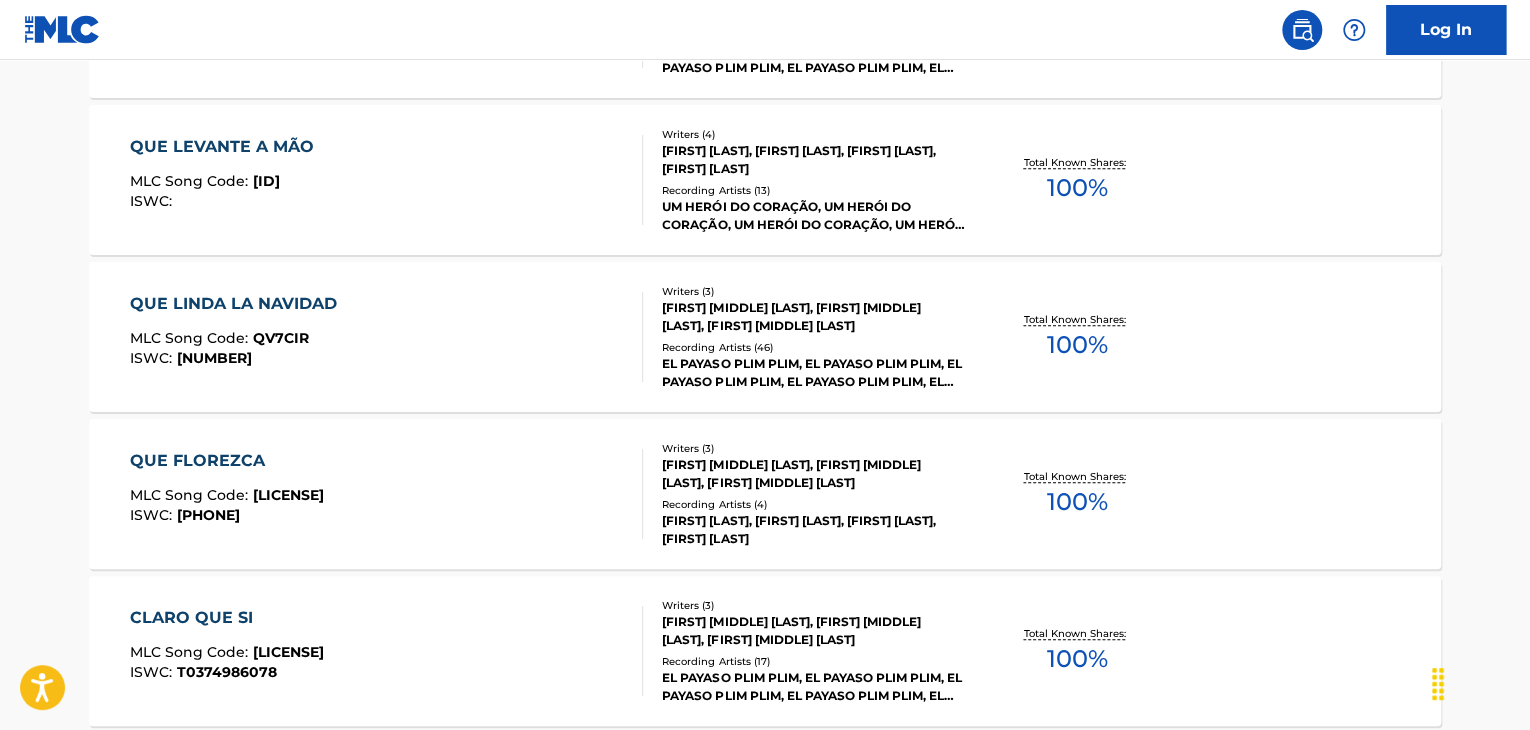 click on "QUE LEVANTE A MÃO MLC Song Code : QL895P ISWC : Writers ( 4 ) [FIRST] [LAST], [FIRST] [LAST], [FIRST] [LAST], [FIRST] [LAST] Recording Artists ( 13 ) UM HERÓI DO CORAÇÃO, UM HERÓI DO CORAÇÃO, UM HERÓI DO CORAÇÃO, UM HERÓI DO CORAÇÃO, UM HERÓI DO CORAÇÃO Total Known Shares: 100 %" at bounding box center (765, 180) 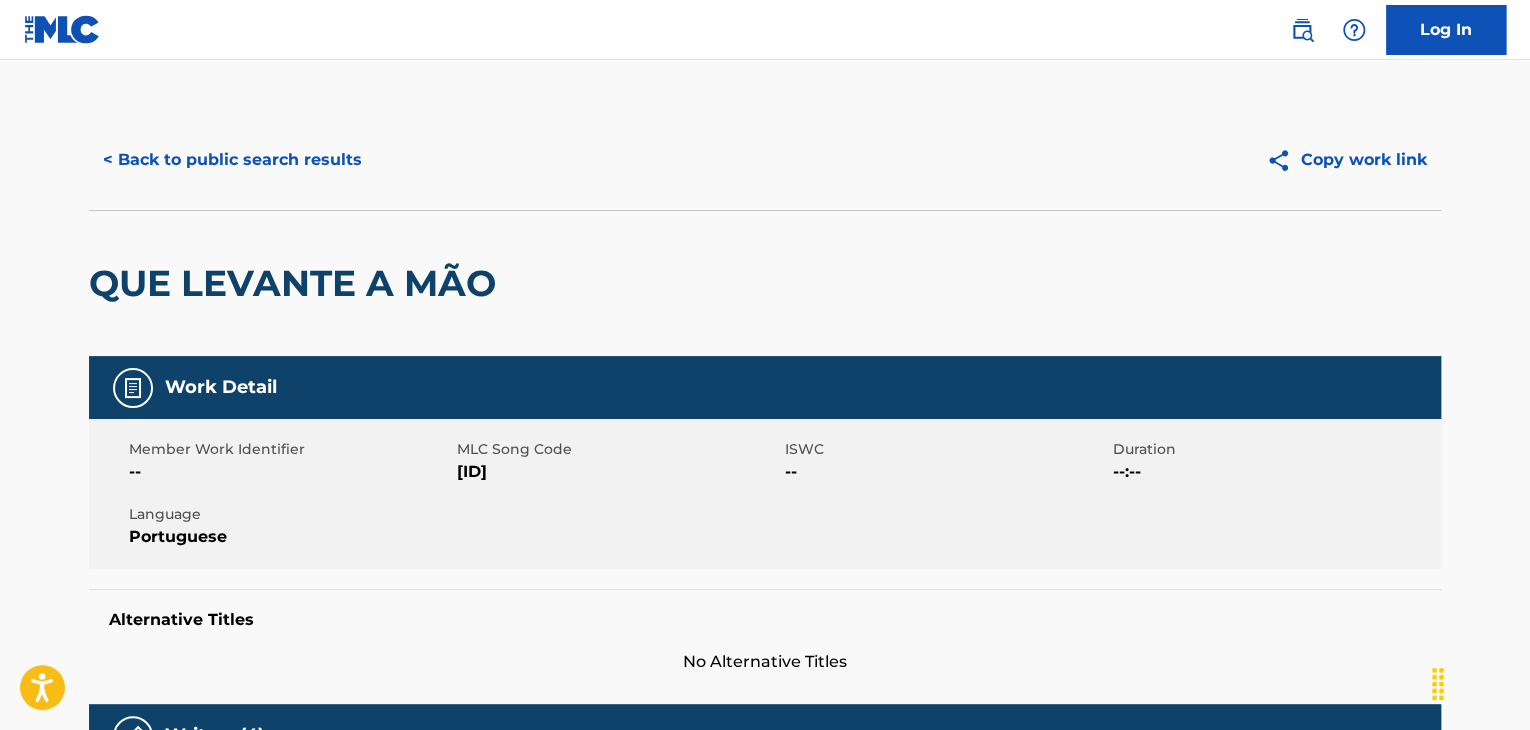 scroll, scrollTop: 504, scrollLeft: 0, axis: vertical 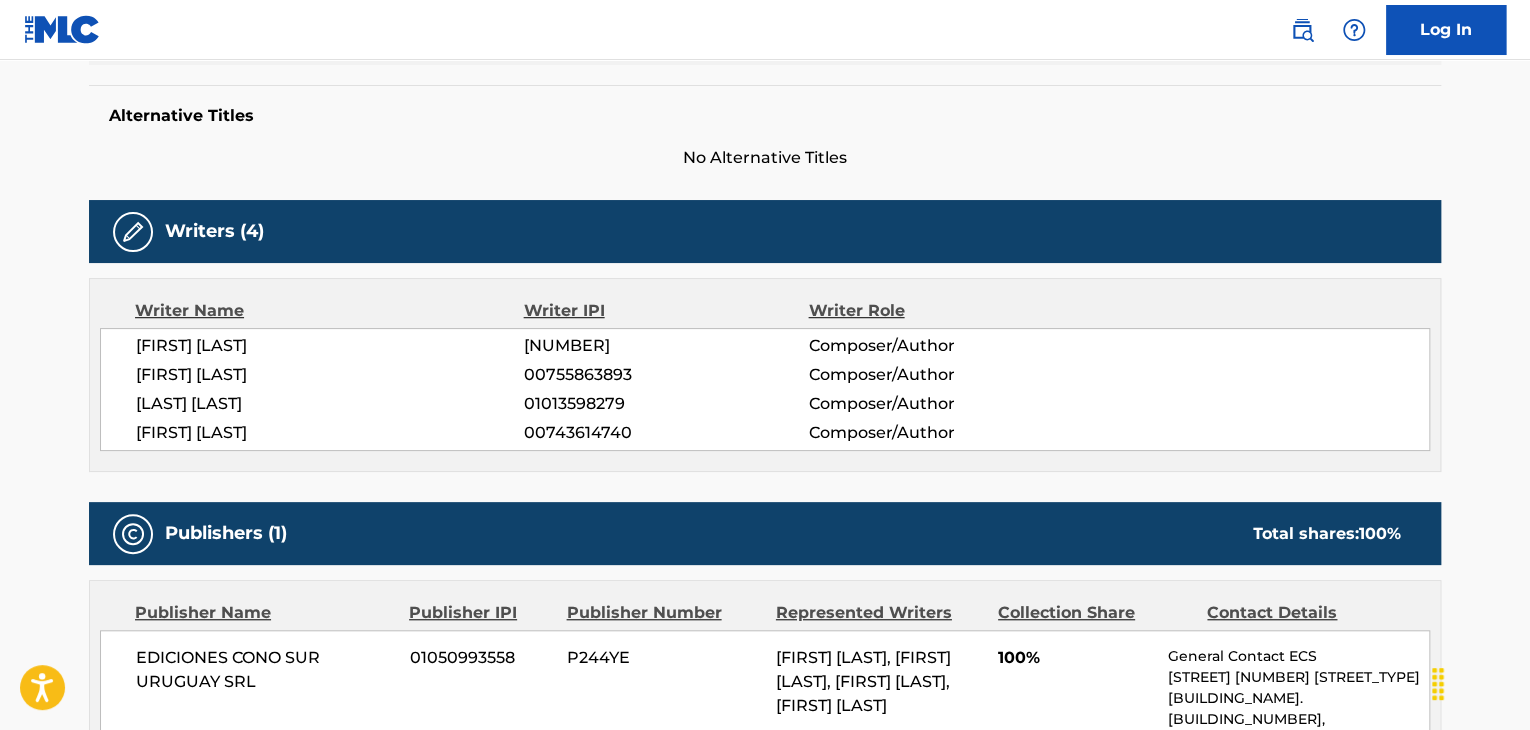 click on "[LAST] [LAST]" at bounding box center [330, 404] 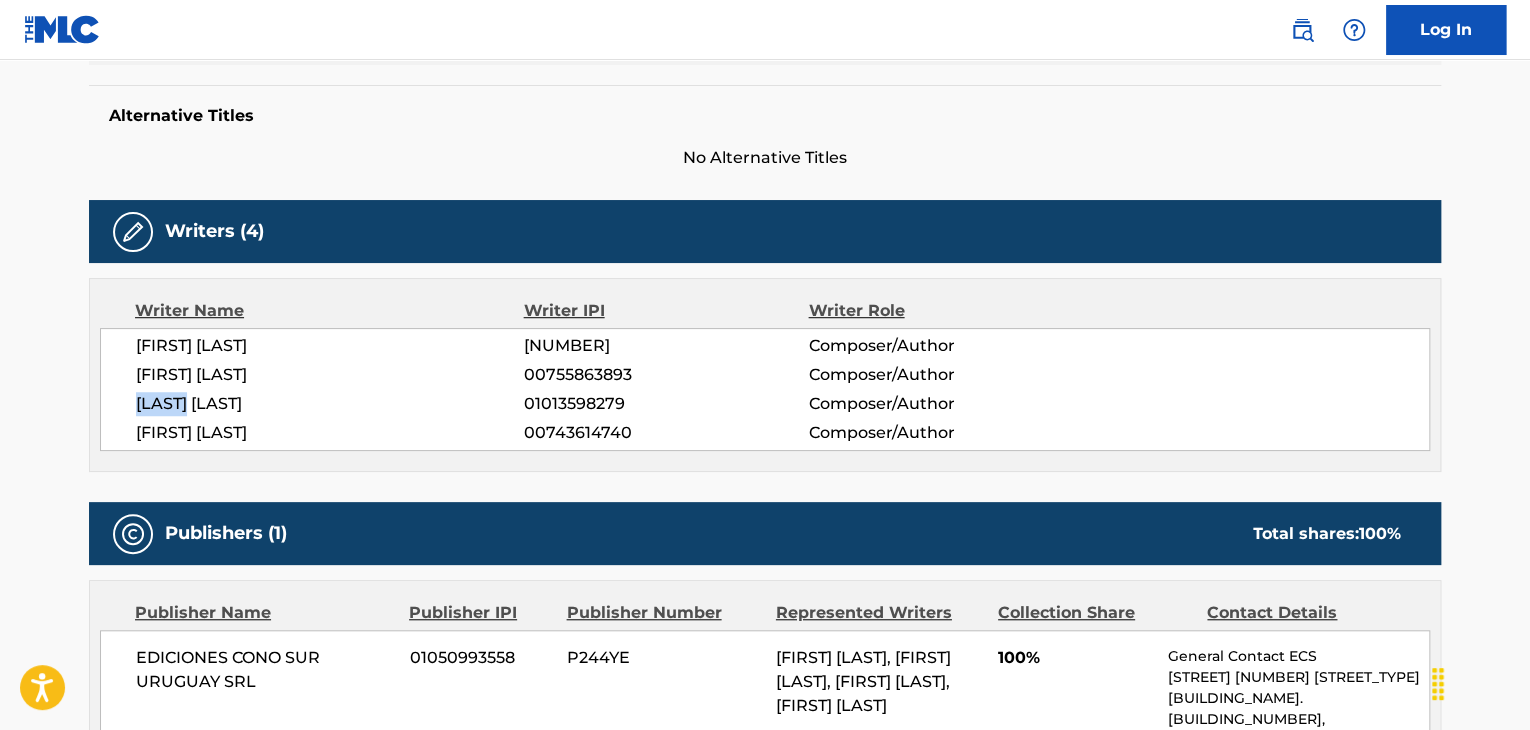 click on "[LAST] [LAST]" at bounding box center (330, 404) 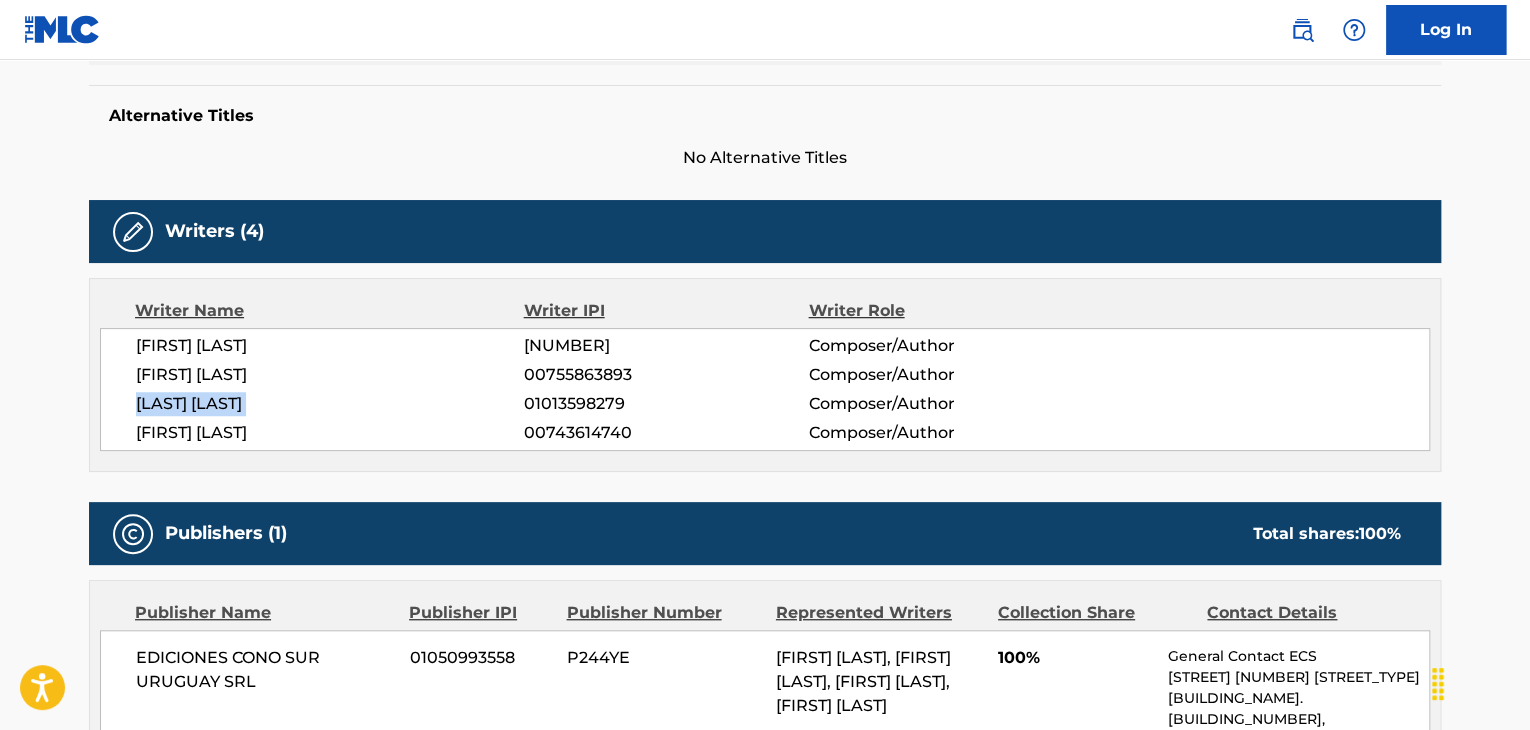 click on "[LAST] [LAST]" at bounding box center [330, 404] 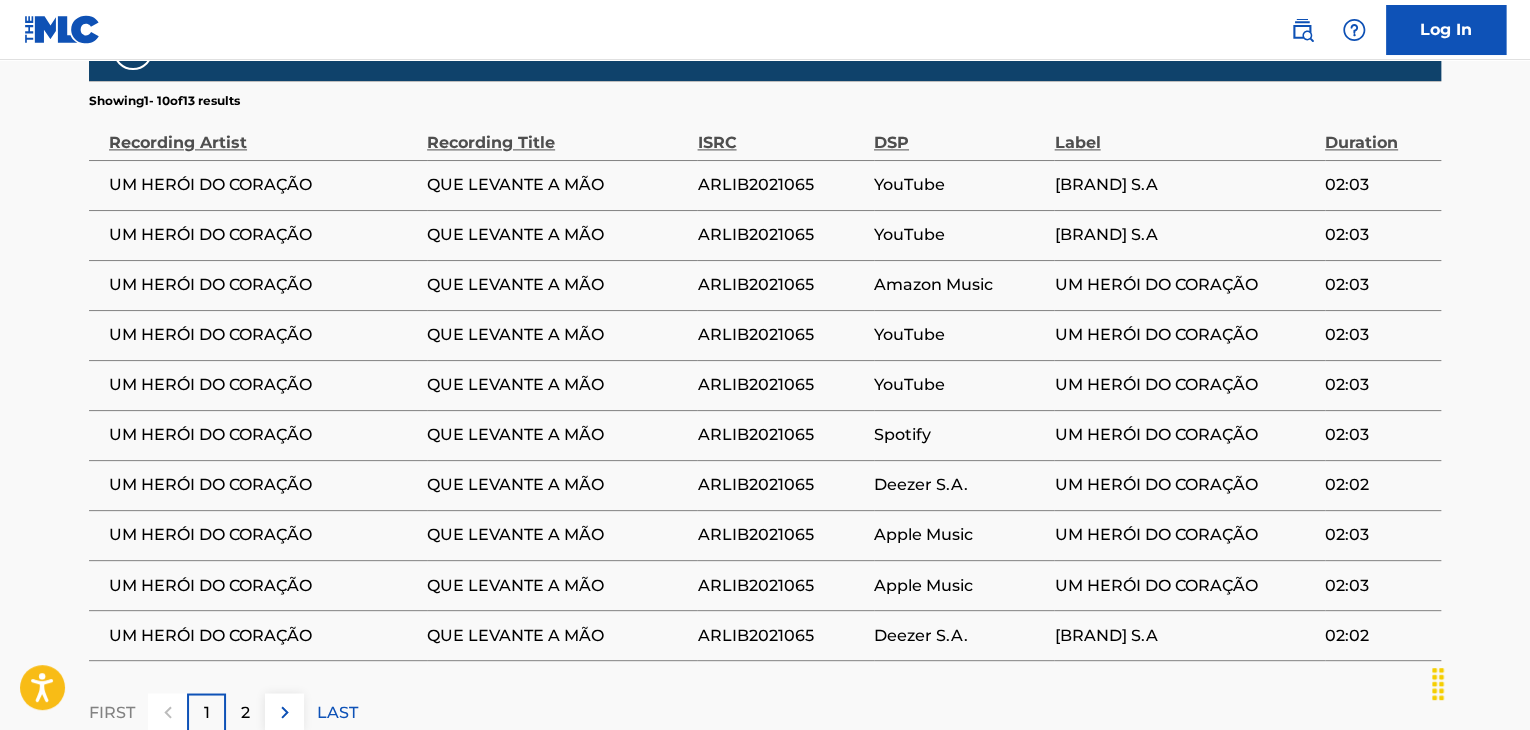 scroll, scrollTop: 1470, scrollLeft: 0, axis: vertical 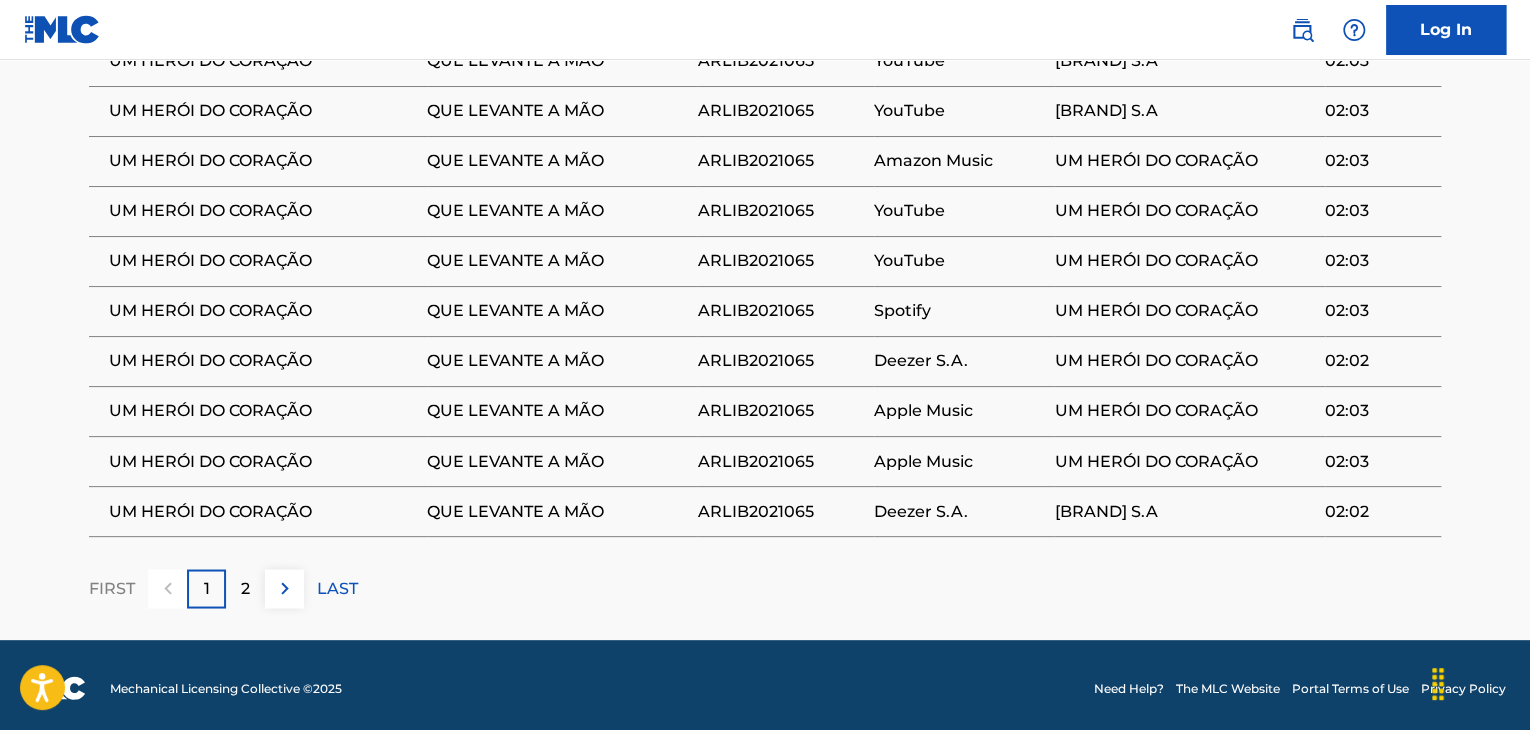 click on "2" at bounding box center [245, 588] 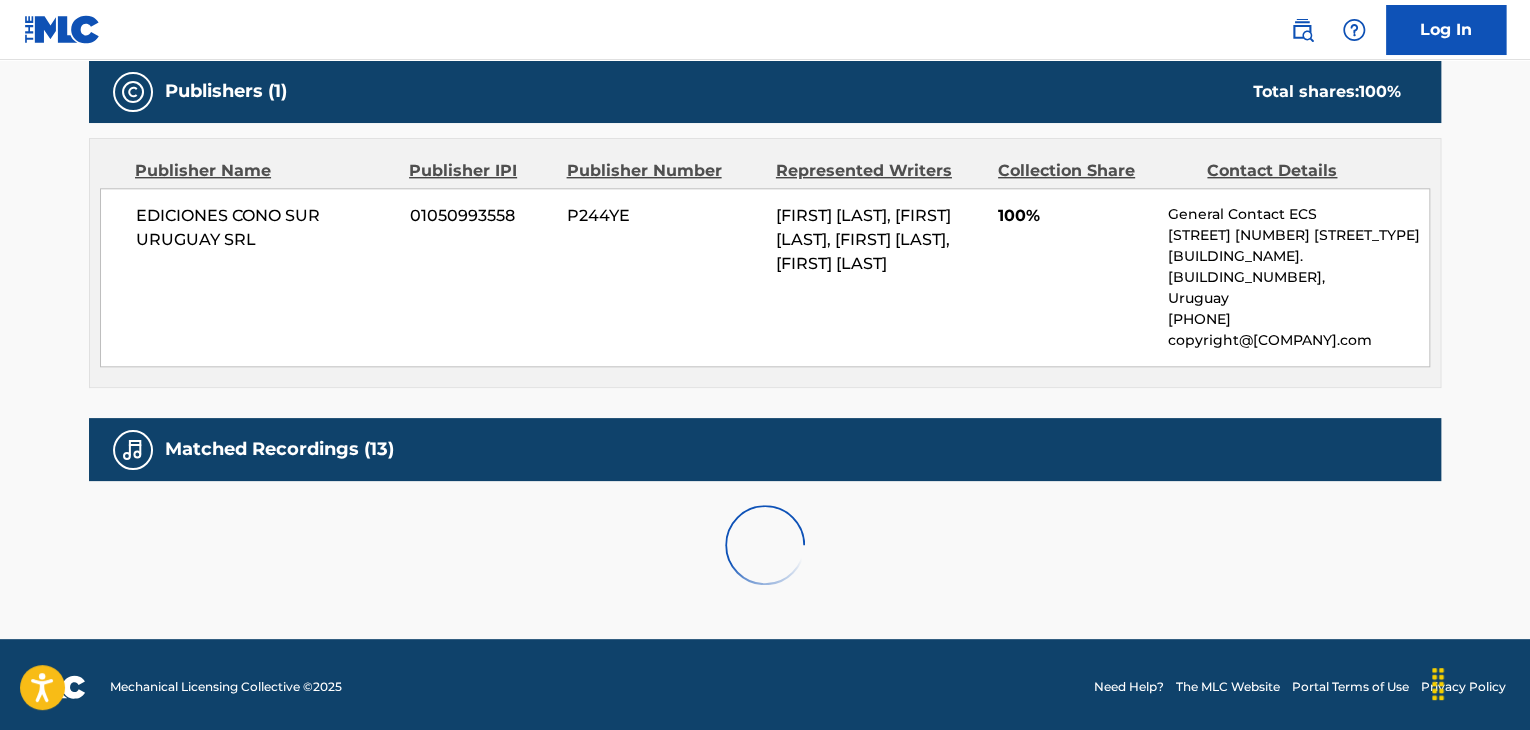 scroll, scrollTop: 1120, scrollLeft: 0, axis: vertical 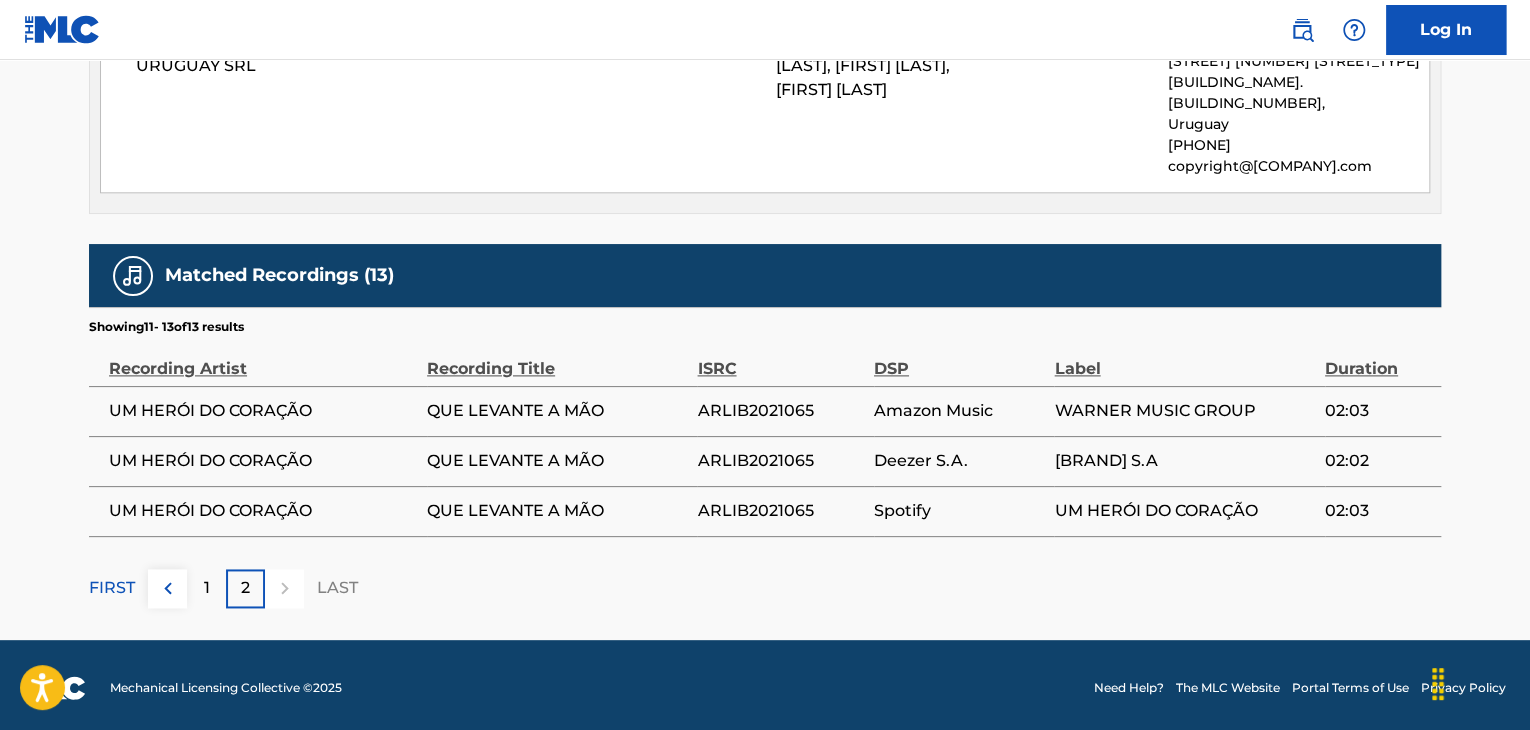 click on "1" at bounding box center [206, 588] 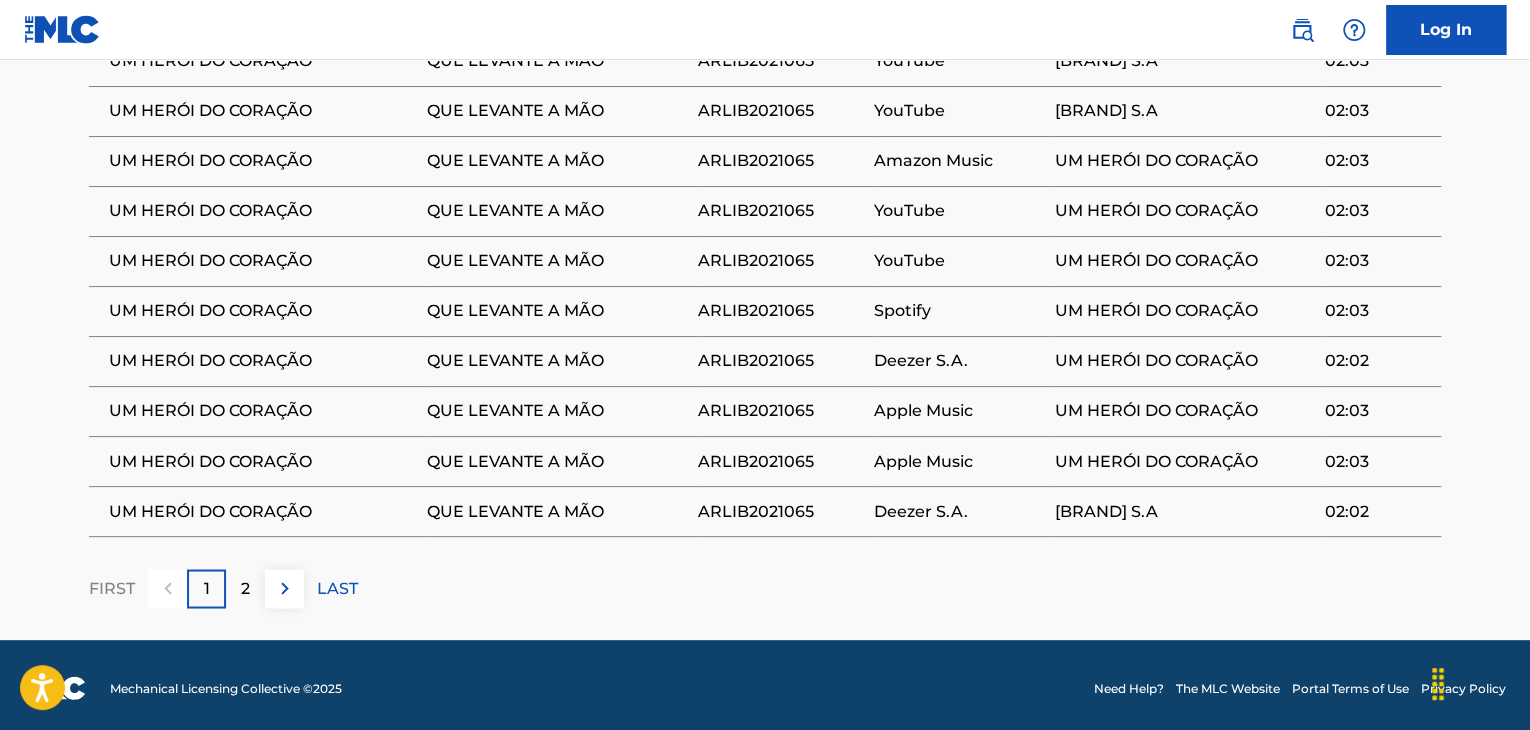 scroll, scrollTop: 0, scrollLeft: 0, axis: both 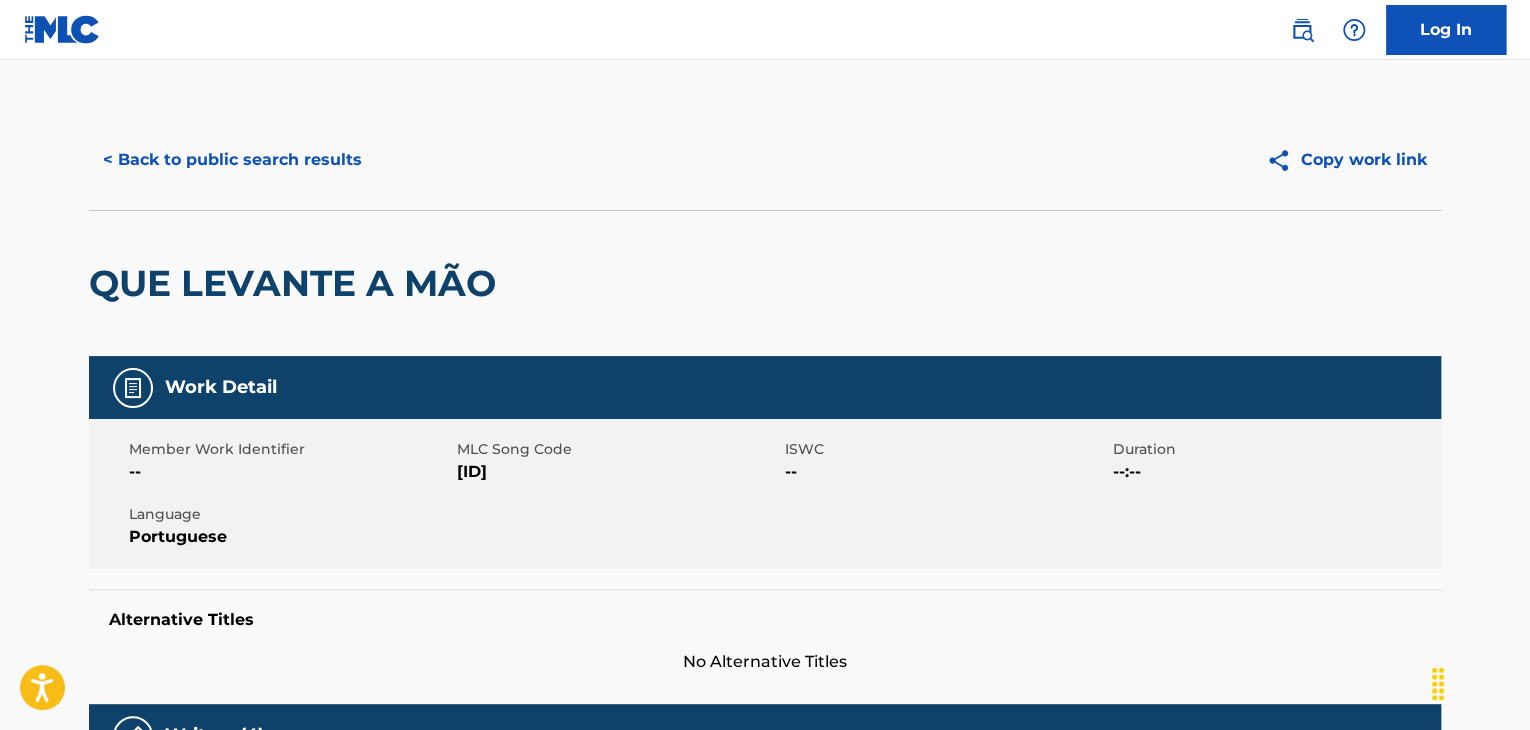 click on "< Back to public search results" at bounding box center (232, 160) 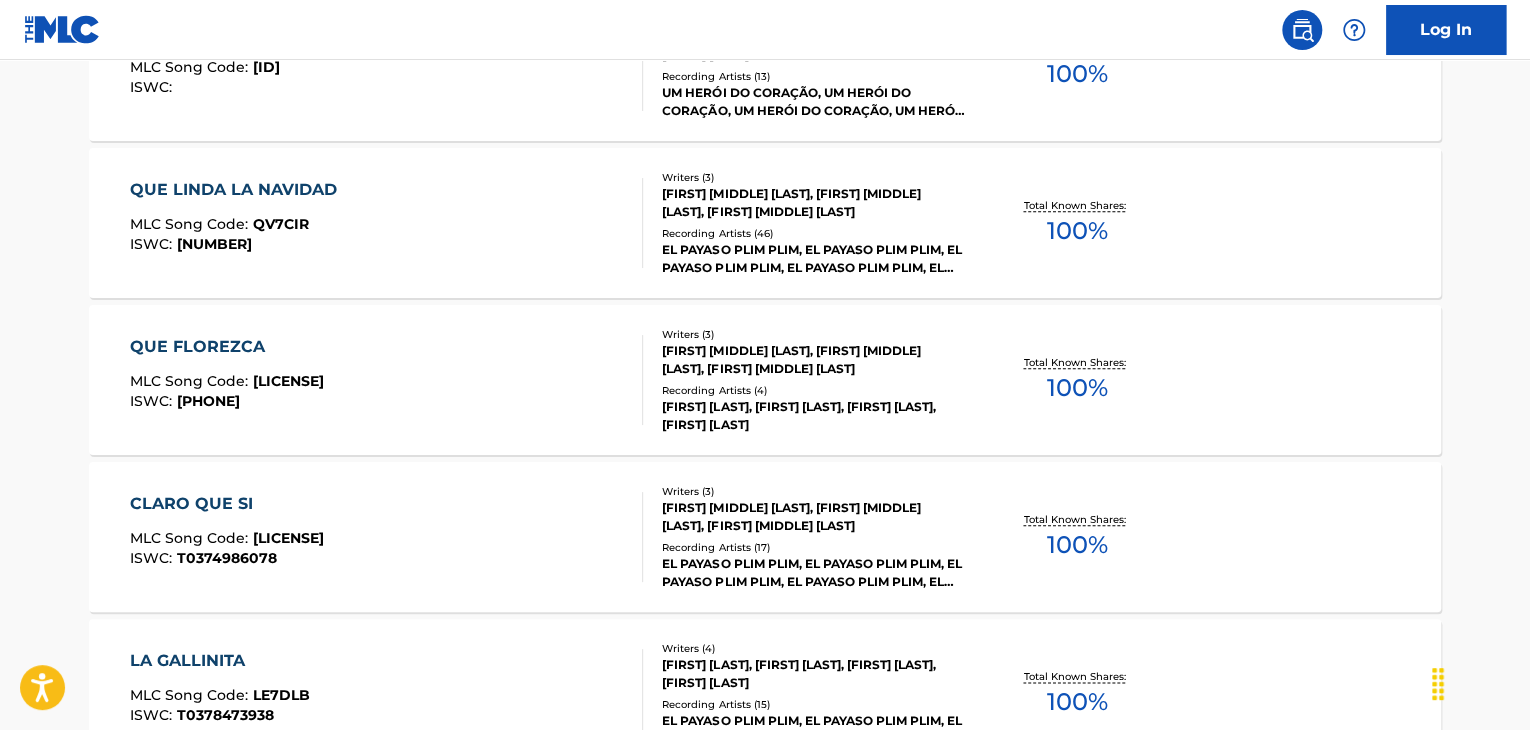 scroll, scrollTop: 47, scrollLeft: 0, axis: vertical 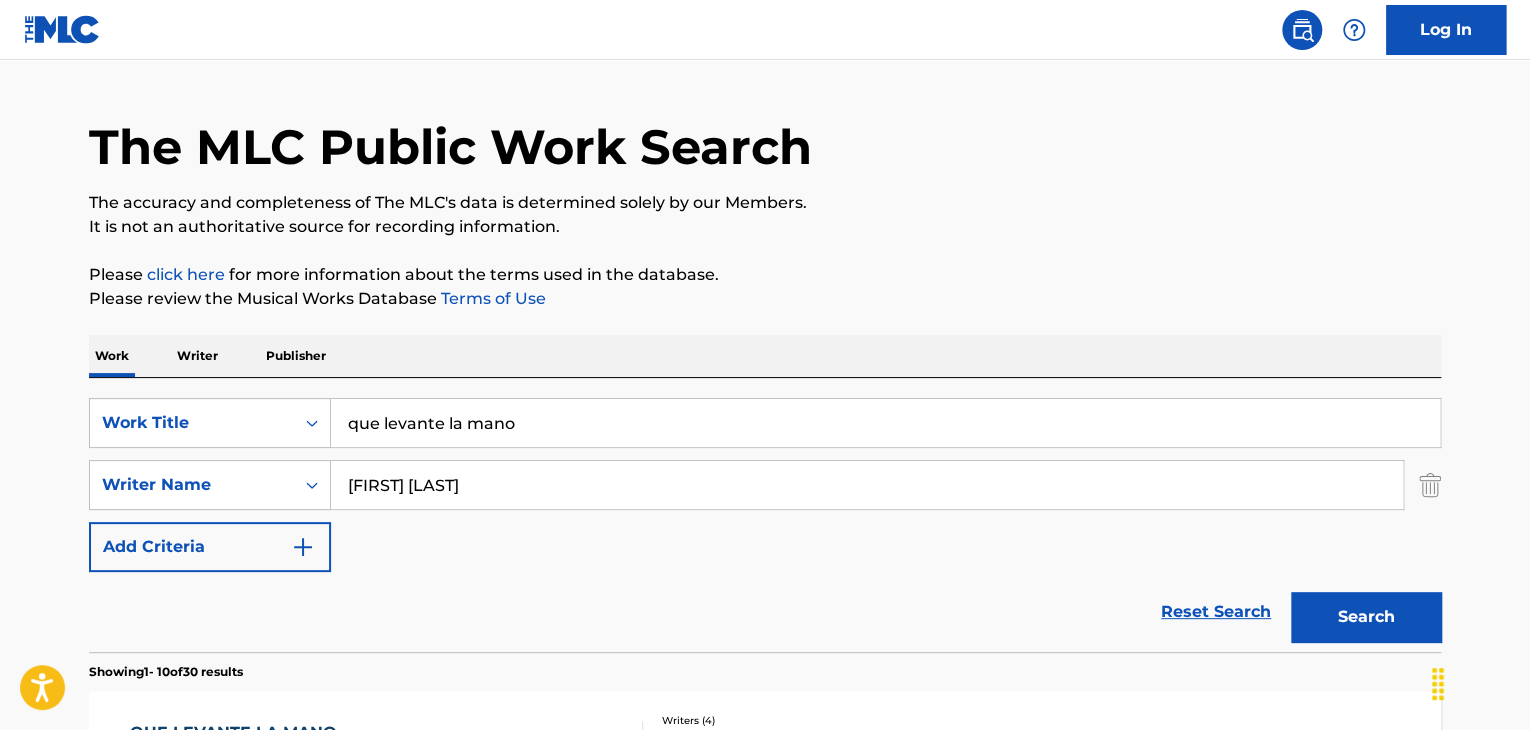 click on "que levante la mano" at bounding box center [885, 423] 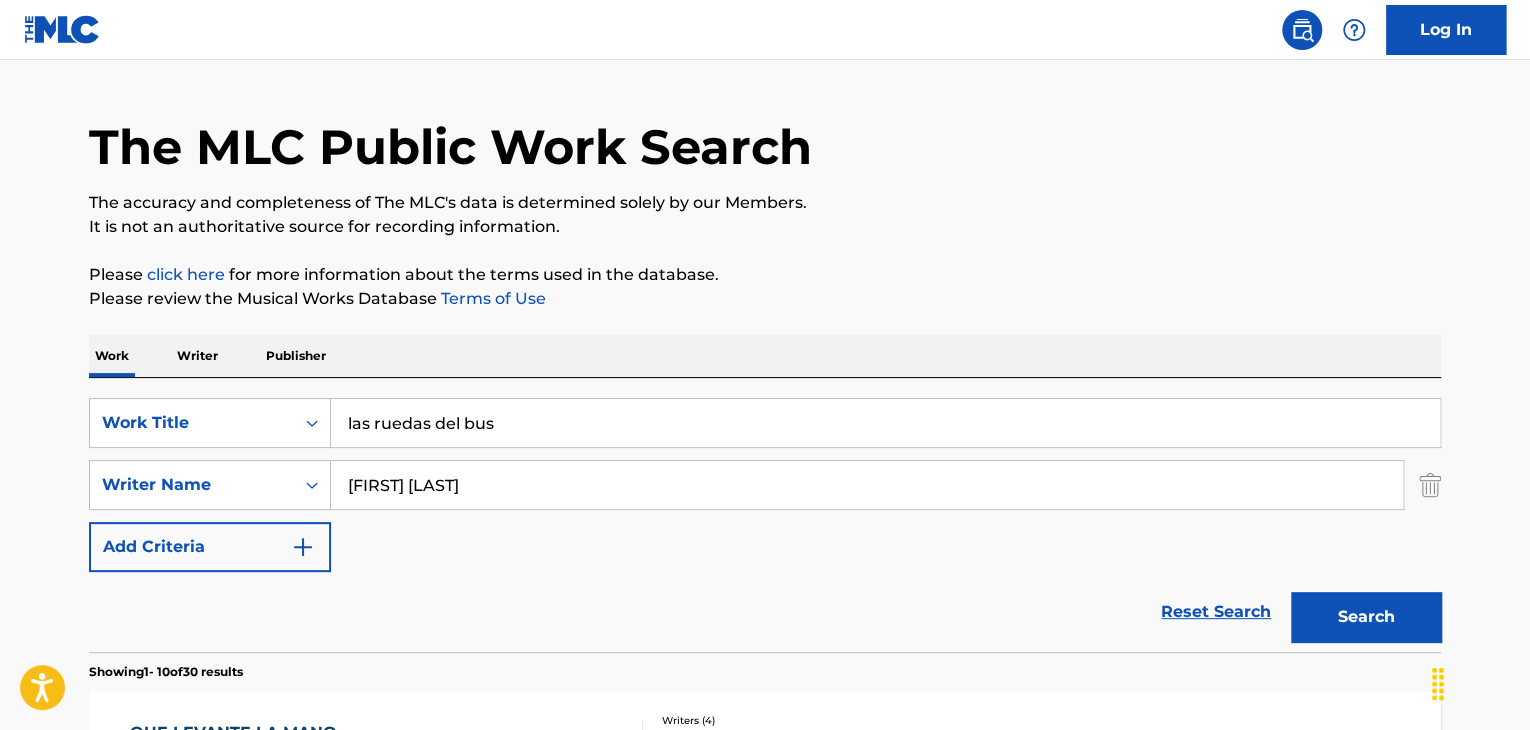 type on "las ruedas del bus" 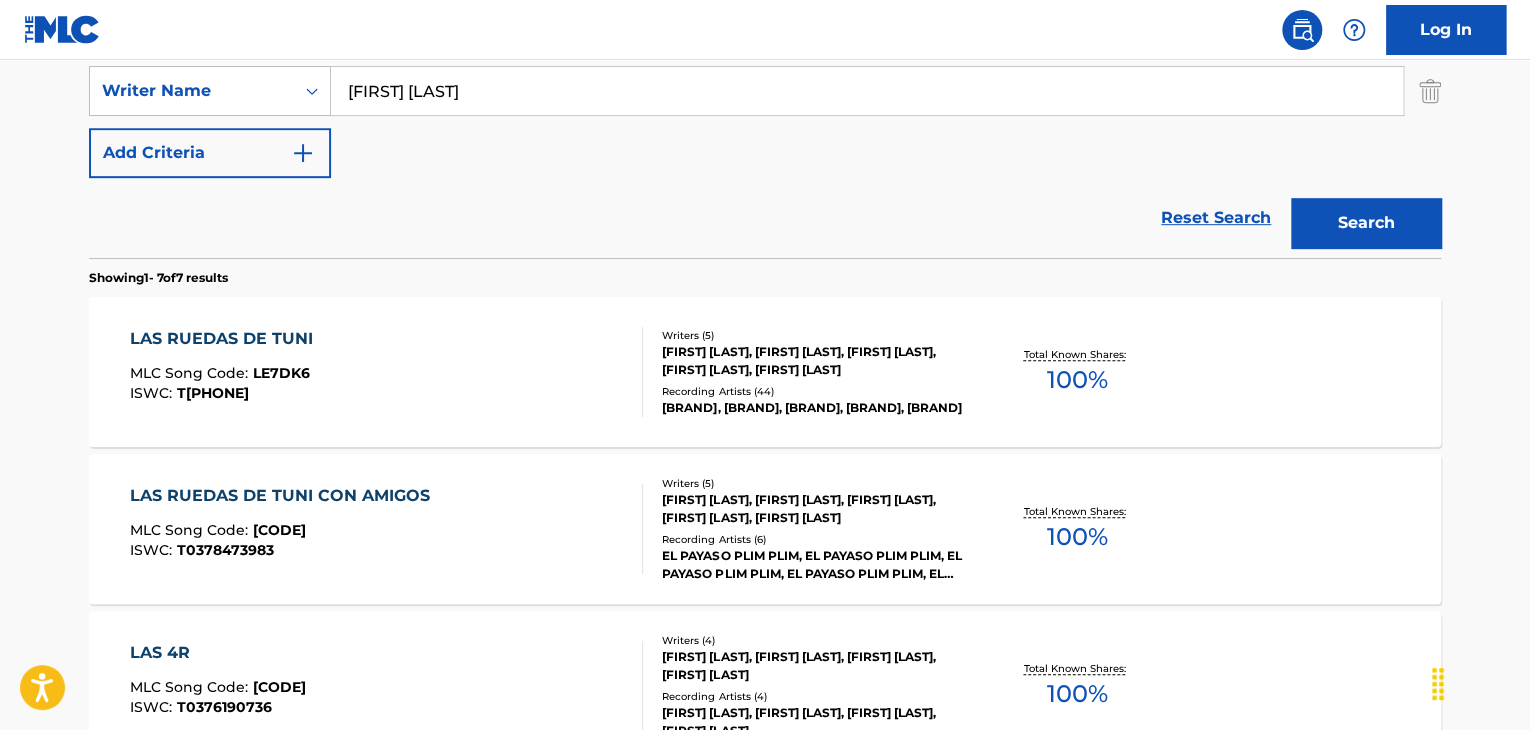 scroll, scrollTop: 481, scrollLeft: 0, axis: vertical 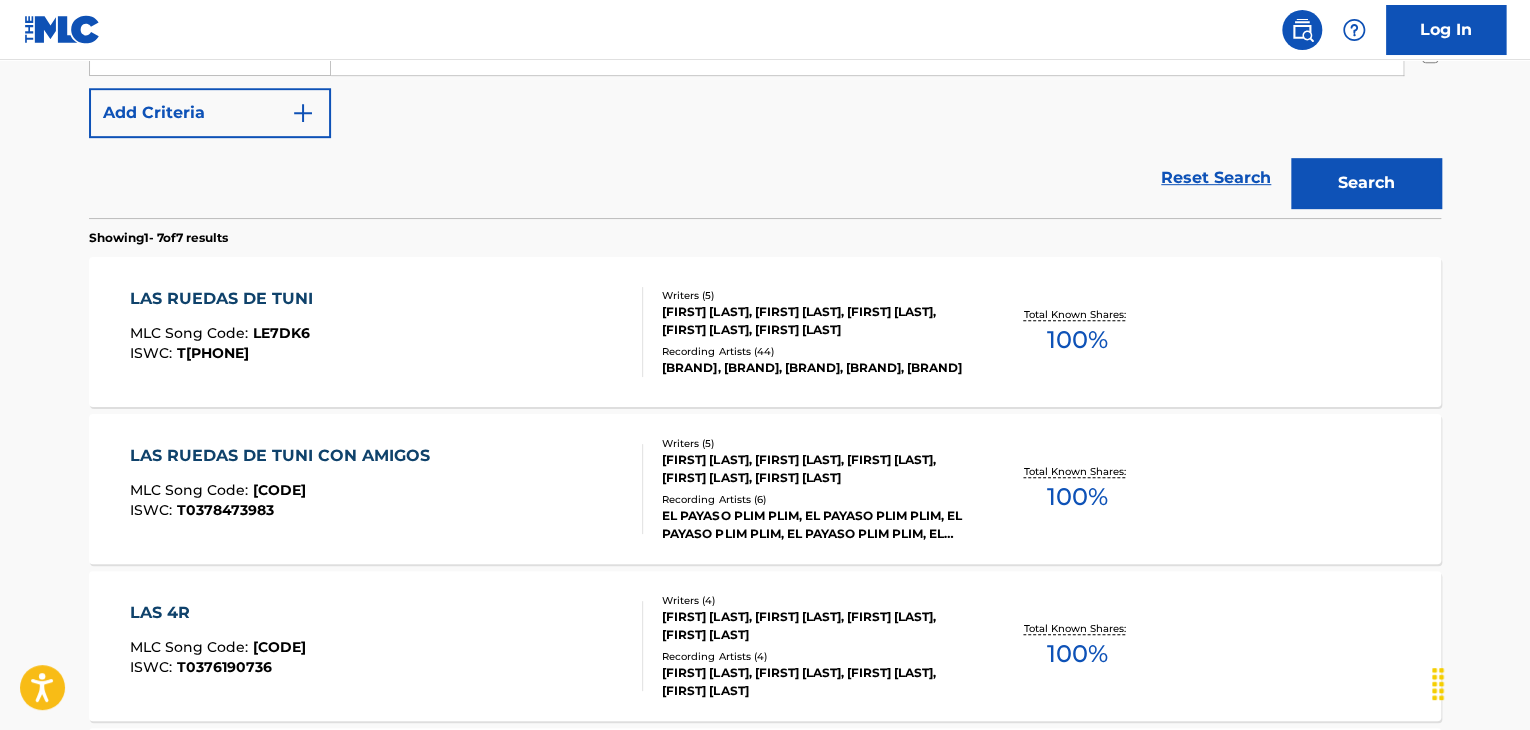 click on "LAS RUEDAS DE TUNI MLC Song Code : LE7DK6 ISWC : T0378473961" at bounding box center (387, 332) 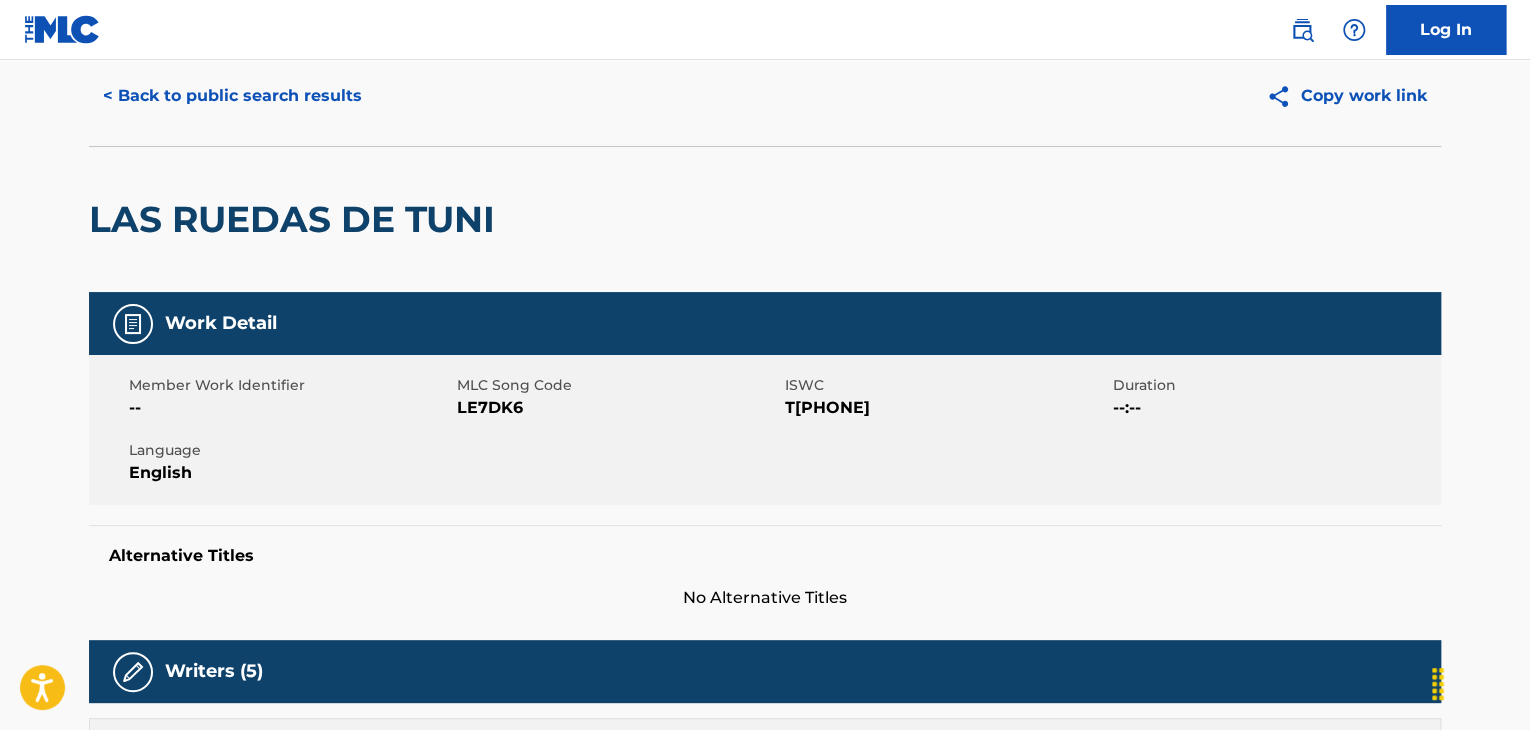 scroll, scrollTop: 0, scrollLeft: 0, axis: both 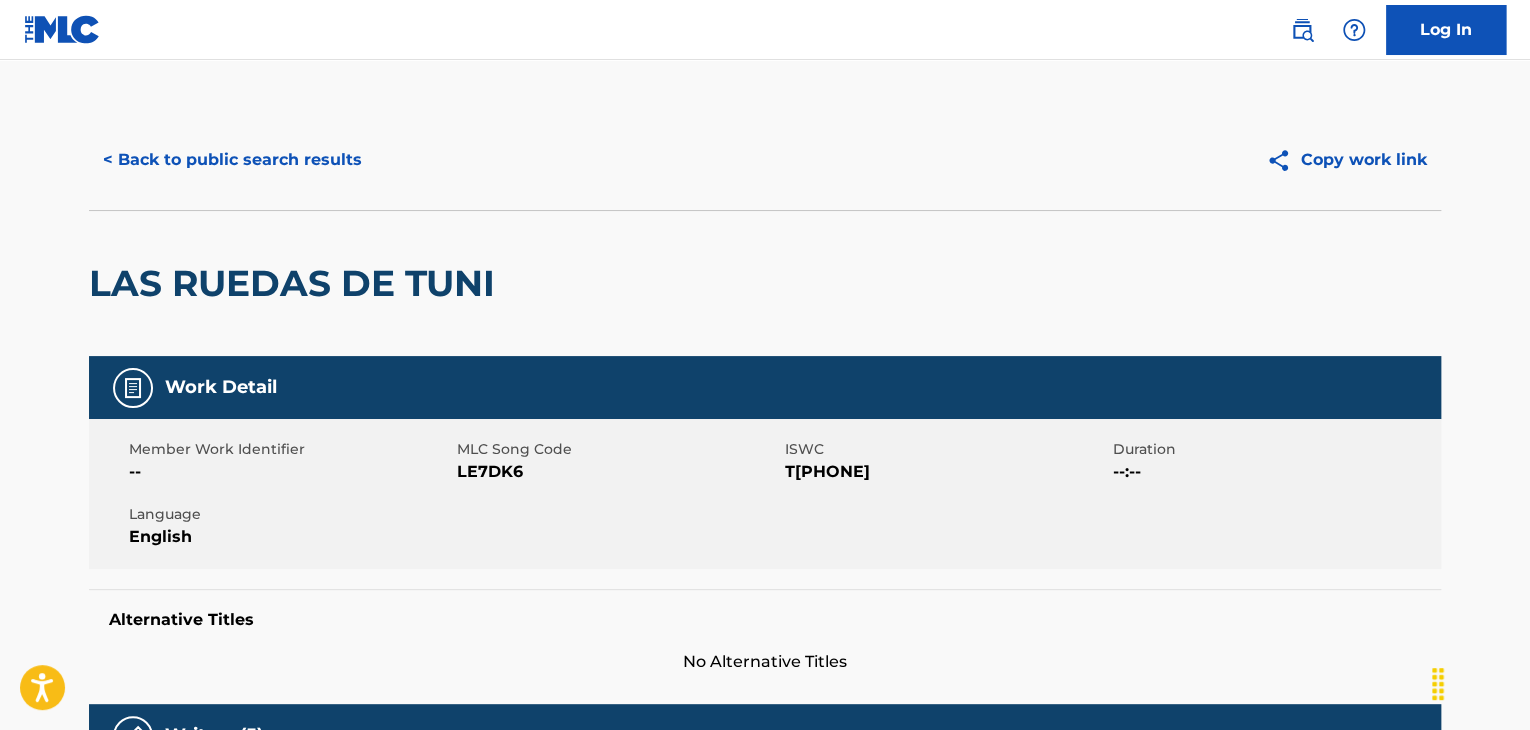 click on "LE7DK6" at bounding box center (618, 472) 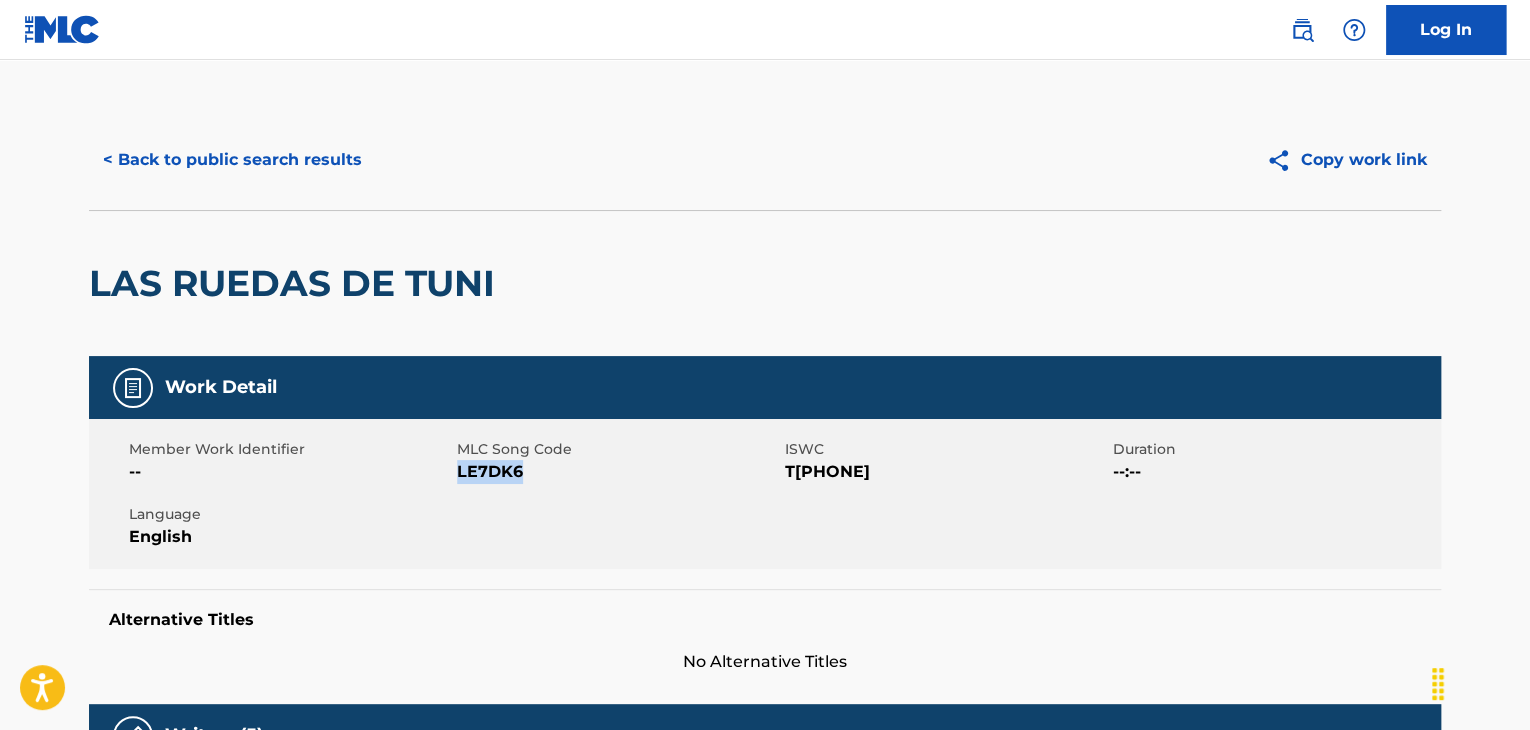 click on "LE7DK6" at bounding box center [618, 472] 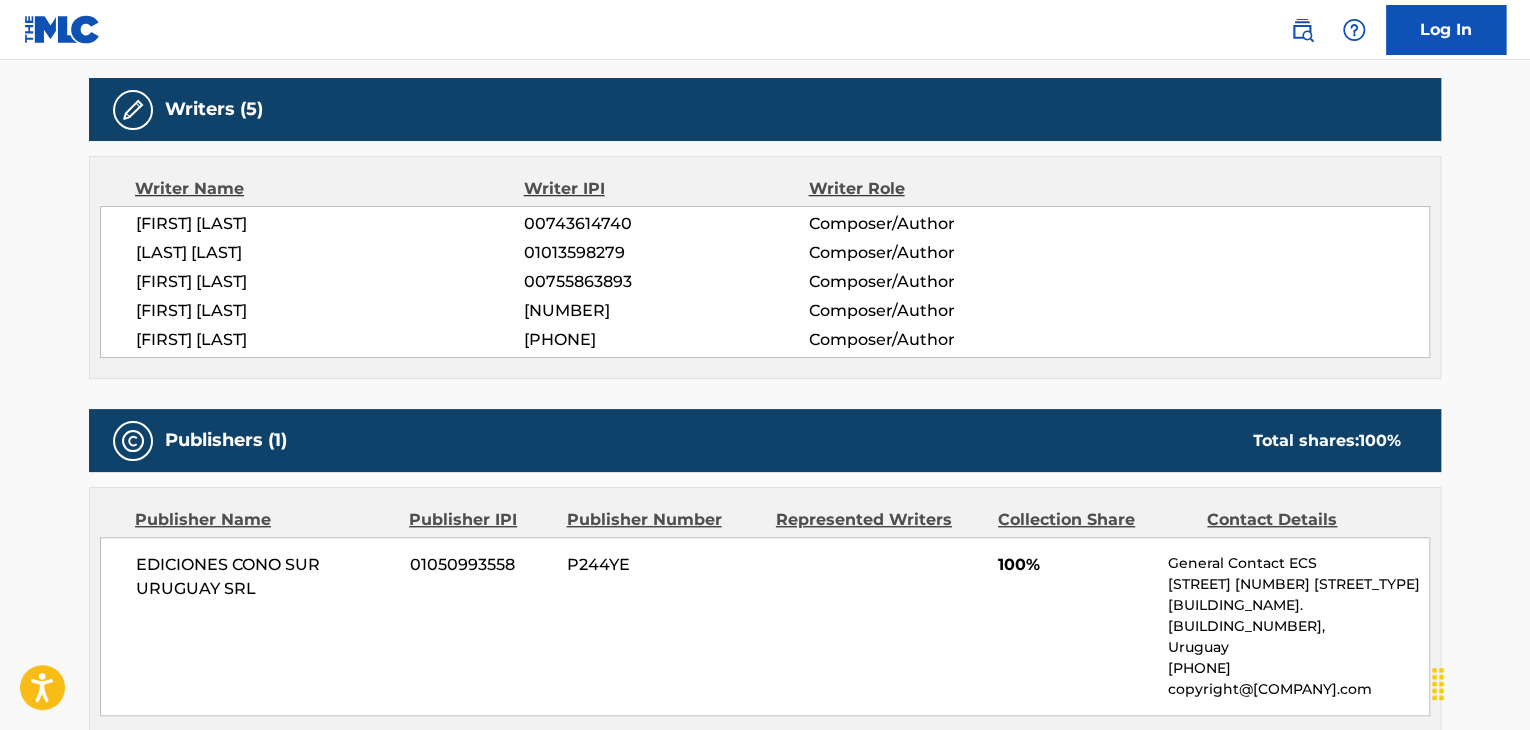 scroll, scrollTop: 0, scrollLeft: 0, axis: both 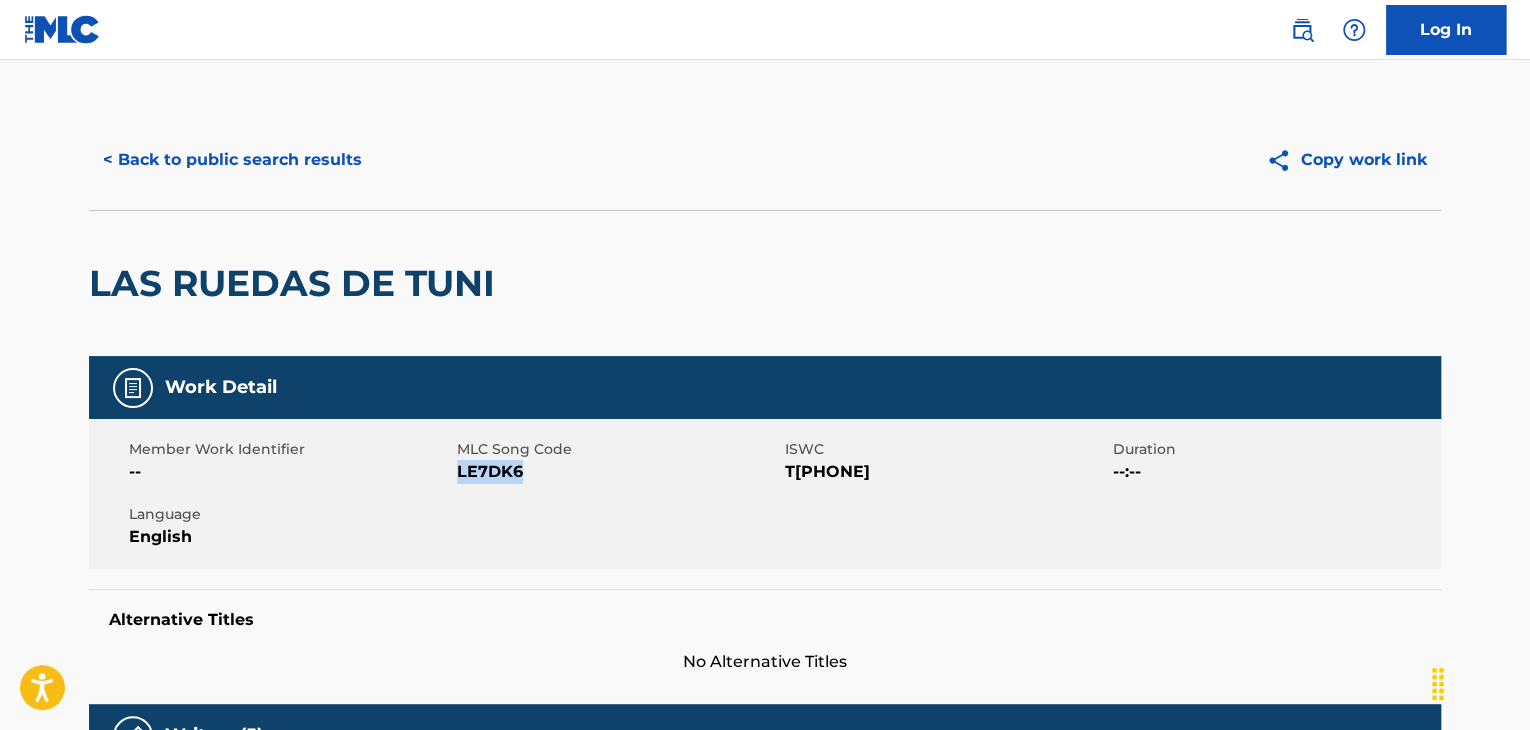 click on "< Back to public search results" at bounding box center [232, 160] 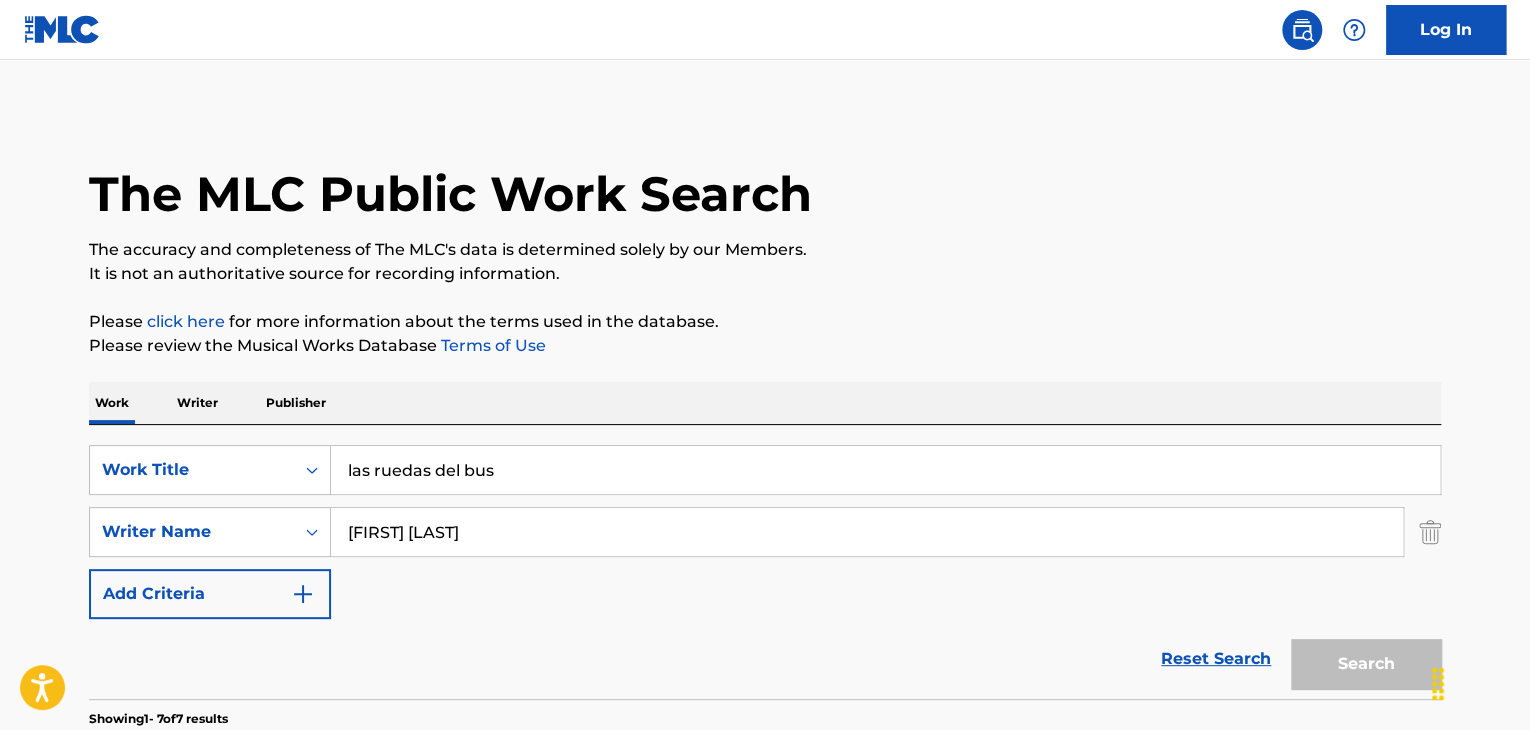 scroll, scrollTop: 595, scrollLeft: 0, axis: vertical 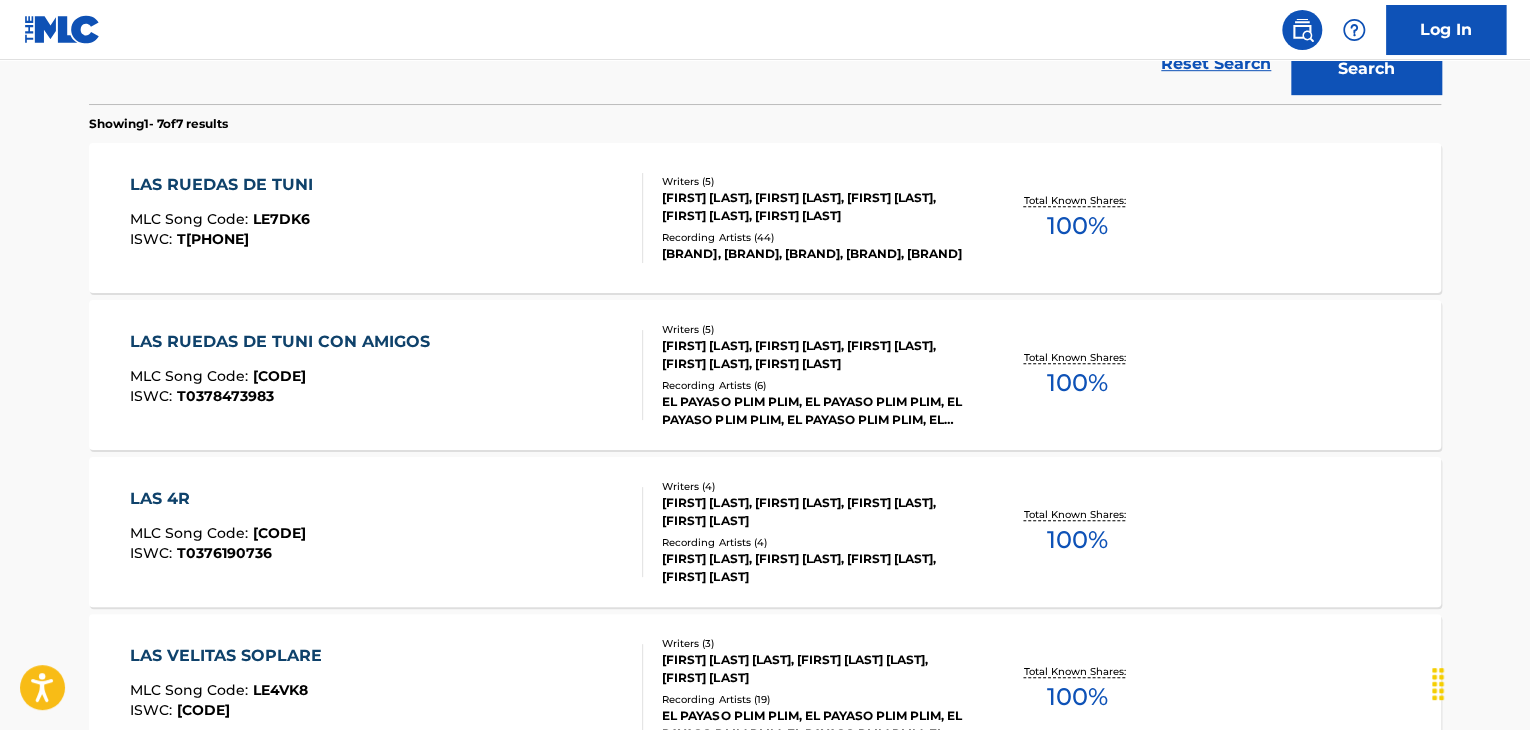 click on "MLC Song Code : LE04R7" at bounding box center [285, 379] 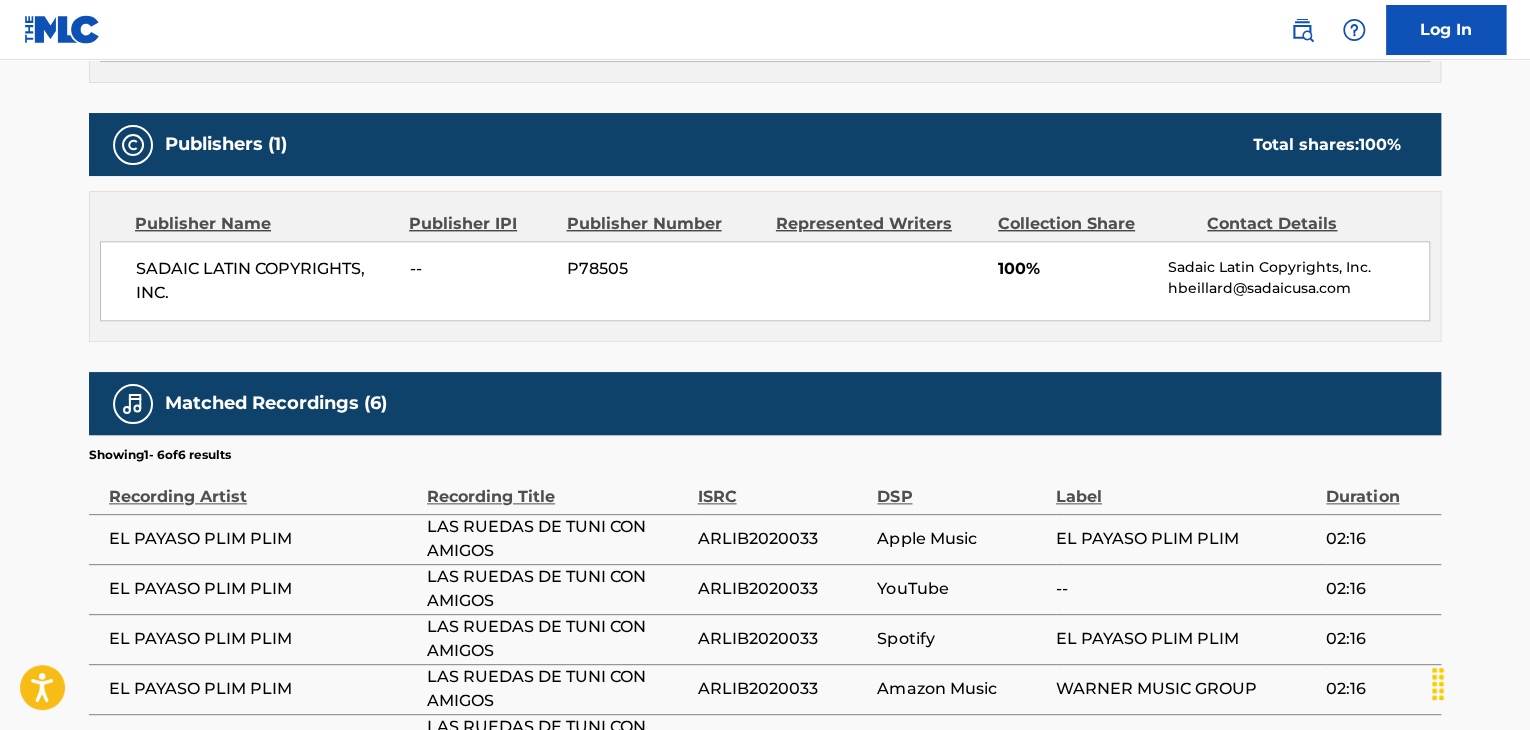 scroll, scrollTop: 0, scrollLeft: 0, axis: both 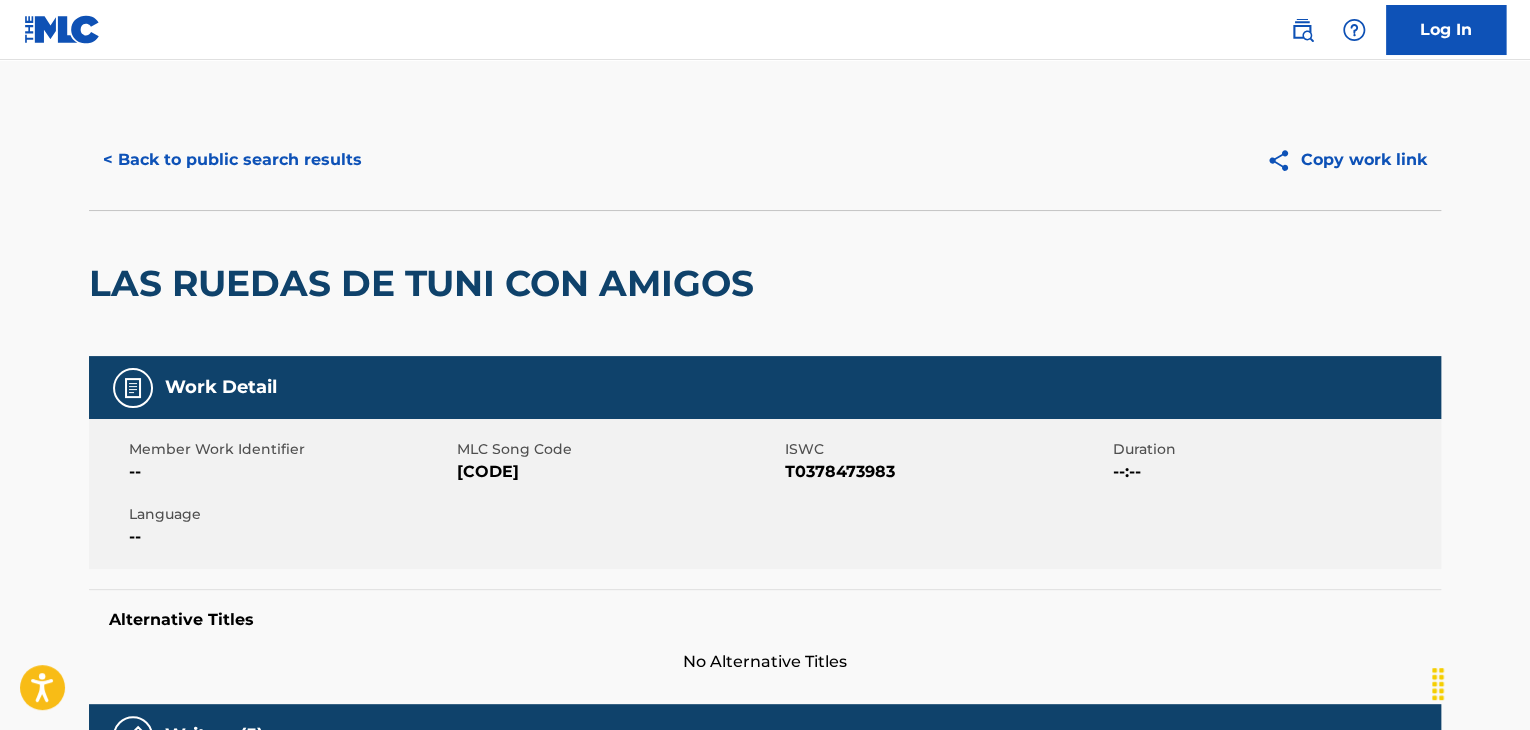 click on "< Back to public search results" at bounding box center (232, 160) 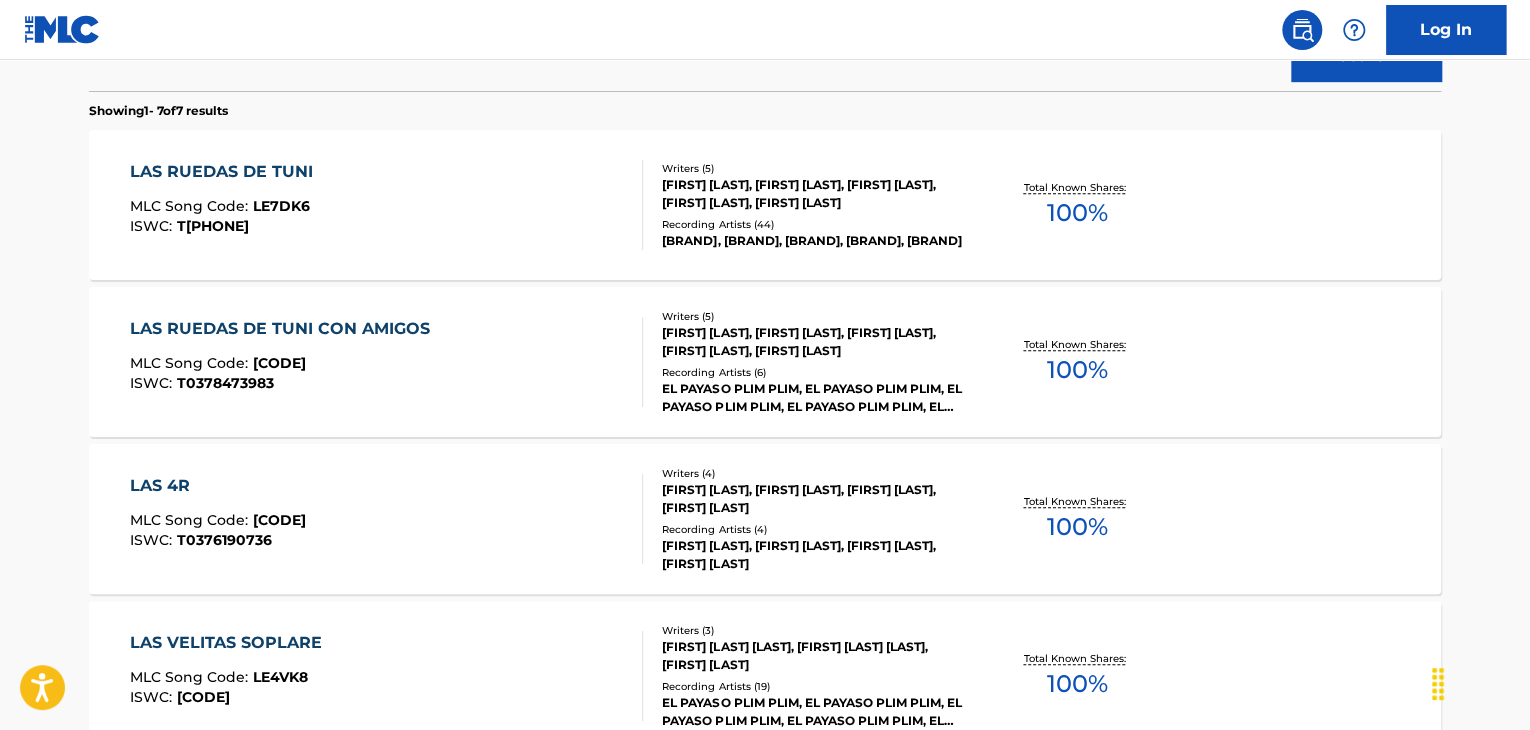 scroll, scrollTop: 0, scrollLeft: 0, axis: both 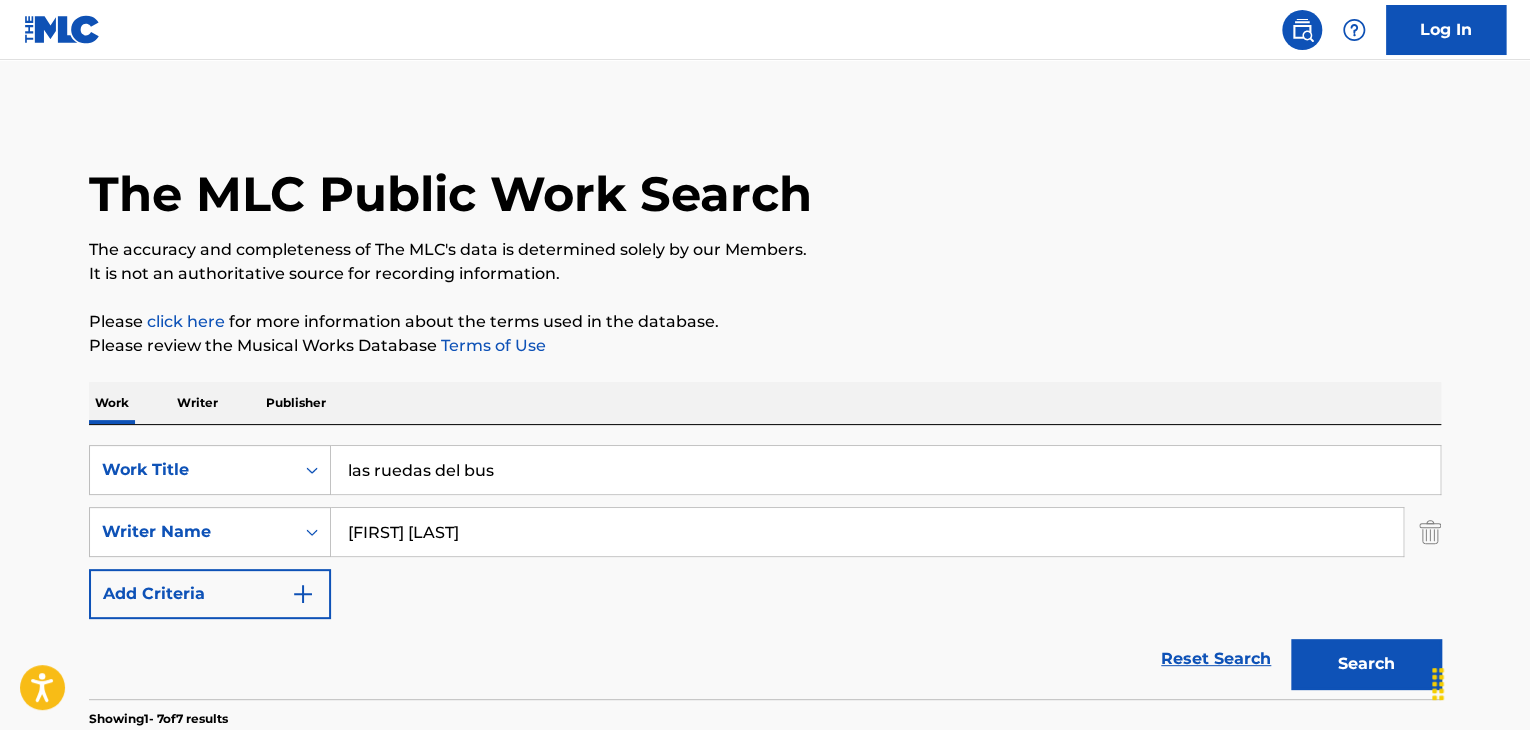 click on "las ruedas del bus" at bounding box center (885, 470) 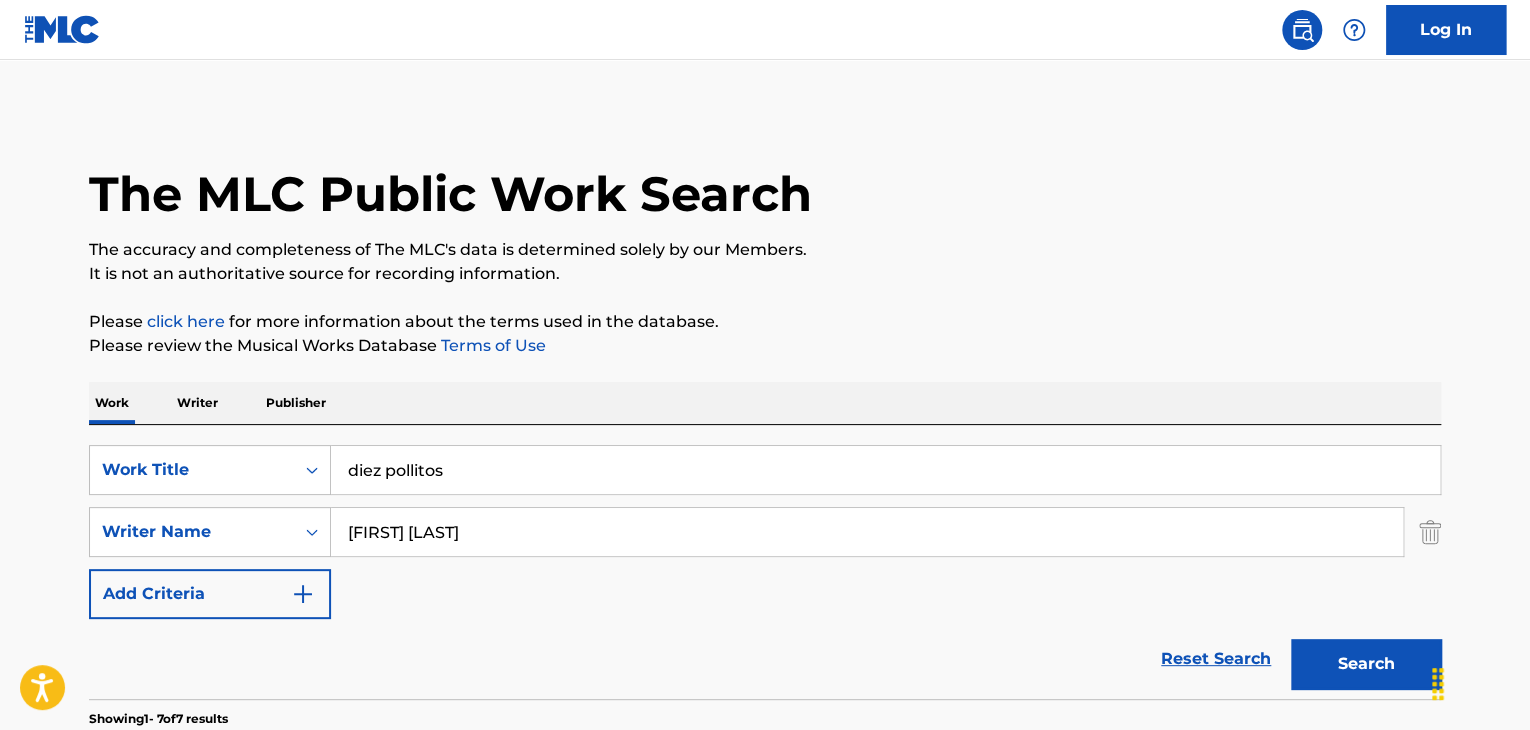 click on "Search" at bounding box center [1366, 664] 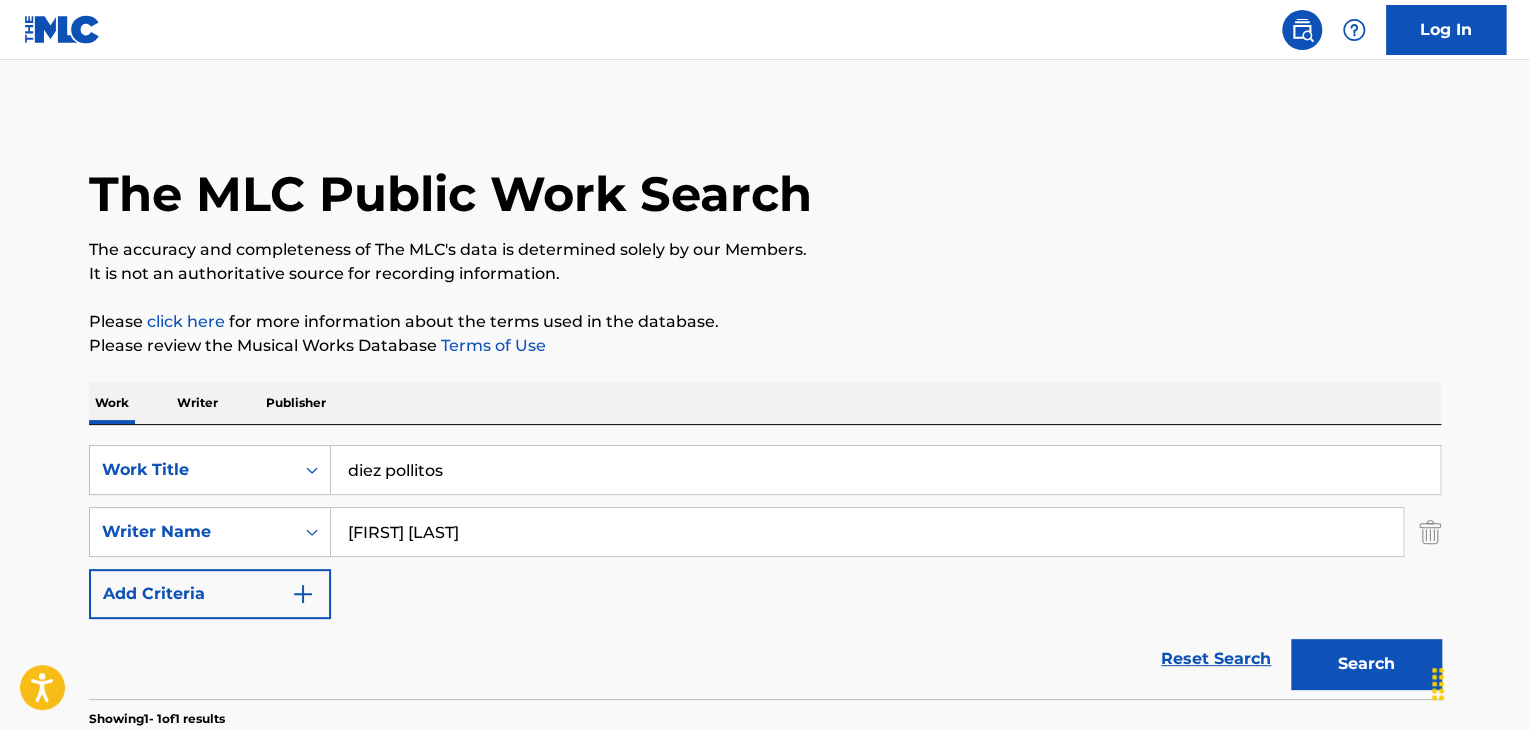scroll, scrollTop: 358, scrollLeft: 0, axis: vertical 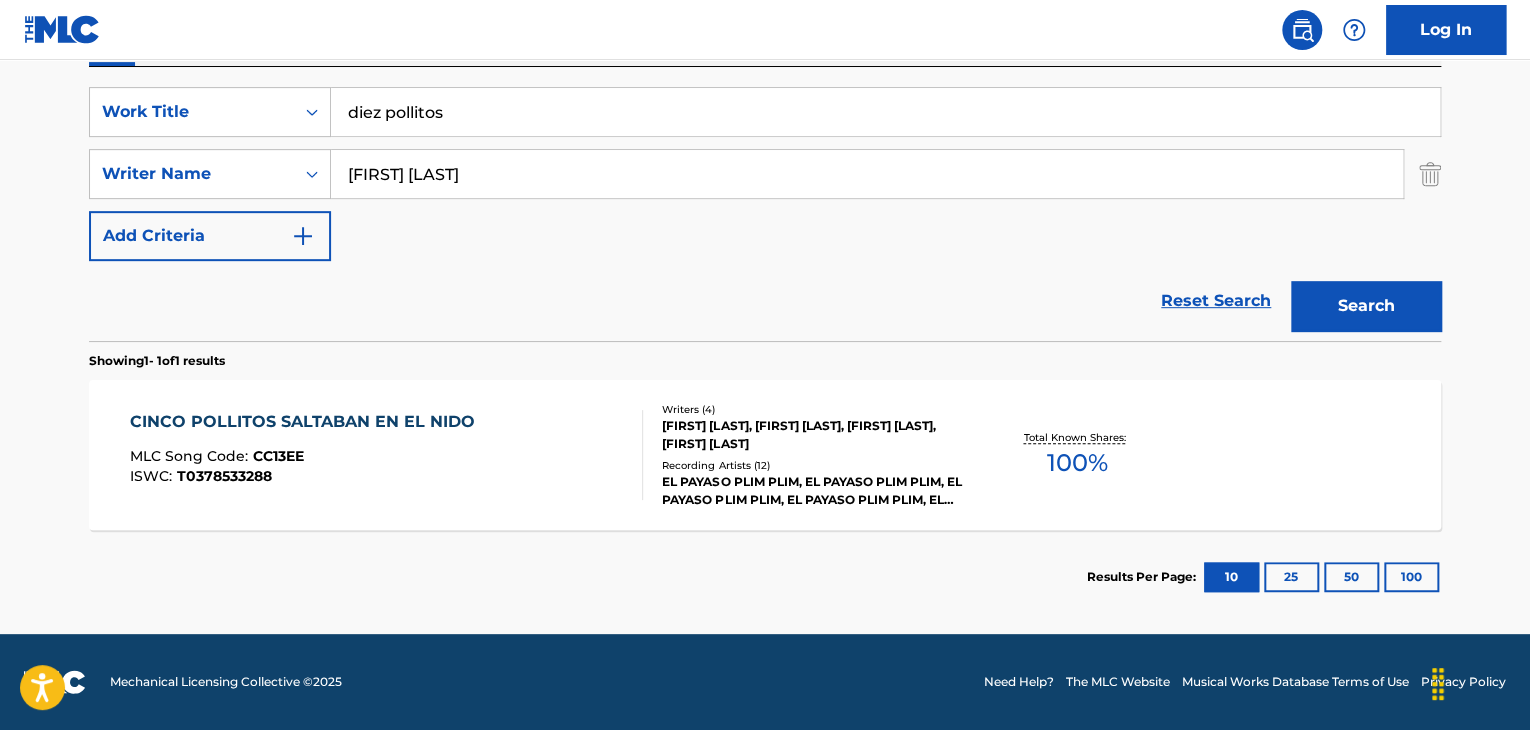 drag, startPoint x: 476, startPoint y: 130, endPoint x: 473, endPoint y: 112, distance: 18.248287 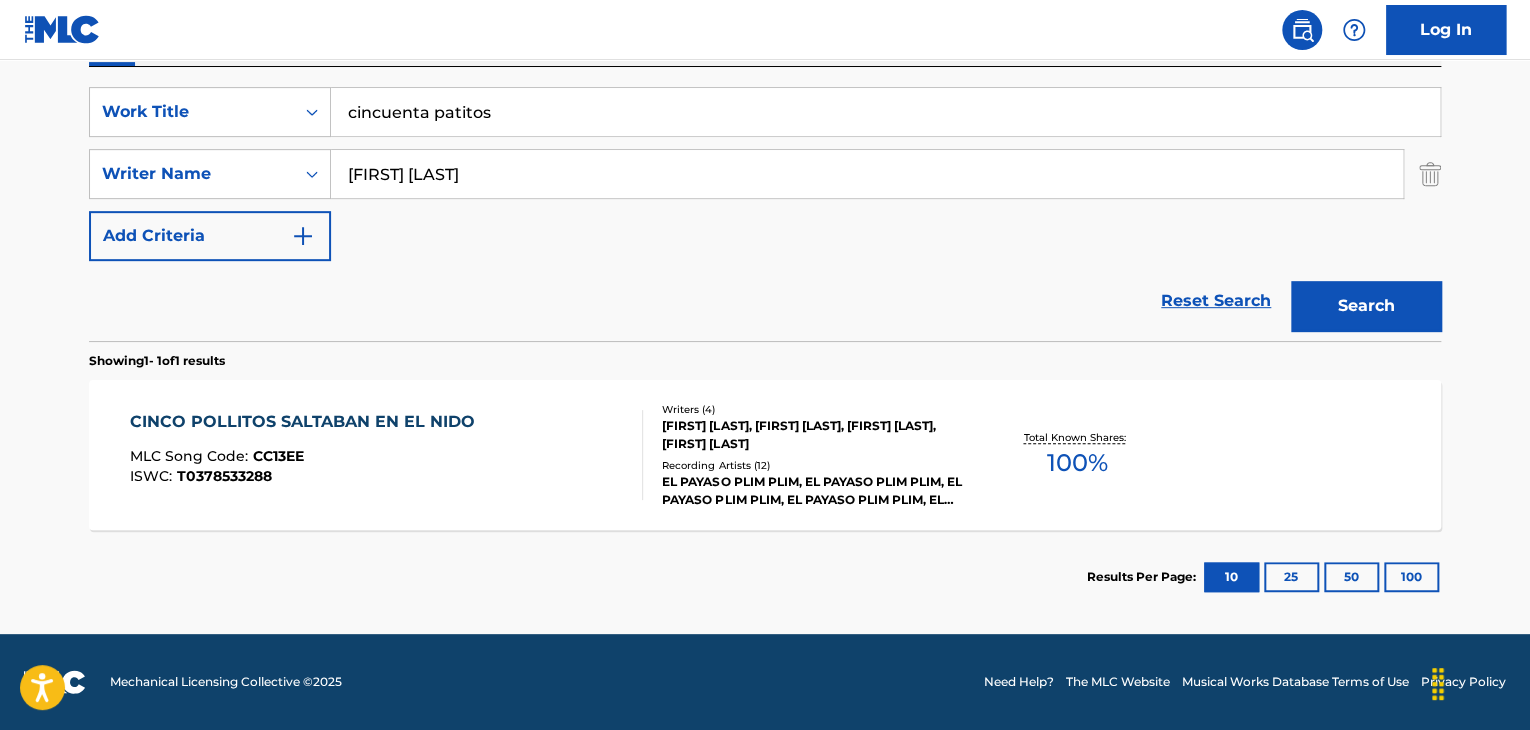 click on "Search" at bounding box center [1366, 306] 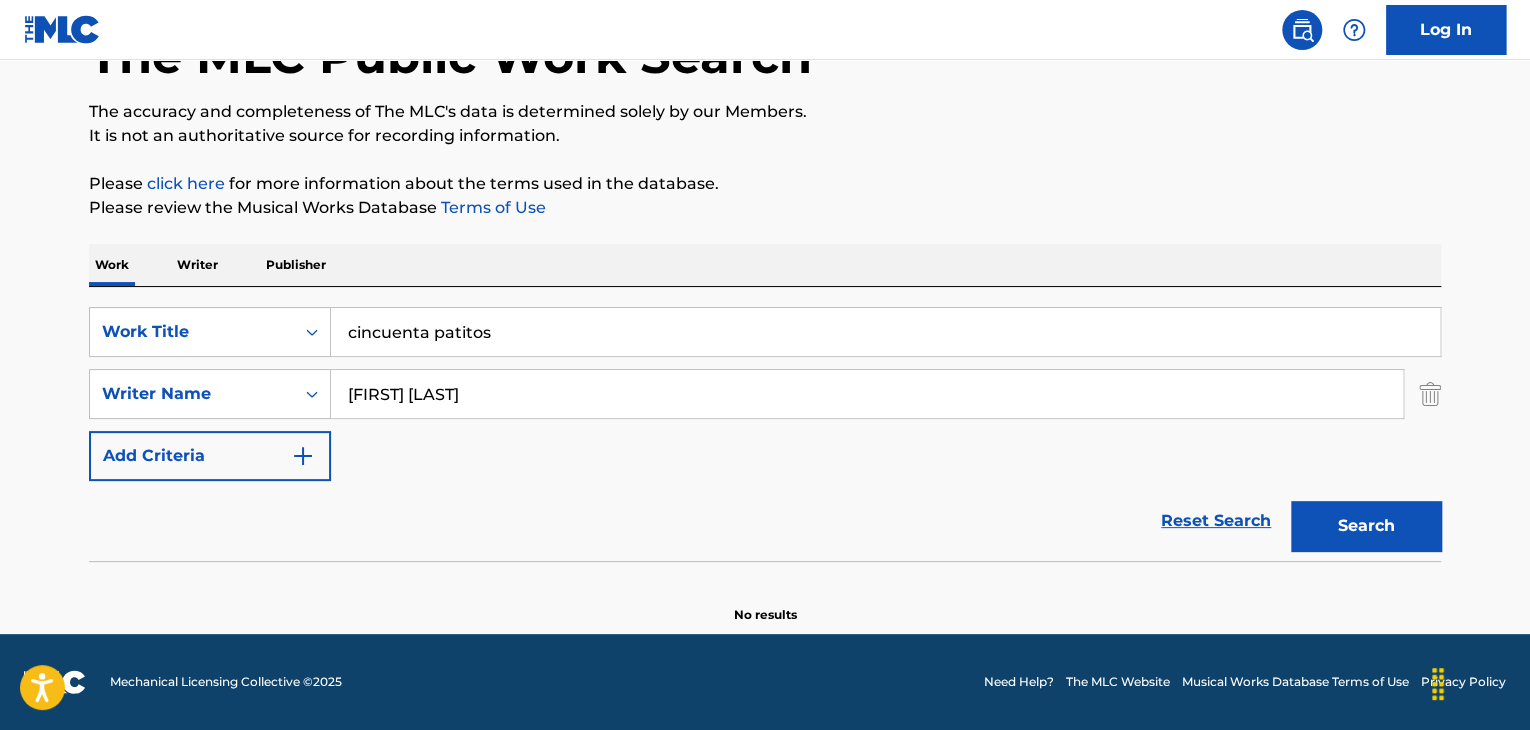 scroll, scrollTop: 138, scrollLeft: 0, axis: vertical 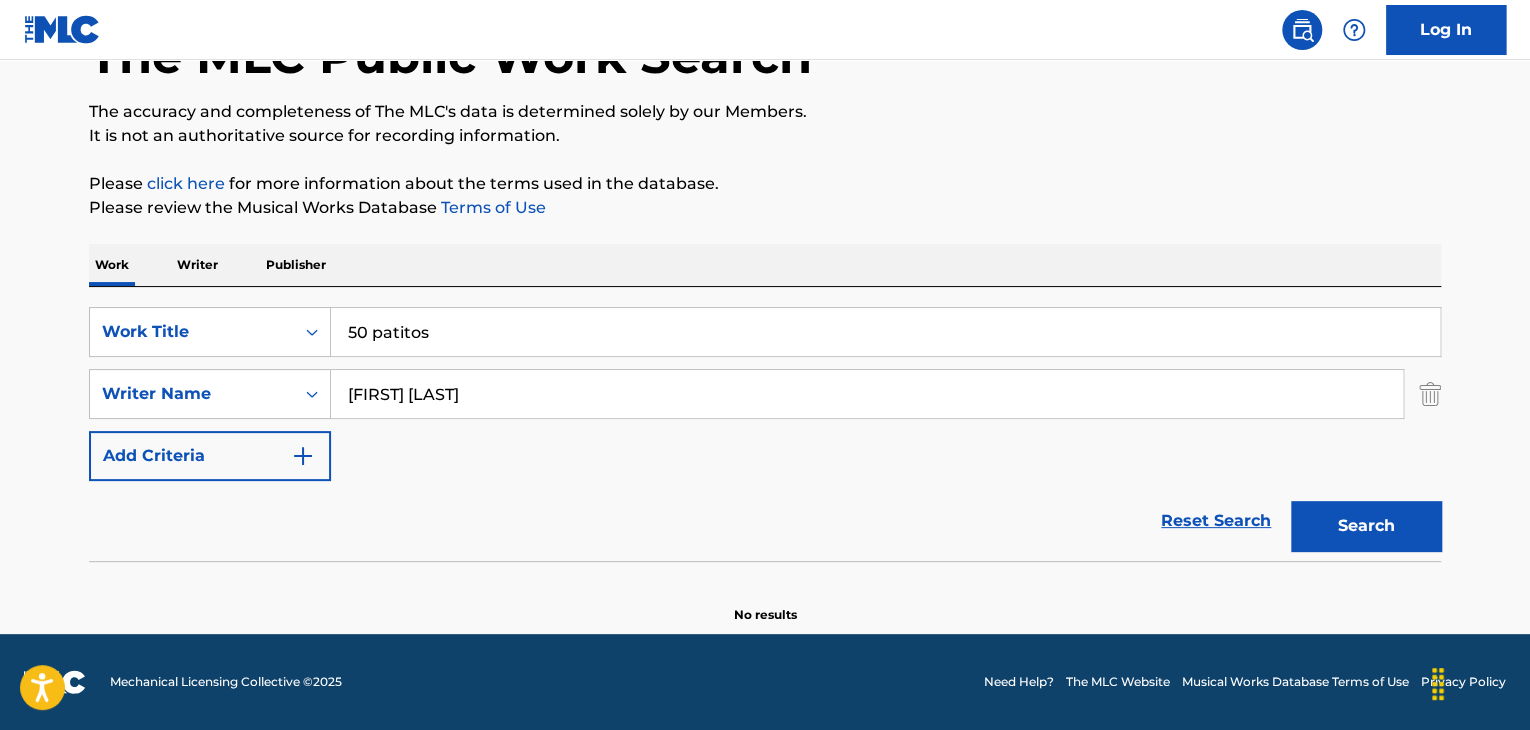 click on "Search" at bounding box center (1366, 526) 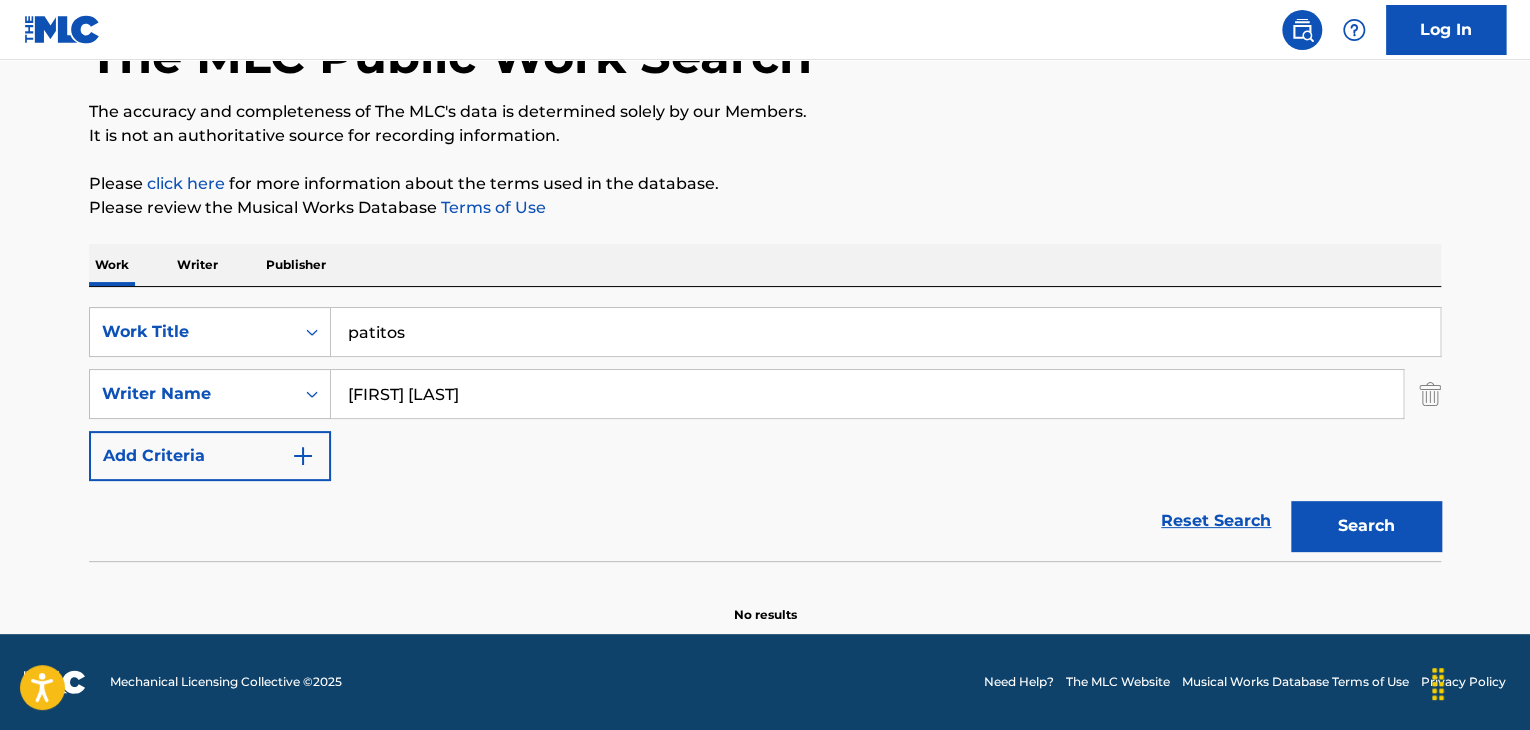 type on "patitos" 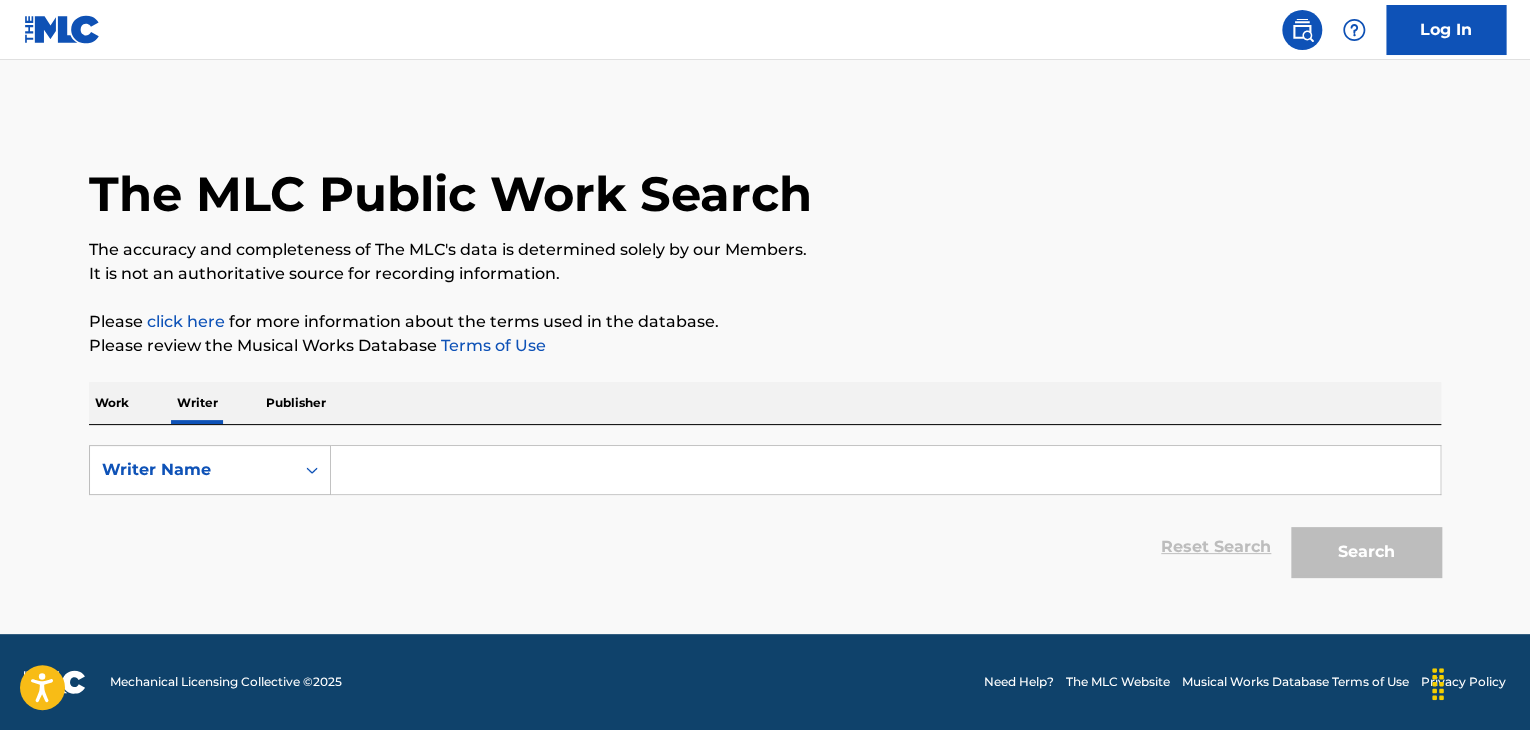 scroll, scrollTop: 0, scrollLeft: 0, axis: both 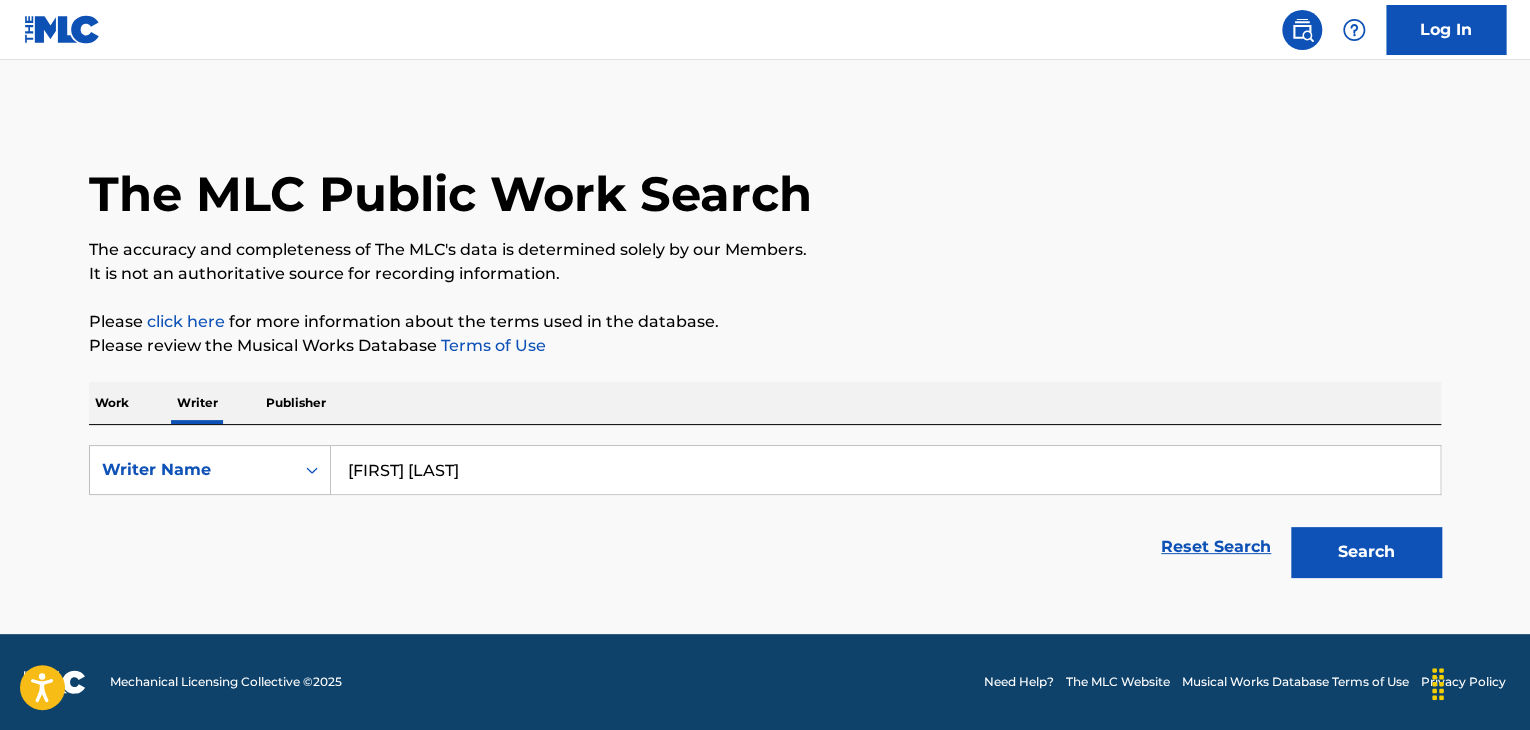 type on "[FIRST] [LAST]" 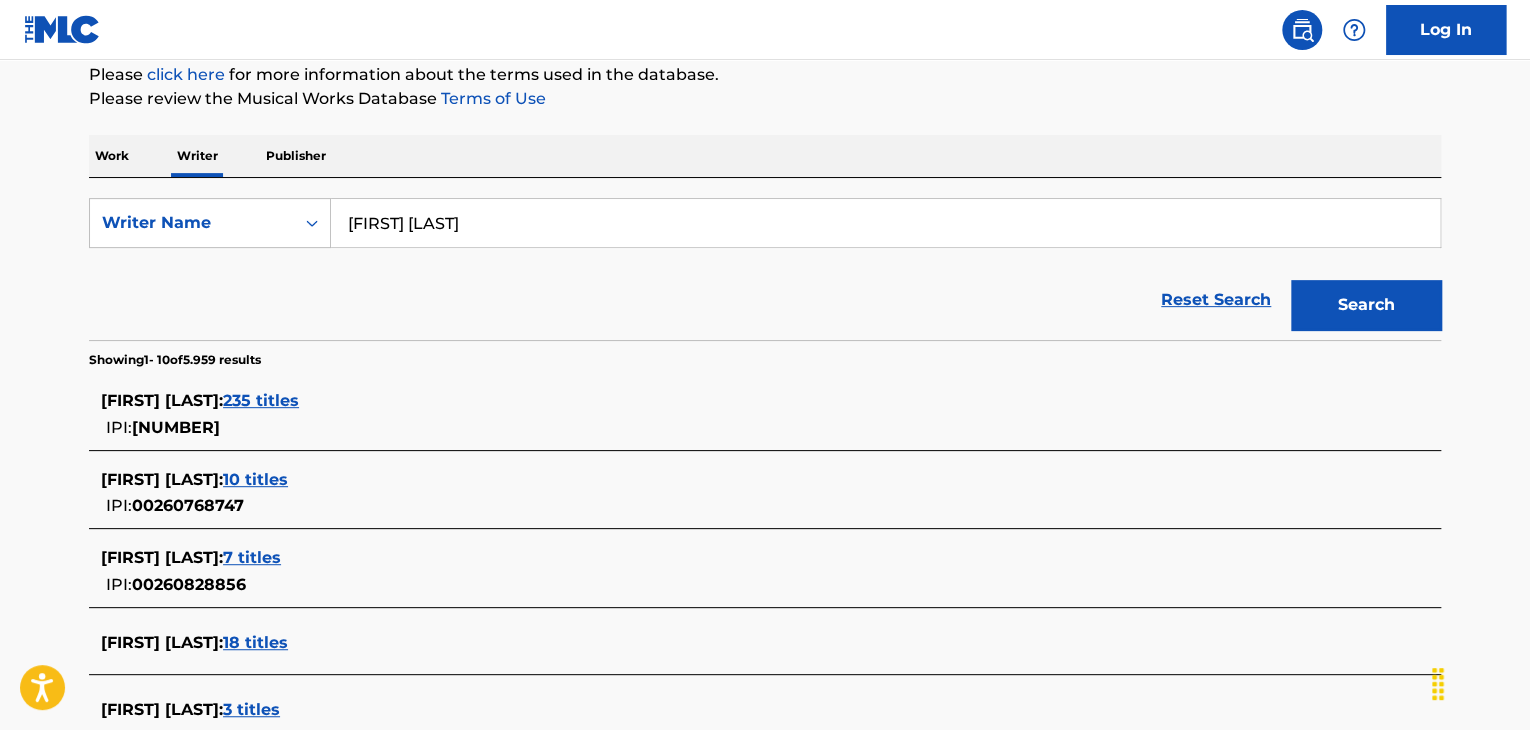 scroll, scrollTop: 248, scrollLeft: 0, axis: vertical 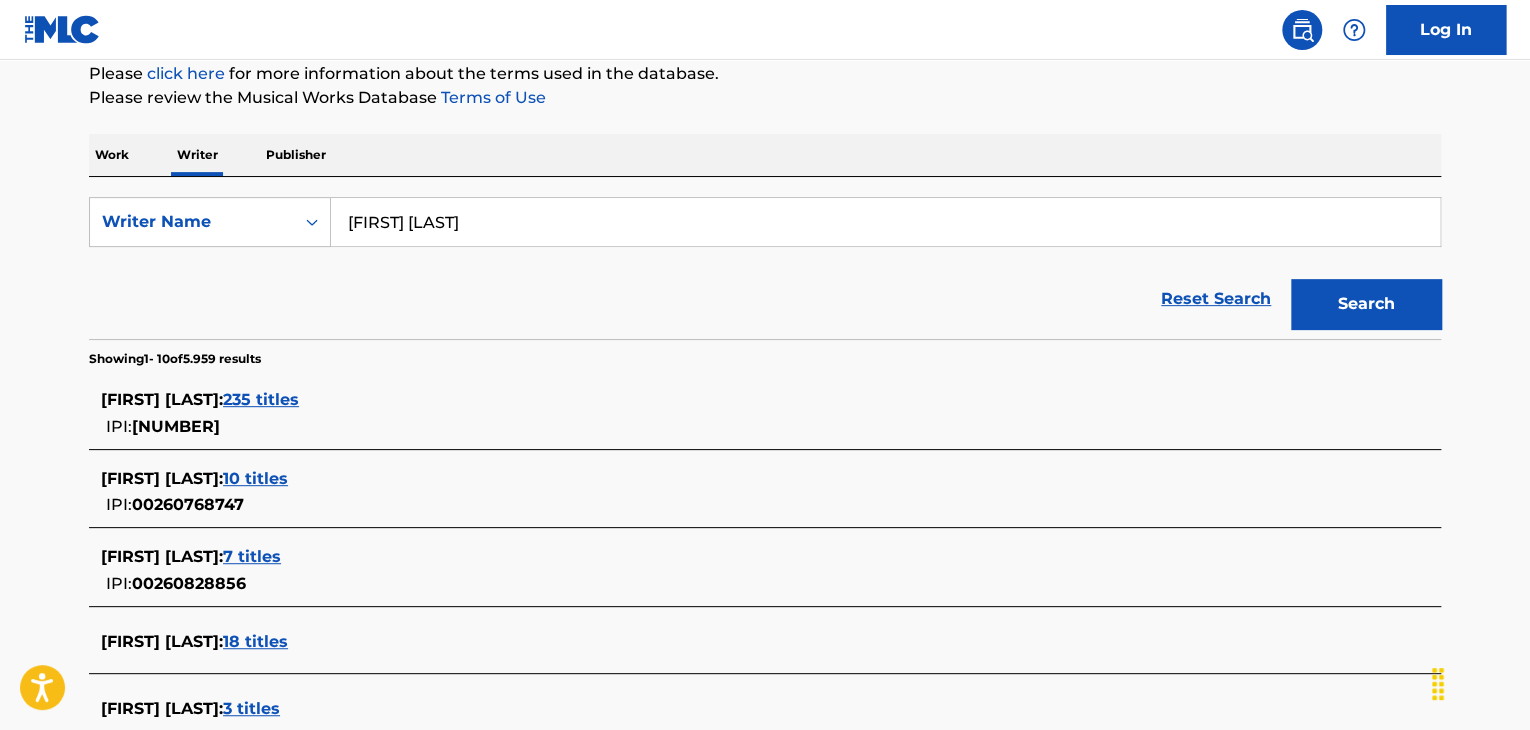 click on "235 titles" at bounding box center (261, 399) 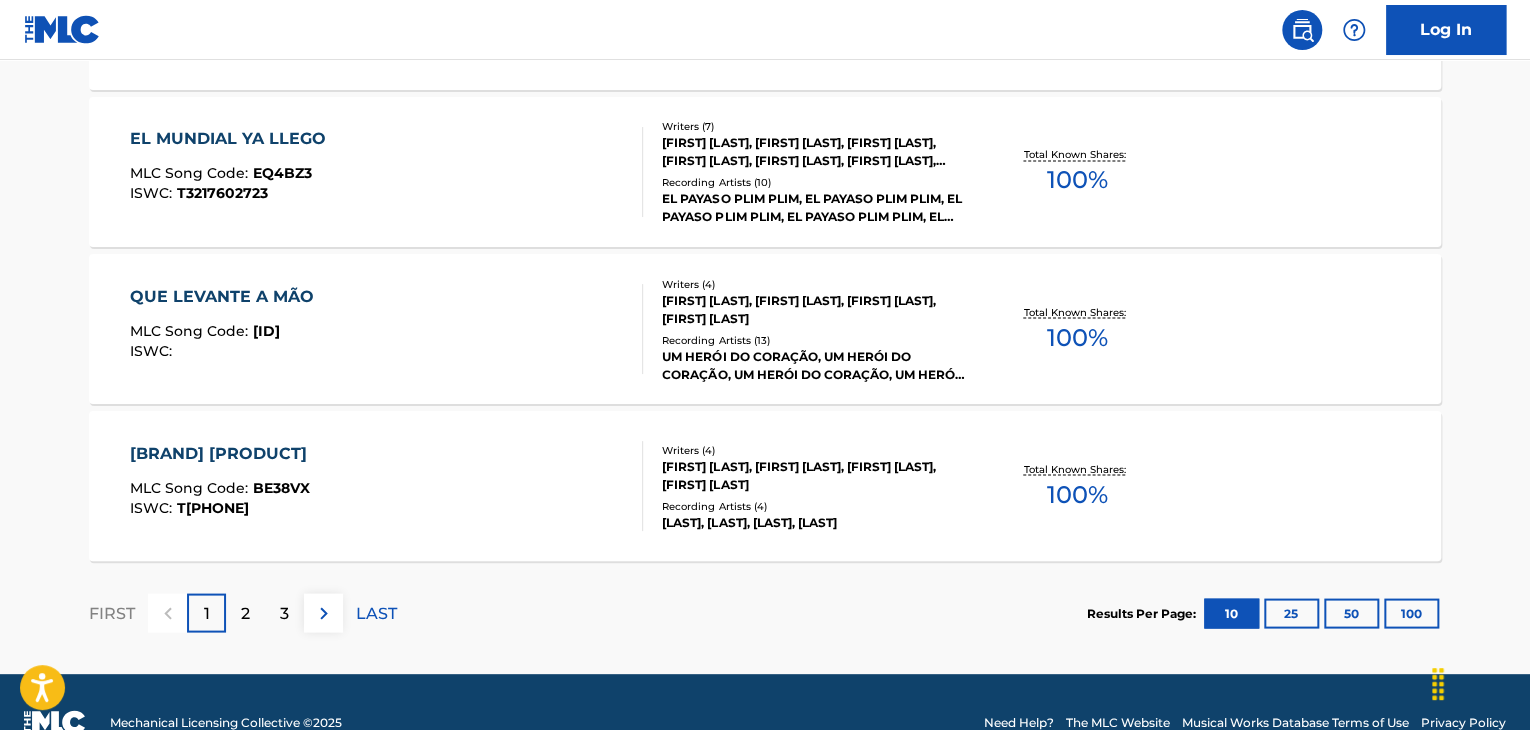 scroll, scrollTop: 1718, scrollLeft: 0, axis: vertical 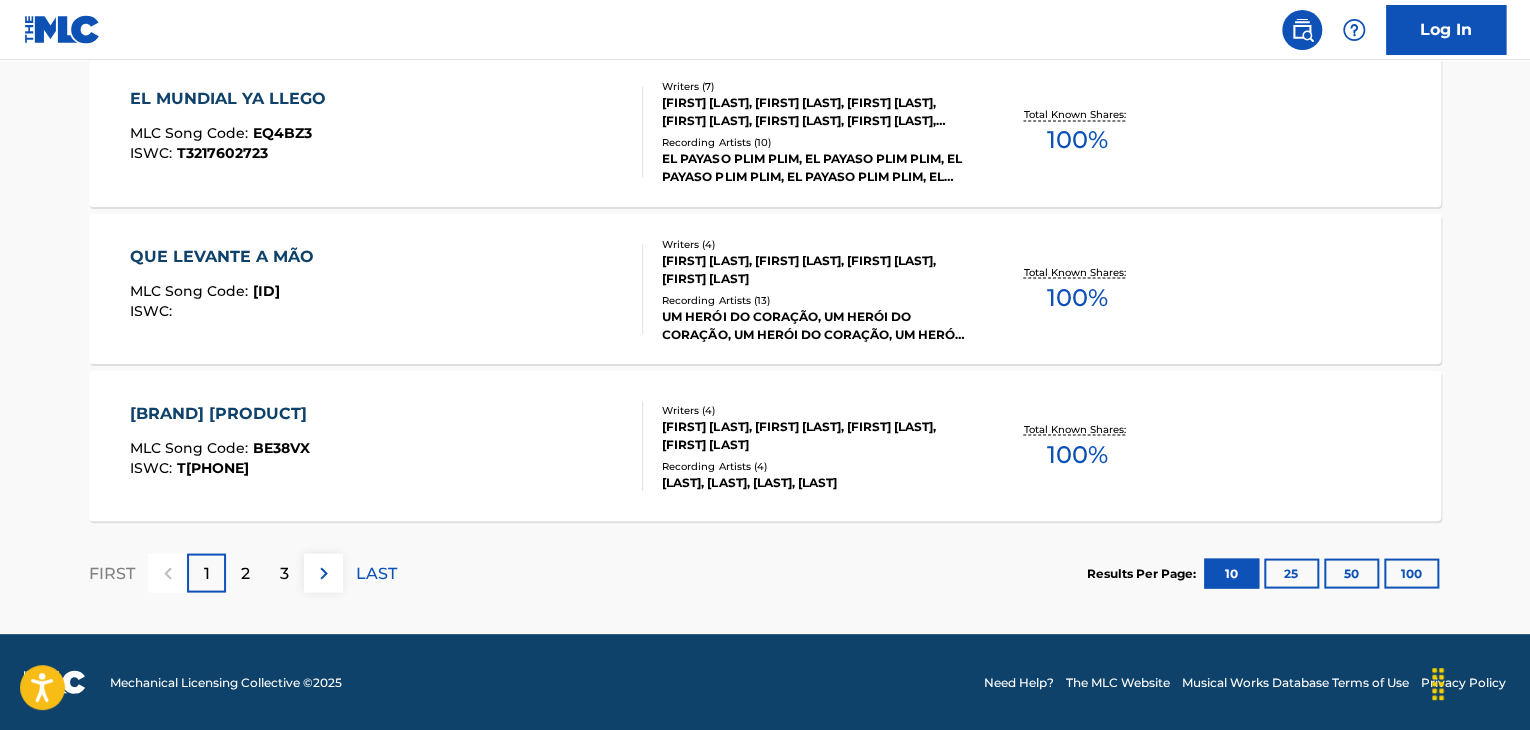 click on "LAST" at bounding box center [376, 573] 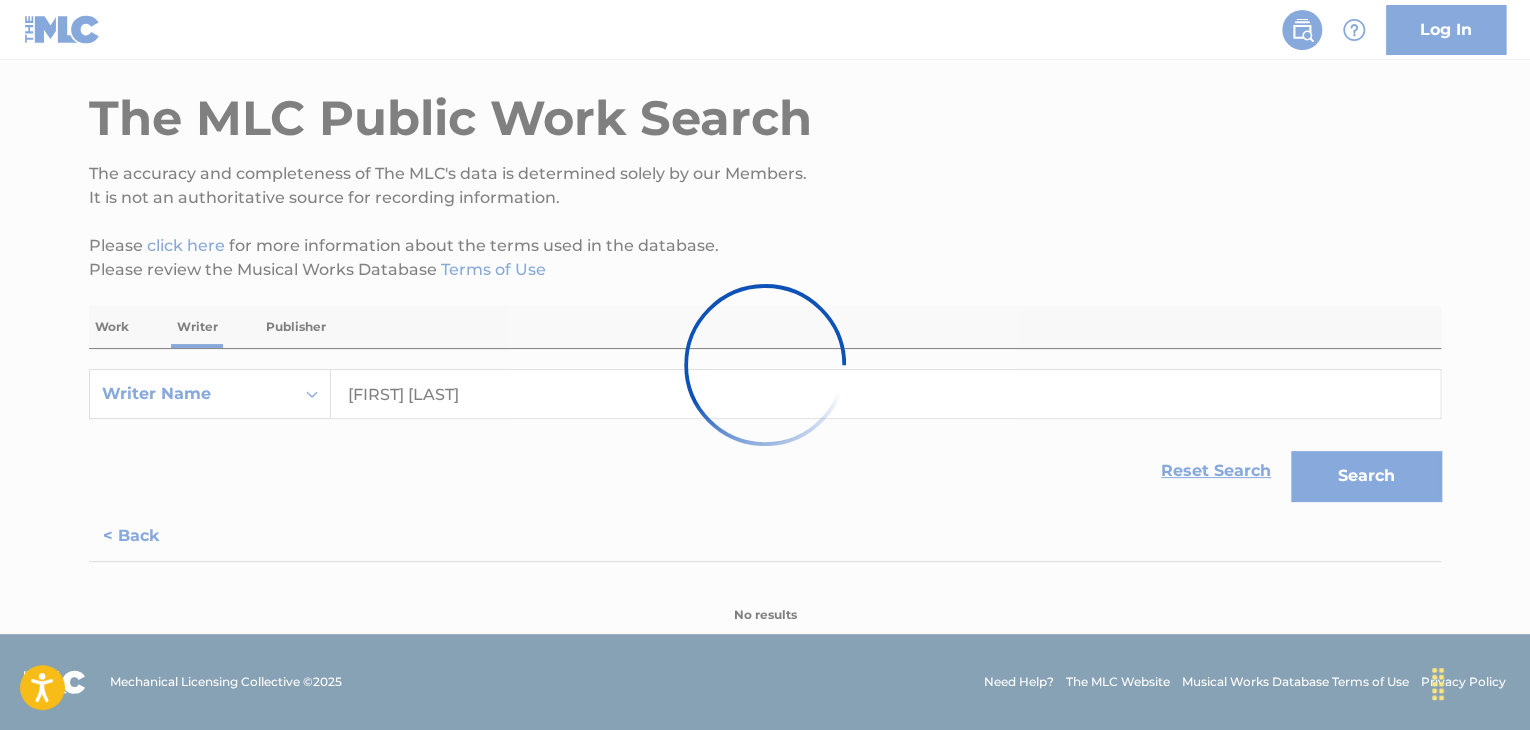 scroll, scrollTop: 932, scrollLeft: 0, axis: vertical 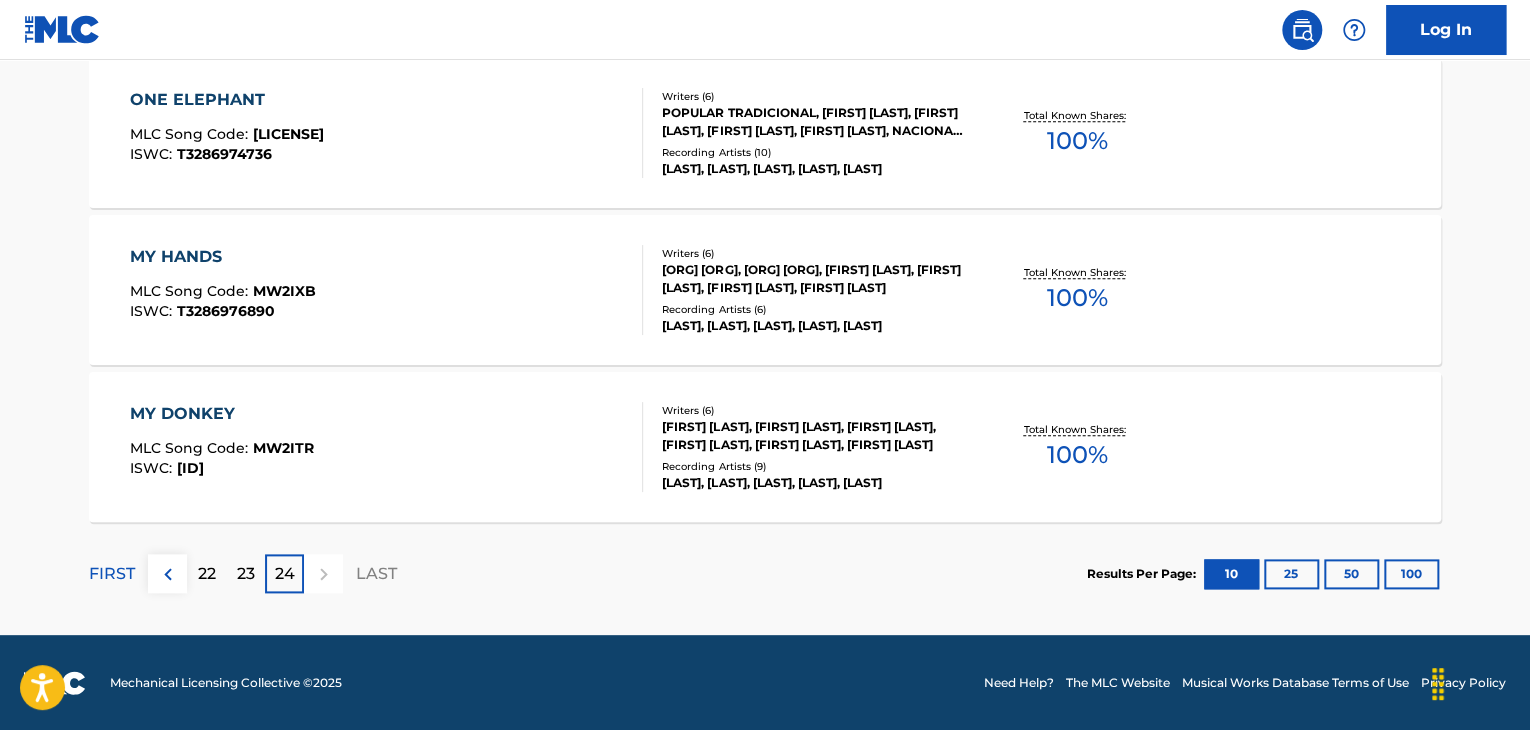 click on "FIRST" at bounding box center (112, 574) 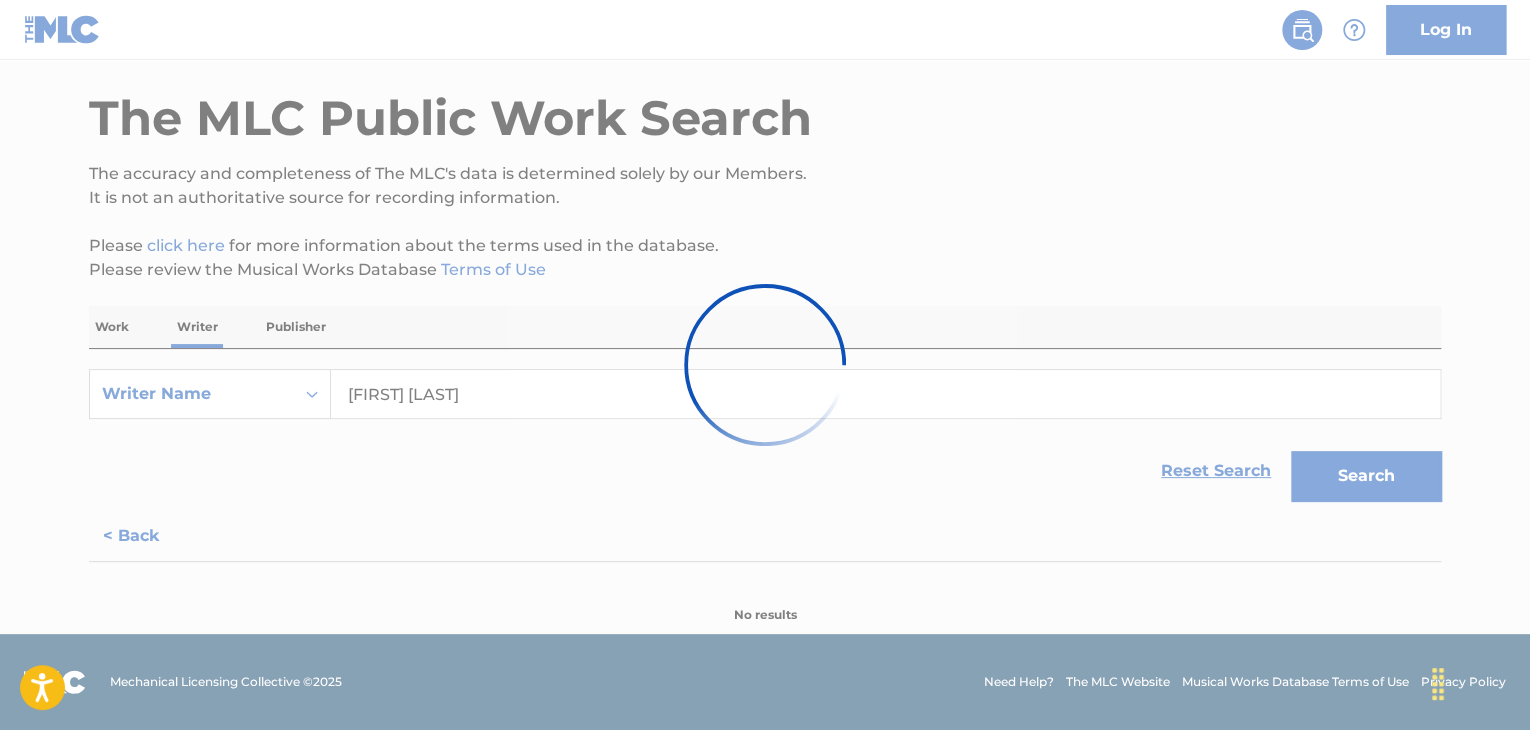 scroll, scrollTop: 1718, scrollLeft: 0, axis: vertical 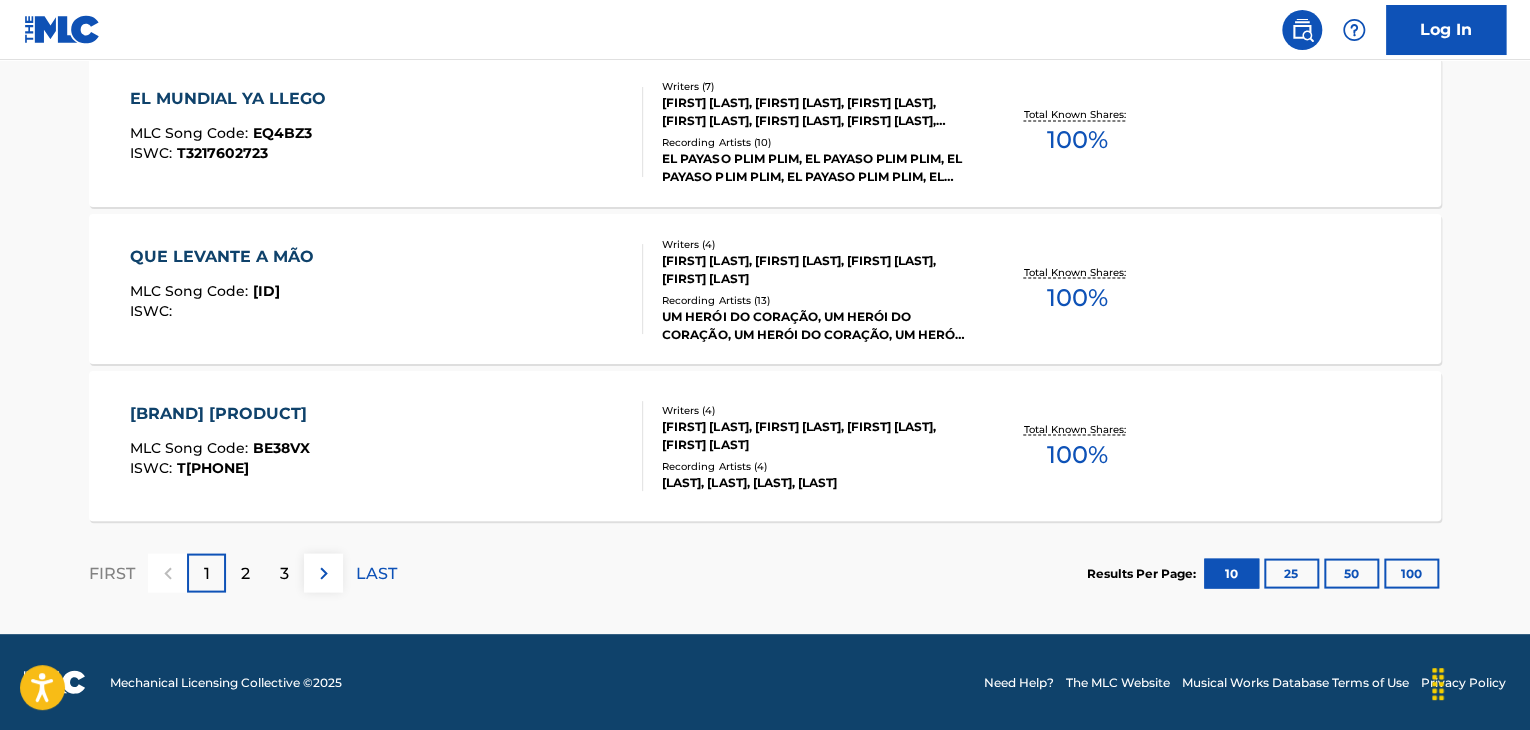click on "100" at bounding box center [1411, 573] 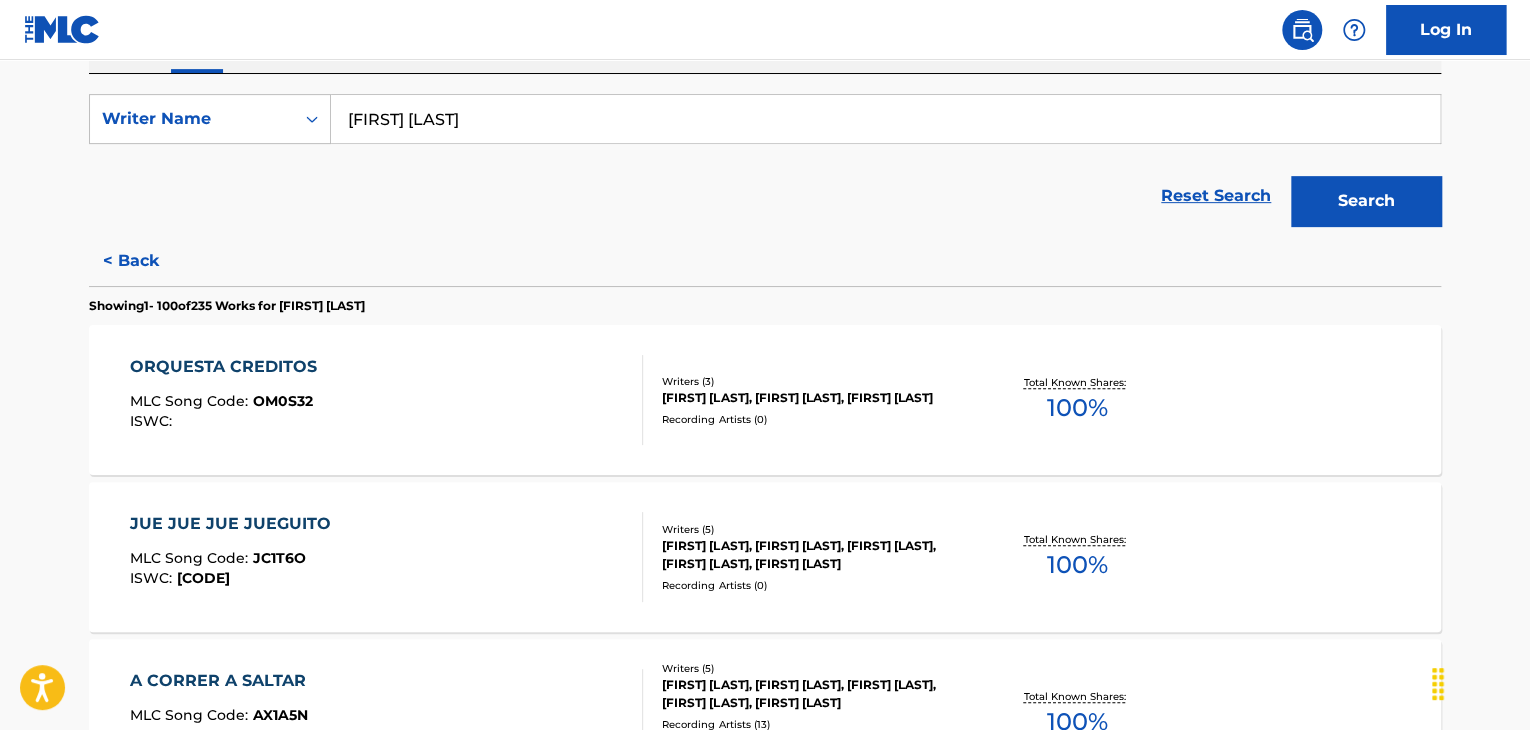scroll, scrollTop: 352, scrollLeft: 0, axis: vertical 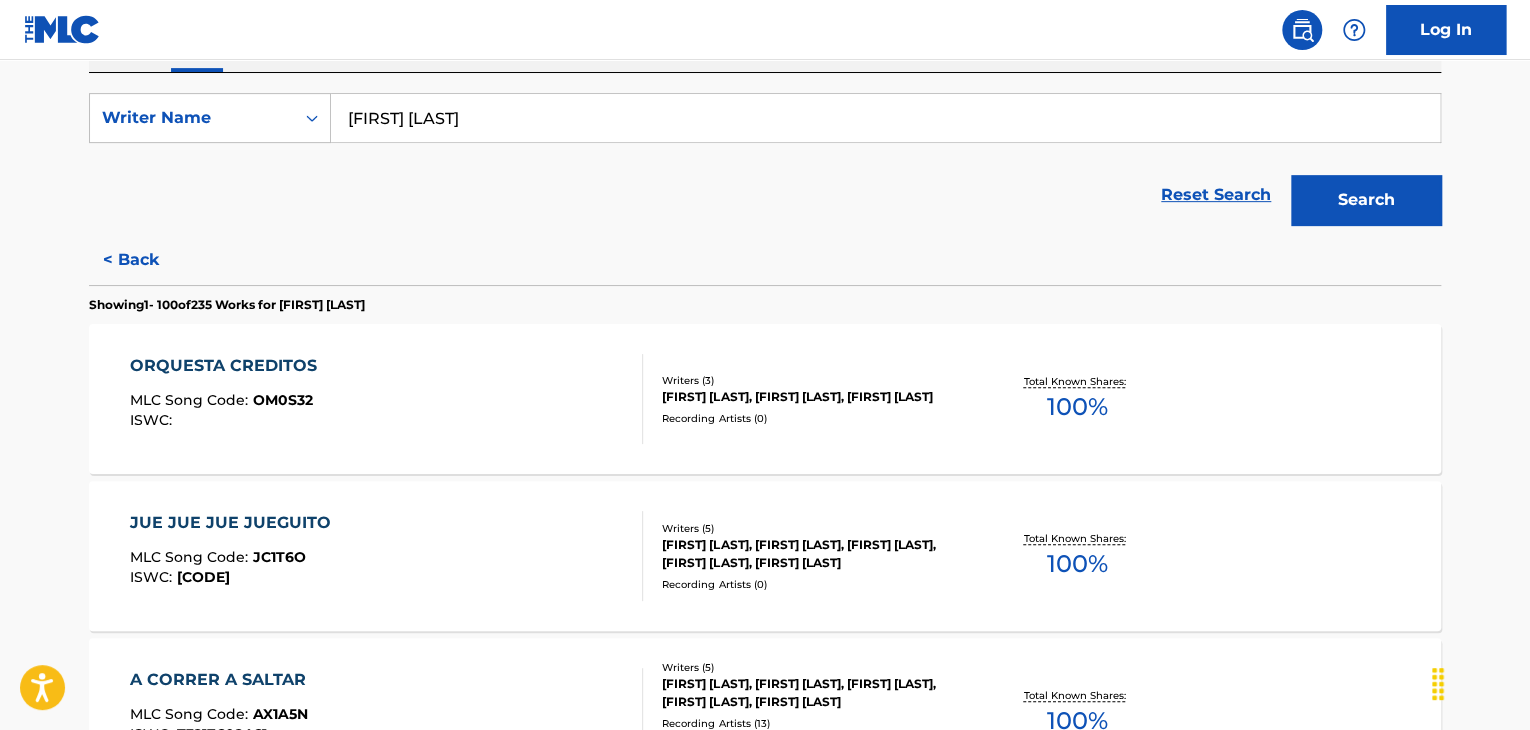 drag, startPoint x: 288, startPoint y: 301, endPoint x: 557, endPoint y: 285, distance: 269.4754 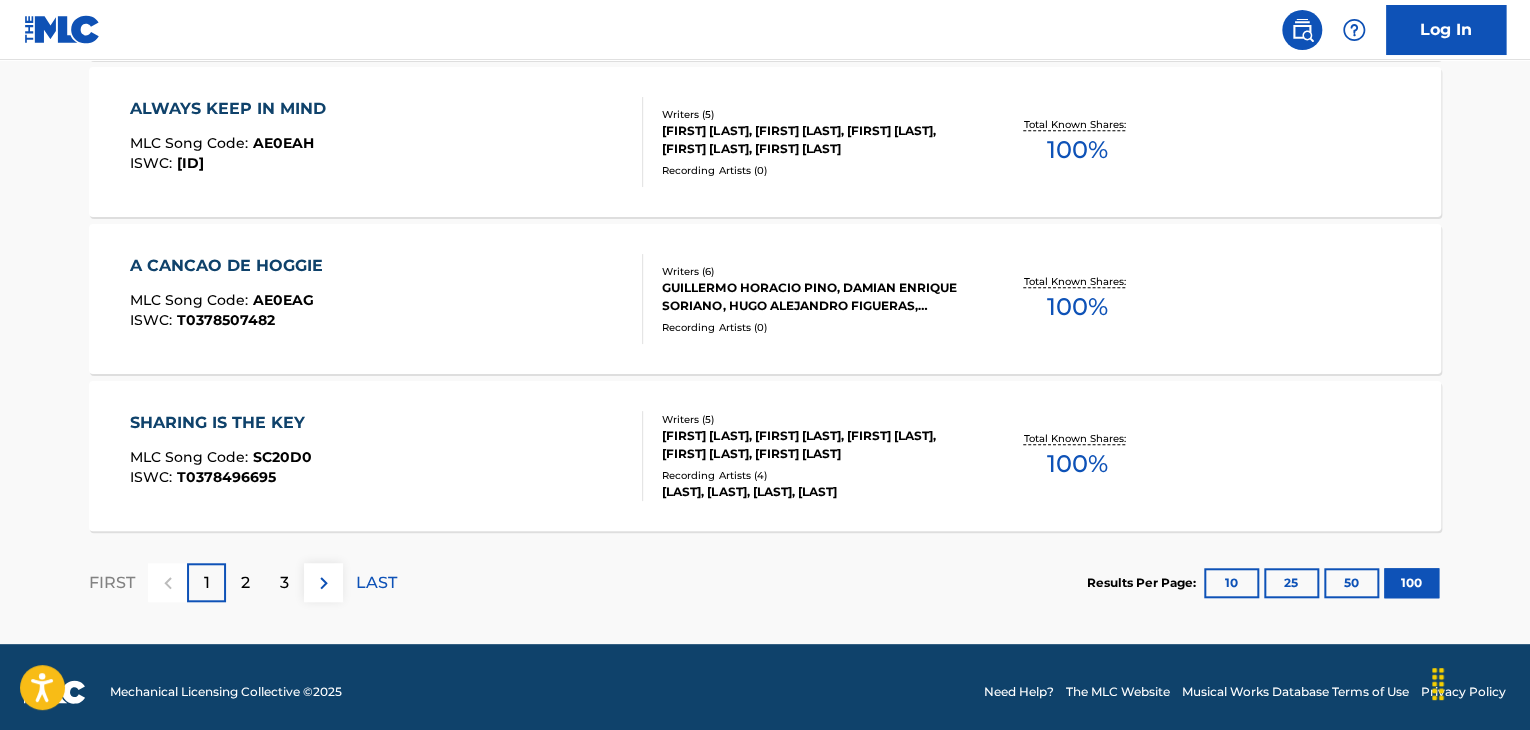 scroll, scrollTop: 15848, scrollLeft: 0, axis: vertical 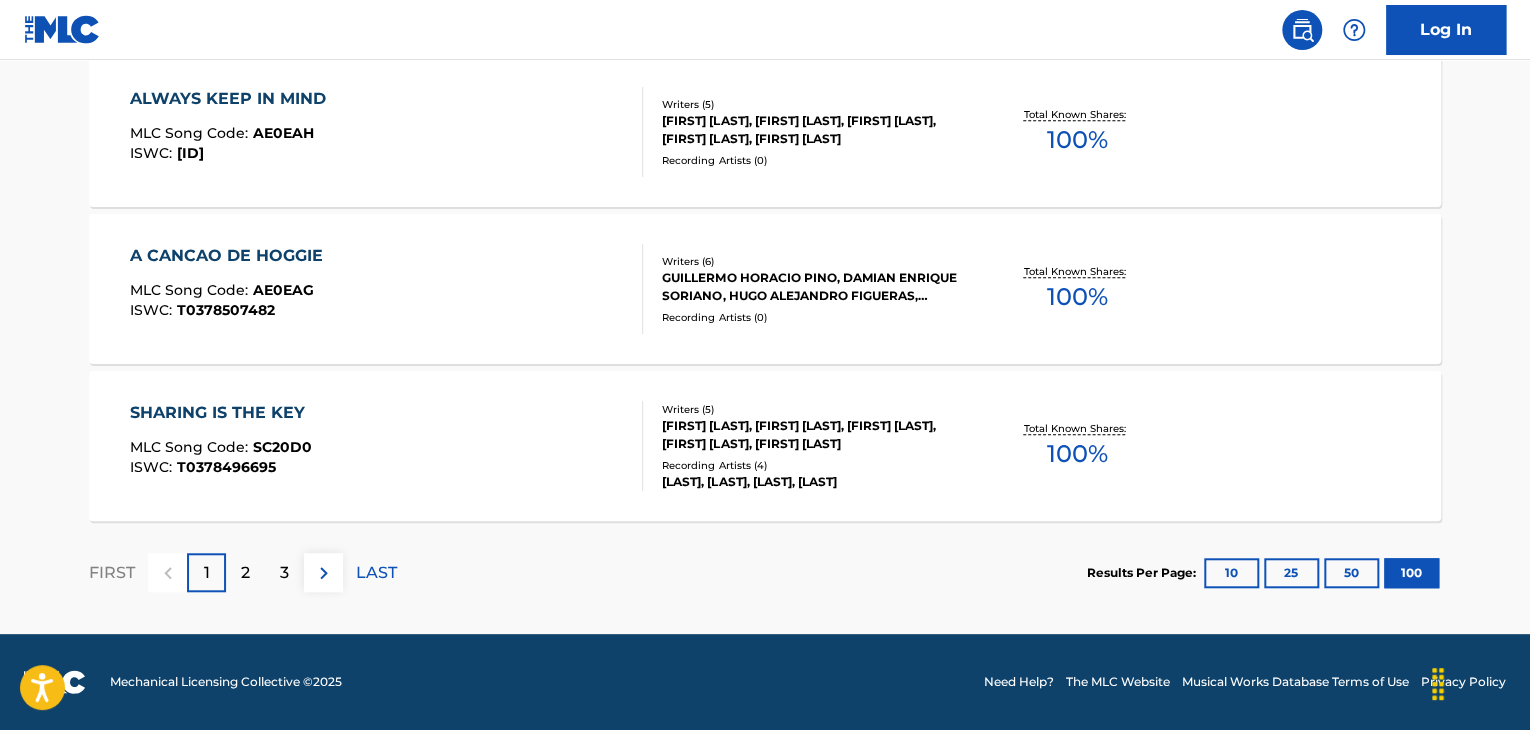 click on "SHARING IS THE KEY MLC Song Code : SC20D0 ISWC : T0378496695" at bounding box center [387, 446] 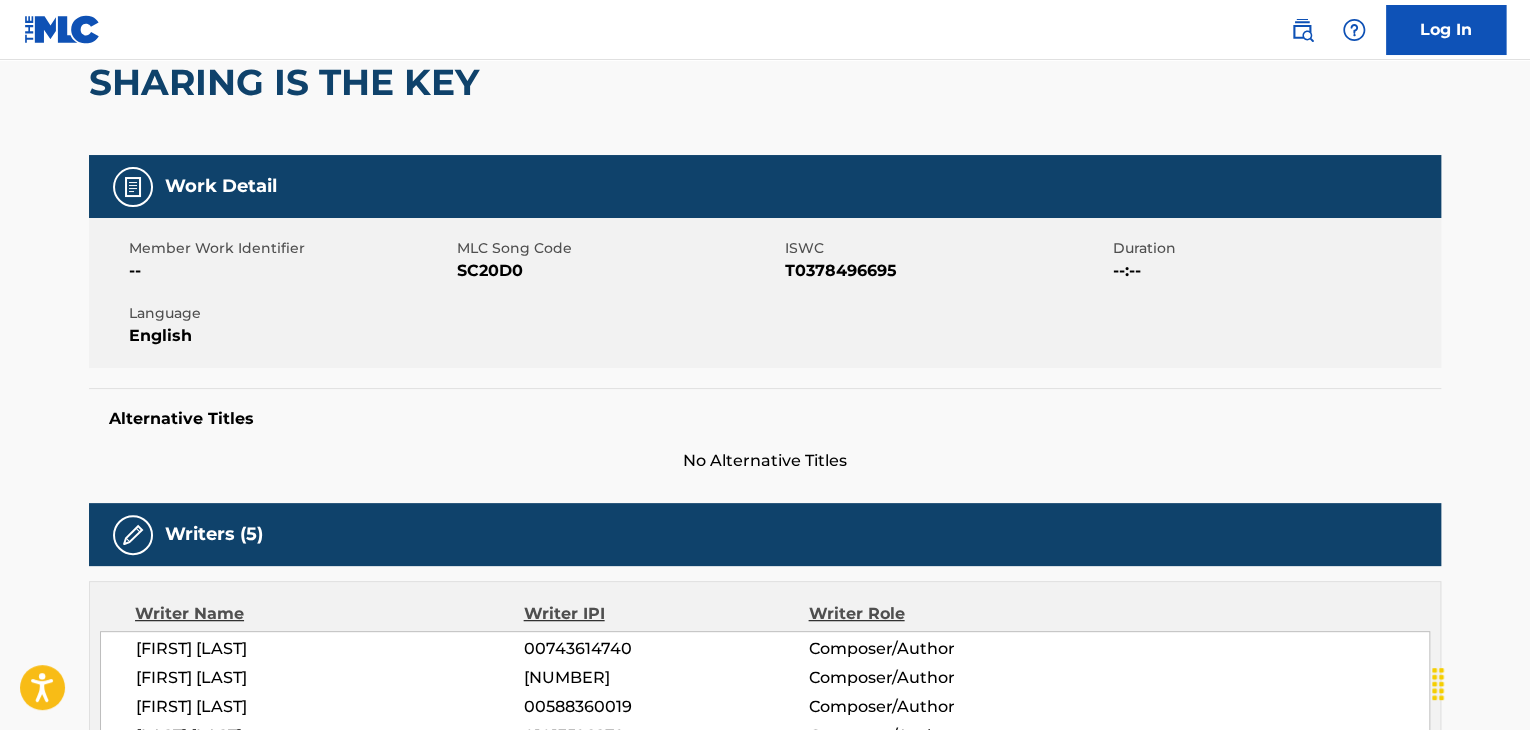scroll, scrollTop: 0, scrollLeft: 0, axis: both 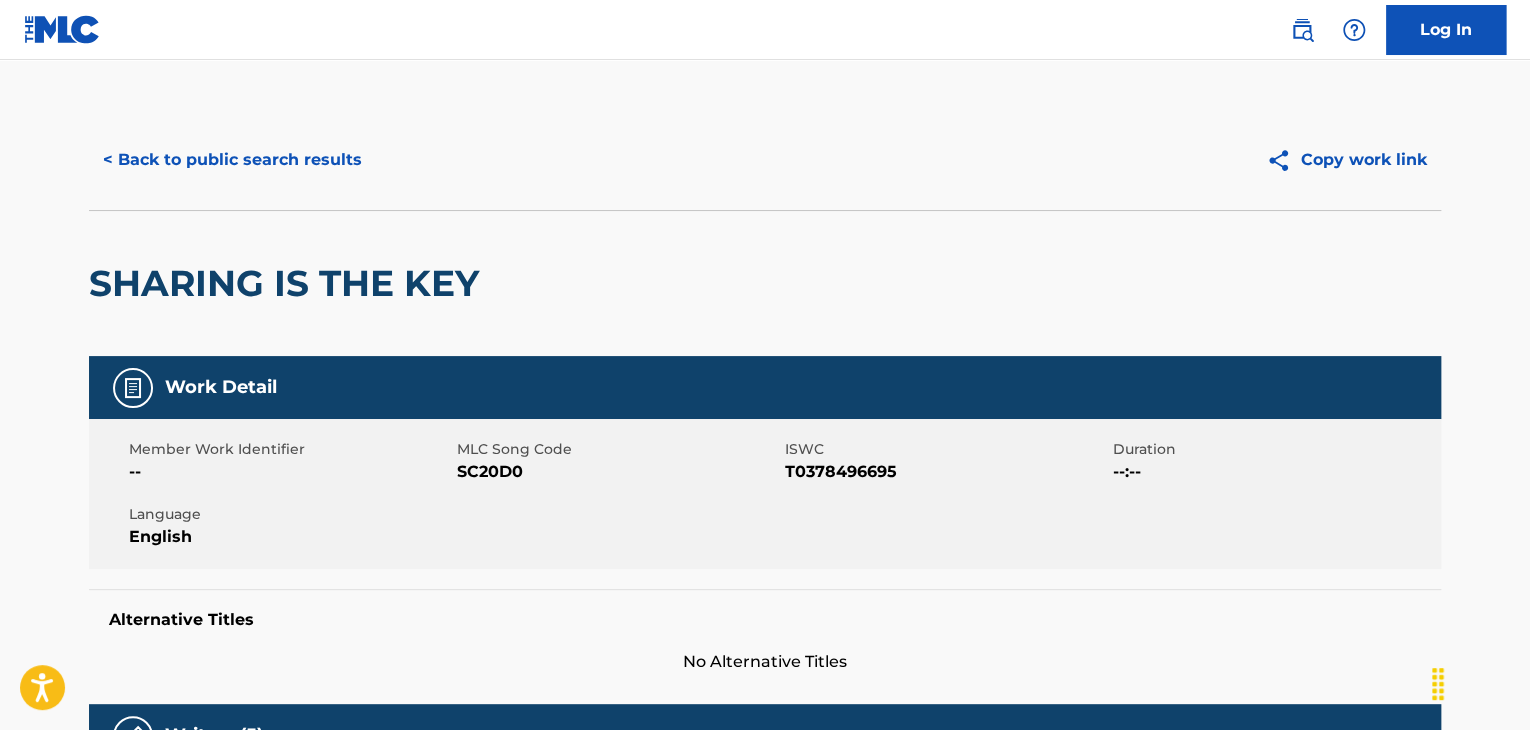 click on "< Back to public search results" at bounding box center (232, 160) 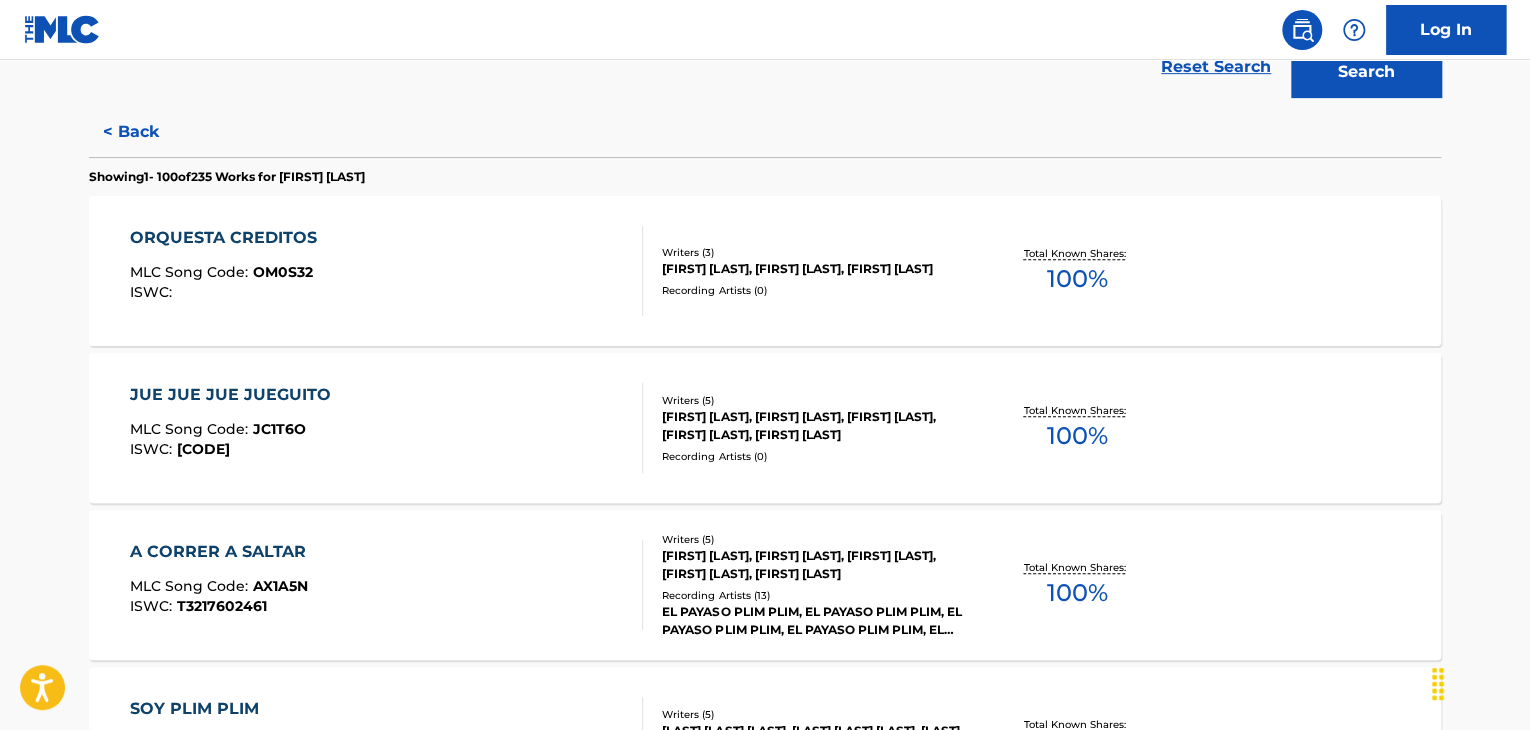 scroll, scrollTop: 482, scrollLeft: 0, axis: vertical 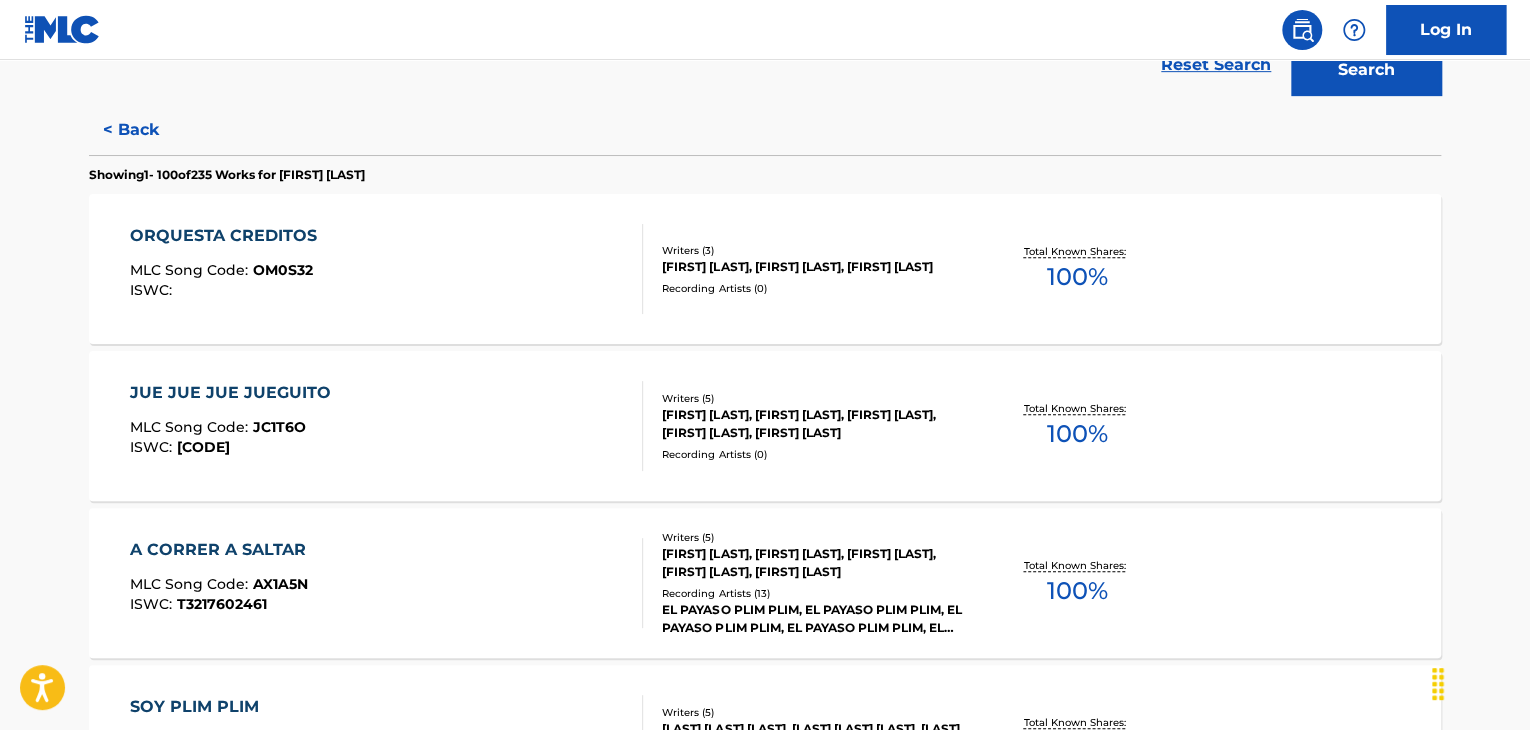 click on "[FIRST] [LAST] MLC Song Code : [CODE] ISWC : [CODE]" at bounding box center [387, 426] 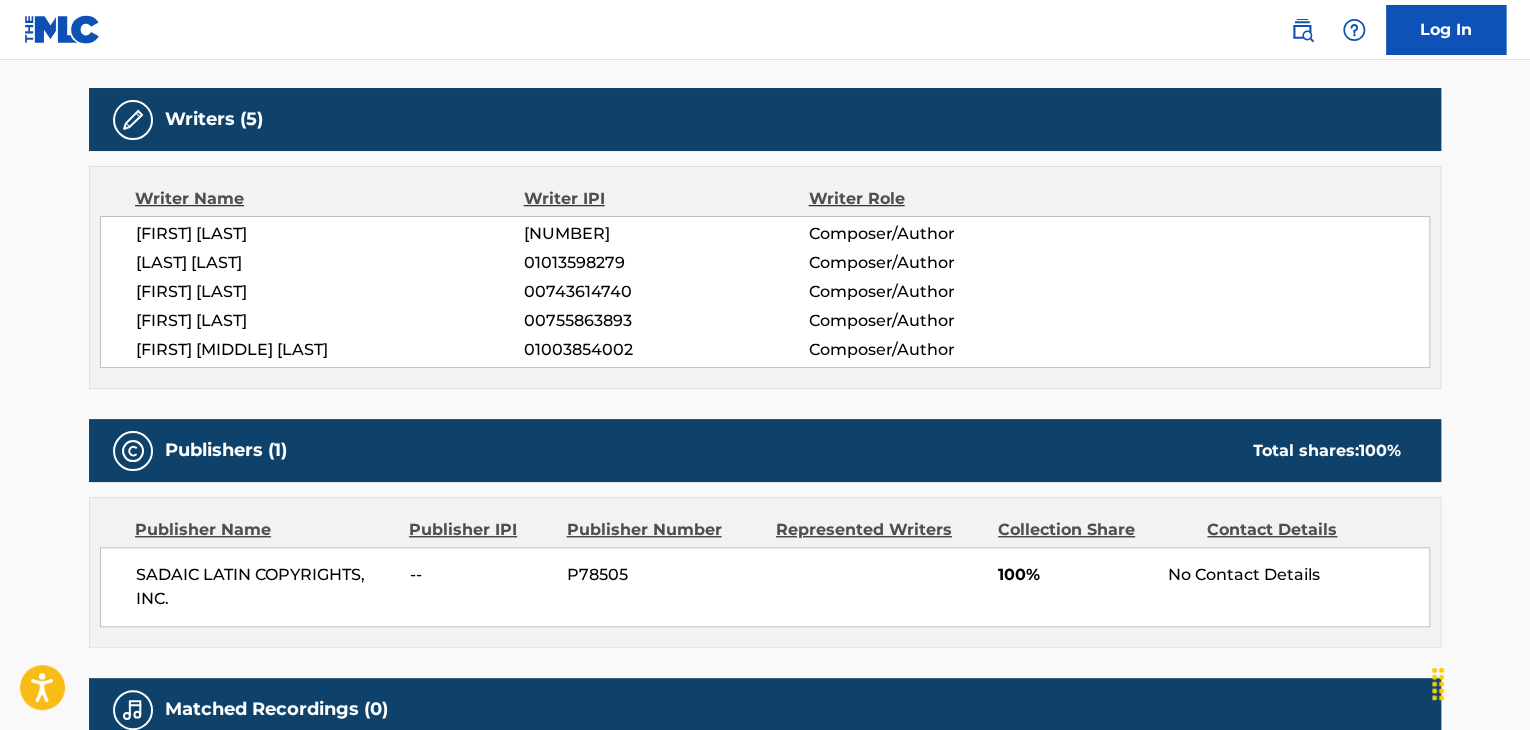 scroll, scrollTop: 640, scrollLeft: 0, axis: vertical 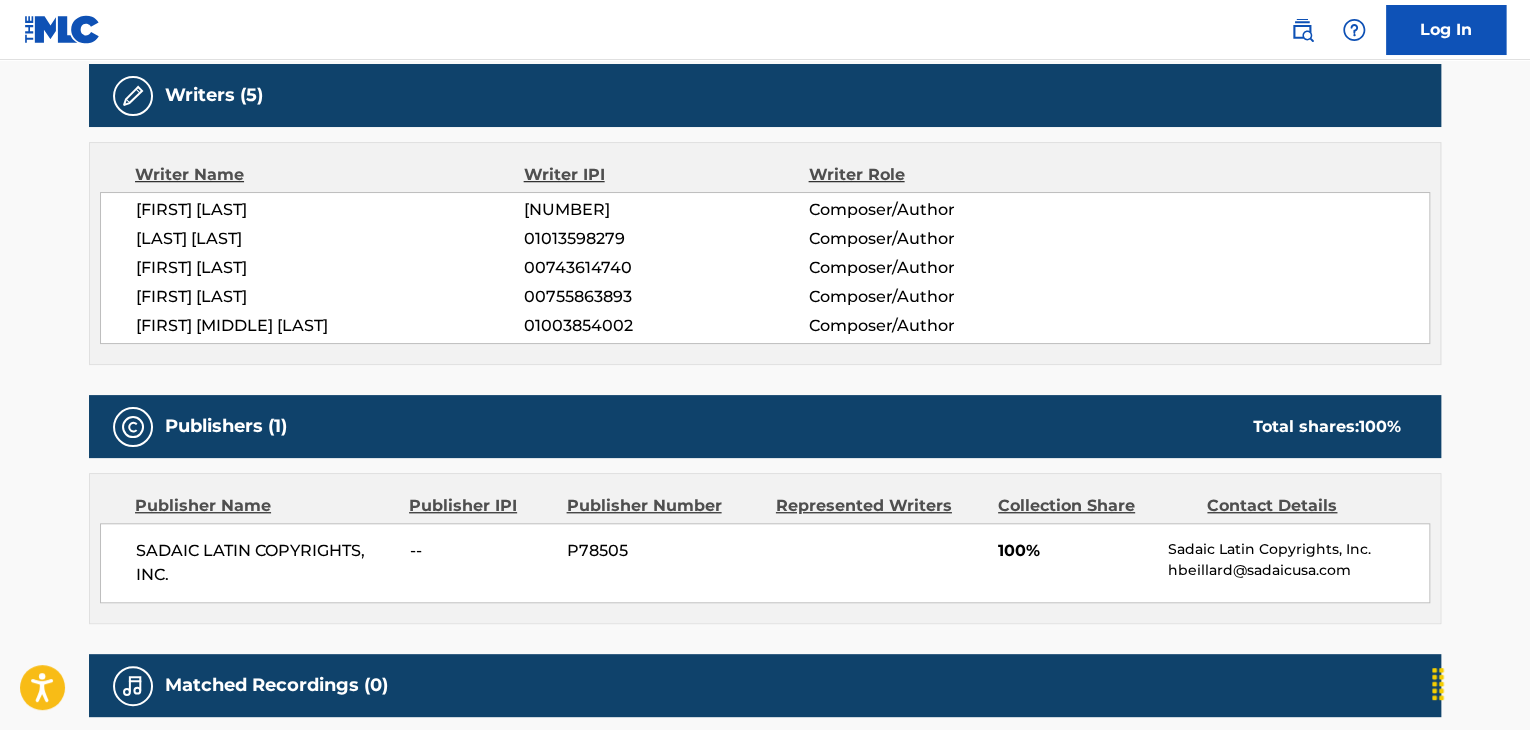 click on "SADAIC LATIN COPYRIGHTS, INC." at bounding box center [265, 563] 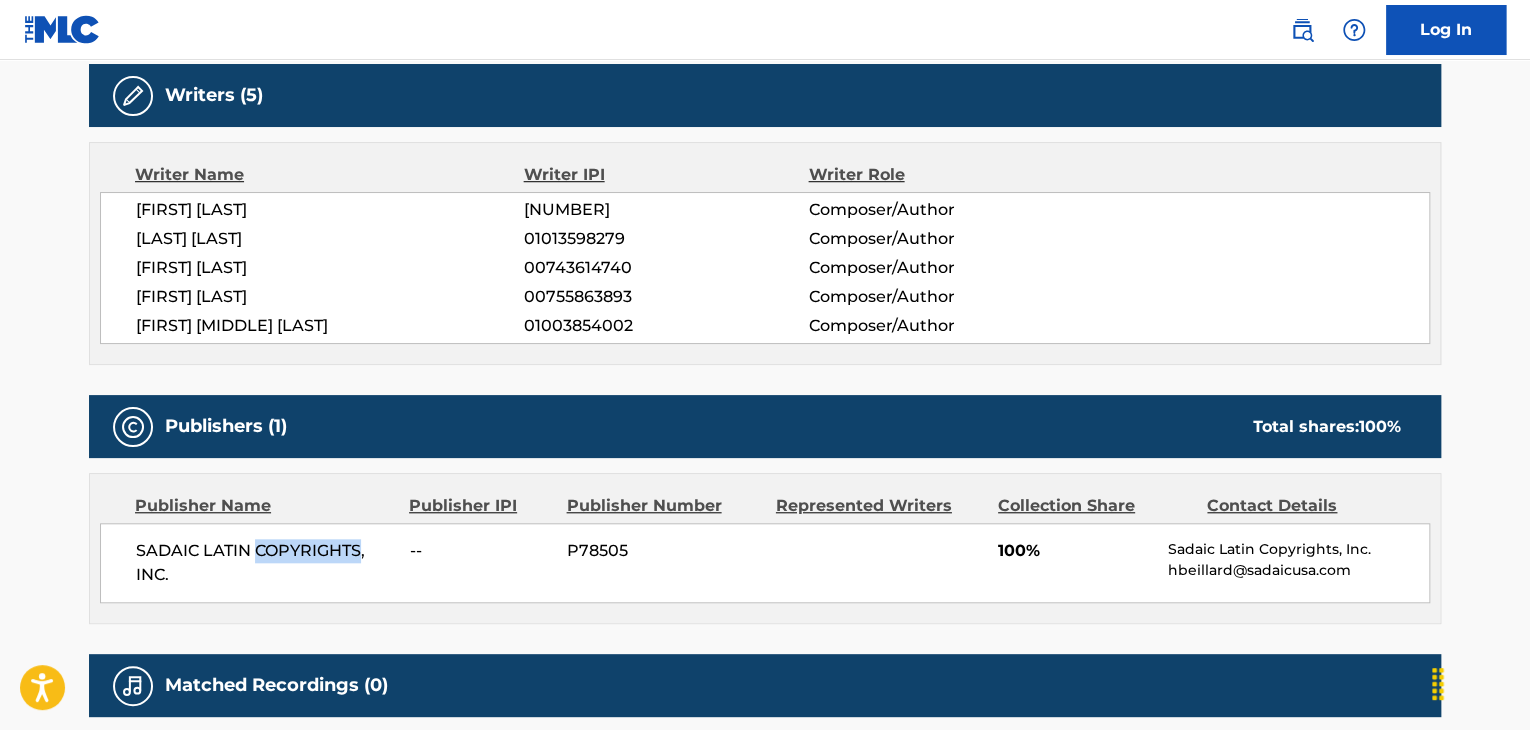 click on "SADAIC LATIN COPYRIGHTS, INC." at bounding box center (265, 563) 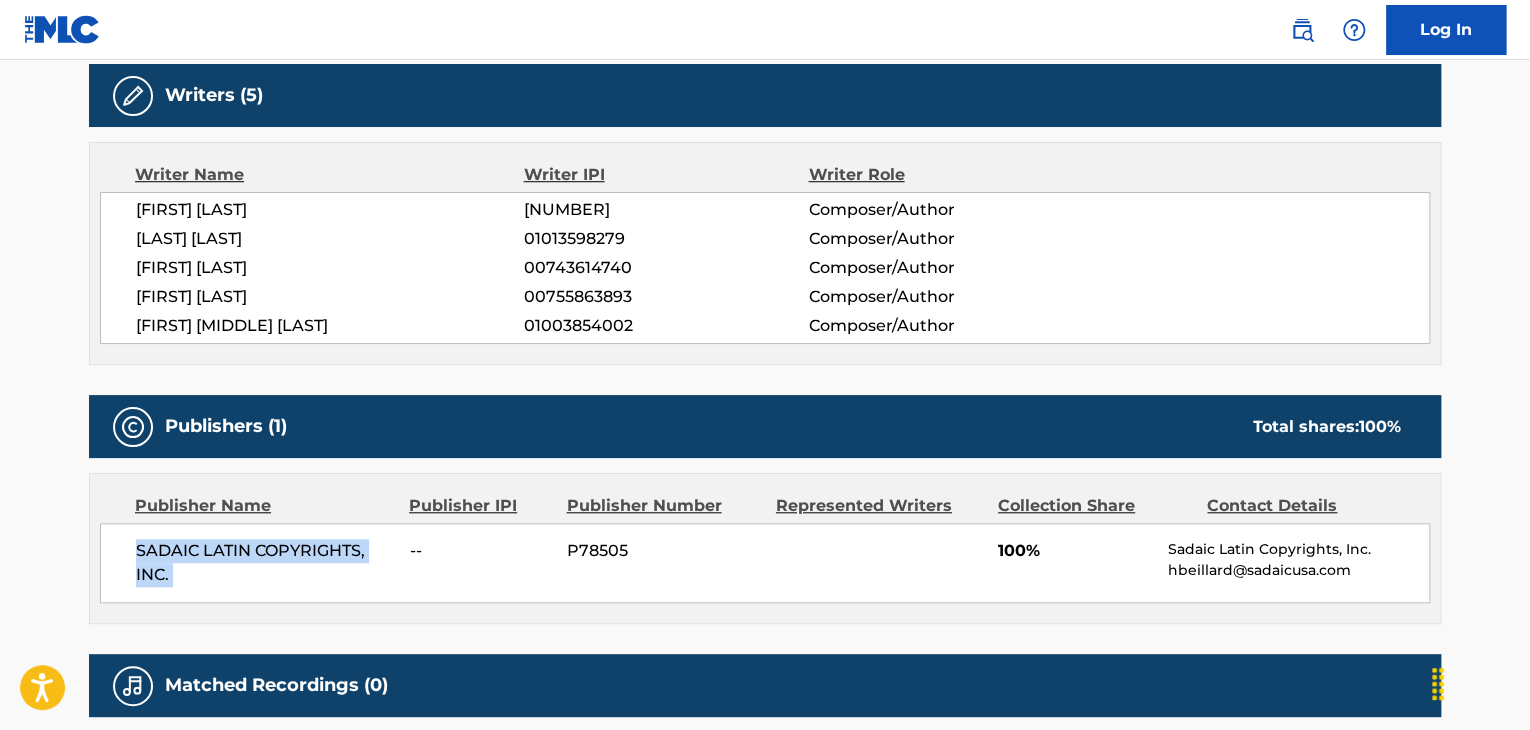 click on "SADAIC LATIN COPYRIGHTS, INC." at bounding box center (265, 563) 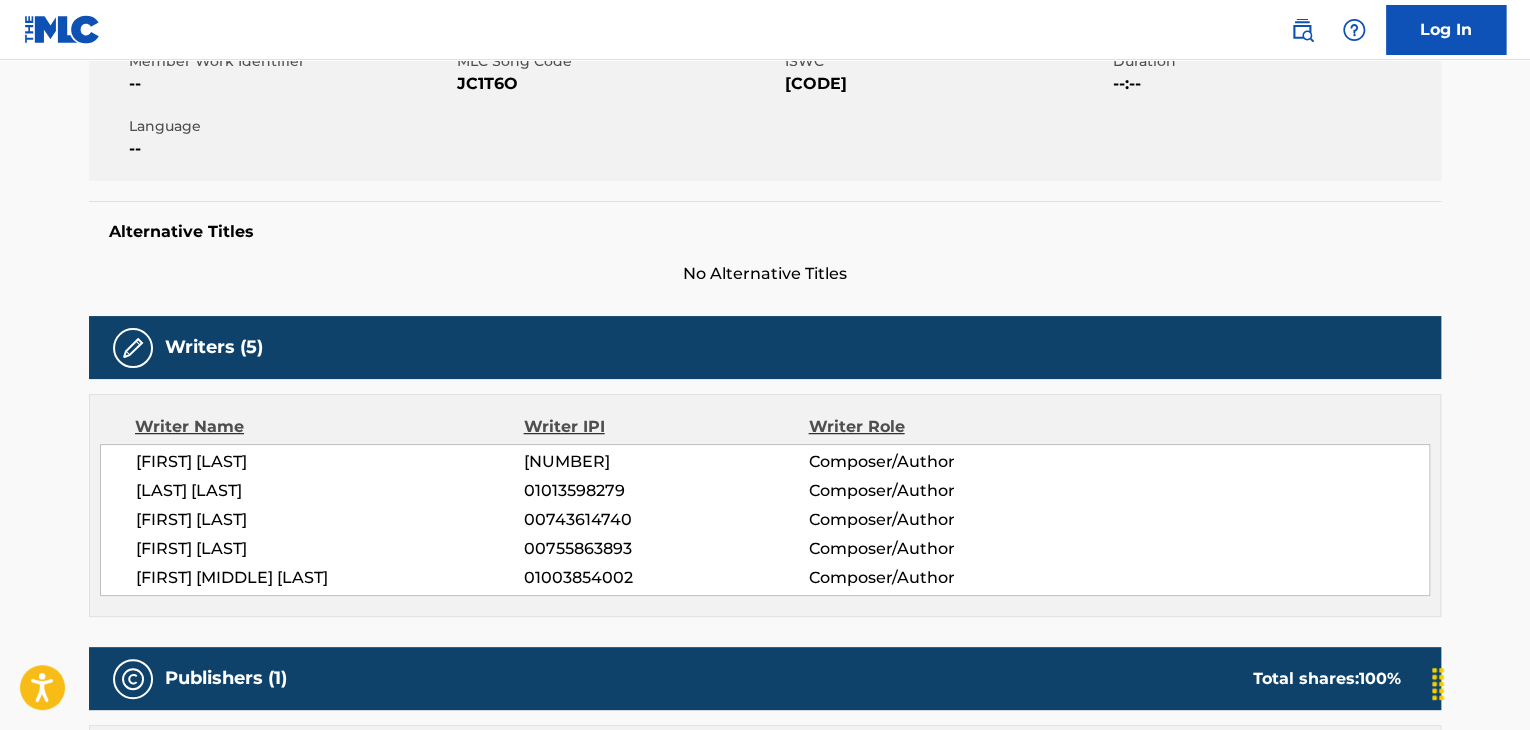 scroll, scrollTop: 0, scrollLeft: 0, axis: both 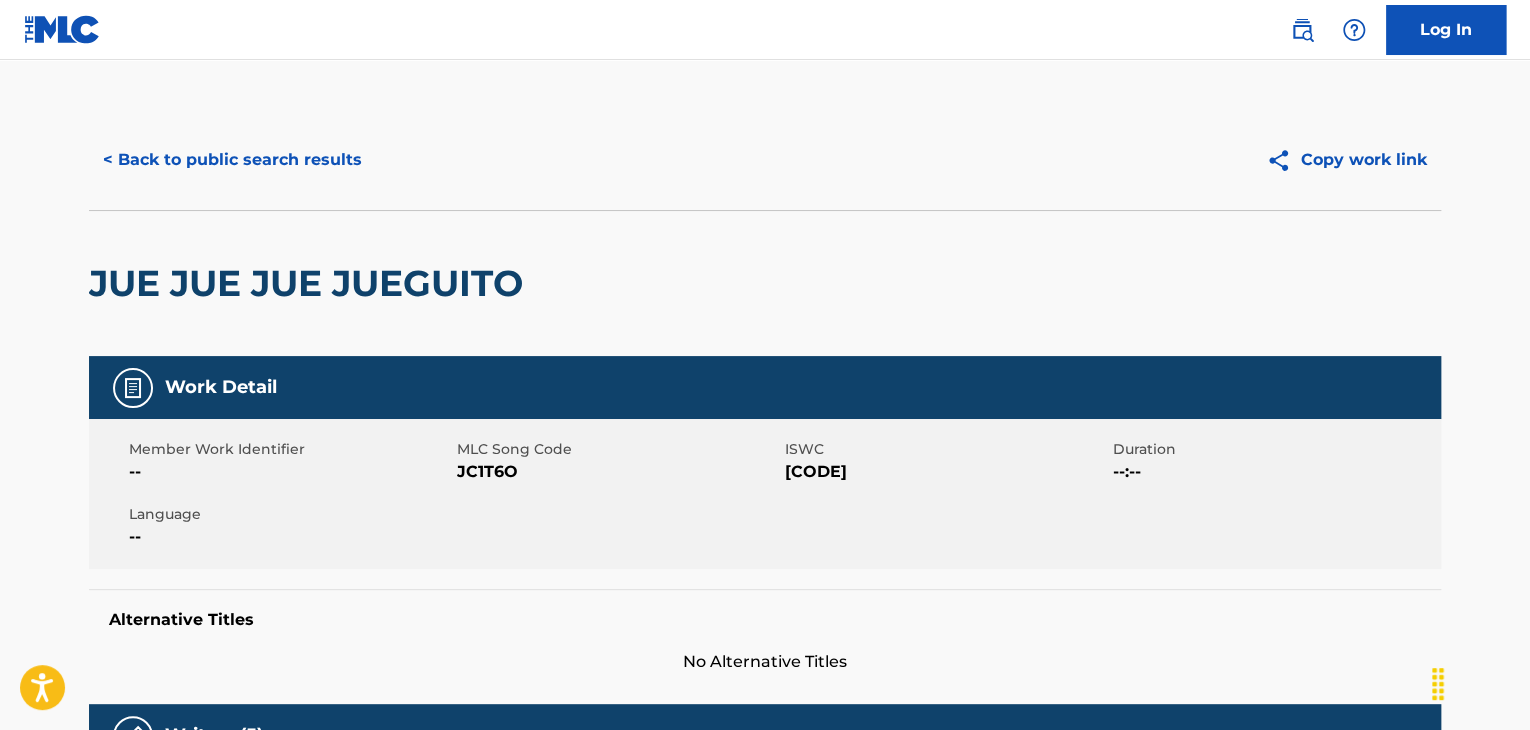 click on "< Back to public search results" at bounding box center (232, 160) 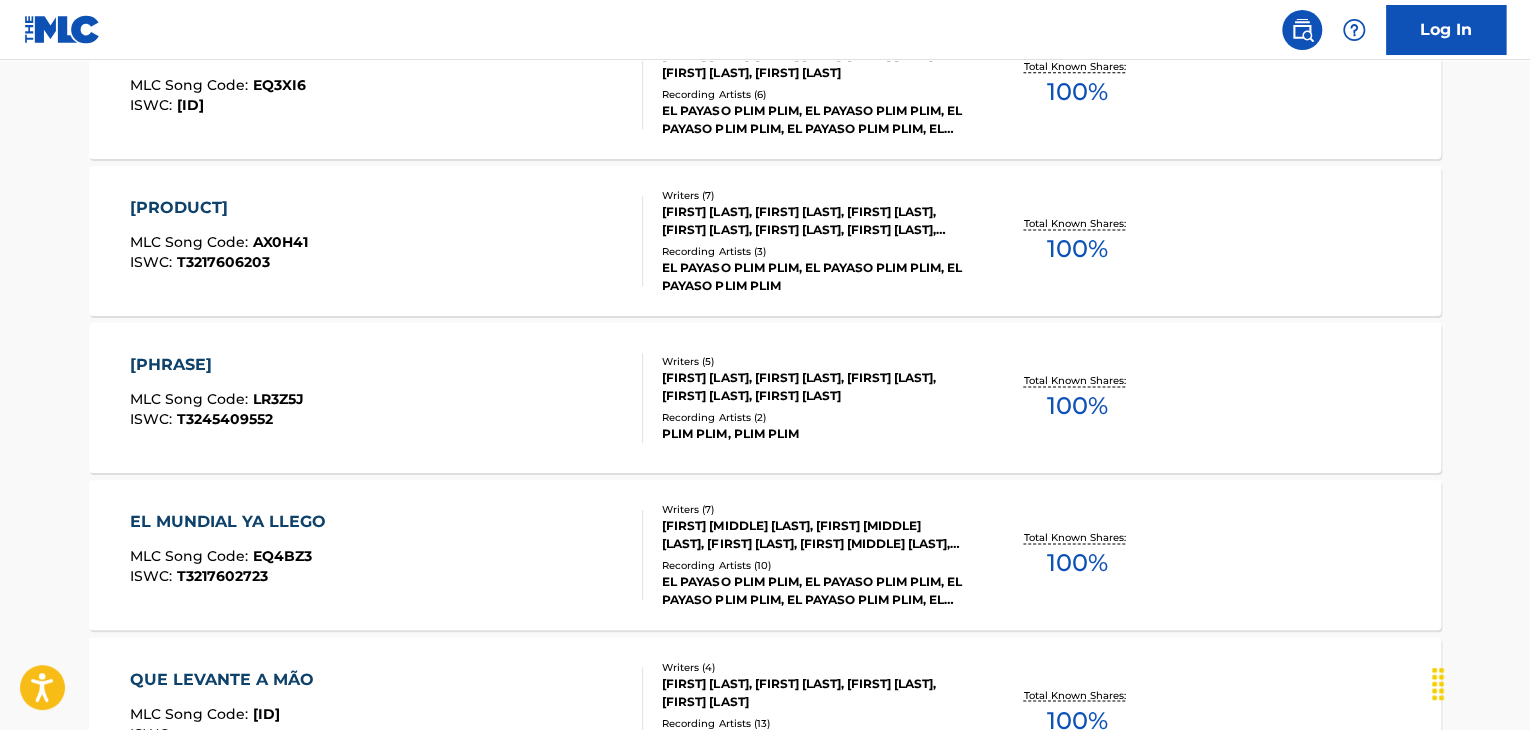 scroll, scrollTop: 1296, scrollLeft: 0, axis: vertical 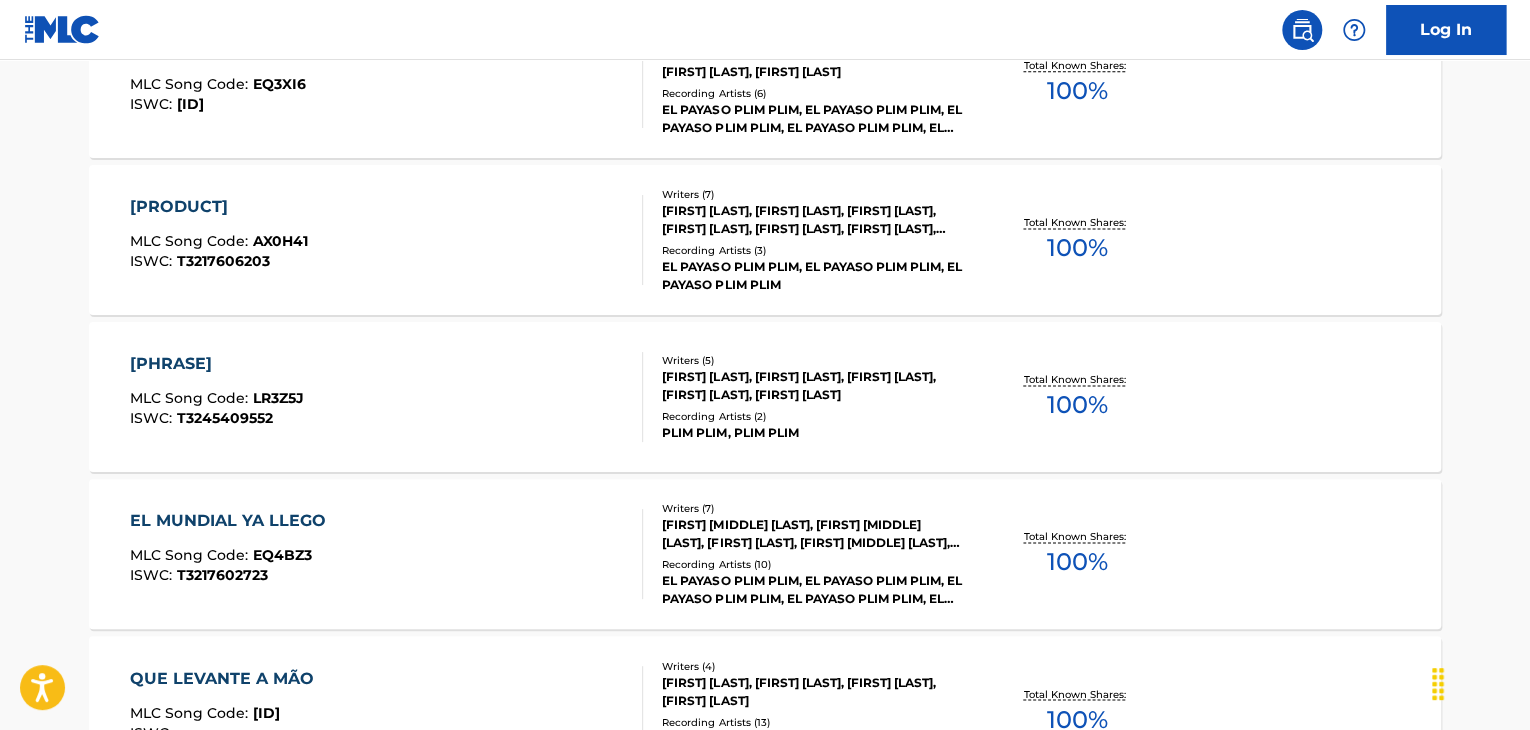 click on "LET S ALL RUN LET S ALL JUMP MLC Song Code : LR3Z5J ISWC : T3245409552" at bounding box center [387, 397] 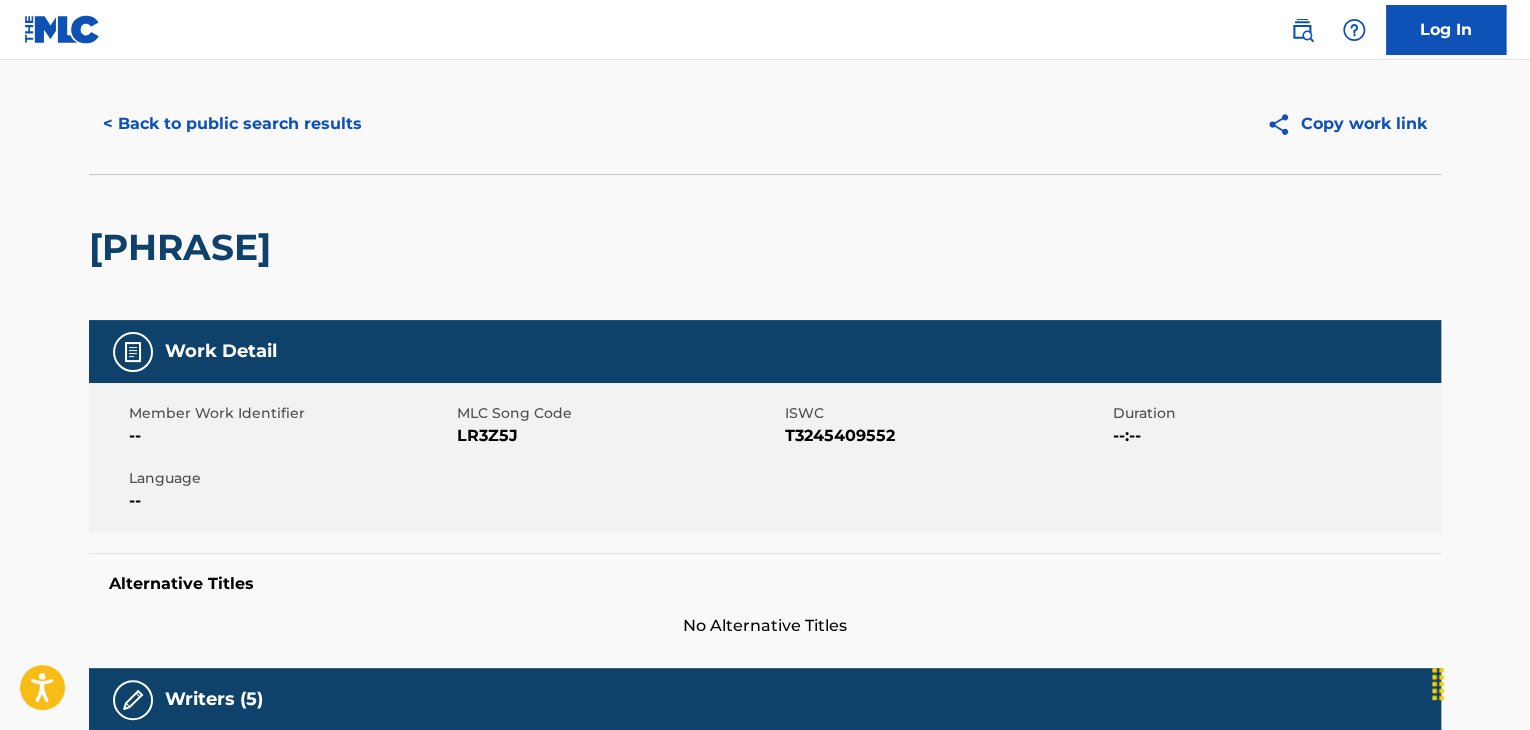 scroll, scrollTop: 0, scrollLeft: 0, axis: both 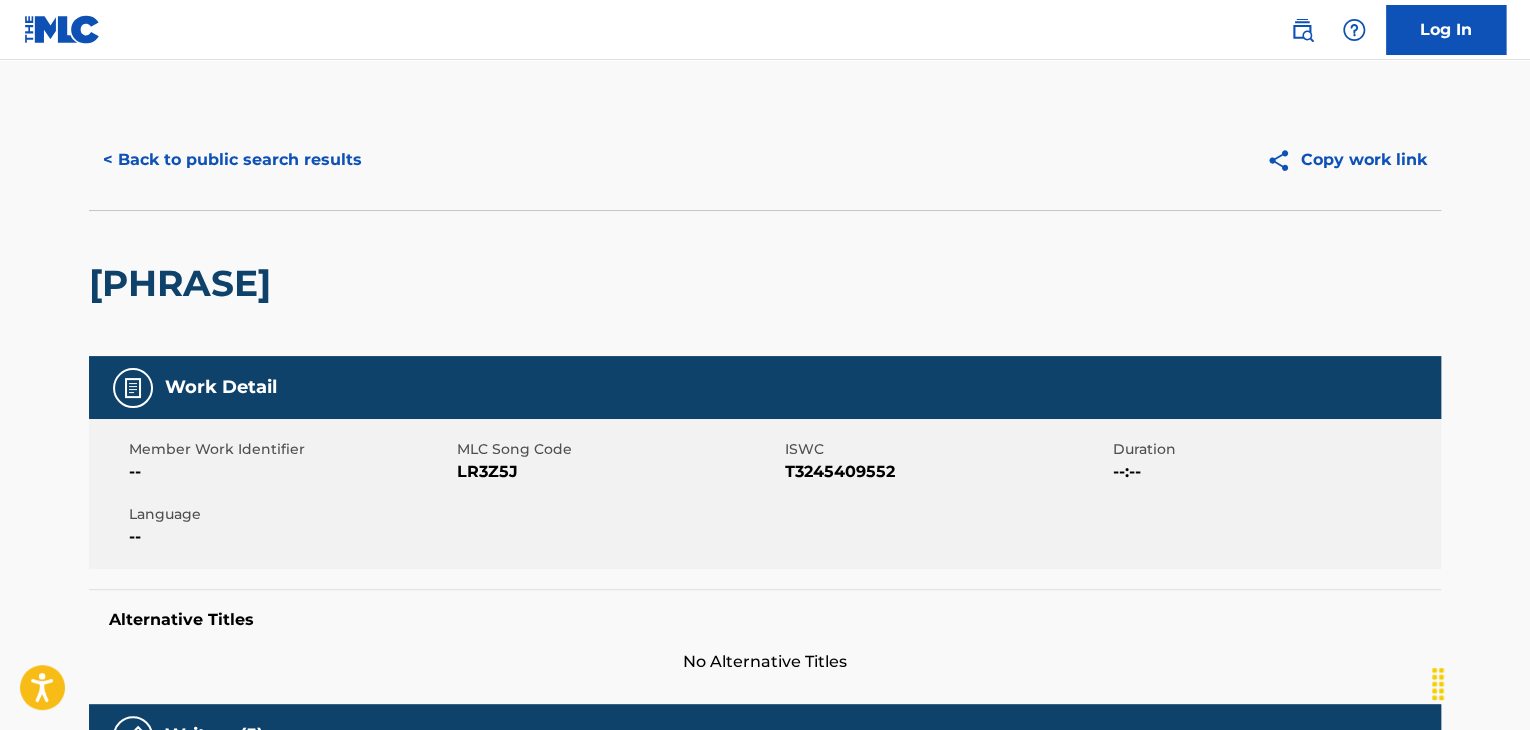 click on "< Back to public search results" at bounding box center (232, 160) 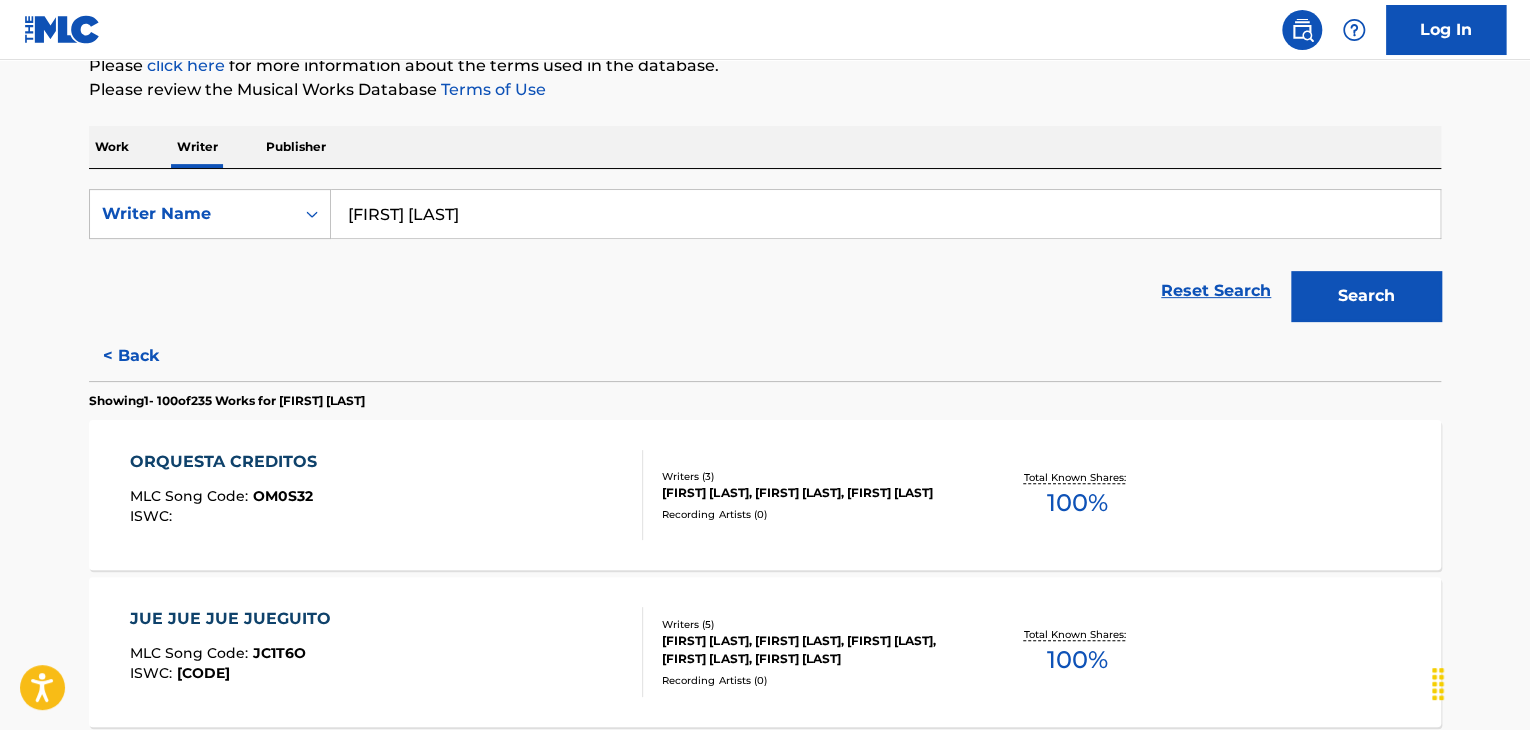 scroll, scrollTop: 280, scrollLeft: 0, axis: vertical 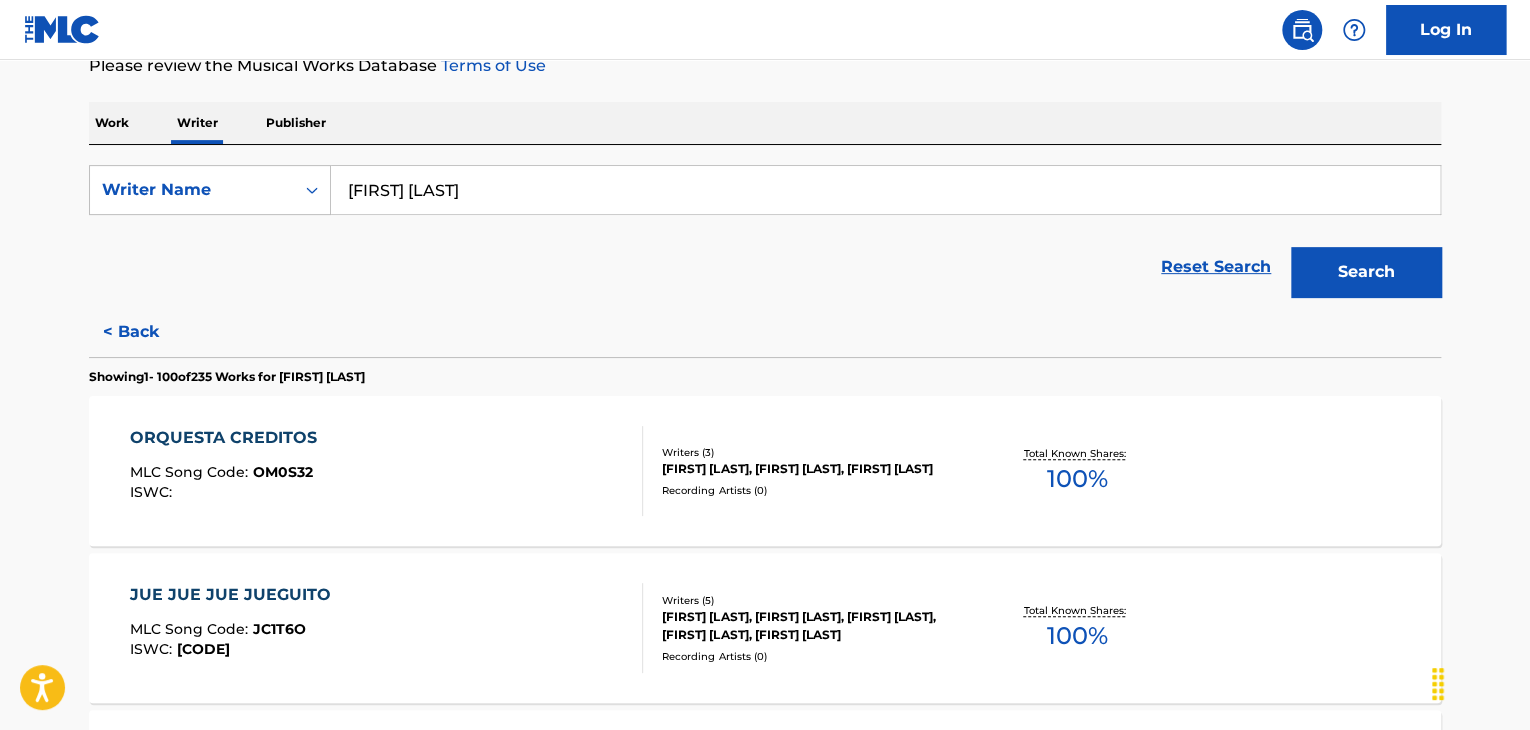 click on "ORQUESTA CREDITOS MLC Song Code : [LICENSE] ISWC :" at bounding box center (387, 471) 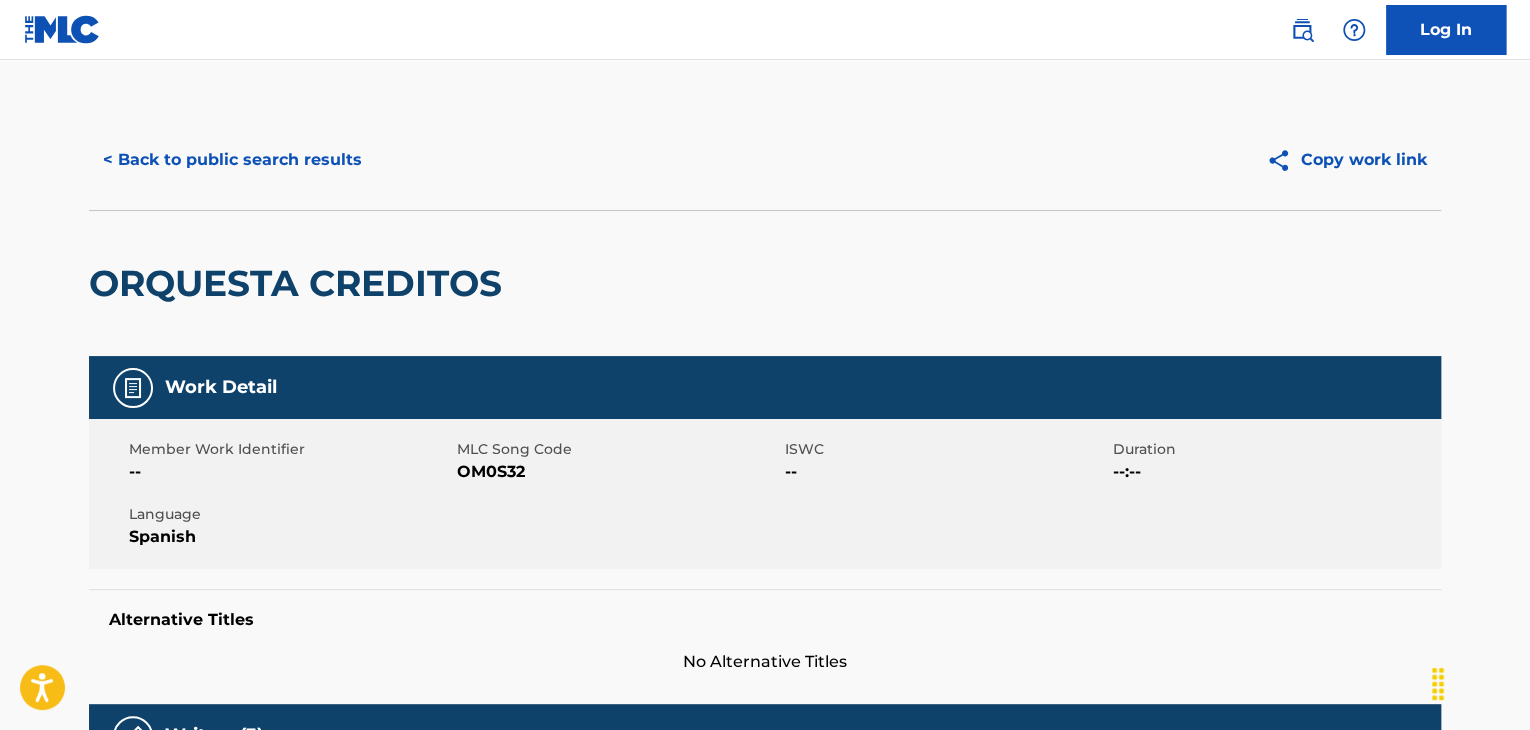 click on "< Back to public search results" at bounding box center [232, 160] 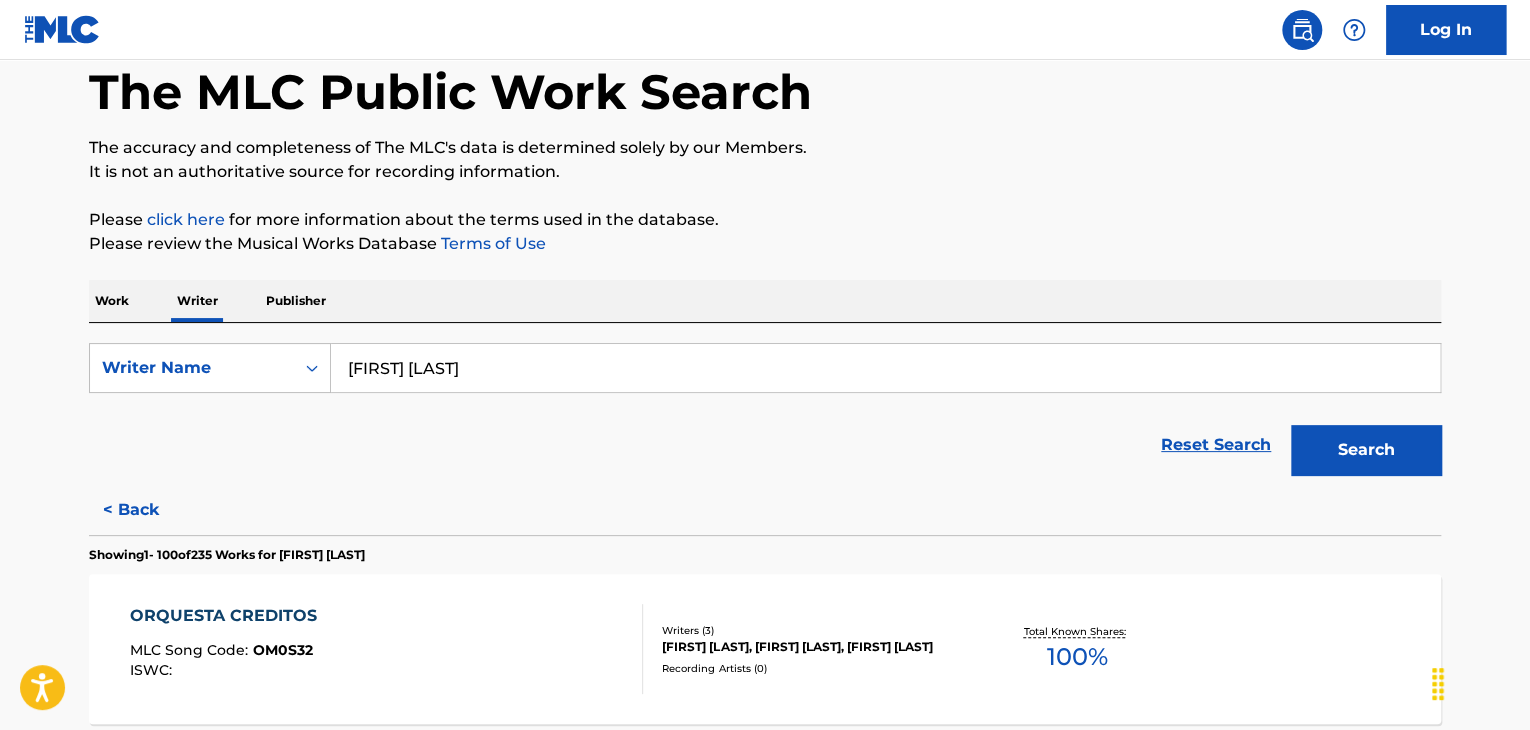 scroll, scrollTop: 152, scrollLeft: 0, axis: vertical 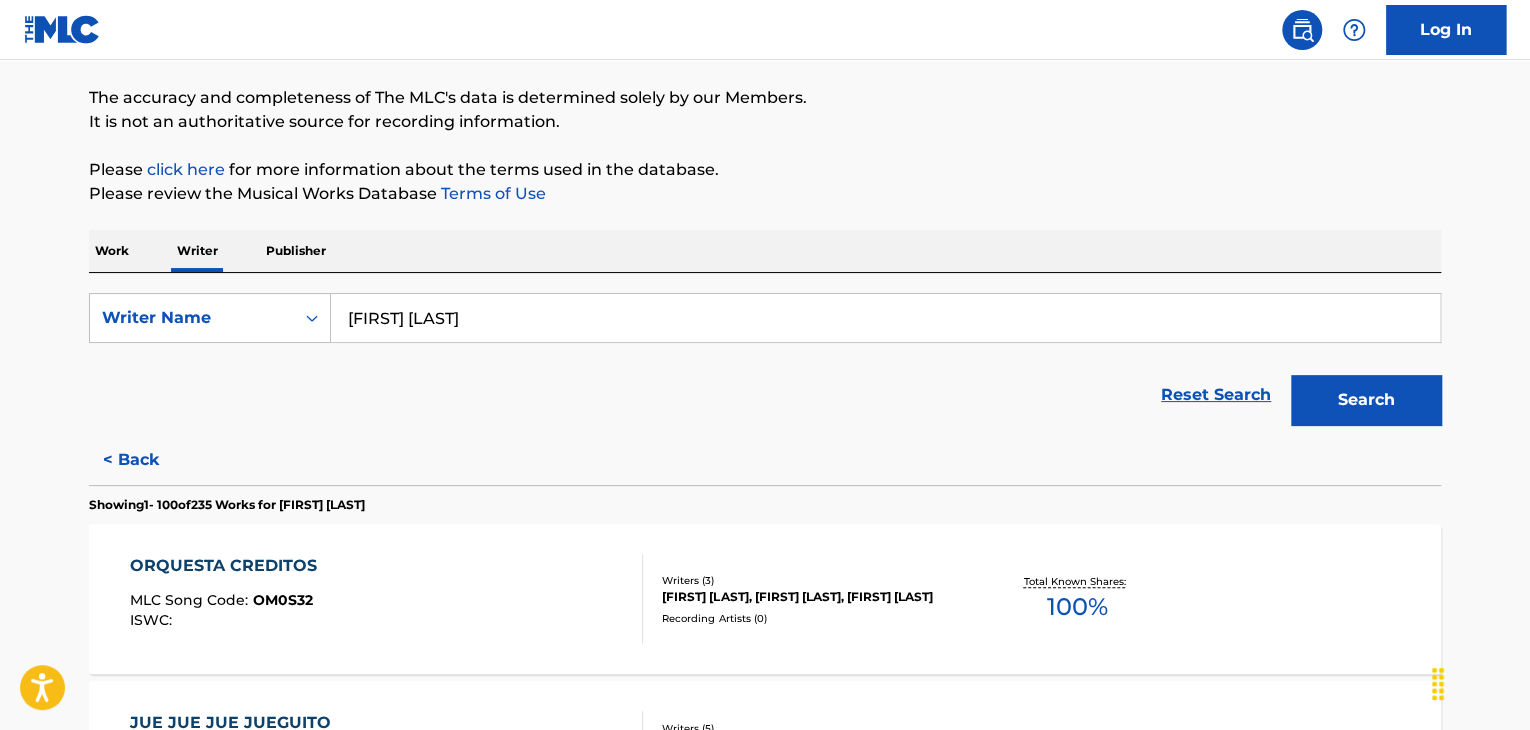 click on "Showing  1  -   100  of  235   Works for [LAST] [LAST] [LAST]" at bounding box center [227, 505] 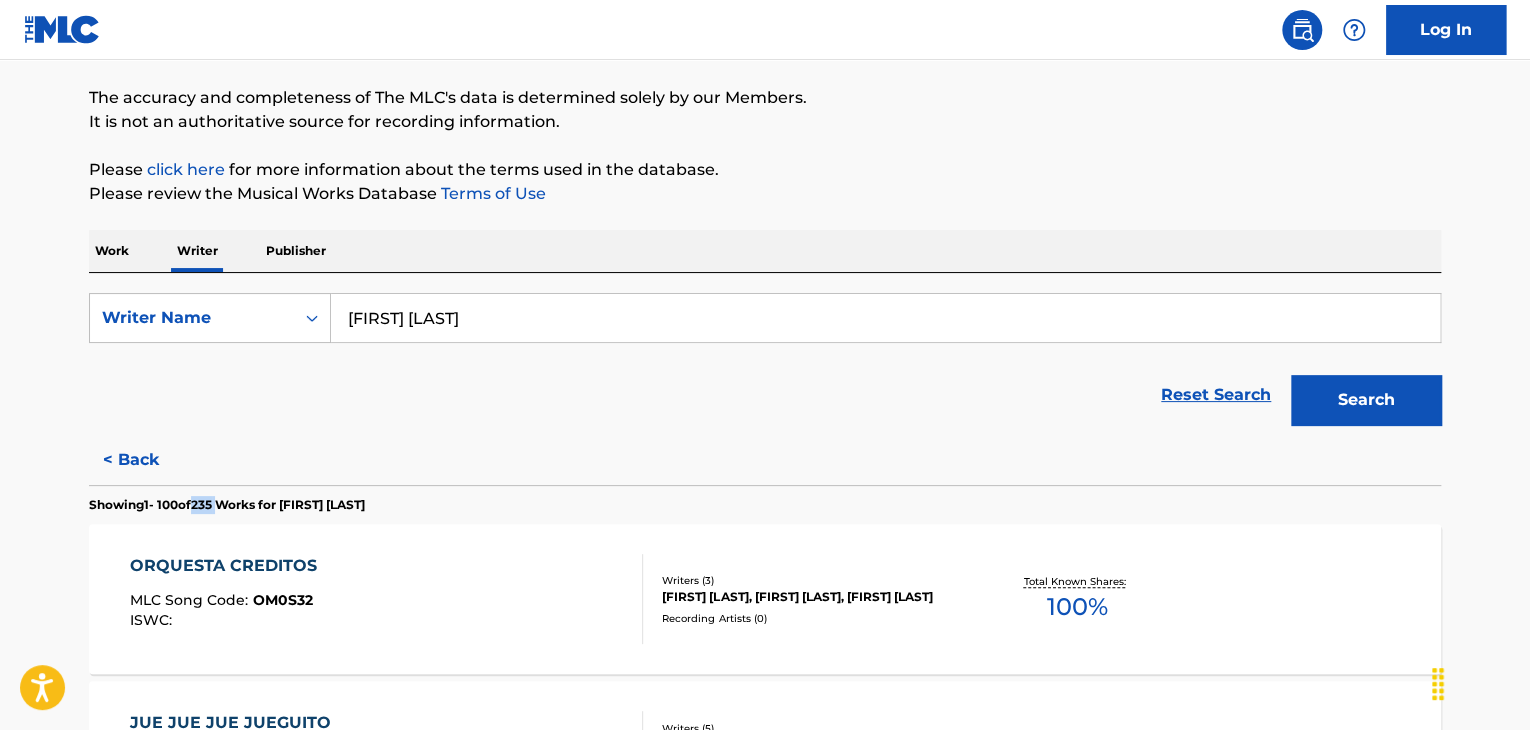 click on "Showing  1  -   100  of  235   Works for [LAST] [LAST] [LAST]" at bounding box center [227, 505] 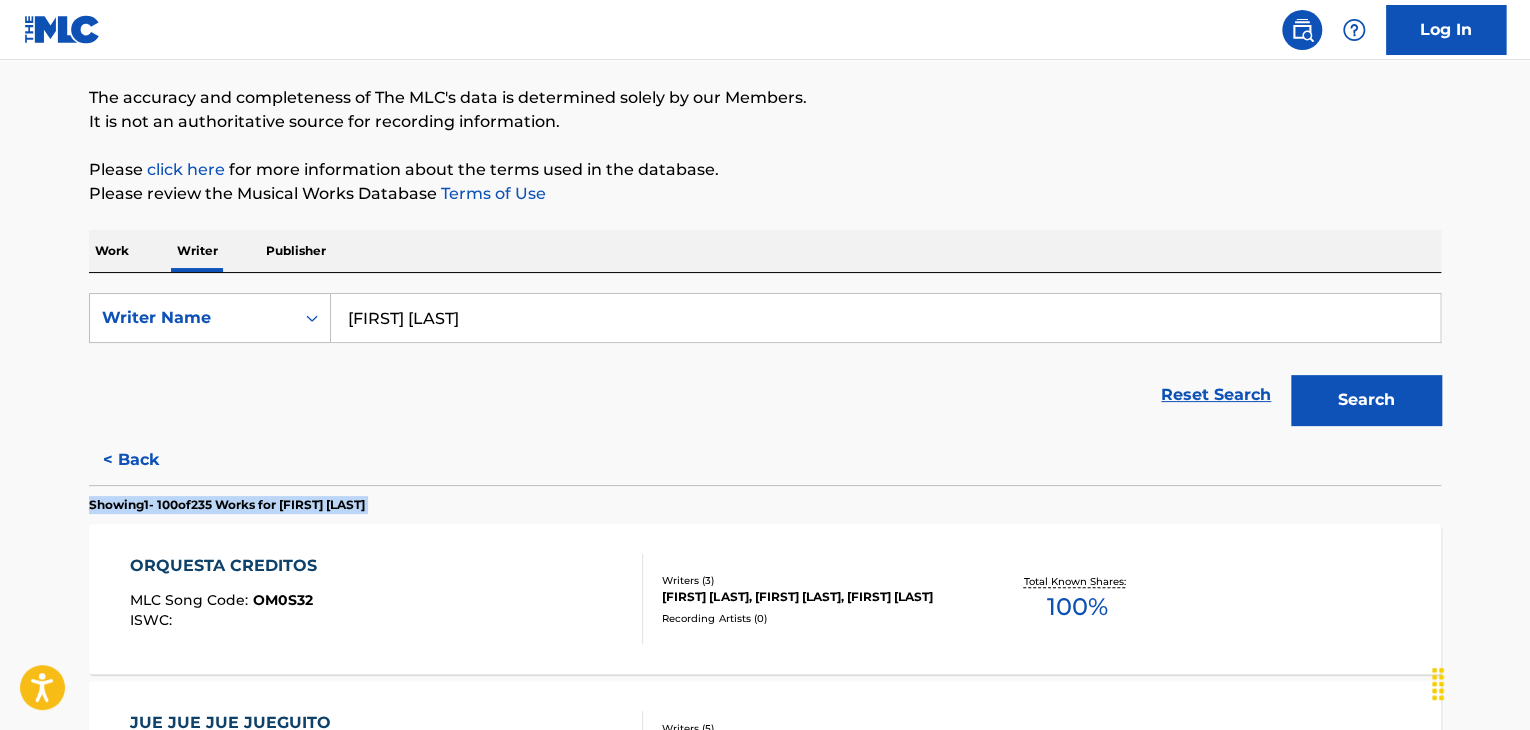 click on "Showing  1  -   100  of  235   Works for [LAST] [LAST] [LAST]" at bounding box center (227, 505) 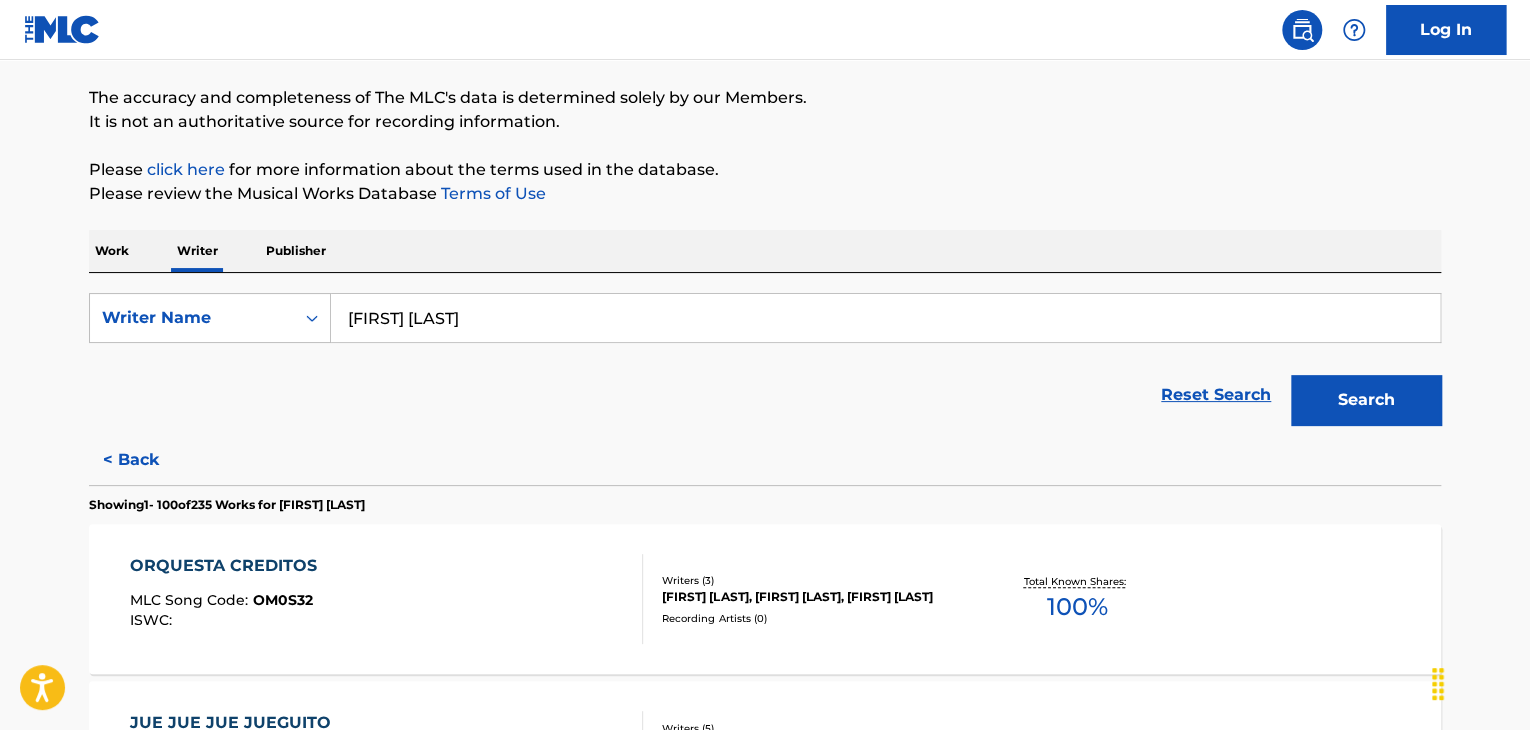 click on "Work Writer Publisher" at bounding box center [765, 251] 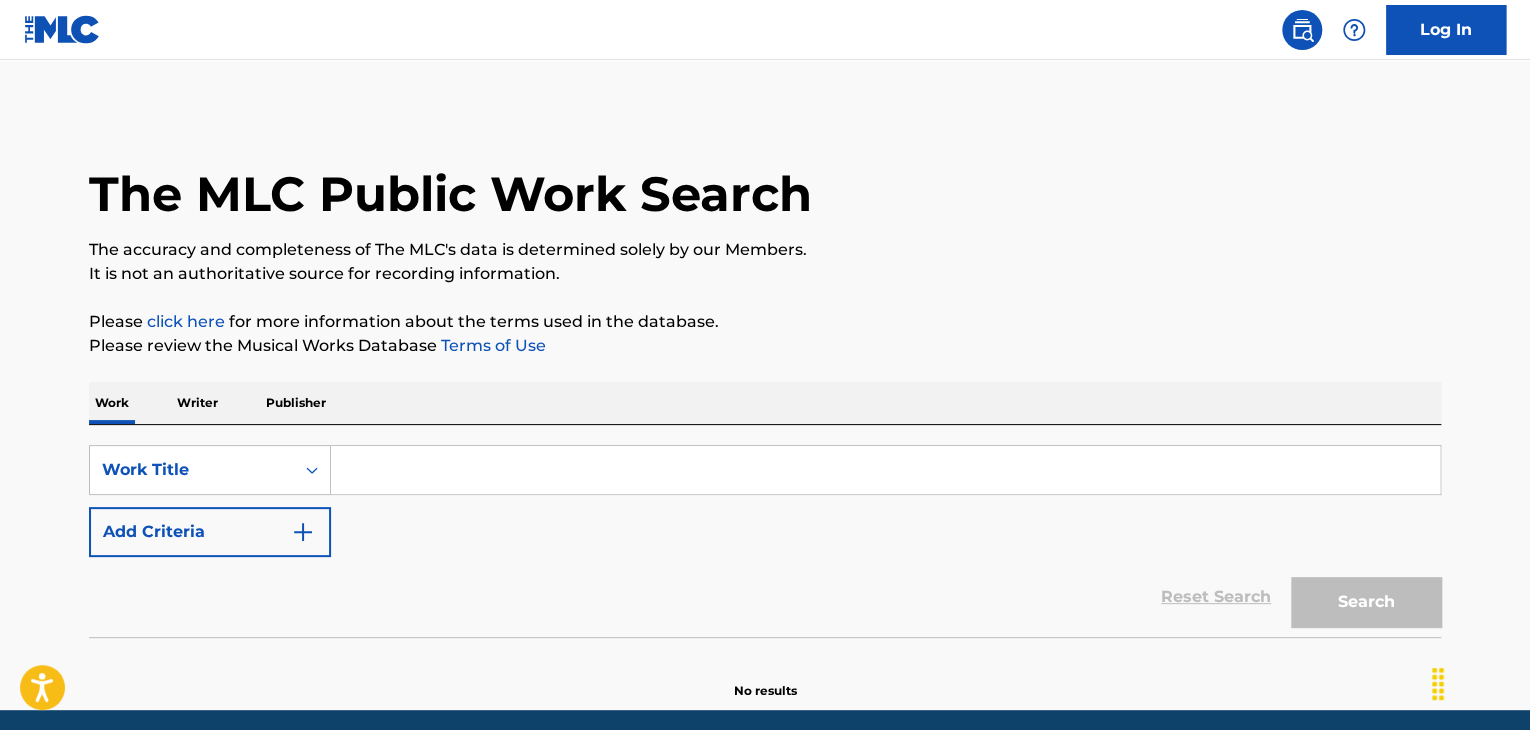 paste on "Hickory Dickory Dock de Animales" 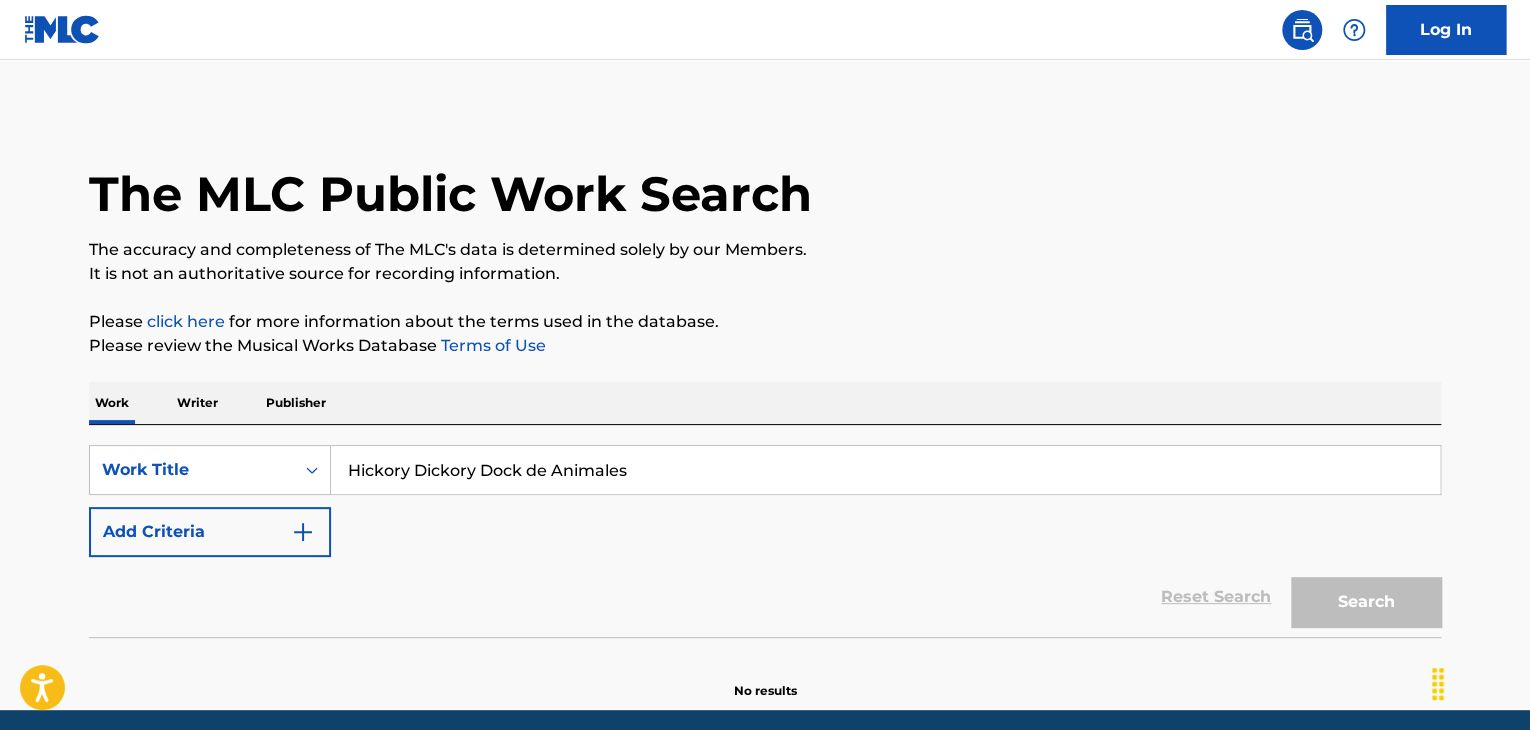click on "Hickory Dickory Dock de Animales" at bounding box center (885, 470) 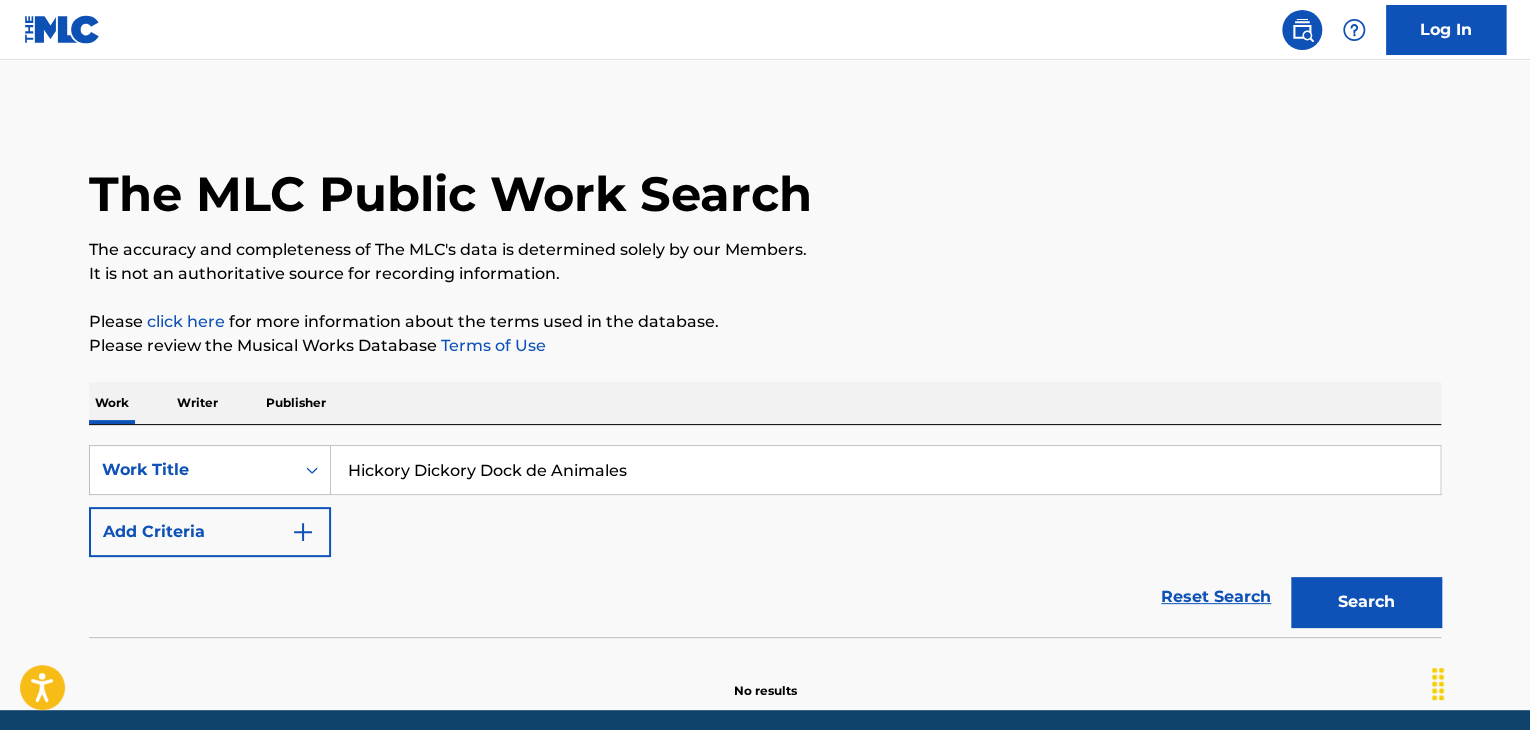click on "Search" at bounding box center (1366, 602) 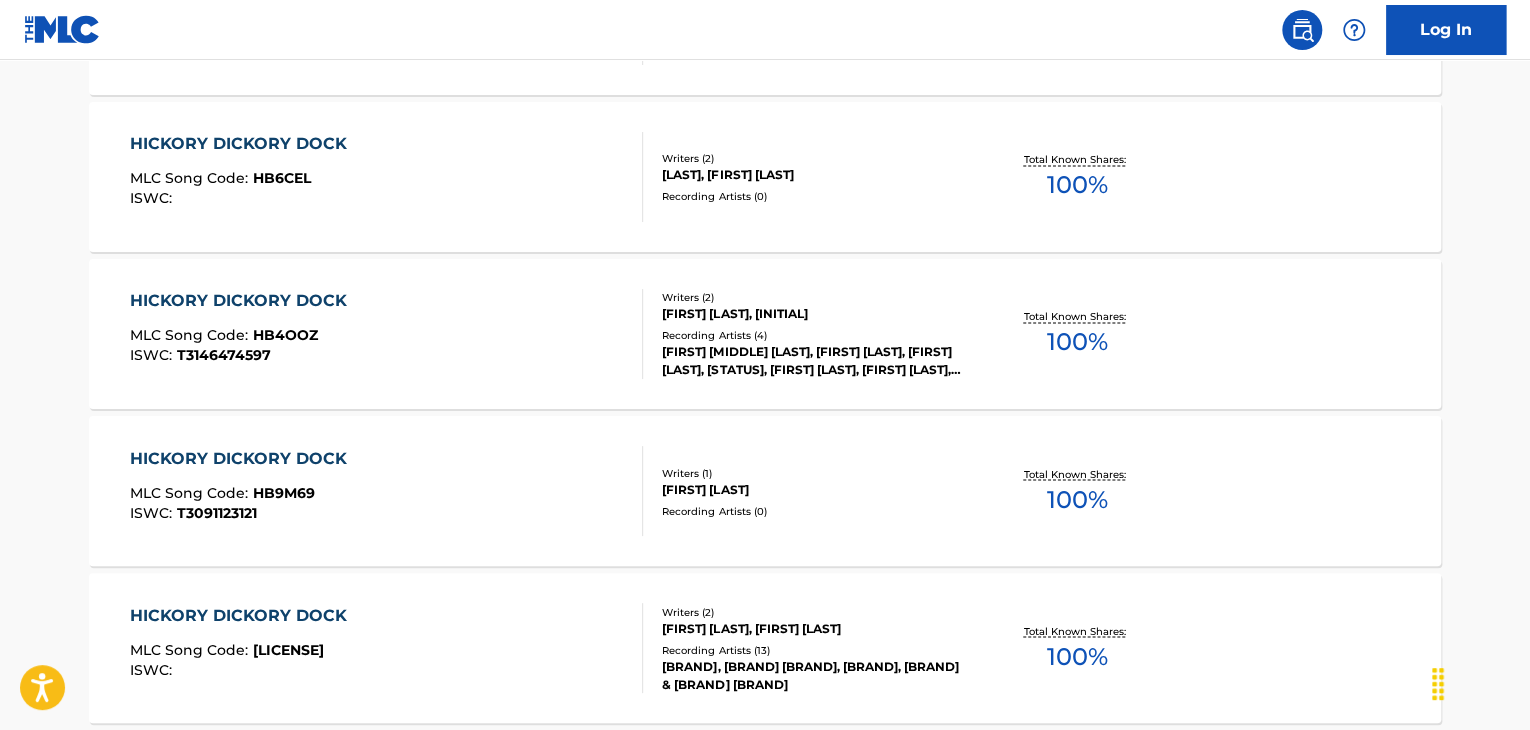 scroll, scrollTop: 1718, scrollLeft: 0, axis: vertical 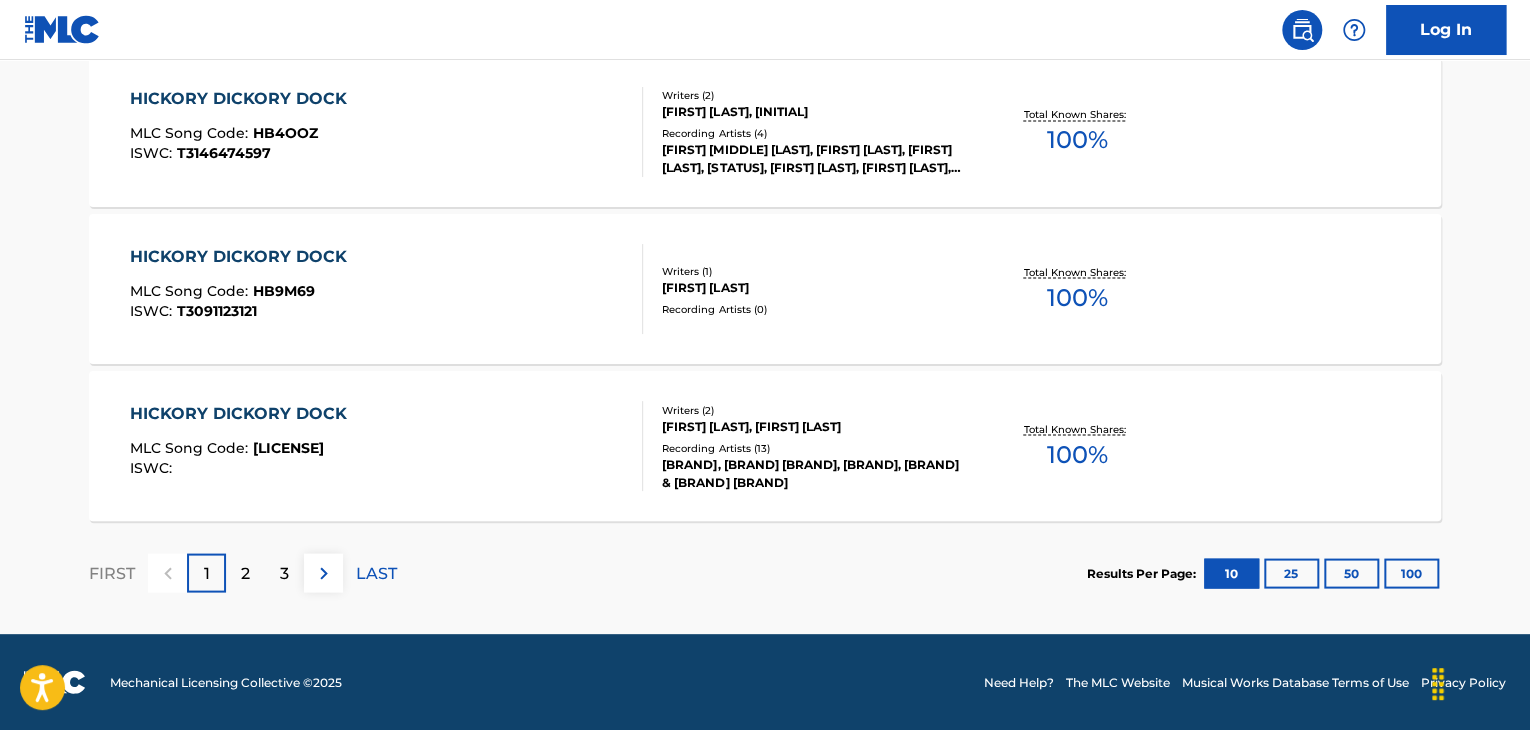 click on "2" at bounding box center [245, 572] 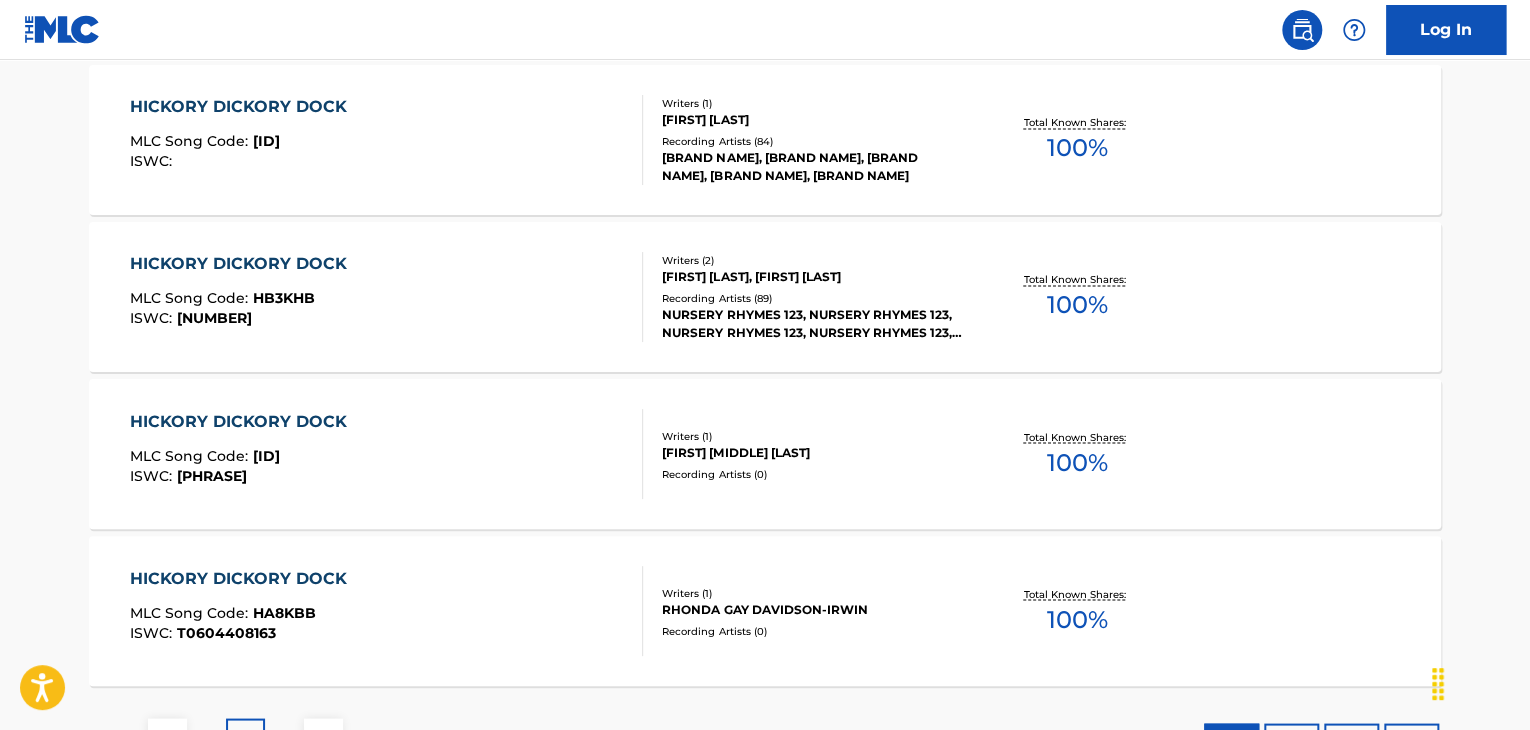 scroll, scrollTop: 1718, scrollLeft: 0, axis: vertical 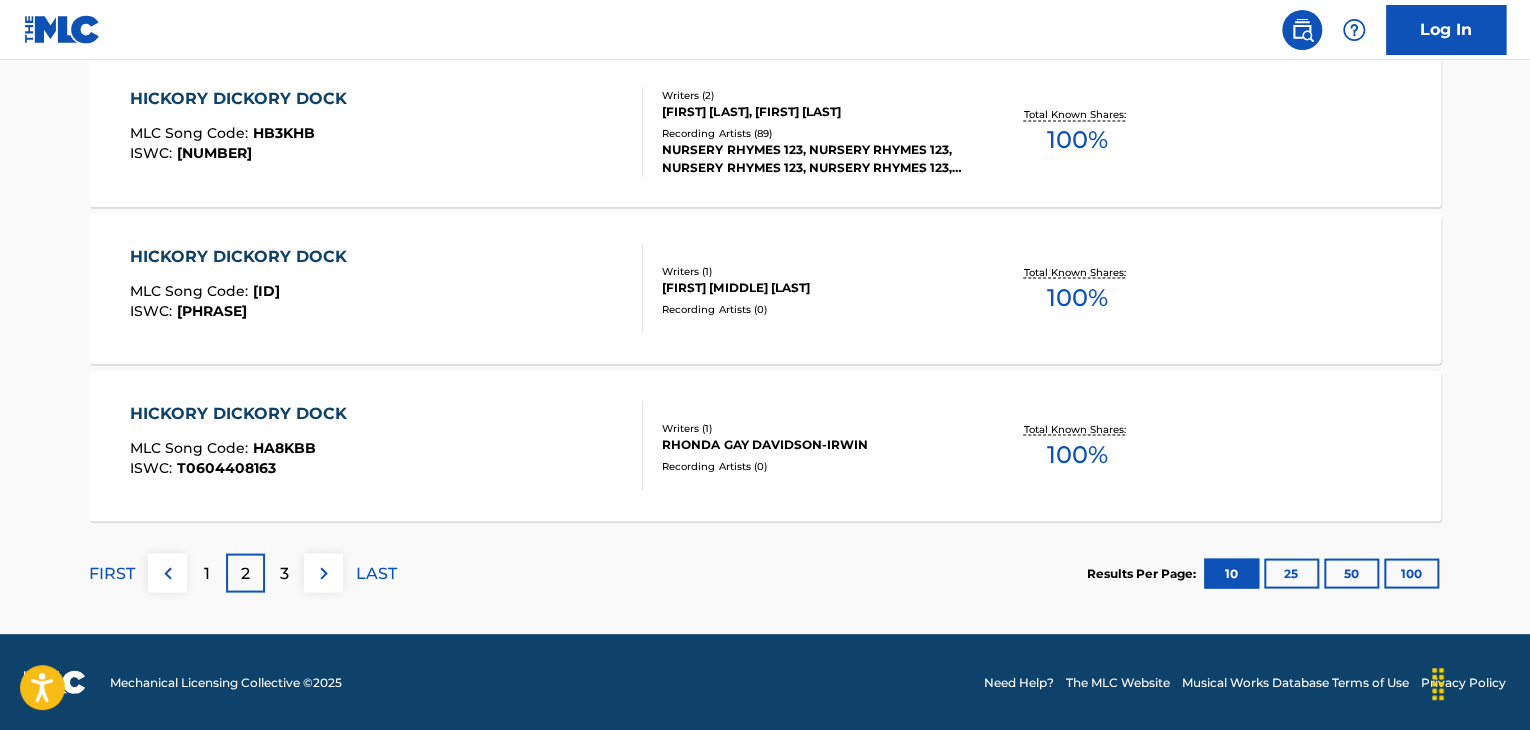 click on "3" at bounding box center (284, 572) 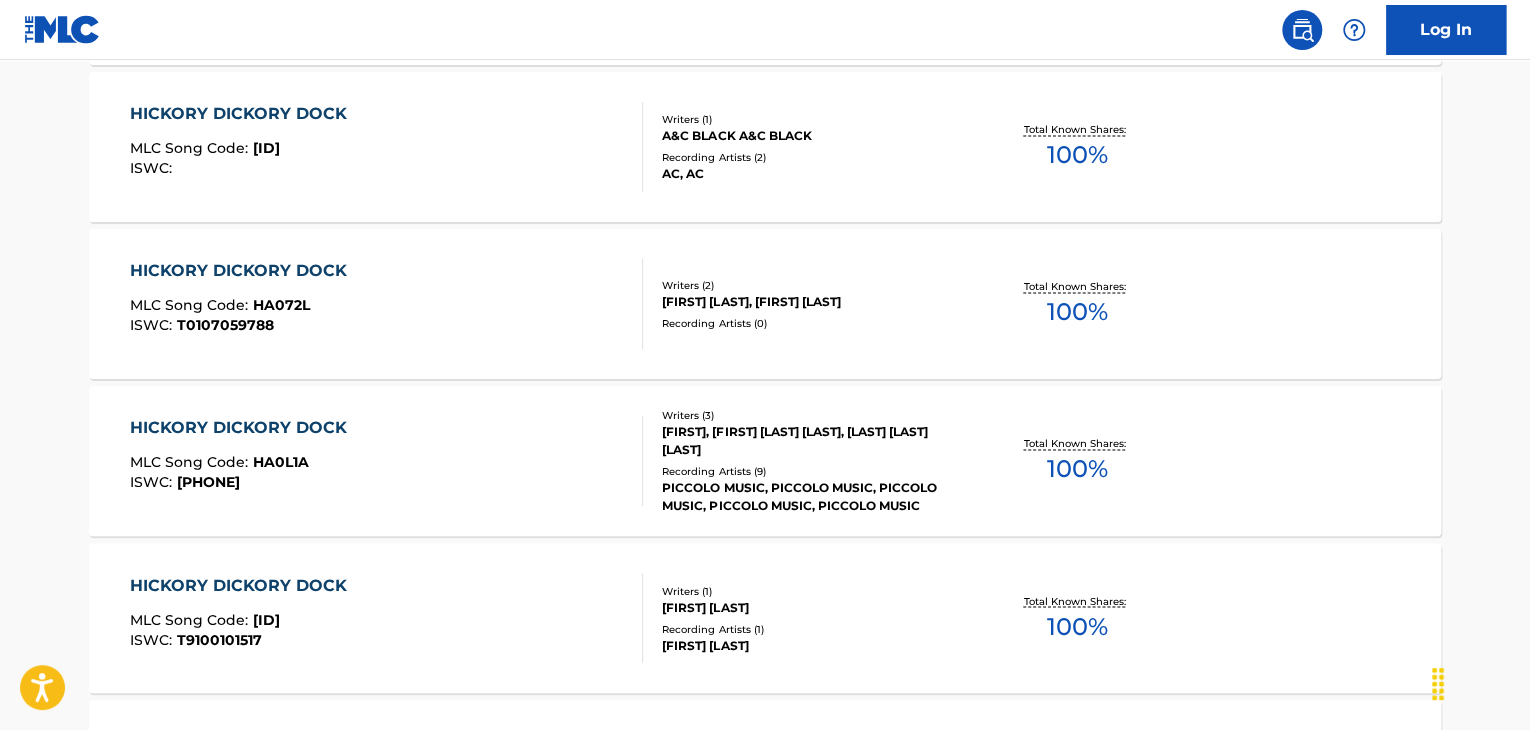 scroll, scrollTop: 1718, scrollLeft: 0, axis: vertical 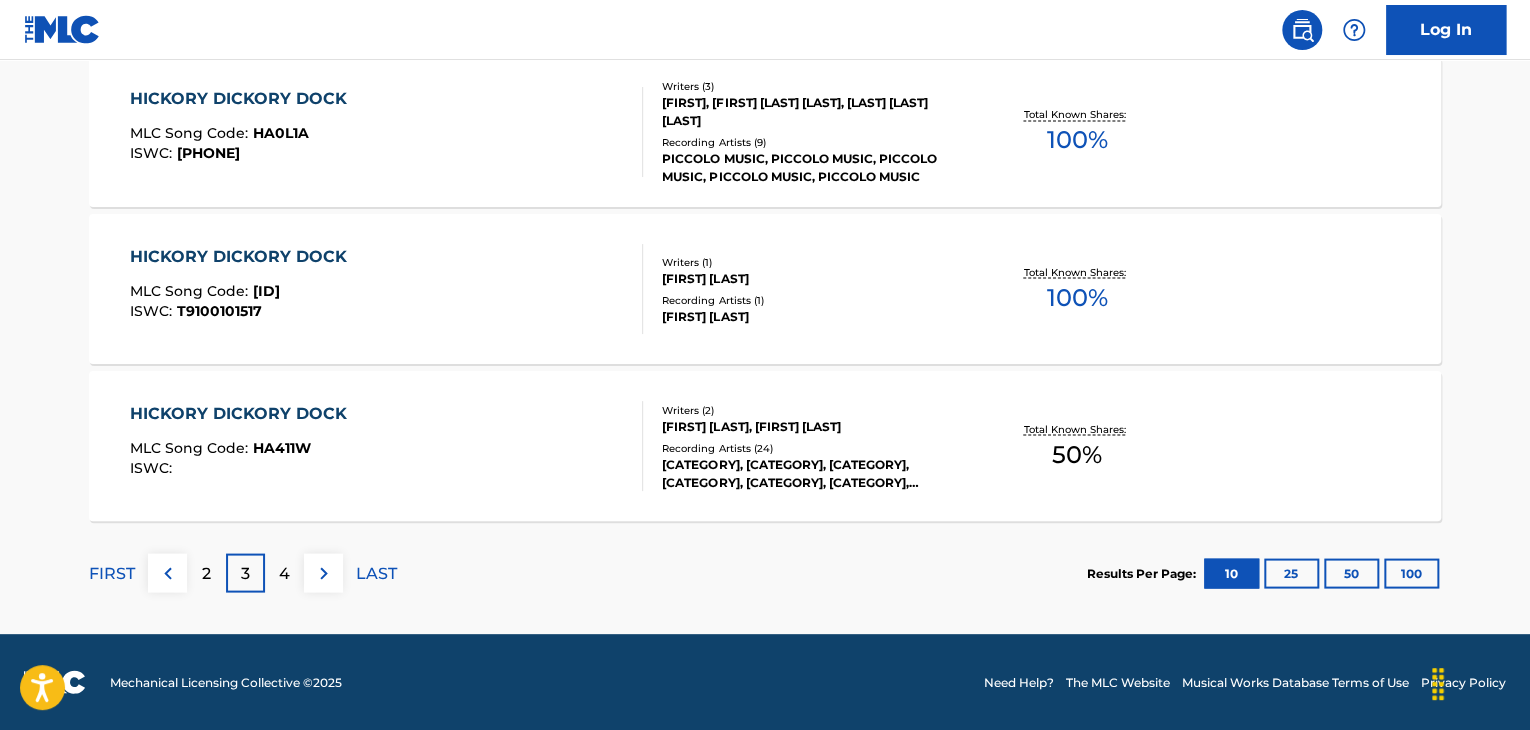 click on "4" at bounding box center (284, 572) 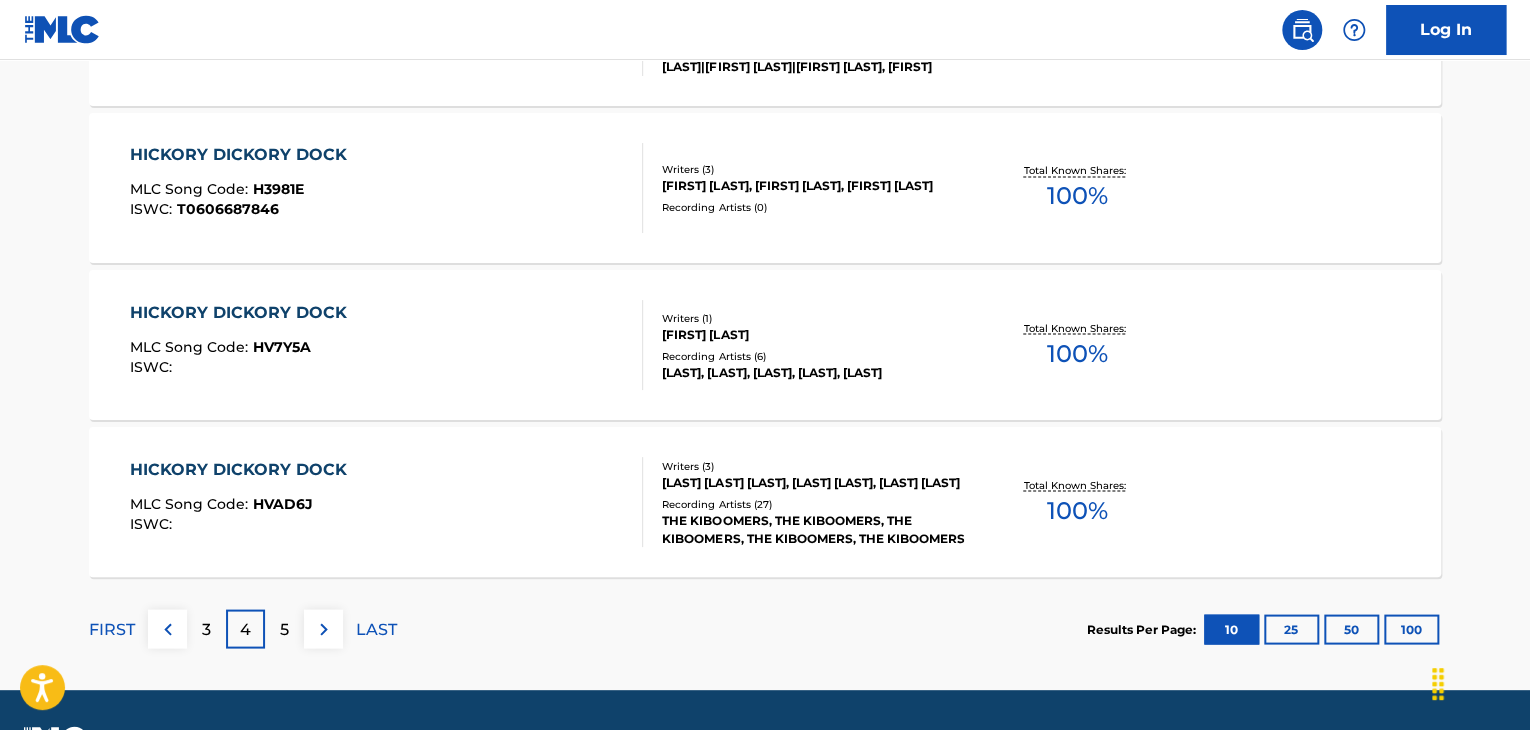 scroll, scrollTop: 1718, scrollLeft: 0, axis: vertical 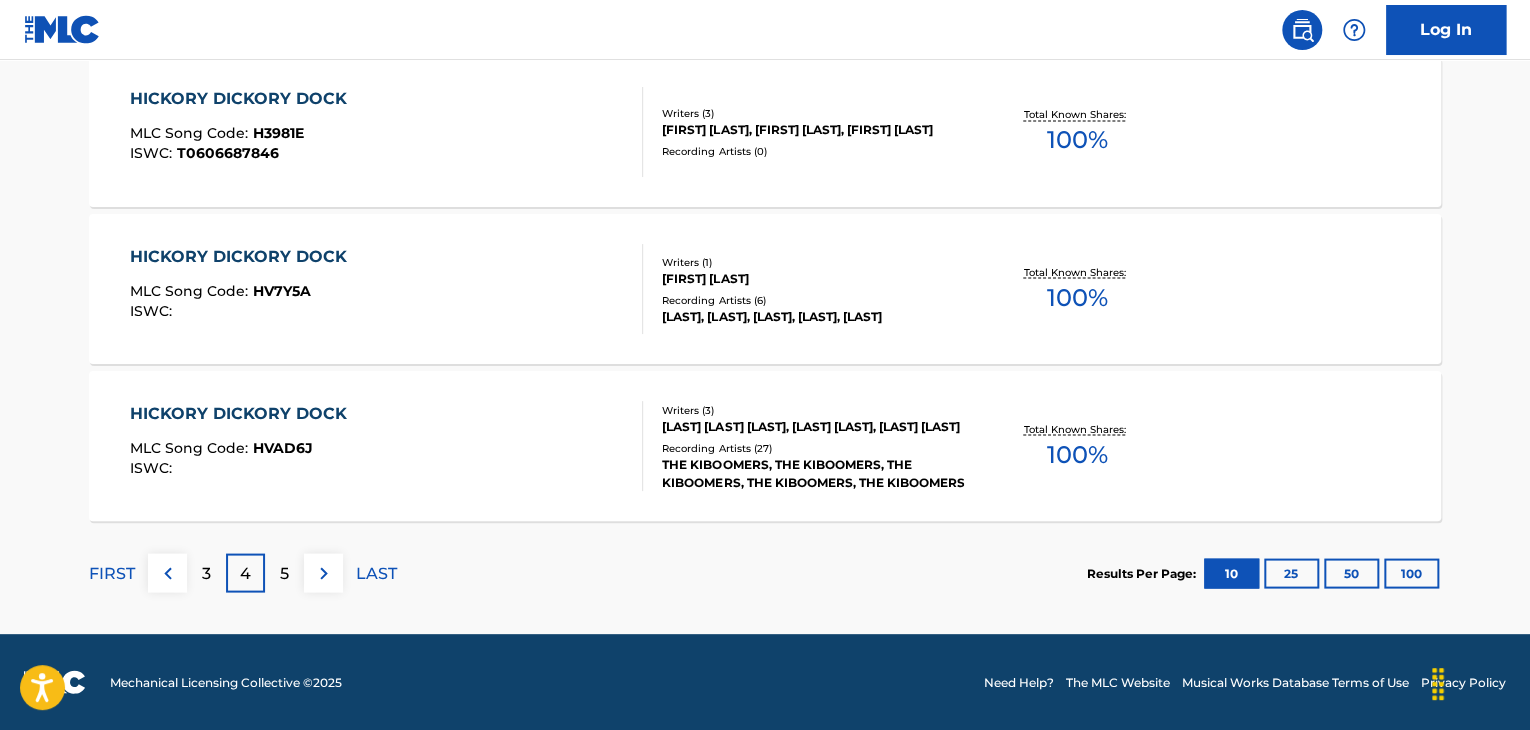 click on "FIRST" at bounding box center [112, 573] 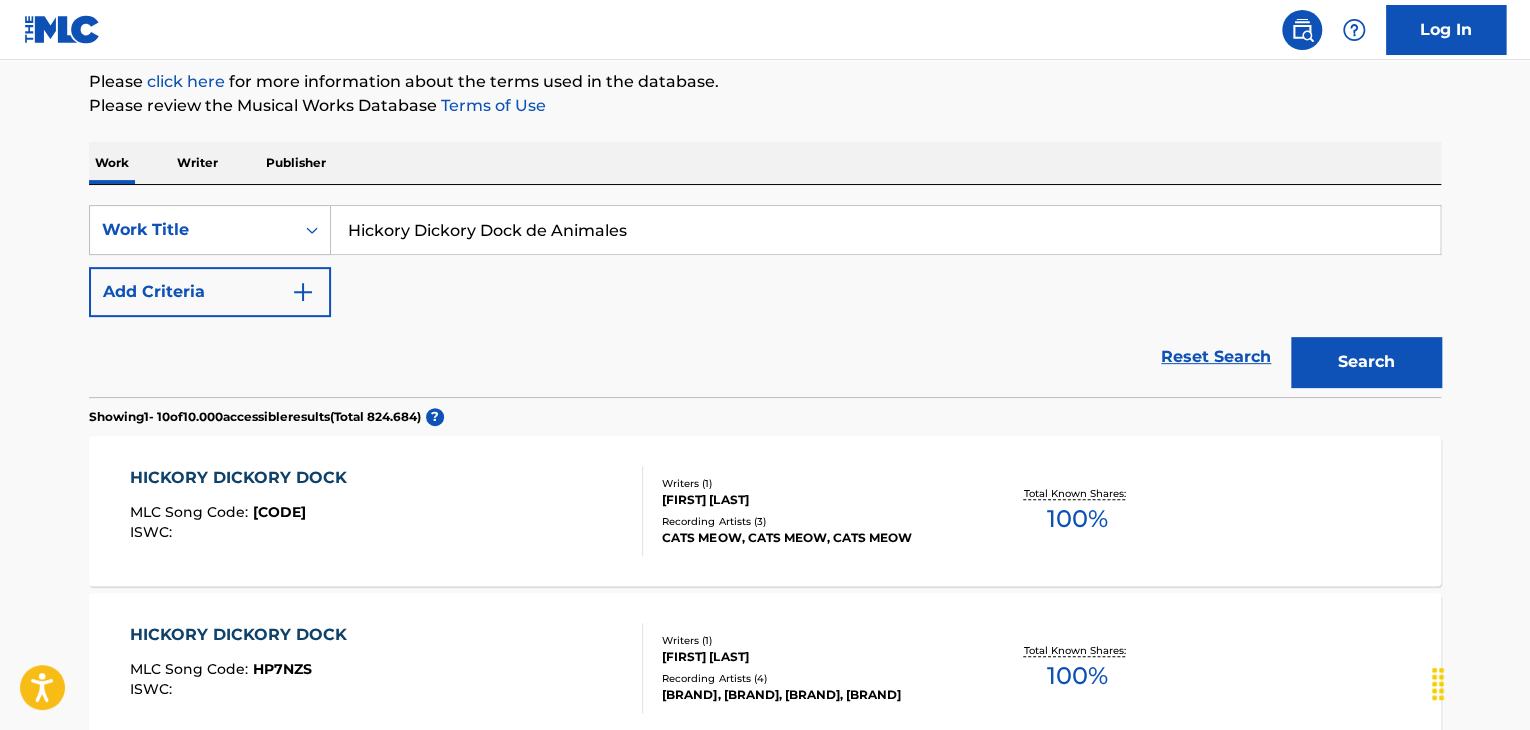 scroll, scrollTop: 244, scrollLeft: 0, axis: vertical 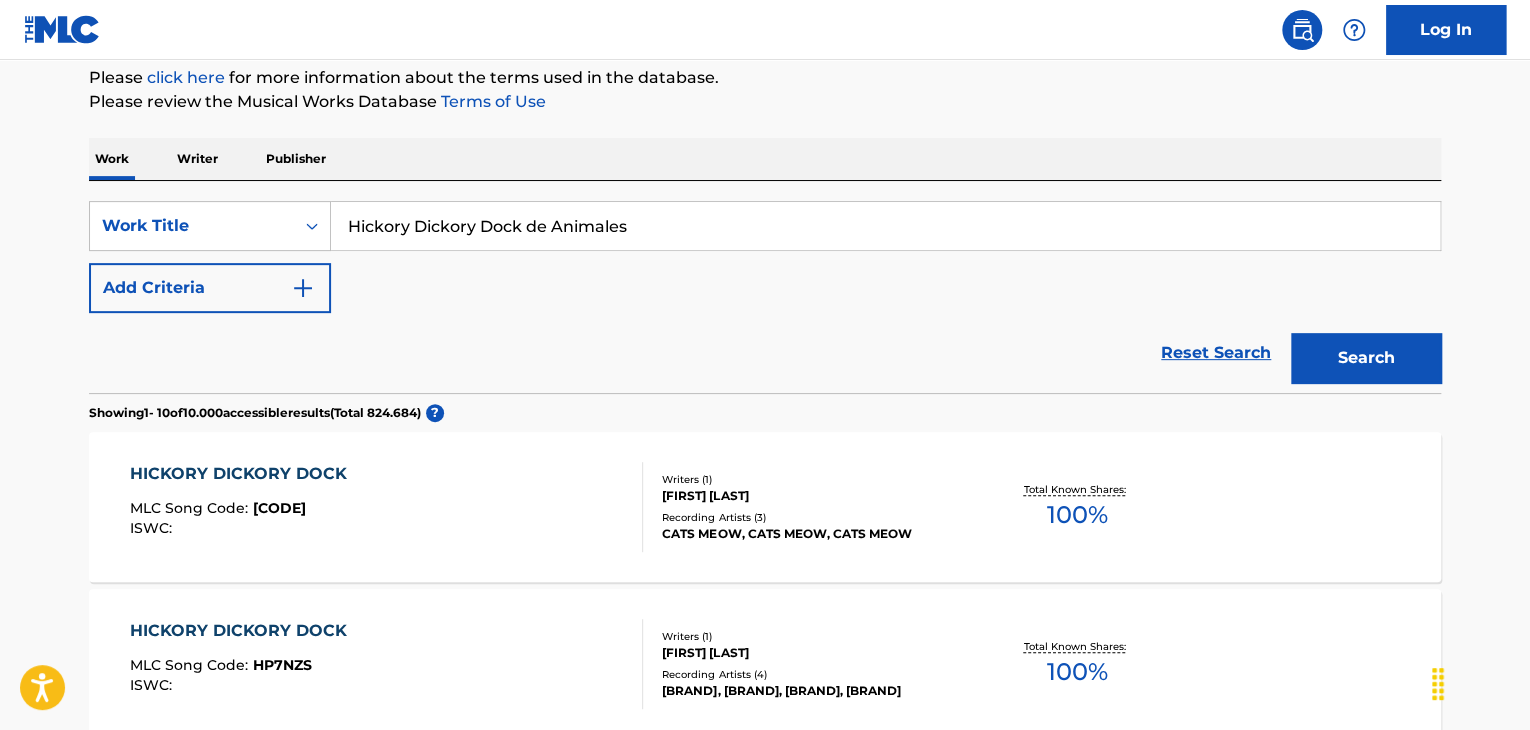 click on "Hickory Dickory Dock de Animales" at bounding box center [885, 226] 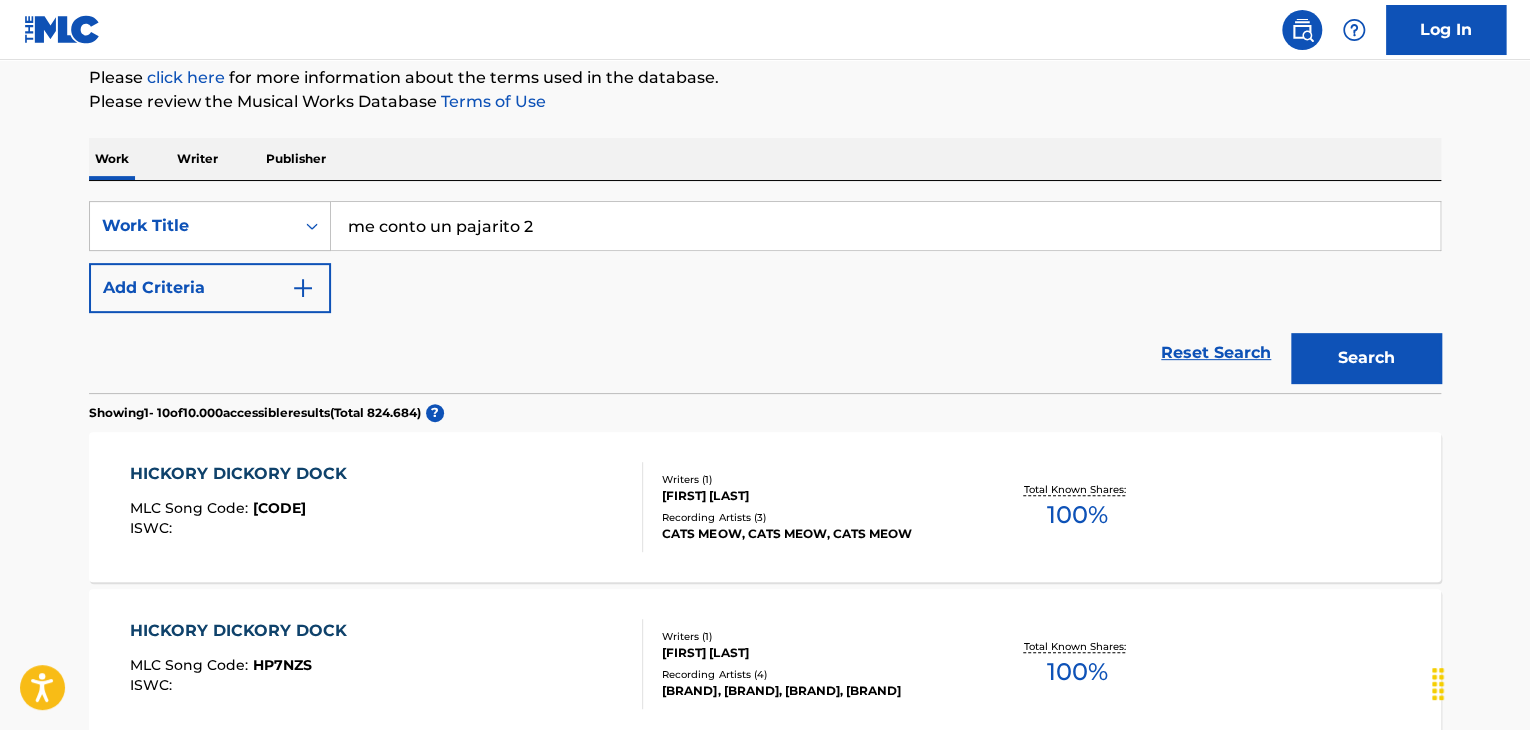 click on "Search" at bounding box center [1366, 358] 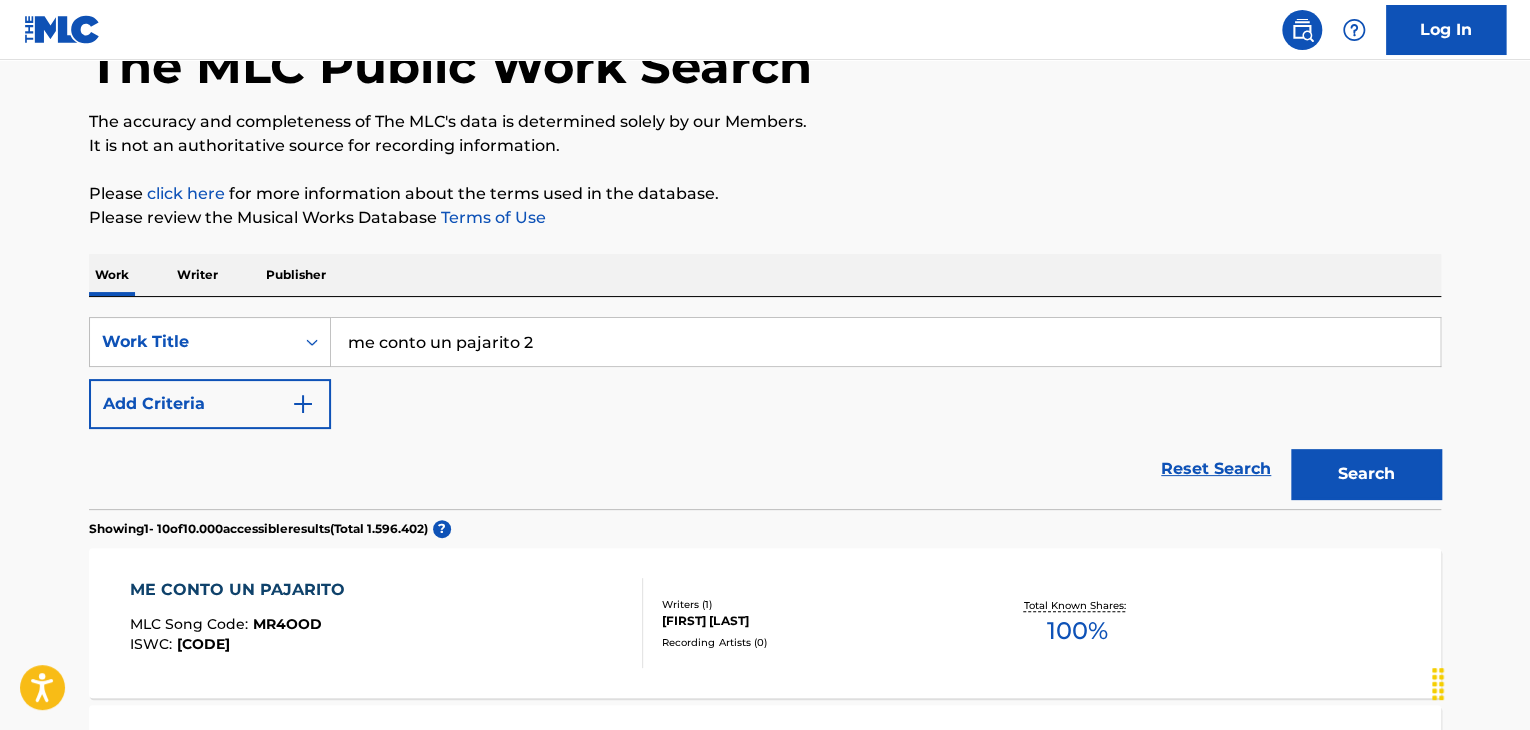 scroll, scrollTop: 166, scrollLeft: 0, axis: vertical 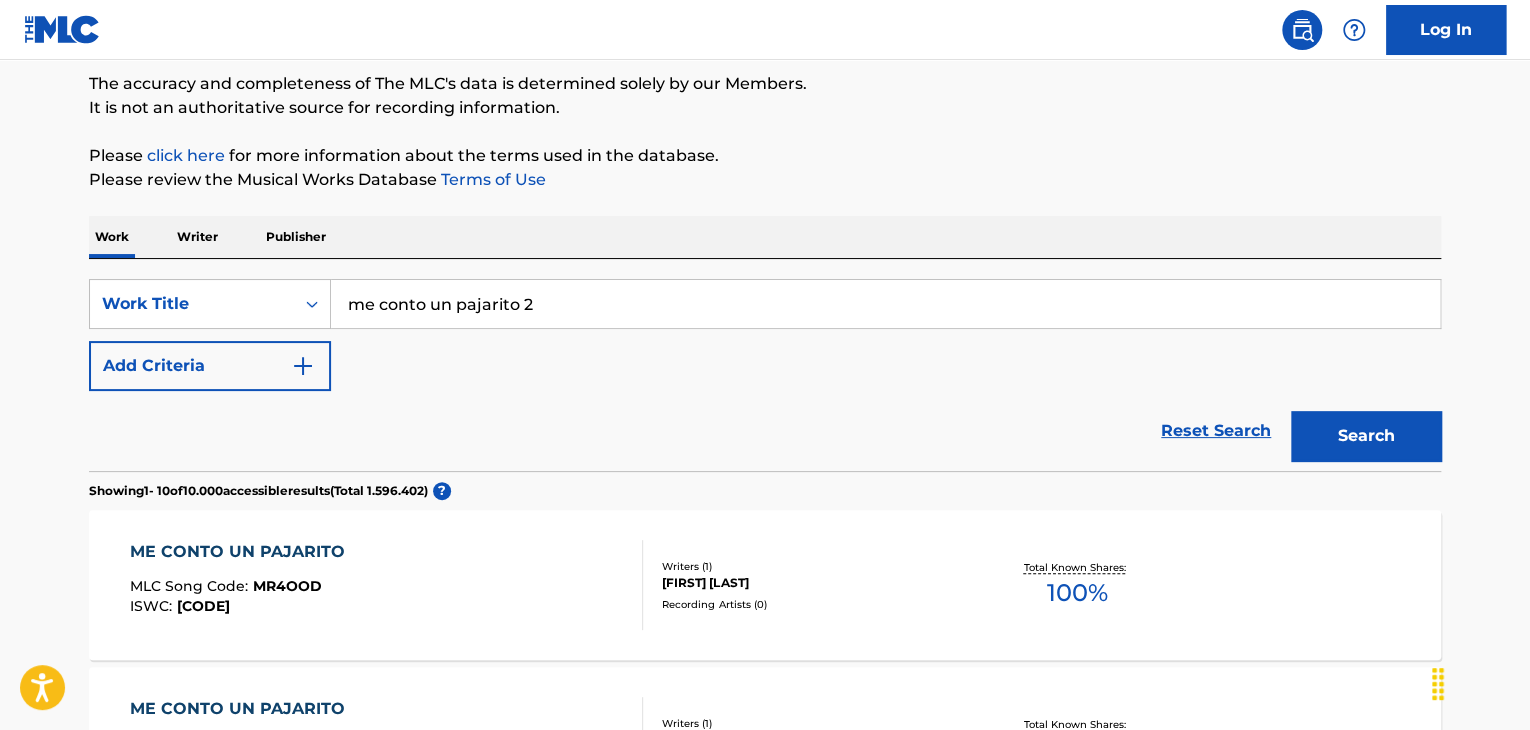 click on "me conto un pajarito 2" at bounding box center [885, 304] 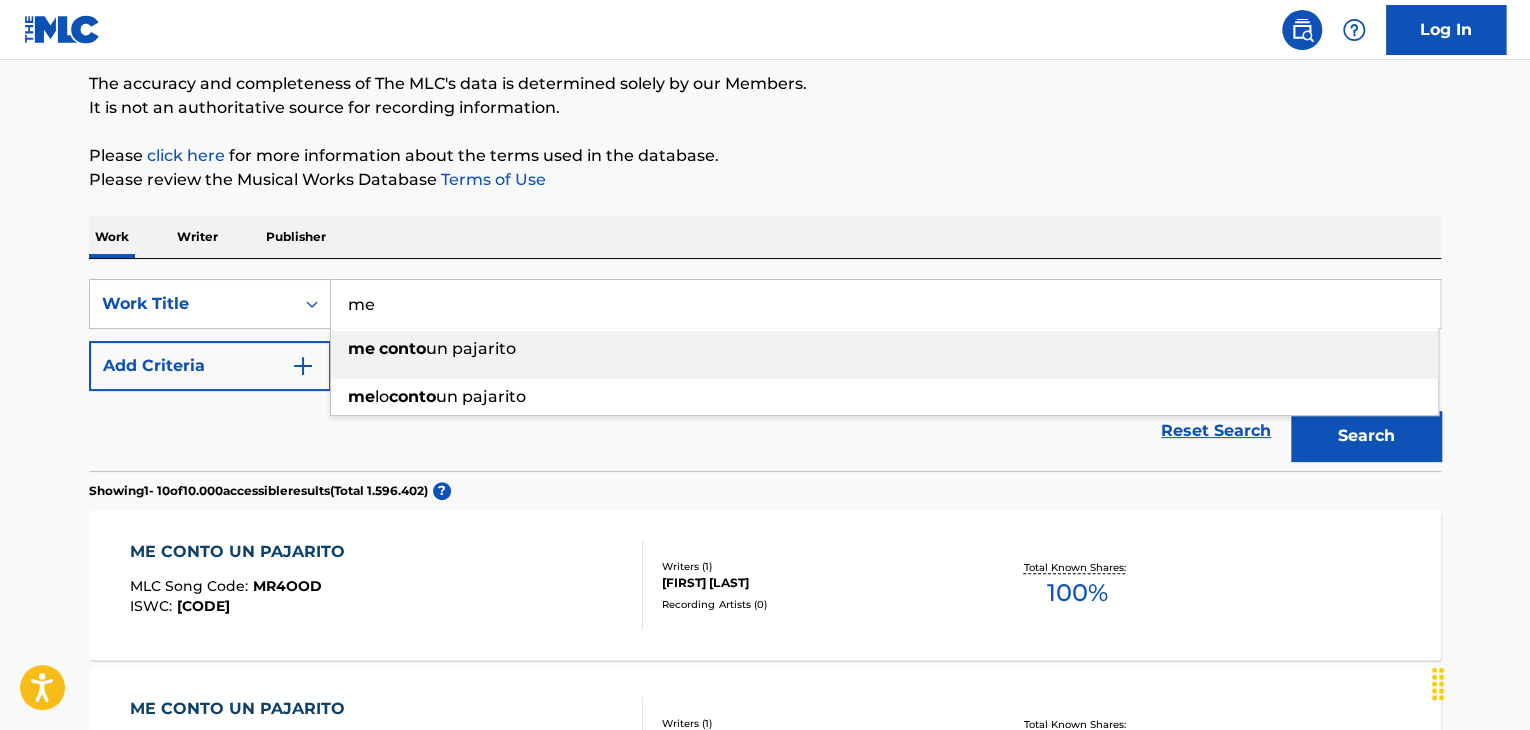 type on "m" 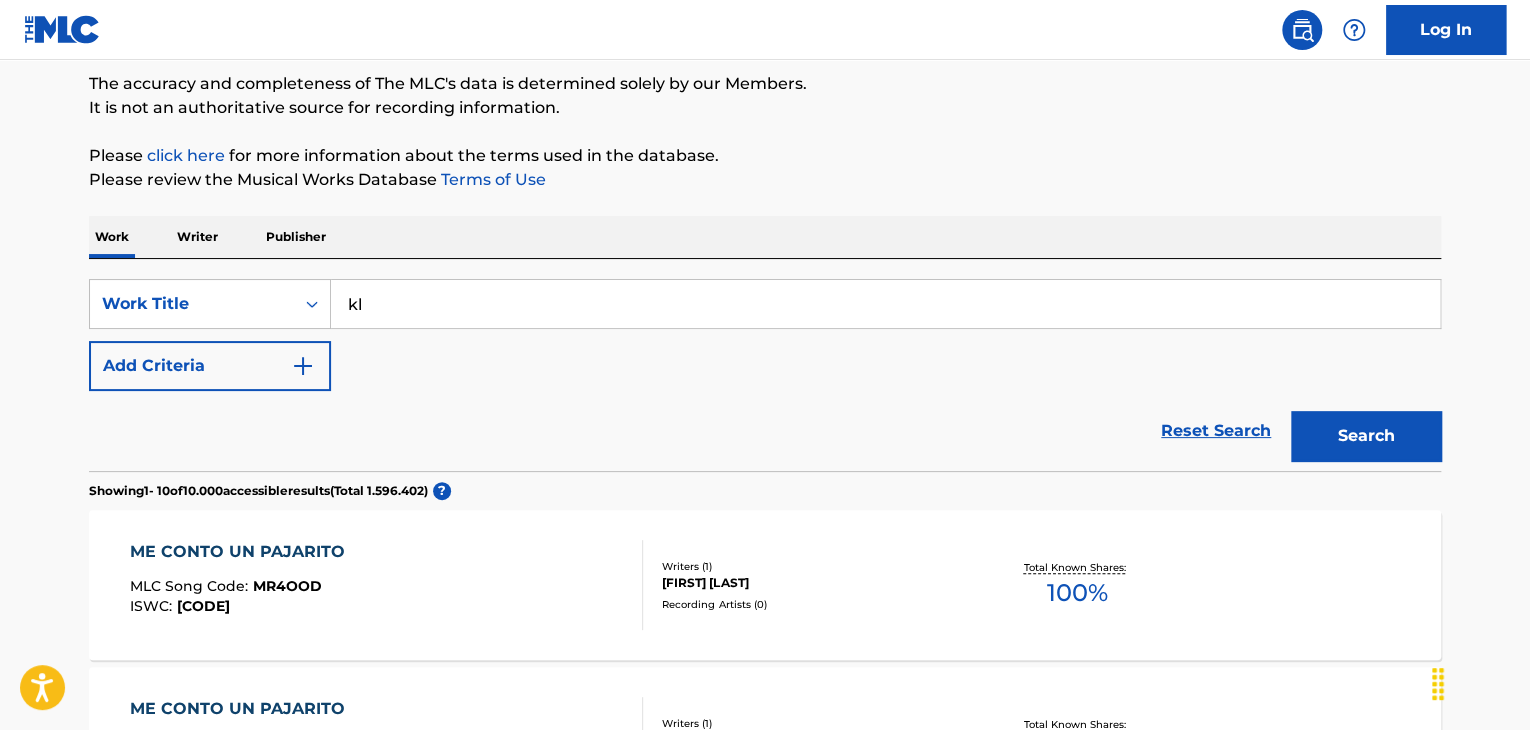 type on "k" 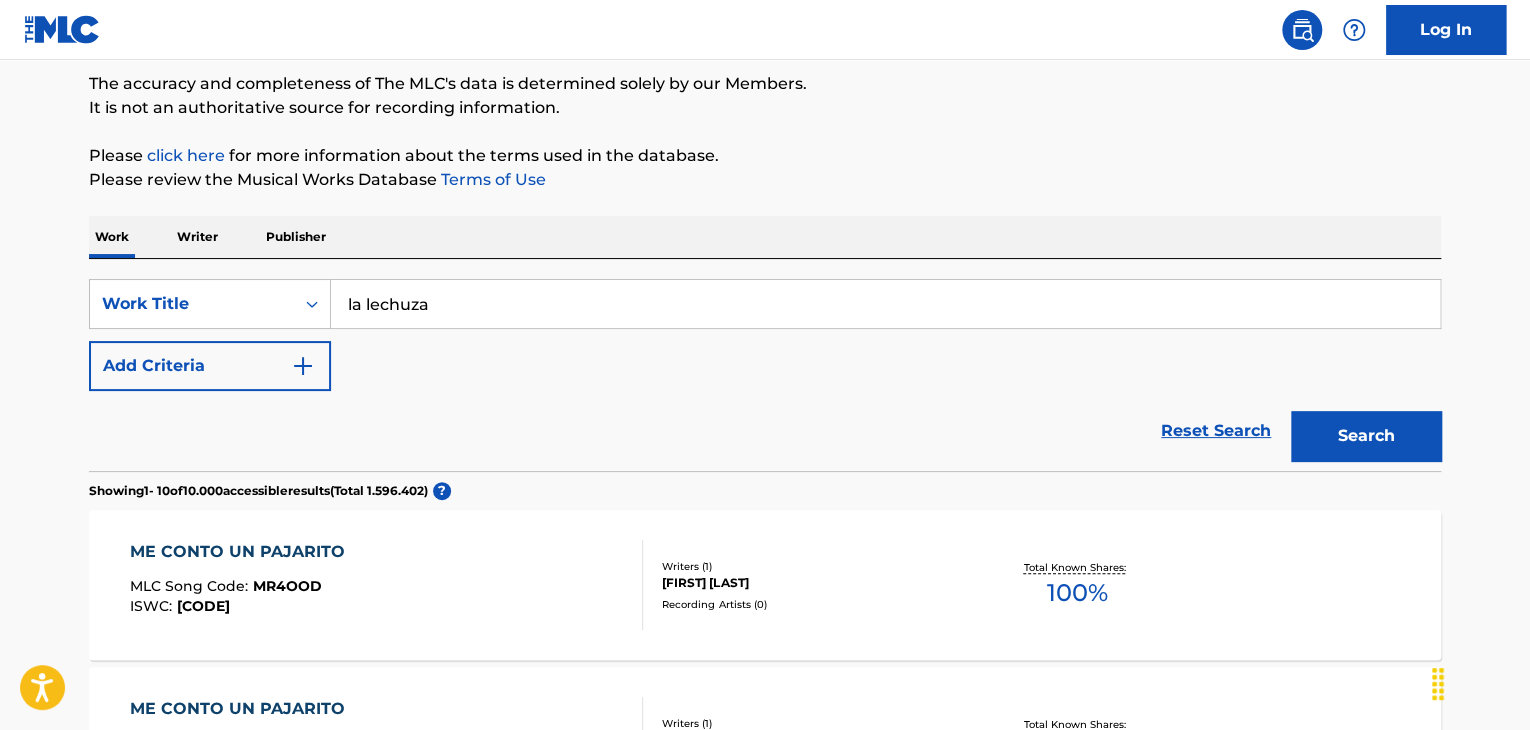type on "la lechuza" 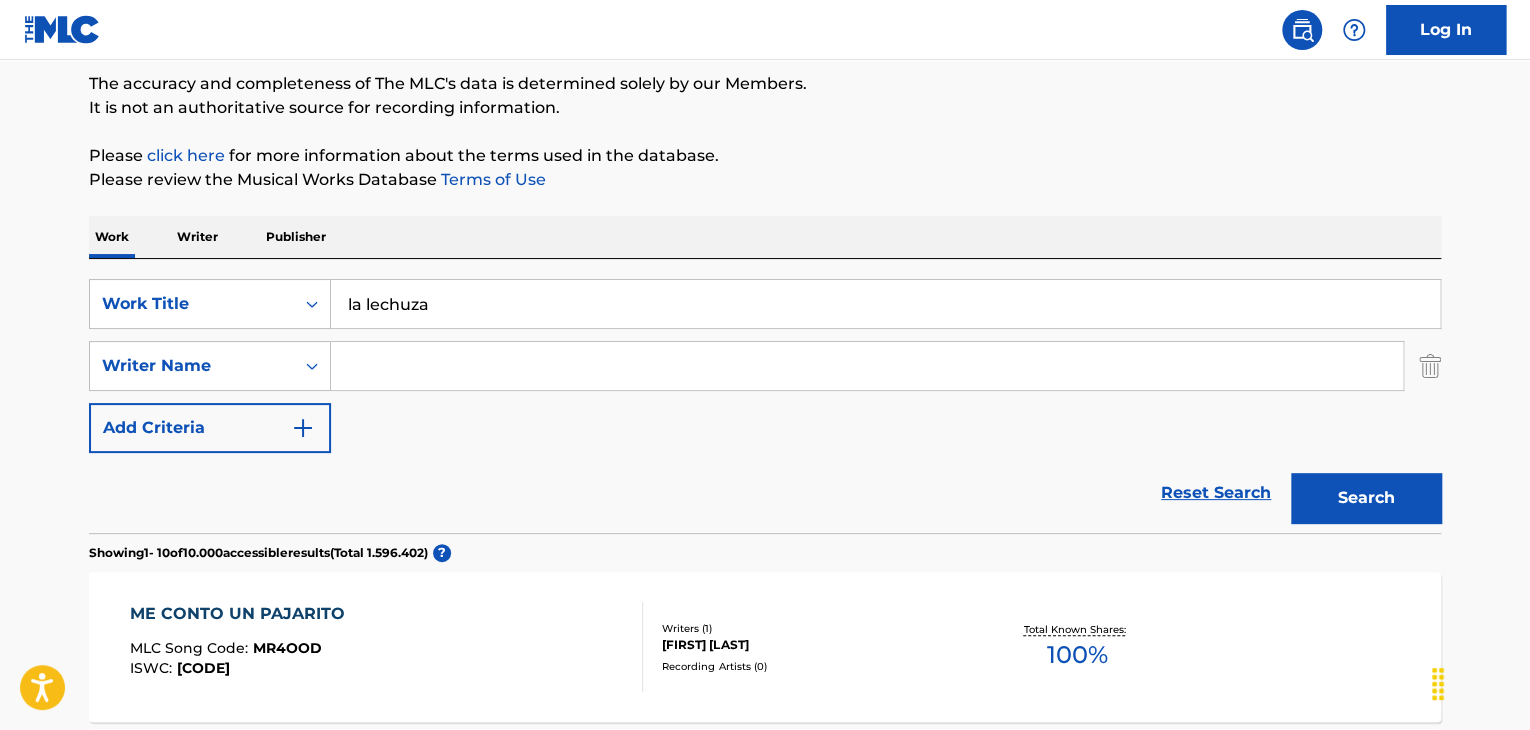 click at bounding box center (867, 366) 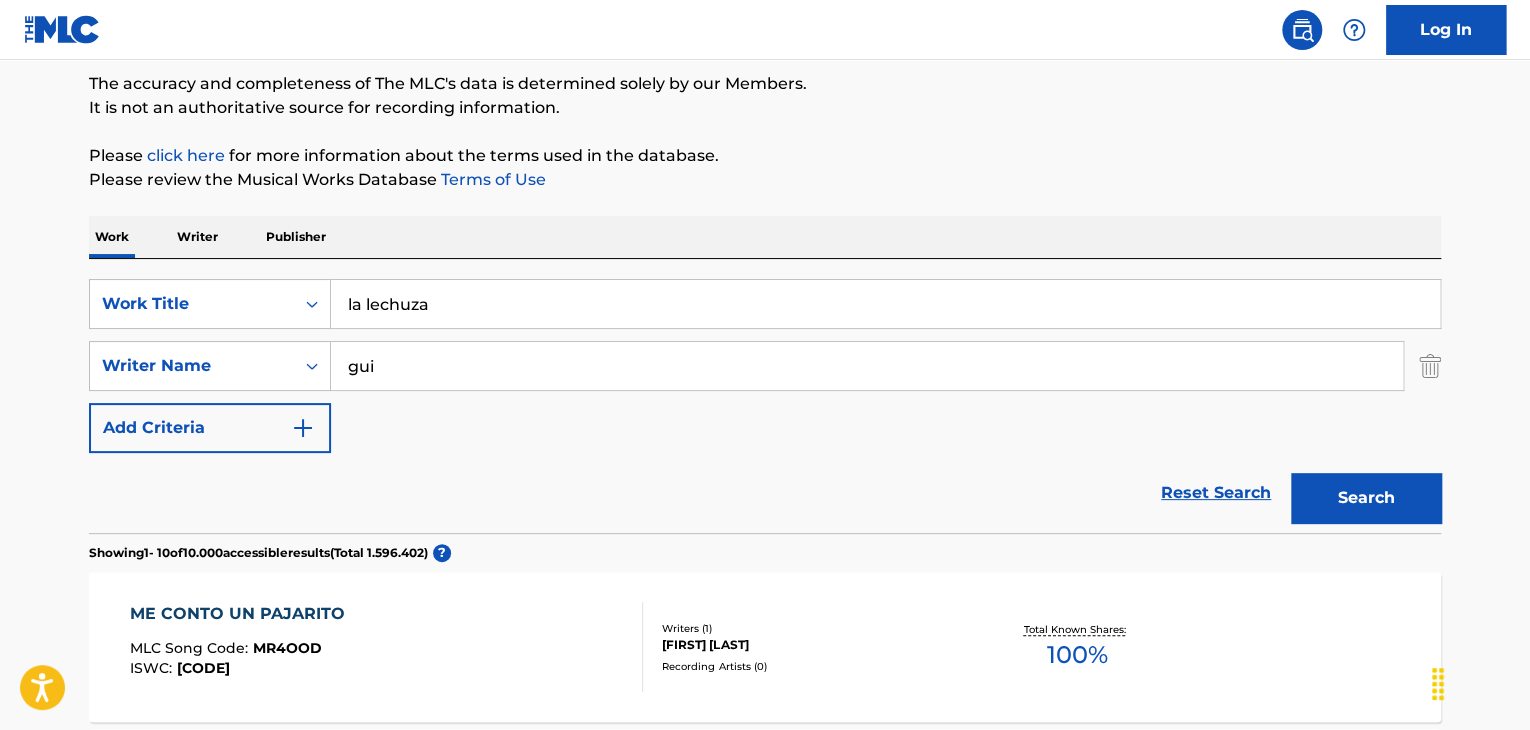 type on "[FIRST] [LAST]" 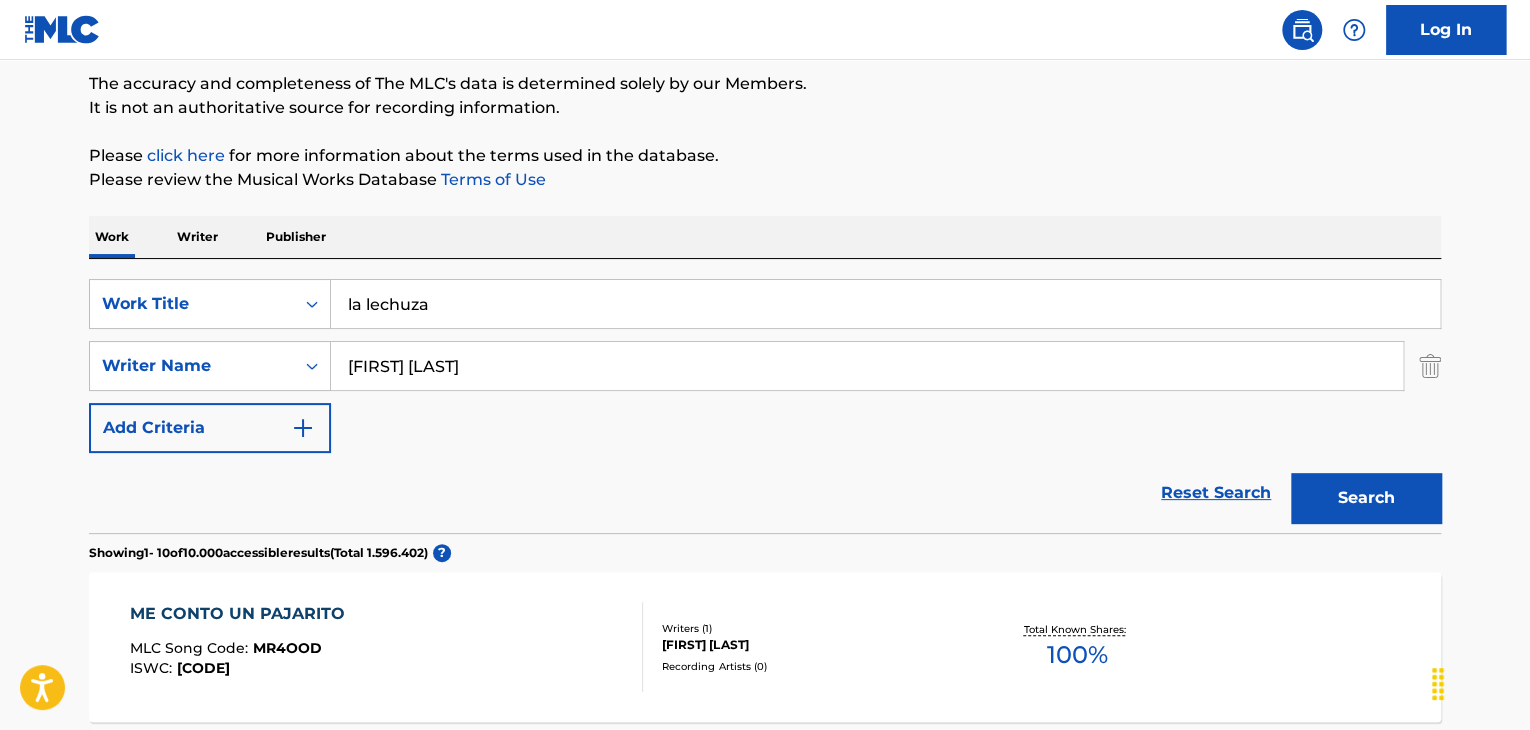 click on "Search" at bounding box center (1366, 498) 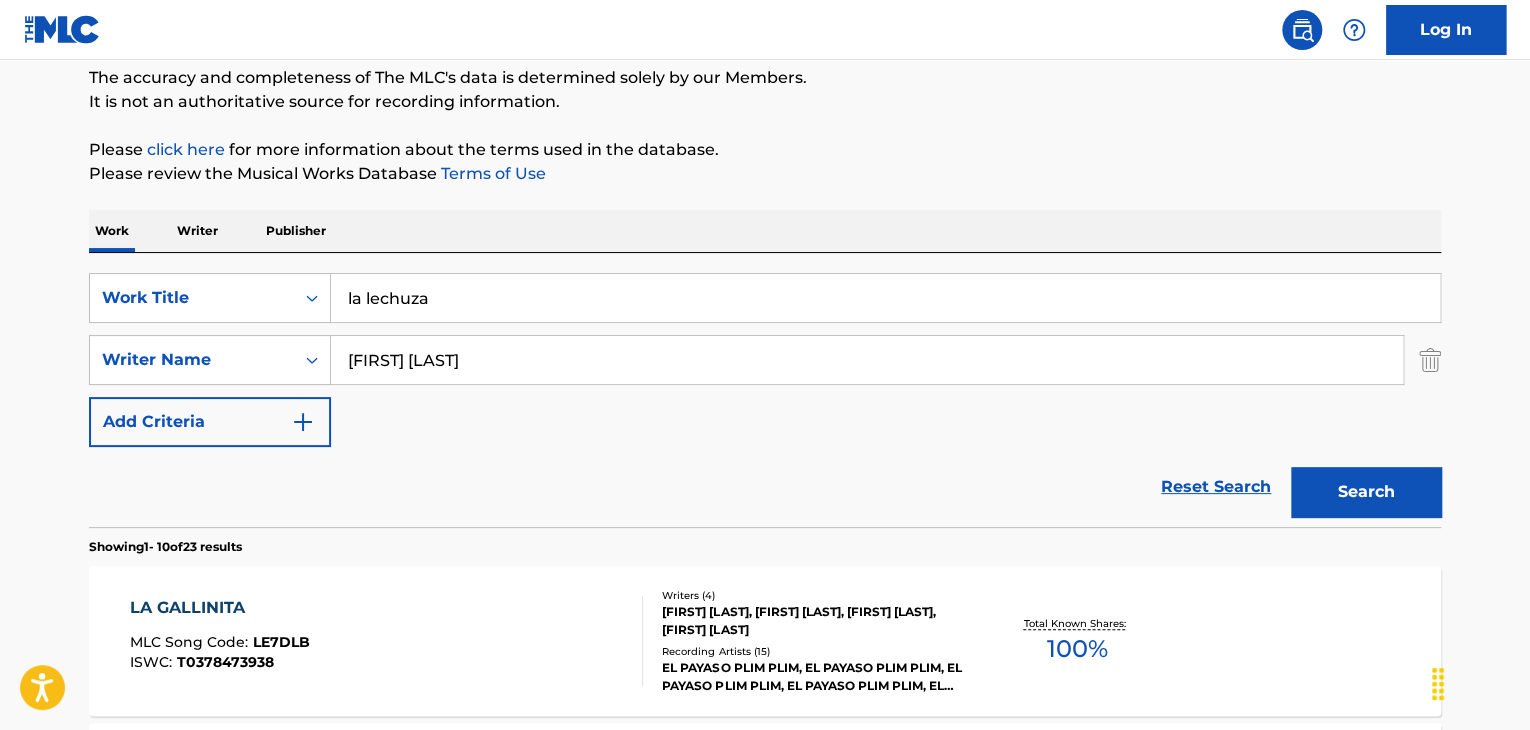 scroll, scrollTop: 0, scrollLeft: 0, axis: both 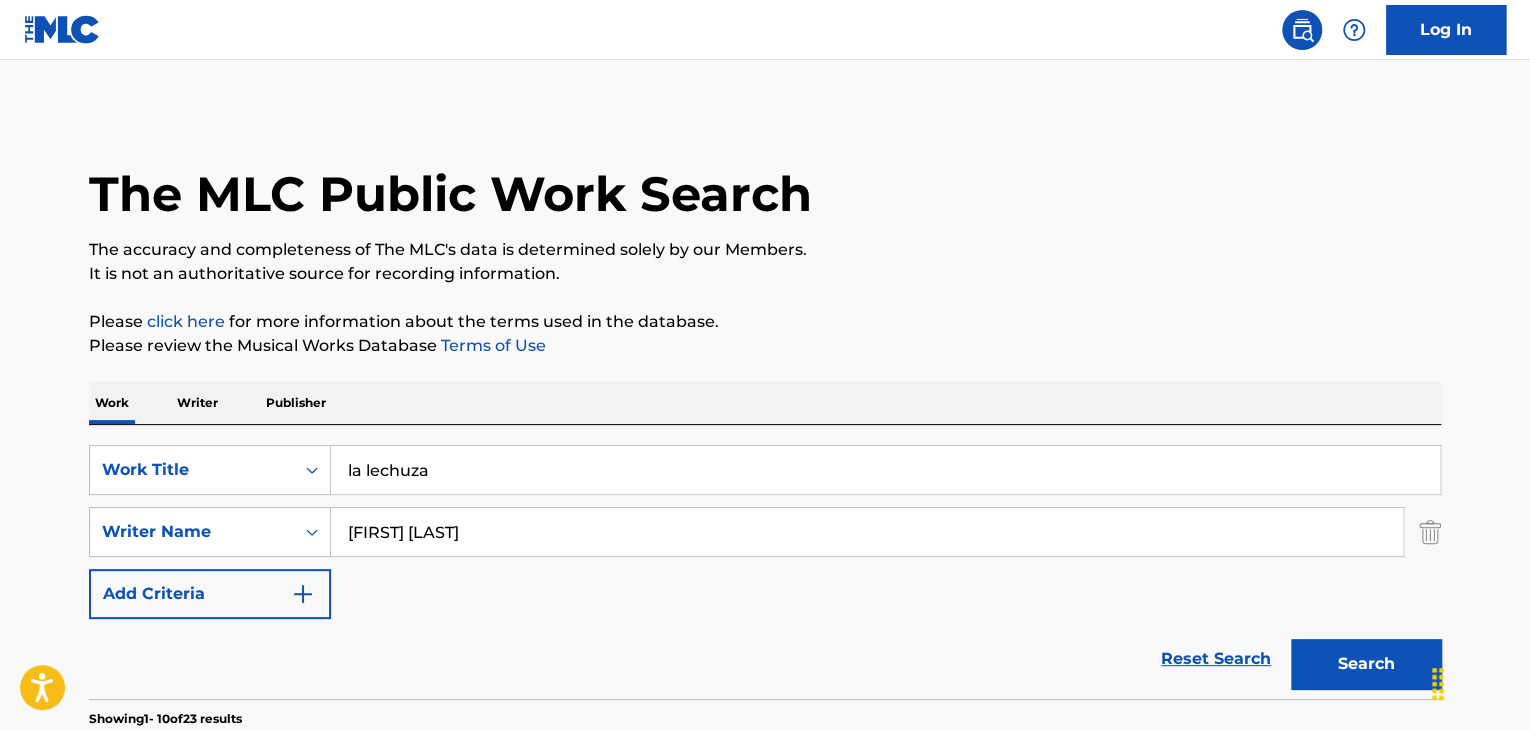 click on "la lechuza" at bounding box center (885, 470) 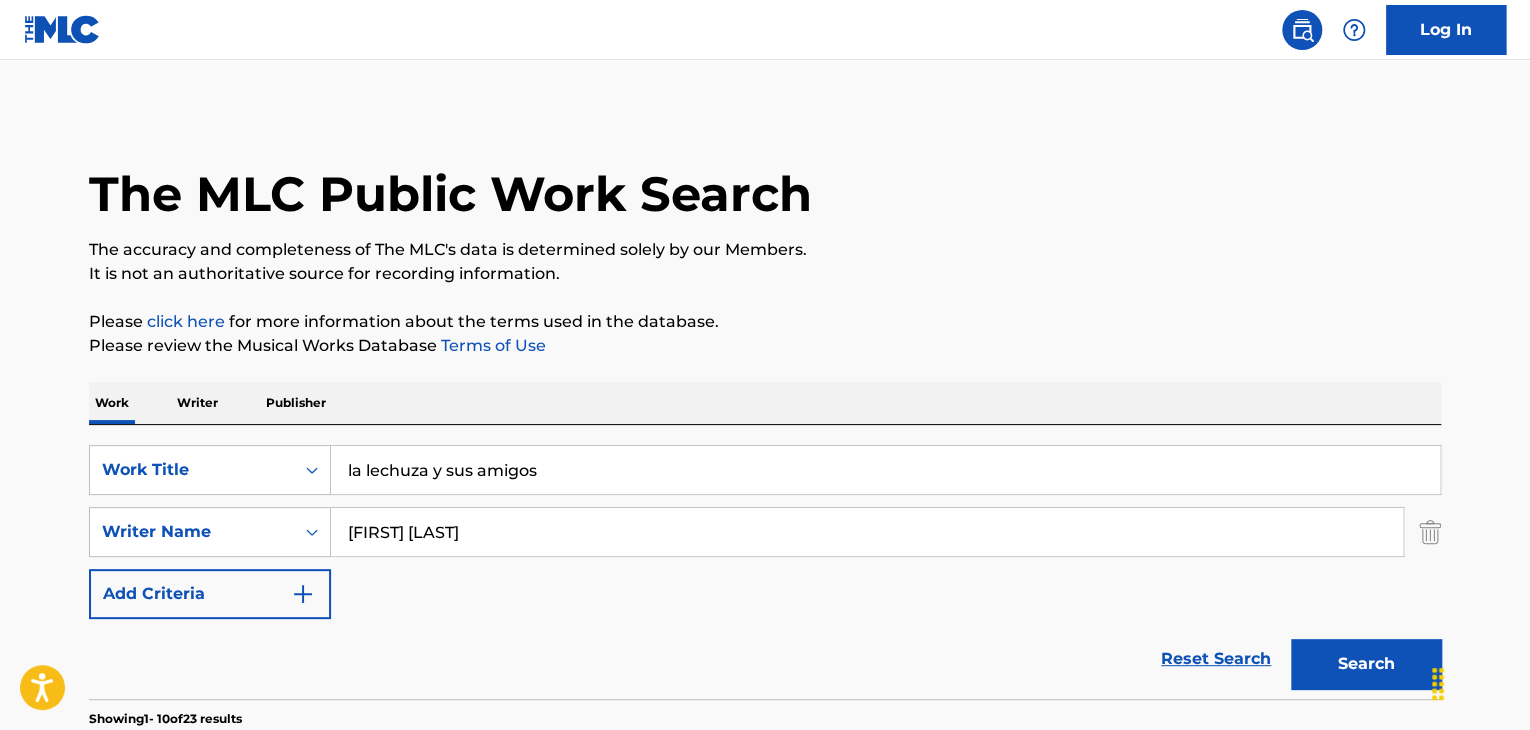 click on "Search" at bounding box center (1366, 664) 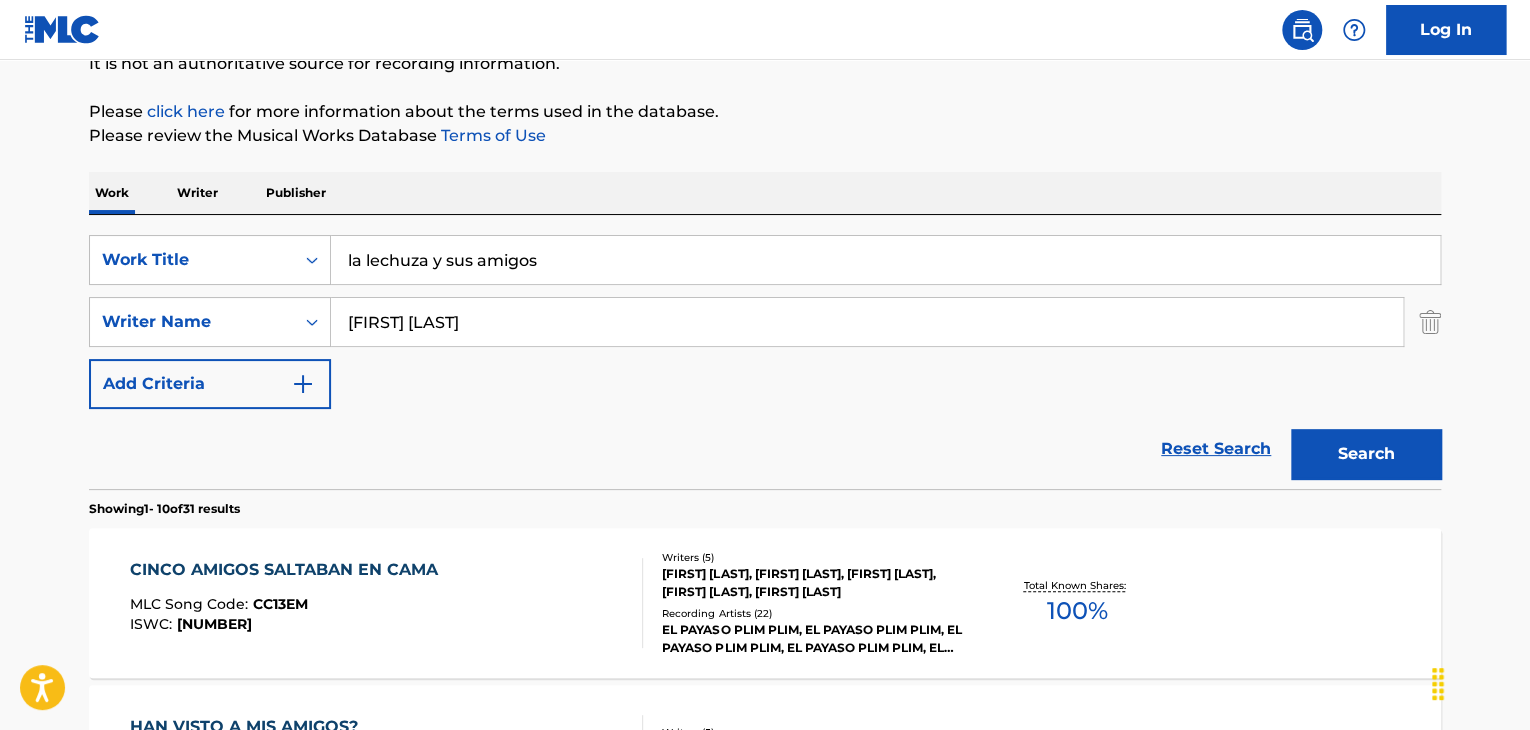 scroll, scrollTop: 0, scrollLeft: 0, axis: both 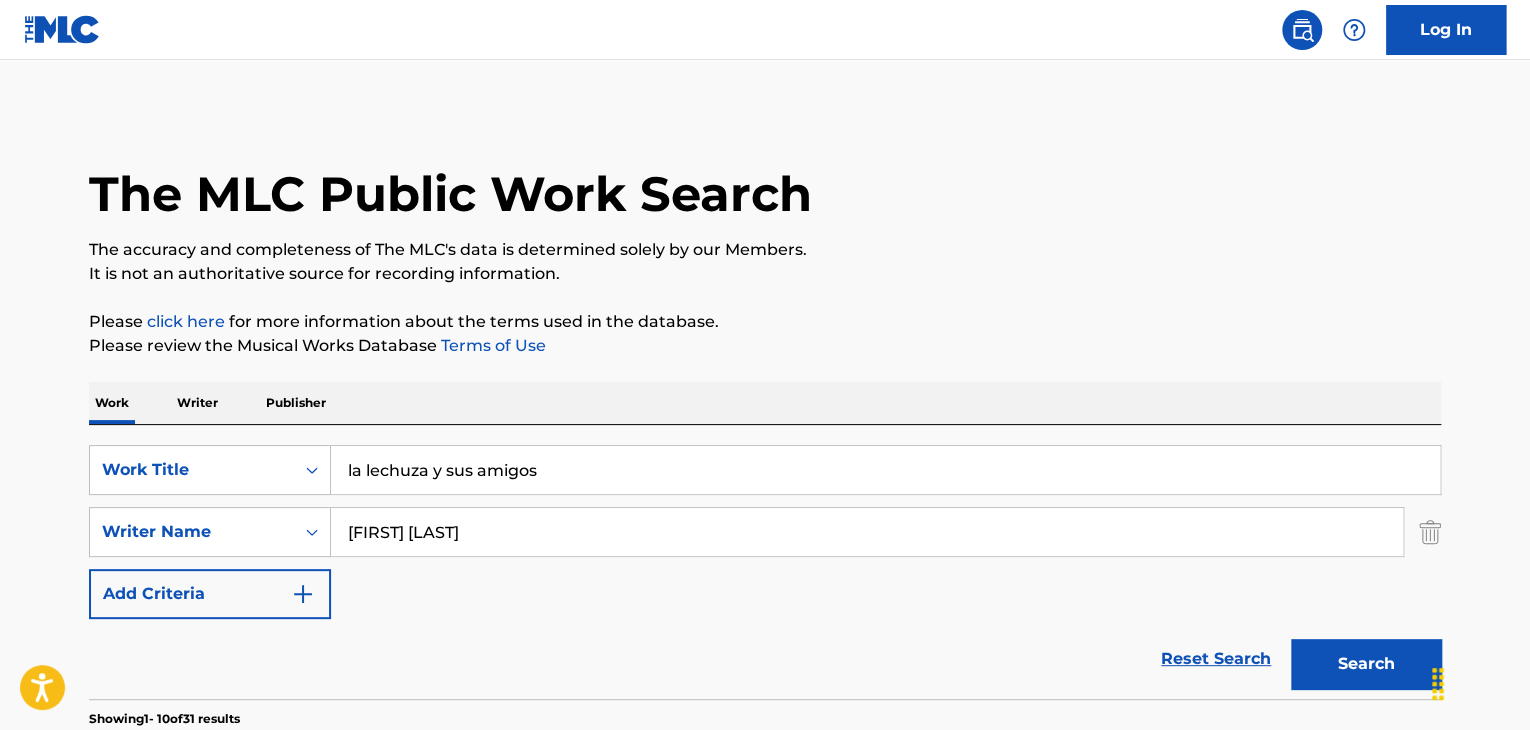click on "la lechuza y sus amigos" at bounding box center (885, 470) 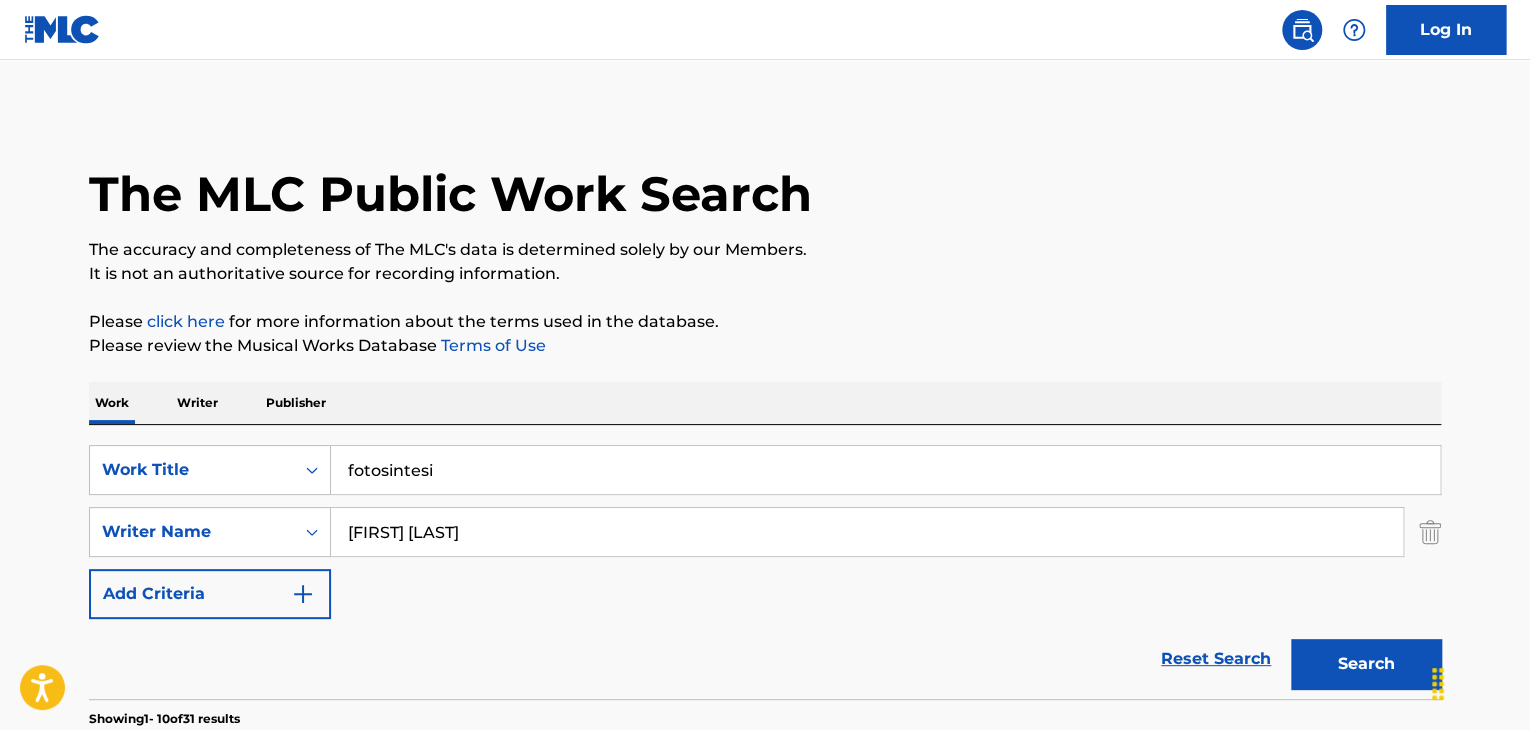 click on "Search" at bounding box center (1366, 664) 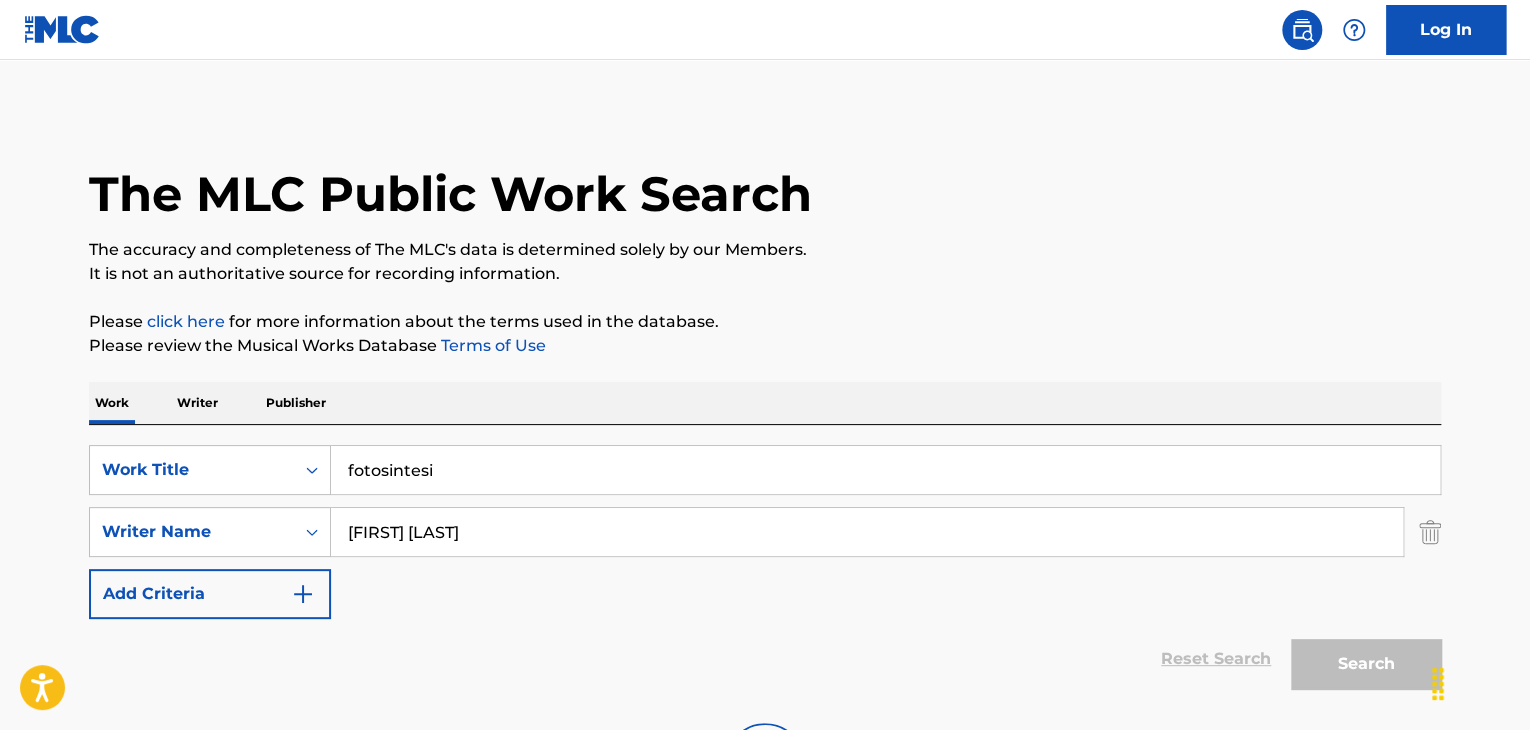 scroll, scrollTop: 138, scrollLeft: 0, axis: vertical 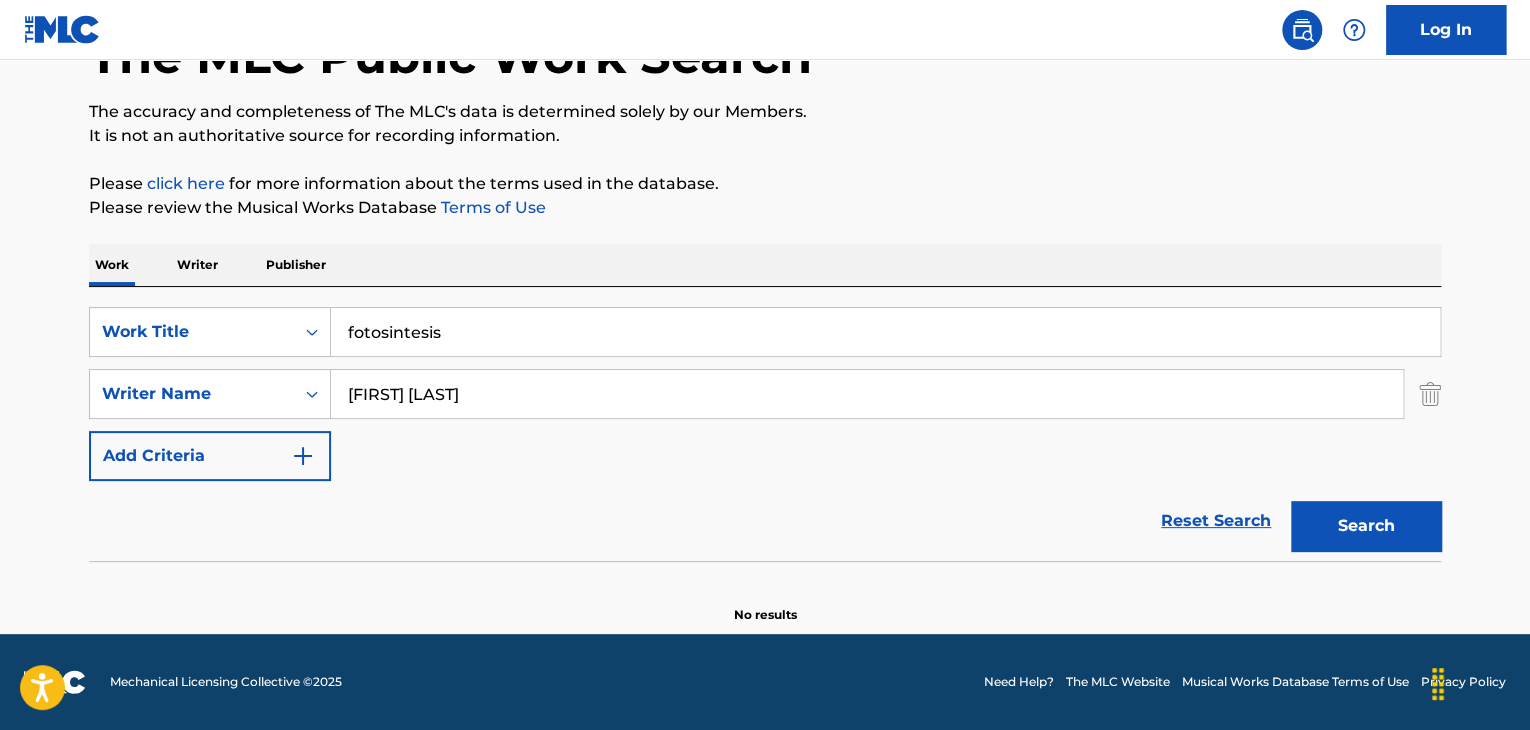 click on "Search" at bounding box center [1366, 526] 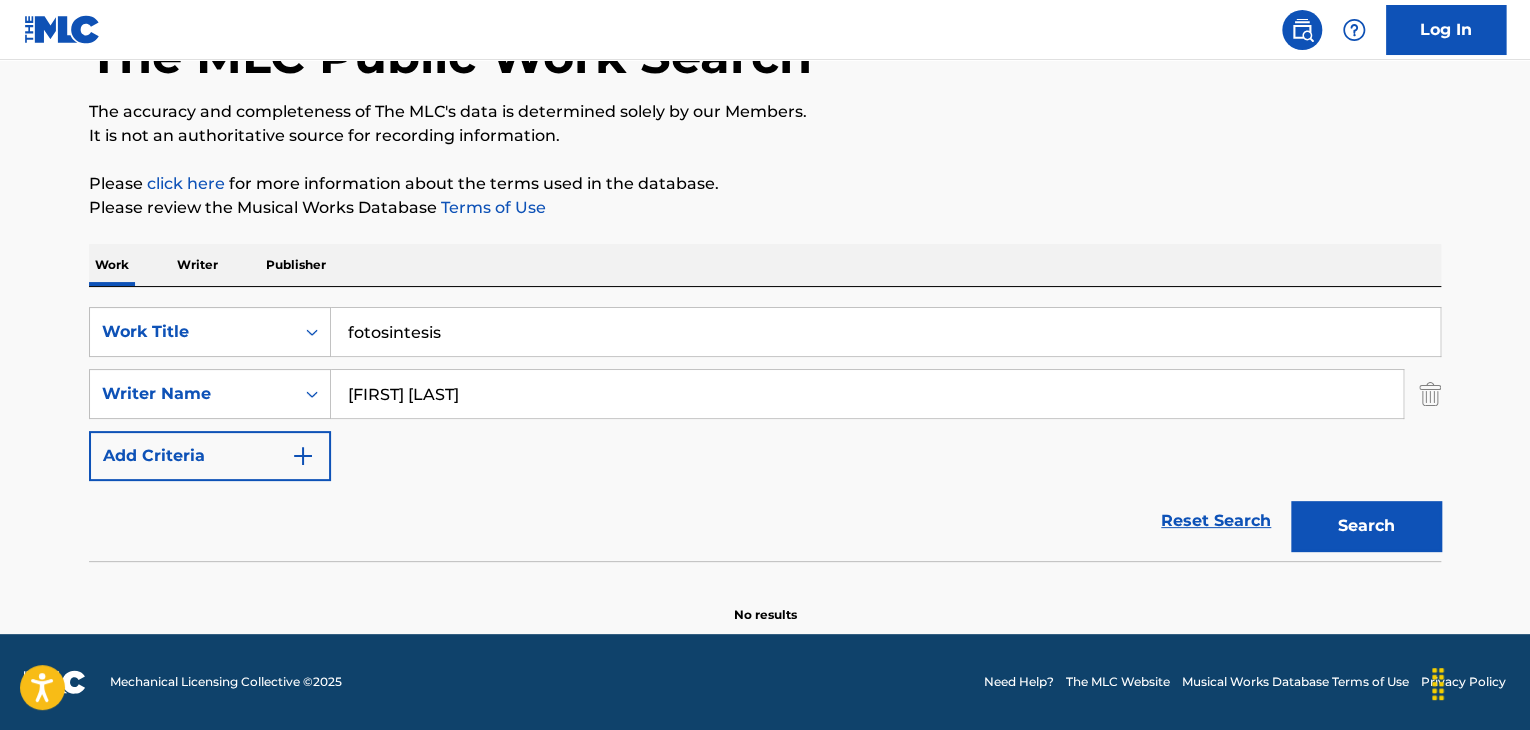 click on "The MLC Public Work Search The accuracy and completeness of The MLC's data is determined solely by our Members. It is not an authoritative source for recording information. Please   click here   for more information about the terms used in the database. Please review the Musical Works Database   Terms of Use Work Writer Publisher SearchWithCriteria78313750-6739-493b-84ad-8923ae7e9d50 Work Title fotosintesis SearchWithCriteria480f2a2d-872d-4e6d-98df-19effa20b8d1 Writer Name [FIRST] [LAST] Add Criteria Reset Search Search No results" at bounding box center [765, 298] 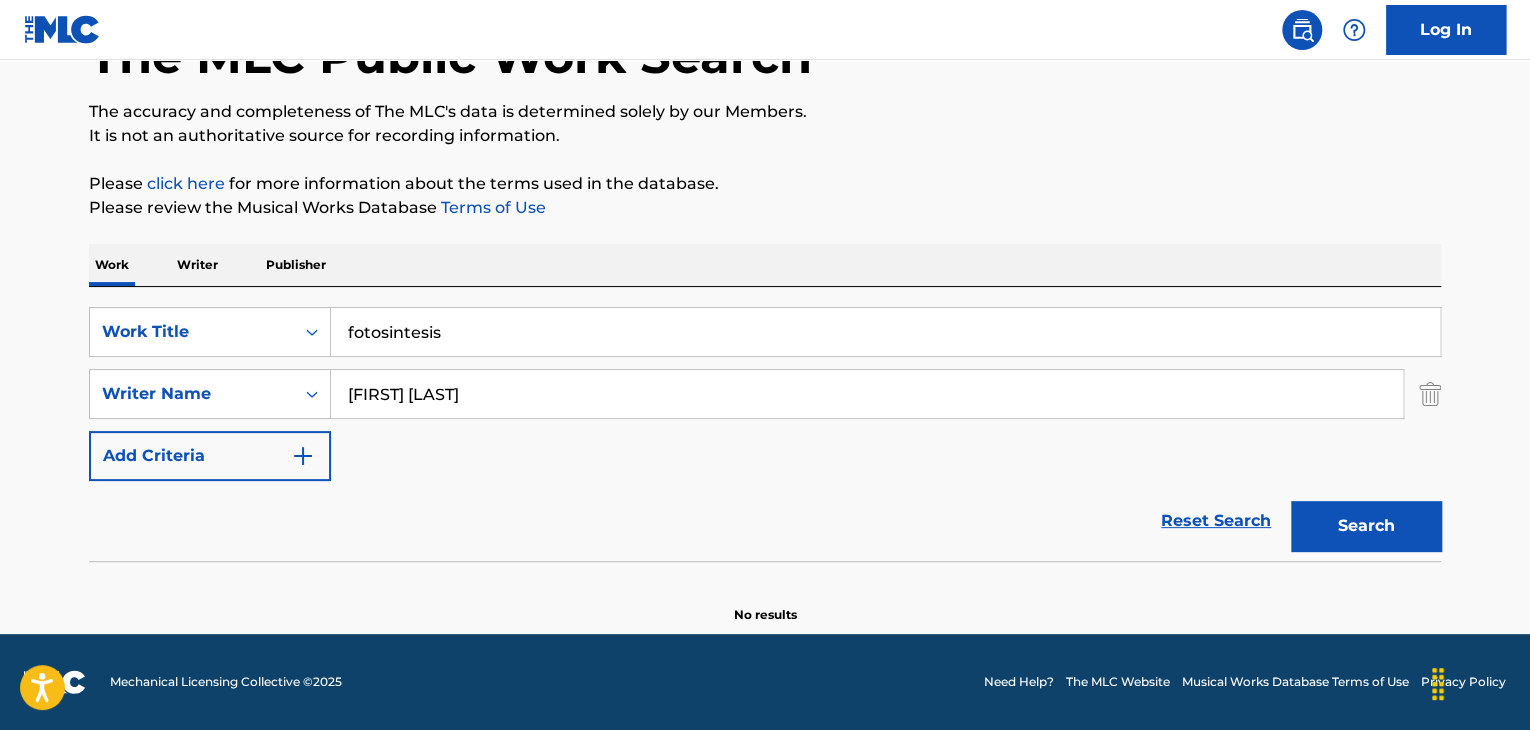 click on "fotosintesis" at bounding box center [885, 332] 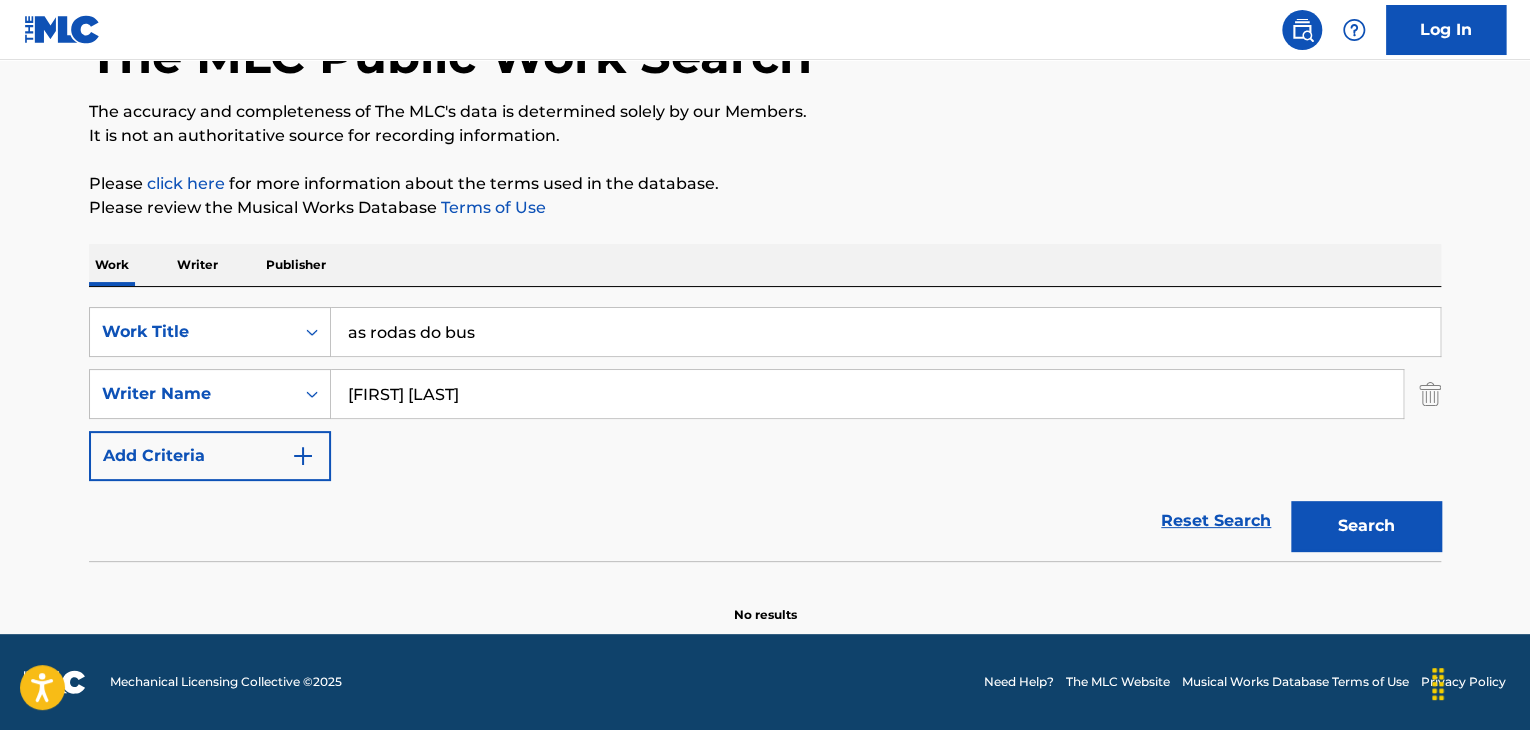 type on "as rodas do bus" 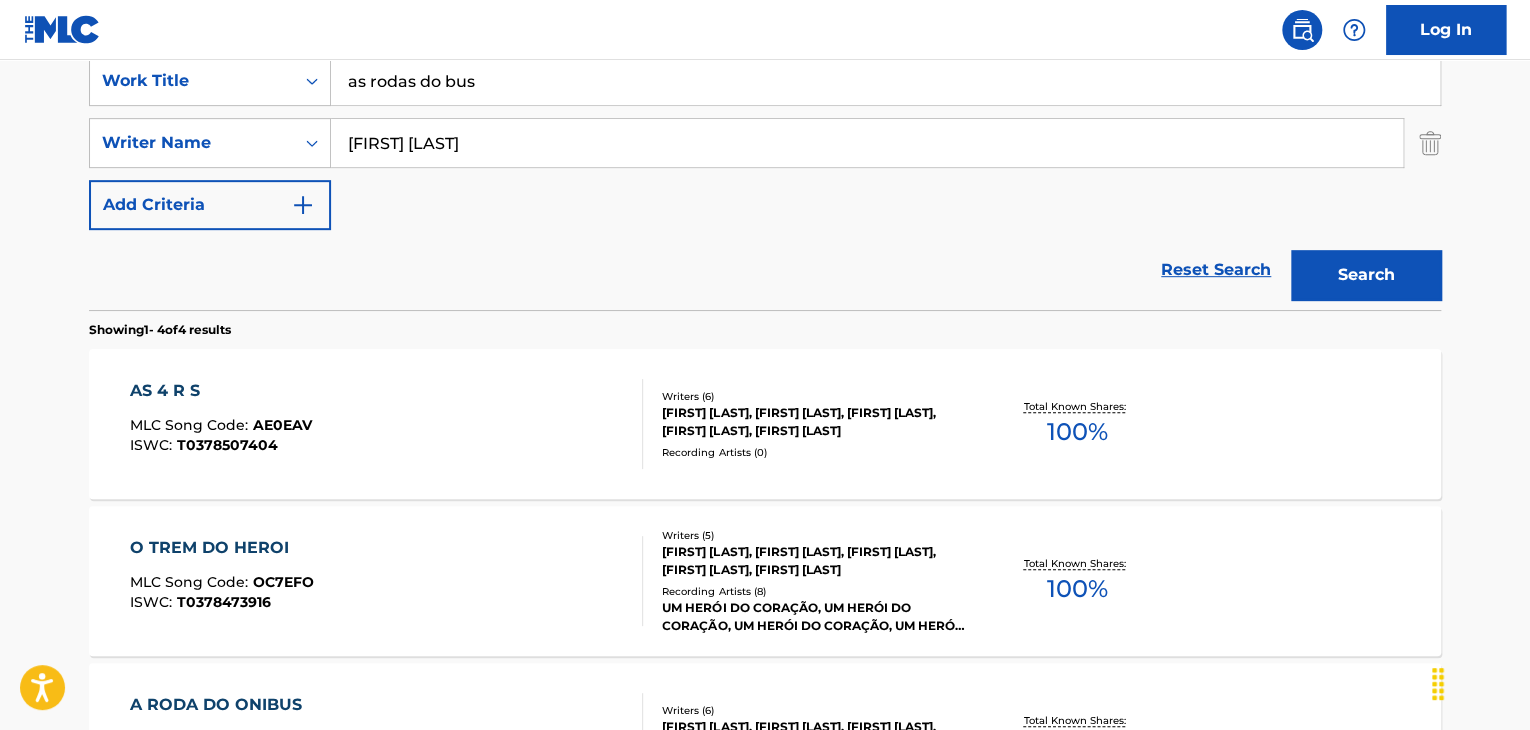 scroll, scrollTop: 394, scrollLeft: 0, axis: vertical 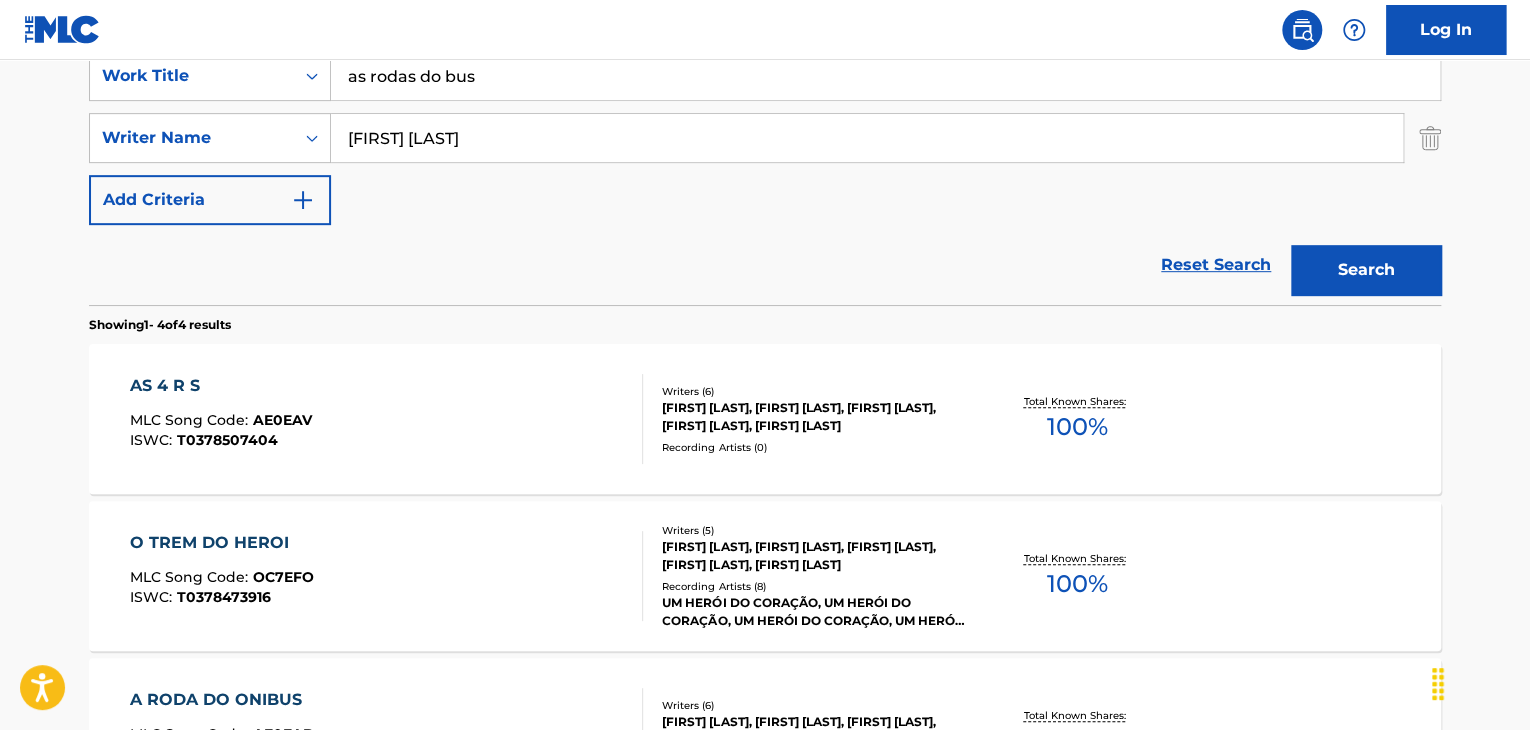 click on "AS 4 R S MLC Song Code : AE0EAV ISWC : T0378507404 Writers ( 6 ) [FIRST] [LAST], [FIRST] [LAST], [FIRST] [LAST], [FIRST] [LAST], [FIRST] [LAST], [FIRST] [LAST] Recording Artists ( 0 ) Total Known Shares: 100 %" at bounding box center (765, 419) 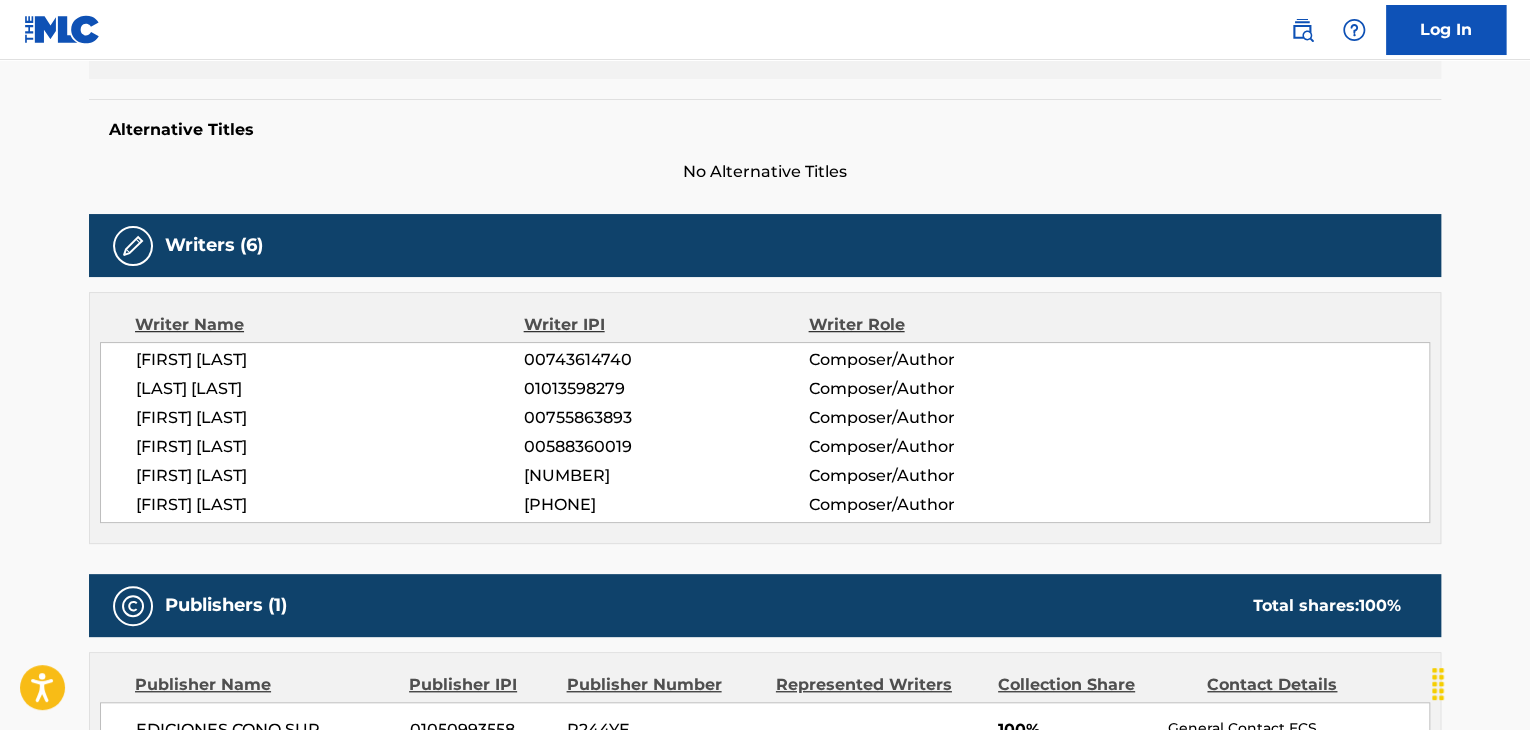 scroll, scrollTop: 0, scrollLeft: 0, axis: both 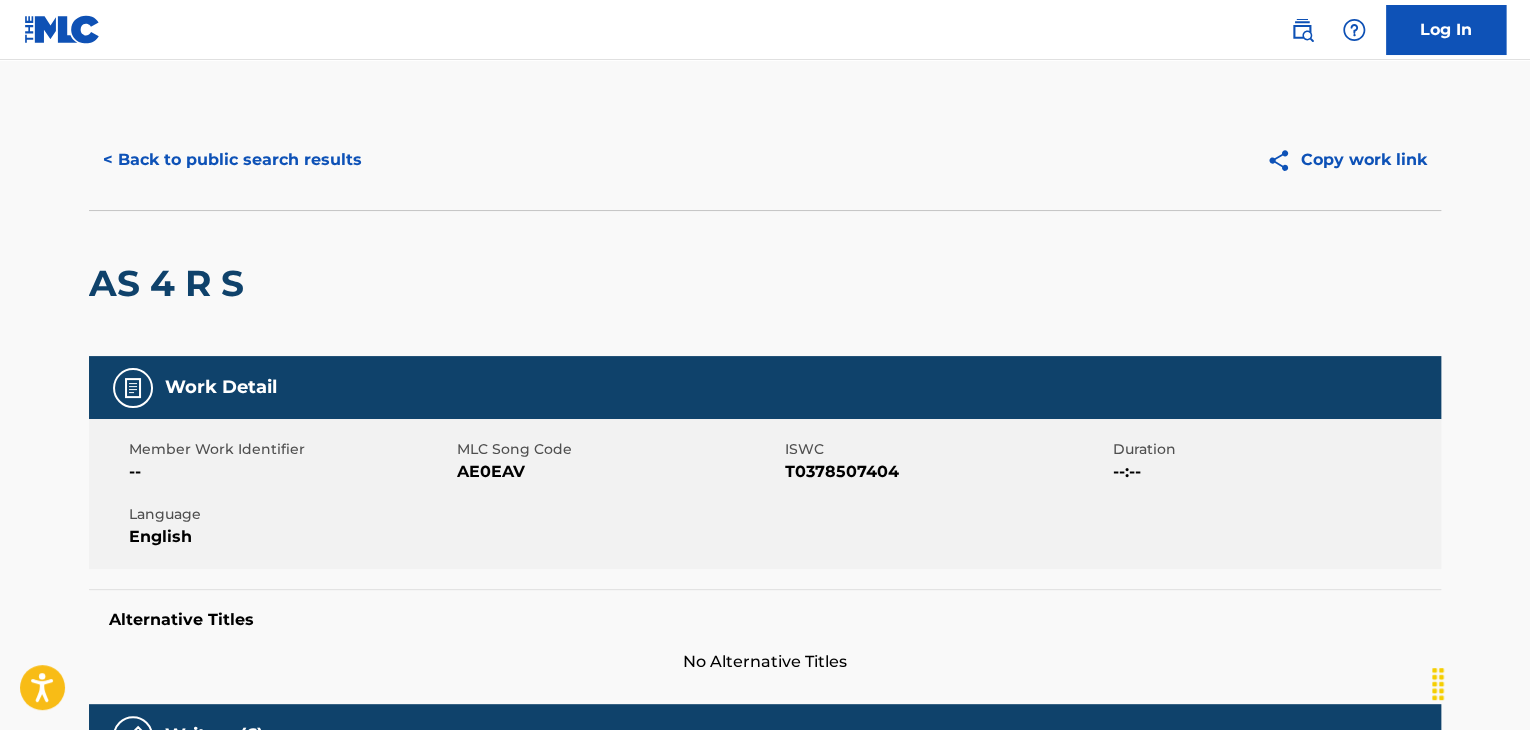 click on "< Back to public search results Copy work link" at bounding box center (765, 160) 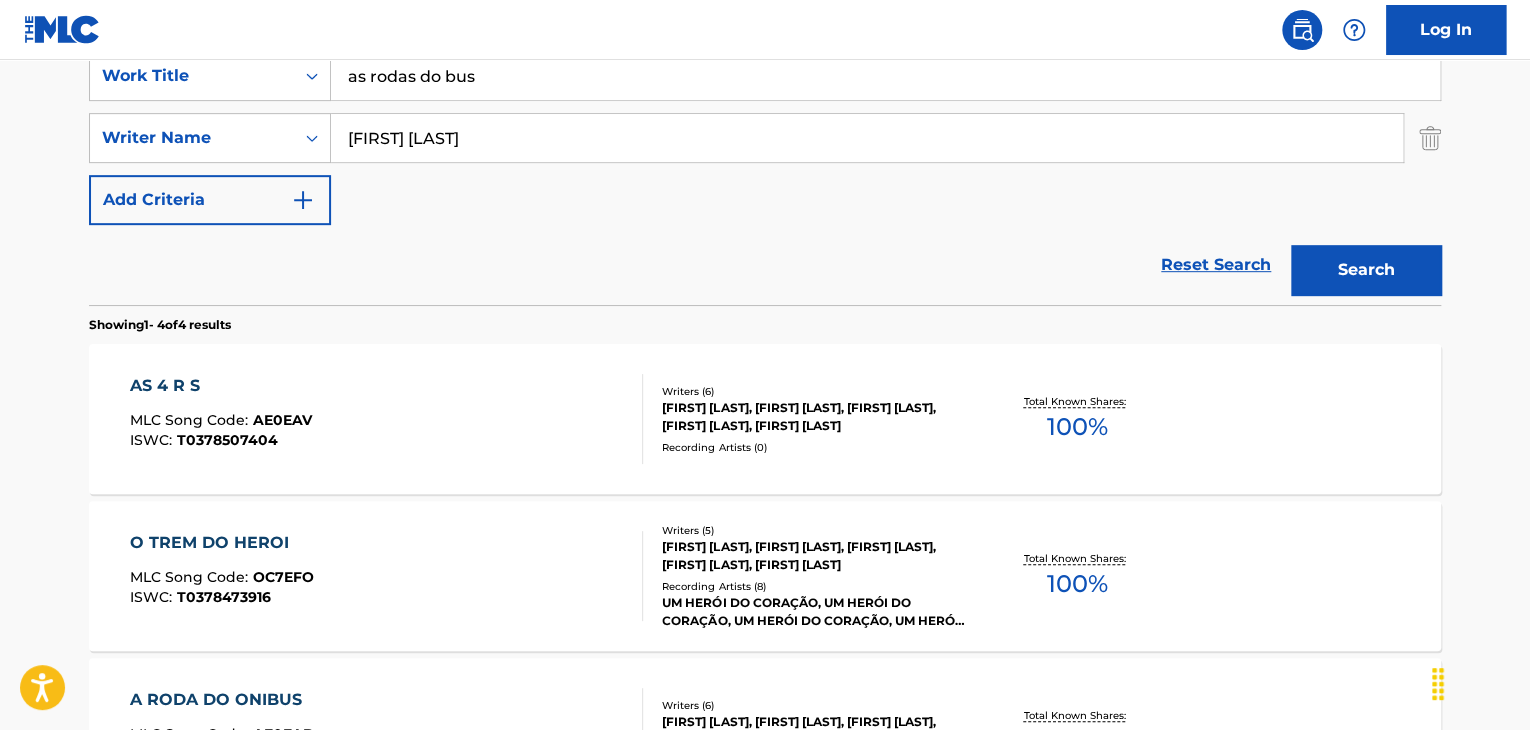 scroll, scrollTop: 554, scrollLeft: 0, axis: vertical 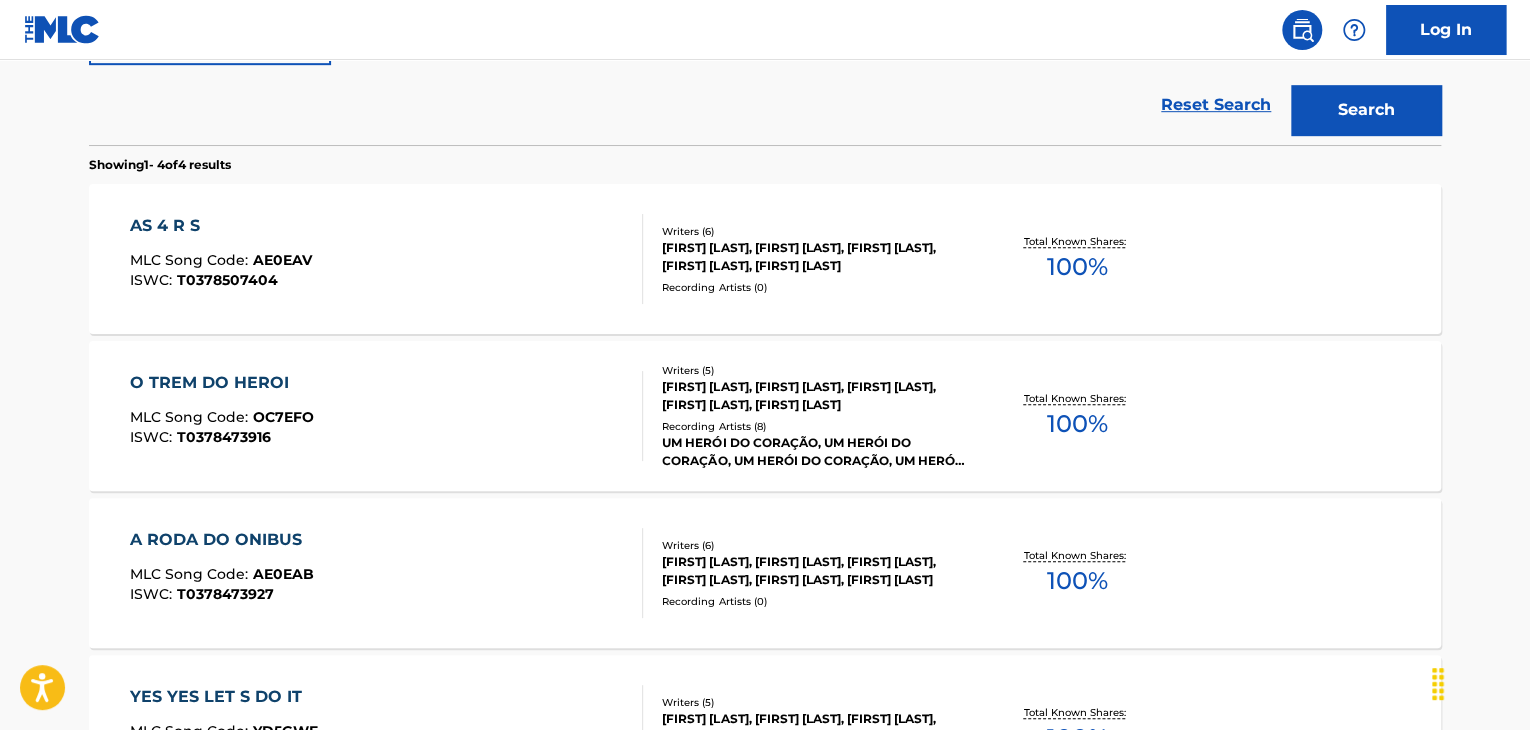 click on "MLC Song Code : AE0EAB ISWC : T0378473927" at bounding box center [387, 573] 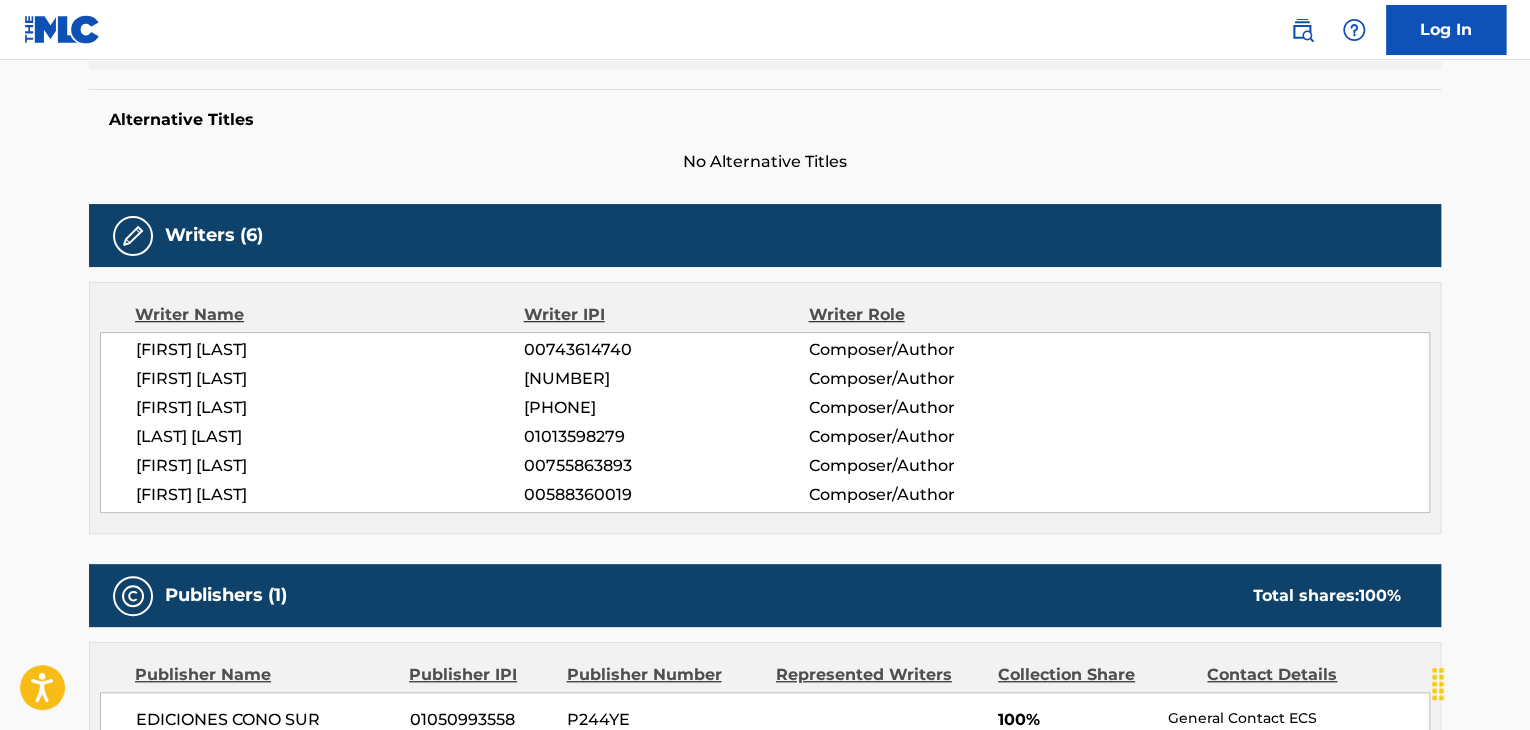 scroll, scrollTop: 0, scrollLeft: 0, axis: both 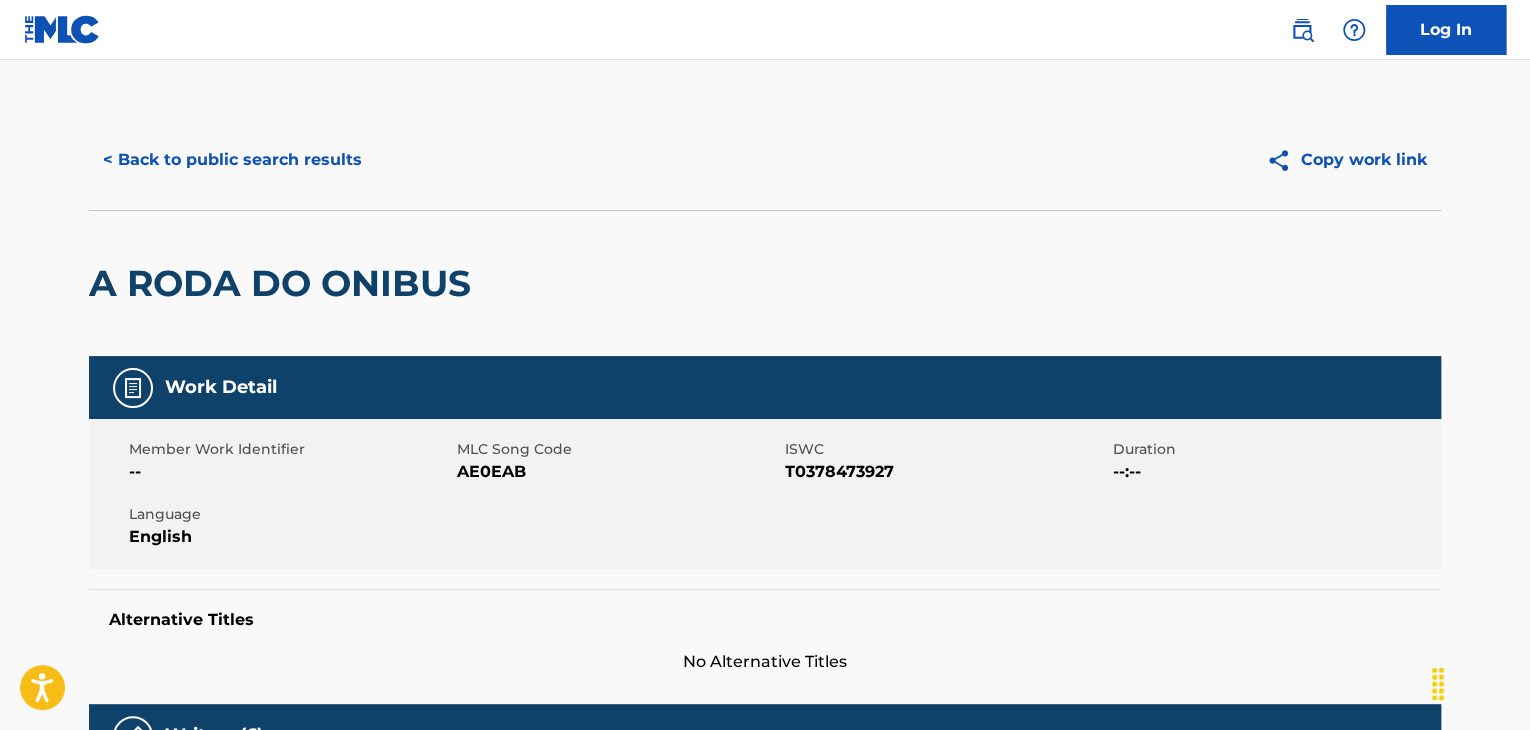 click on "AE0EAB" at bounding box center (618, 472) 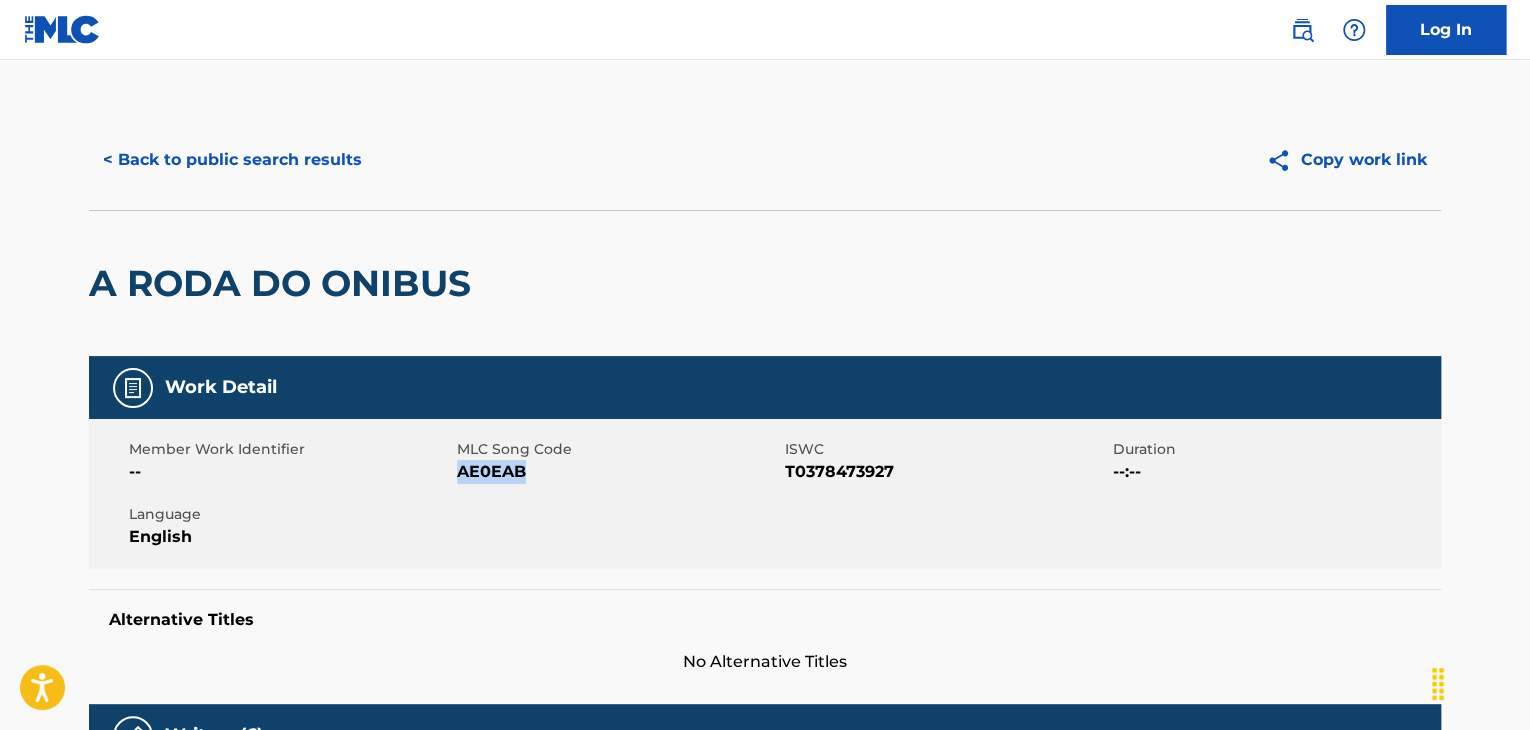 click on "AE0EAB" at bounding box center [618, 472] 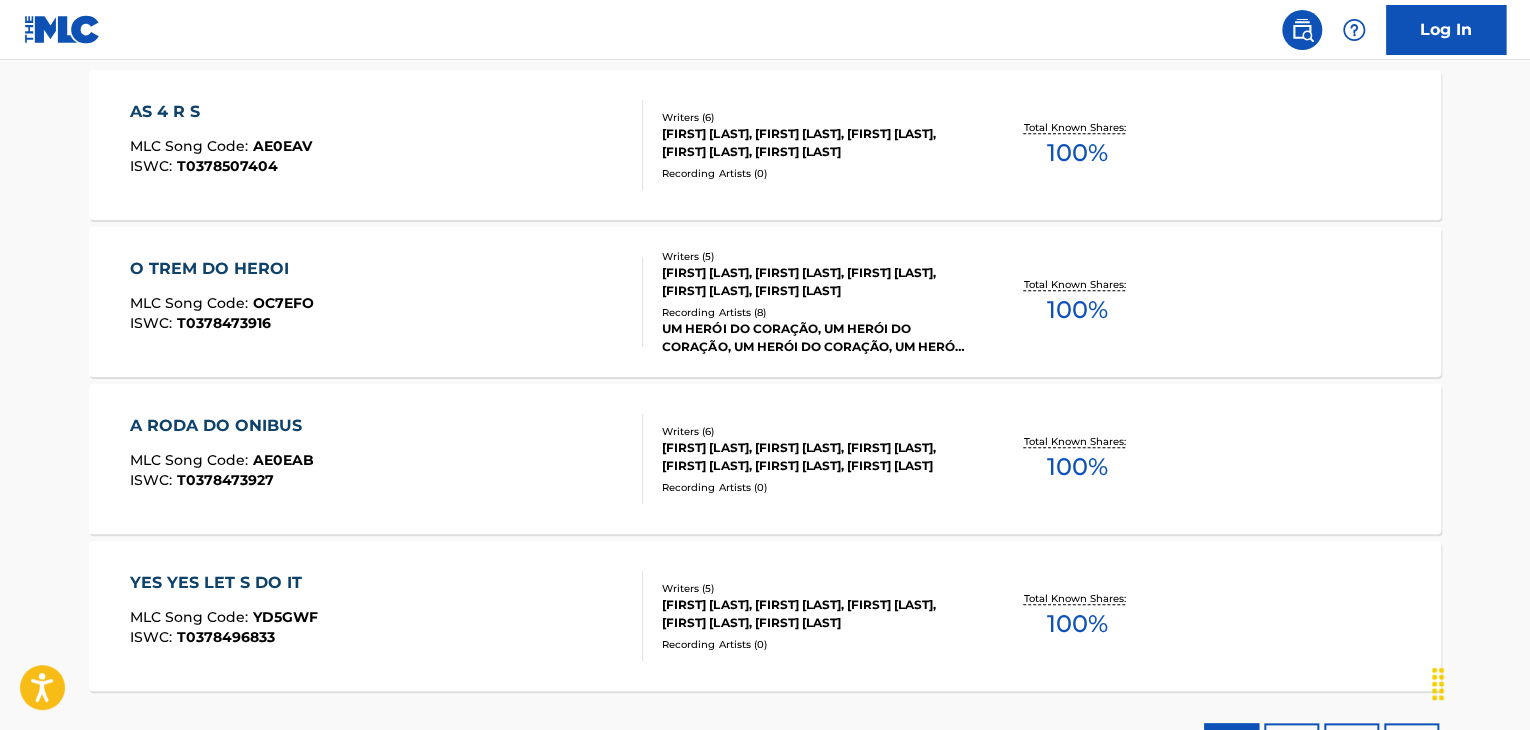 scroll, scrollTop: 0, scrollLeft: 0, axis: both 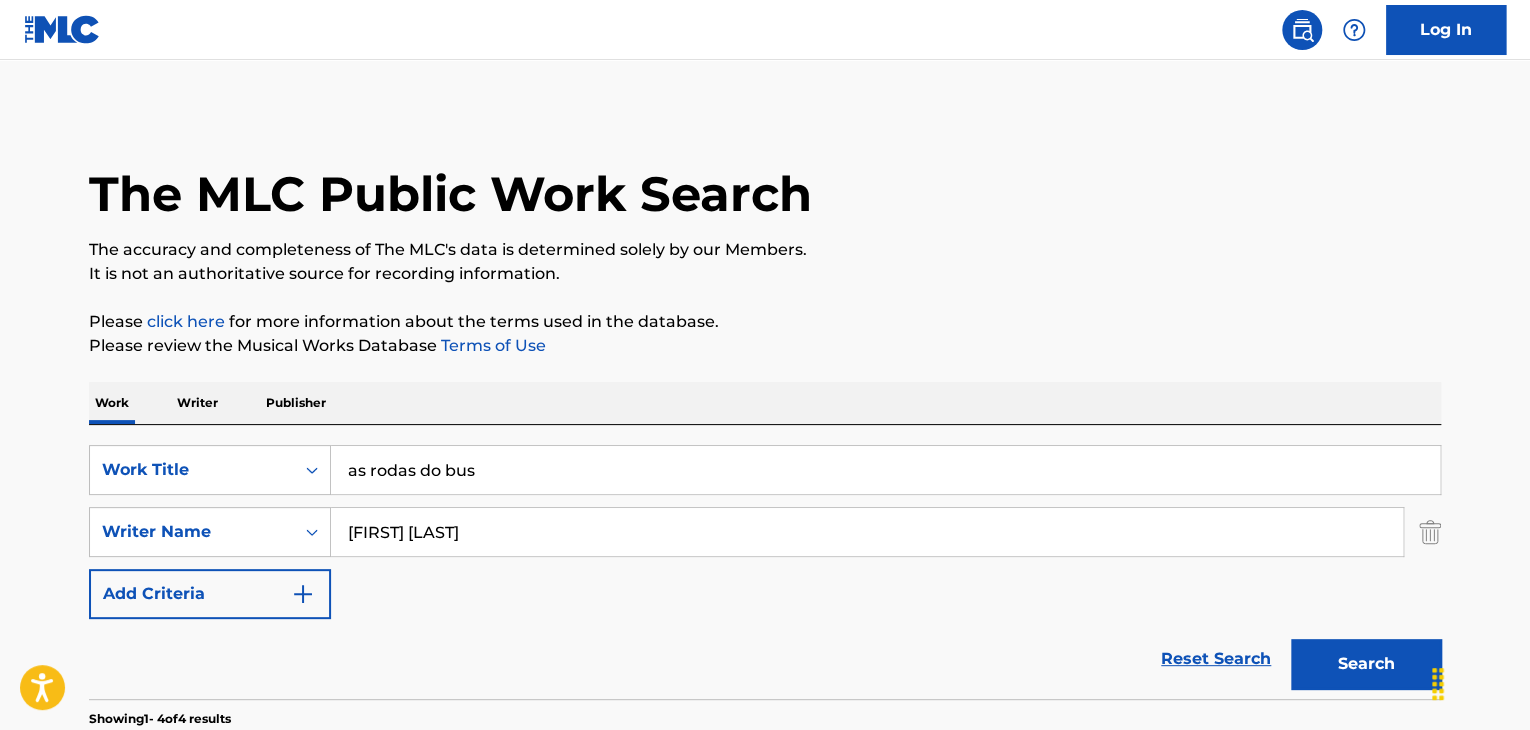 click on "as rodas do bus" at bounding box center [885, 470] 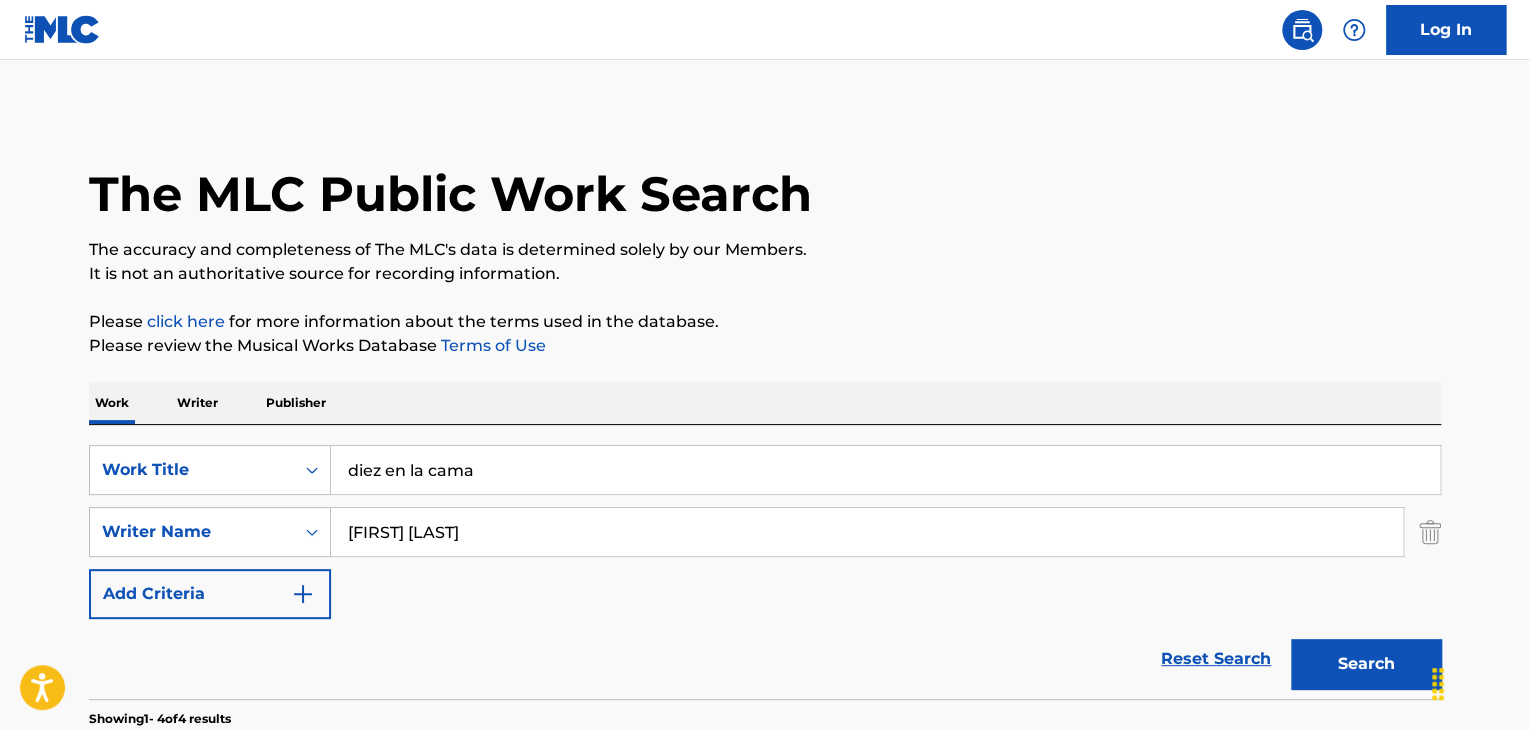 click on "Search" at bounding box center (1366, 664) 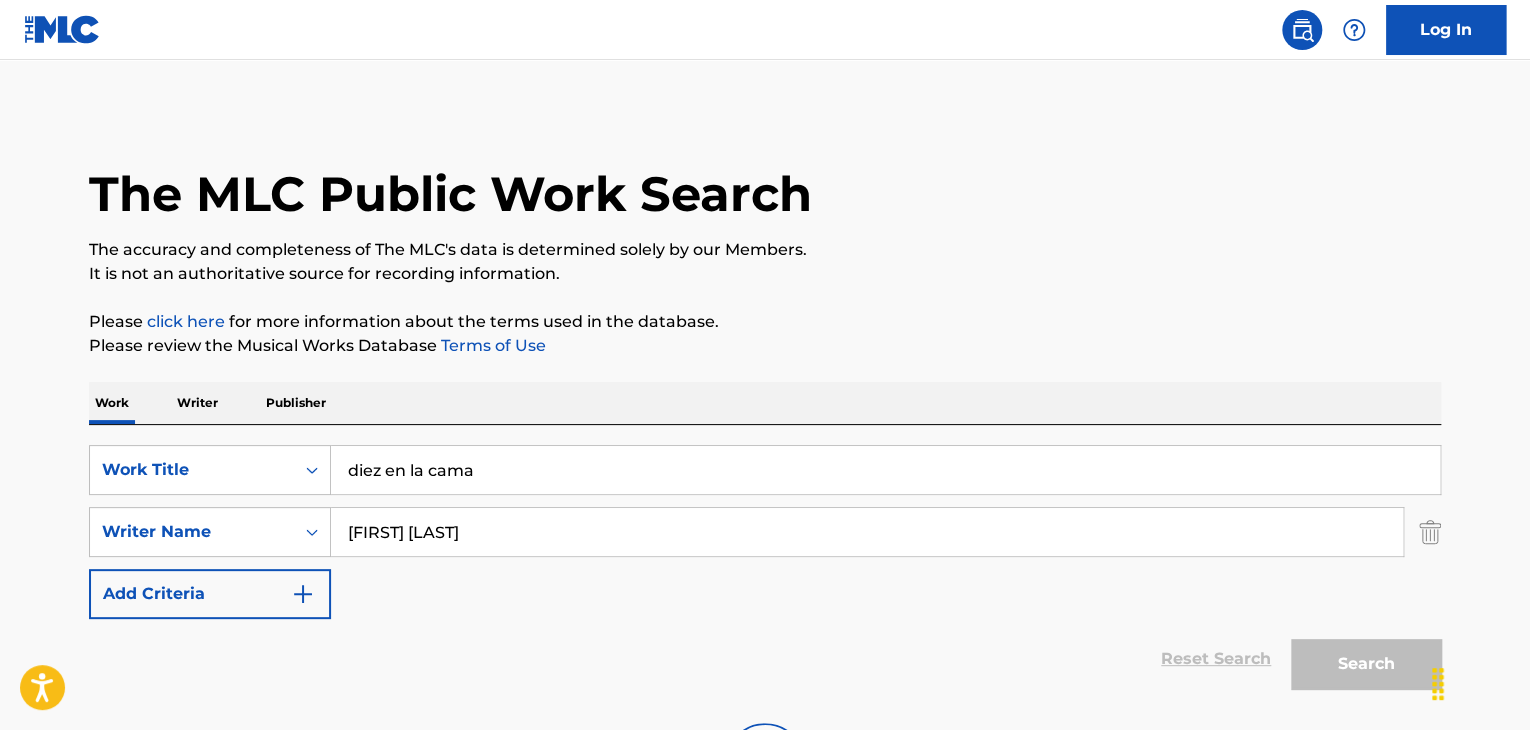 scroll, scrollTop: 203, scrollLeft: 0, axis: vertical 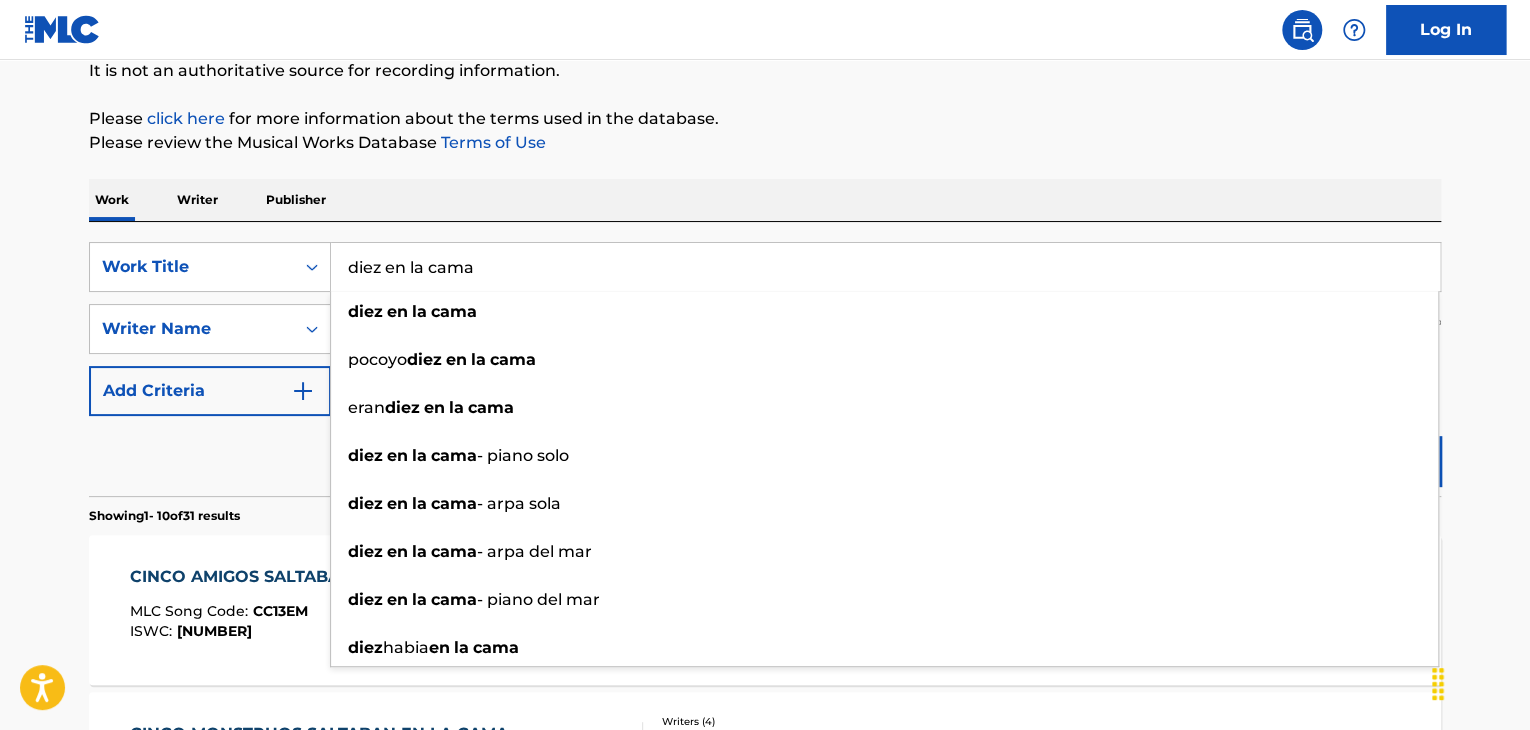 click on "diez   en   la   cama pocoyo  diez   en   la   cama eran  diez   en   la   cama diez   en   la   cama  - piano solo diez   en   la   cama  - arpa sola diez   en   la   cama  - arpa del mar diez   en   la   cama  - piano del mar diez  habia  en   la   cama" at bounding box center (884, 479) 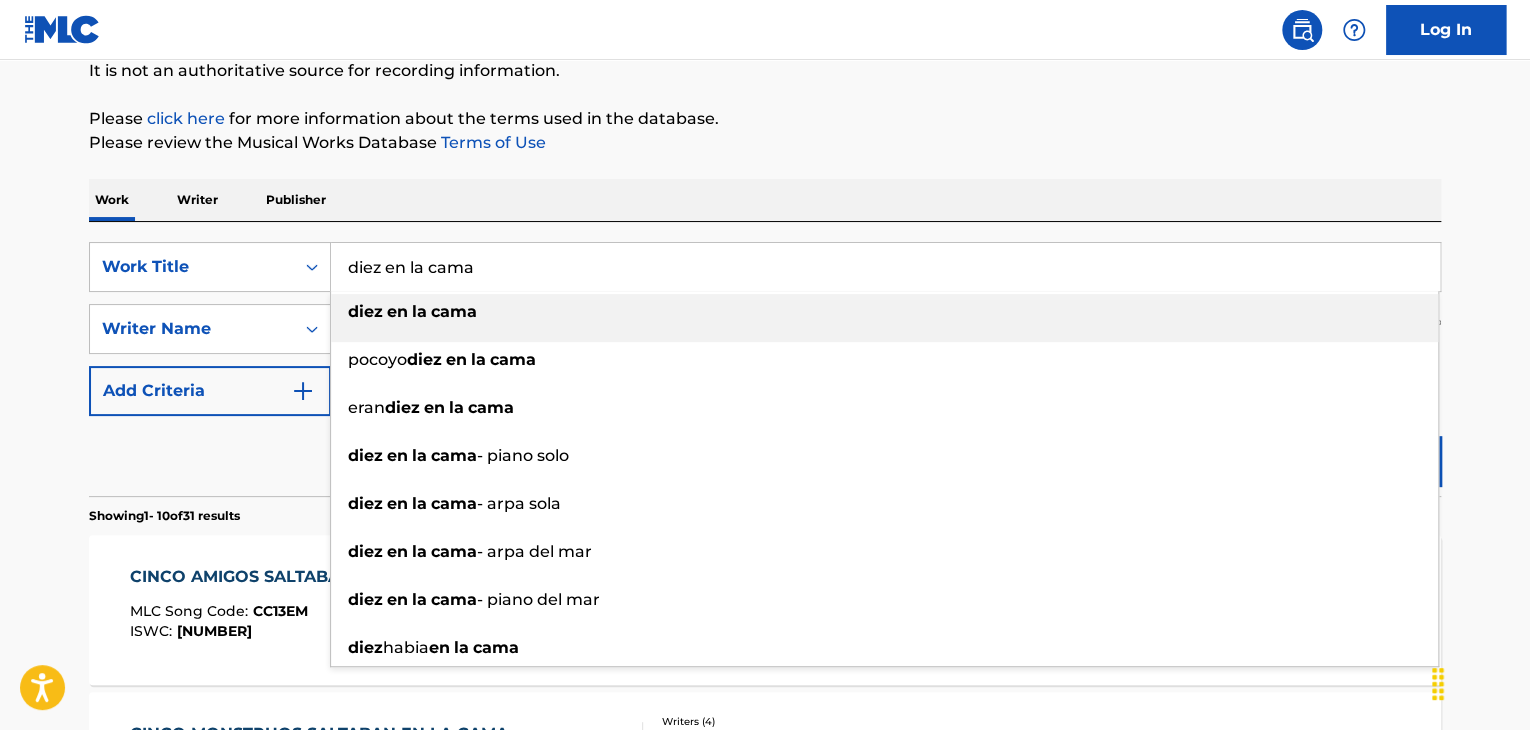 click on "en" at bounding box center [397, 311] 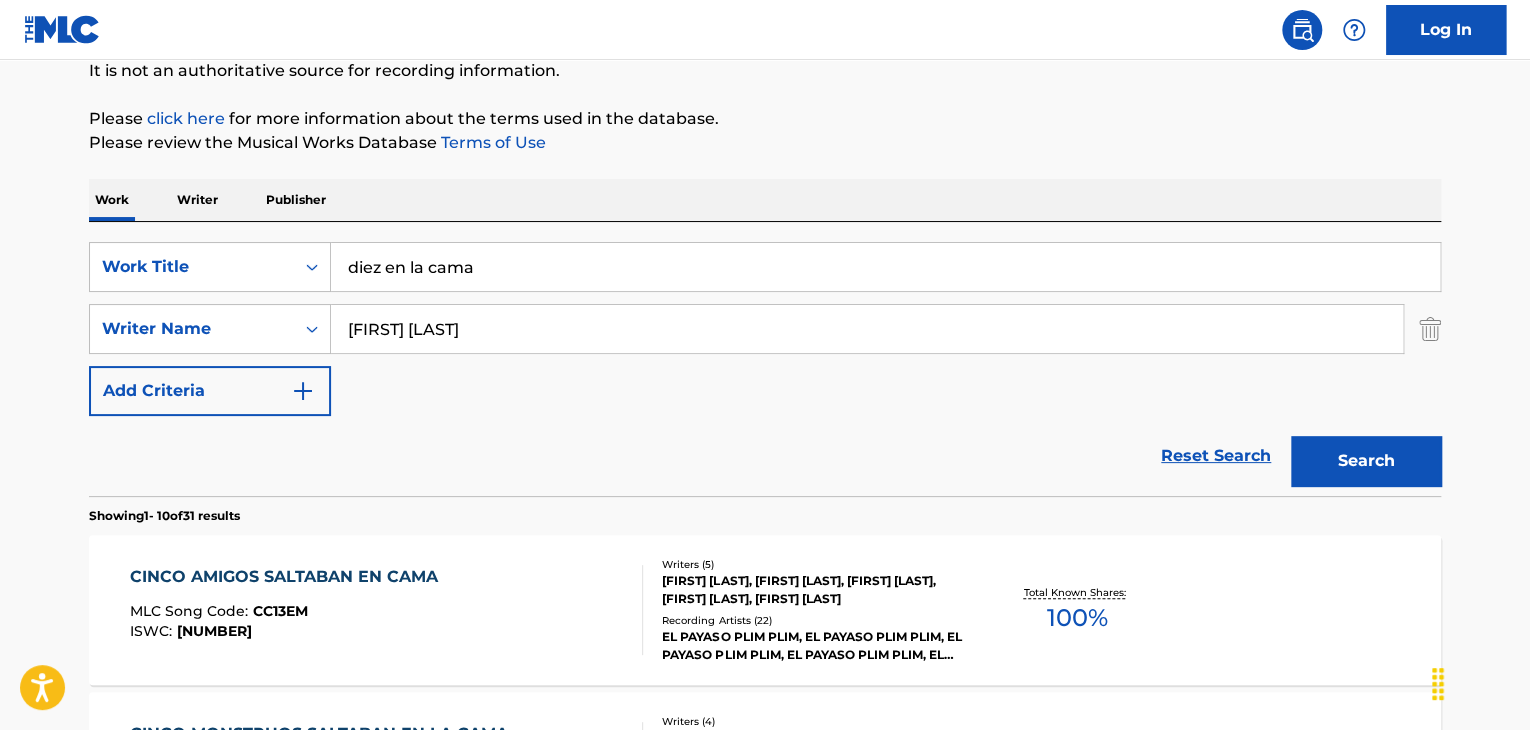 click on "Search" at bounding box center (1366, 461) 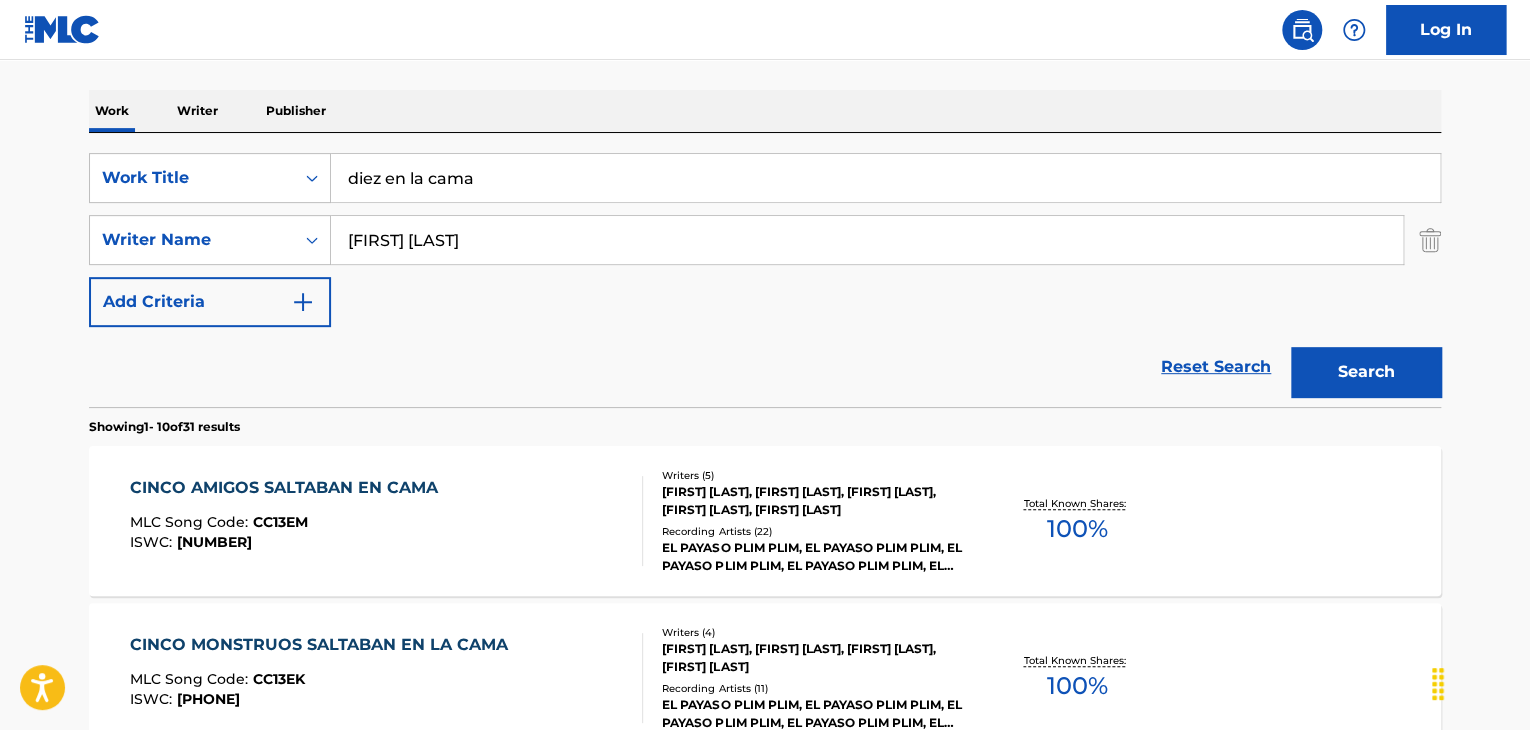 scroll, scrollTop: 295, scrollLeft: 0, axis: vertical 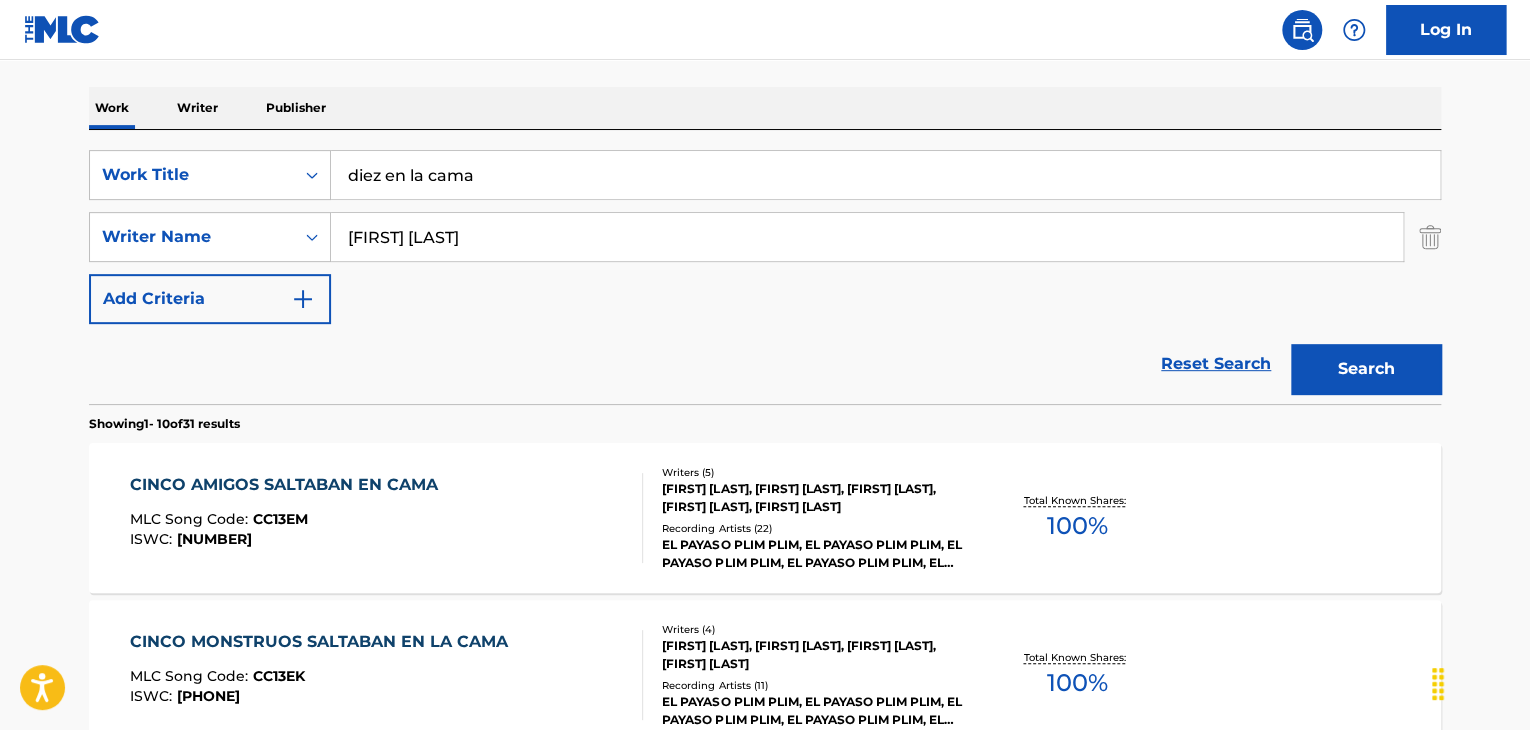 click on "Reset Search Search" at bounding box center [765, 364] 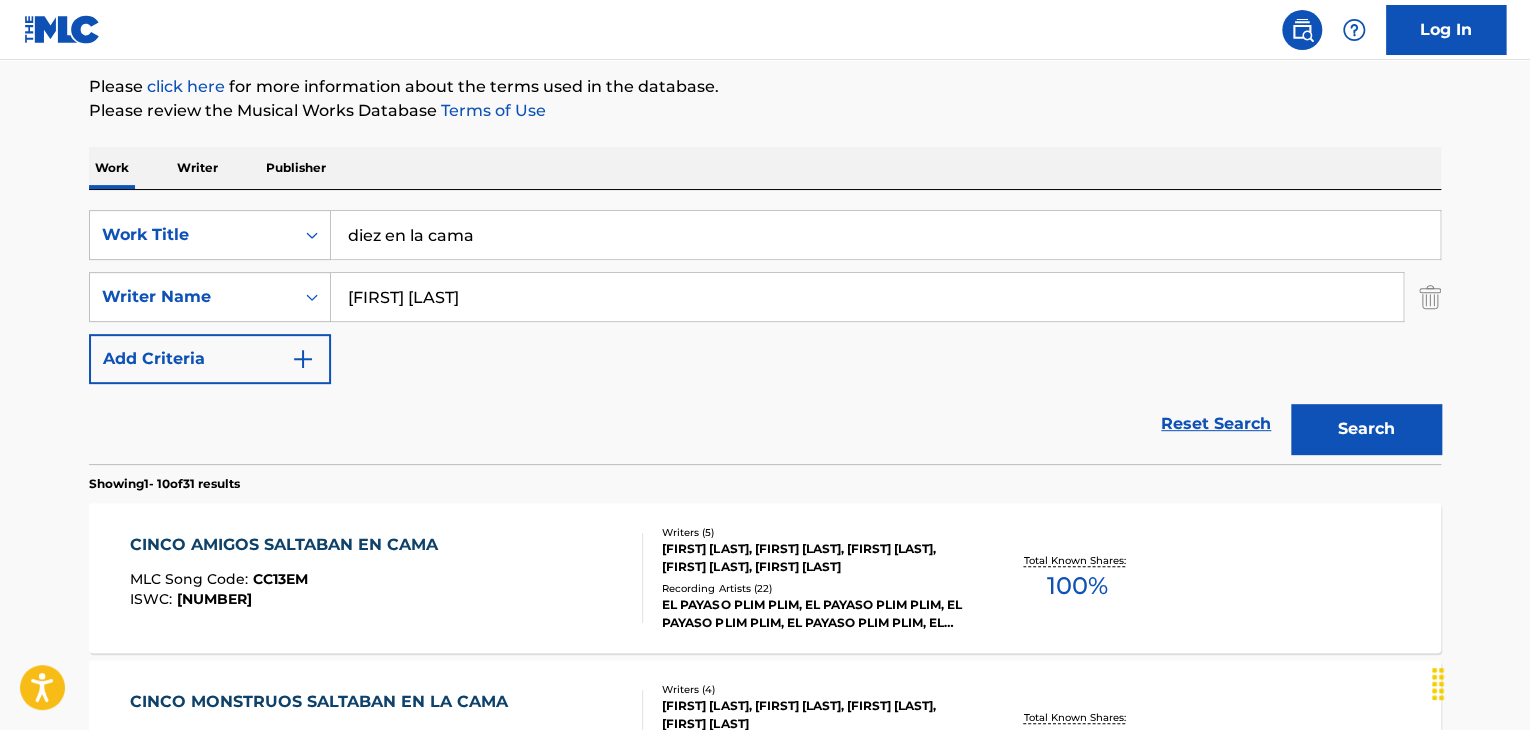click on "diez en la cama" at bounding box center [885, 235] 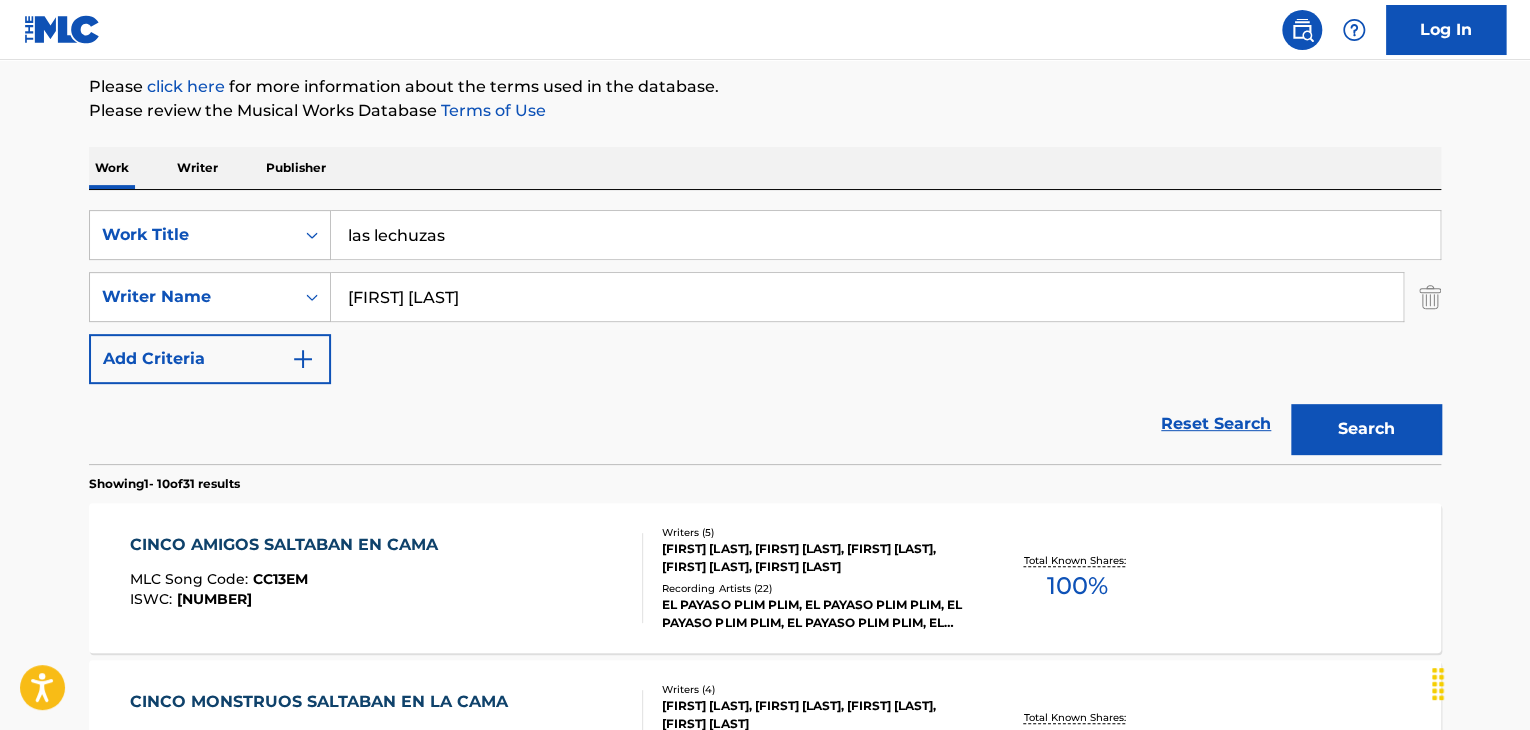 click on "Search" at bounding box center (1366, 429) 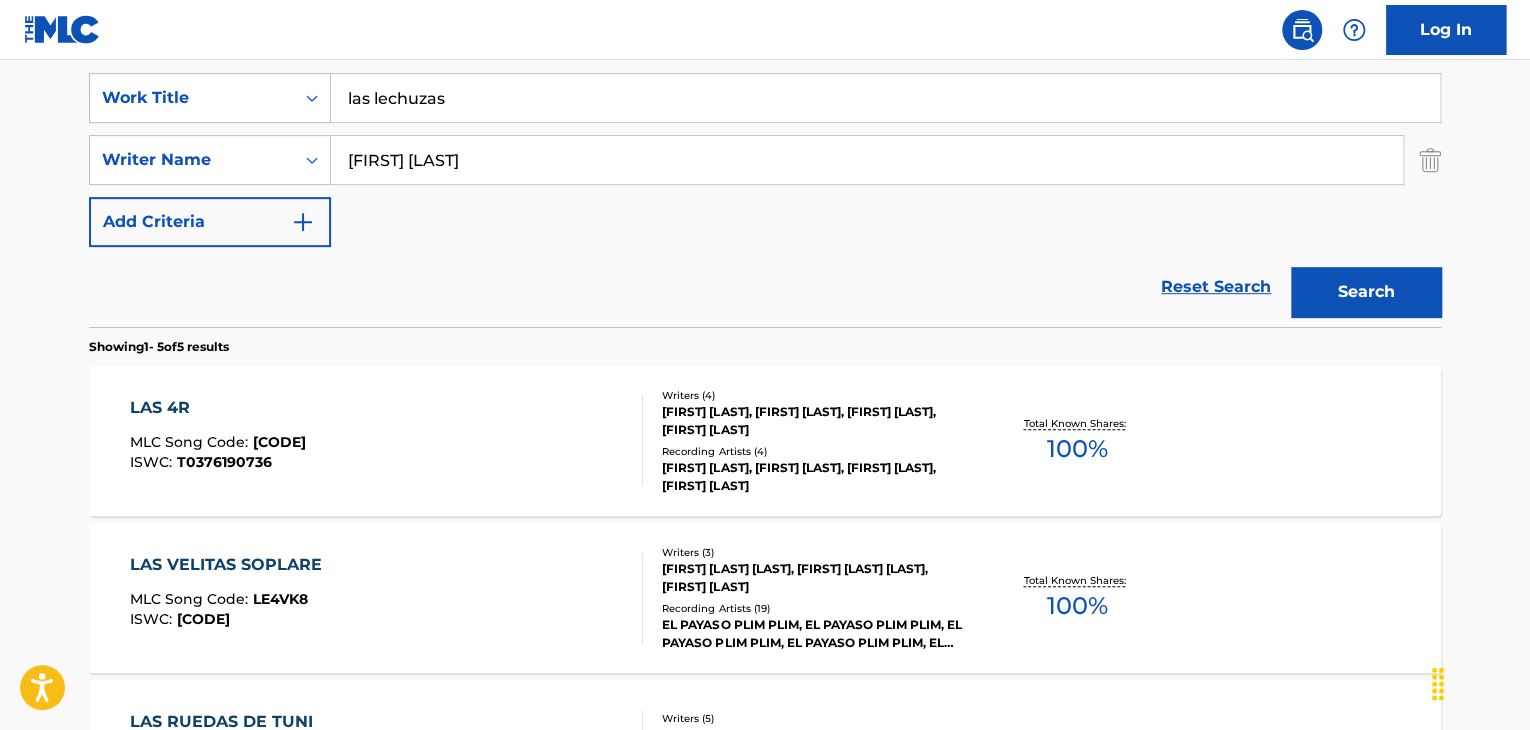 scroll, scrollTop: 354, scrollLeft: 0, axis: vertical 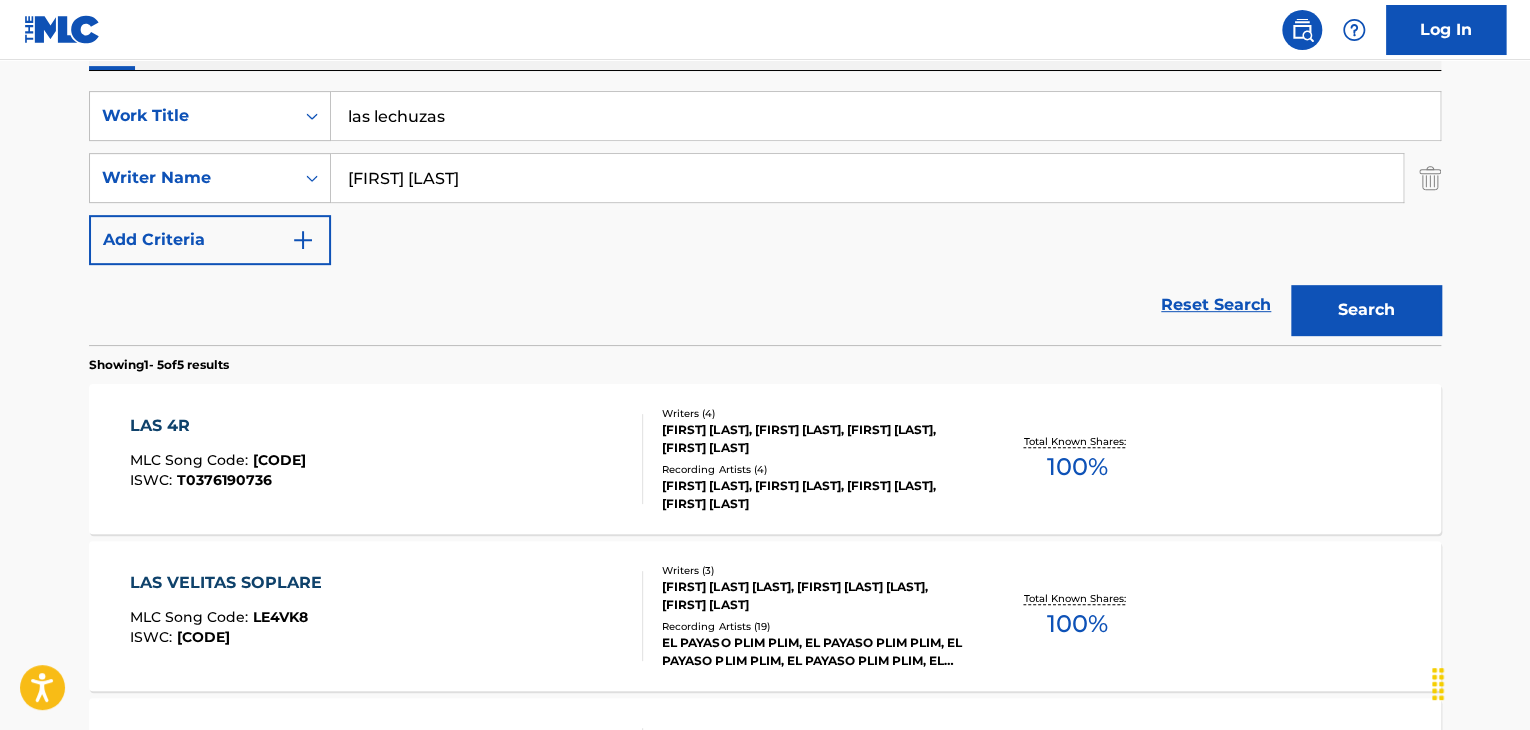 click on "Showing  1  -   5  of  5   results" at bounding box center (159, 365) 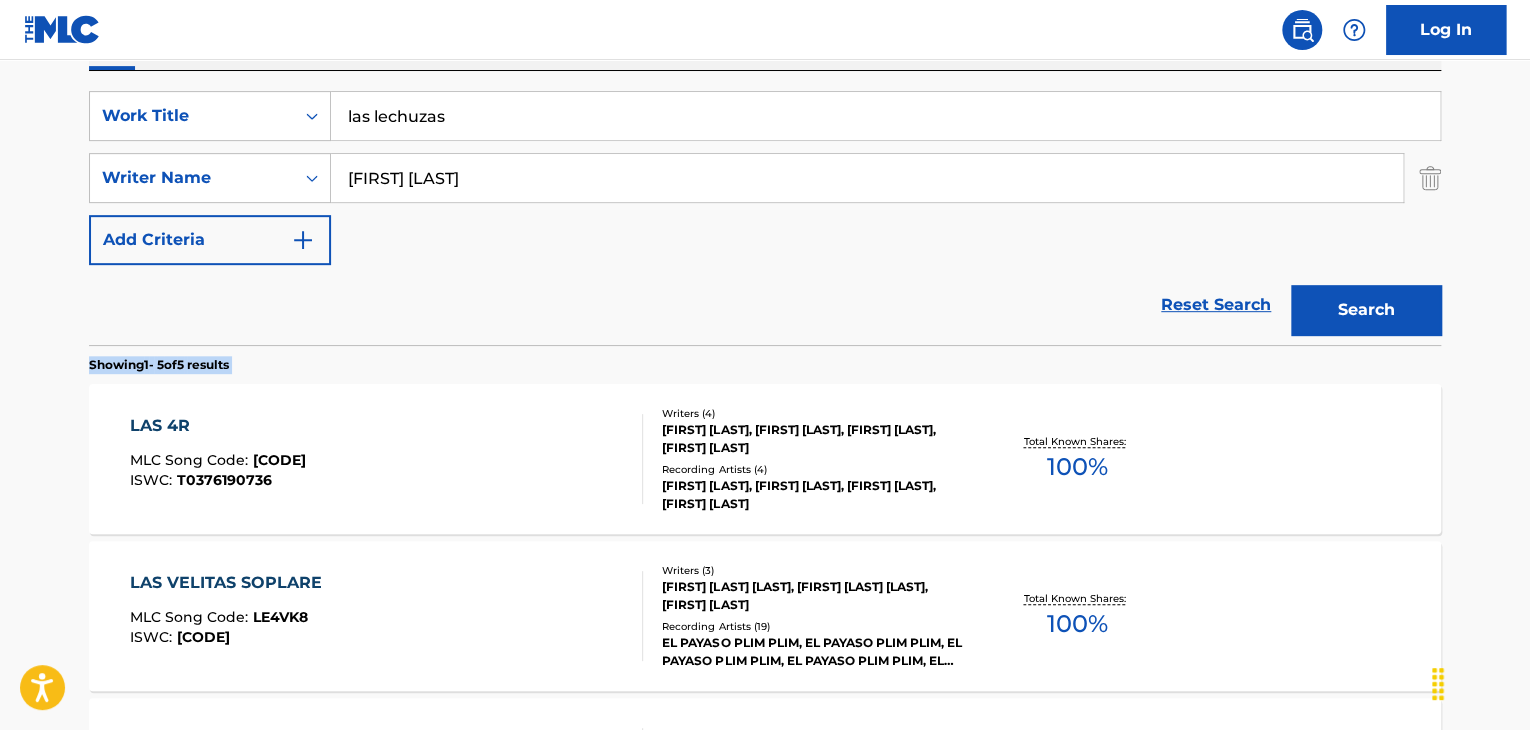 click on "Showing  1  -   5  of  5   results" at bounding box center [159, 365] 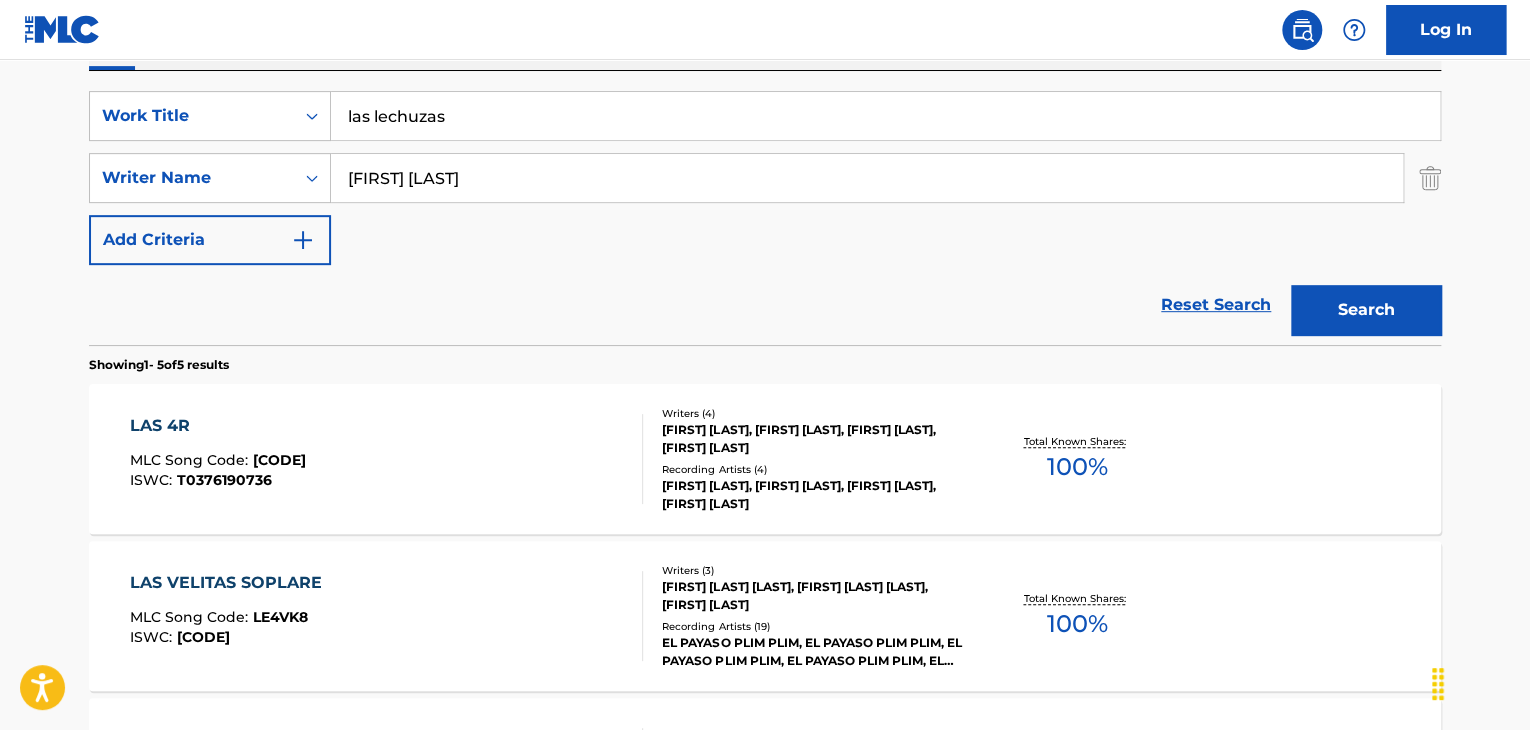 click on "Reset Search Search" at bounding box center [765, 305] 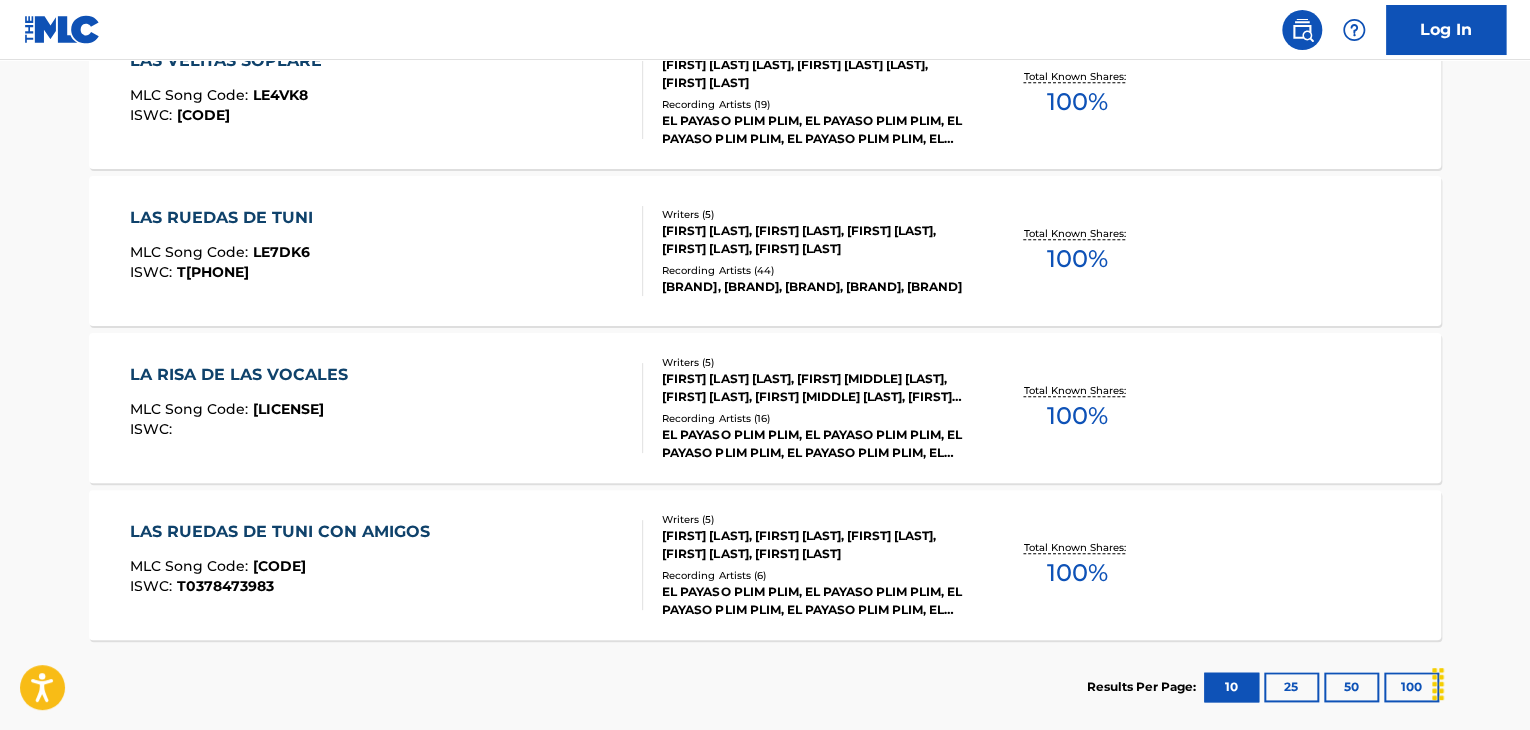 scroll, scrollTop: 67, scrollLeft: 0, axis: vertical 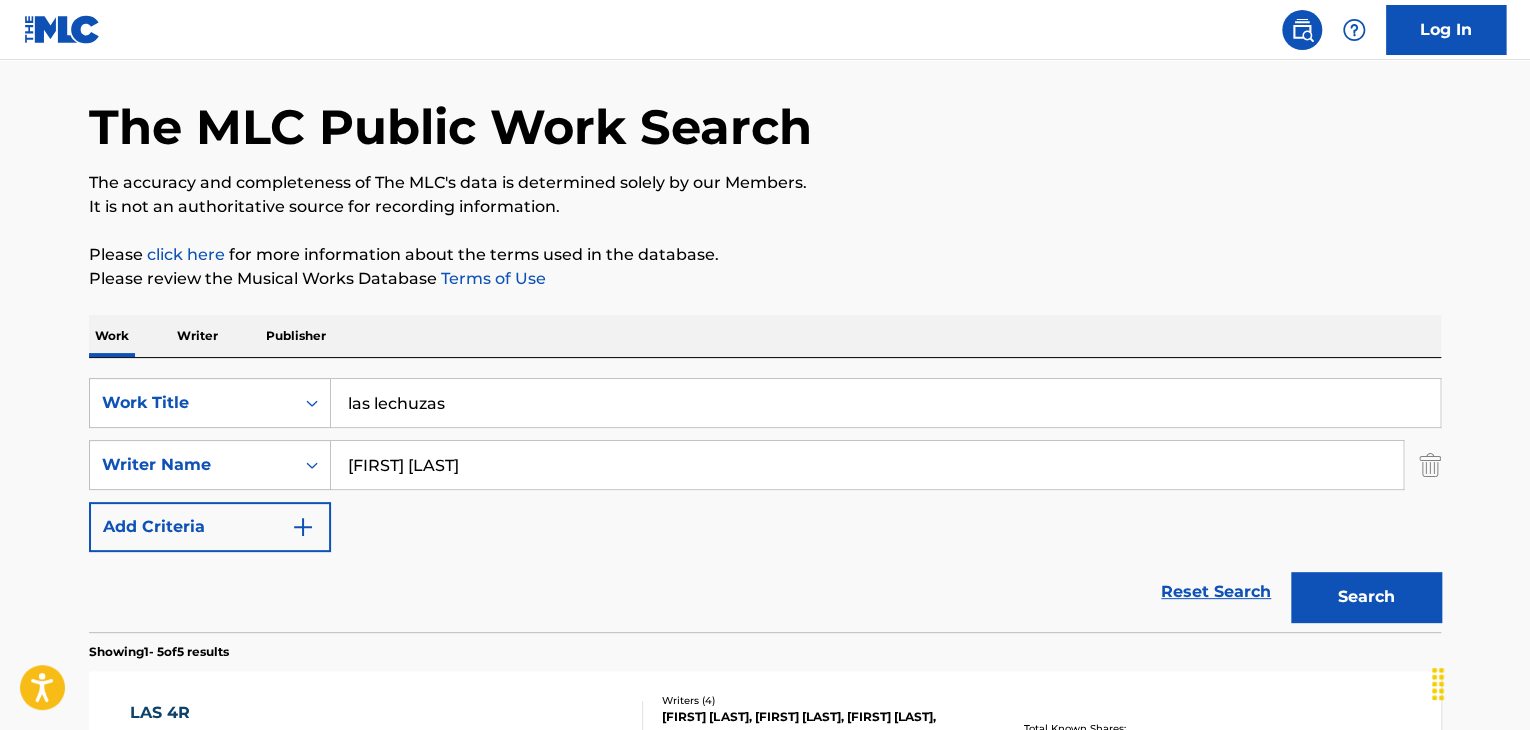 click on "las lechuzas" at bounding box center (885, 403) 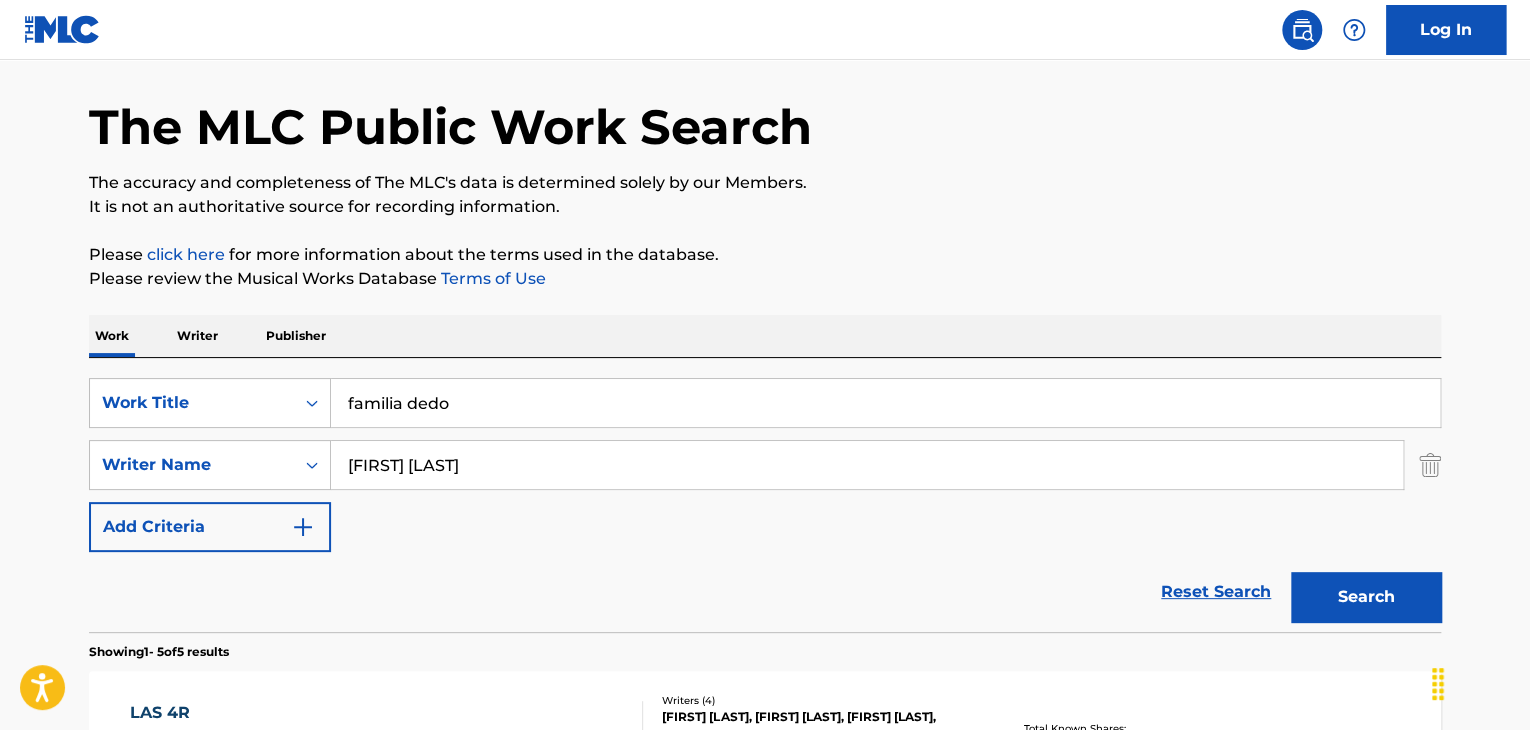 type on "familia dedo" 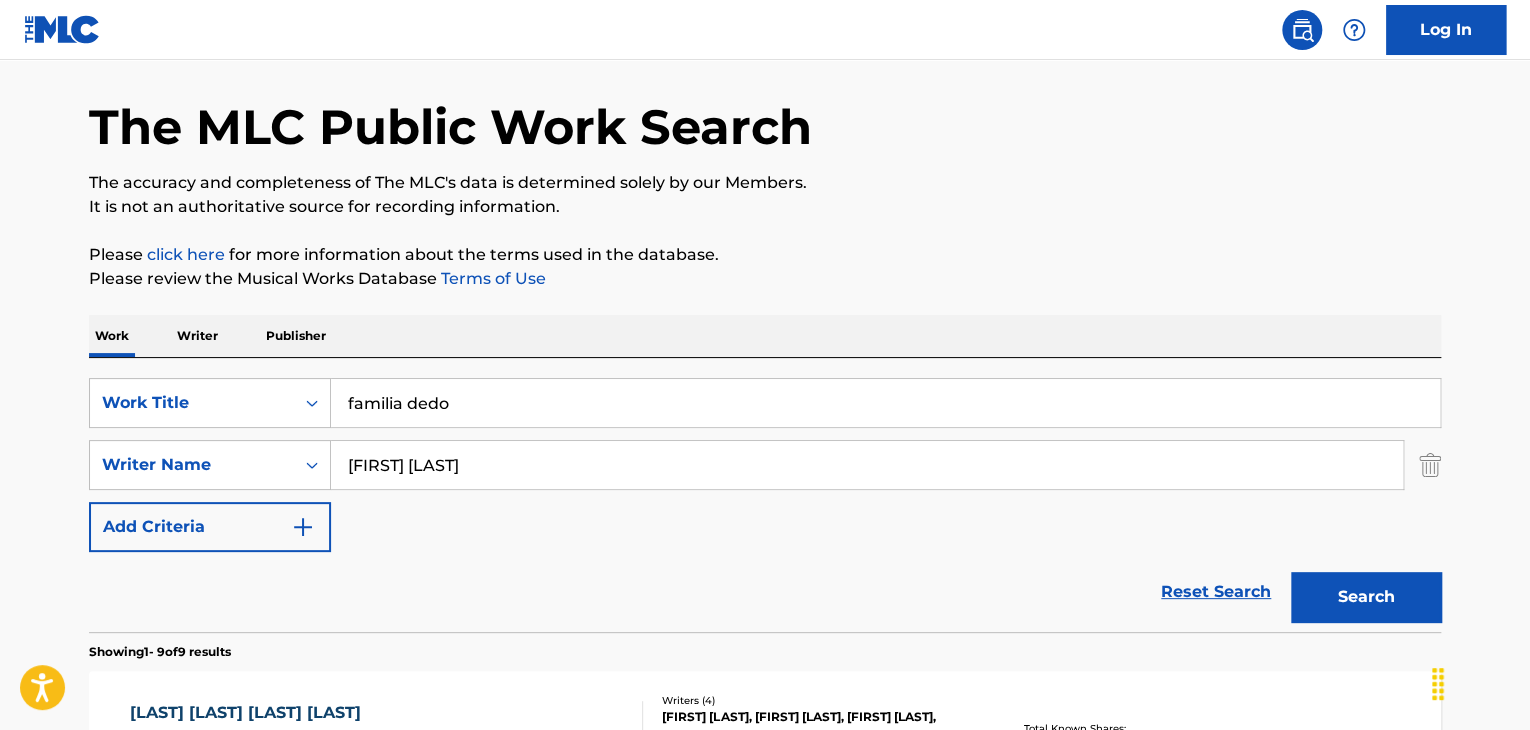 click on "FAMILIA DEDO DE [BRAND] MLC Song Code : [CODE] ISWC : [CODE] Writers ( 5 ) Recording Artists ( 7 ) Total Known Shares: 100 % : :" at bounding box center (765, 1087) 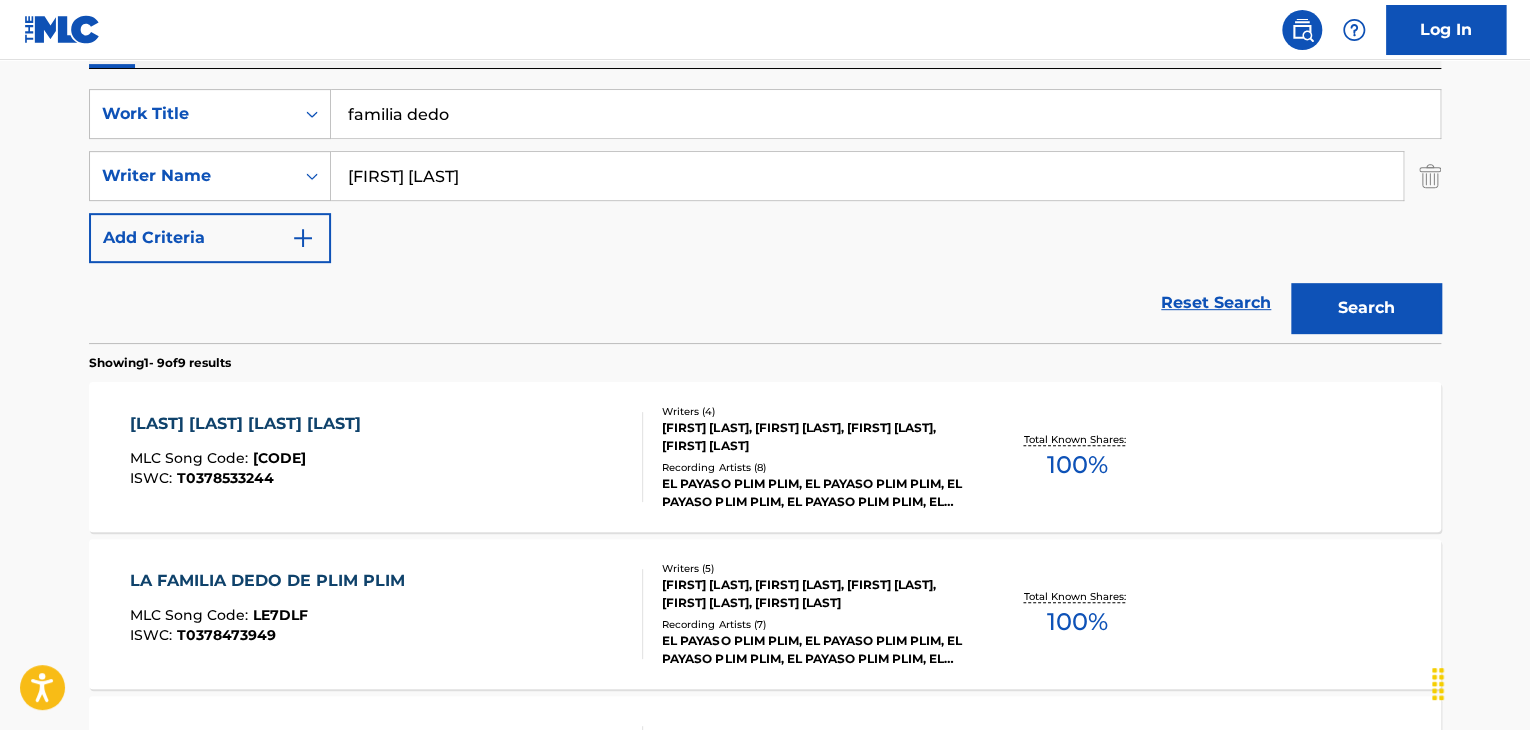 scroll, scrollTop: 374, scrollLeft: 0, axis: vertical 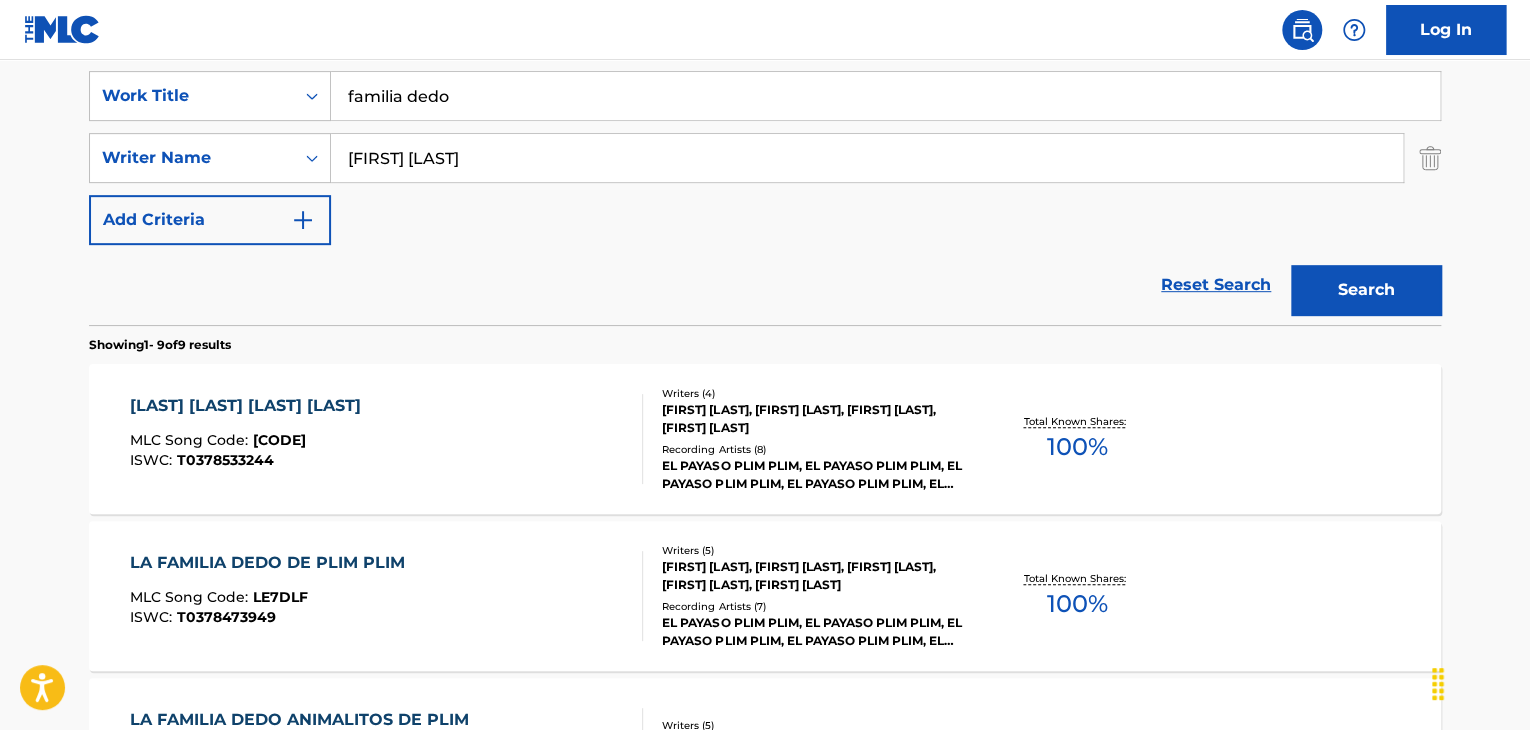 click on "FAMILIA DEDO DE MONSTRUOS MLC Song Code : FI5MHZ ISWC : T0378533244 Writers ( 4 ) [FIRST] [LAST], [FIRST] [LAST], [FIRST] [LAST], [FIRST] [LAST] Recording Artists ( 8 ) EL PAYASO PLIM PLIM, EL PAYASO PLIM PLIM, EL PAYASO PLIM PLIM, EL PAYASO PLIM PLIM, EL PAYASO PLIM PLIM Total Known Shares: 100 %" at bounding box center (765, 439) 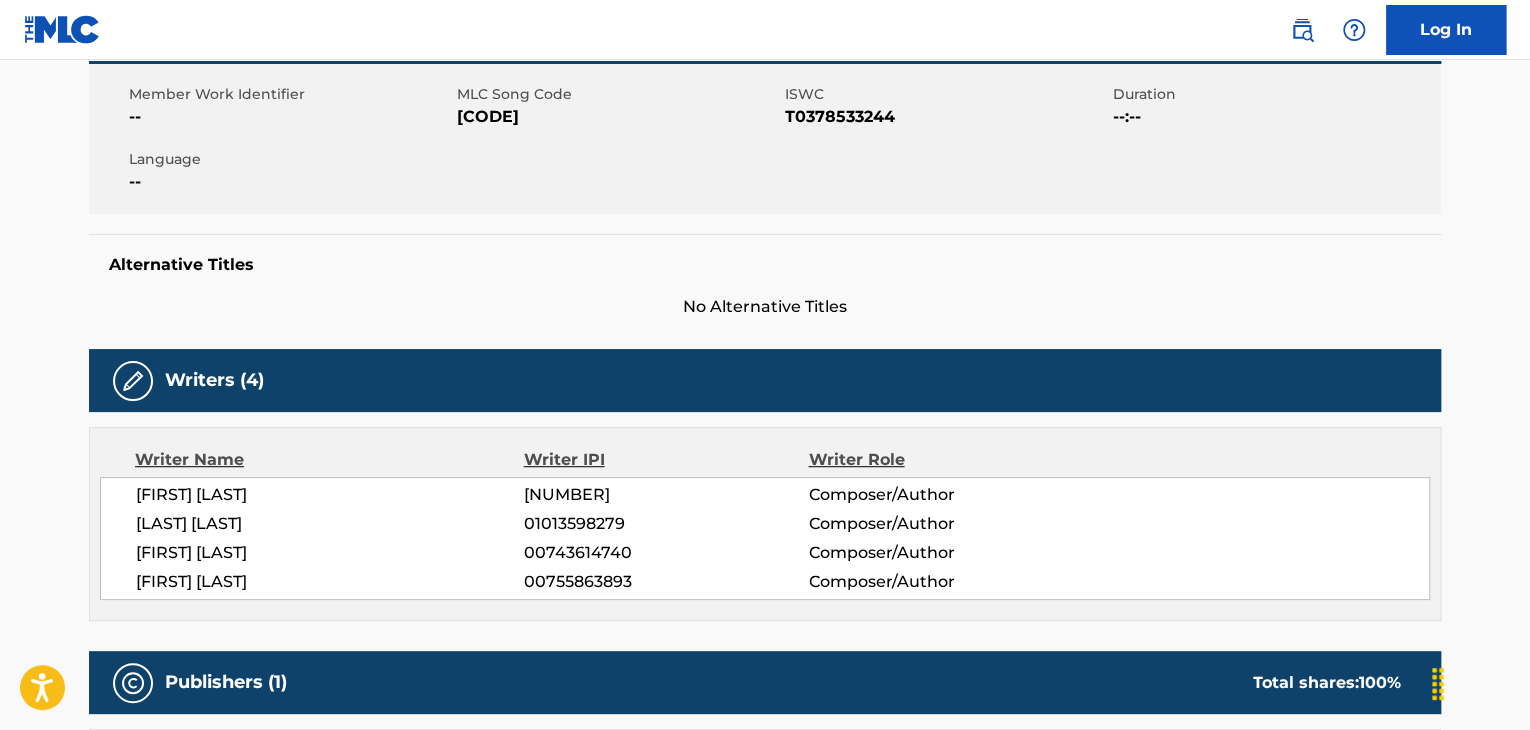 scroll, scrollTop: 0, scrollLeft: 0, axis: both 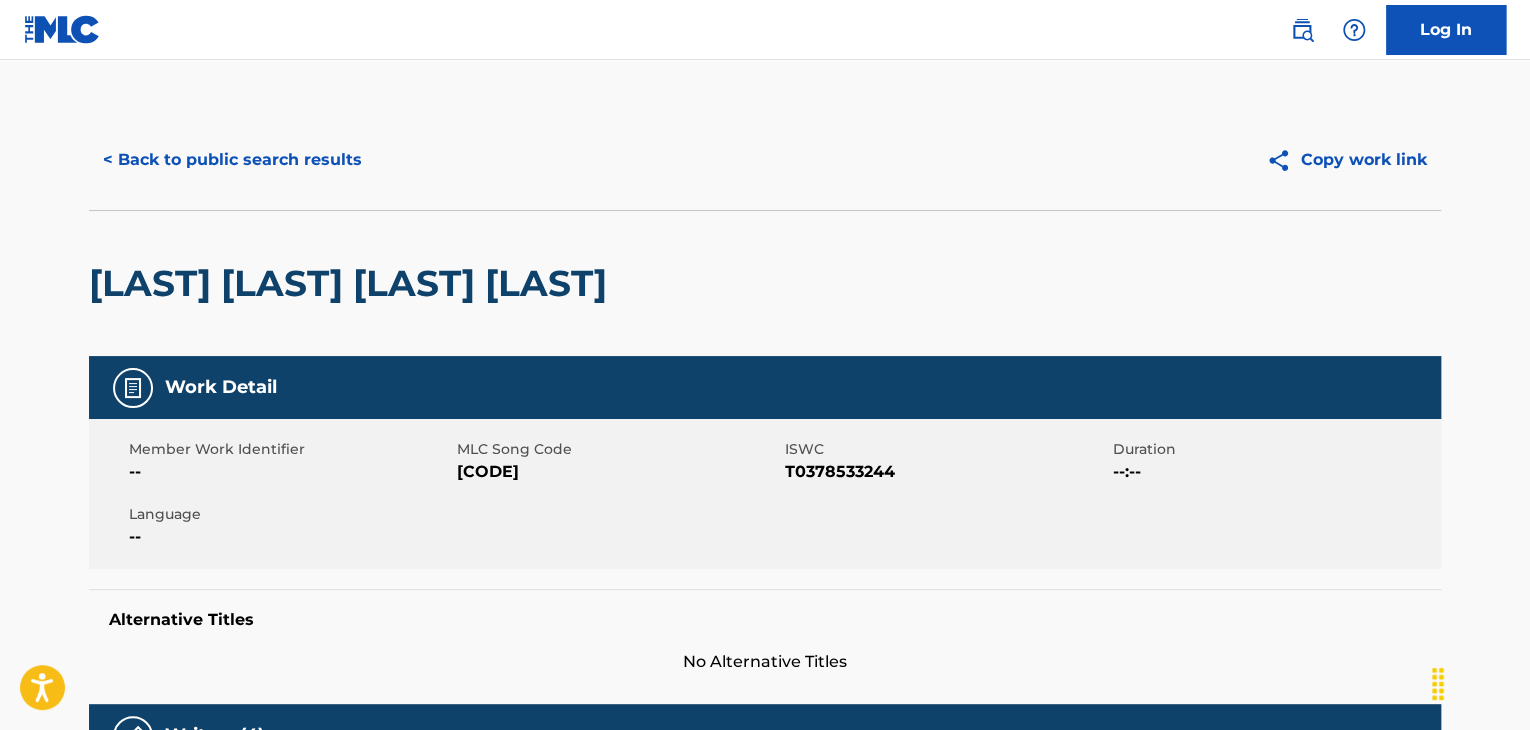 click on "< Back to public search results" at bounding box center [232, 160] 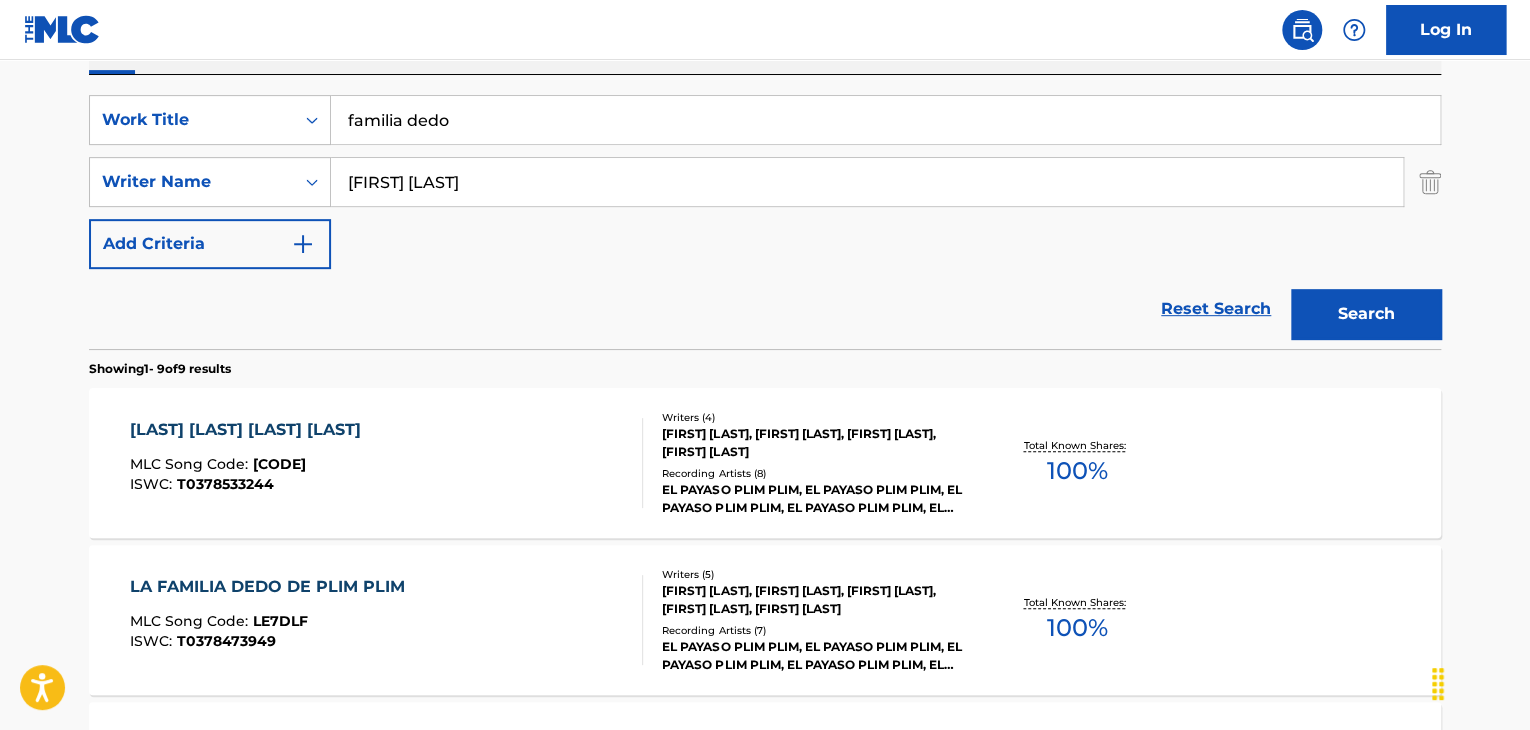 scroll, scrollTop: 344, scrollLeft: 0, axis: vertical 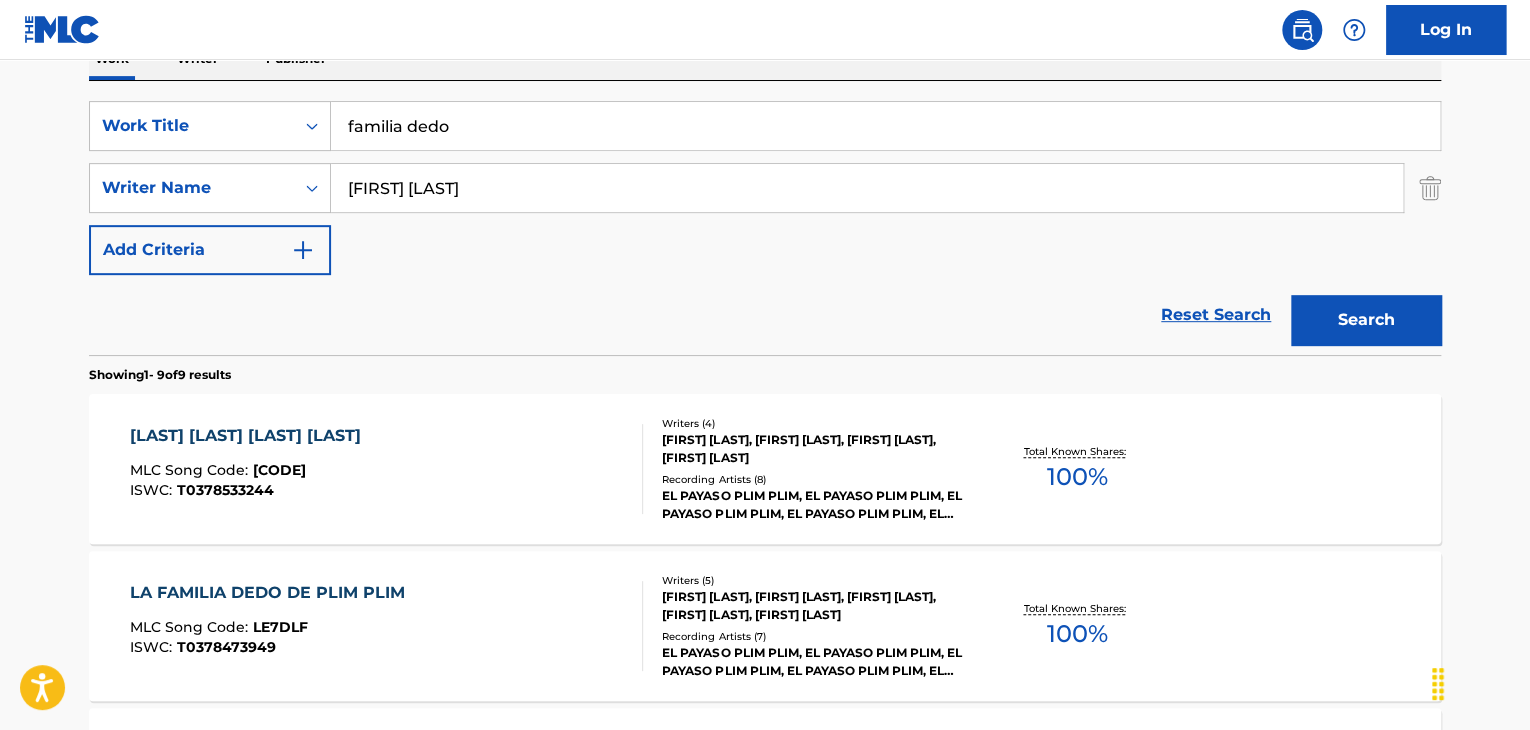 click on "familia dedo" at bounding box center [885, 126] 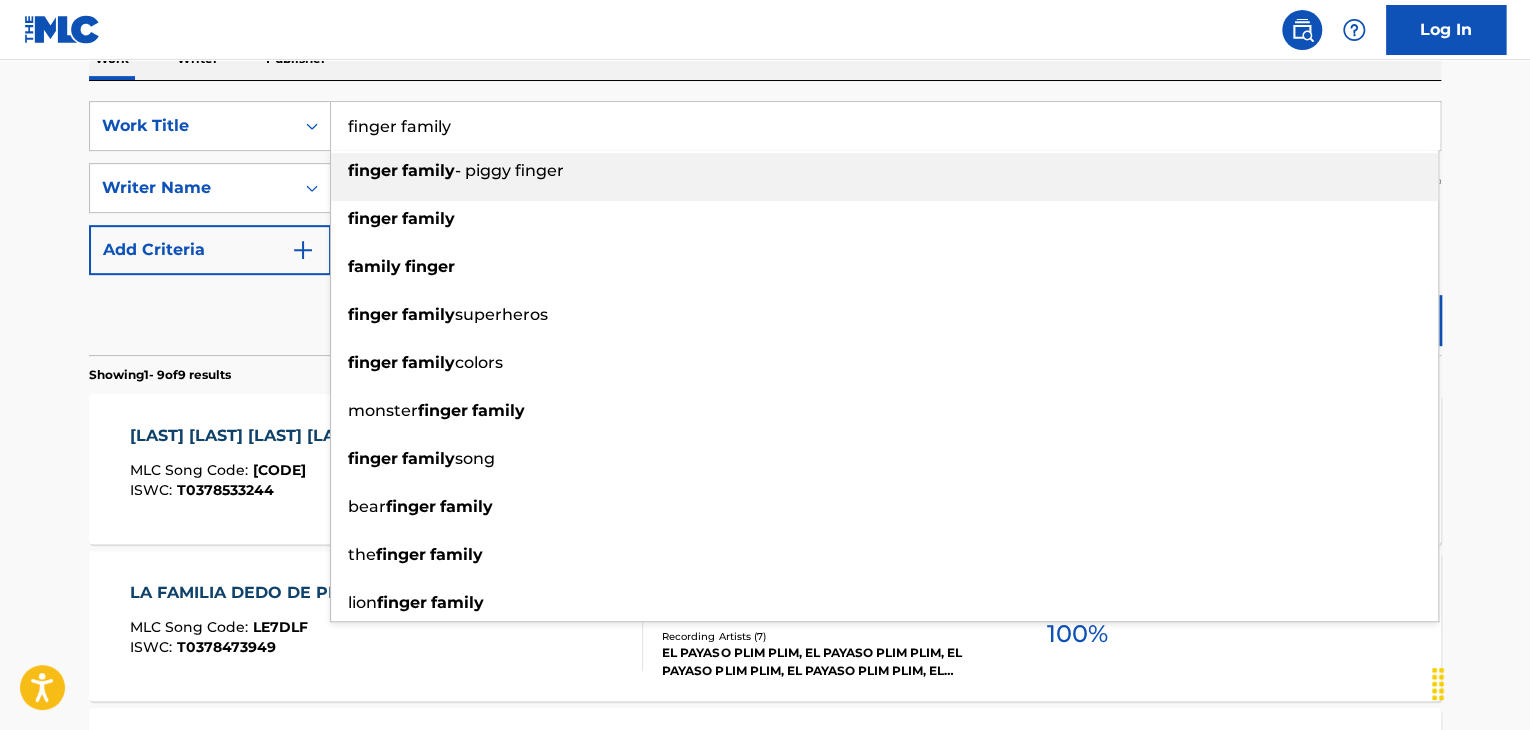 click on "finger family" at bounding box center [885, 126] 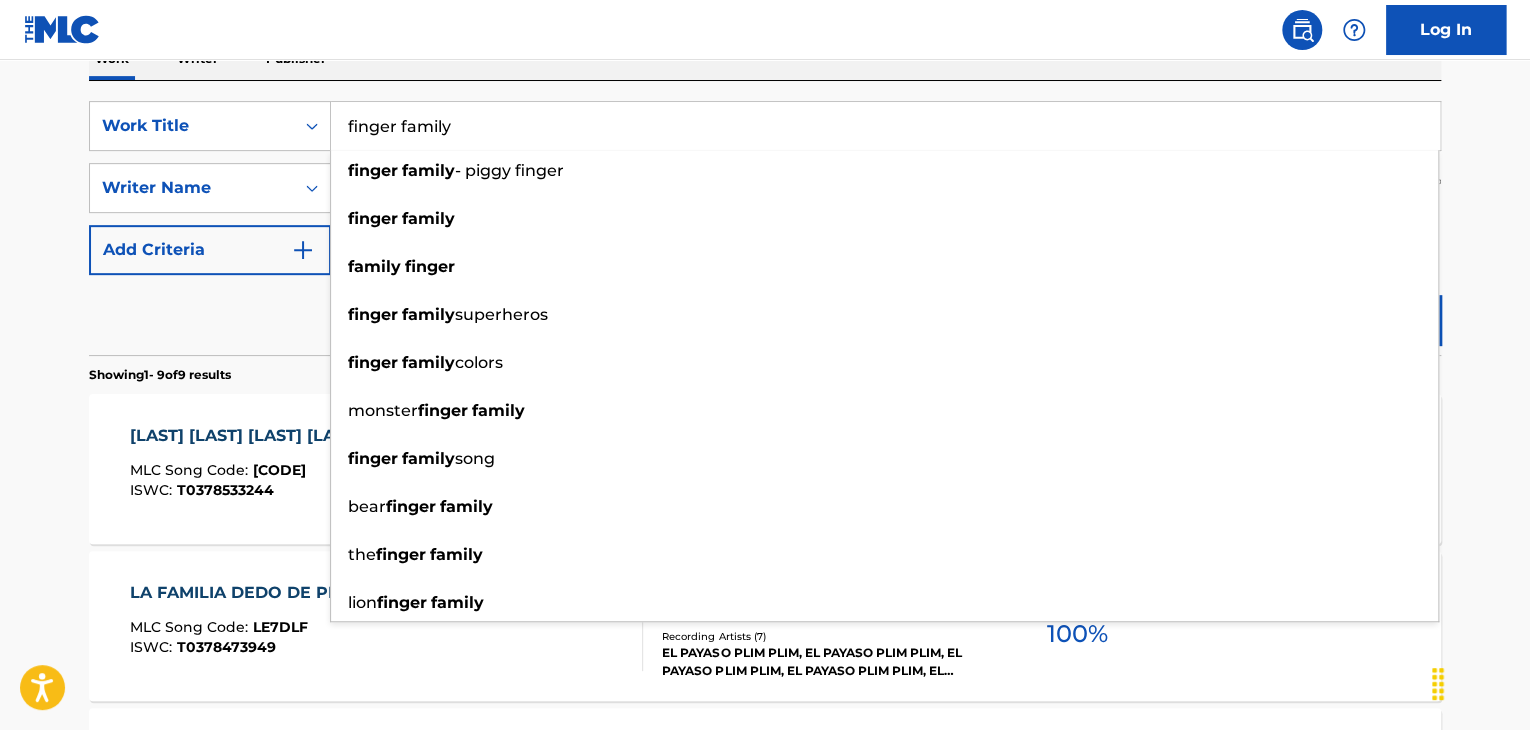 click on "Add Criteria" at bounding box center [210, 250] 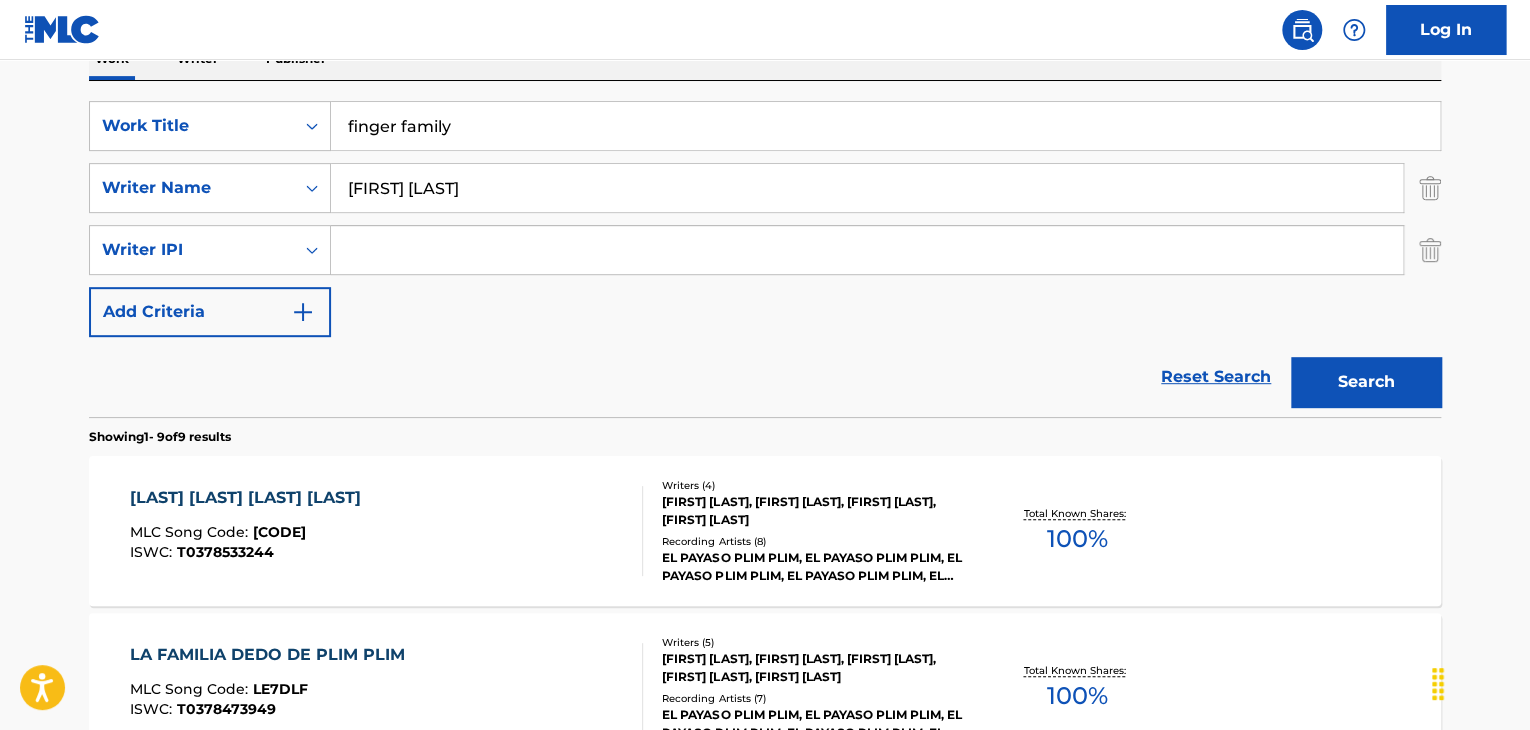click on "The MLC Public Work Search The accuracy and completeness of The MLC's data is determined solely by our Members. It is not an authoritative source for recording information. Please   click here   for more information about the terms used in the database. Please review the Musical Works Database   Terms of Use Work Writer Publisher SearchWithCriteria[ID] Work Title finger family SearchWithCriteria[ID] Writer Name [LAST] SearchWithCriteria[ID] Writer IPI Add Criteria Reset Search Search Showing  1  -   9  of  9   results   FAMILIA DEDO DE MONSTRUOS MLC Song Code : FI5MHZ ISWC : T[PHONE] Writers ( 4 ) [FIRST] [LAST], [FIRST] [LAST], [FIRST] [LAST], [FIRST] [LAST] Recording Artists ( 8 ) EL PAYASO PLIM PLIM, EL PAYASO PLIM PLIM, EL PAYASO PLIM PLIM, EL PAYASO PLIM PLIM, EL PAYASO PLIM PLIM Total Known Shares: 100 % LA FAMILIA DEDO DE PLIM PLIM MLC Song Code : LE7DLF ISWC : T[PHONE]" at bounding box center (765, 861) 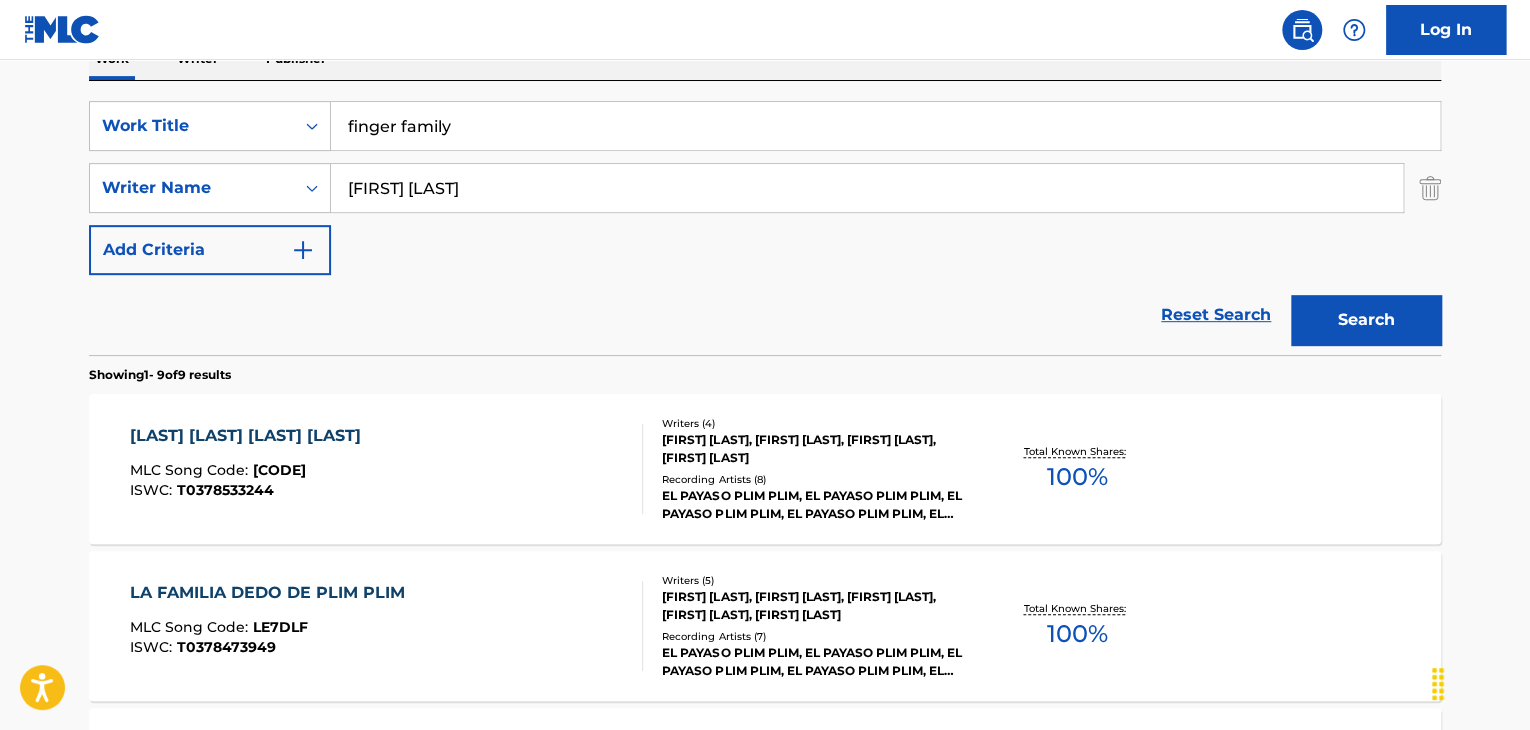 click on "Search" at bounding box center (1366, 320) 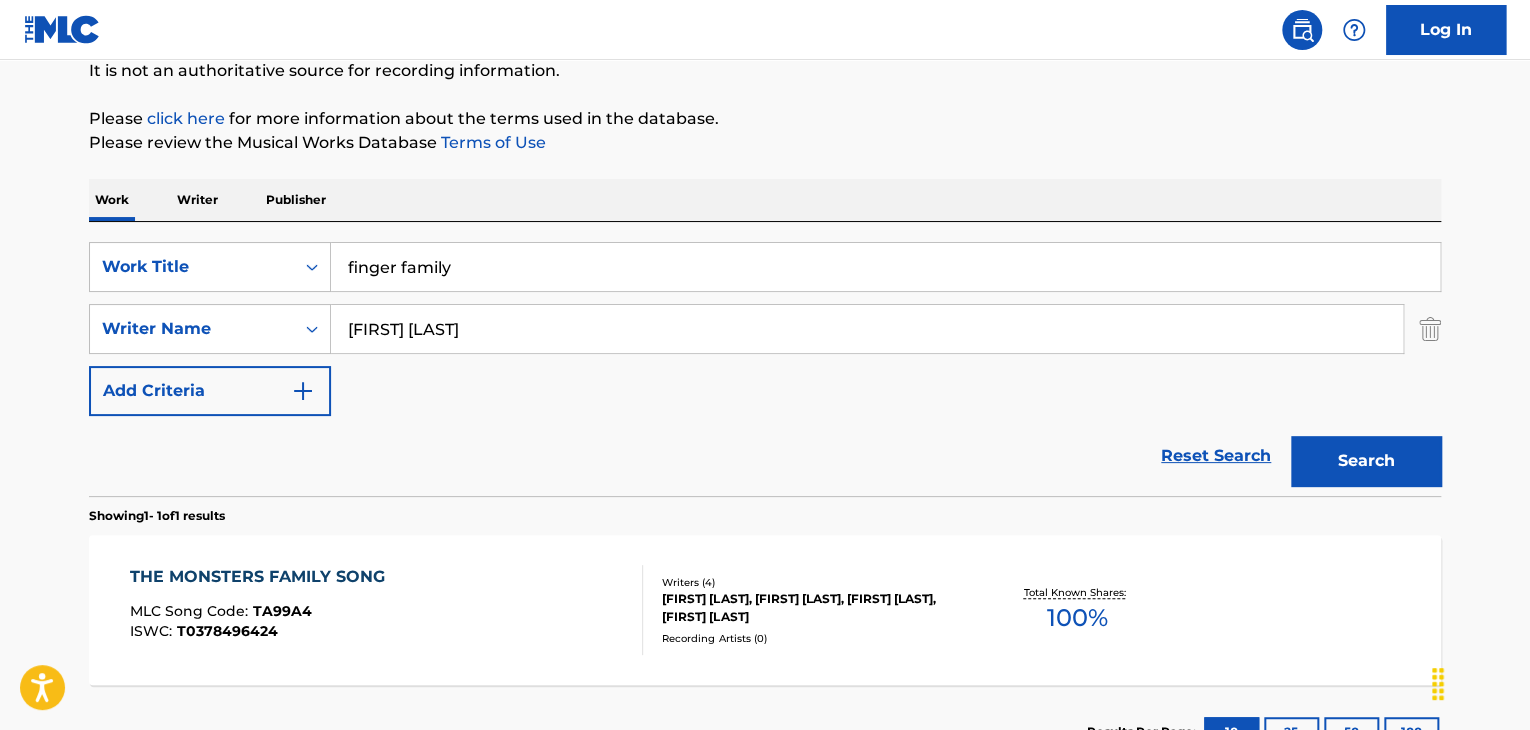 scroll, scrollTop: 344, scrollLeft: 0, axis: vertical 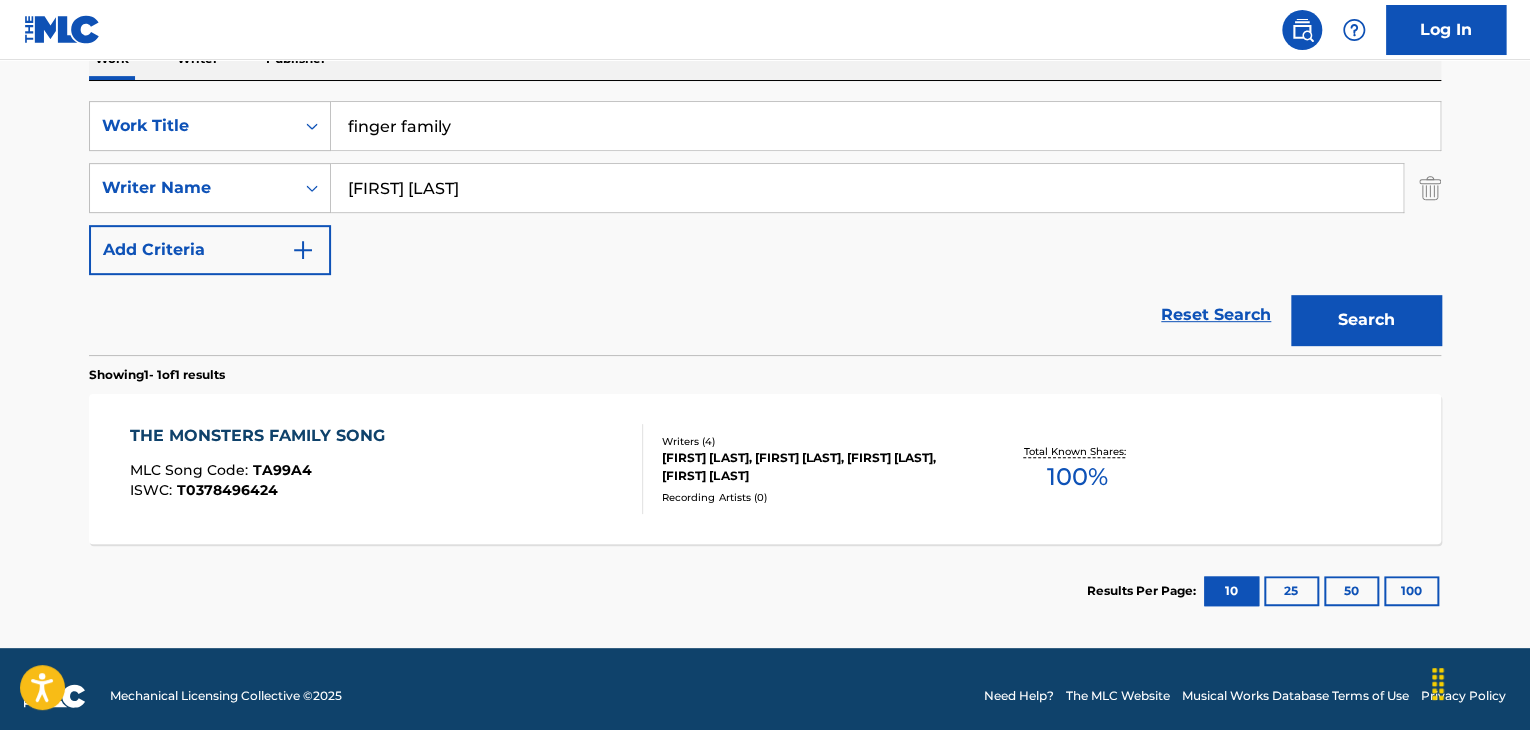 click on "finger family" at bounding box center [885, 126] 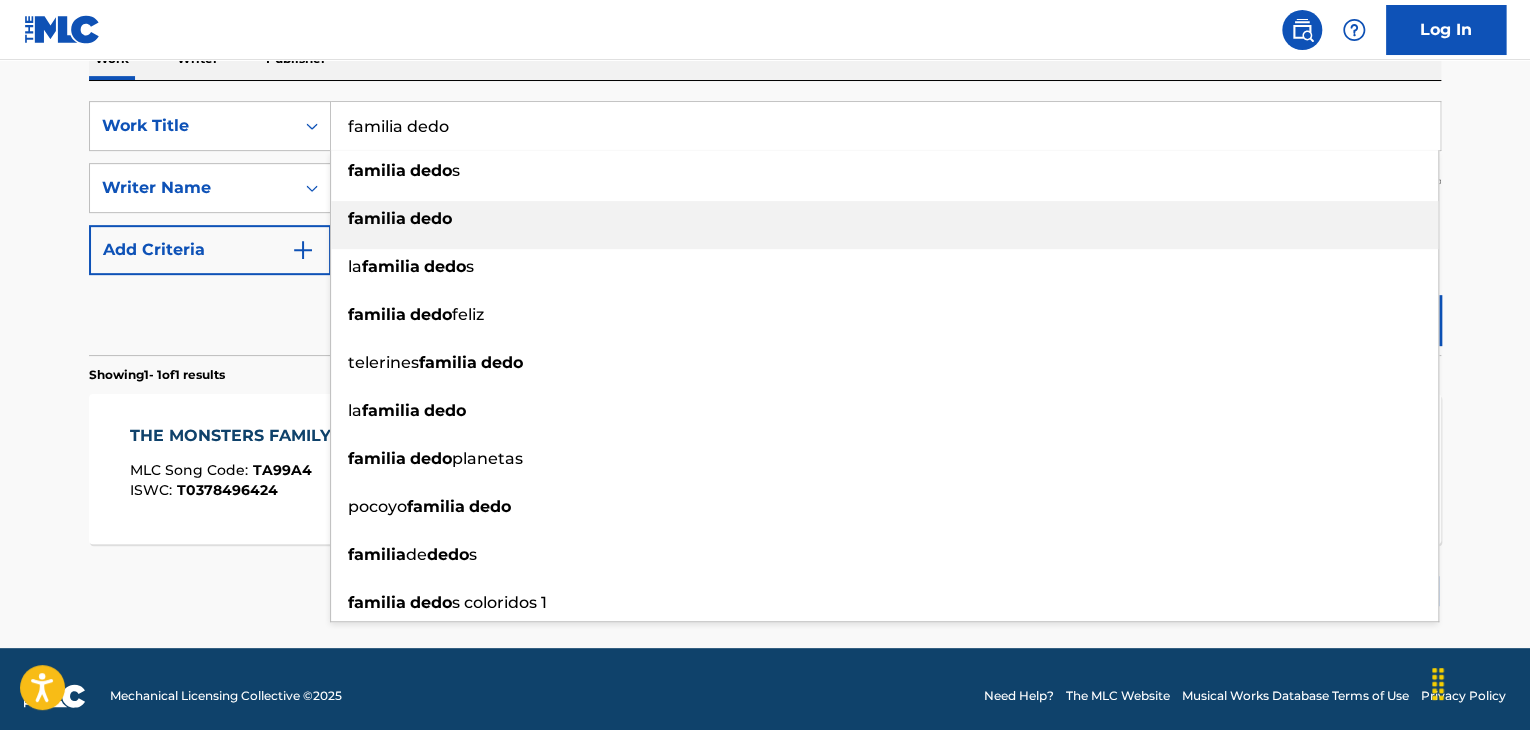 type on "familia dedo" 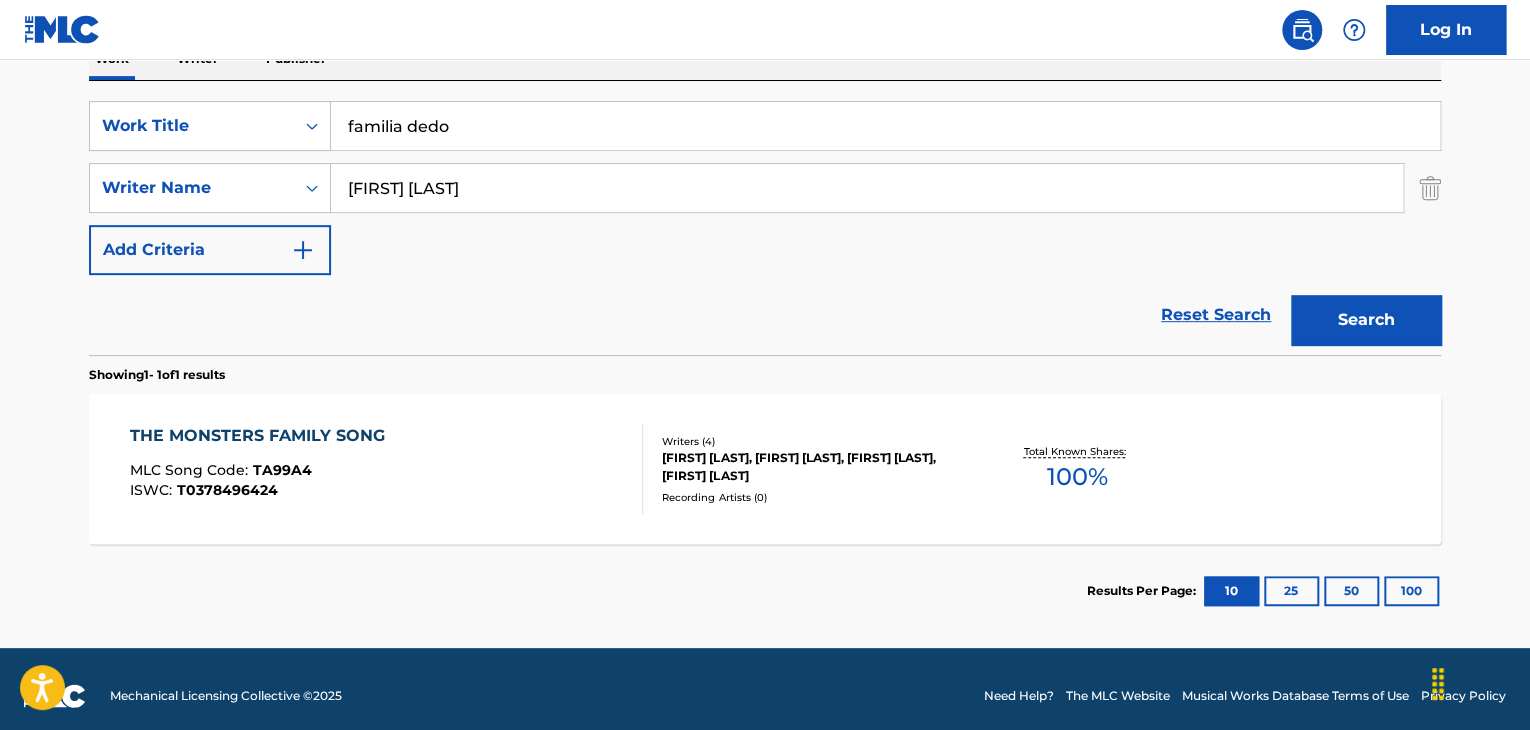 click on "Search" at bounding box center (1366, 320) 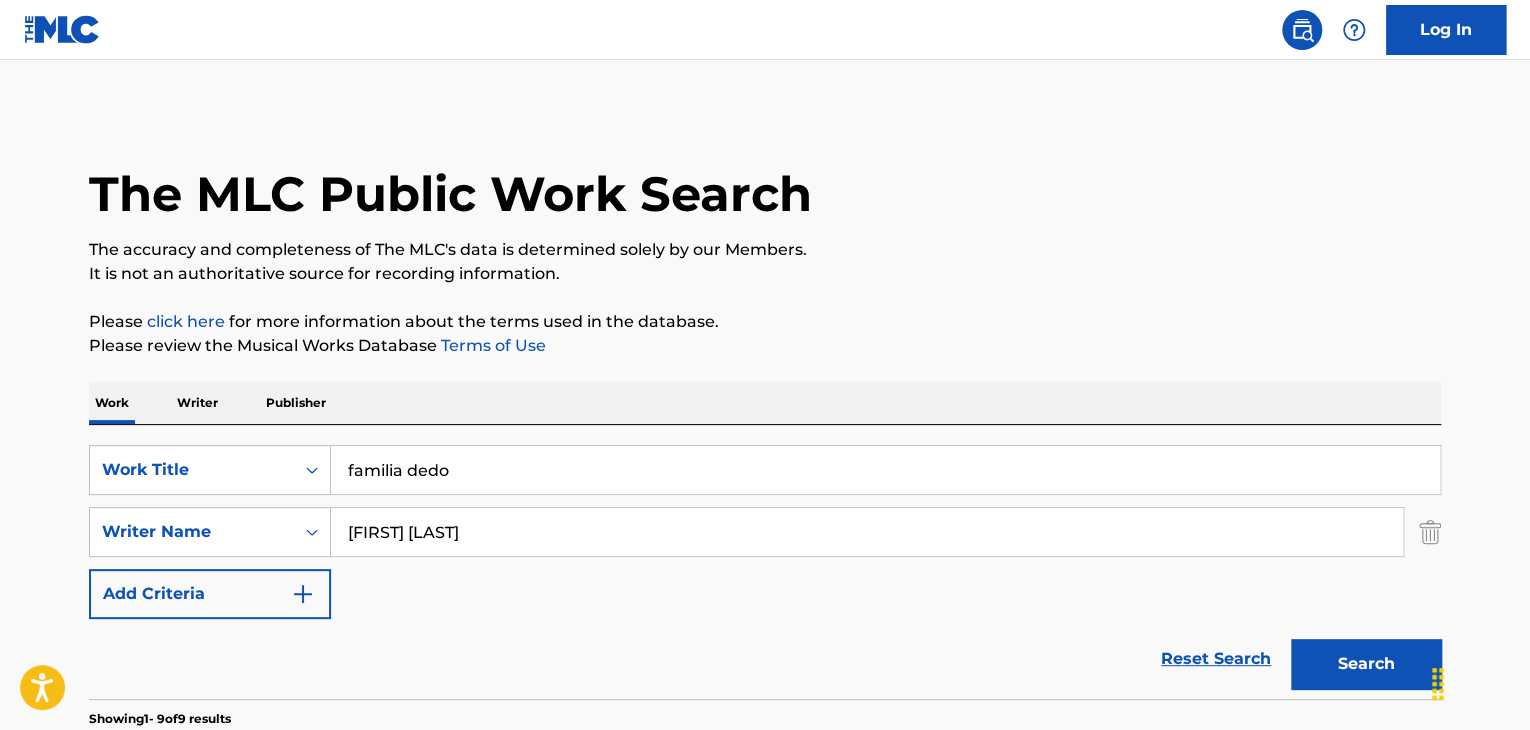scroll, scrollTop: 308, scrollLeft: 0, axis: vertical 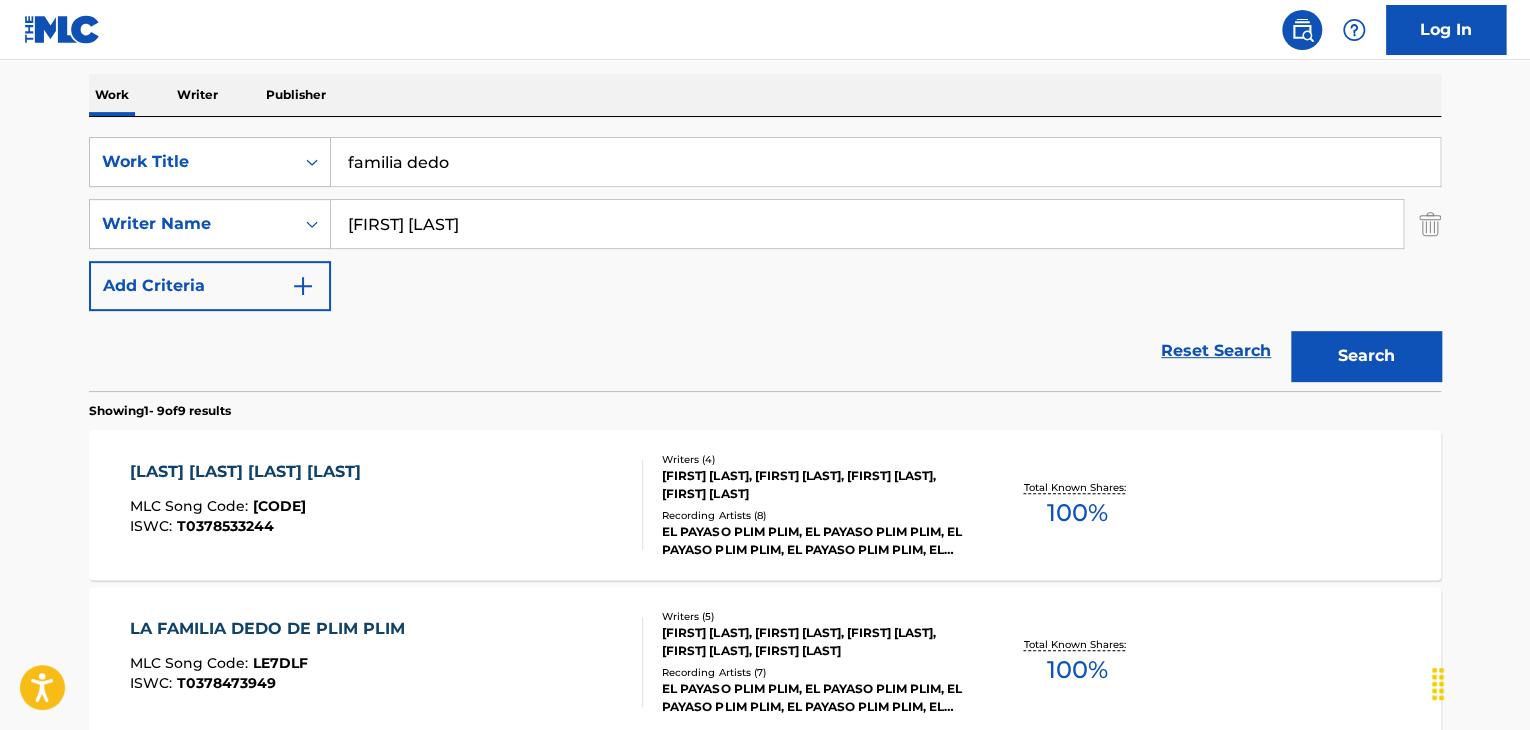 click on "[FIRST] [LAST]" at bounding box center (867, 224) 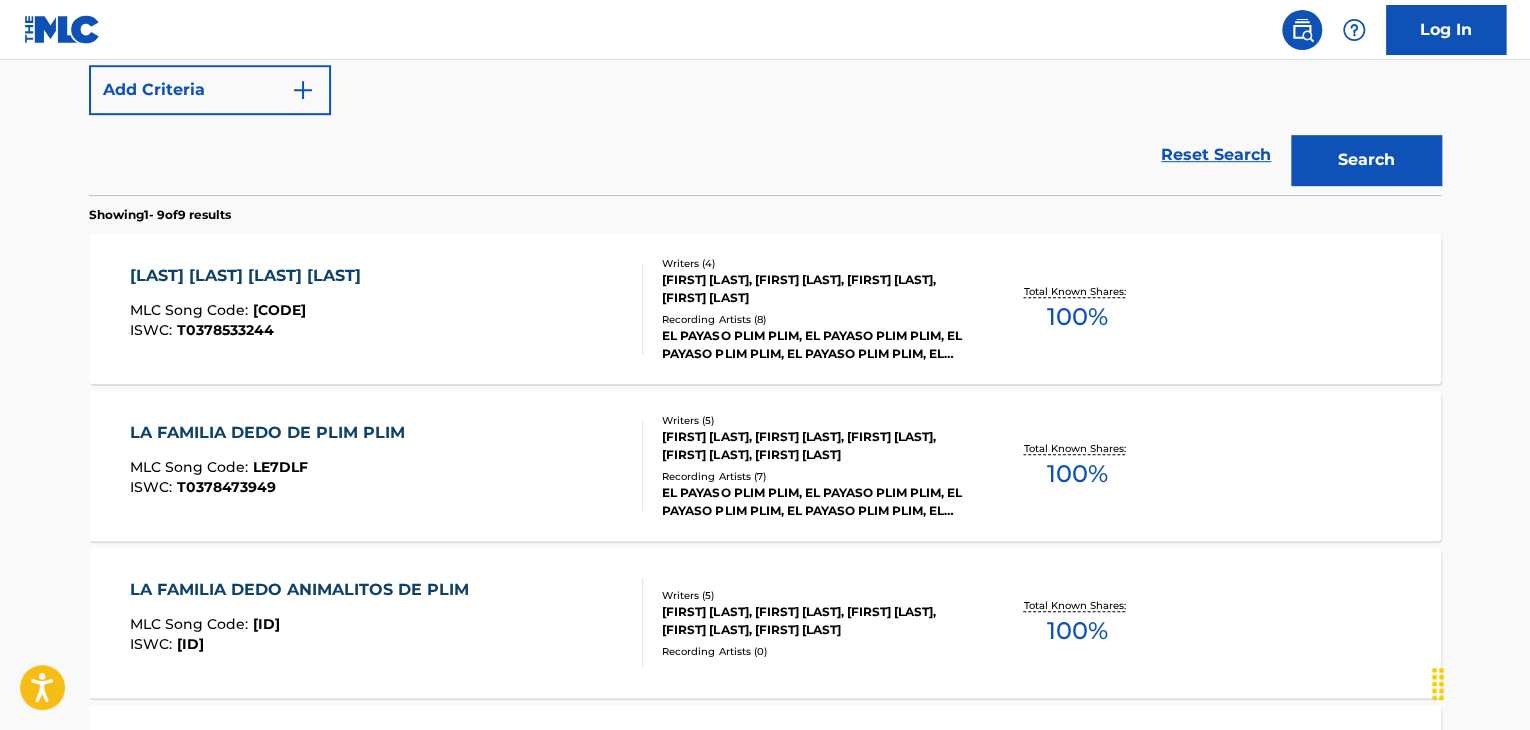 scroll, scrollTop: 671, scrollLeft: 0, axis: vertical 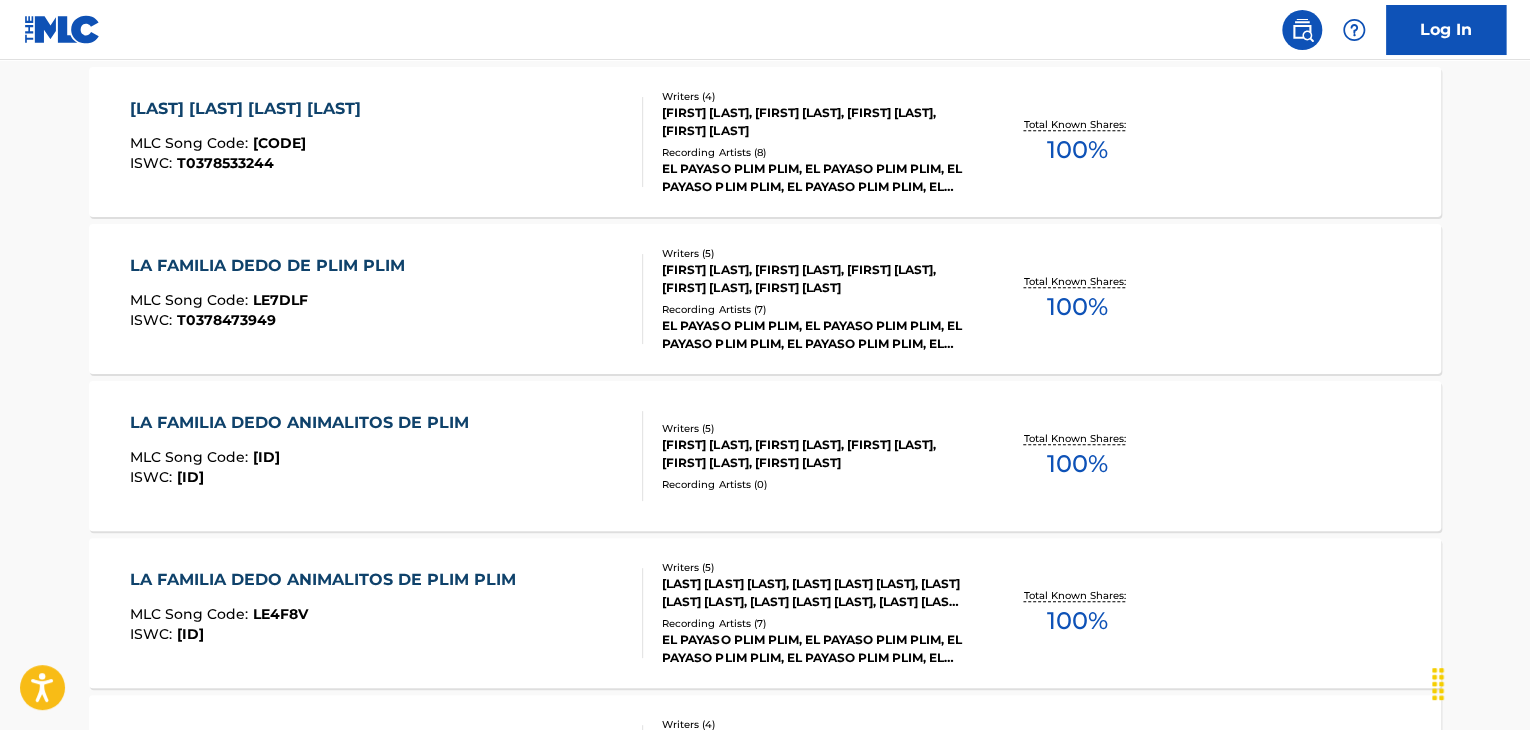 click on "[FIRST] [LAST] DE [BRAND] MLC Song Code : [CODE] ISWC : [CODE]" at bounding box center (387, 299) 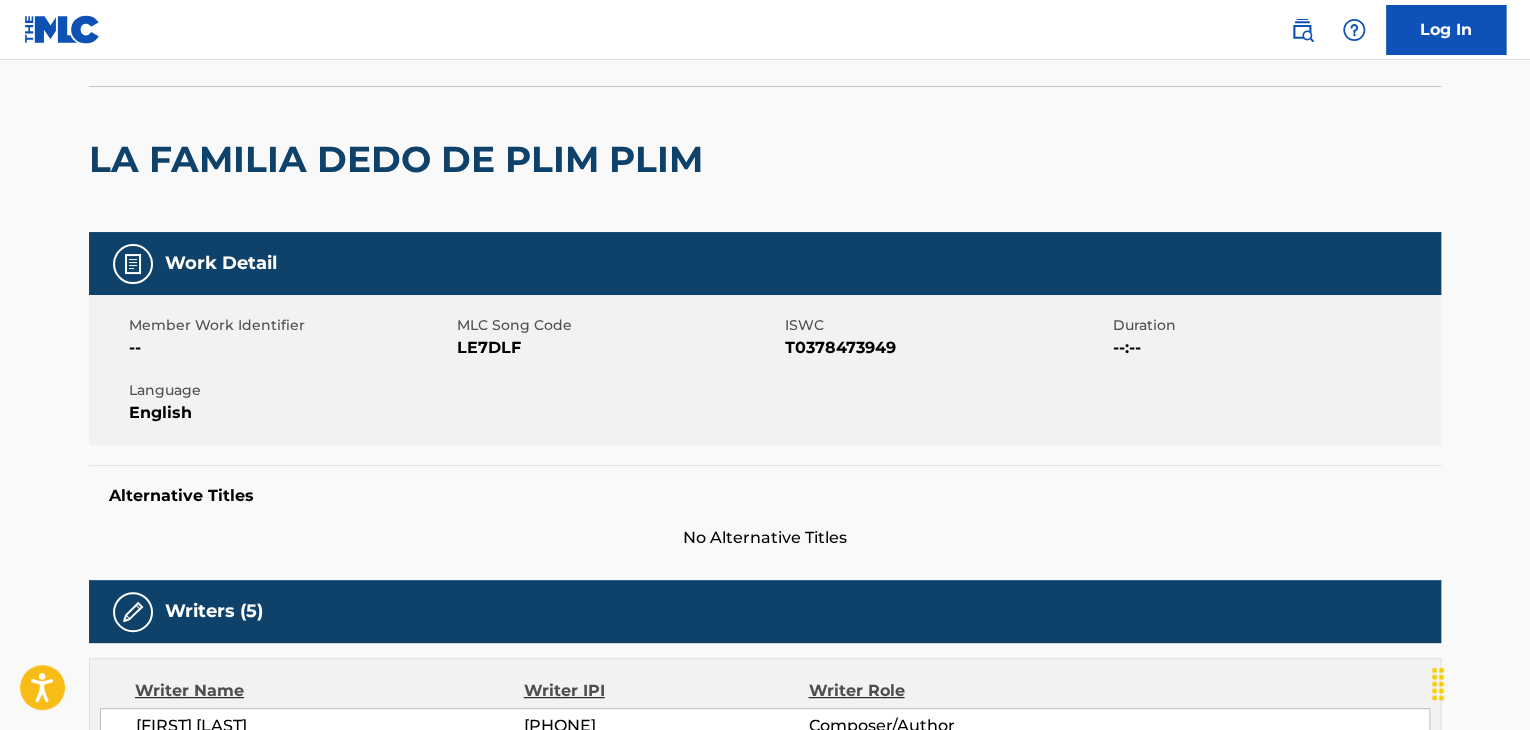 scroll, scrollTop: 0, scrollLeft: 0, axis: both 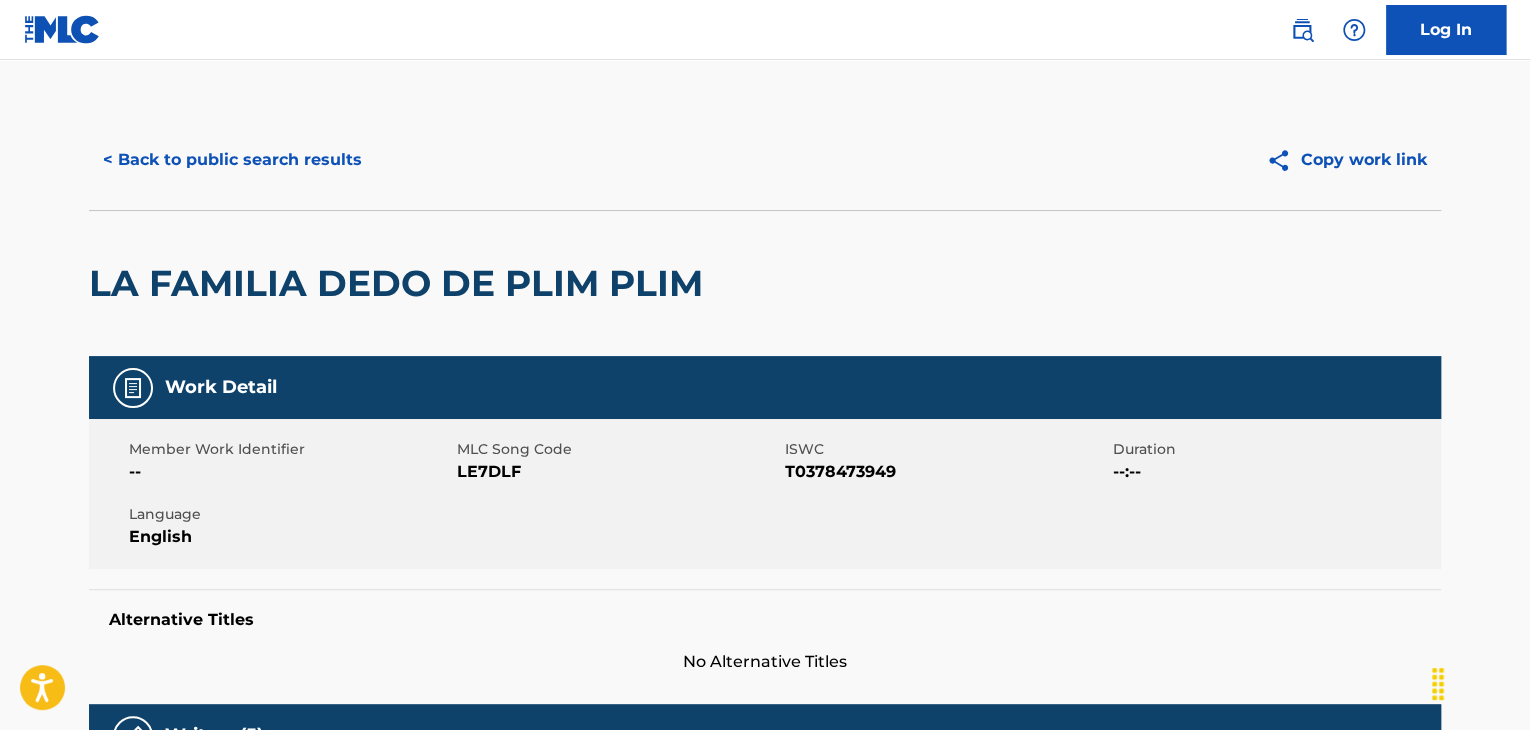 click on "< Back to public search results" at bounding box center [232, 160] 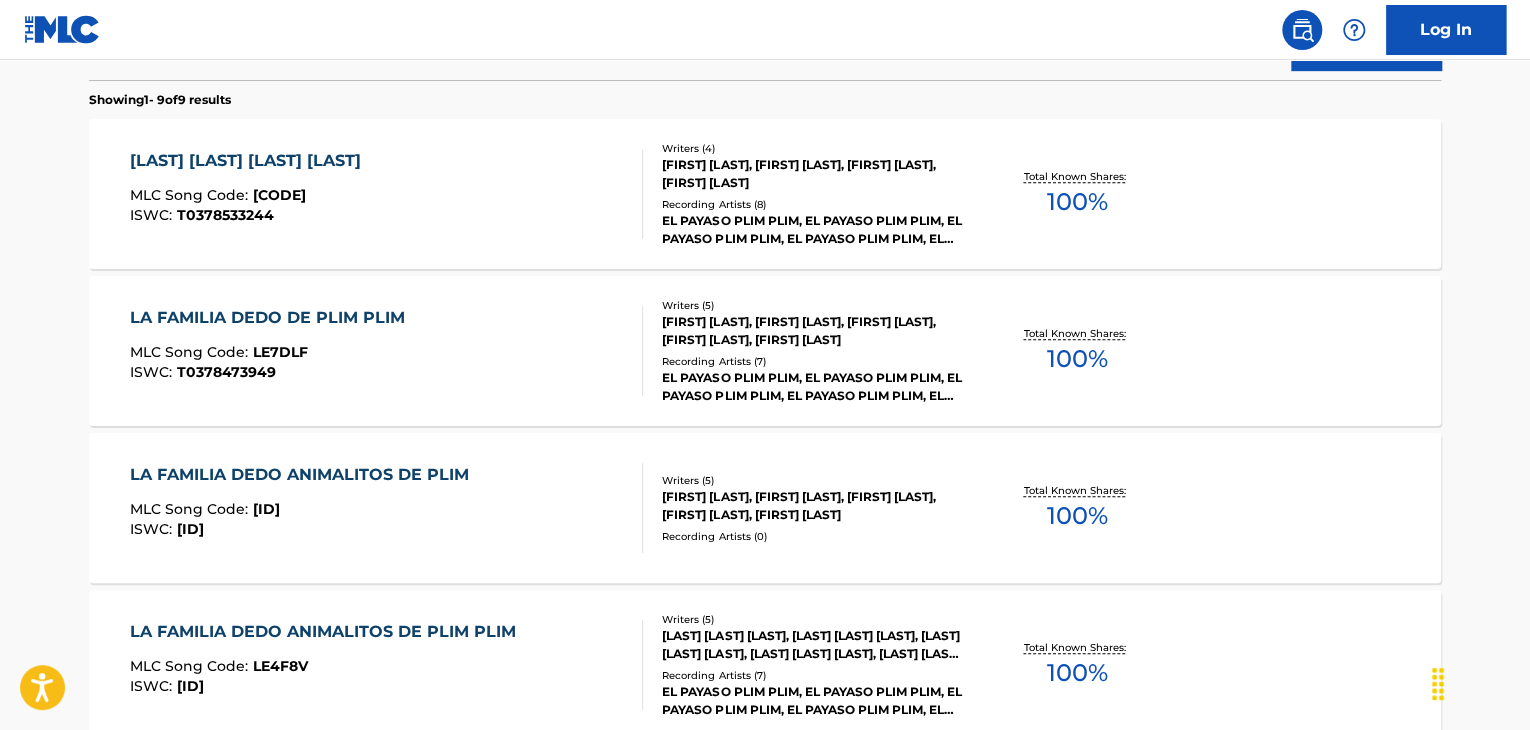 scroll, scrollTop: 0, scrollLeft: 0, axis: both 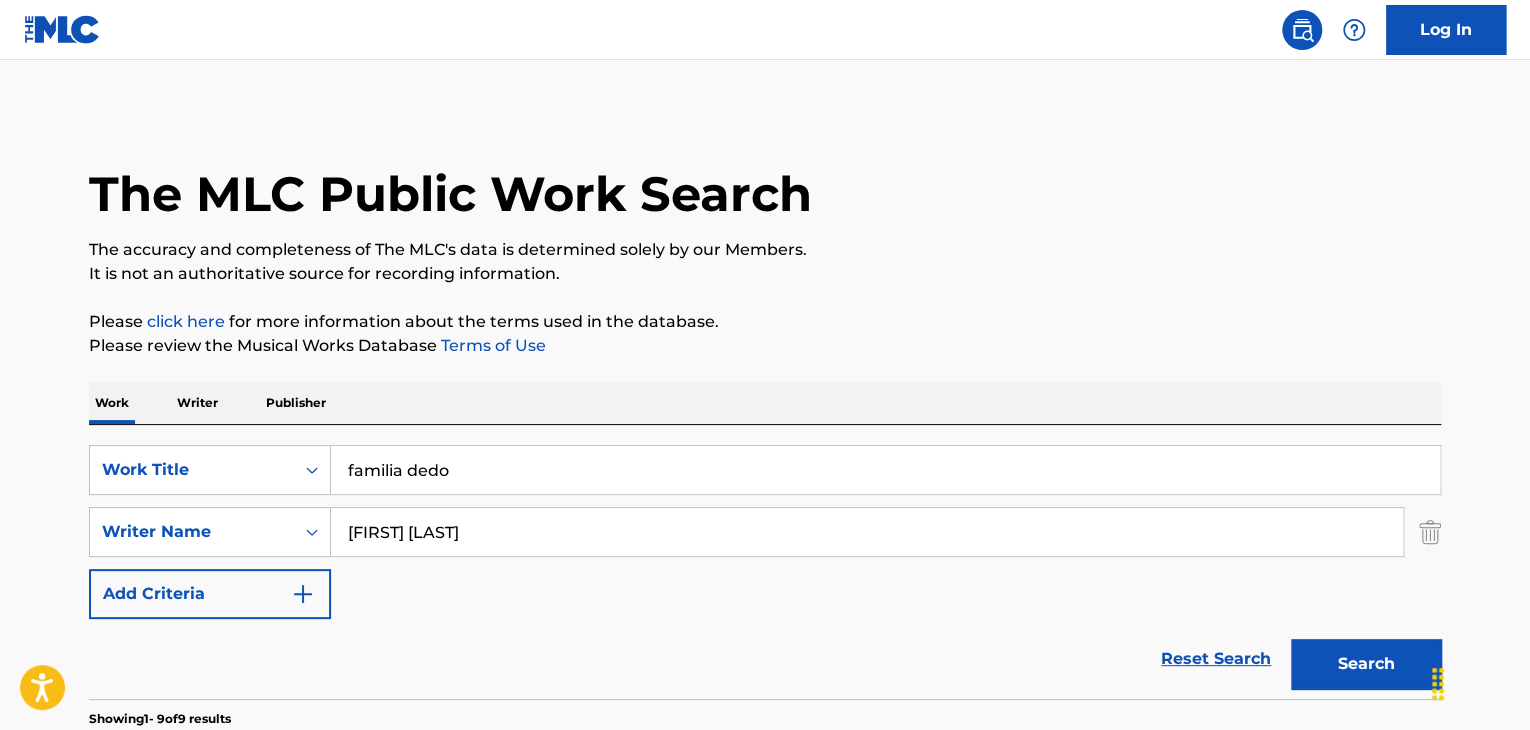 click on "familia dedo" at bounding box center [885, 470] 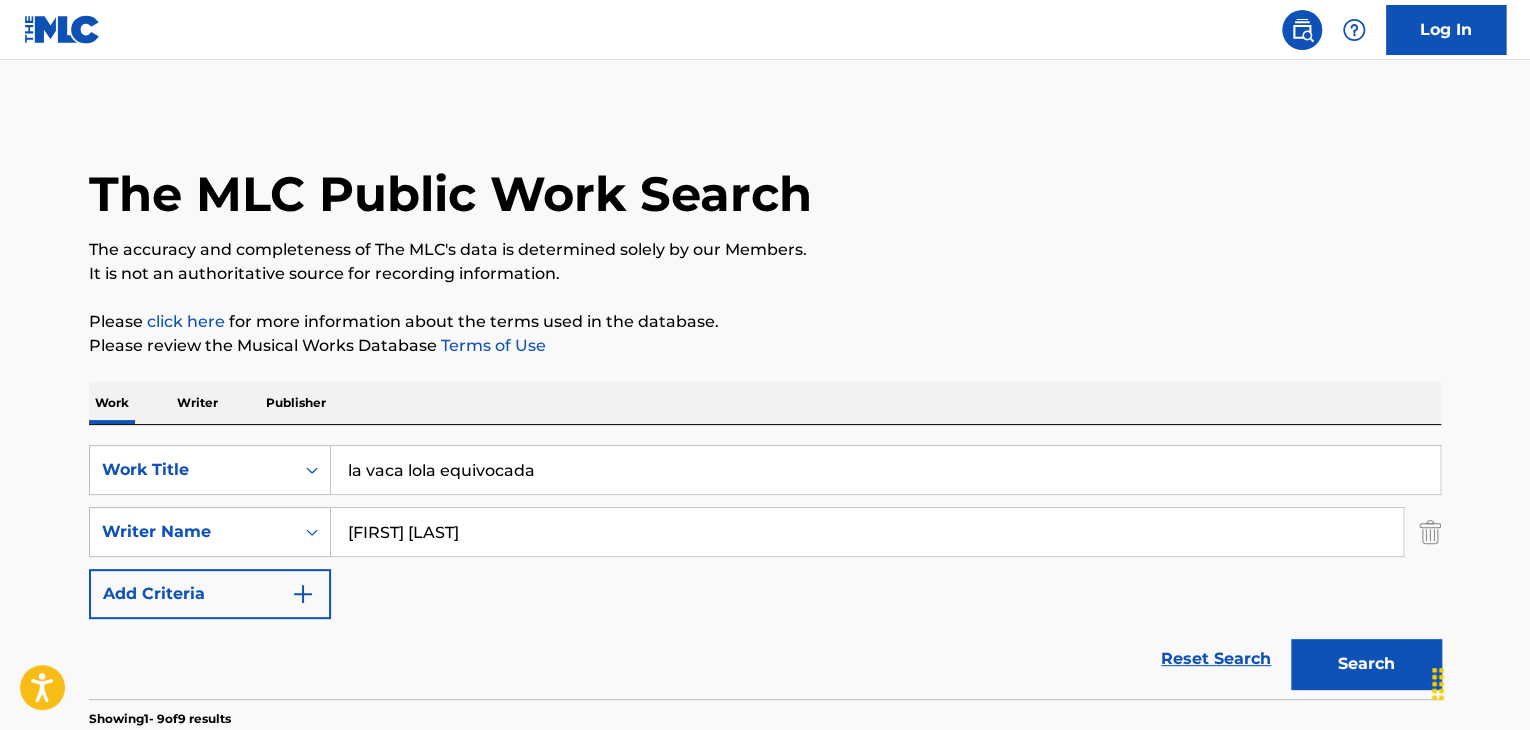 click on "Search" at bounding box center (1366, 664) 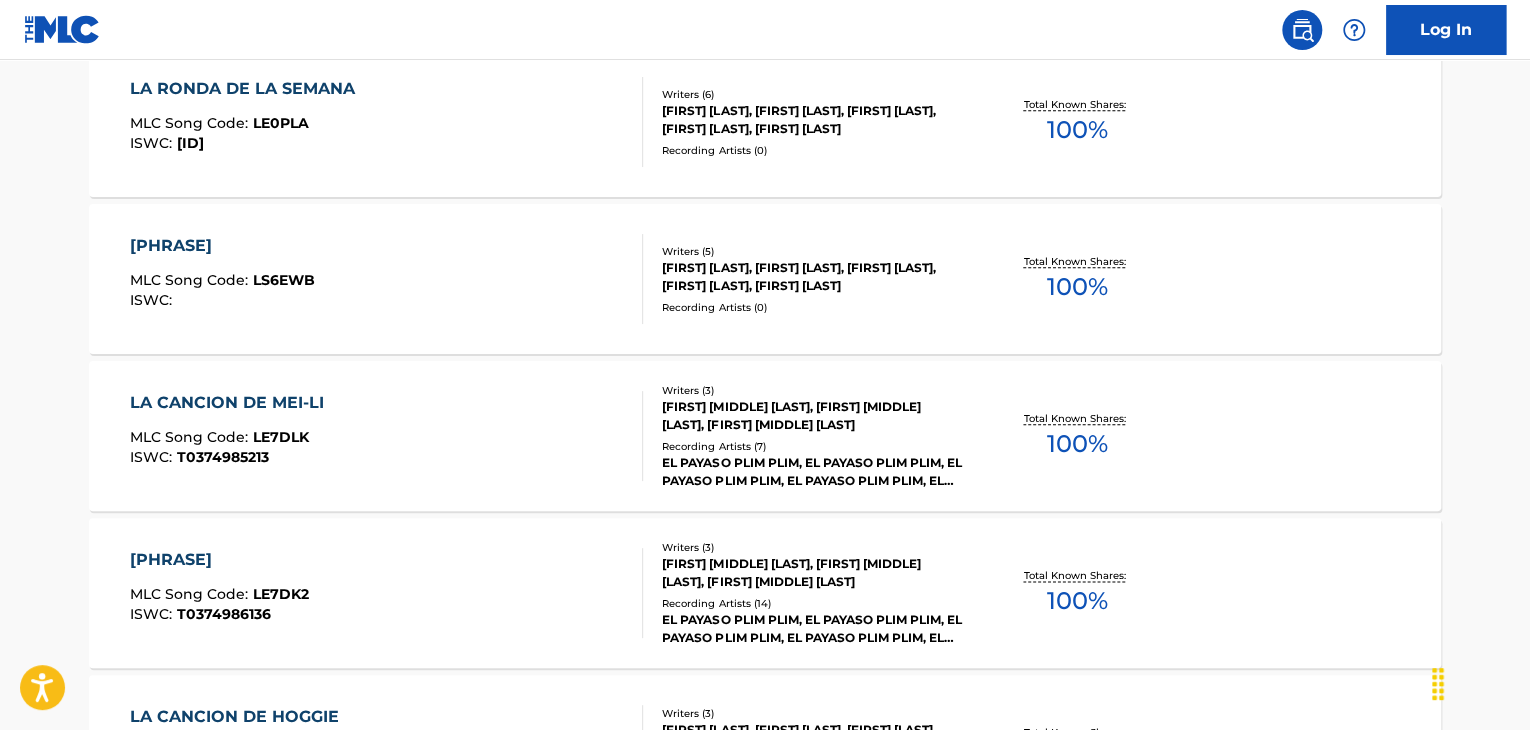 scroll, scrollTop: 0, scrollLeft: 0, axis: both 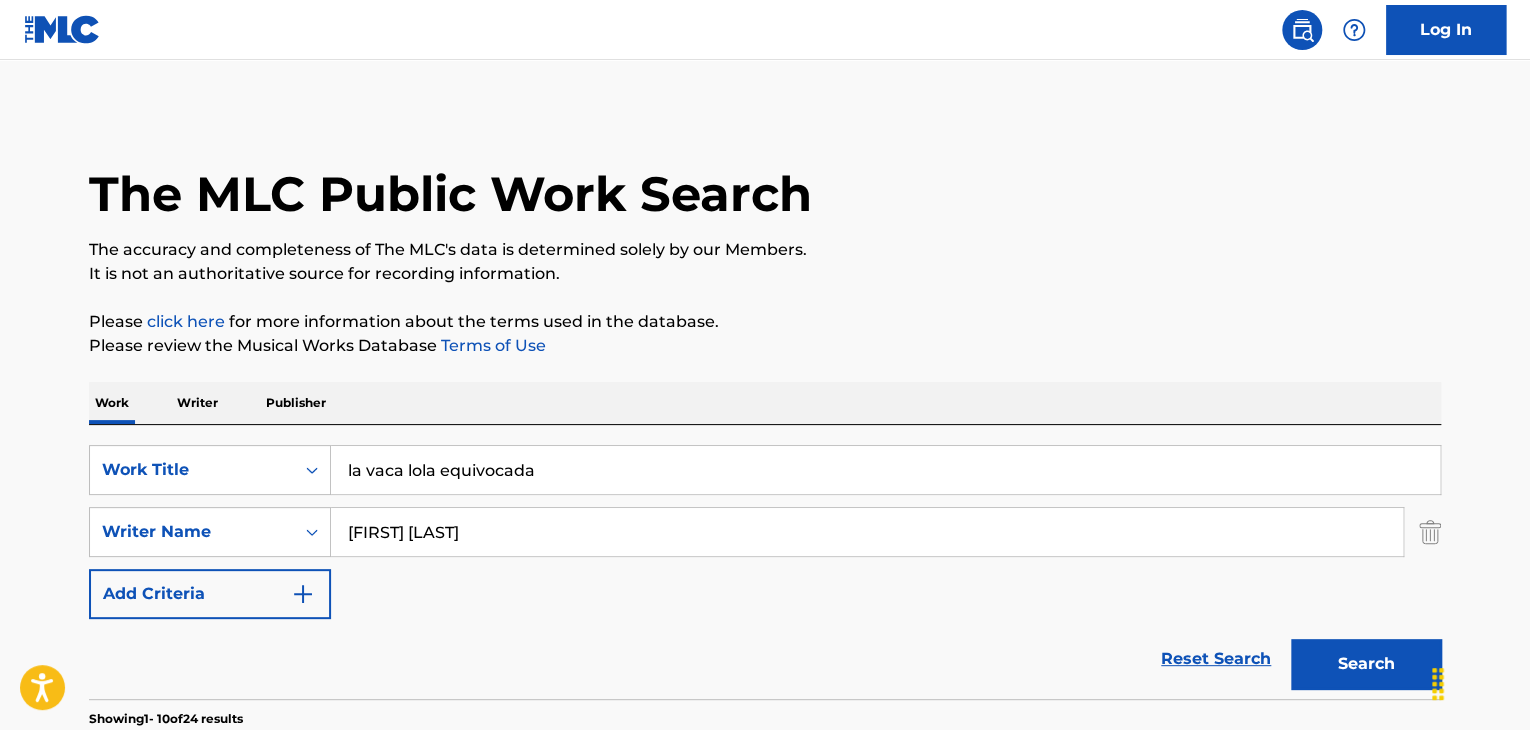 click on "la vaca lola equivocada" at bounding box center [885, 470] 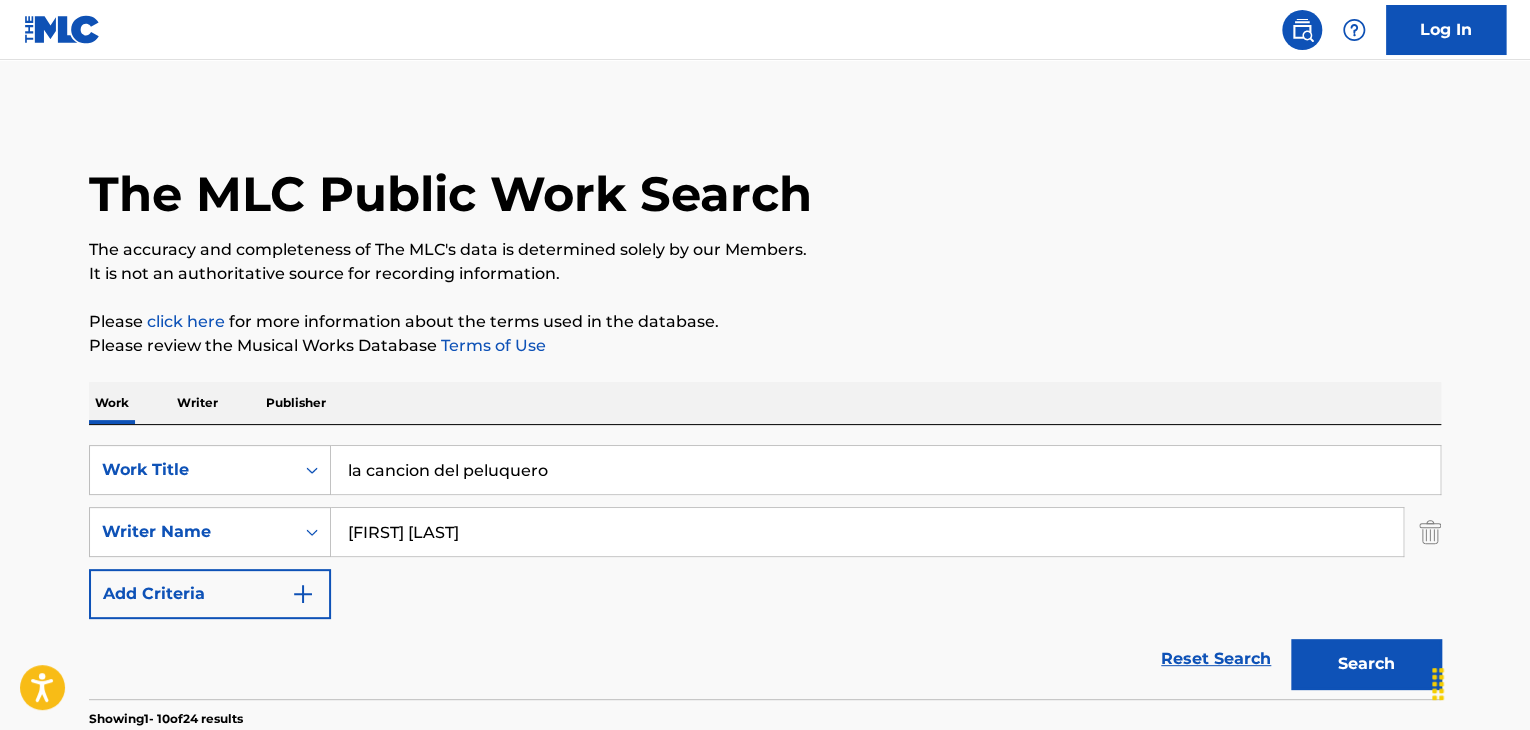 type on "la cancion del peluquero" 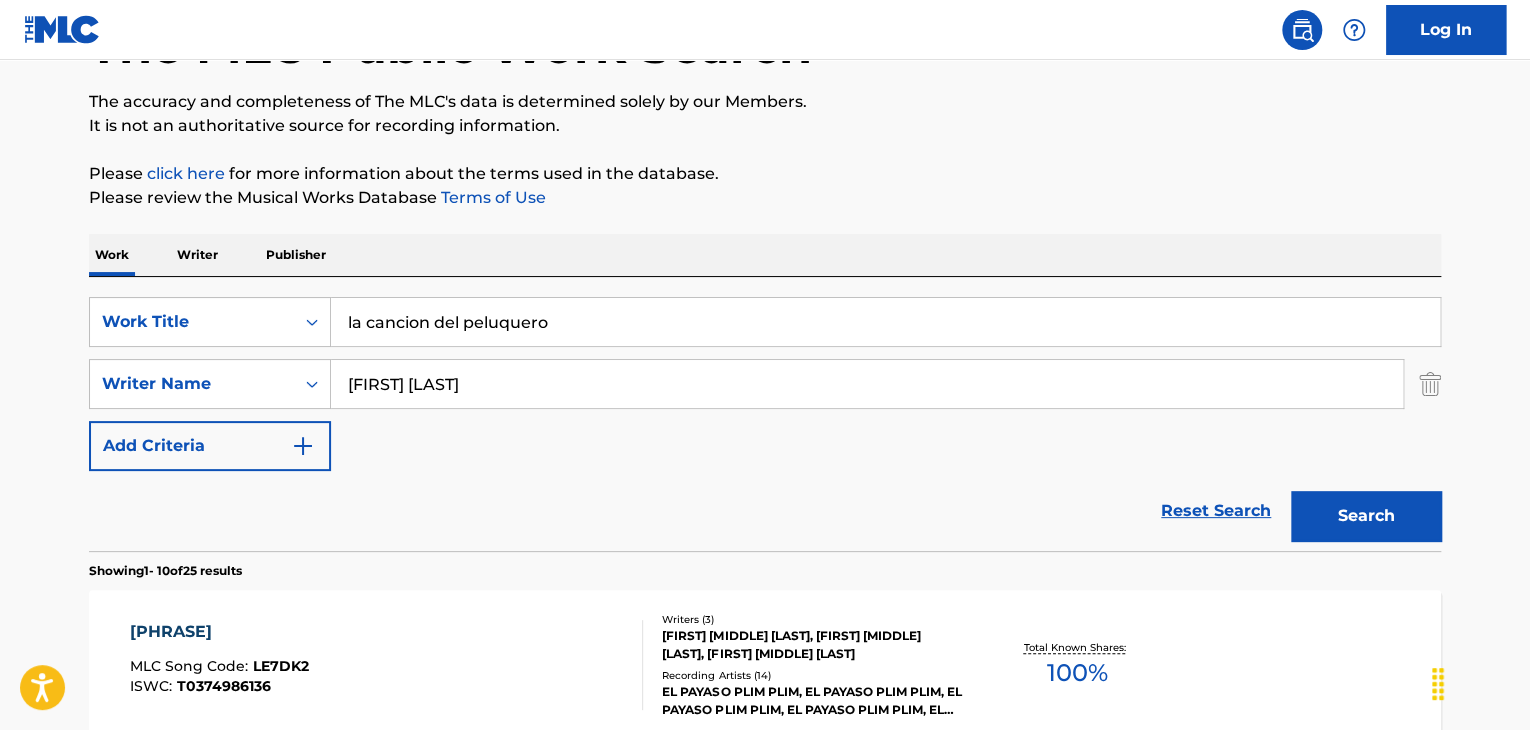 scroll, scrollTop: 0, scrollLeft: 0, axis: both 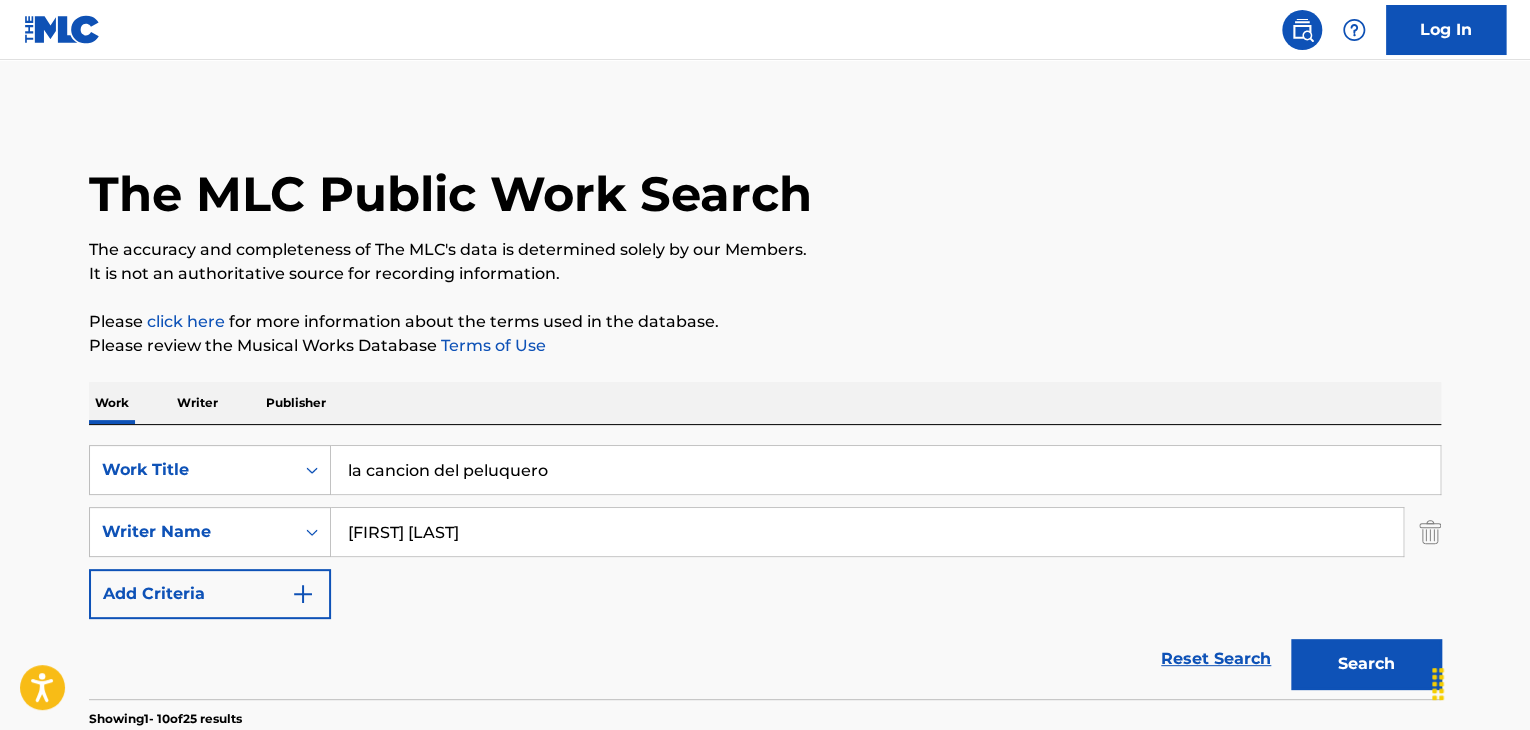 click on "[FIRST] [LAST]" at bounding box center [867, 532] 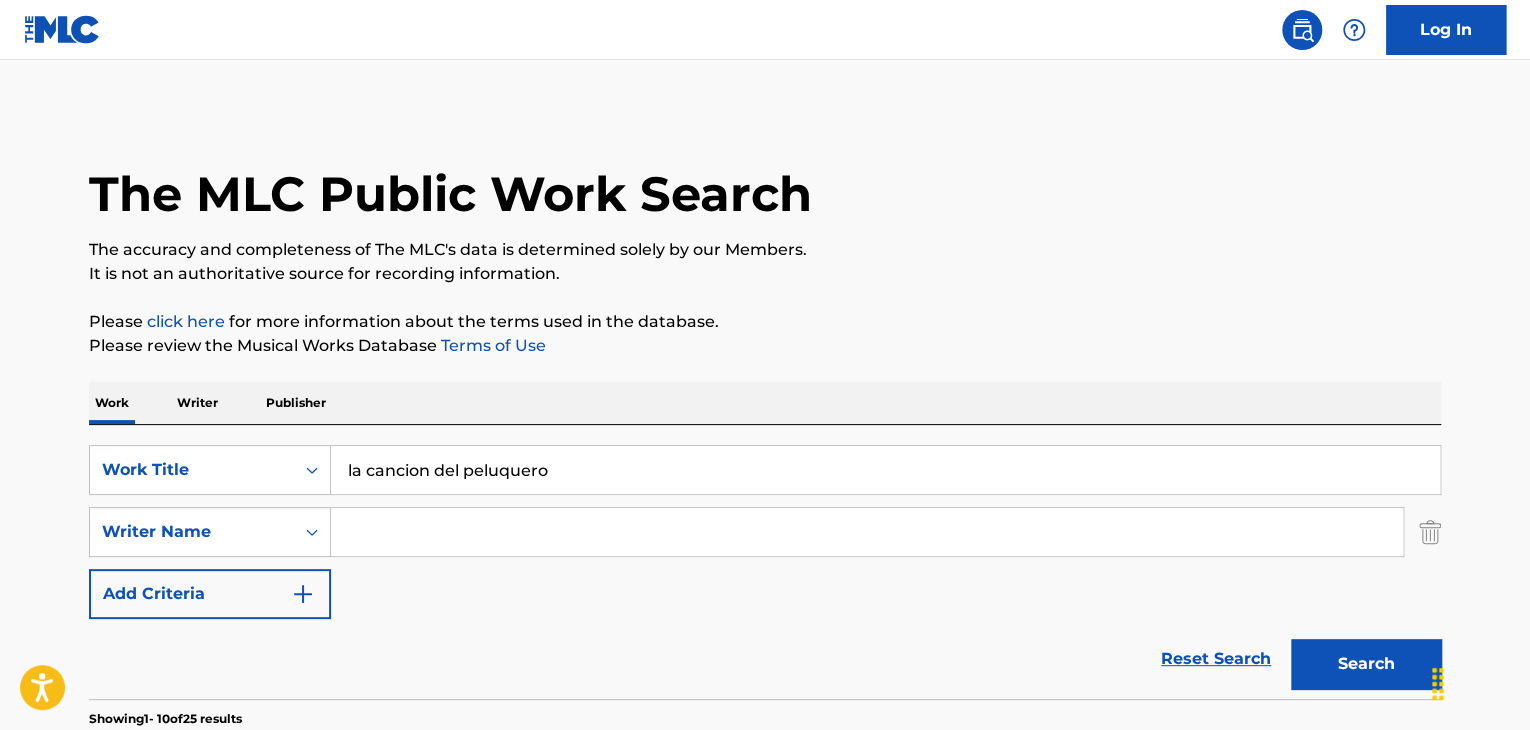 click at bounding box center [867, 532] 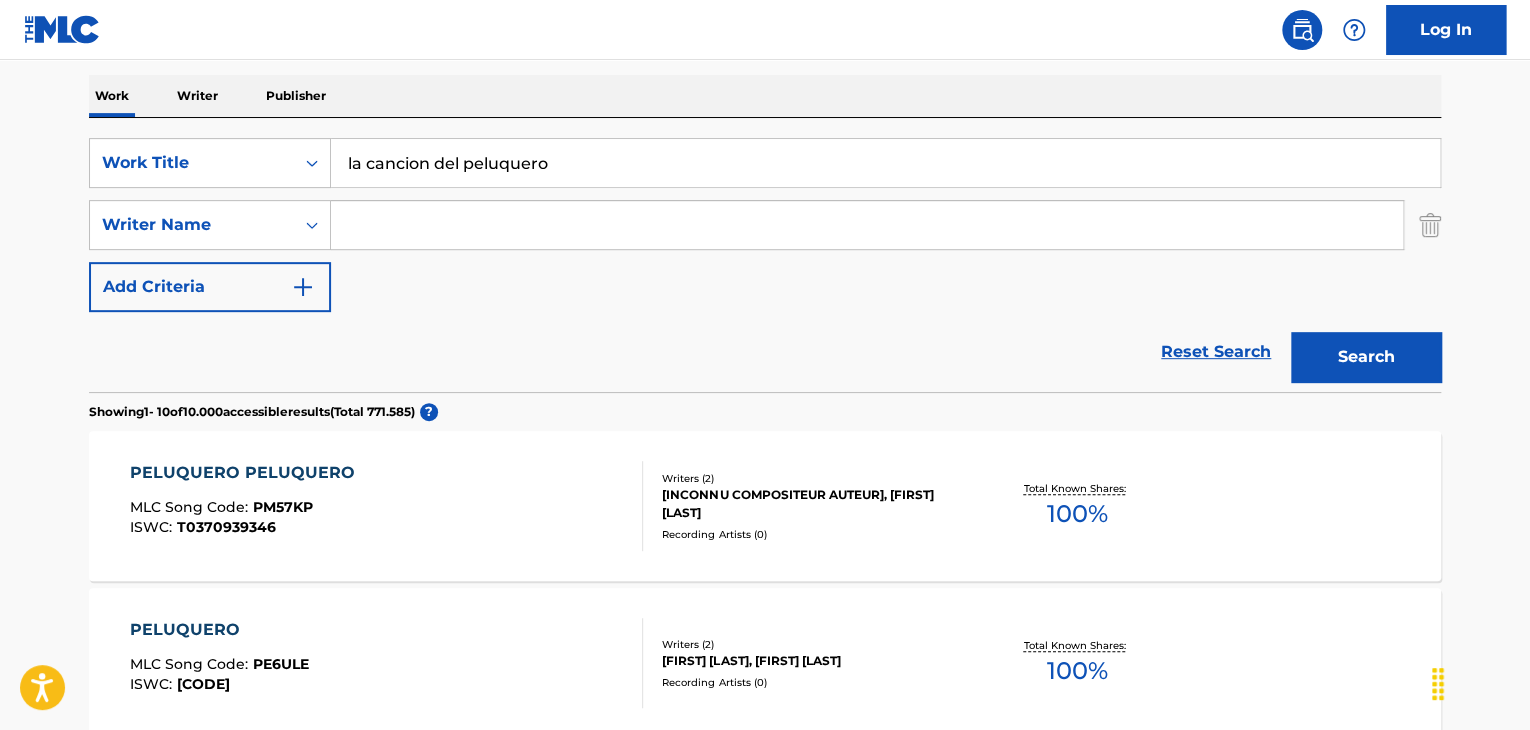 scroll, scrollTop: 306, scrollLeft: 0, axis: vertical 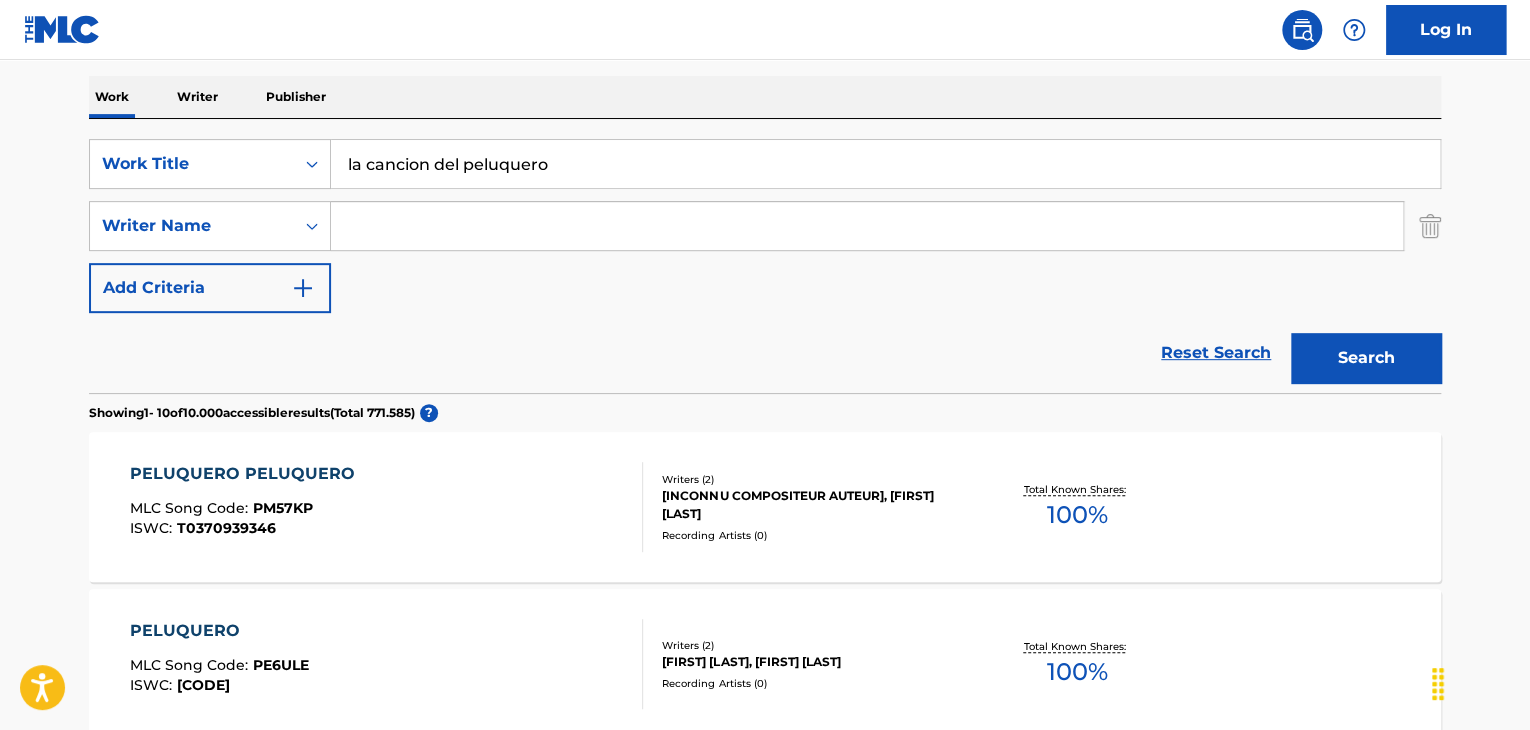 click at bounding box center [867, 226] 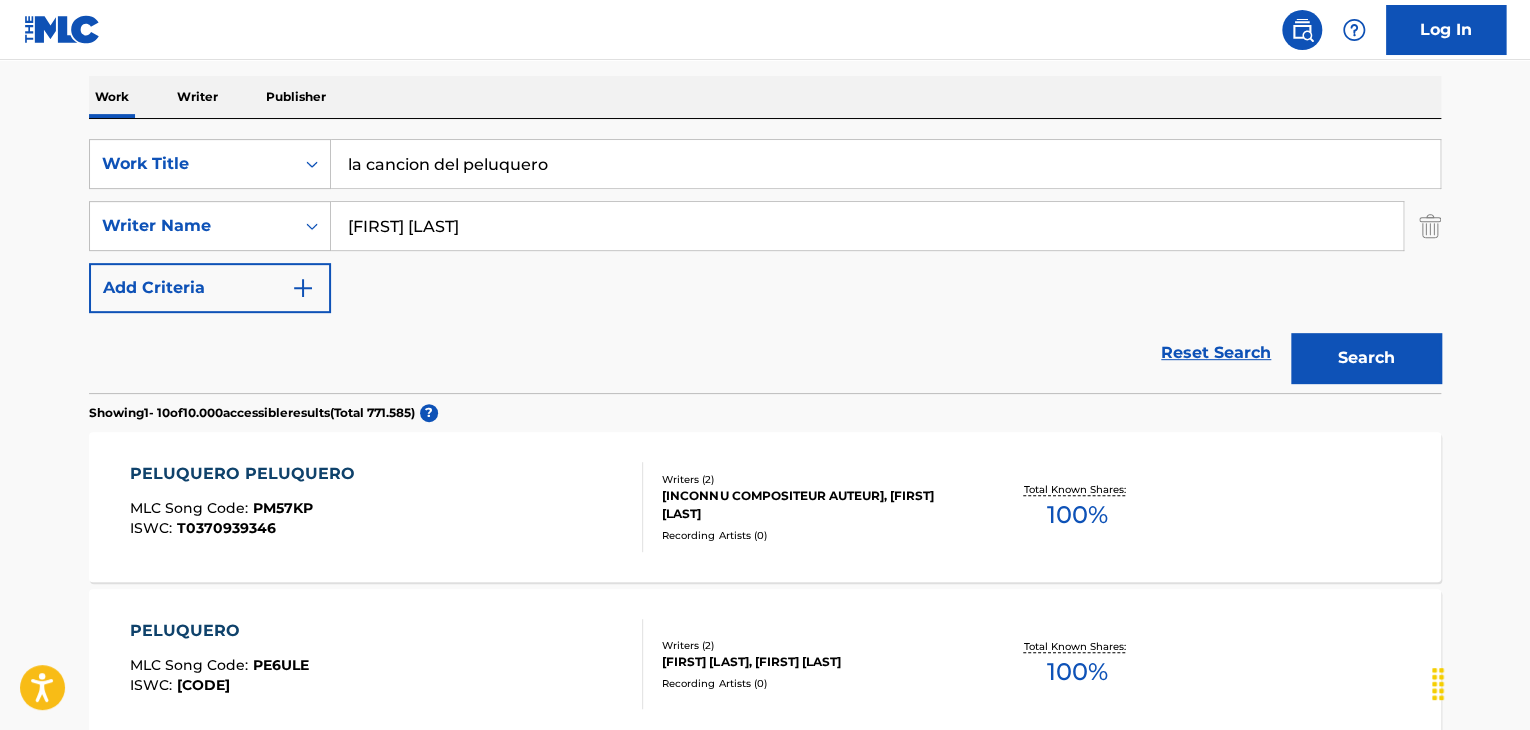 click on "Search" at bounding box center [1366, 358] 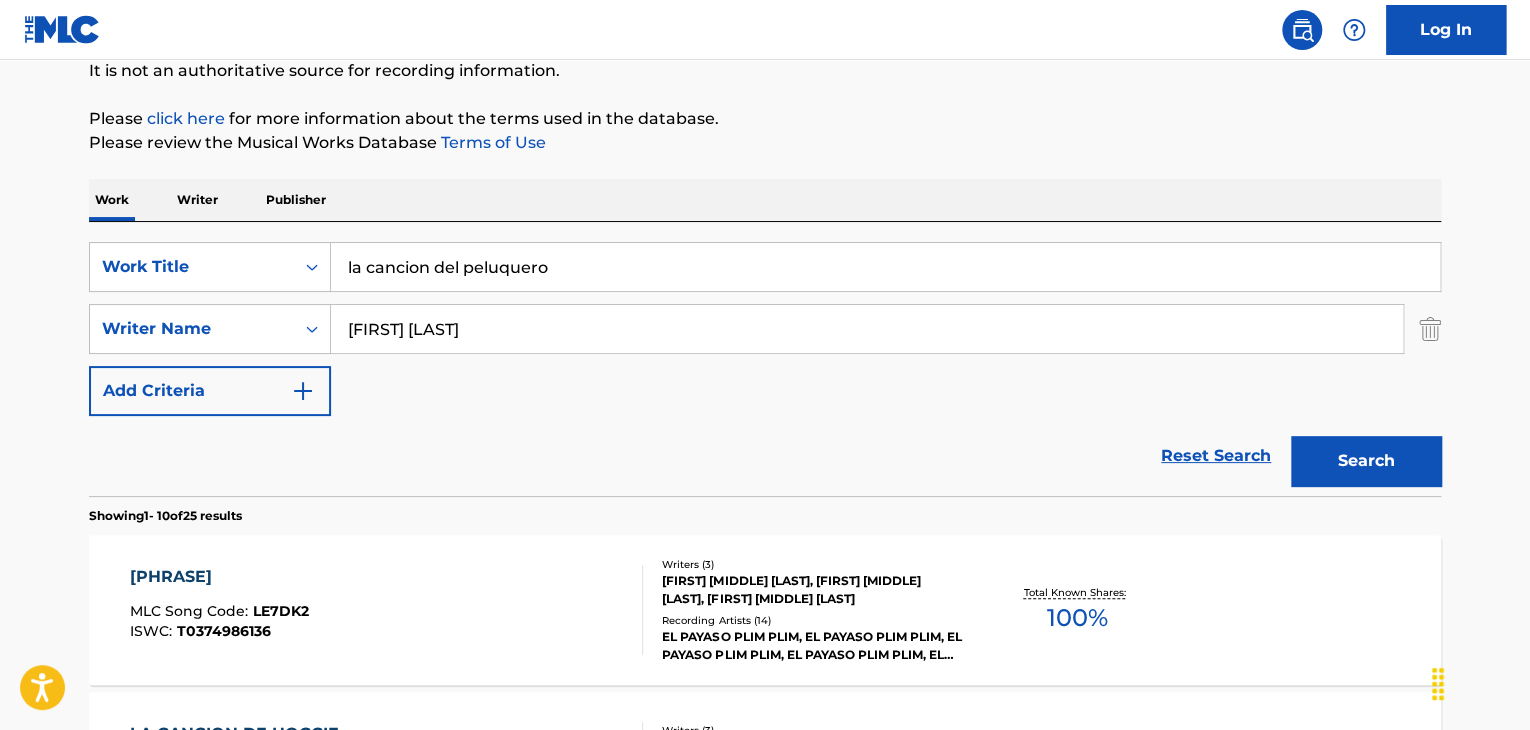 scroll, scrollTop: 306, scrollLeft: 0, axis: vertical 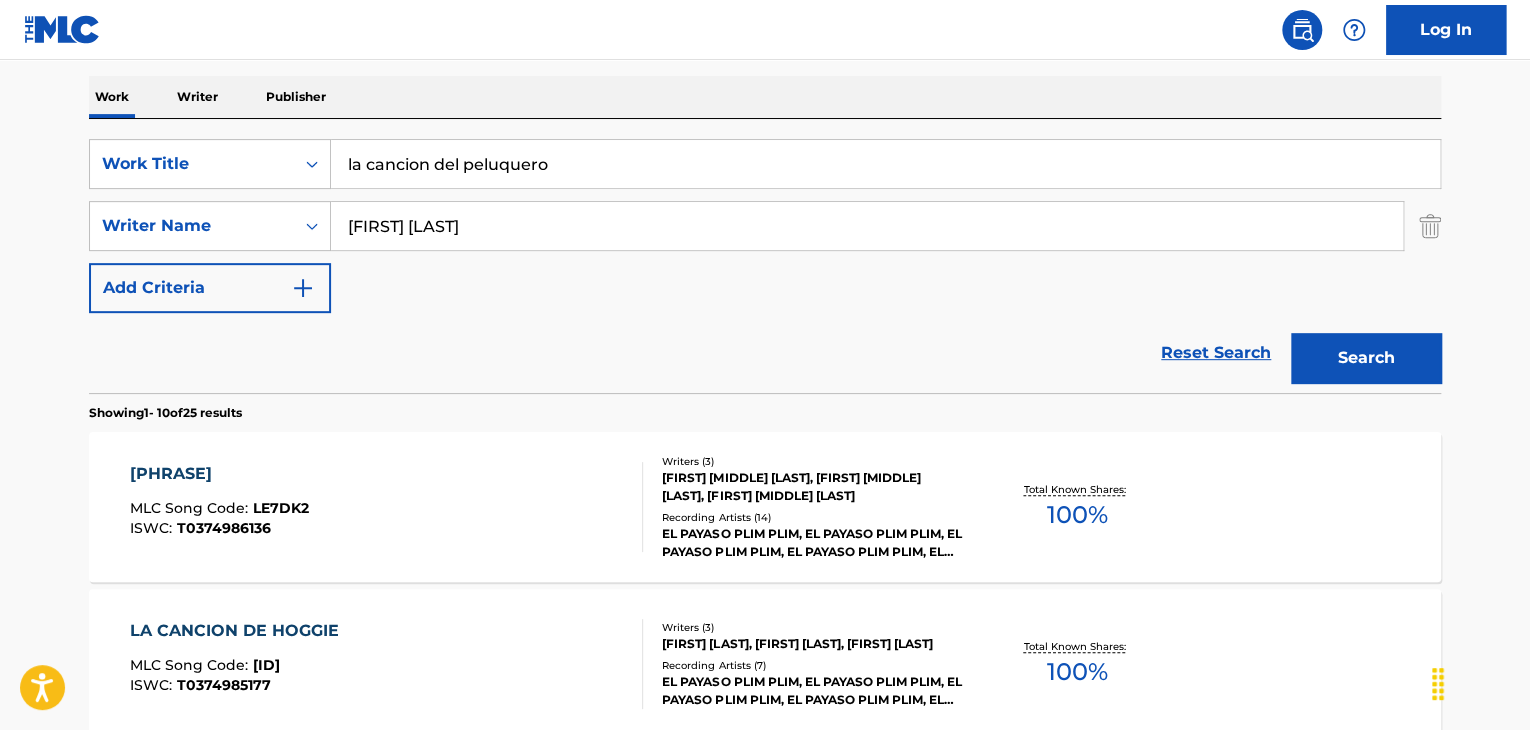 click on "la cancion del peluquero" at bounding box center (885, 164) 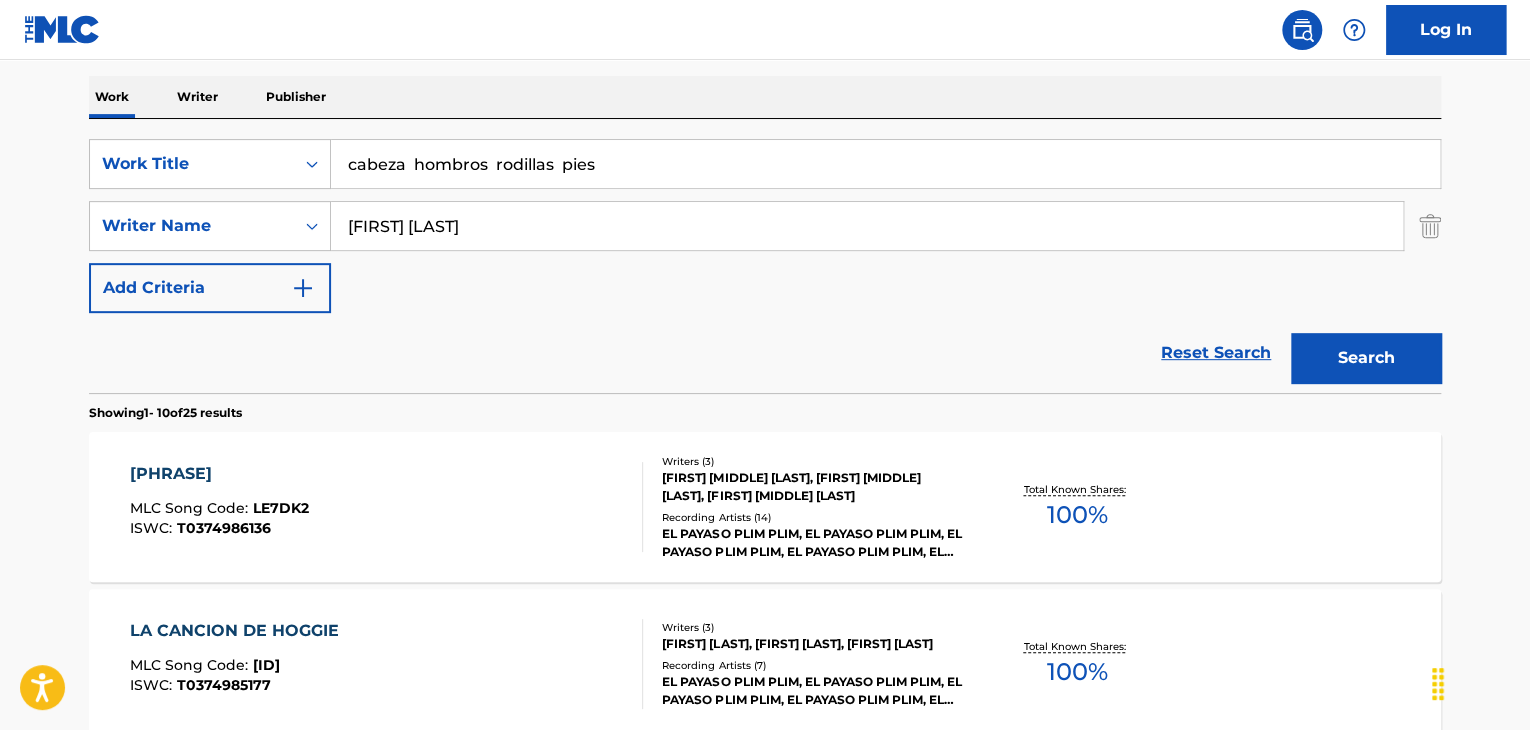click on "Search" at bounding box center (1366, 358) 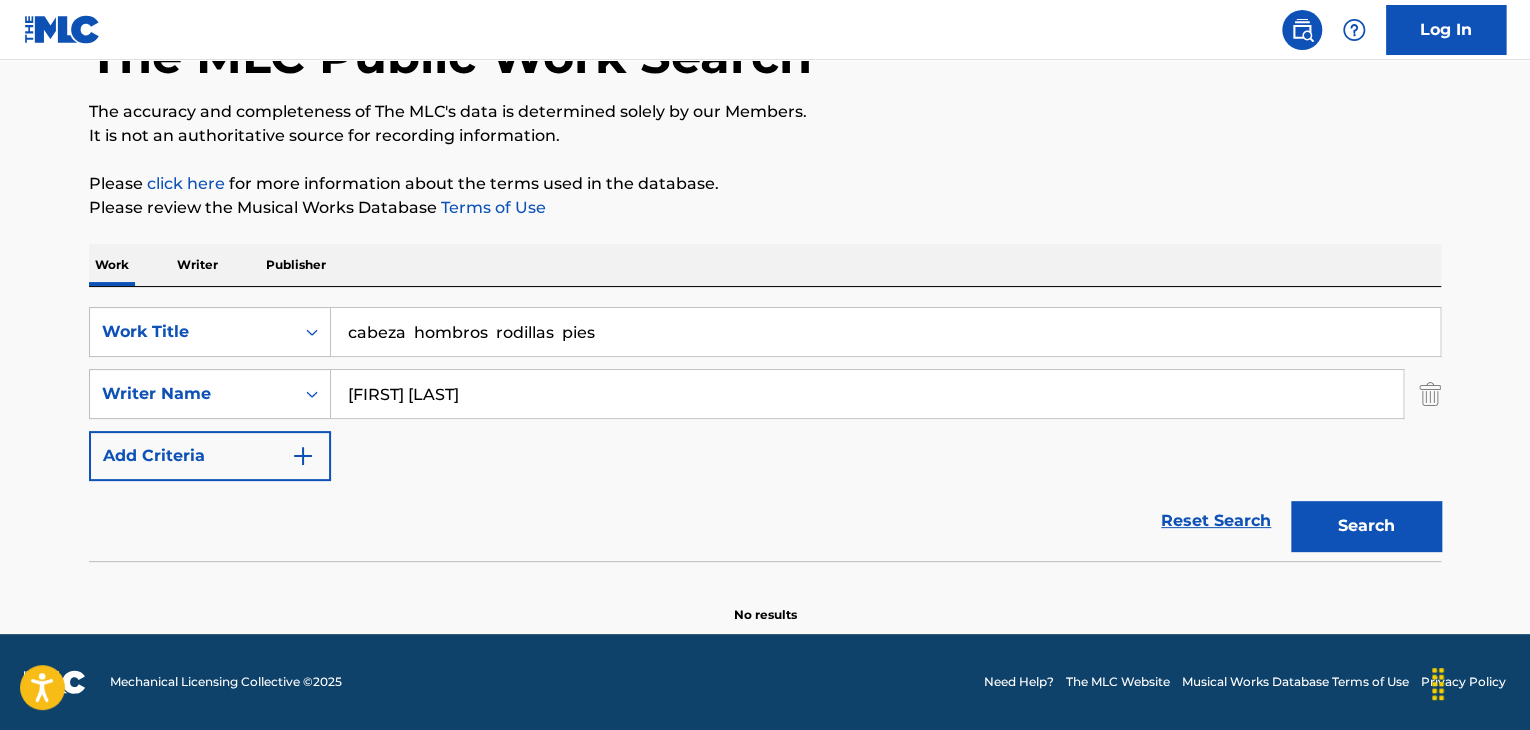 scroll, scrollTop: 138, scrollLeft: 0, axis: vertical 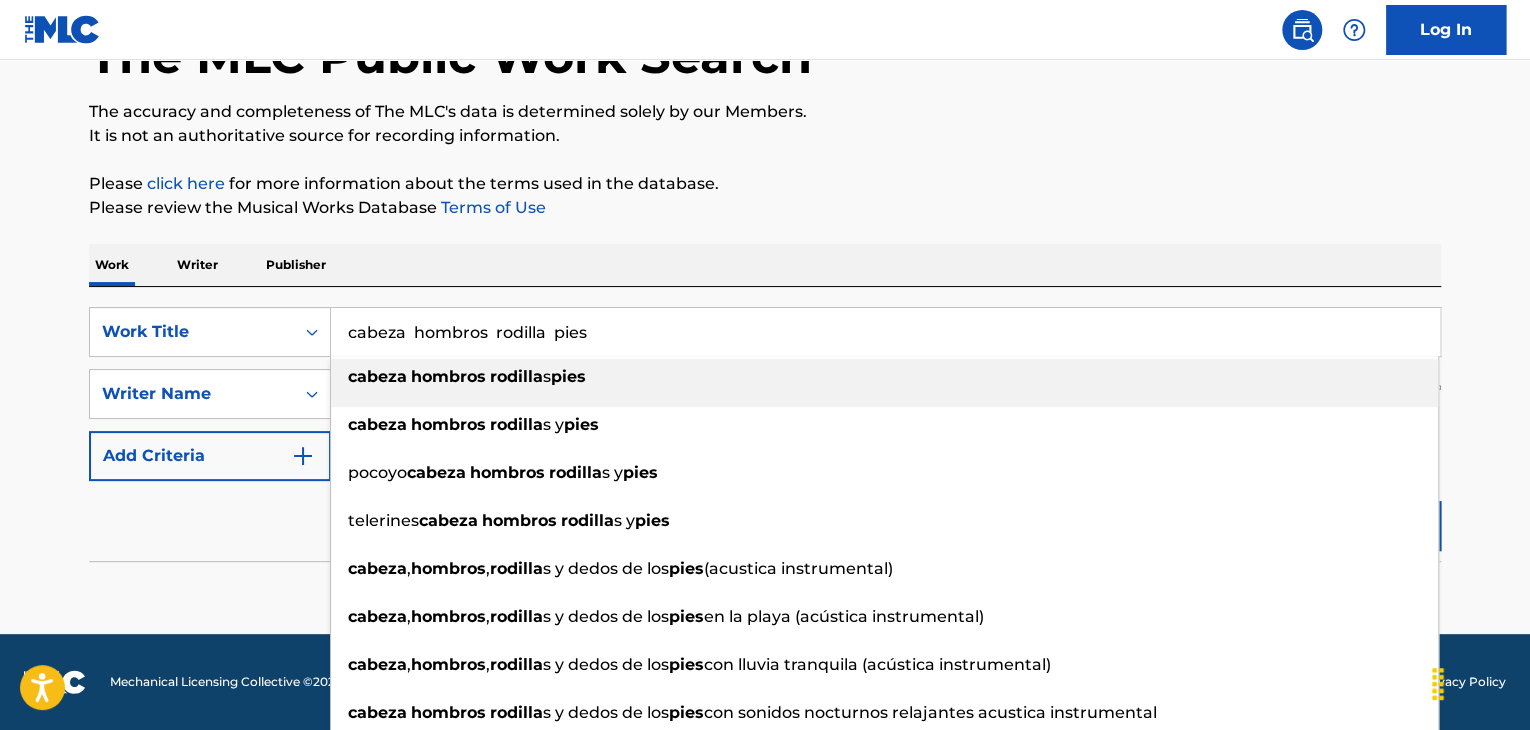 click on "cabeza  hombros  rodilla  pies" at bounding box center (885, 332) 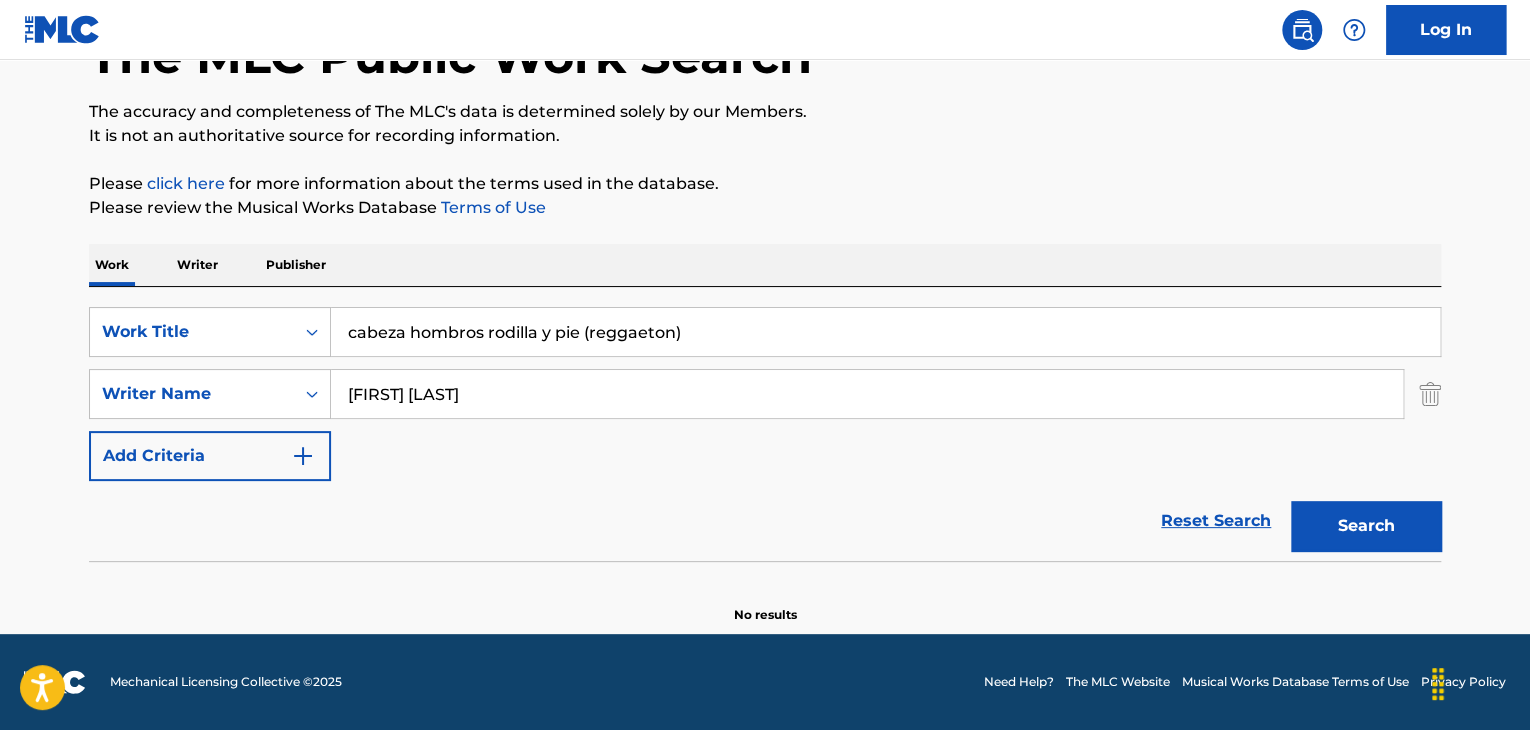 drag, startPoint x: 729, startPoint y: 327, endPoint x: 580, endPoint y: 361, distance: 152.82997 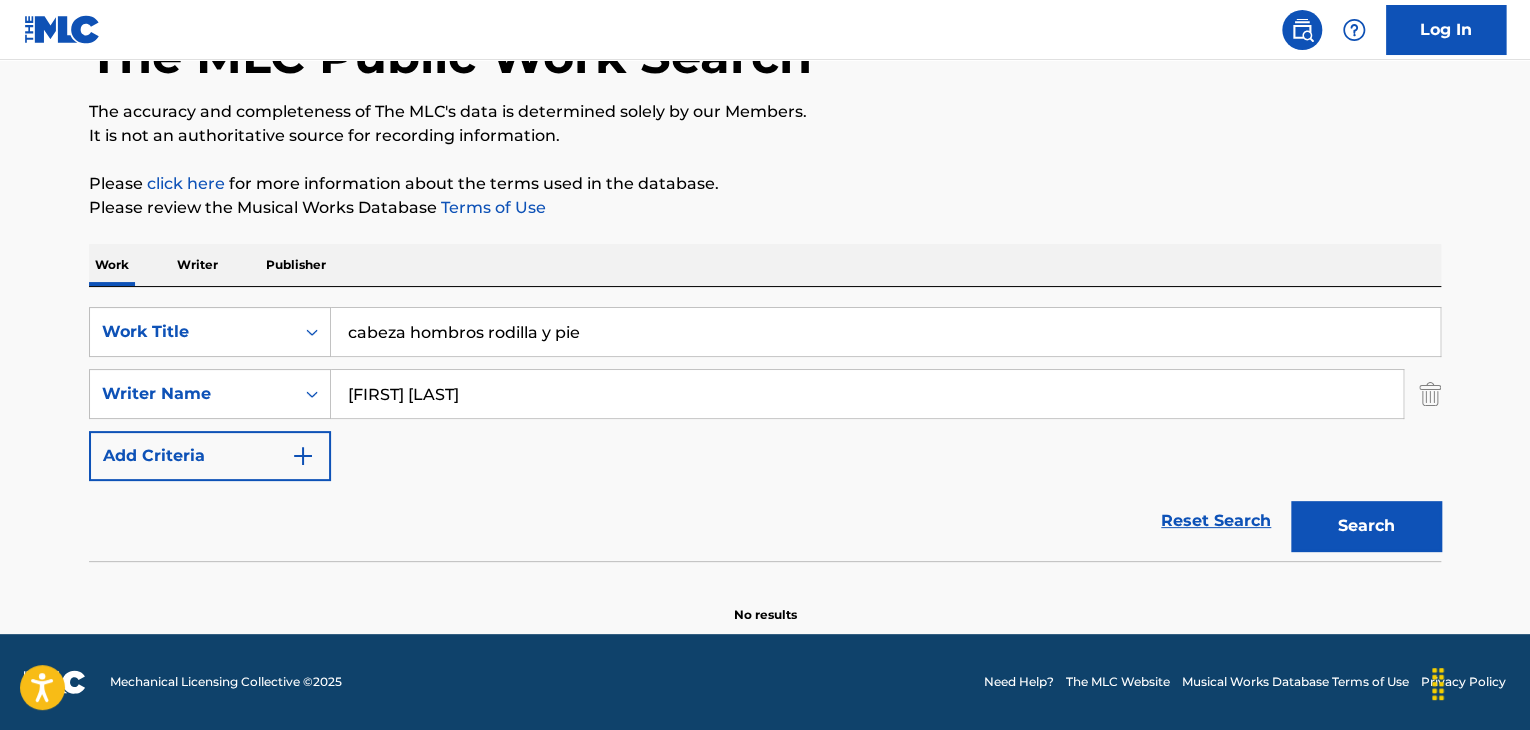 click on "Search" at bounding box center [1366, 526] 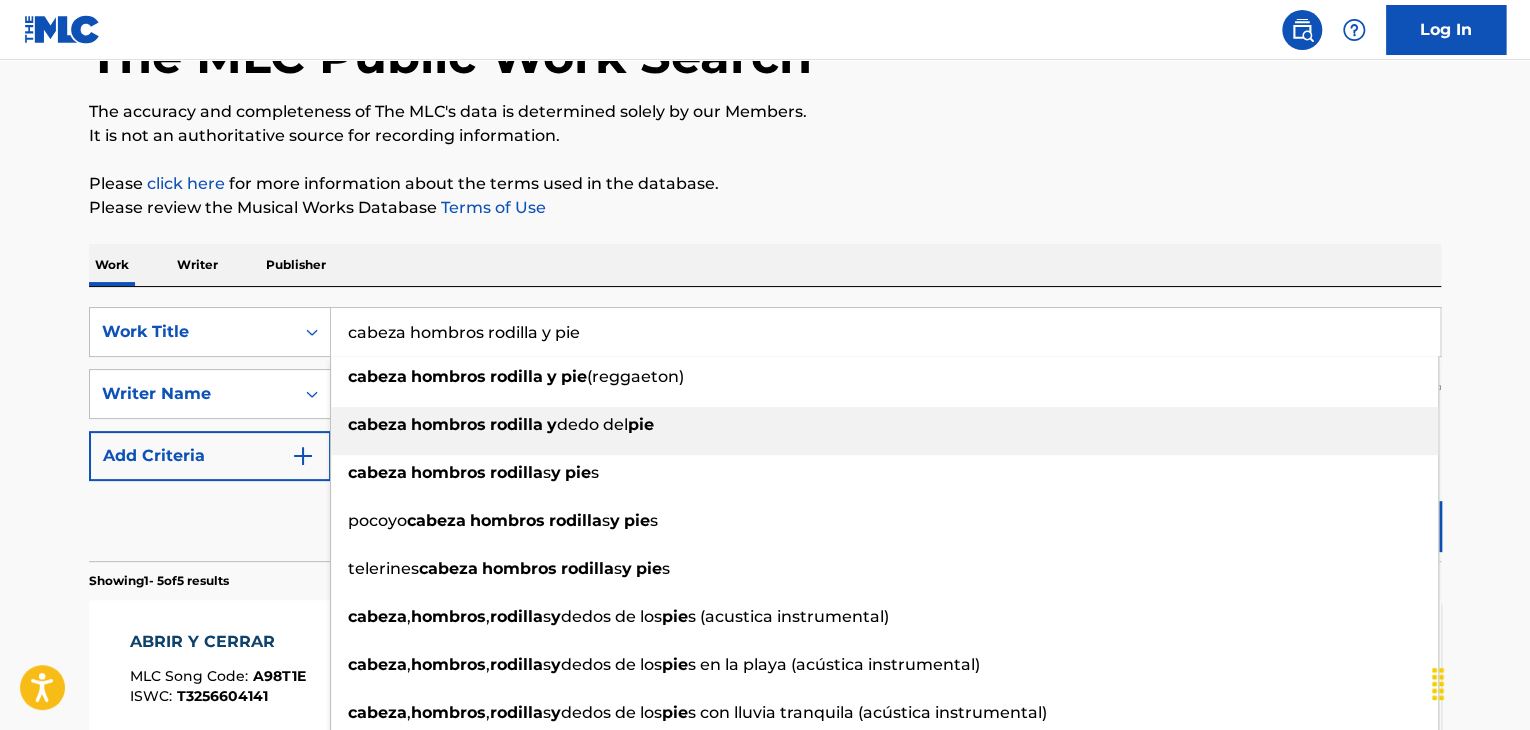 scroll, scrollTop: 207, scrollLeft: 0, axis: vertical 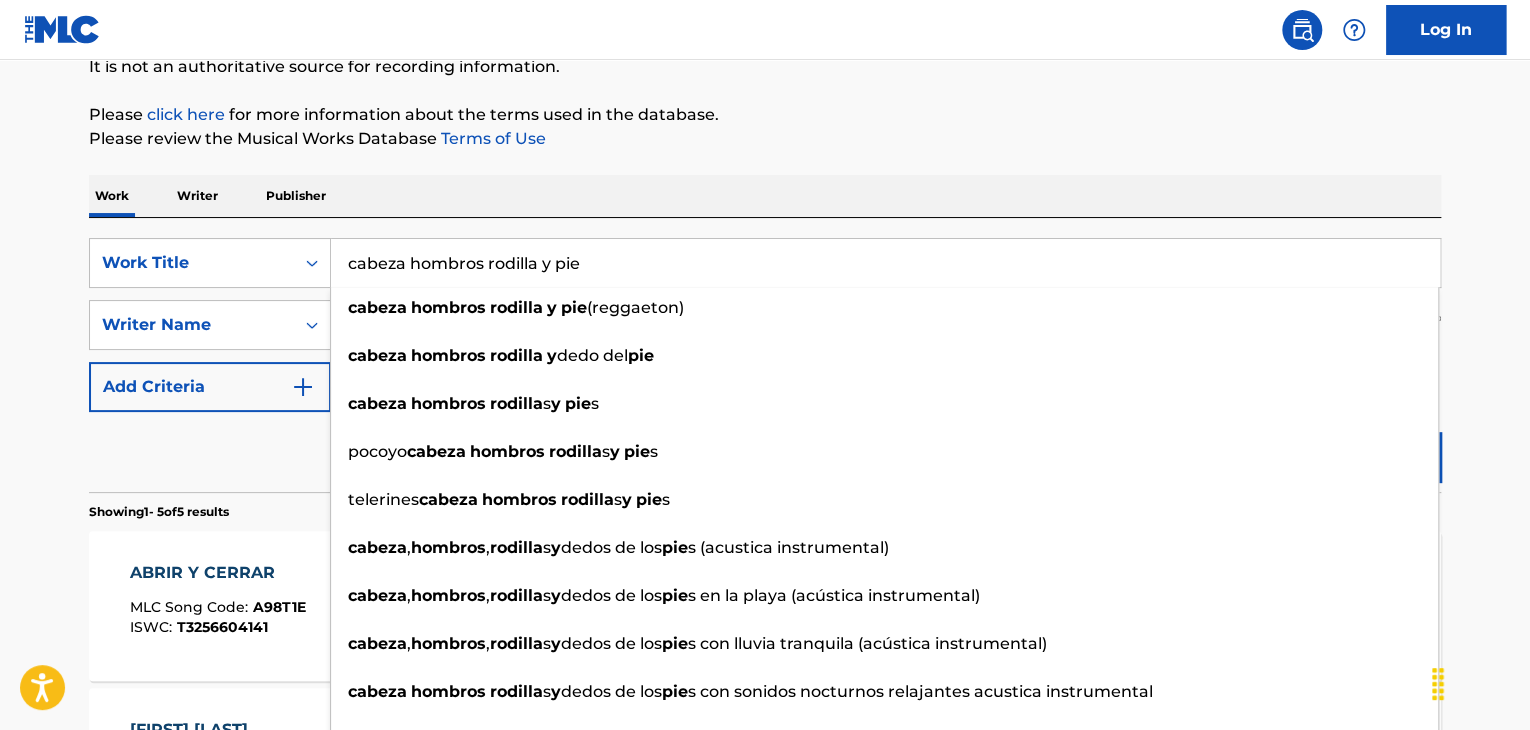 click on "The MLC Public Work Search The accuracy and completeness of The MLC's data is determined solely by our Members. It is not an authoritative source for recording information. Please   click here   for more information about the terms used in the database. Please review the Musical Works Database   Terms of Use Work Writer Publisher SearchWithCriteria78313750-6739-493b-84ad-8923ae7e9d50 Work Title cabeza hombros rodilla y pie cabeza   hombros   rodilla   y   pie  (reggaeton) cabeza   hombros   rodilla s  y   pie s pocoyo  cabeza   hombros   rodilla s  y   pie s telerines  cabeza   hombros   rodilla s  y   pie s cabeza ,  hombros ,  rodilla s  y  dedos de los  pie s (acustica instrumental) cabeza ,  hombros ,  rodilla s  y  dedos de los  pie s en la playa (acústica instrumental) cabeza ,  hombros ,  rodilla s  y  dedos de los  pie s con lluvia tranquila (acústica instrumental) cabeza   hombros   rodilla s  y  dedos de los  pie cabeza ,  hombros ,  rodilla s  y pie 1" at bounding box center (765, 633) 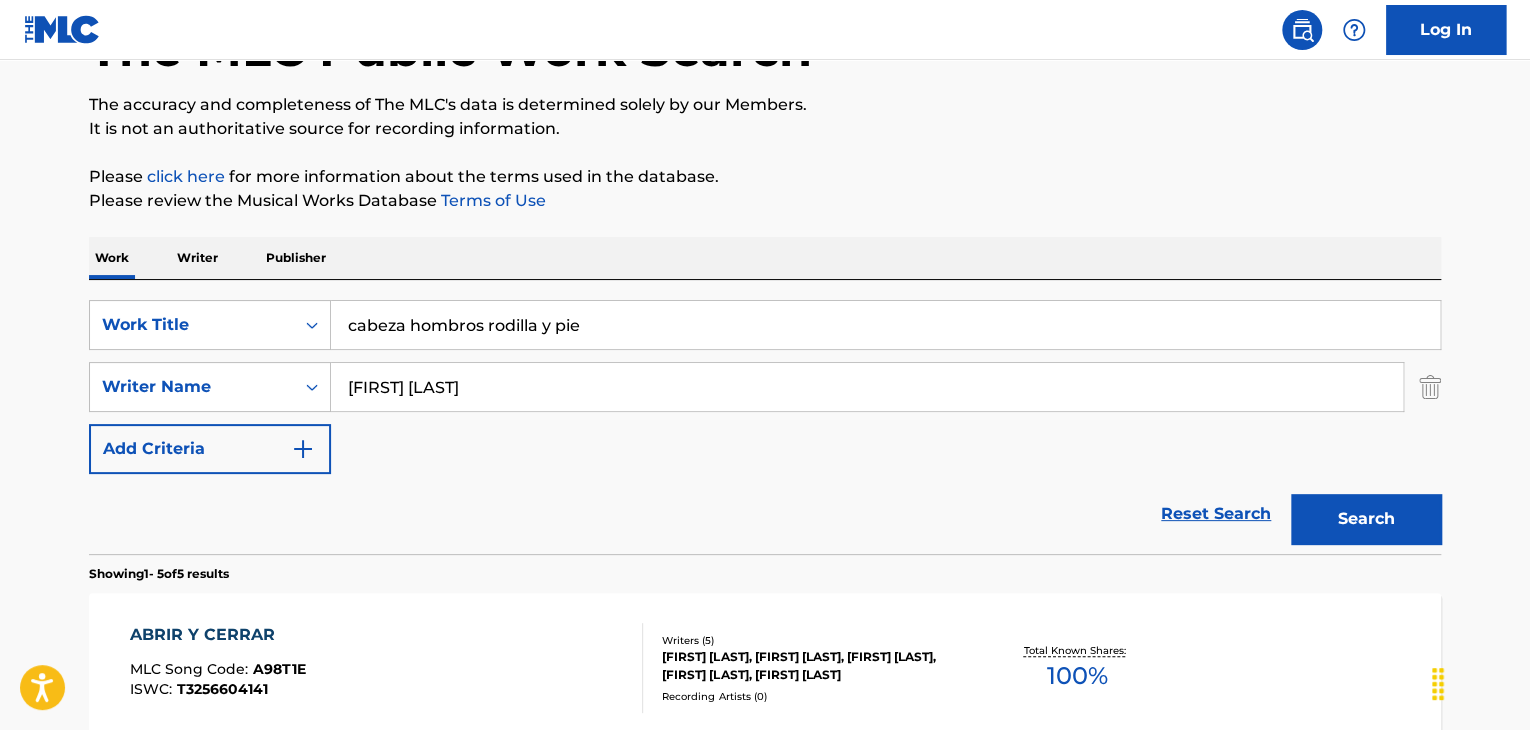 scroll, scrollTop: 233, scrollLeft: 0, axis: vertical 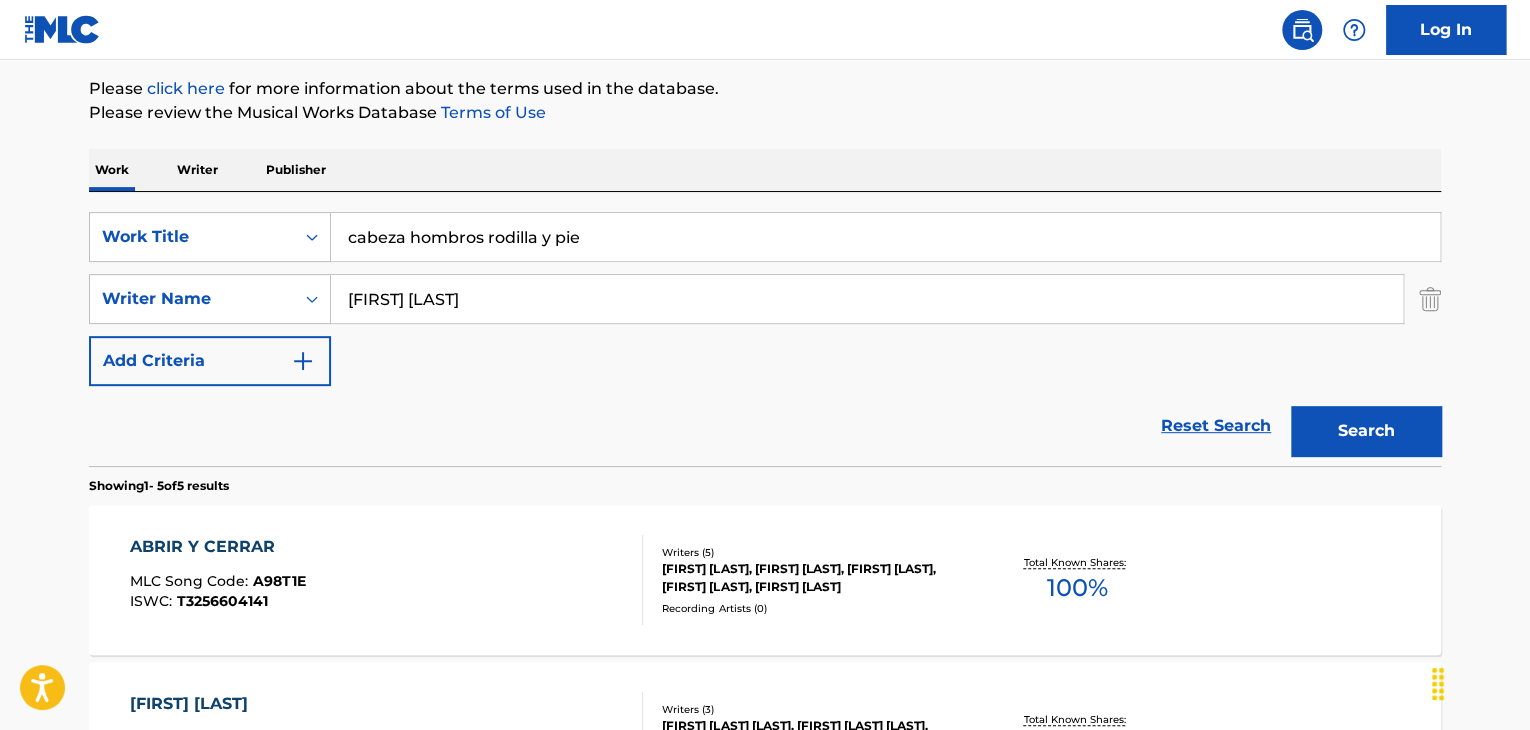 click on "cabeza hombros rodilla y pie" at bounding box center (885, 237) 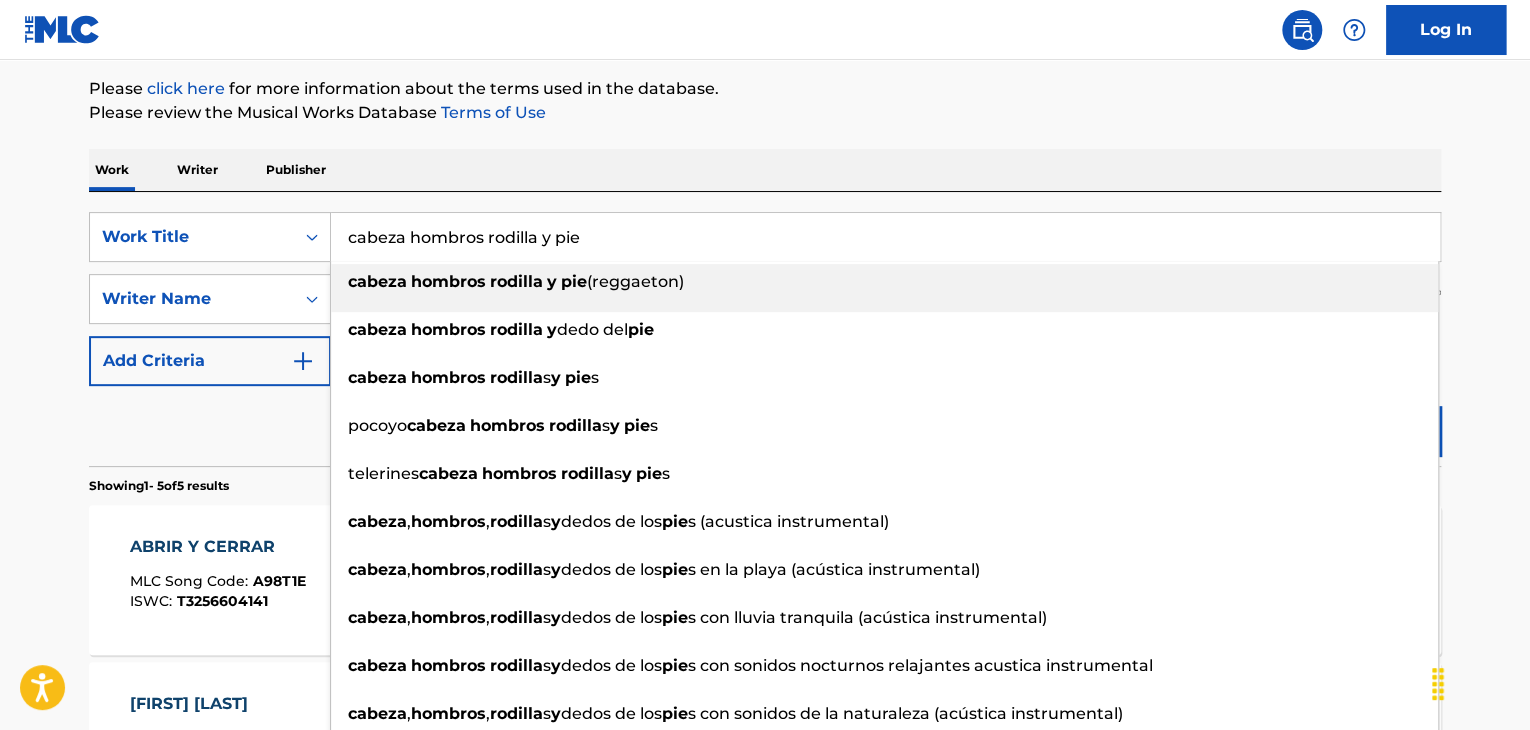 type on "cabeza hombros rodilla y pie (reggaeton)" 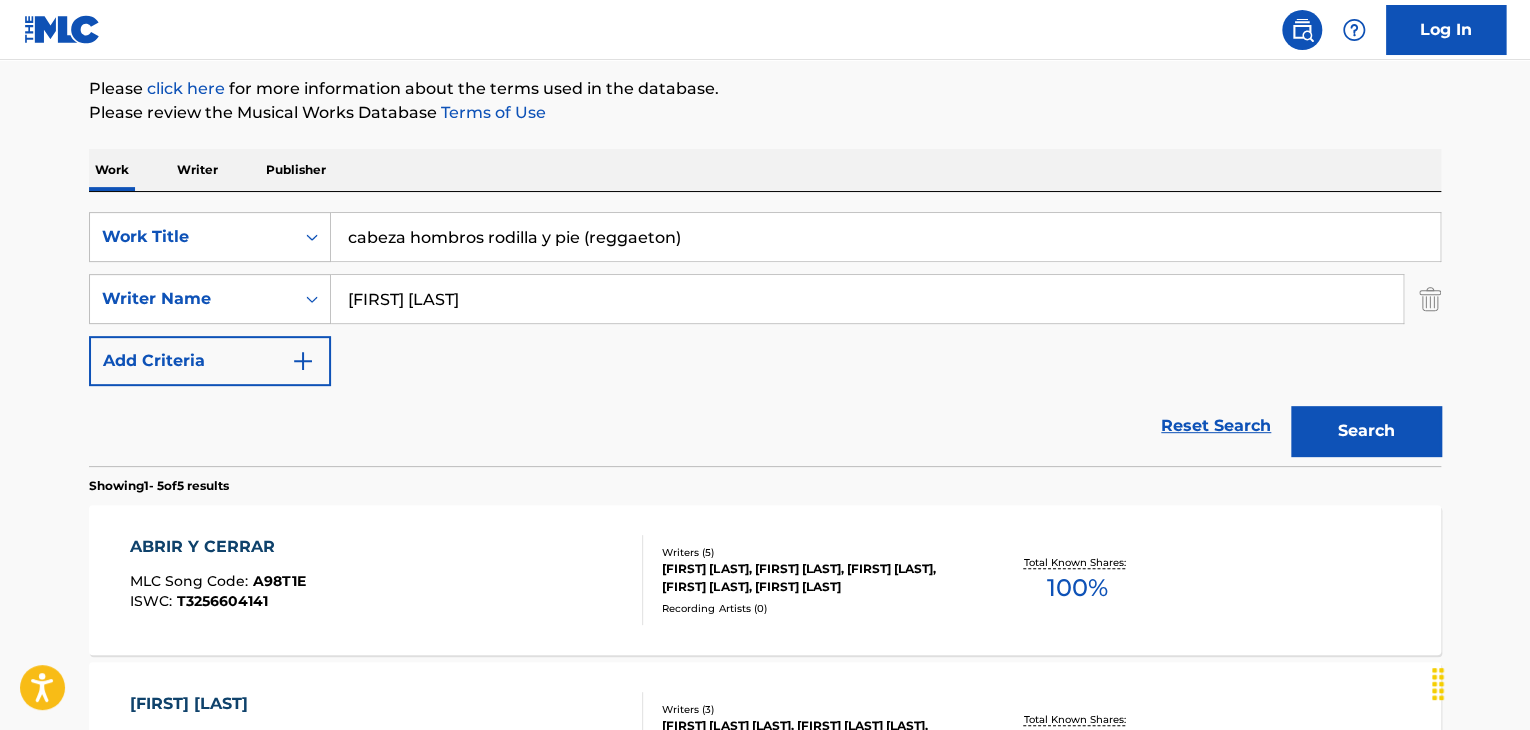 drag, startPoint x: 742, startPoint y: 223, endPoint x: 238, endPoint y: 201, distance: 504.47992 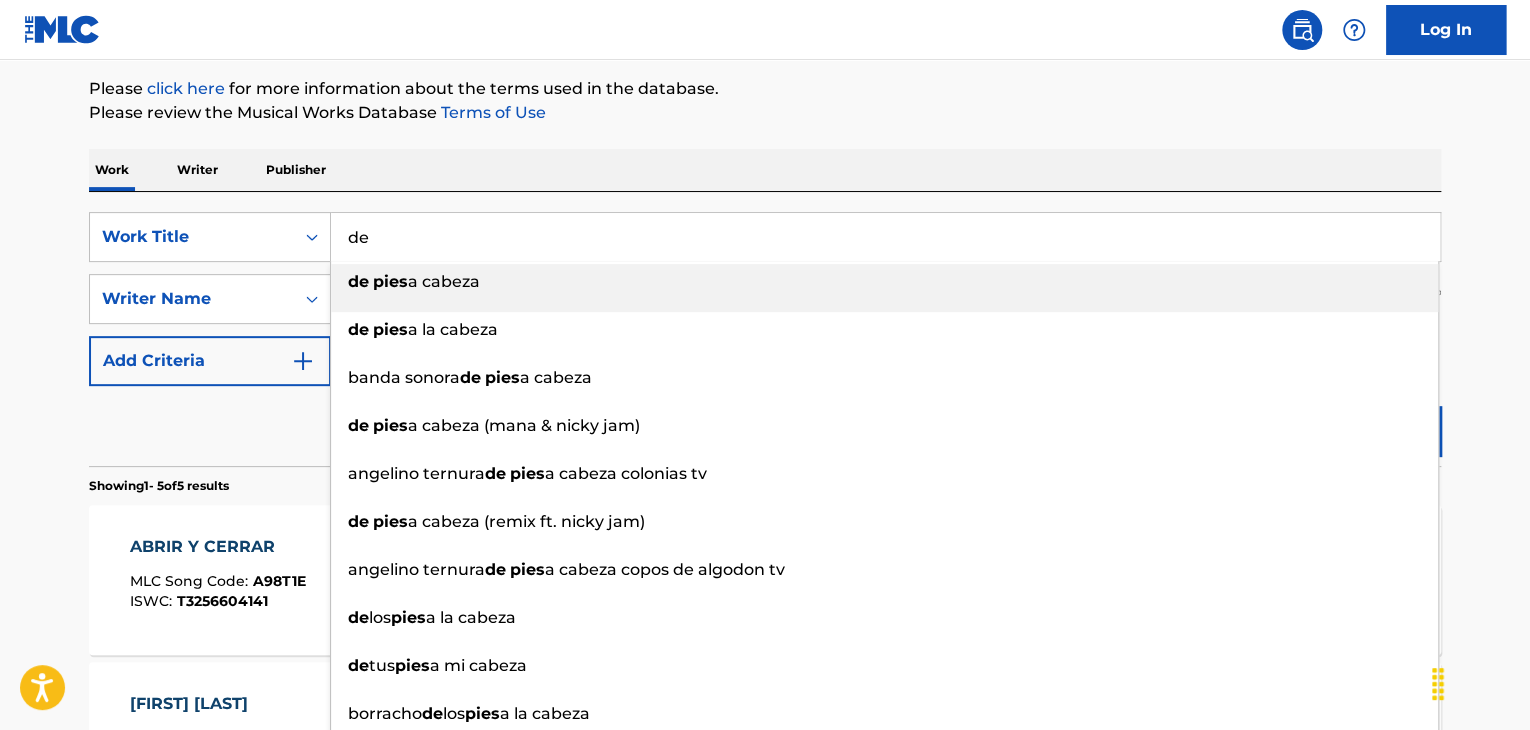 type on "d" 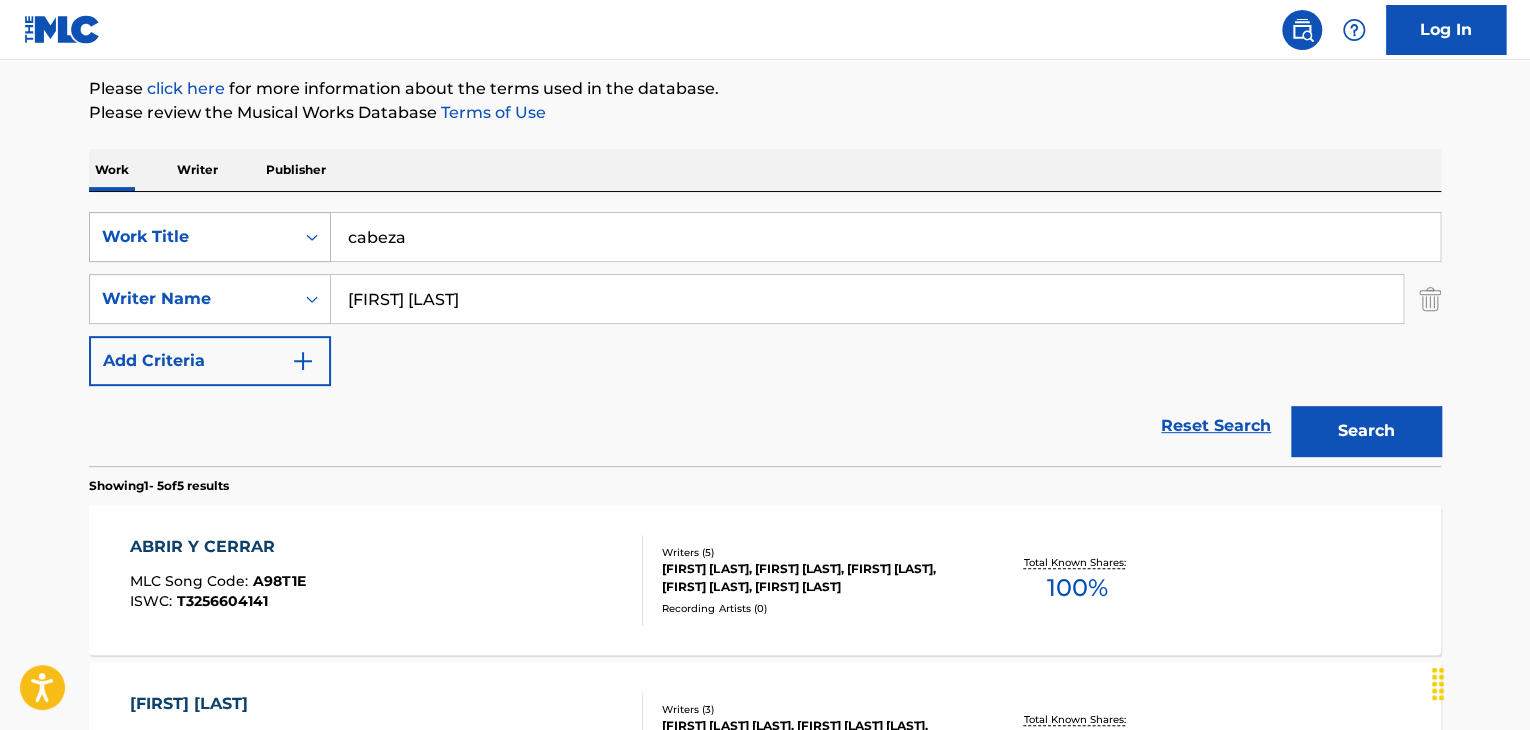 click on "Search" at bounding box center (1366, 431) 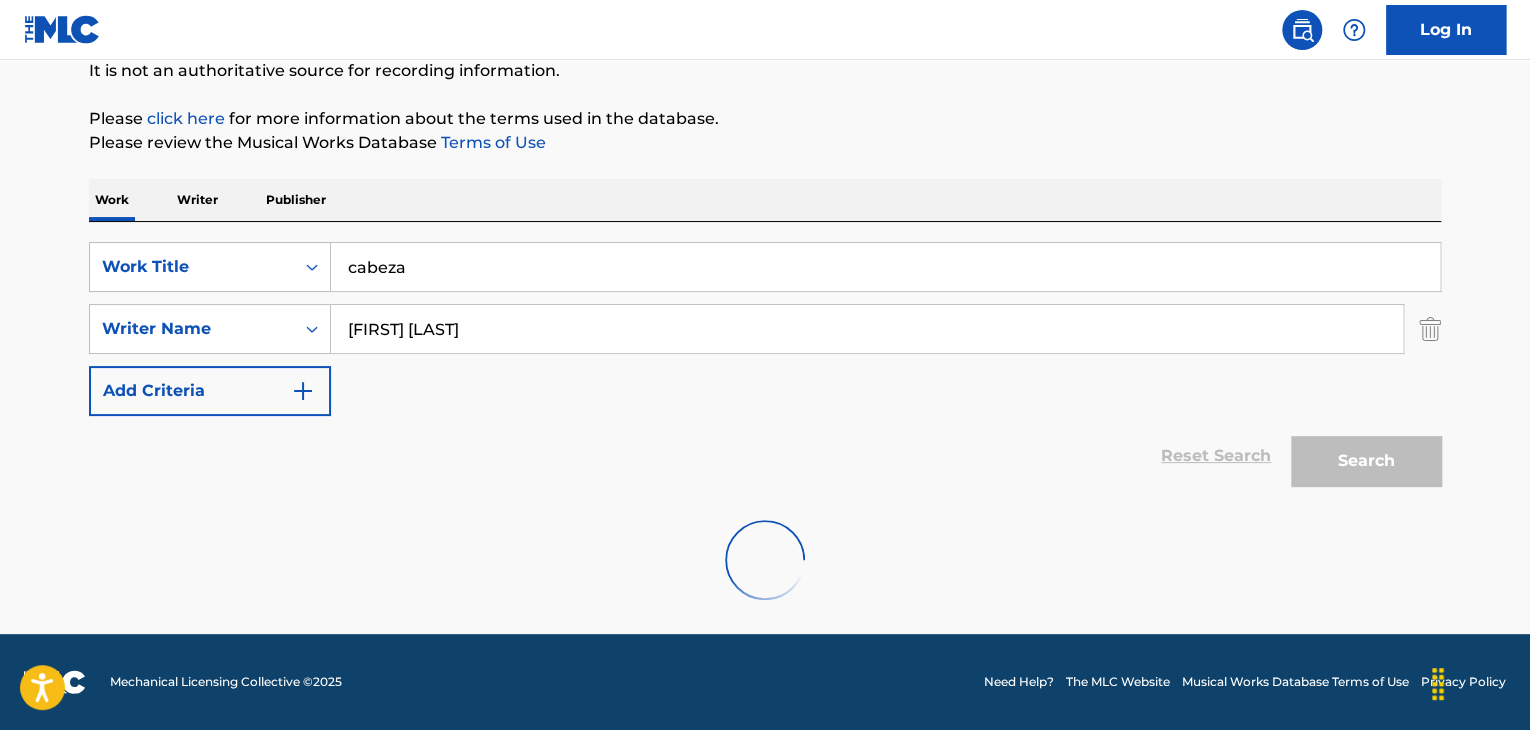 scroll, scrollTop: 138, scrollLeft: 0, axis: vertical 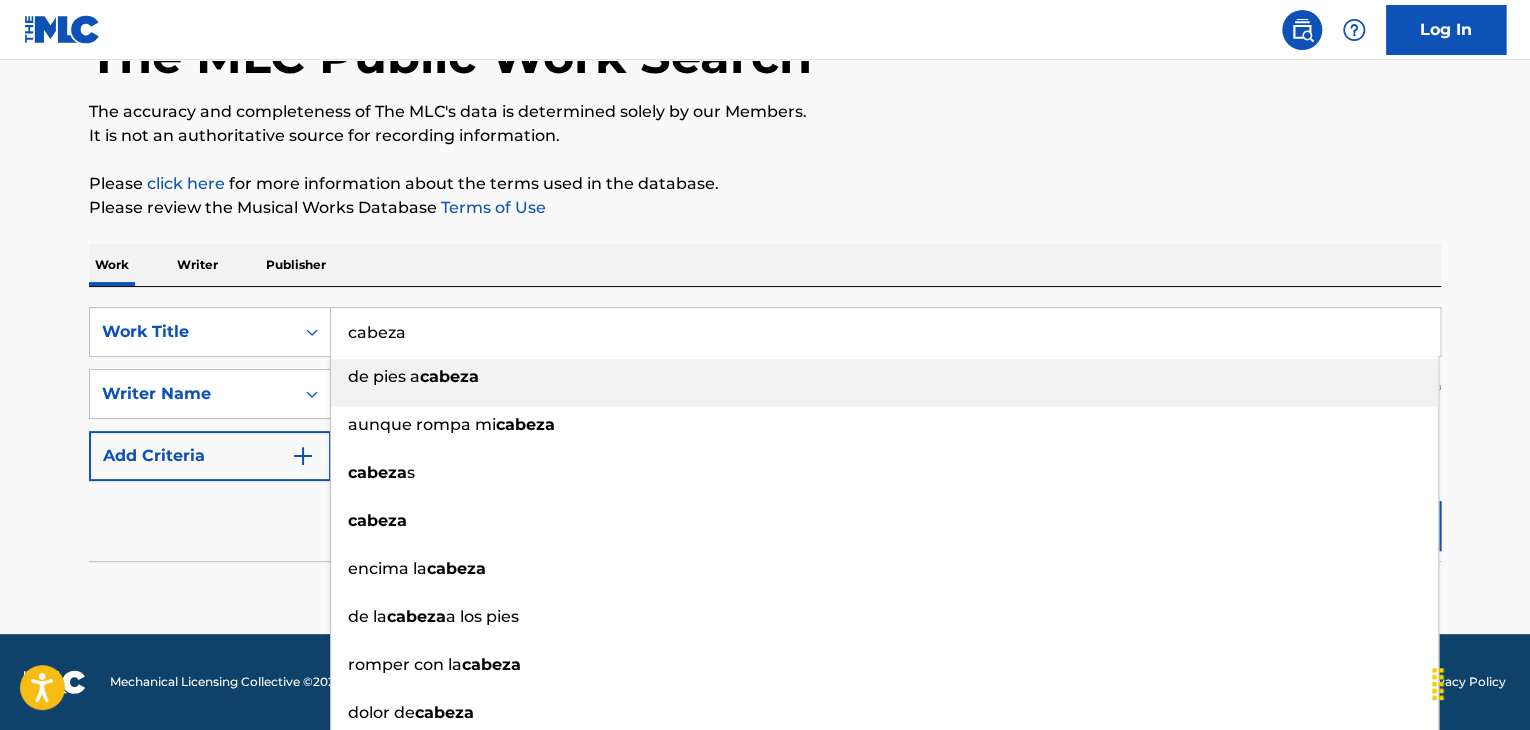 click on "cabeza" at bounding box center [885, 332] 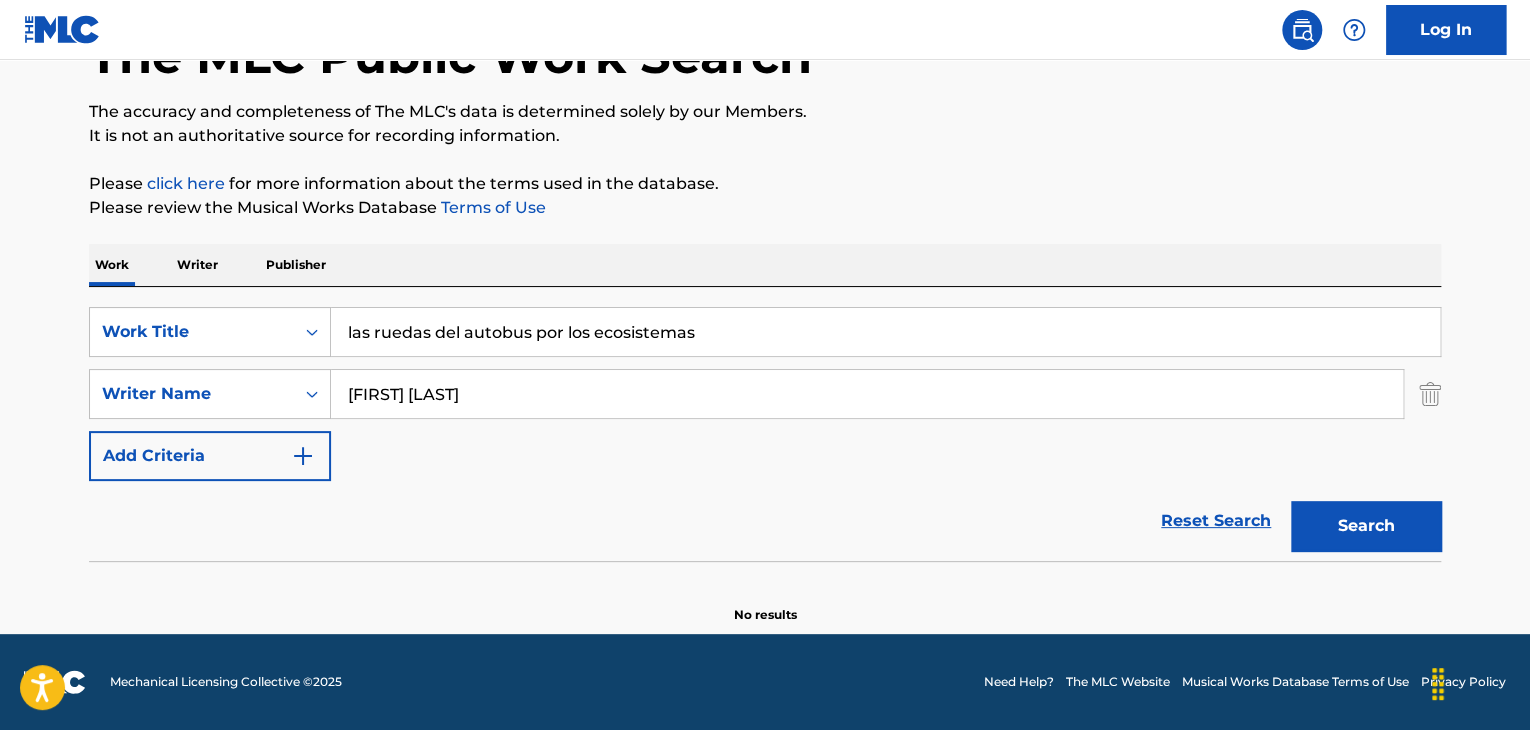 click on "Search" at bounding box center (1366, 526) 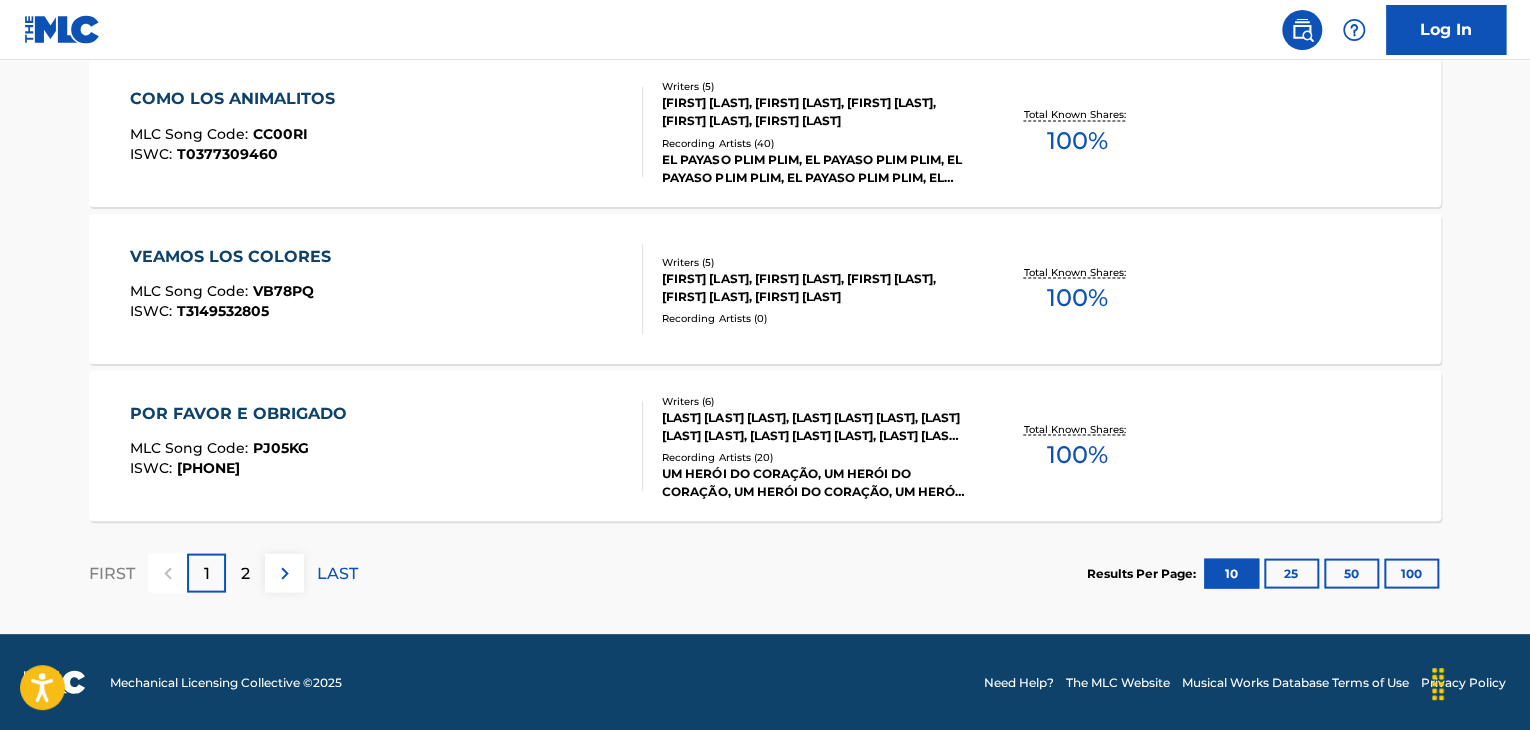 scroll, scrollTop: 0, scrollLeft: 0, axis: both 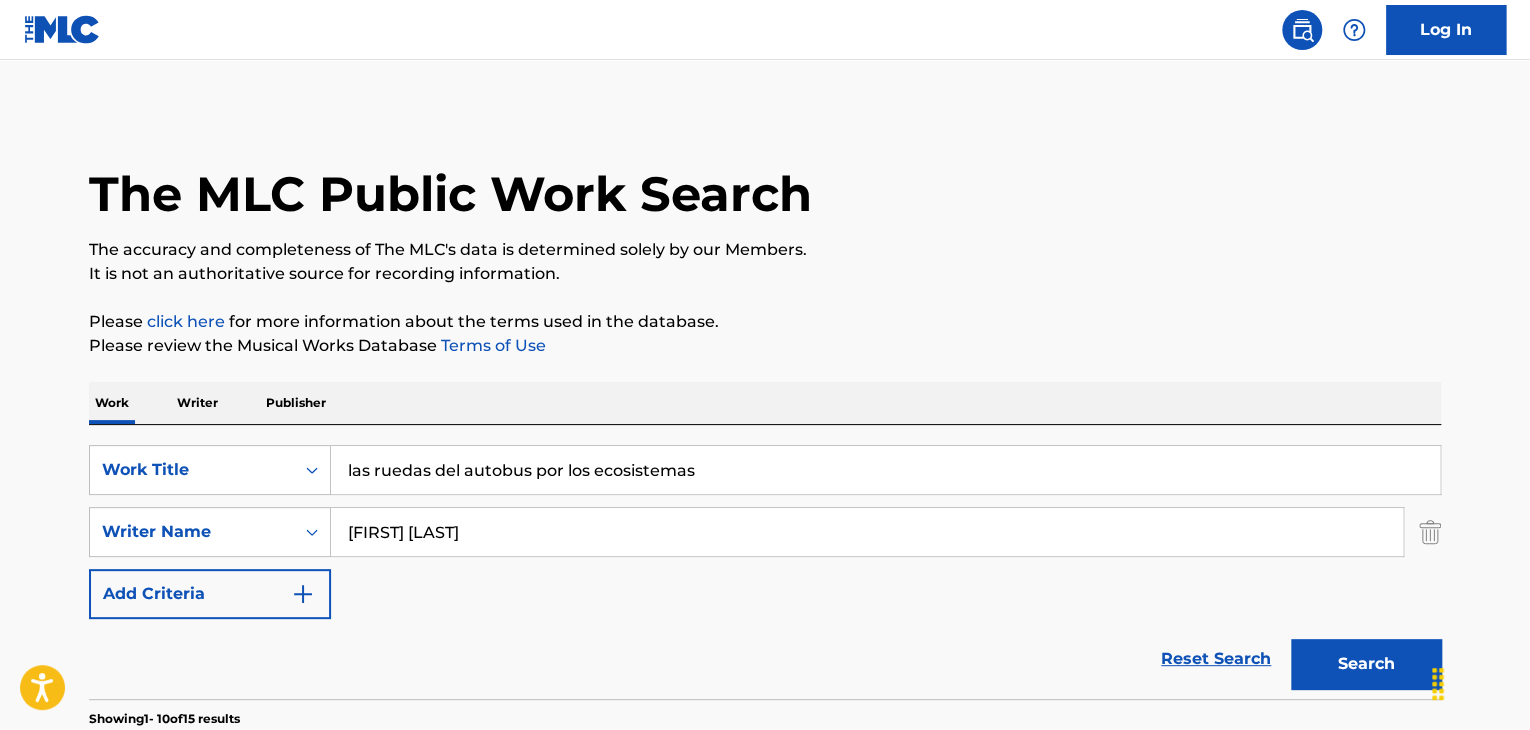 drag, startPoint x: 592, startPoint y: 471, endPoint x: 524, endPoint y: 471, distance: 68 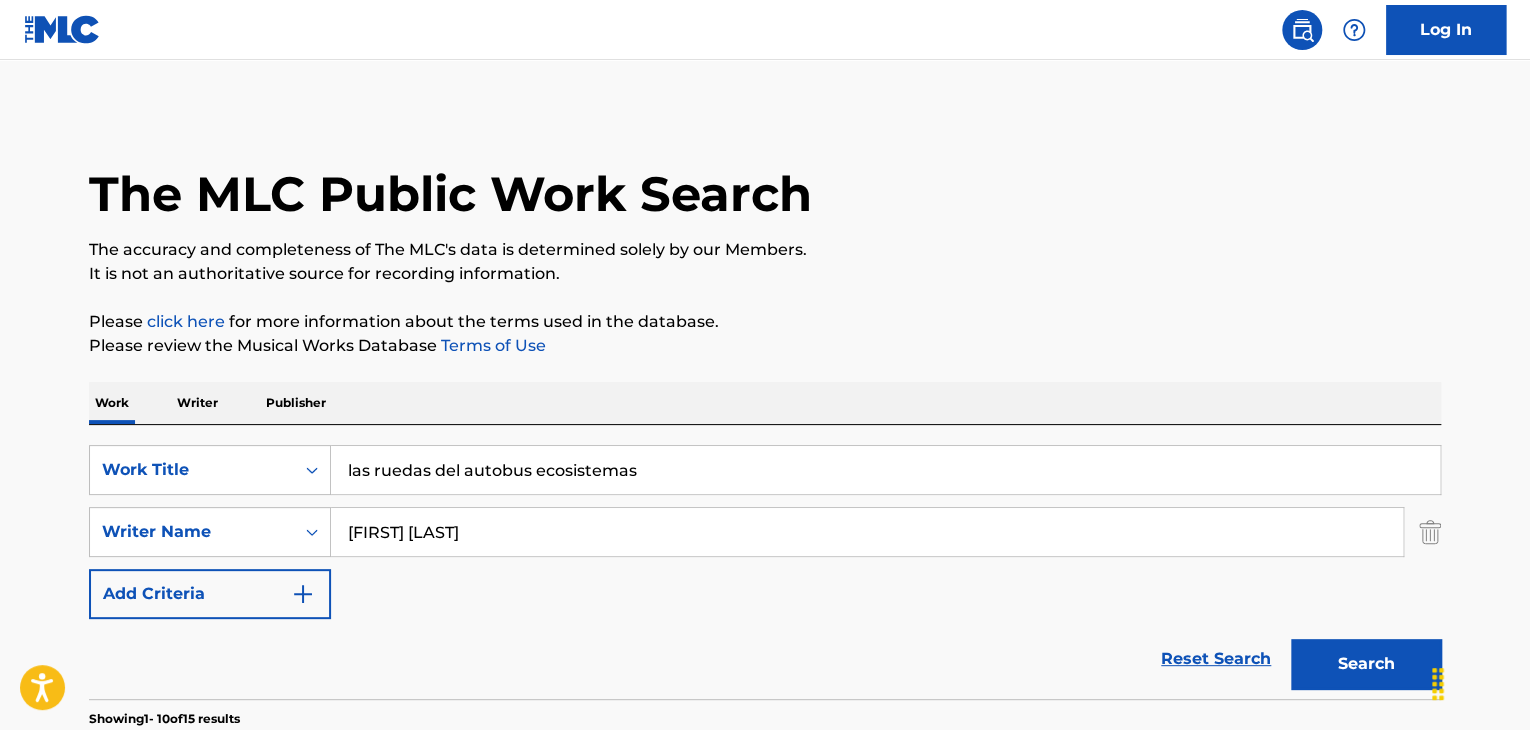 click on "Search" at bounding box center (1366, 664) 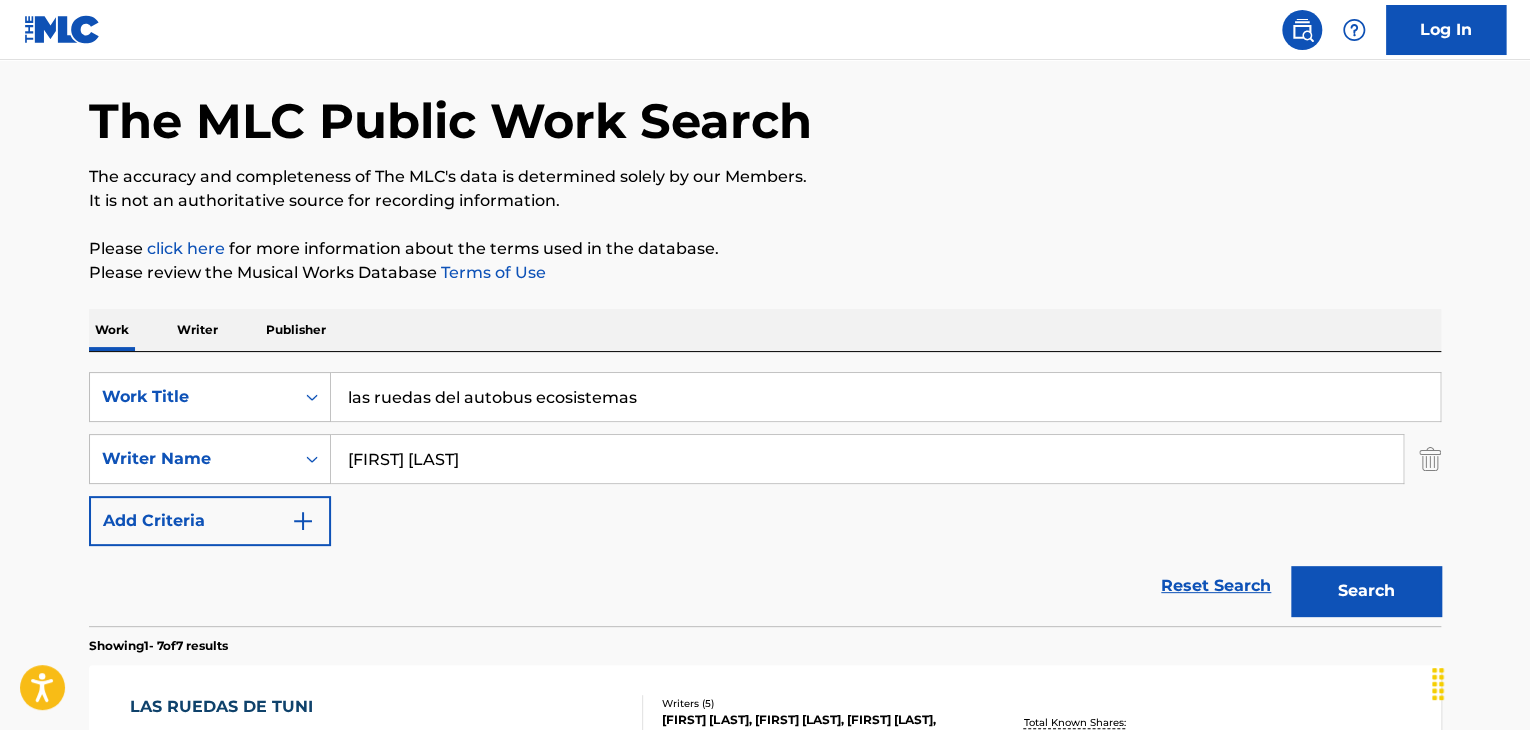 scroll, scrollTop: 0, scrollLeft: 0, axis: both 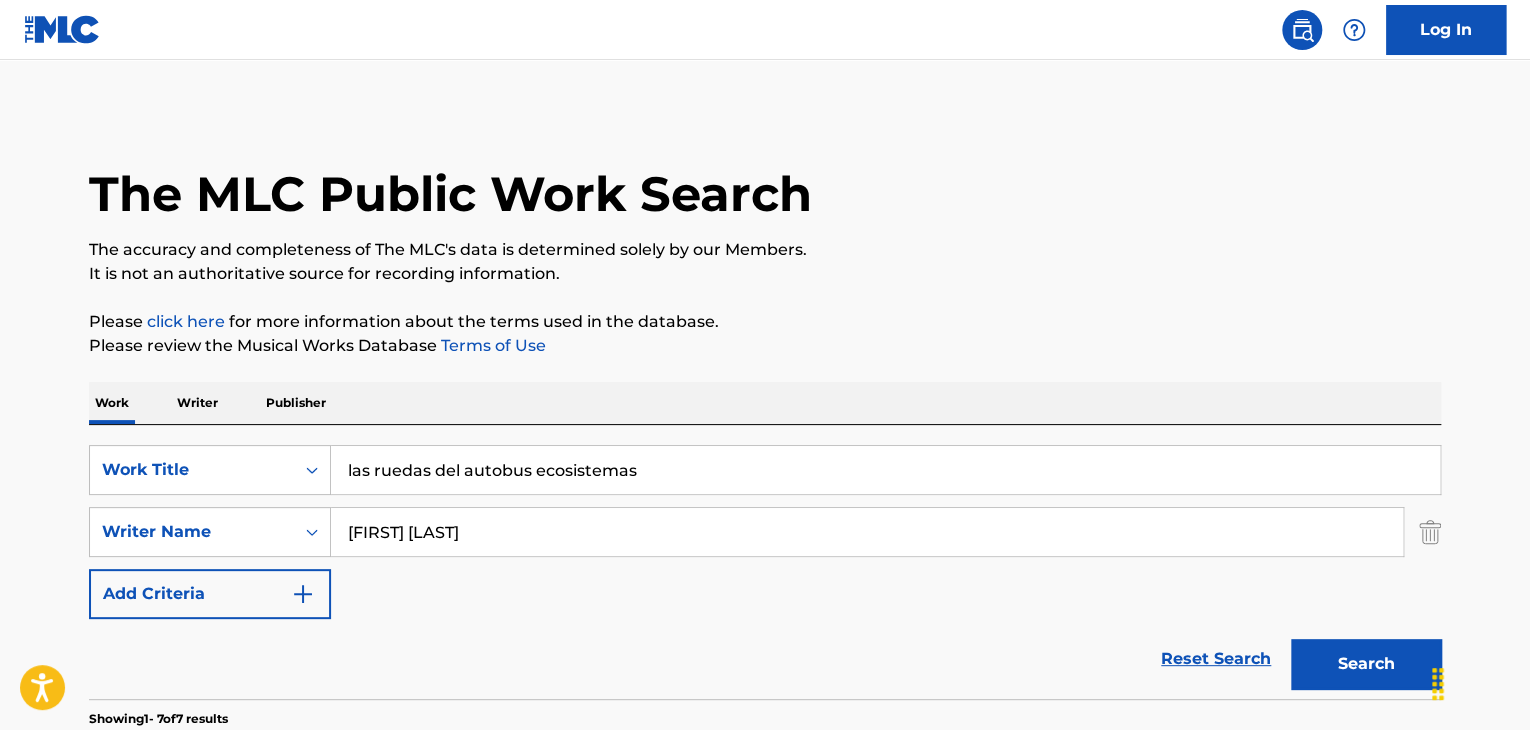 drag, startPoint x: 381, startPoint y: 466, endPoint x: 1301, endPoint y: 465, distance: 920.00055 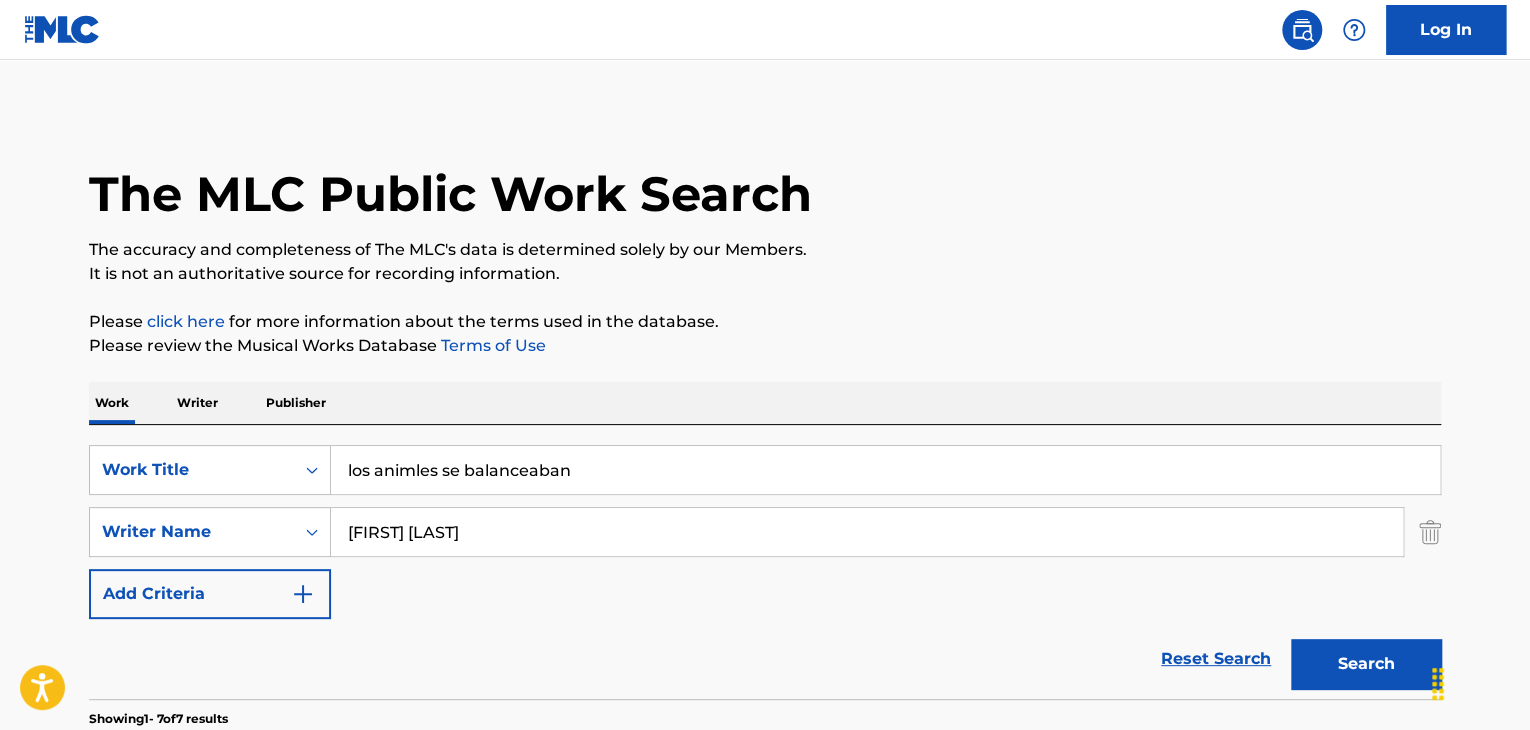 click on "Search" at bounding box center (1366, 664) 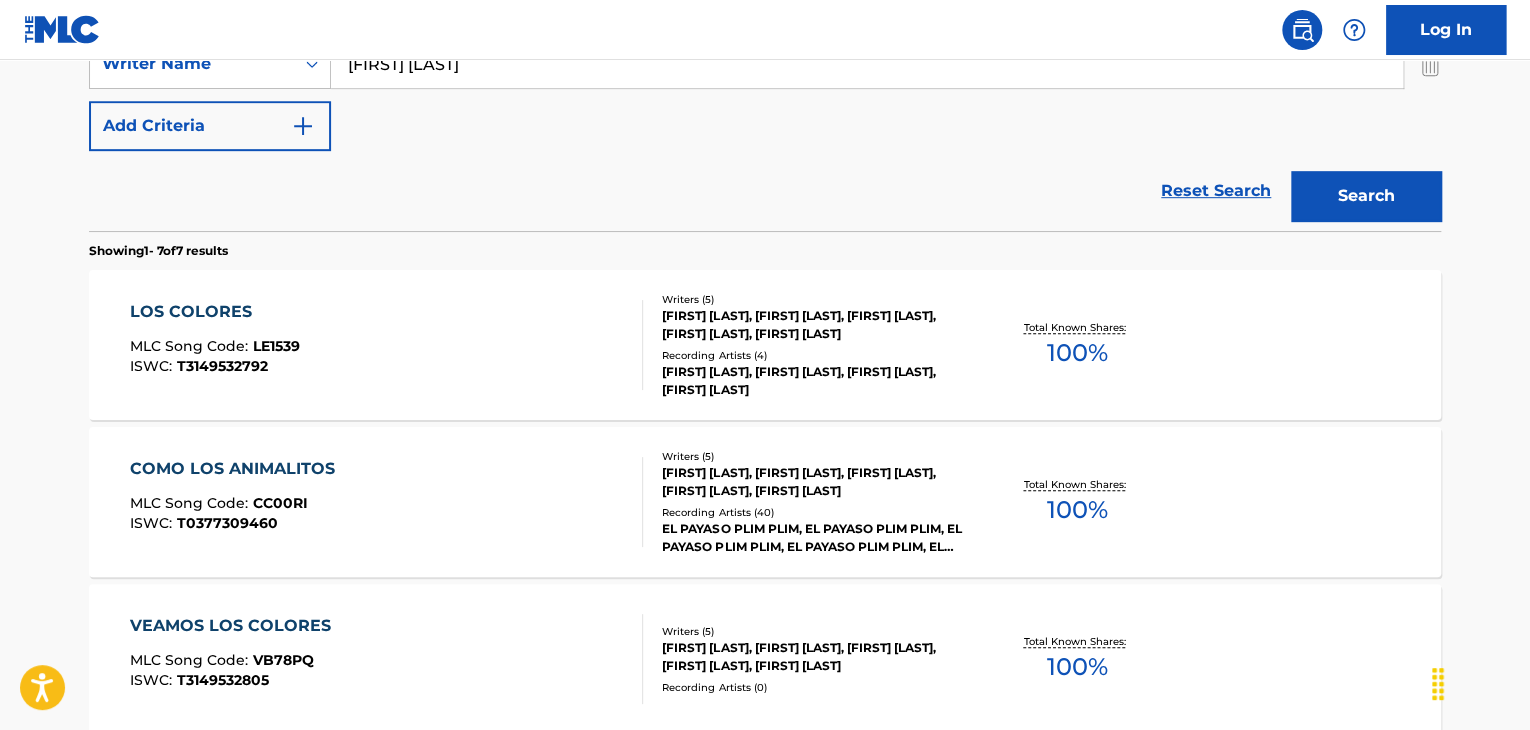 scroll, scrollTop: 470, scrollLeft: 0, axis: vertical 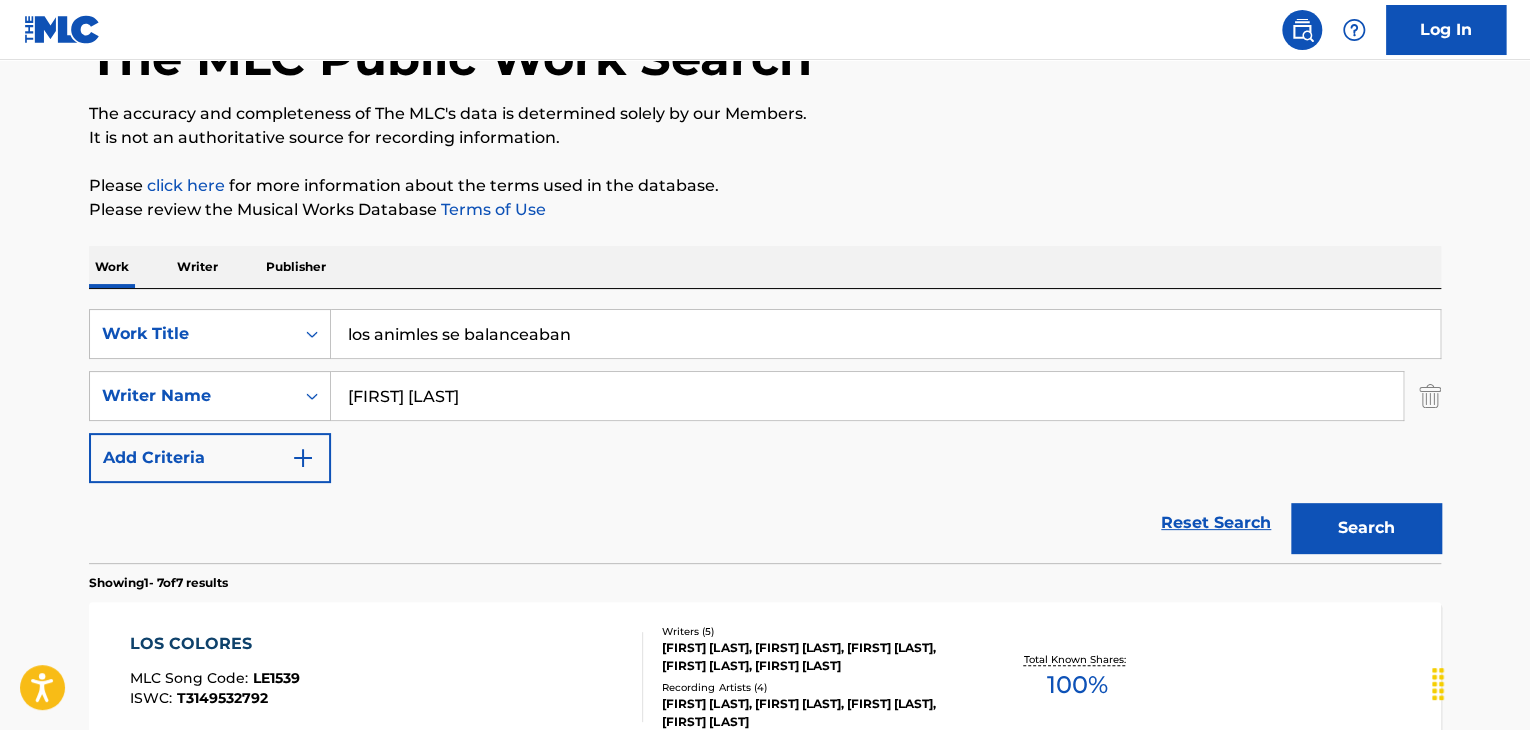 click on "los animles se balanceaban" at bounding box center (885, 334) 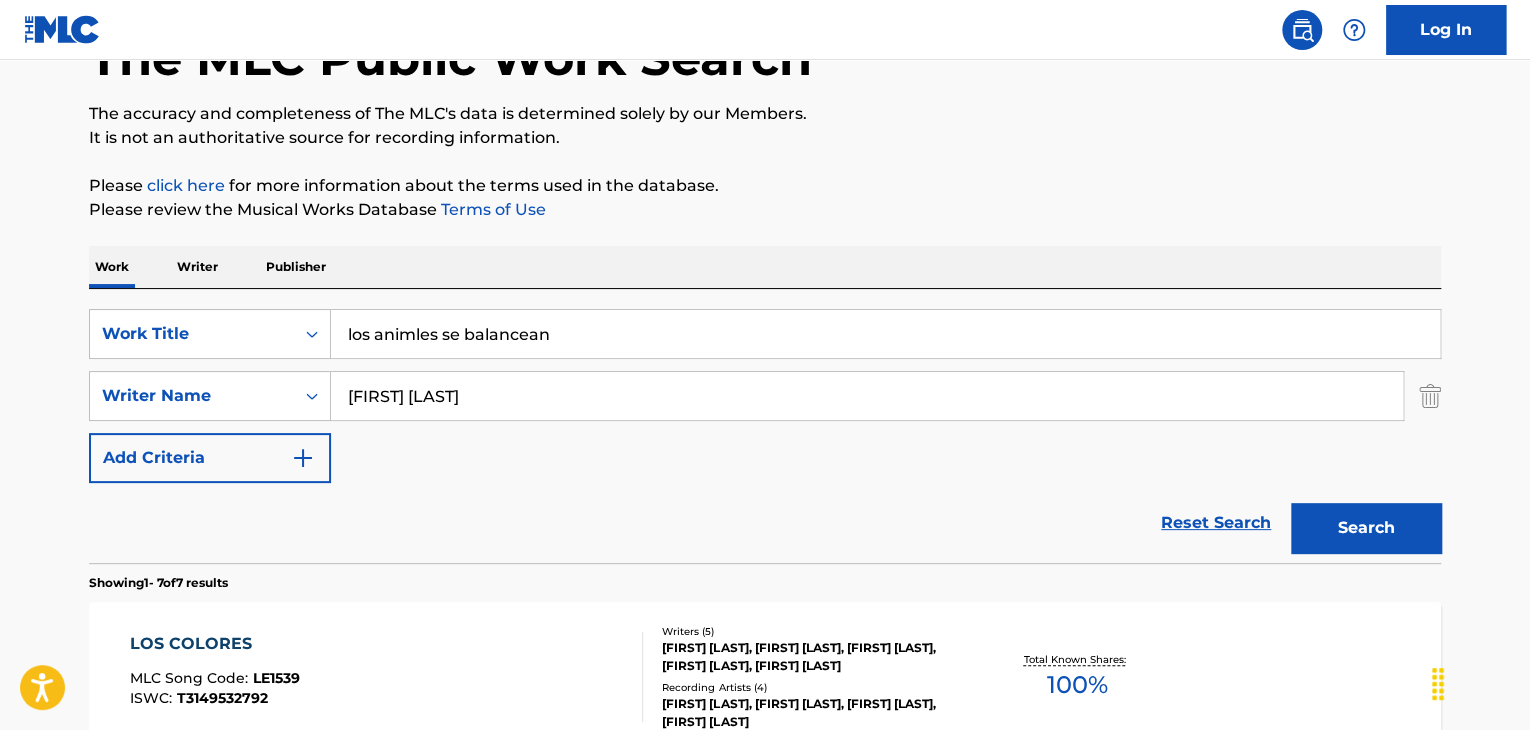 click on "Search" at bounding box center [1366, 528] 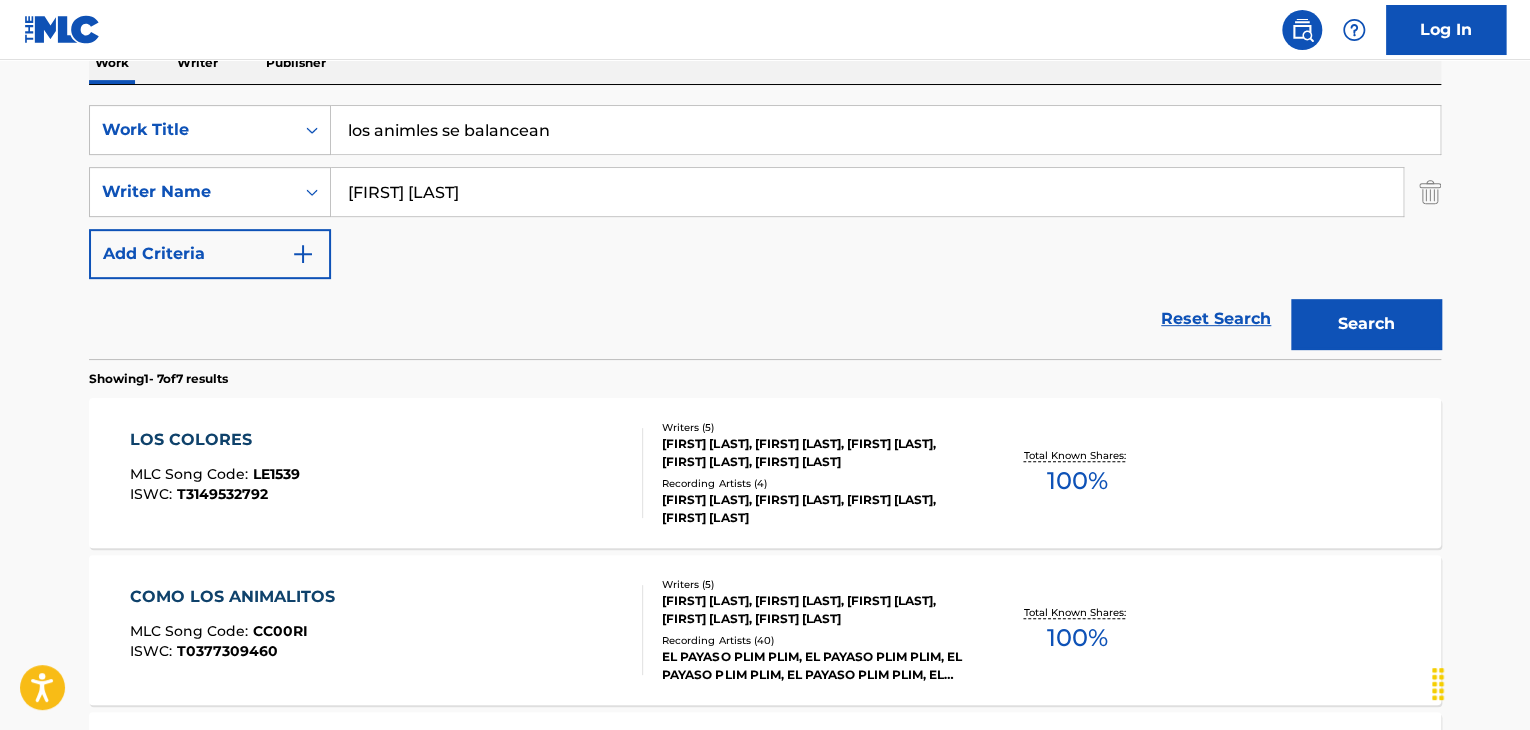 scroll, scrollTop: 340, scrollLeft: 0, axis: vertical 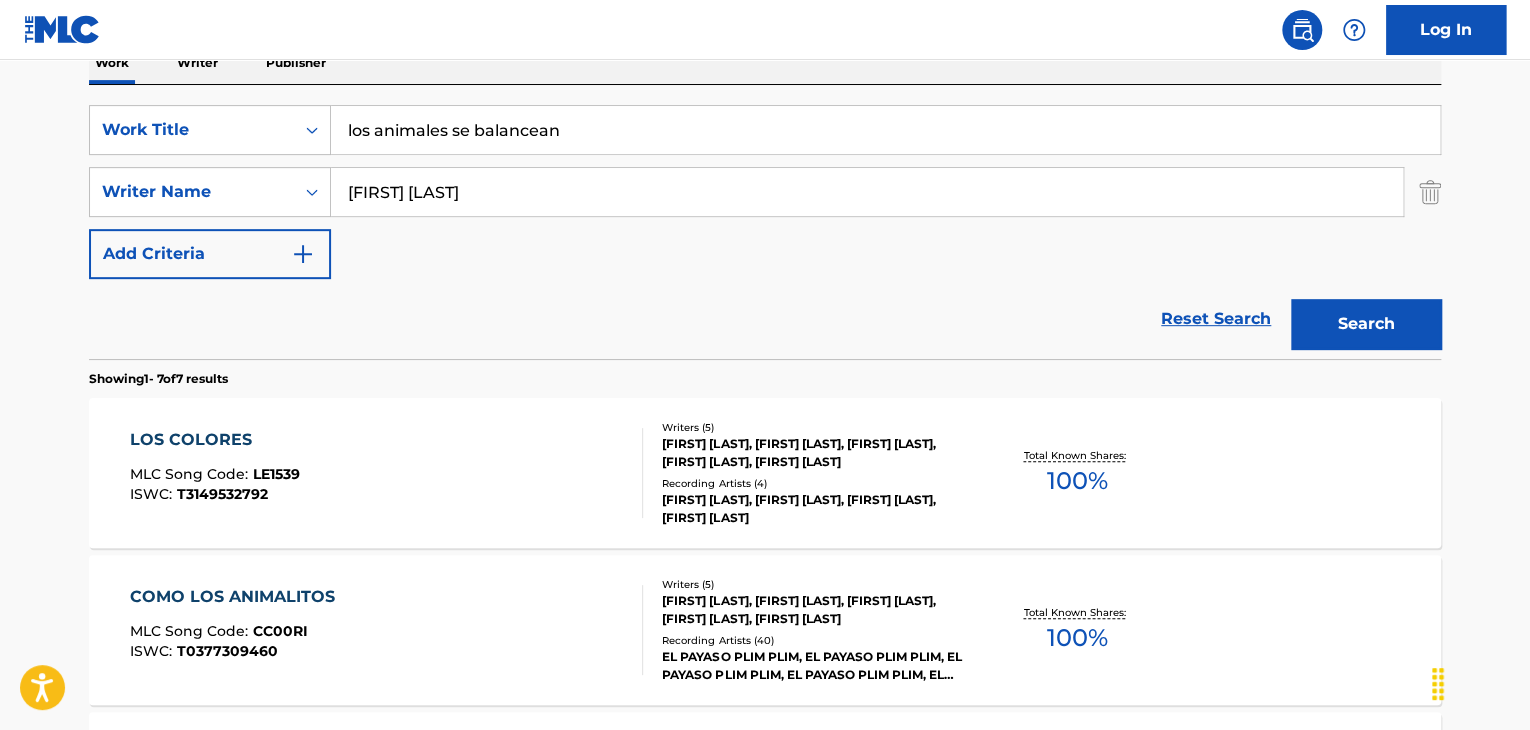 type on "los animales se balancean" 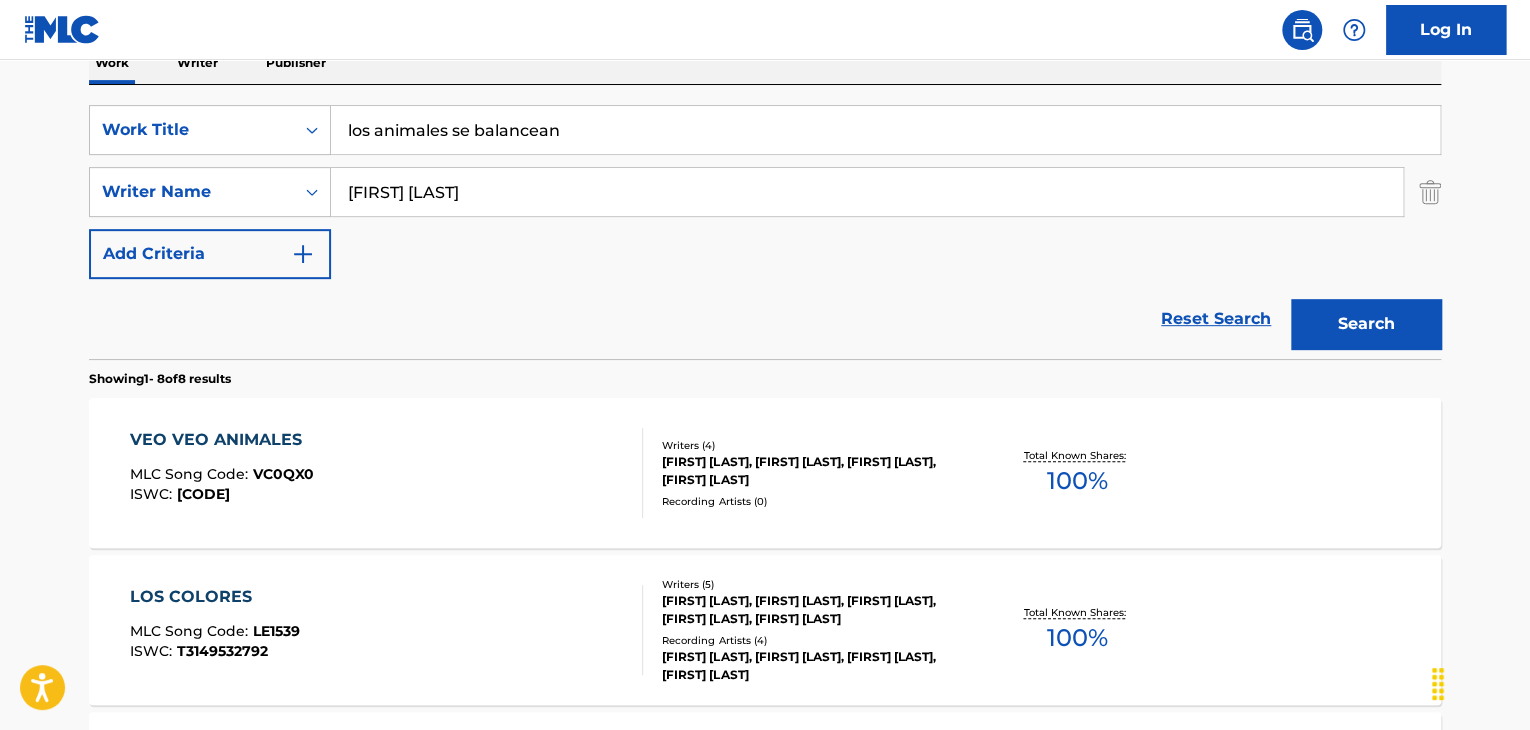 scroll, scrollTop: 321, scrollLeft: 0, axis: vertical 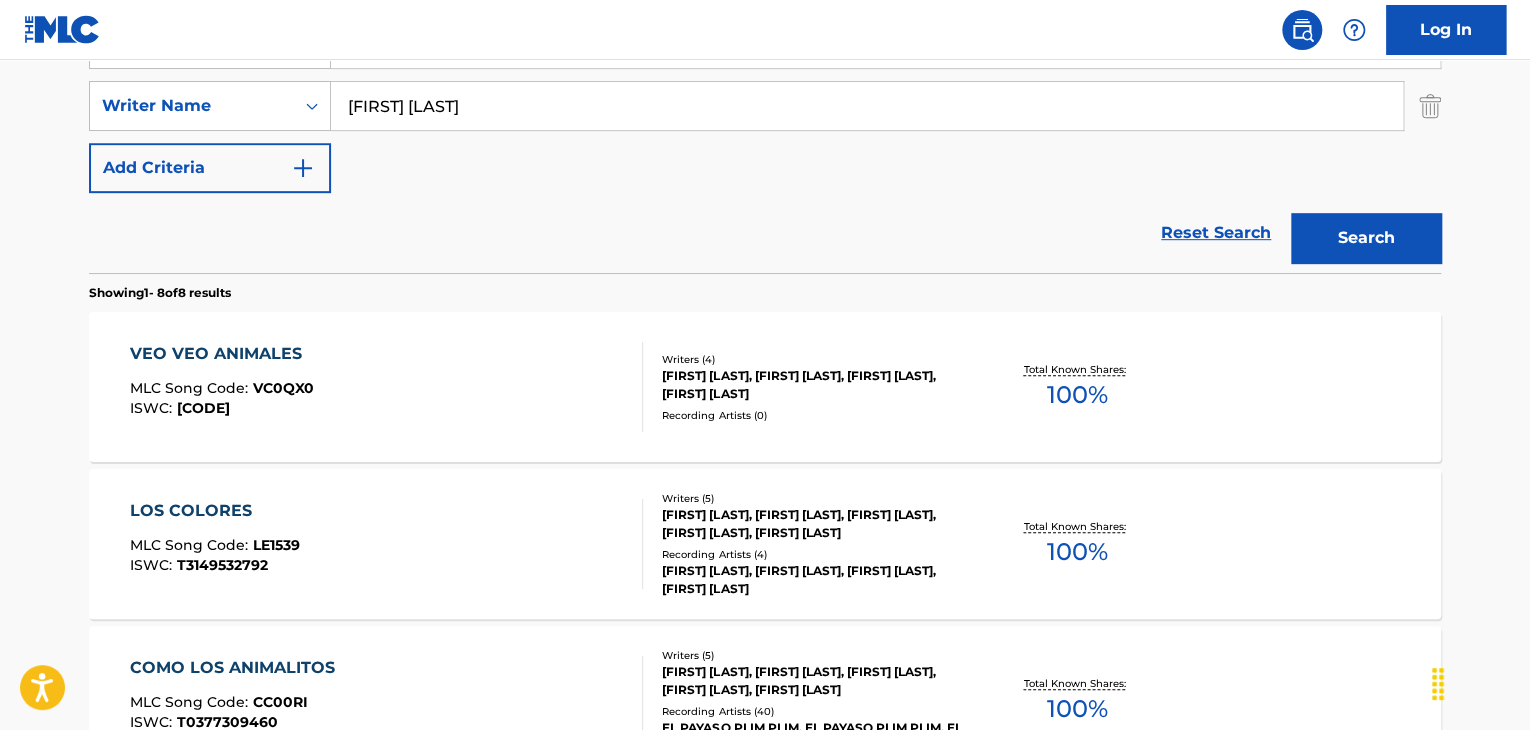 click on "[BRAND] [BRAND] MLC Song Code : [ID] ISWC : [ID]" at bounding box center (387, 387) 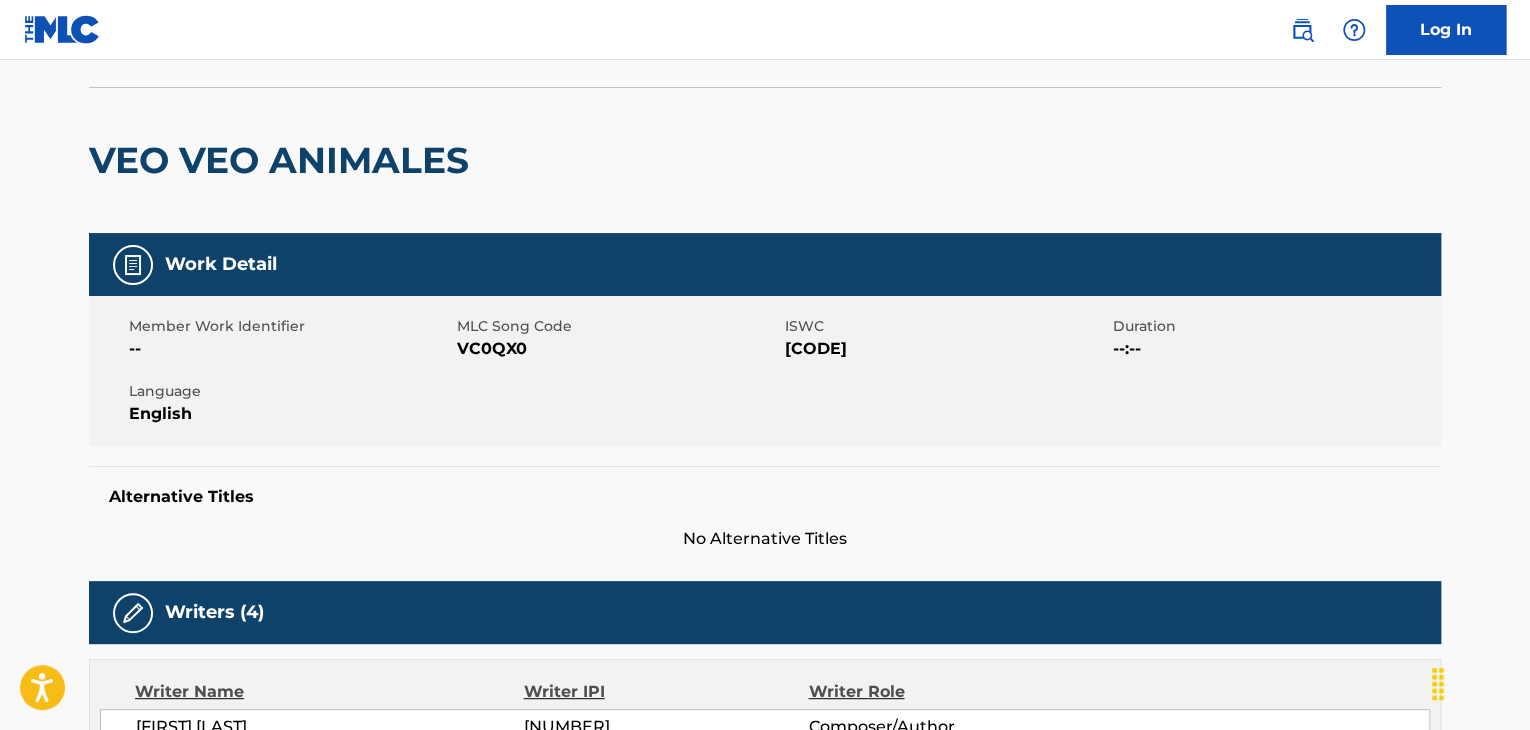 scroll, scrollTop: 0, scrollLeft: 0, axis: both 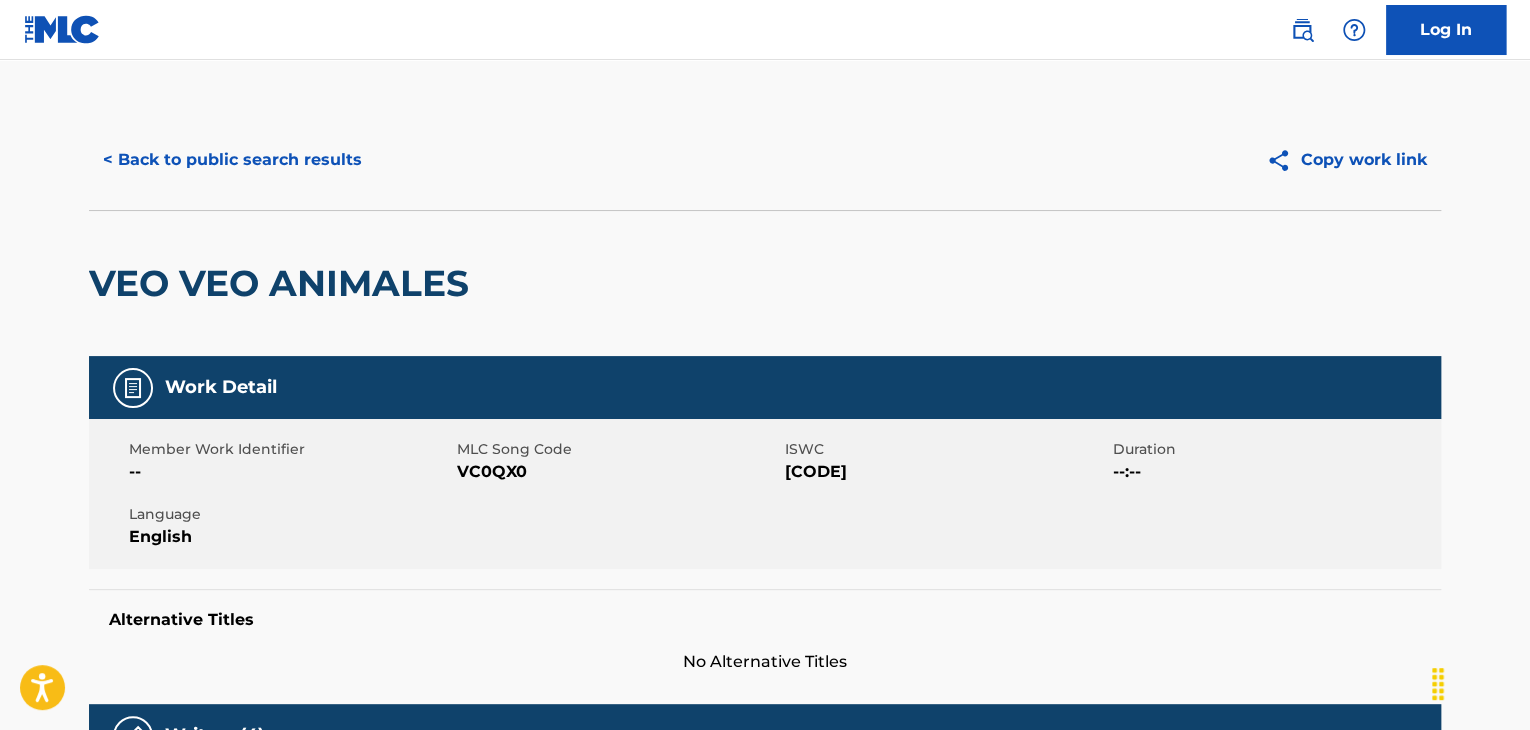 click on "VC0QX0" at bounding box center [618, 472] 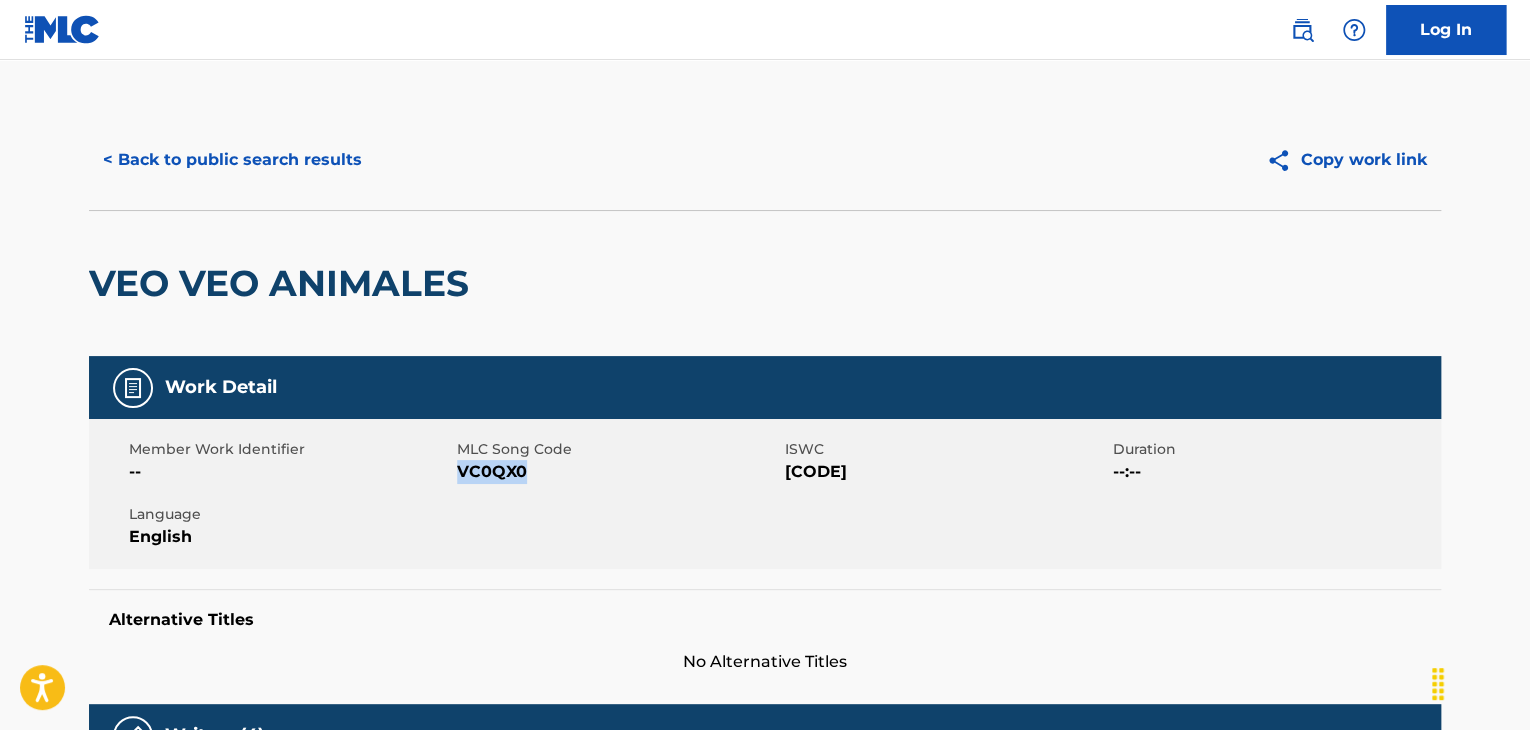 click on "VC0QX0" at bounding box center [618, 472] 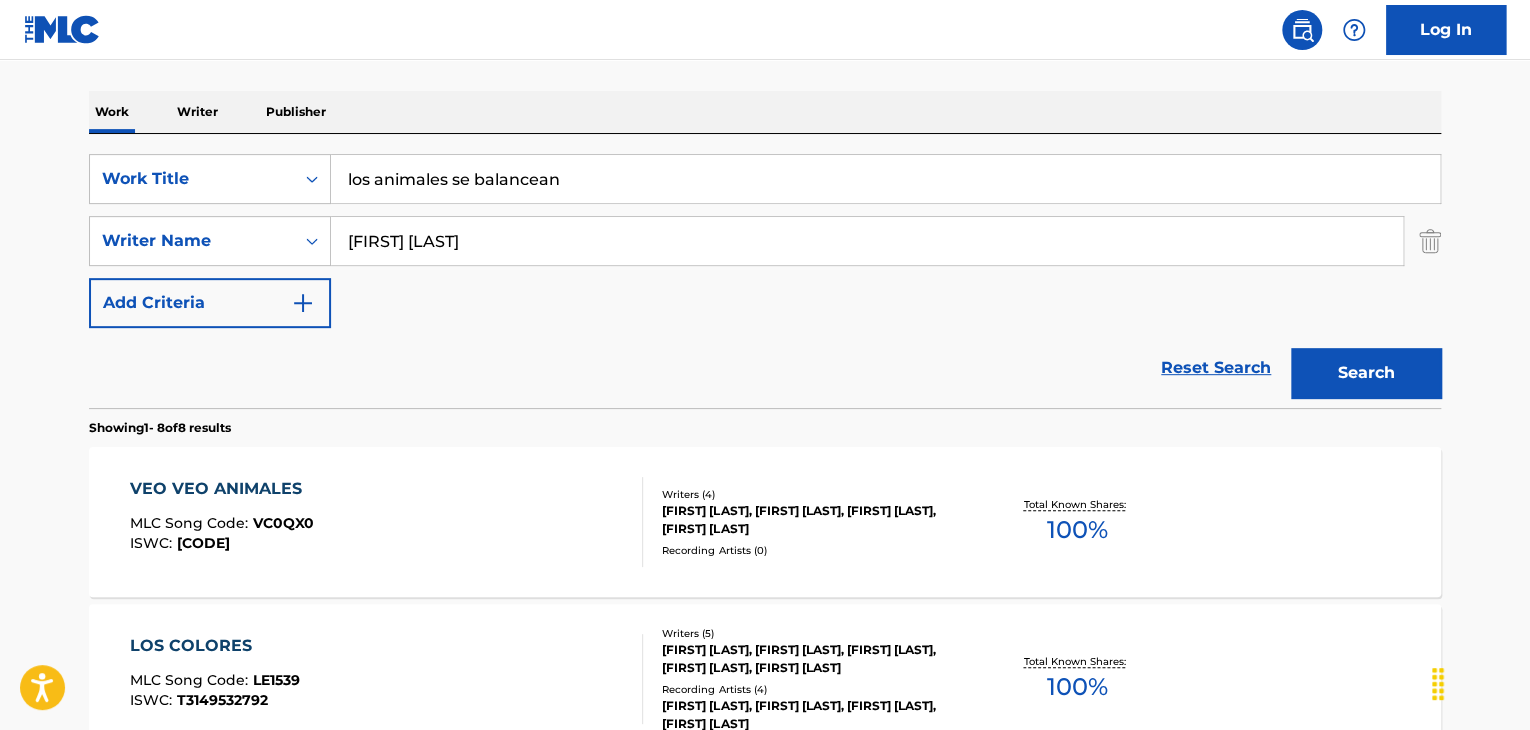 scroll, scrollTop: 288, scrollLeft: 0, axis: vertical 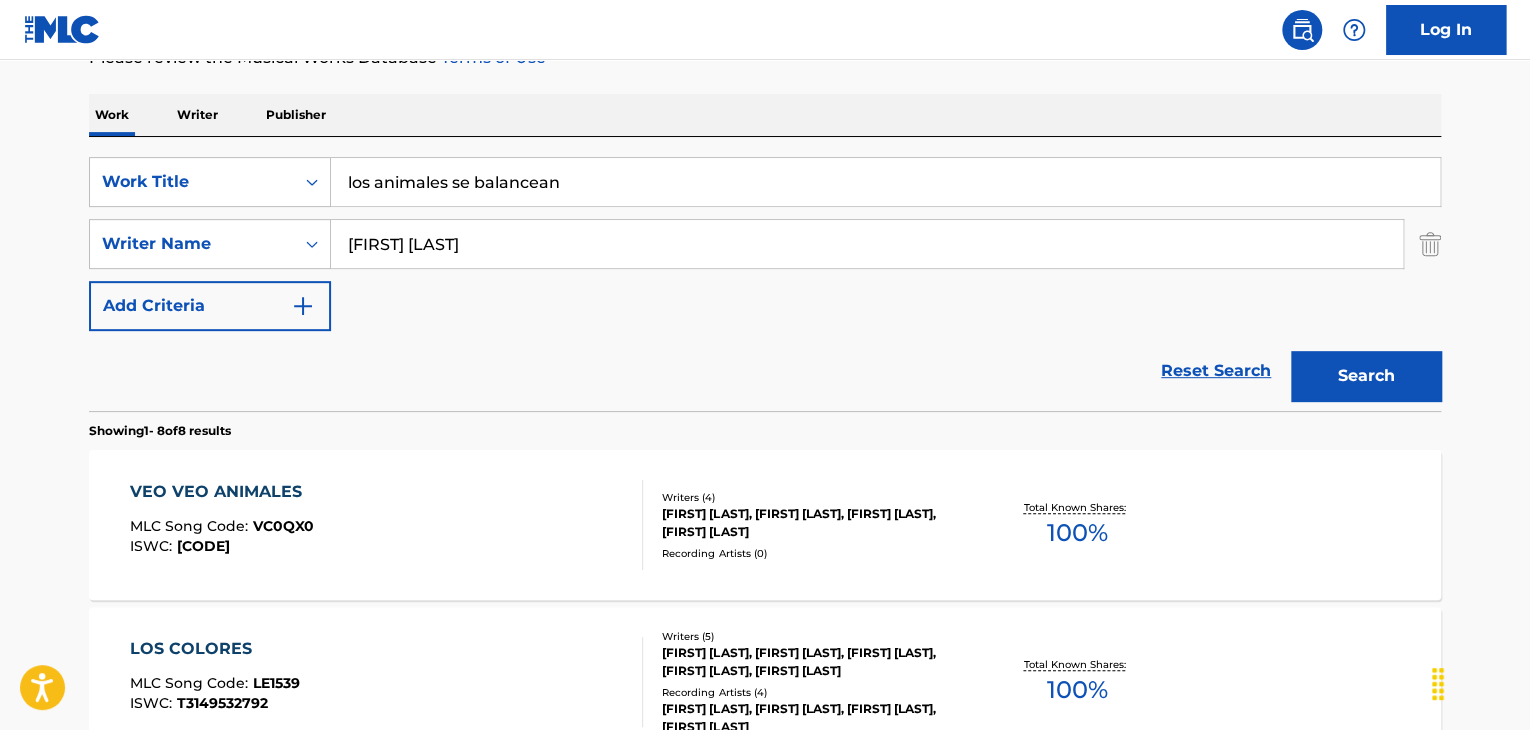 click on "los animales se balancean" at bounding box center (885, 182) 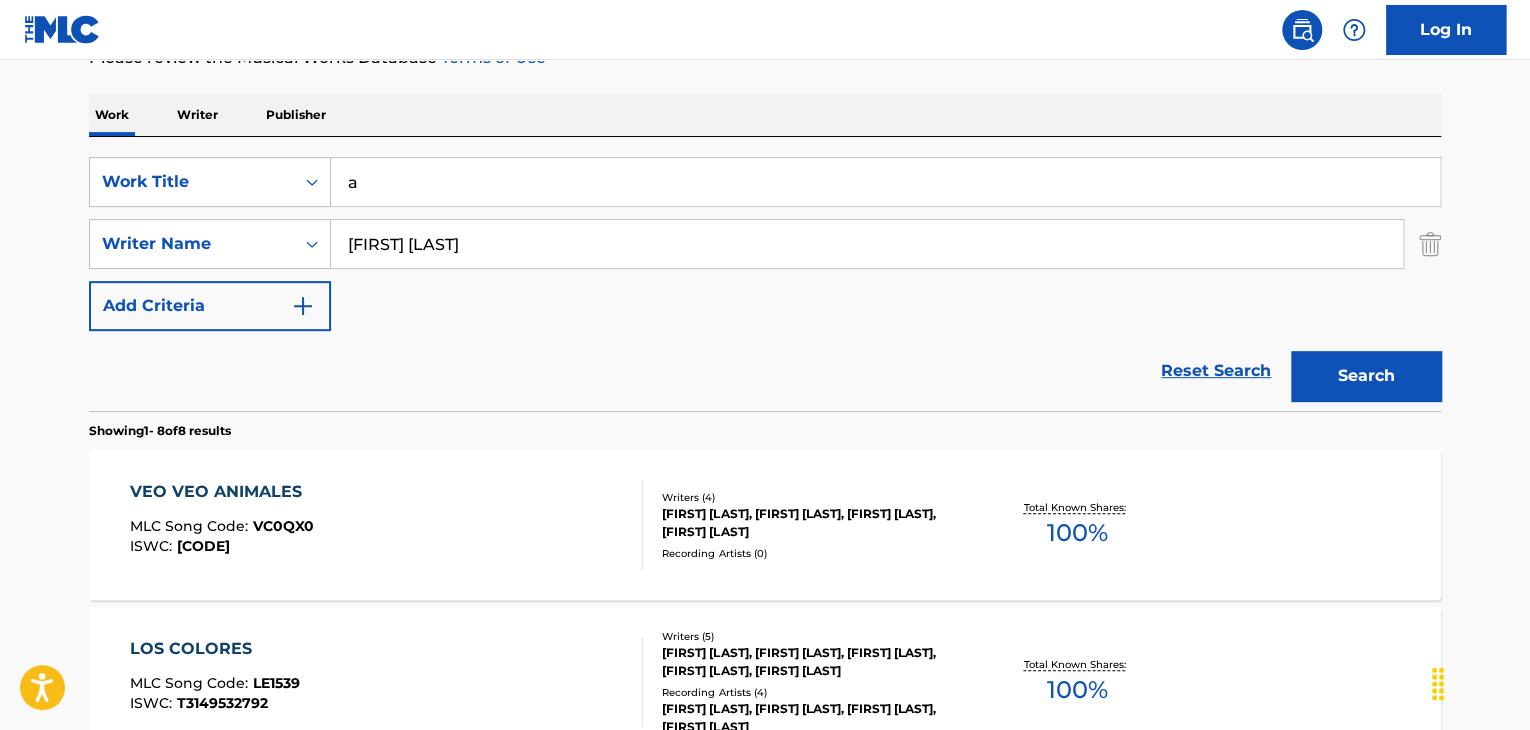click on "a" at bounding box center (885, 182) 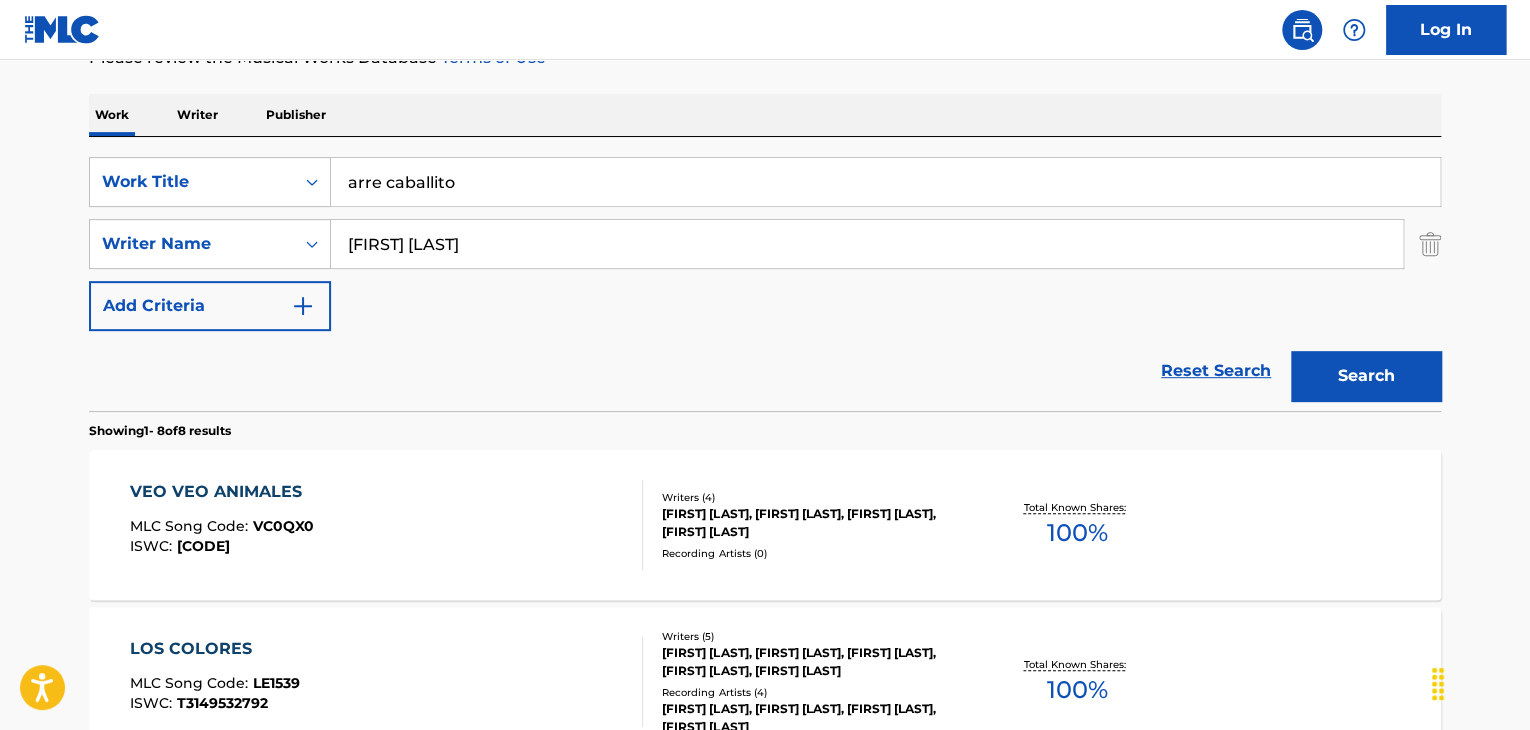 type on "arre caballito" 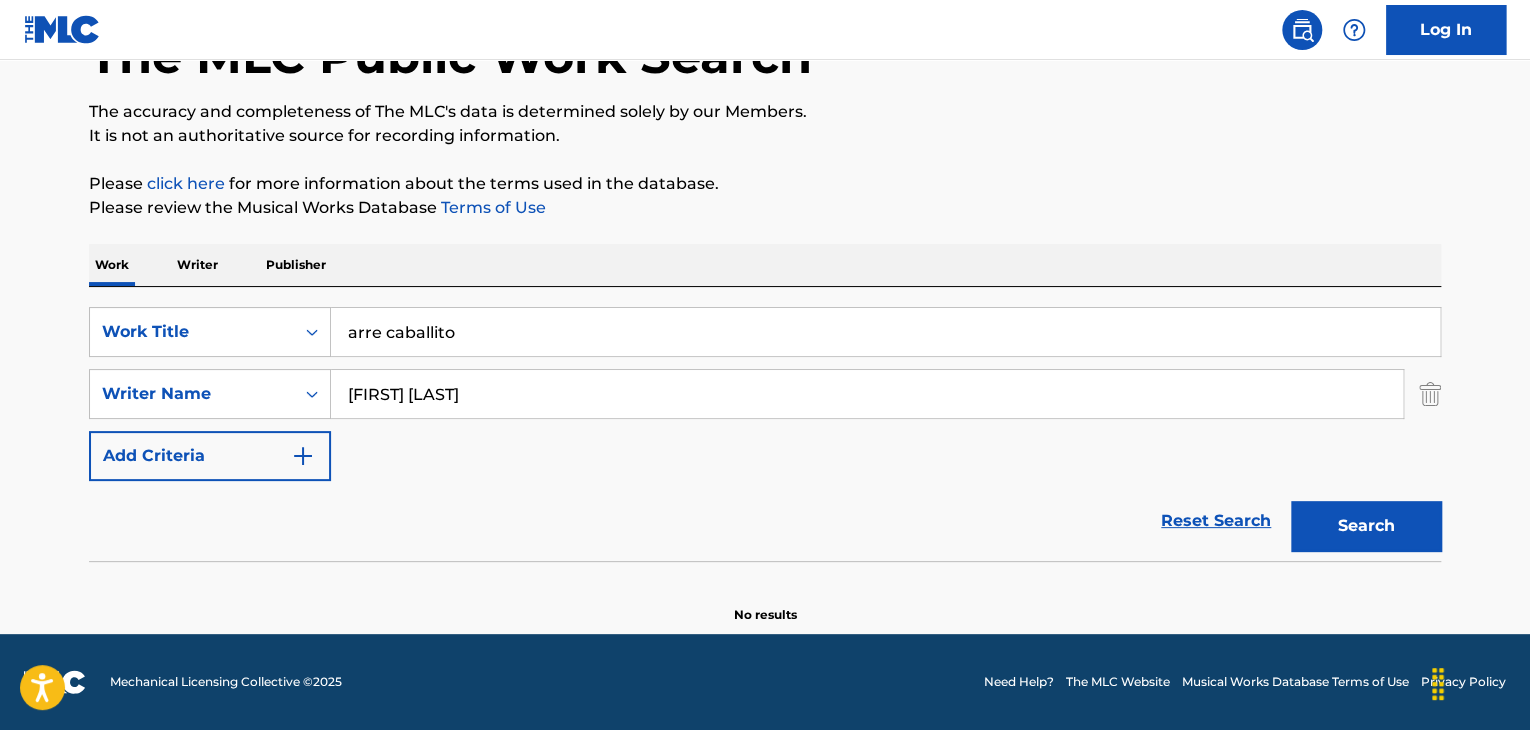 scroll, scrollTop: 138, scrollLeft: 0, axis: vertical 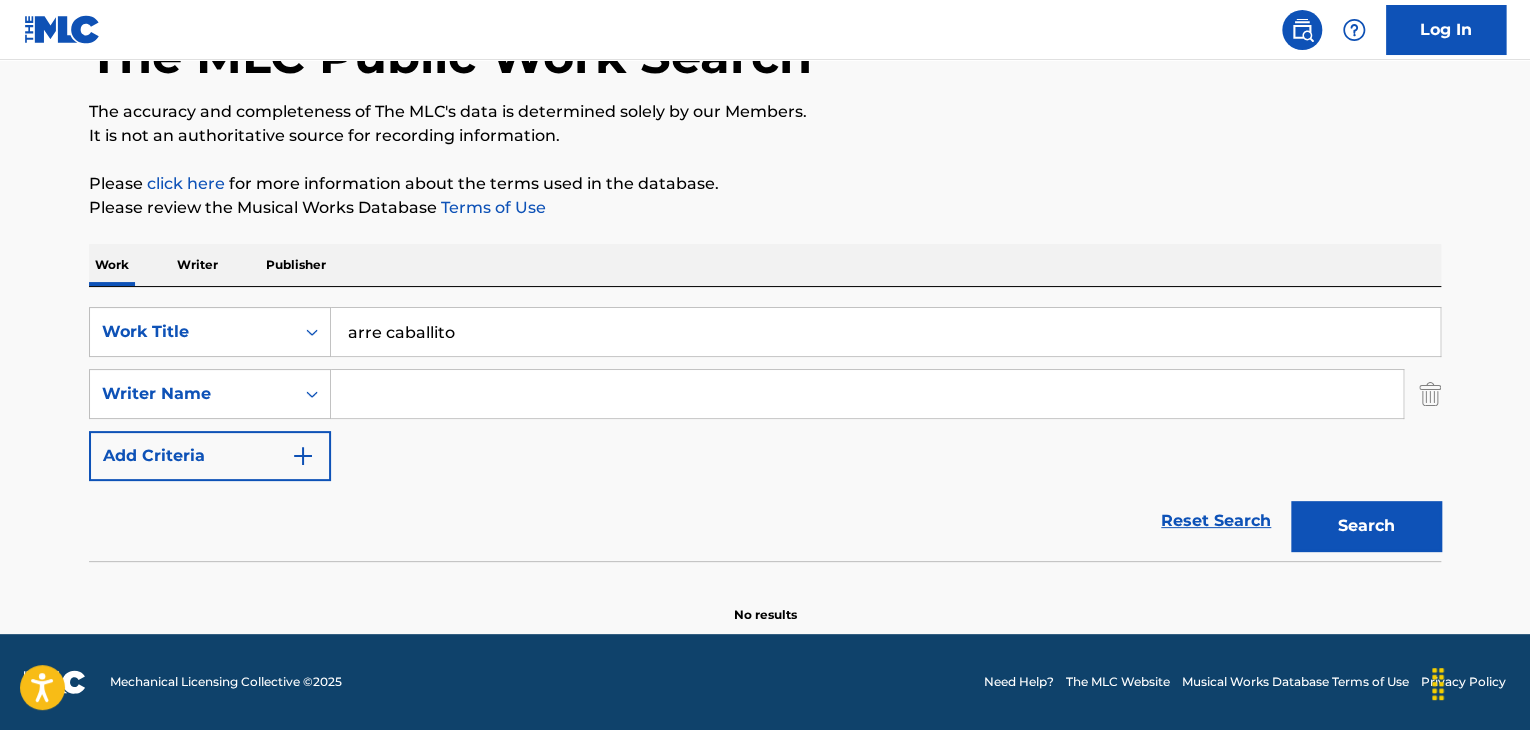 click at bounding box center (867, 394) 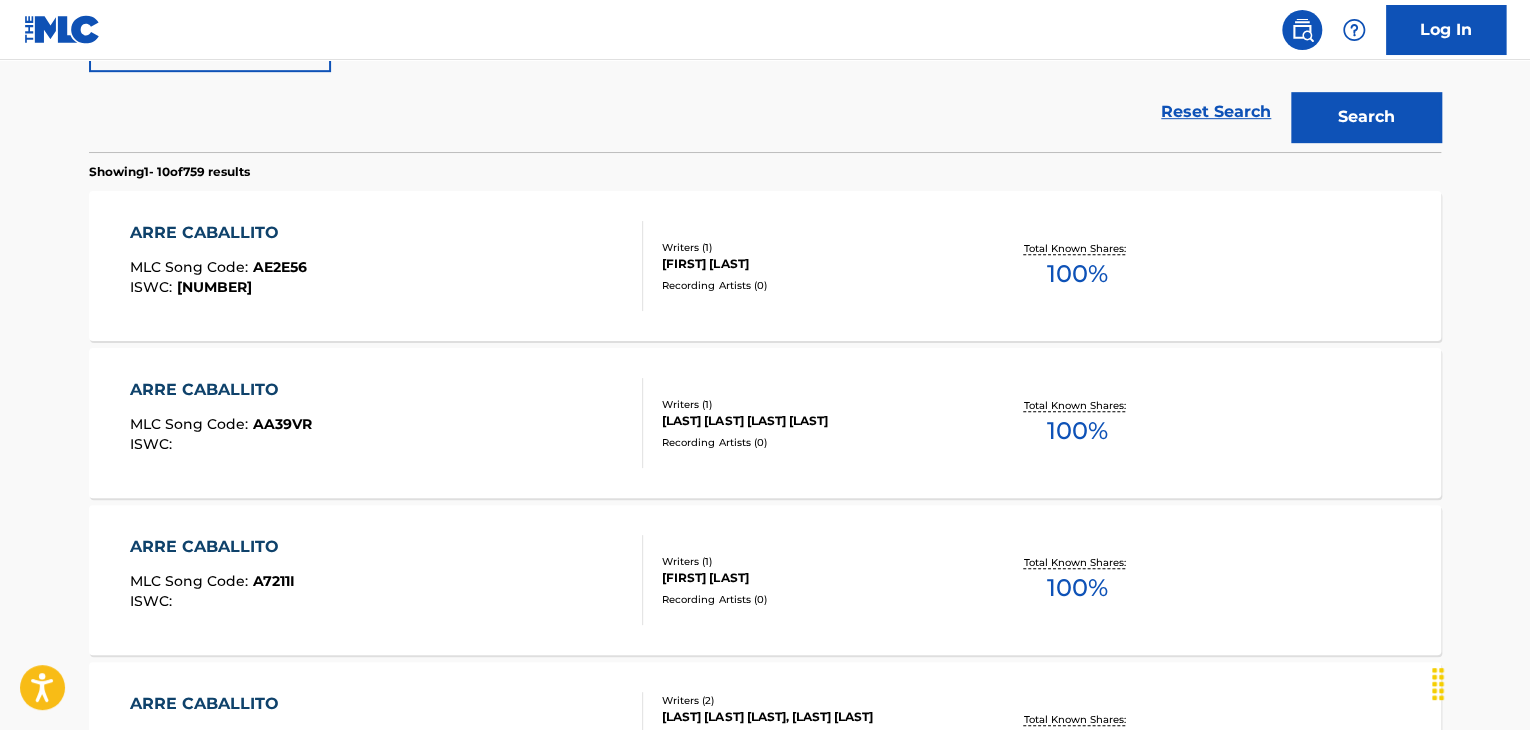 scroll, scrollTop: 548, scrollLeft: 0, axis: vertical 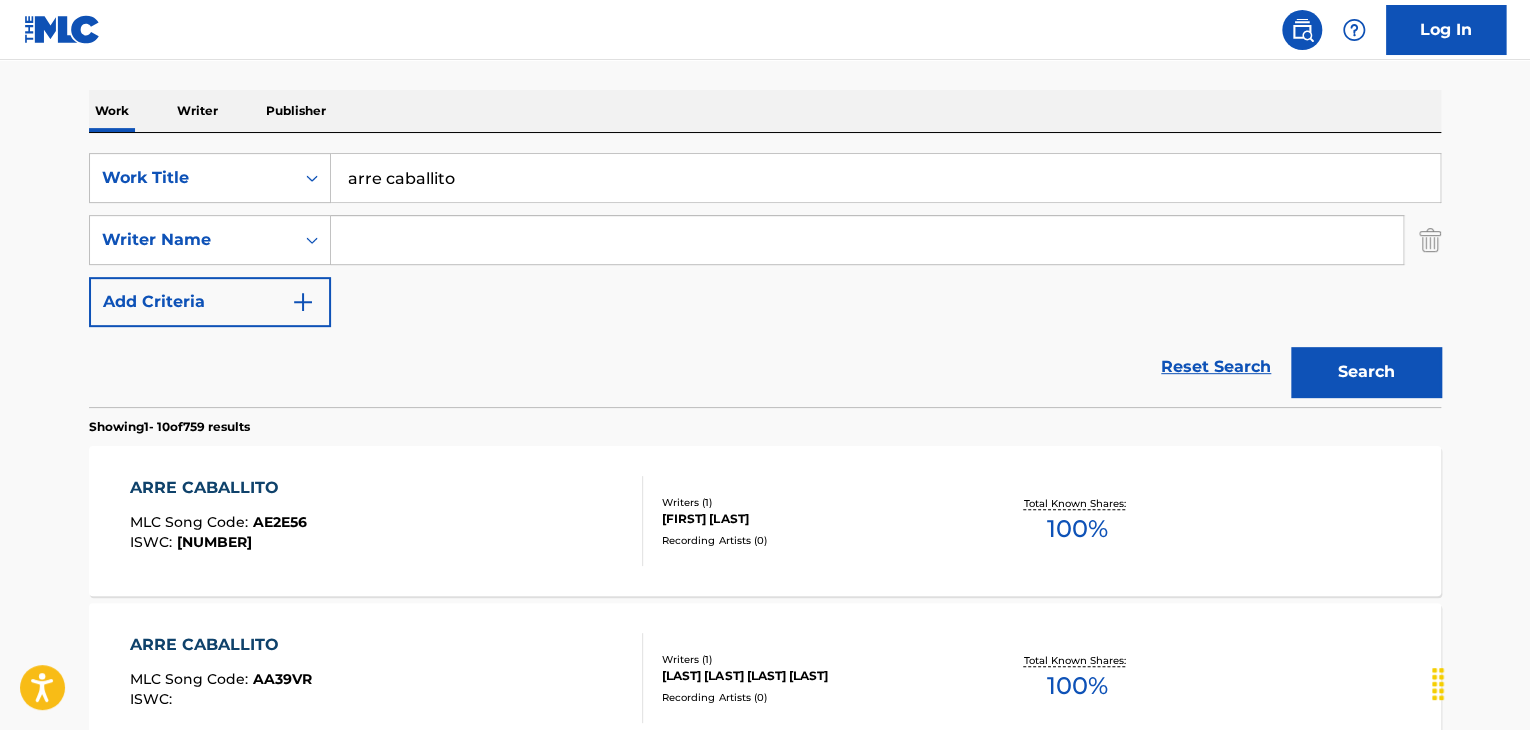 click at bounding box center [867, 240] 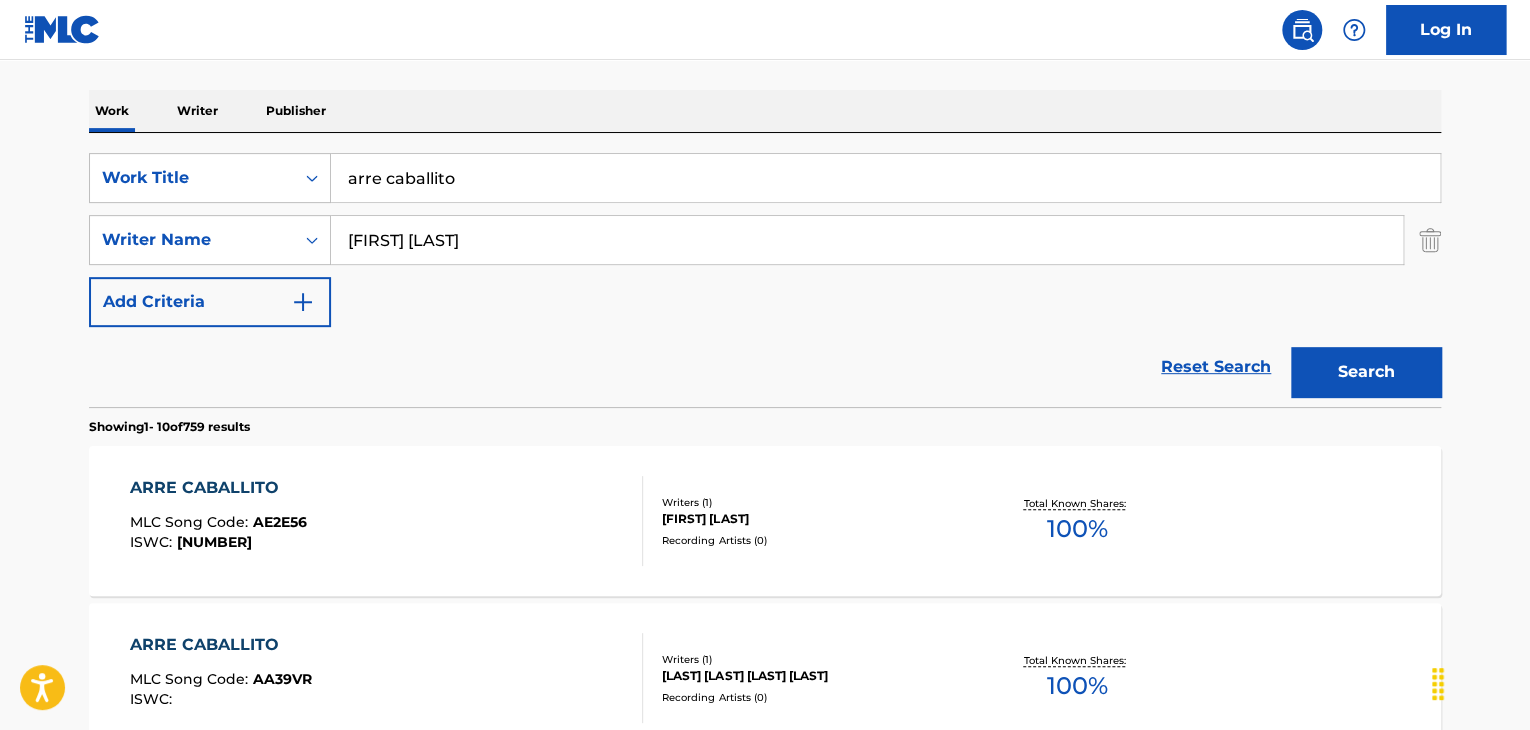 type on "[FIRST] [LAST]" 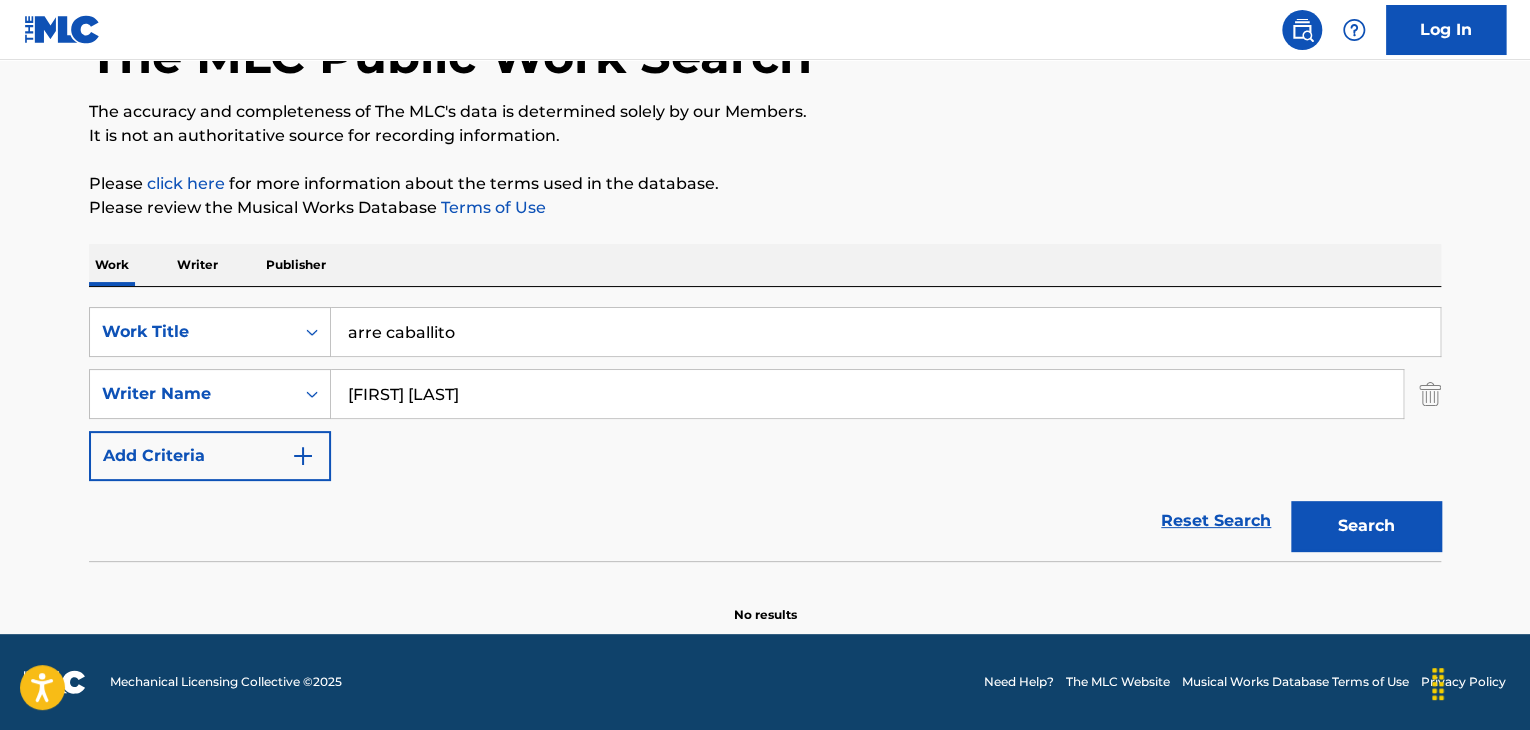 scroll, scrollTop: 138, scrollLeft: 0, axis: vertical 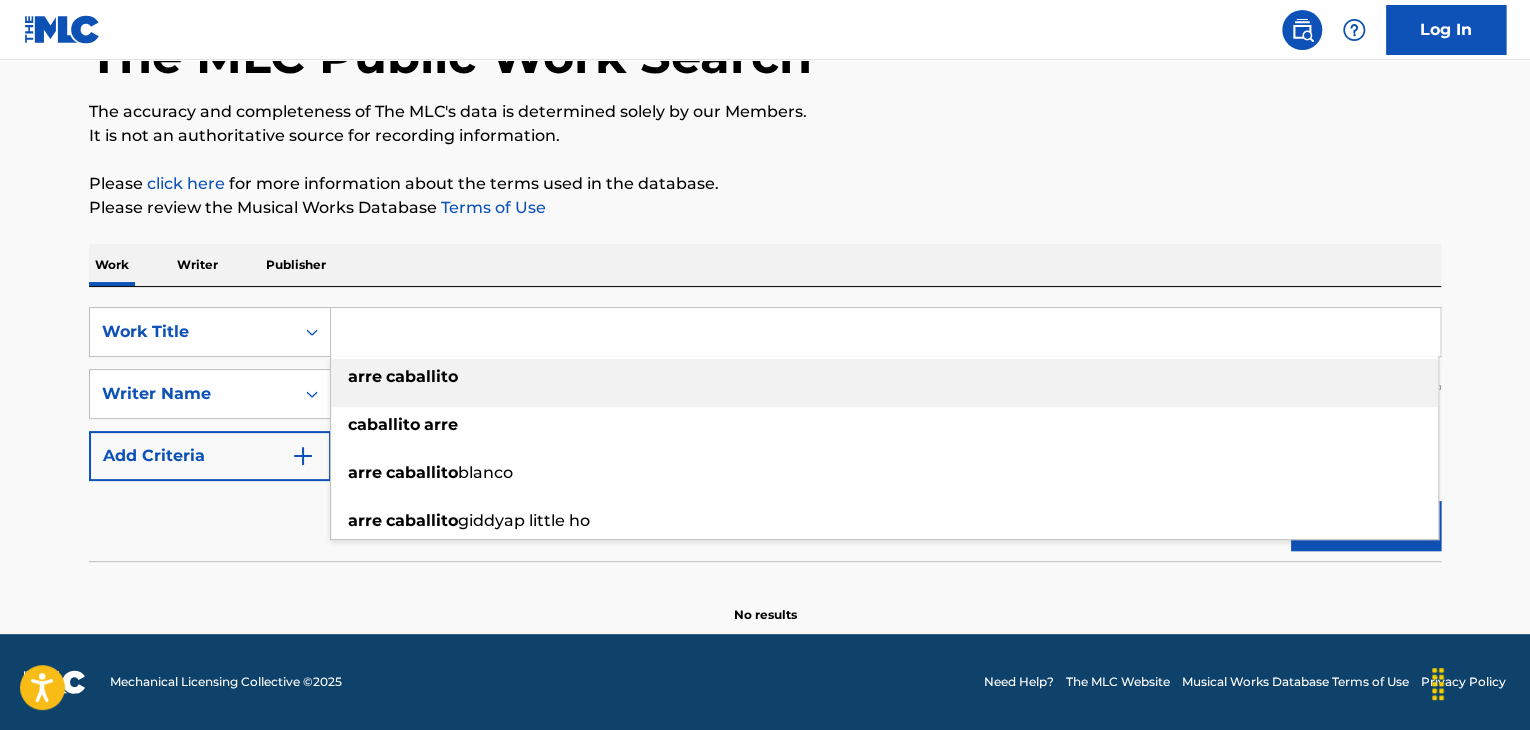 click at bounding box center (885, 332) 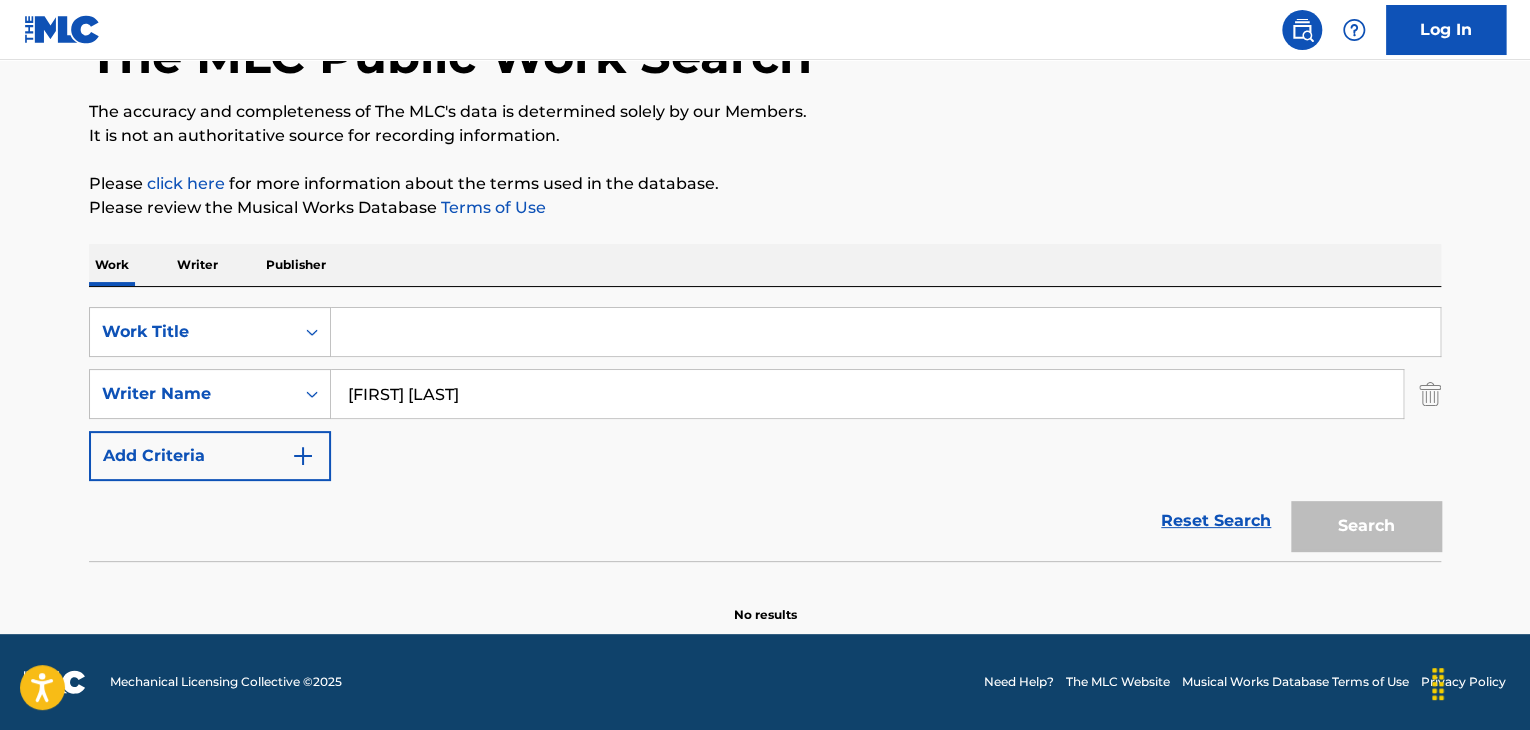 type 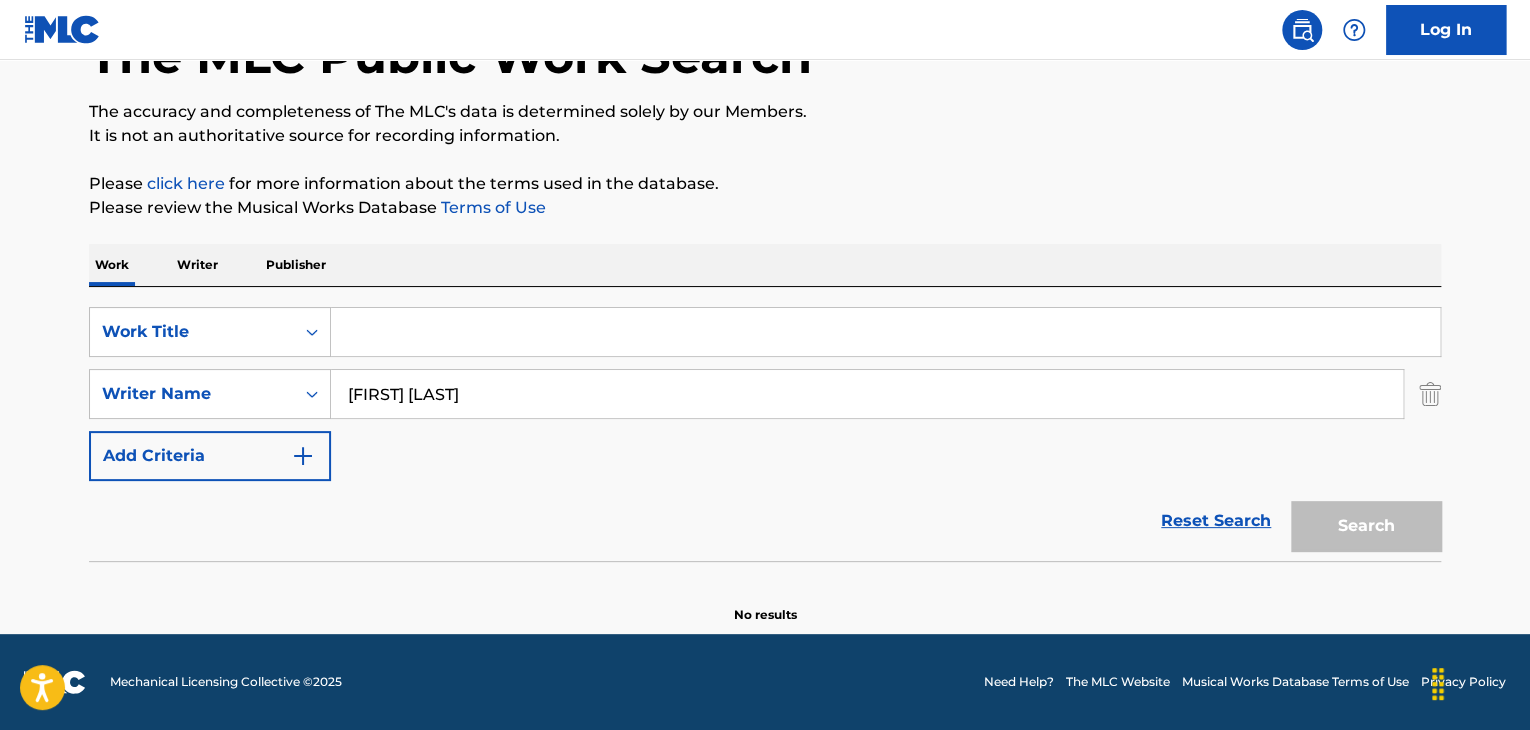 click on "[FIRST] [LAST]" at bounding box center [867, 394] 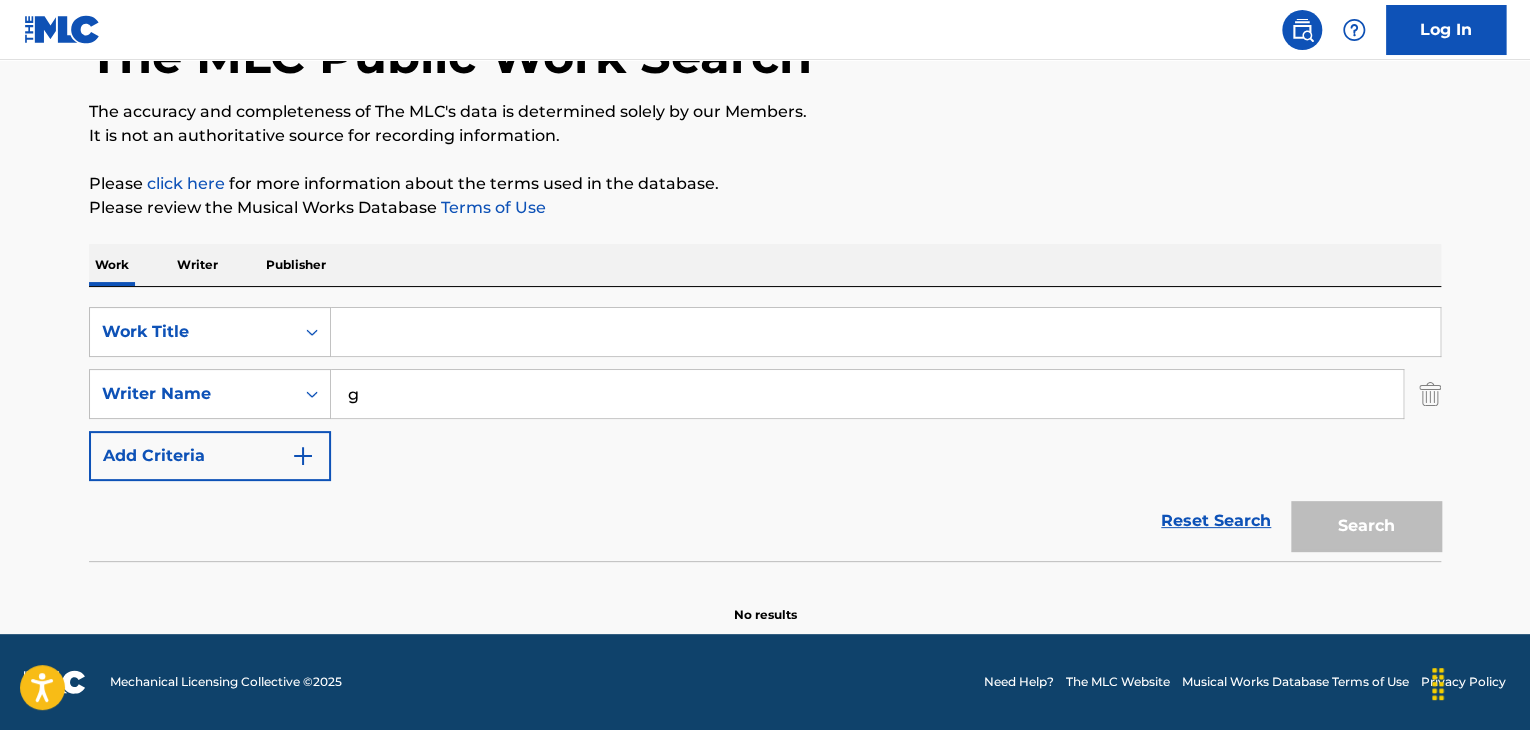 type on "[FIRST] [LAST]" 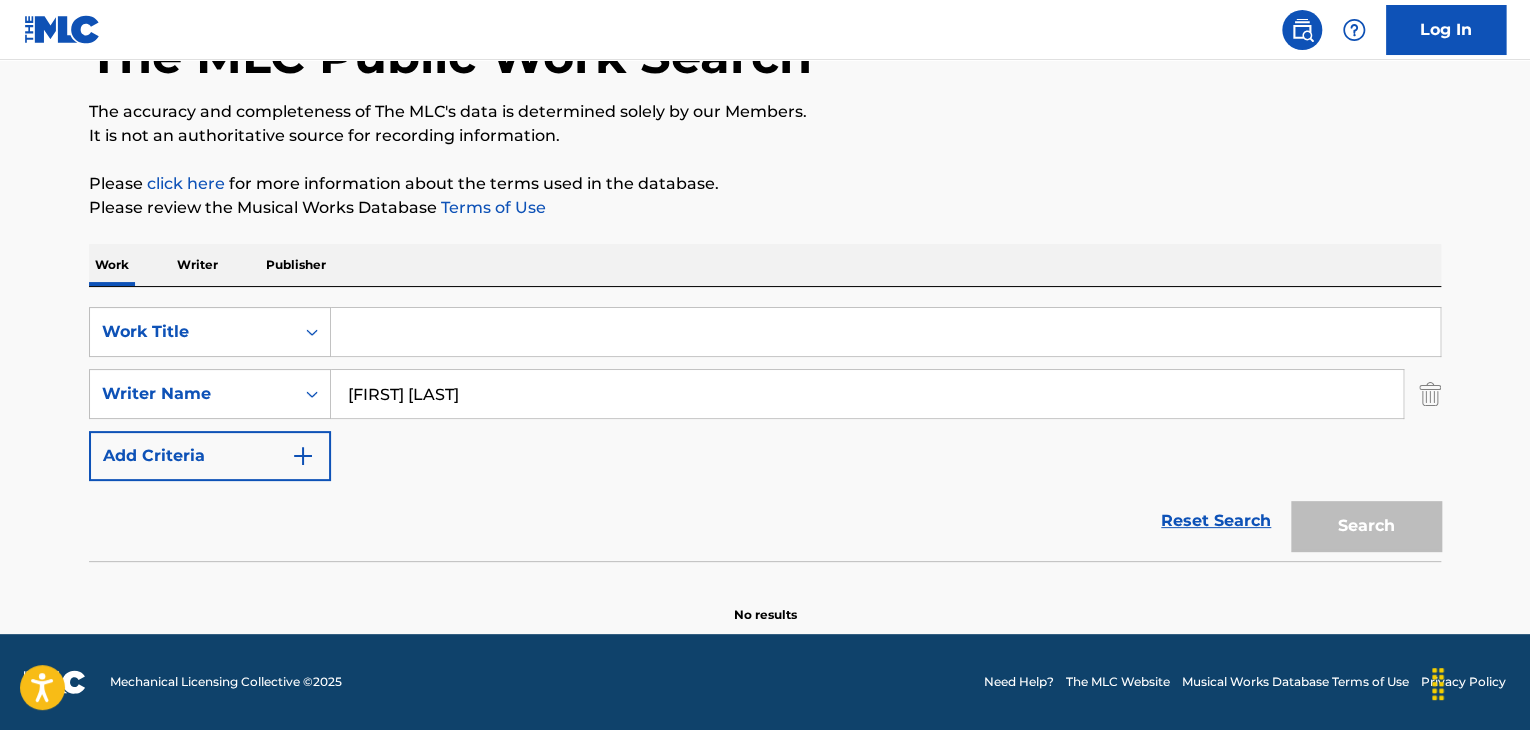 click at bounding box center (885, 332) 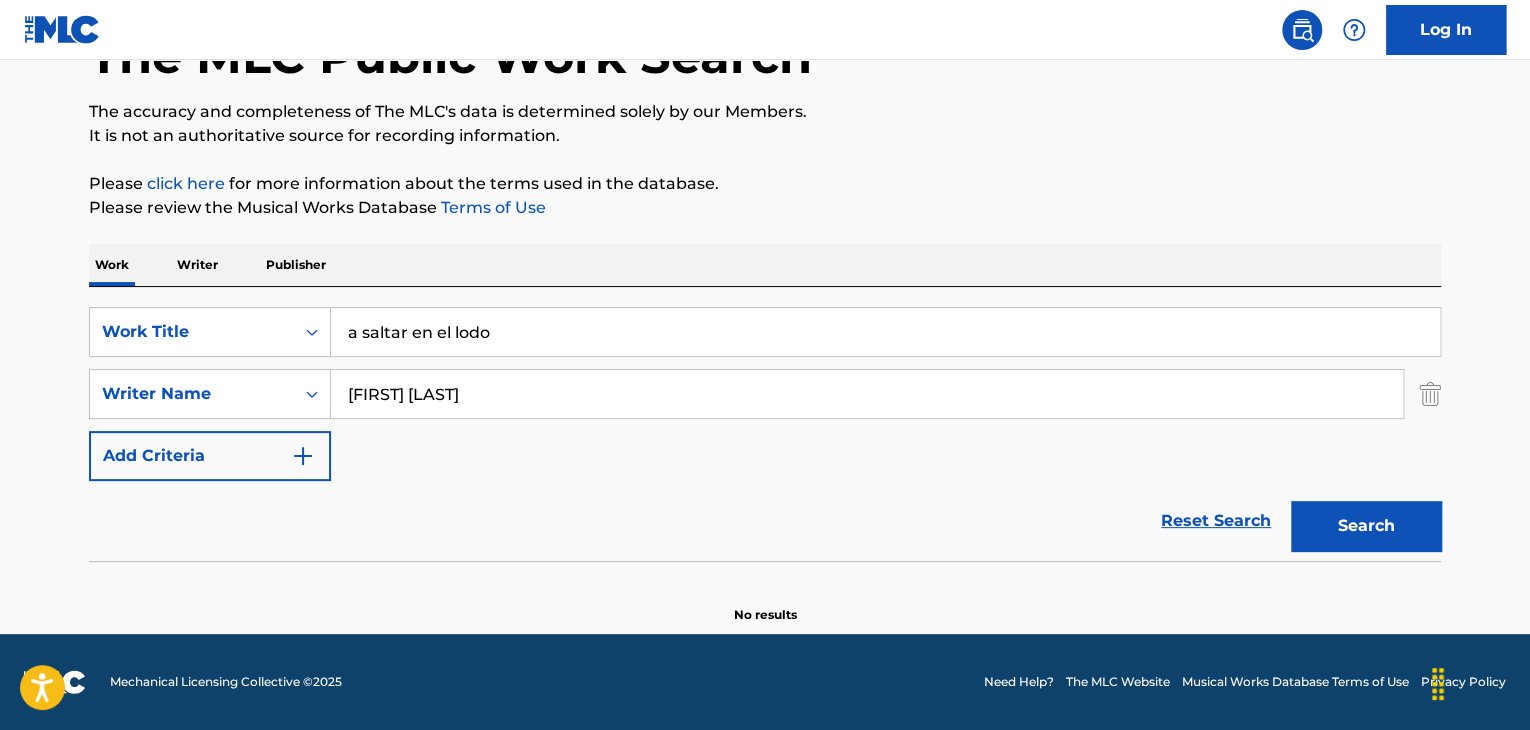 click on "Search" at bounding box center [1366, 526] 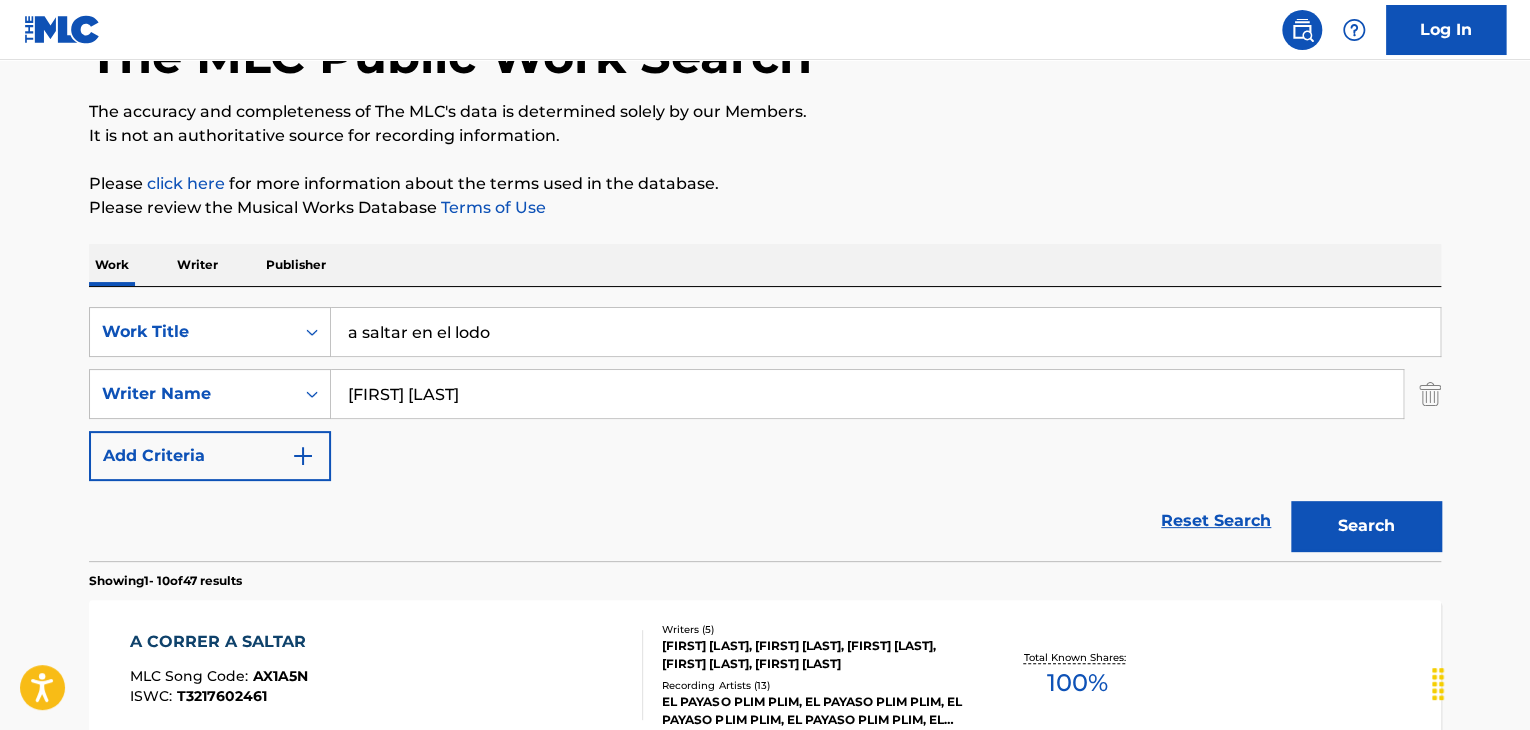 click on "a saltar en el lodo" at bounding box center [885, 332] 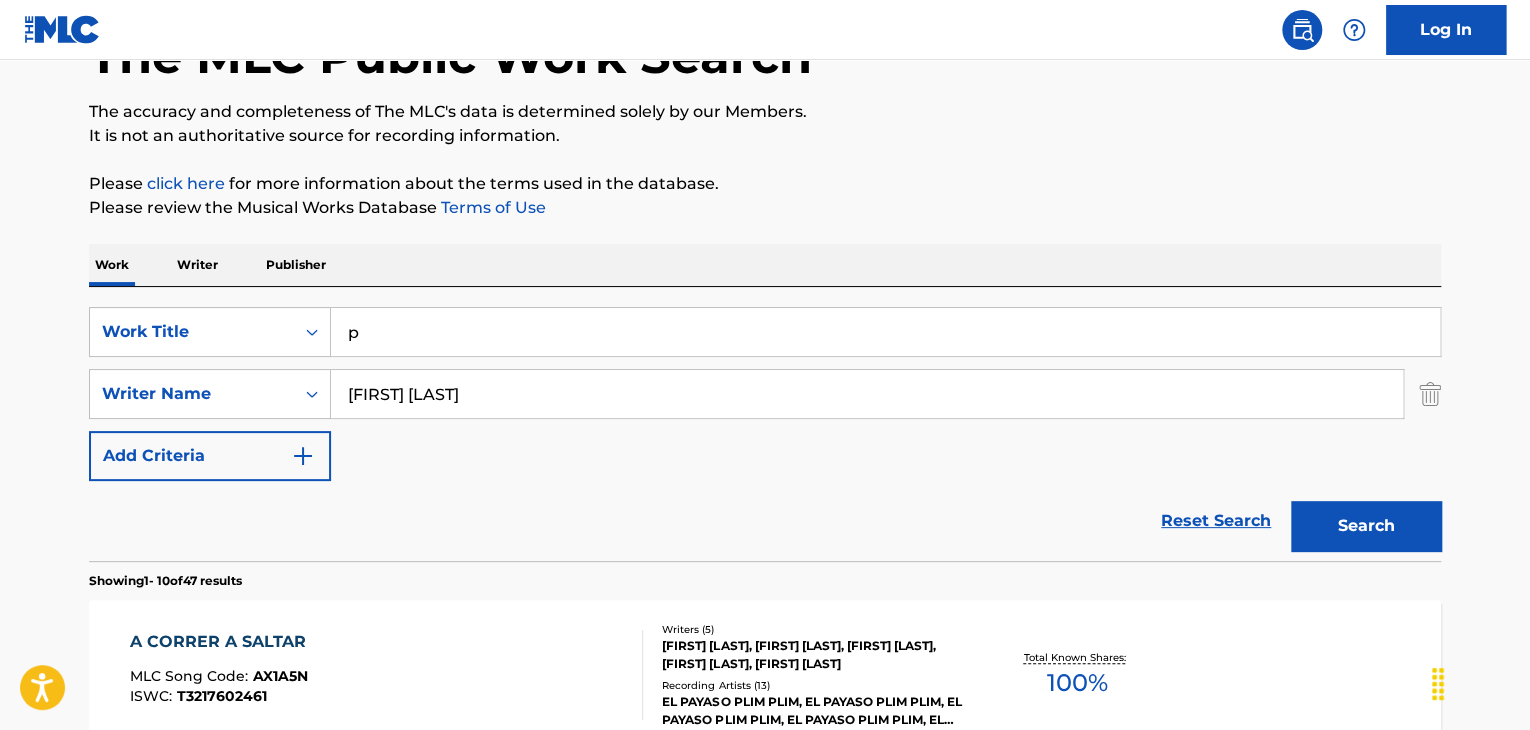 click on "p" at bounding box center (885, 332) 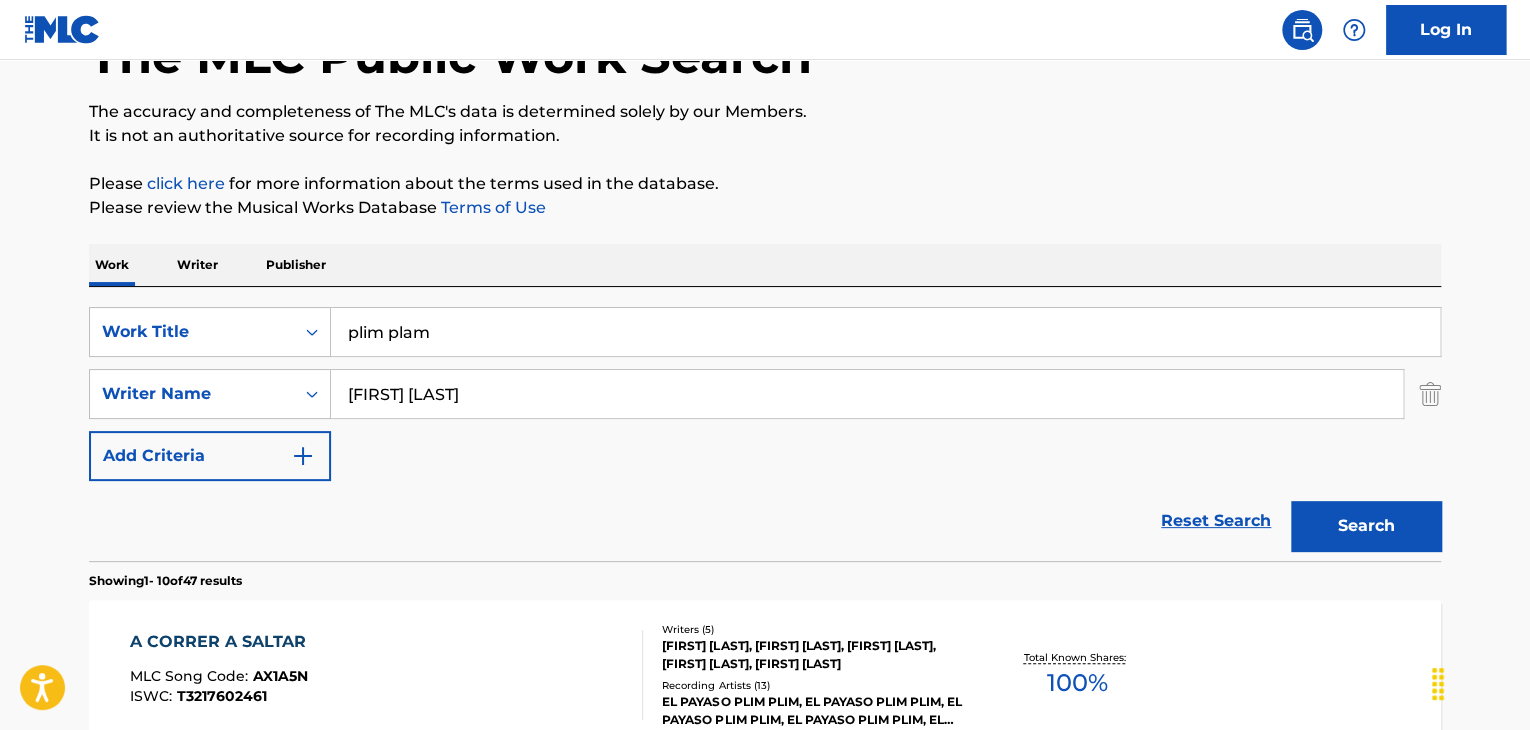 click on "Search" at bounding box center [1366, 526] 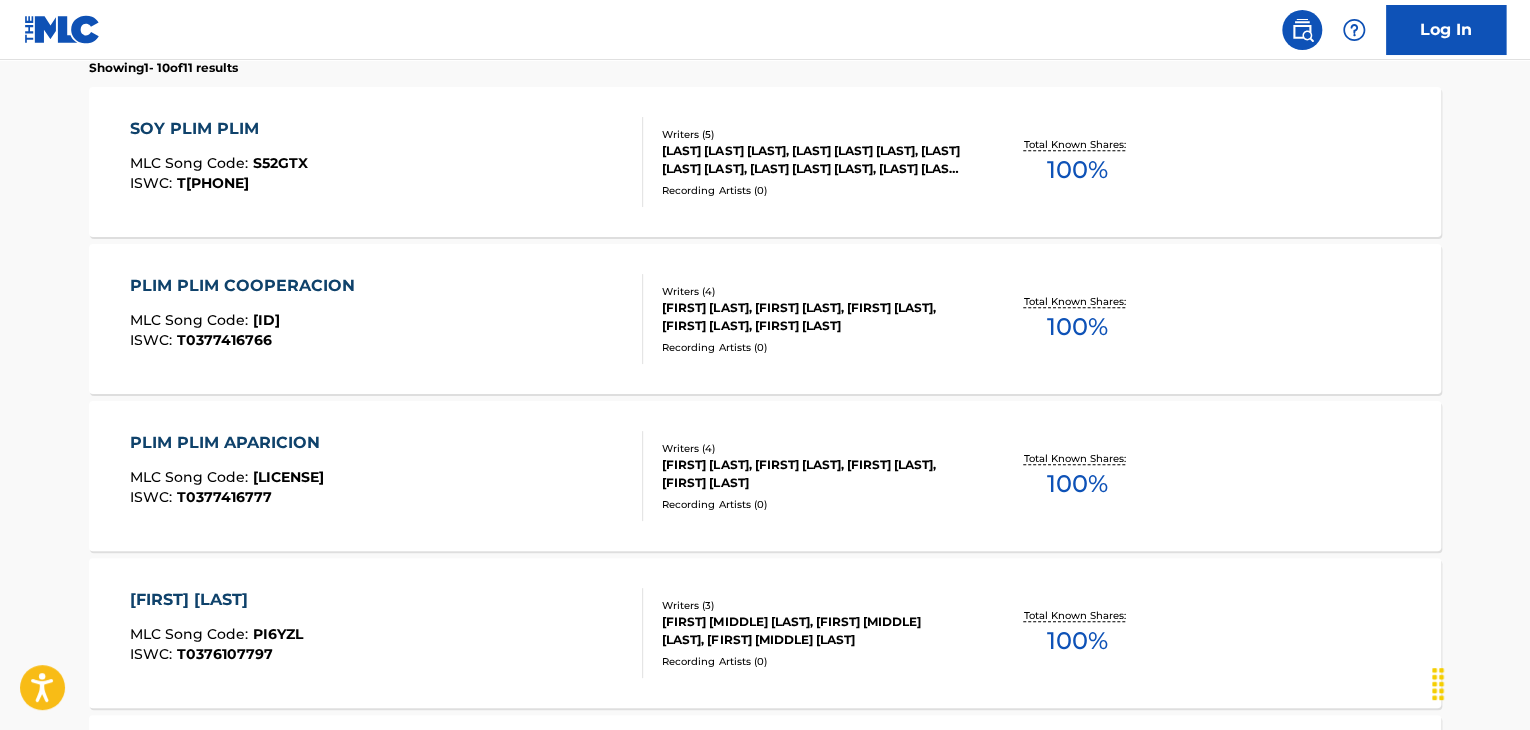 scroll, scrollTop: 0, scrollLeft: 0, axis: both 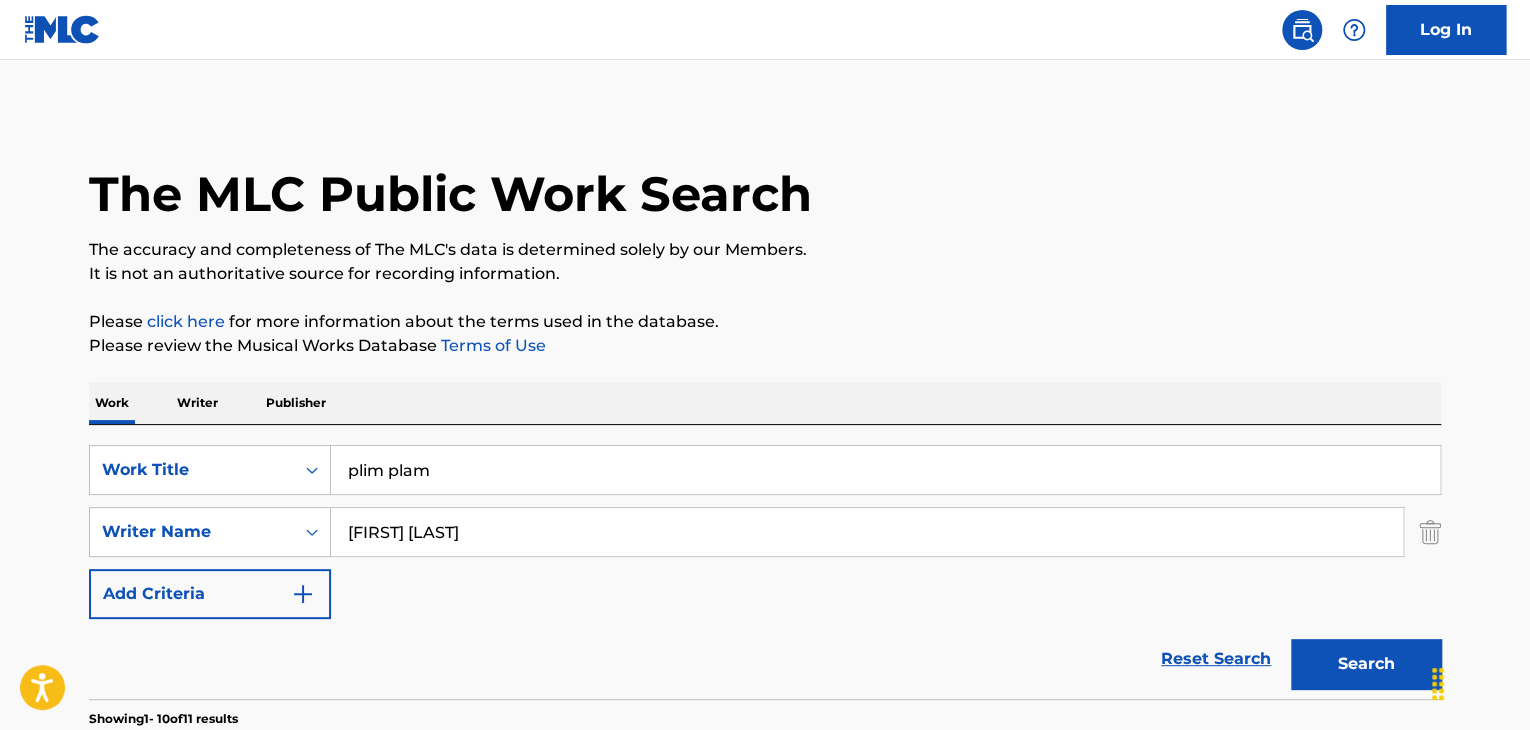 click on "plim plam" at bounding box center (885, 470) 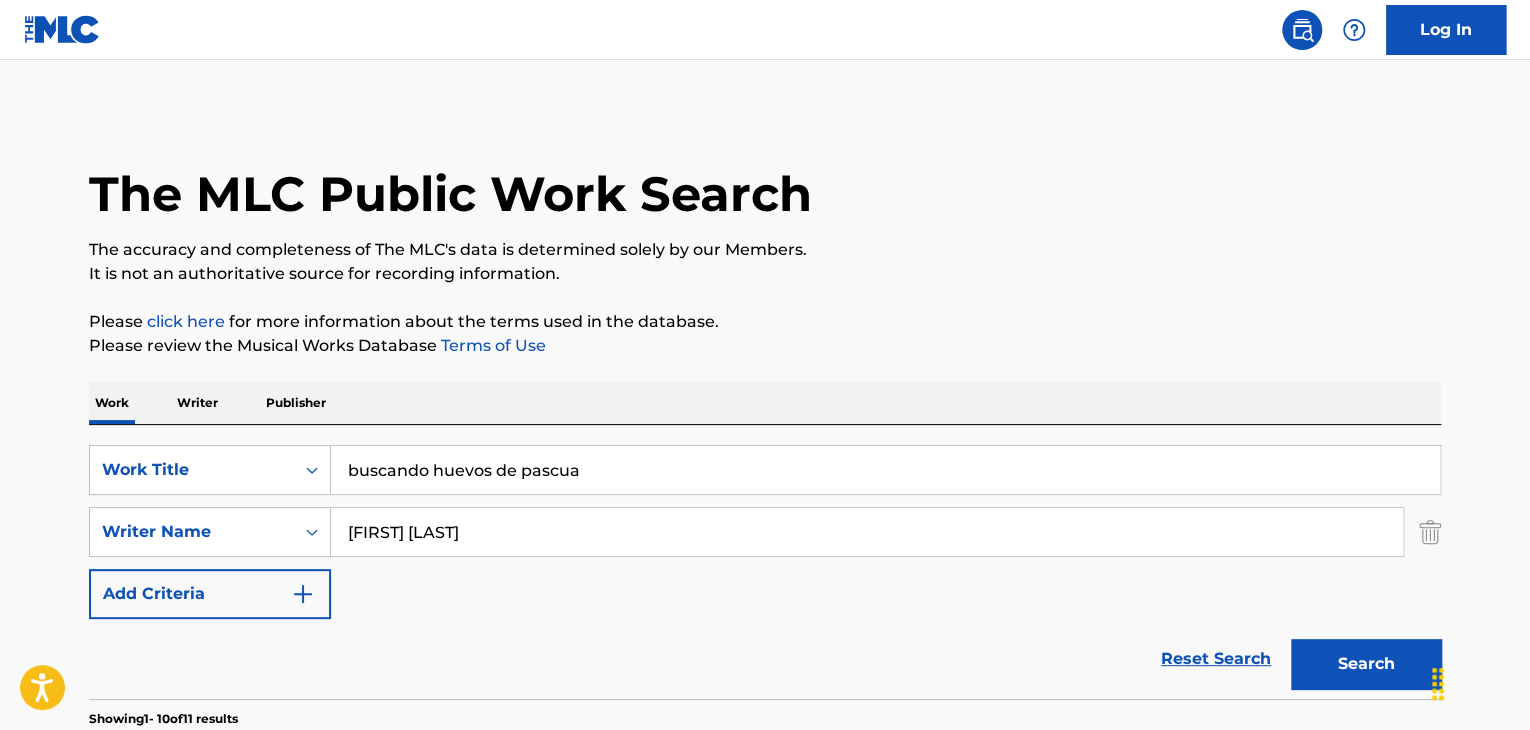 click on "Search" at bounding box center (1366, 664) 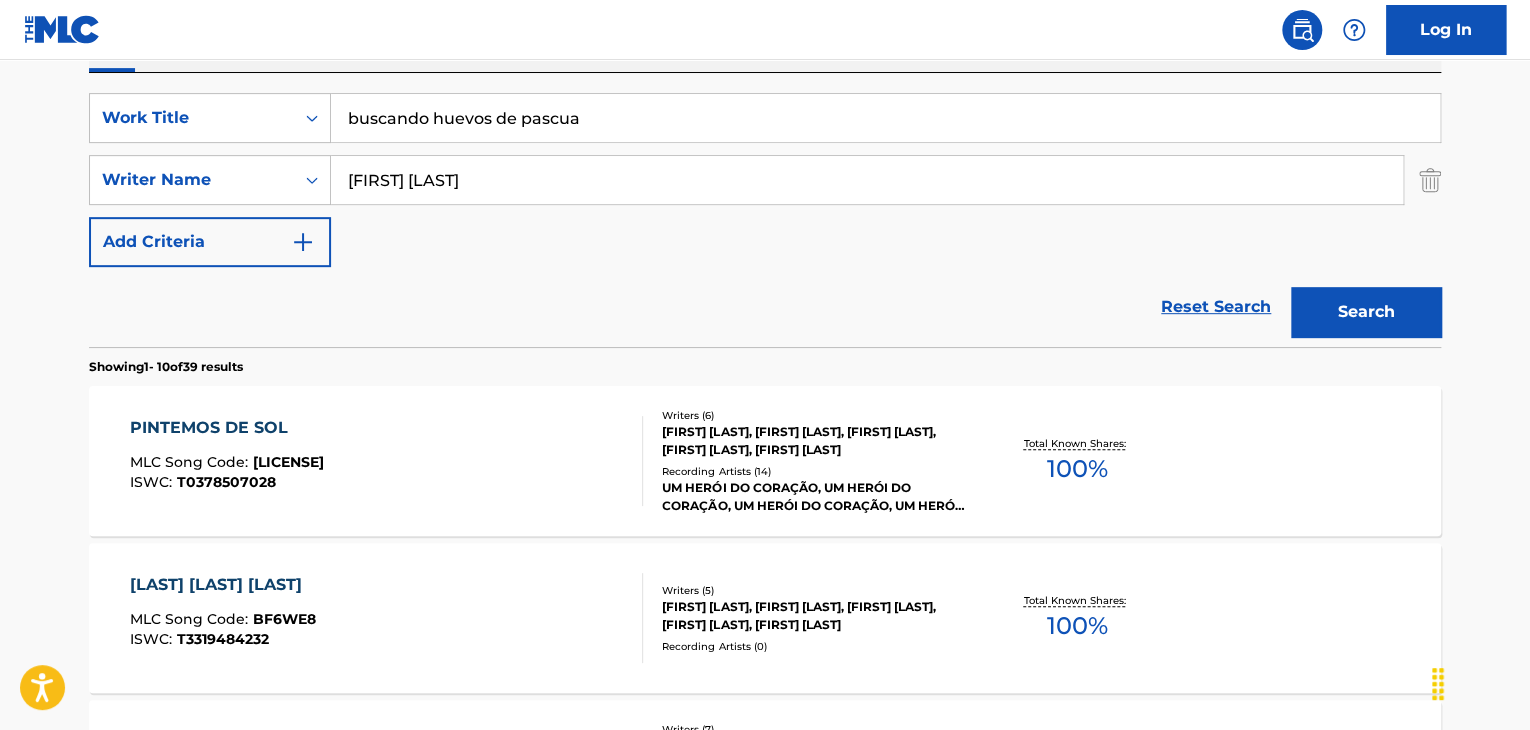 scroll, scrollTop: 359, scrollLeft: 0, axis: vertical 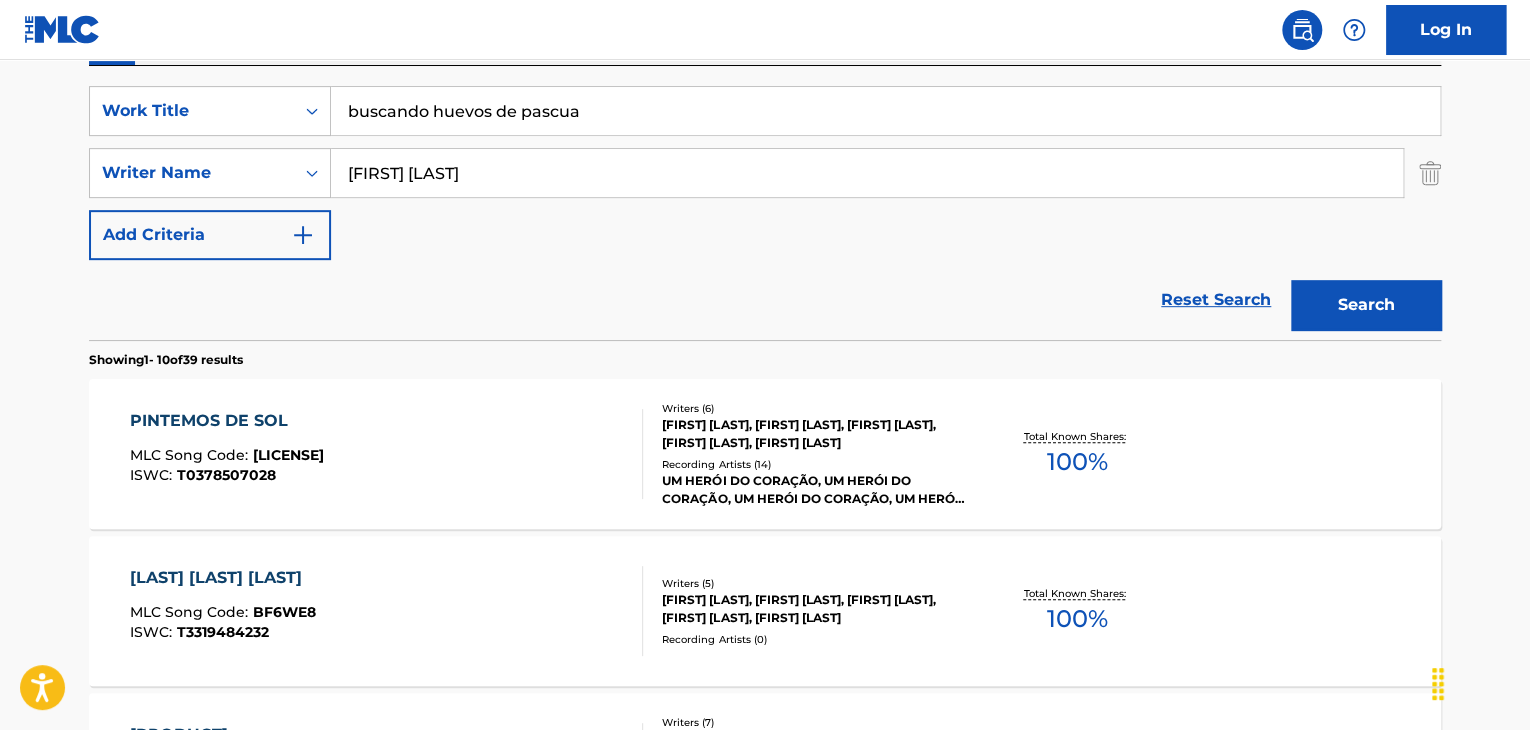 click on "Search" at bounding box center [1366, 305] 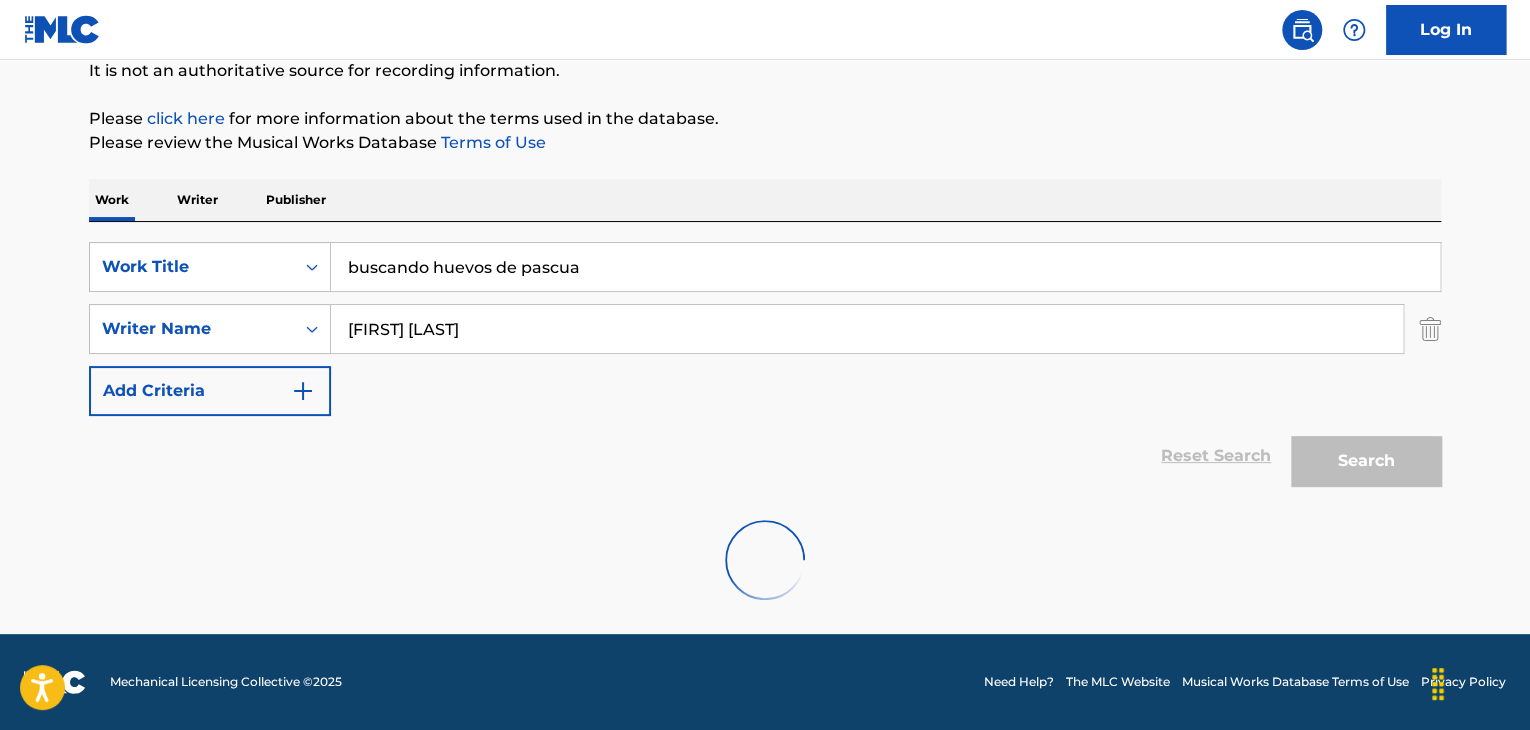scroll, scrollTop: 359, scrollLeft: 0, axis: vertical 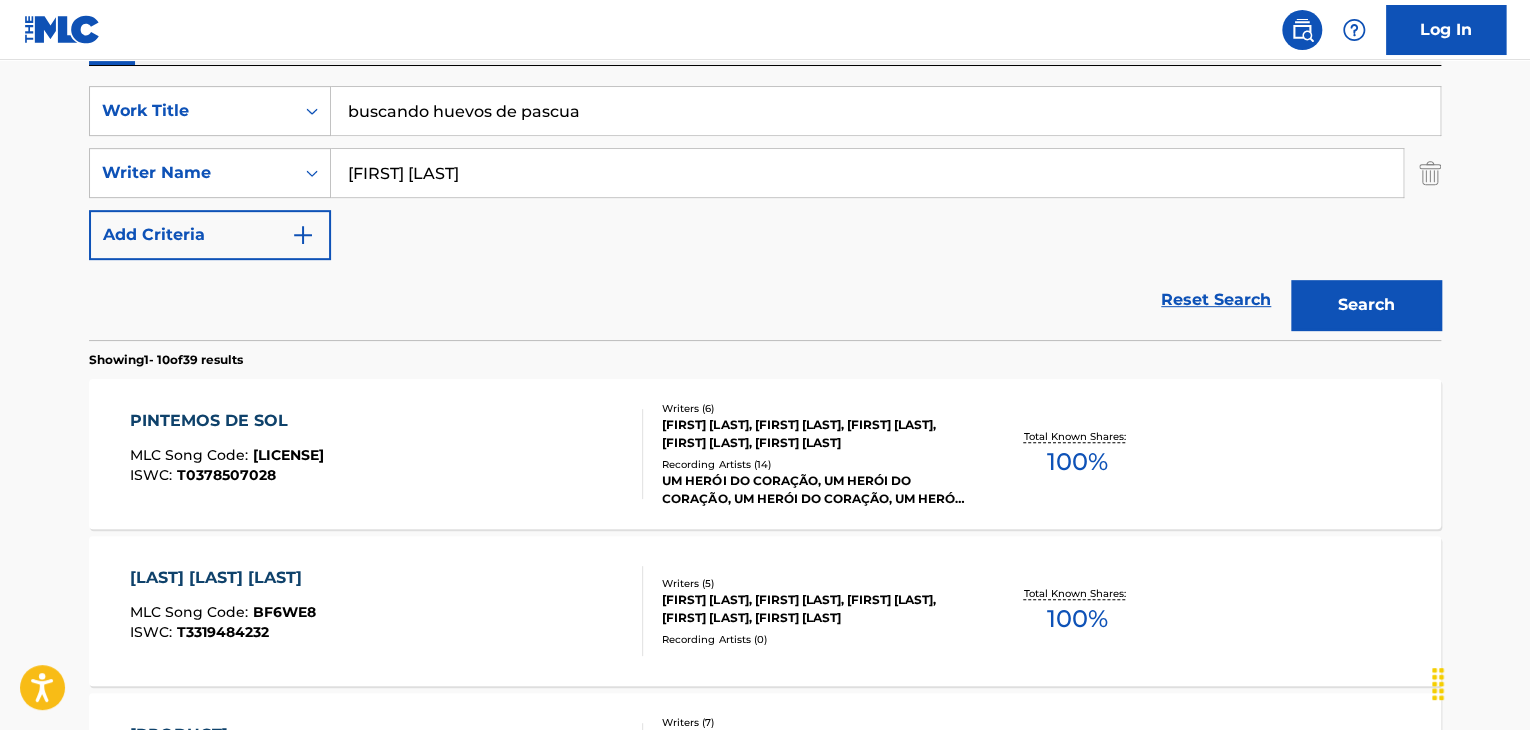 click on "buscando huevos de pascua" at bounding box center (885, 111) 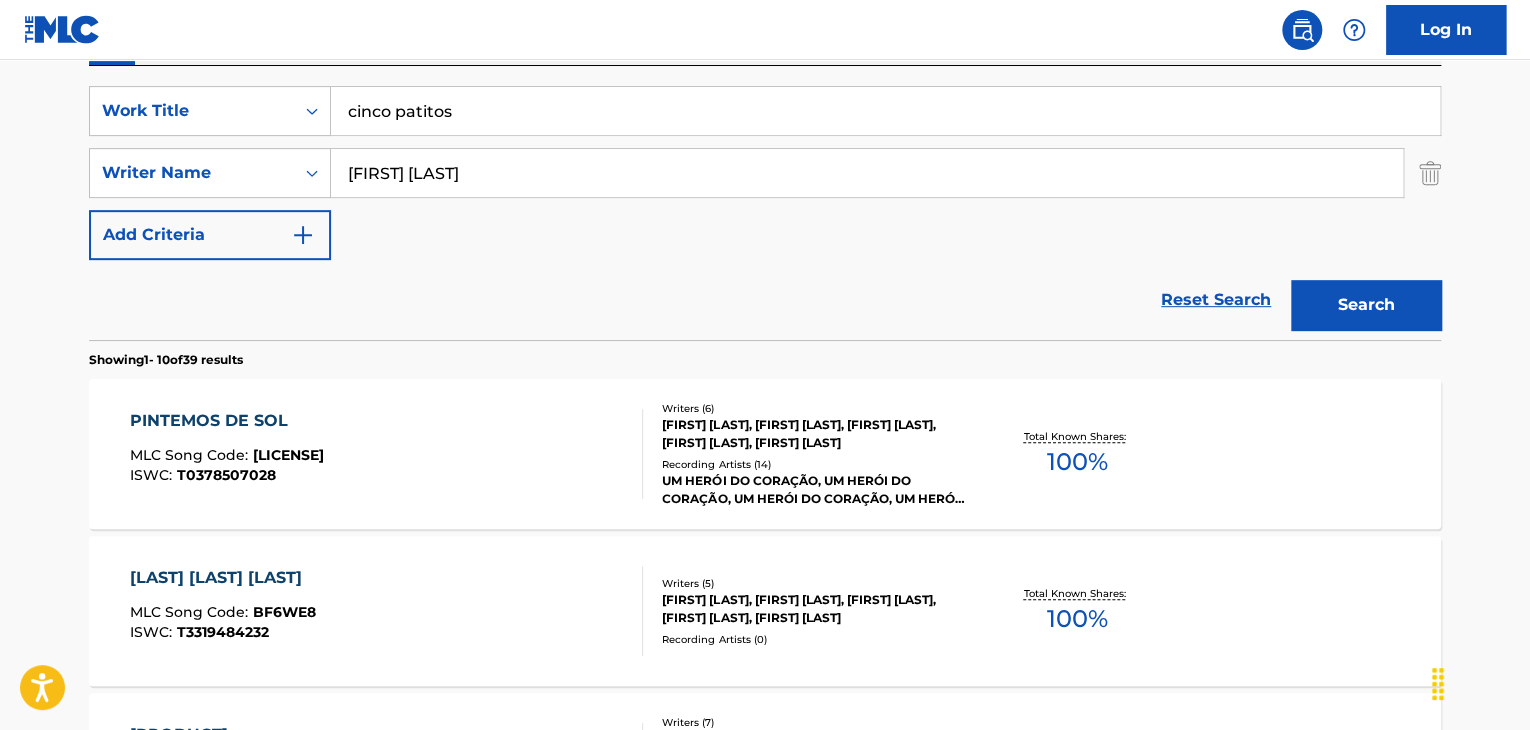 click on "Search" at bounding box center [1366, 305] 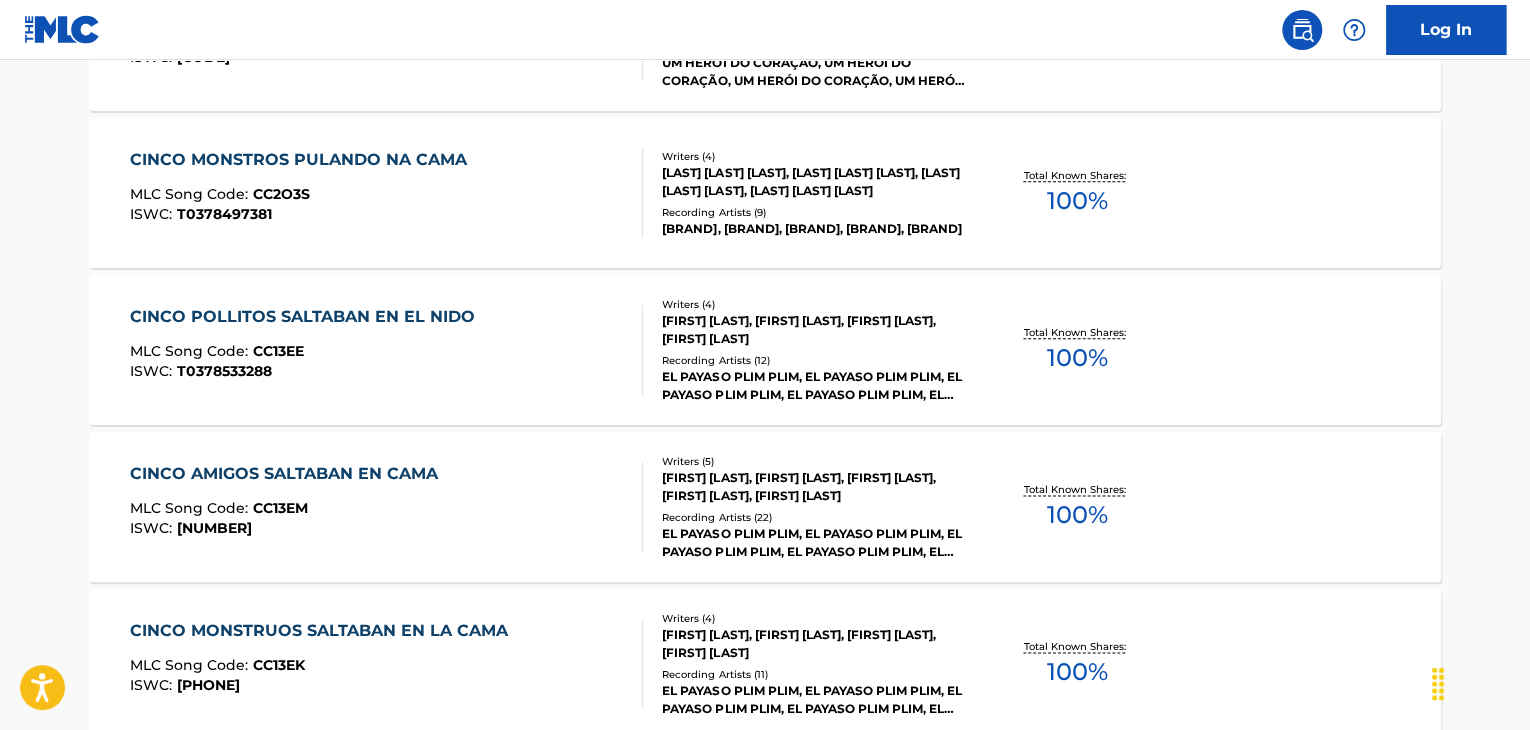 scroll, scrollTop: 1096, scrollLeft: 0, axis: vertical 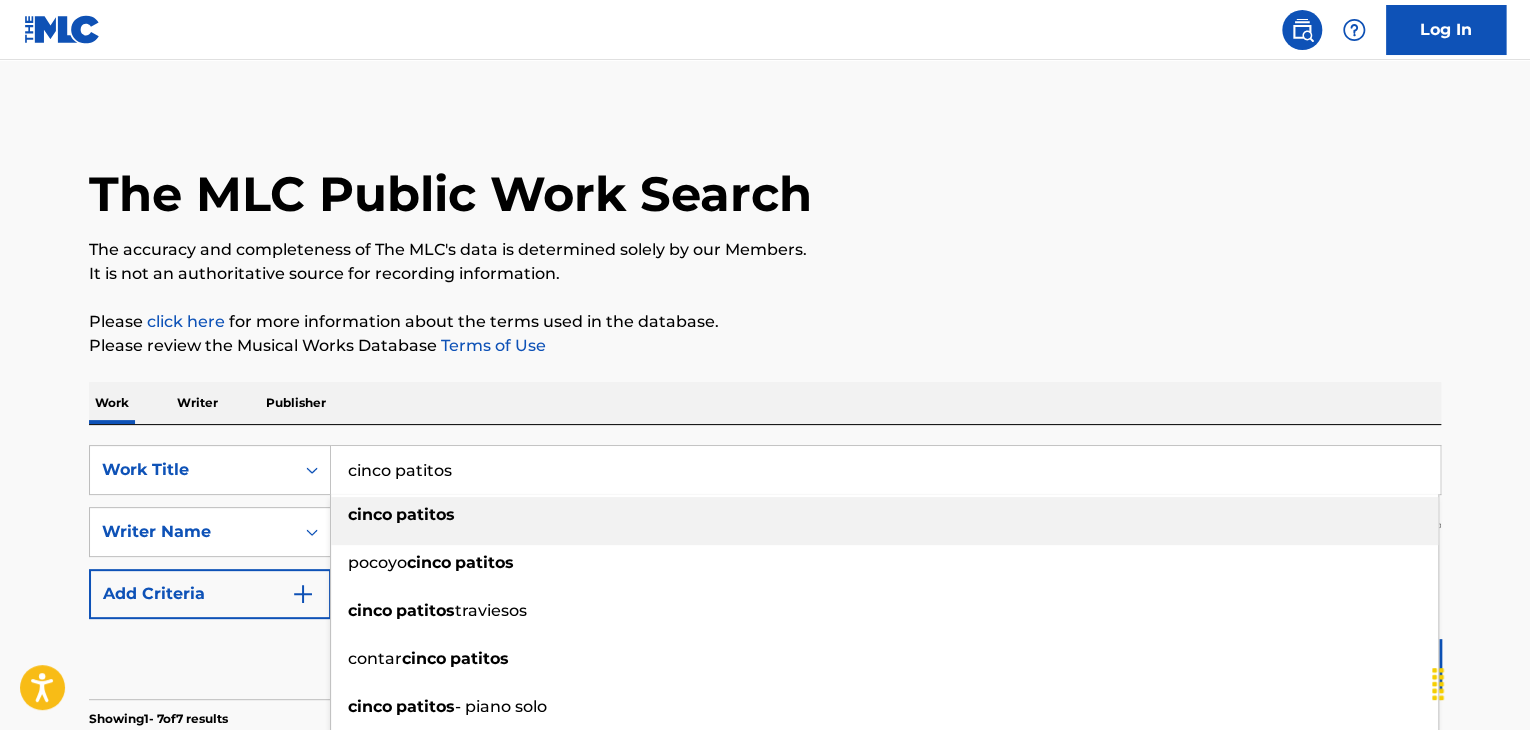 click on "patitos" at bounding box center [425, 514] 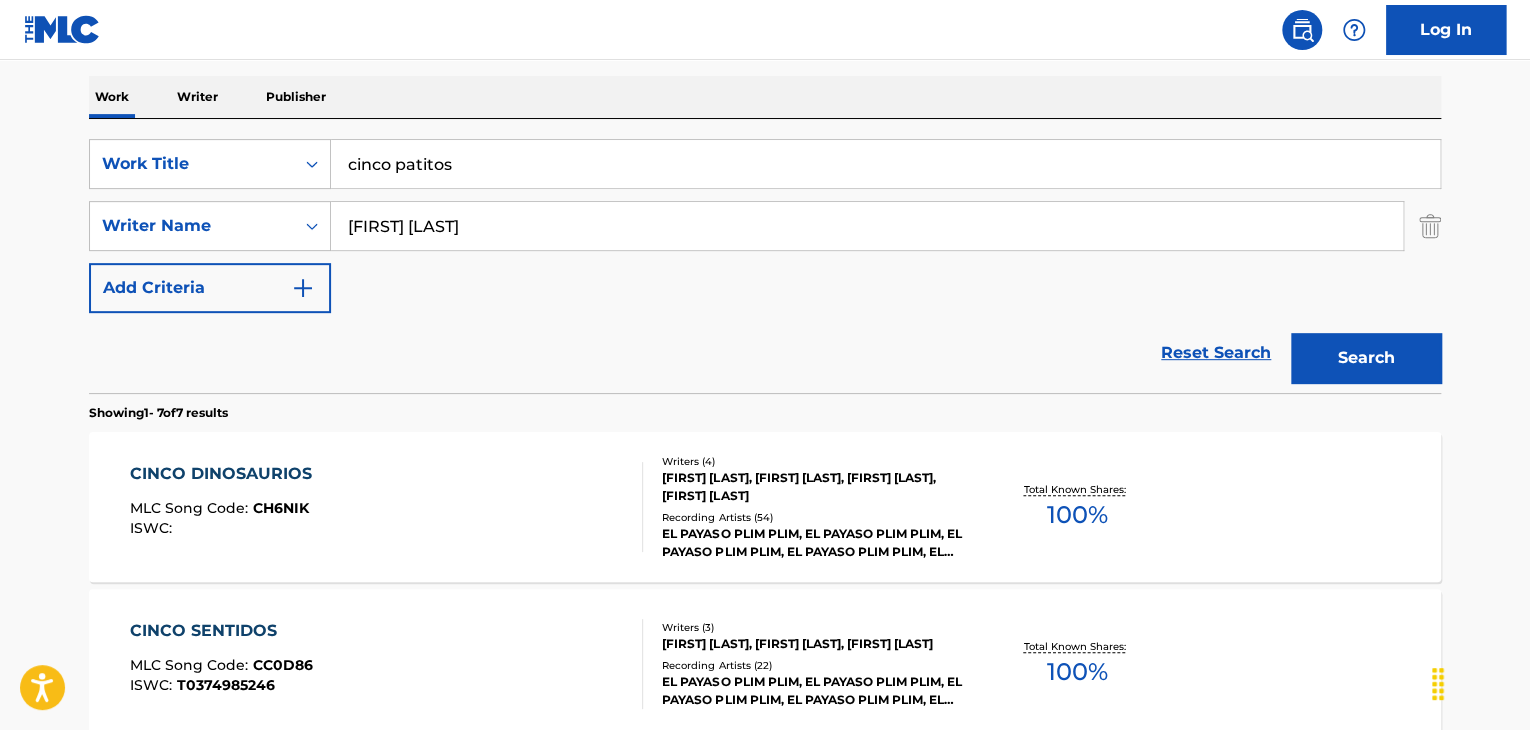 scroll, scrollTop: 312, scrollLeft: 0, axis: vertical 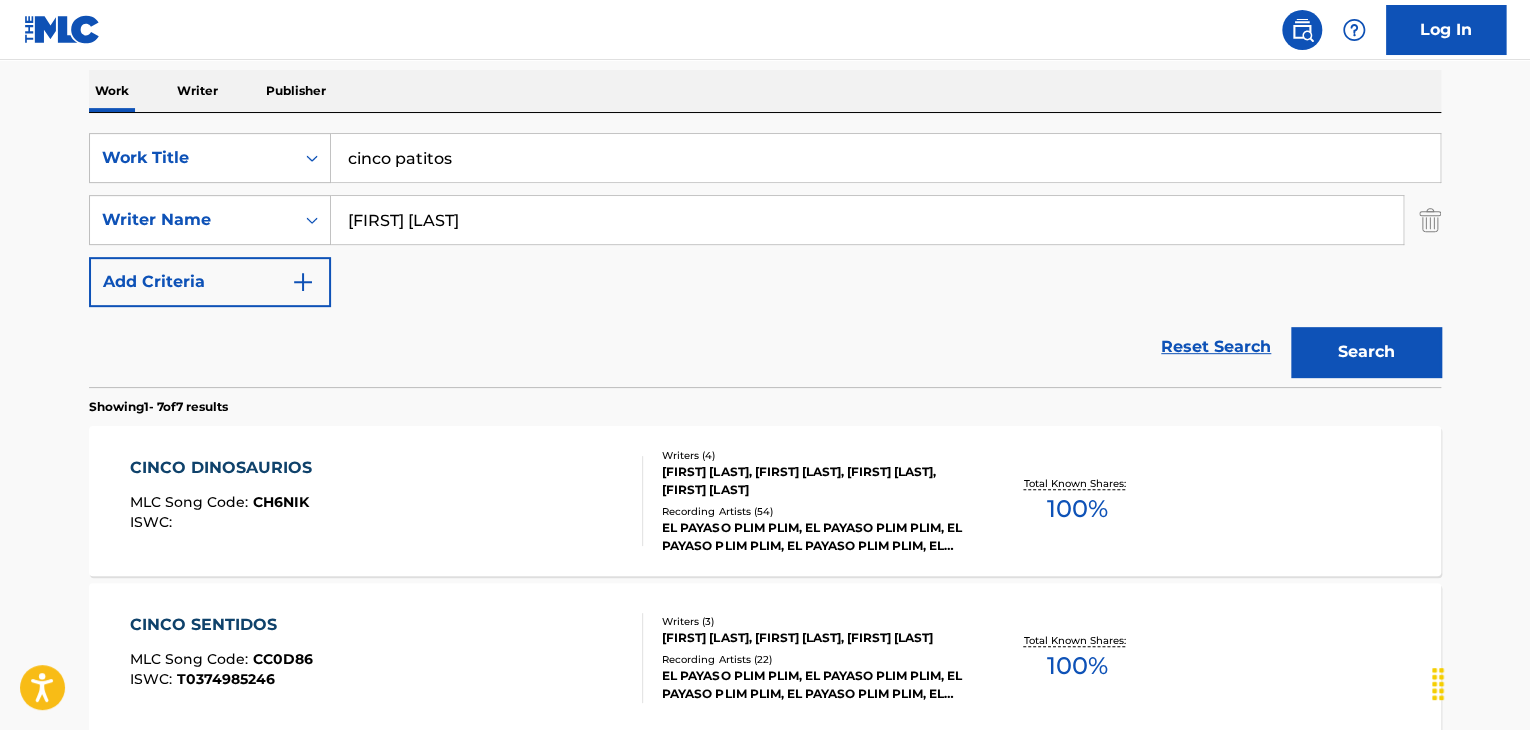 click on "Search" at bounding box center [1366, 352] 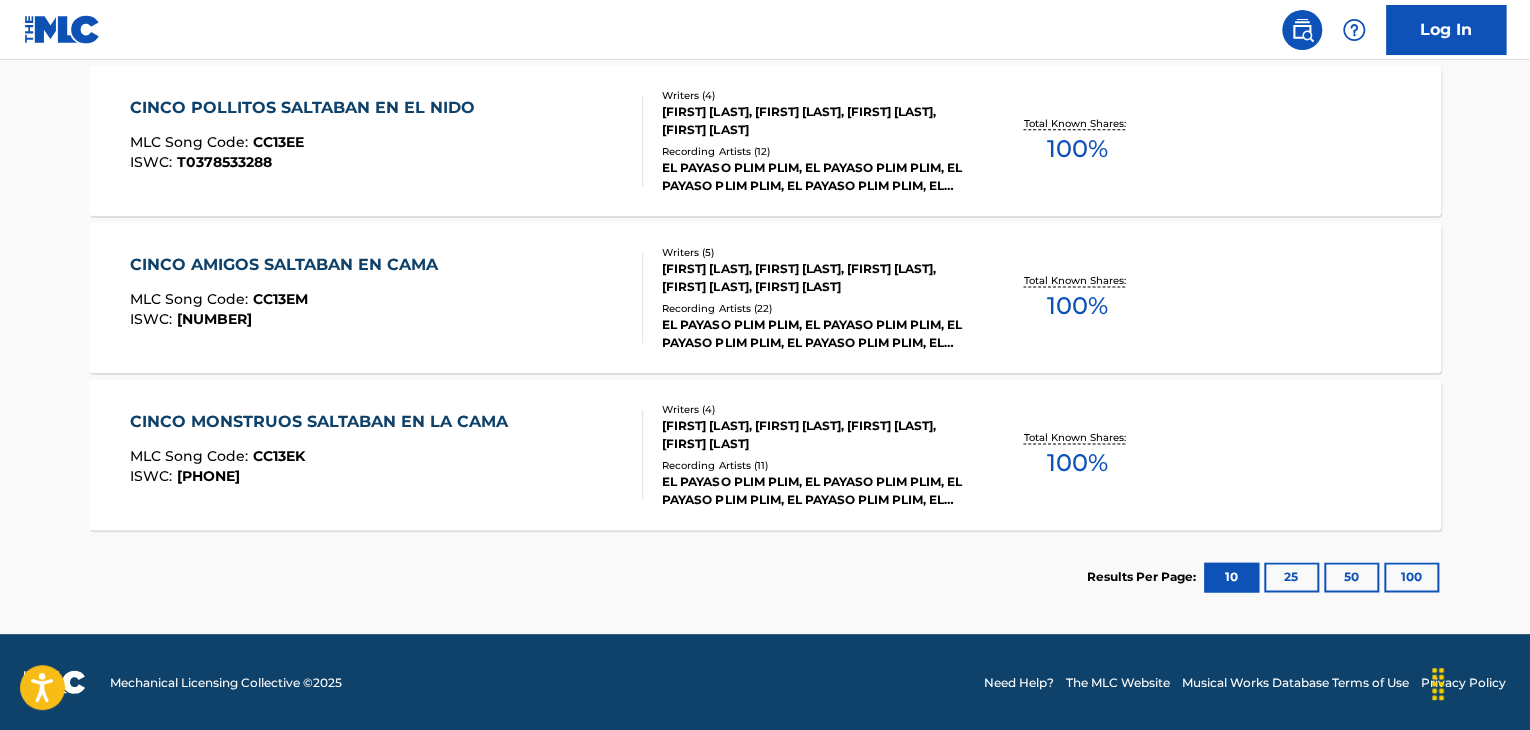 scroll, scrollTop: 0, scrollLeft: 0, axis: both 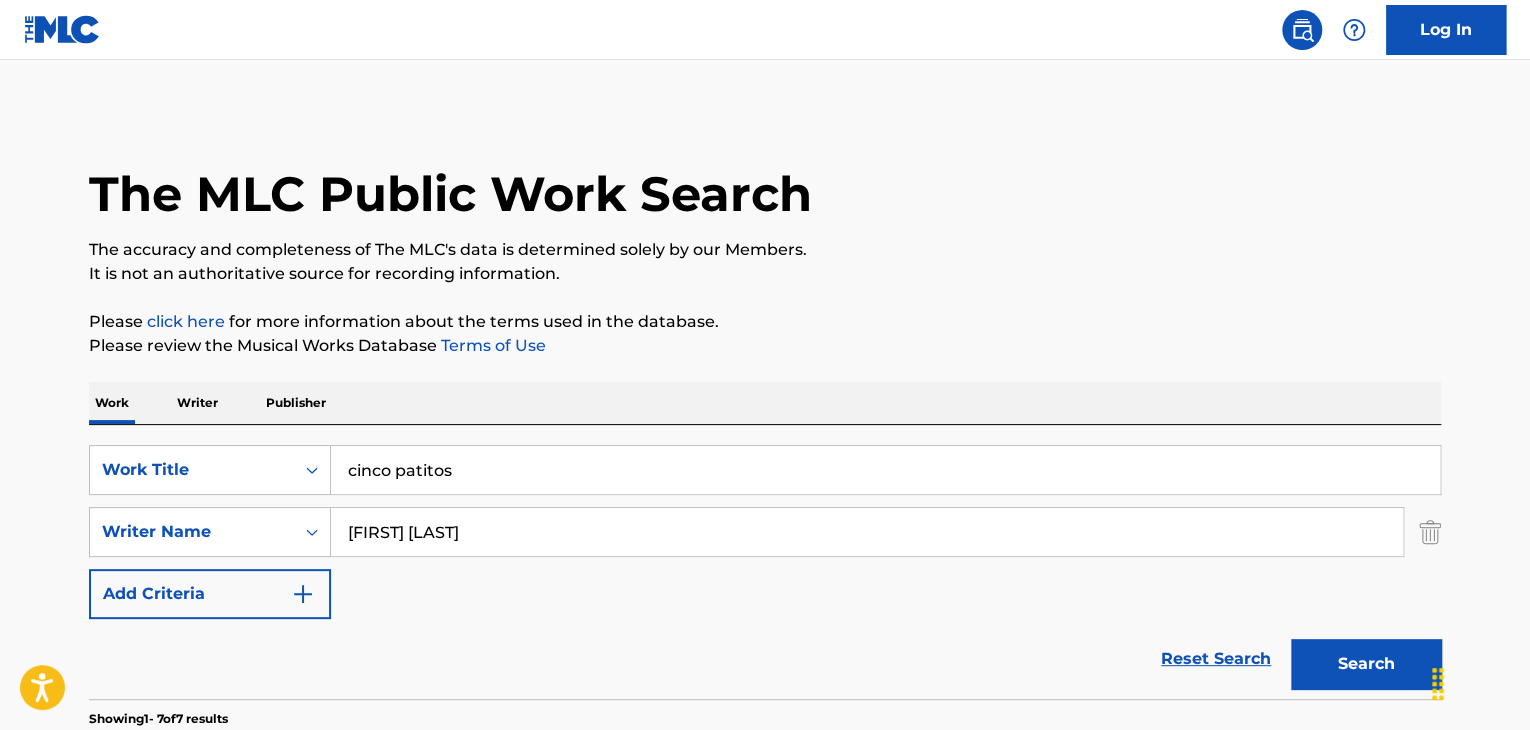 click on "cinco patitos" at bounding box center [885, 470] 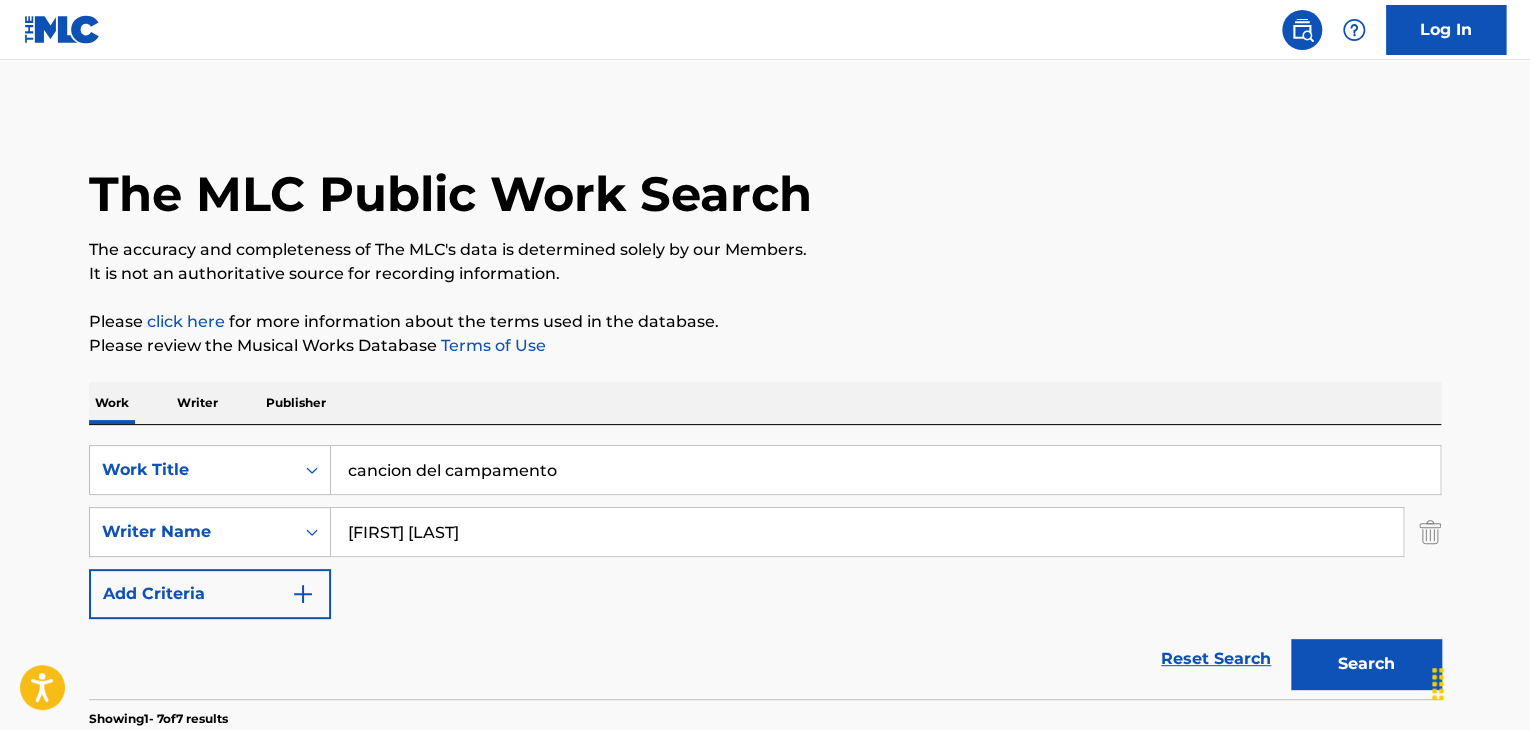click on "Search" at bounding box center [1366, 664] 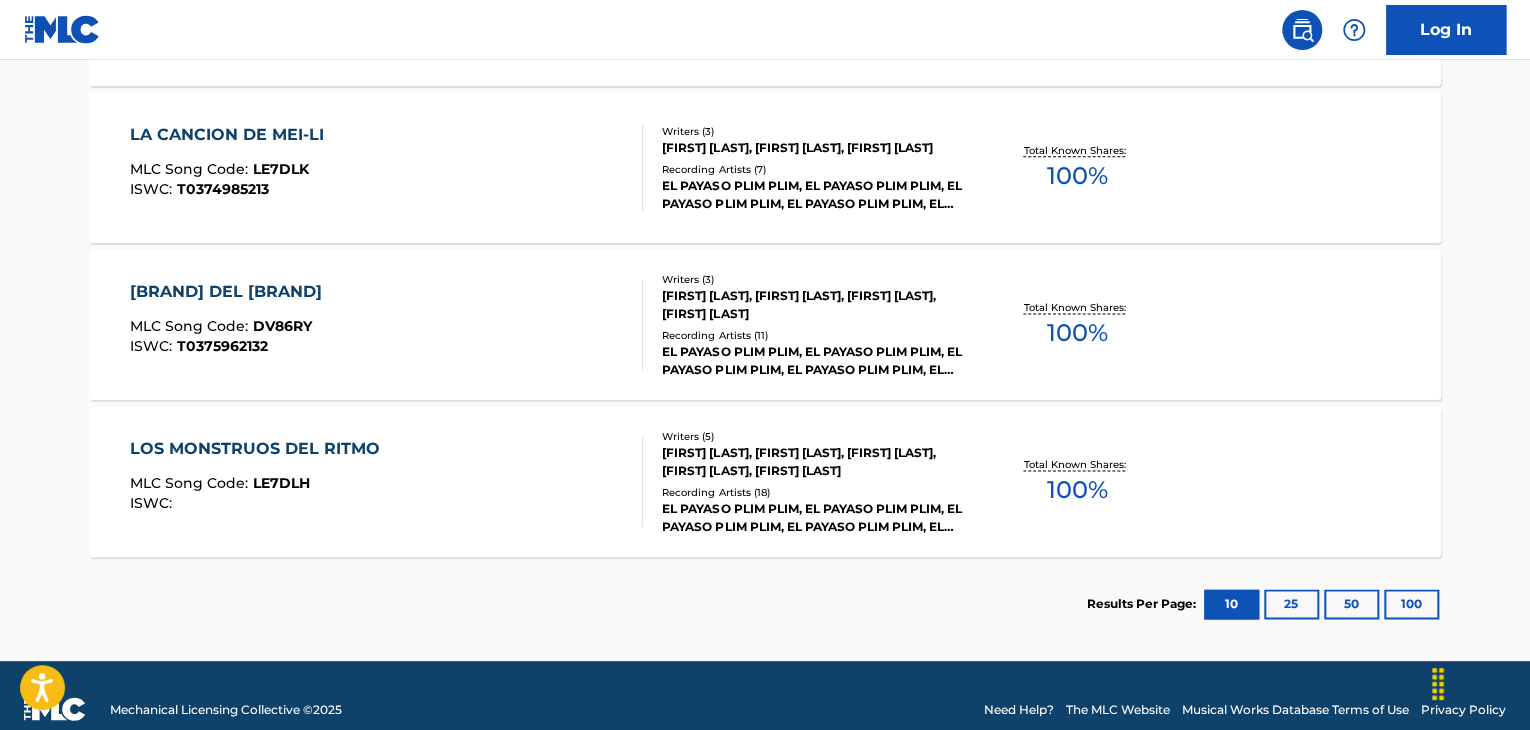 scroll, scrollTop: 0, scrollLeft: 0, axis: both 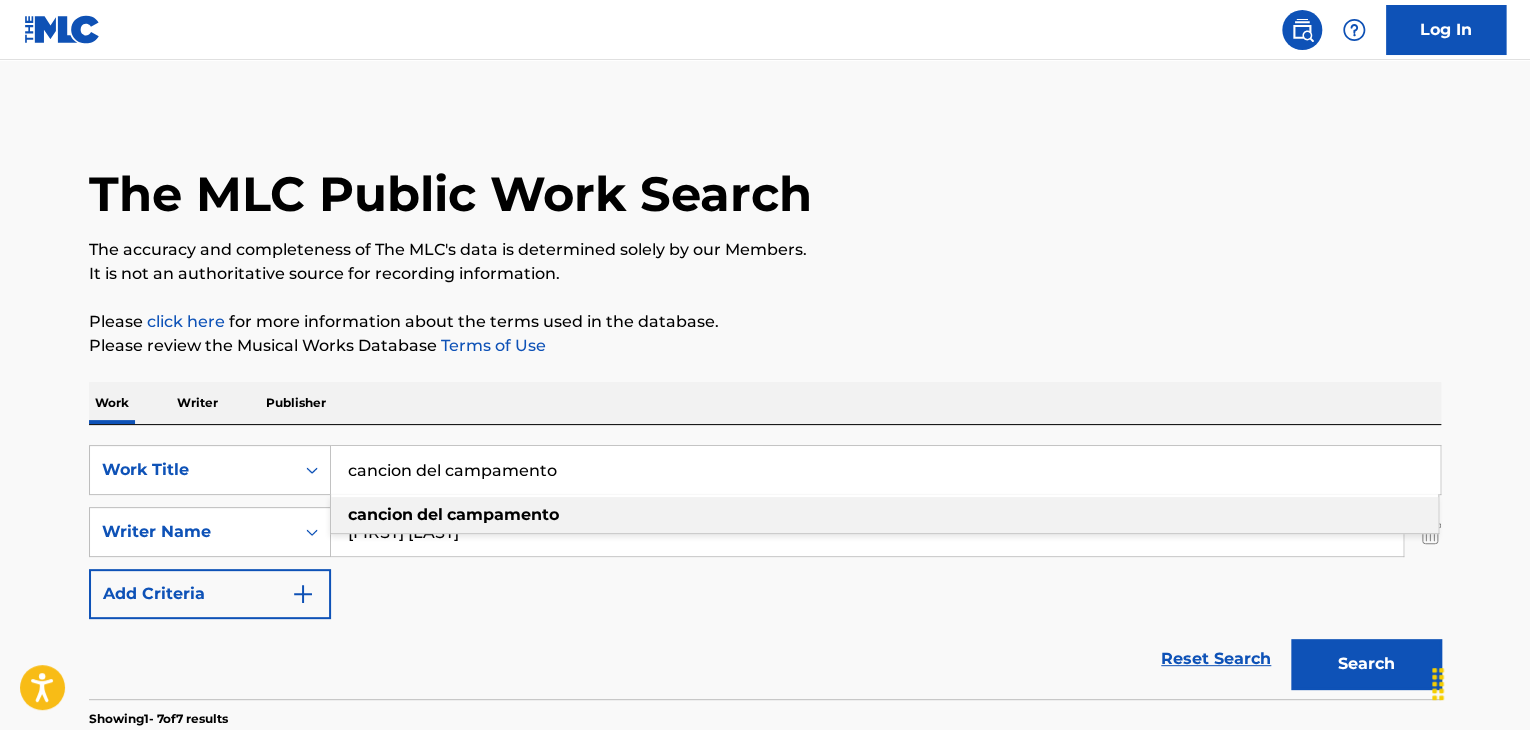 click on "cancion del campamento" at bounding box center [885, 470] 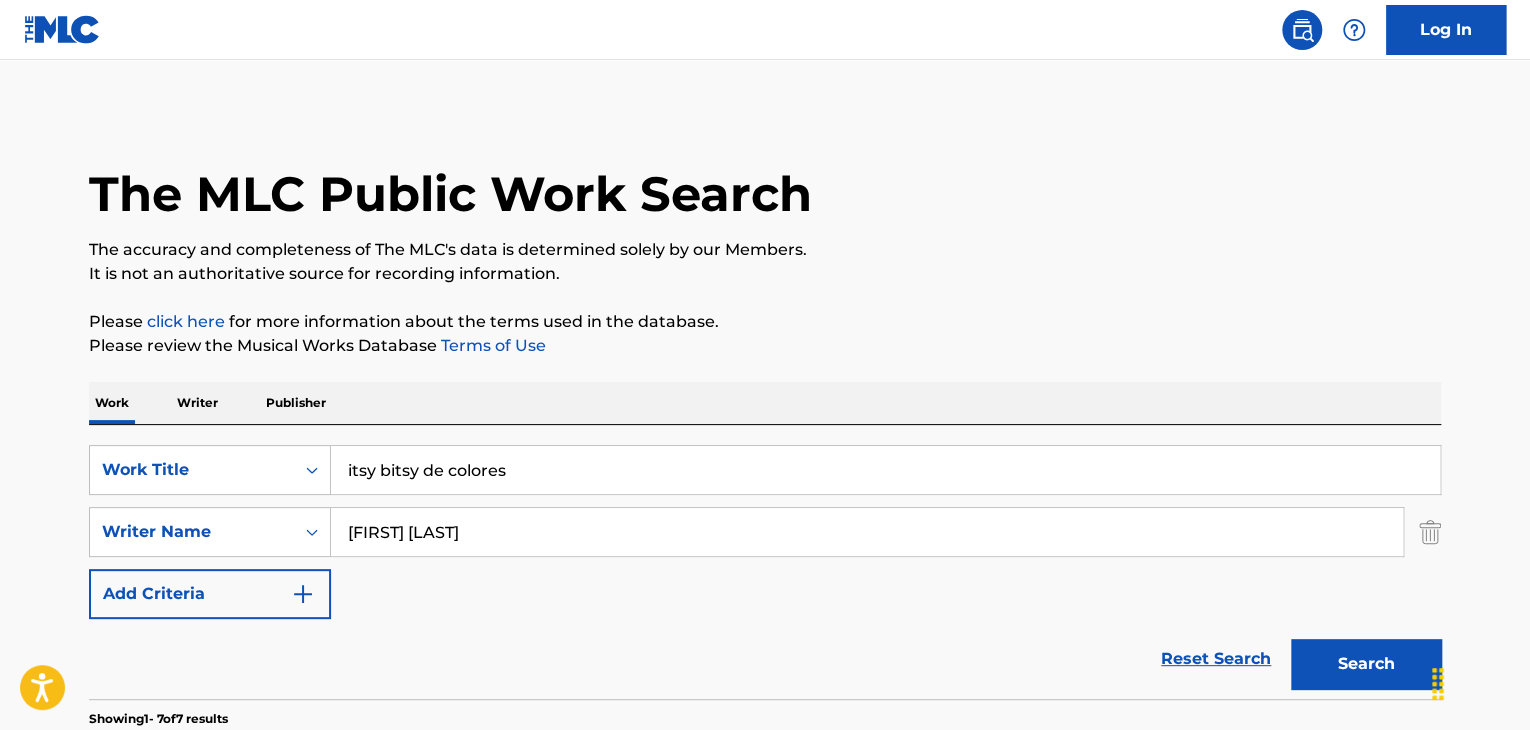 click on "Search" at bounding box center (1366, 664) 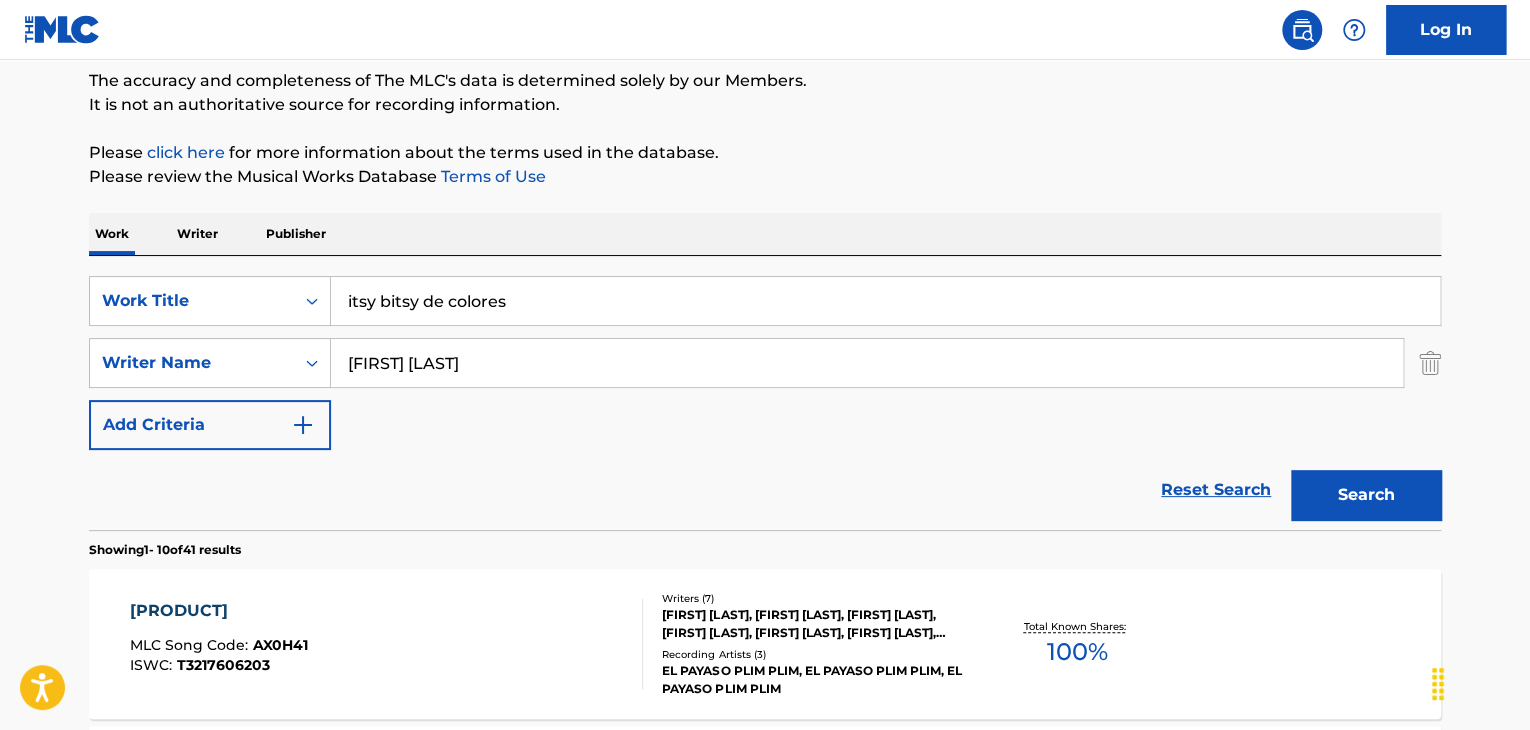 scroll, scrollTop: 0, scrollLeft: 0, axis: both 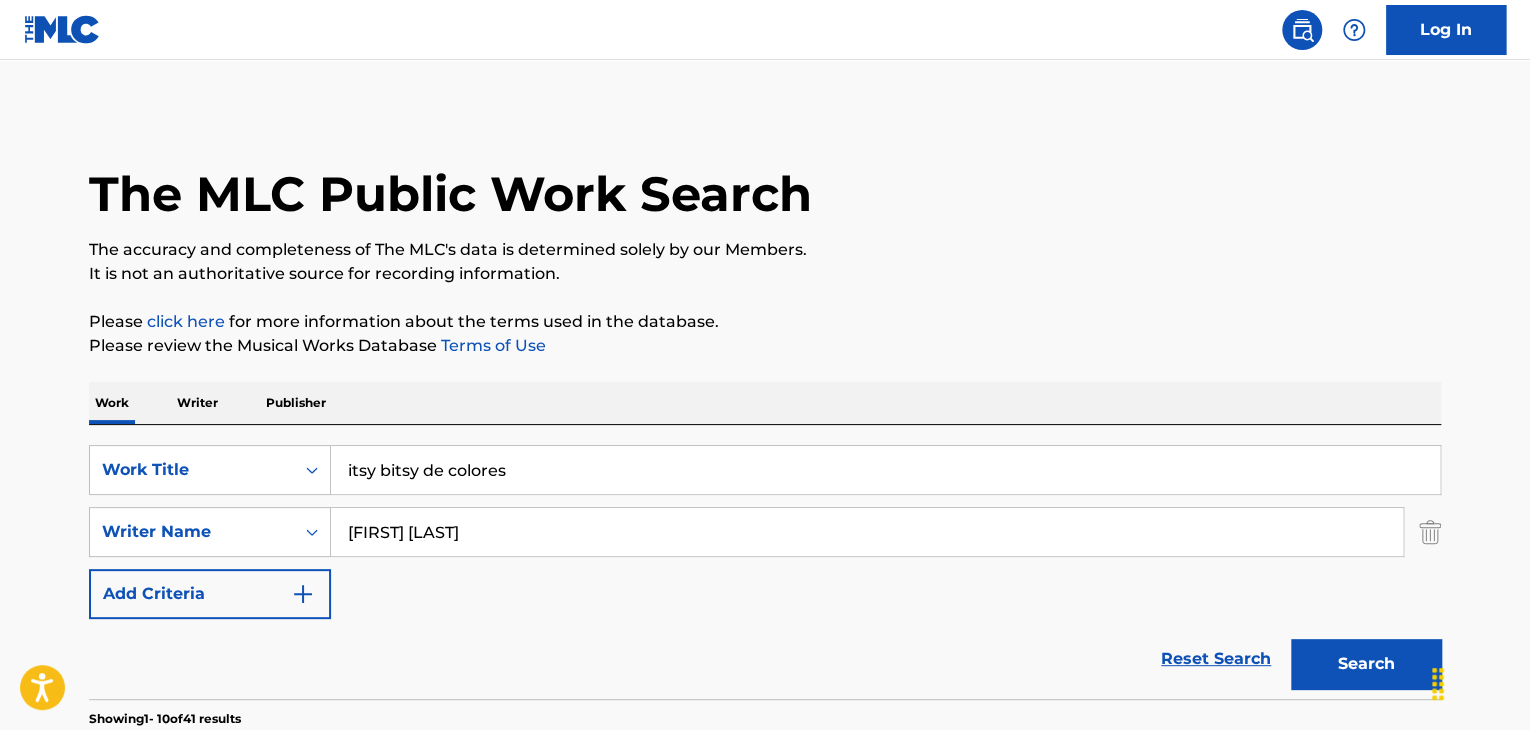 click on "itsy bitsy de colores" at bounding box center (885, 470) 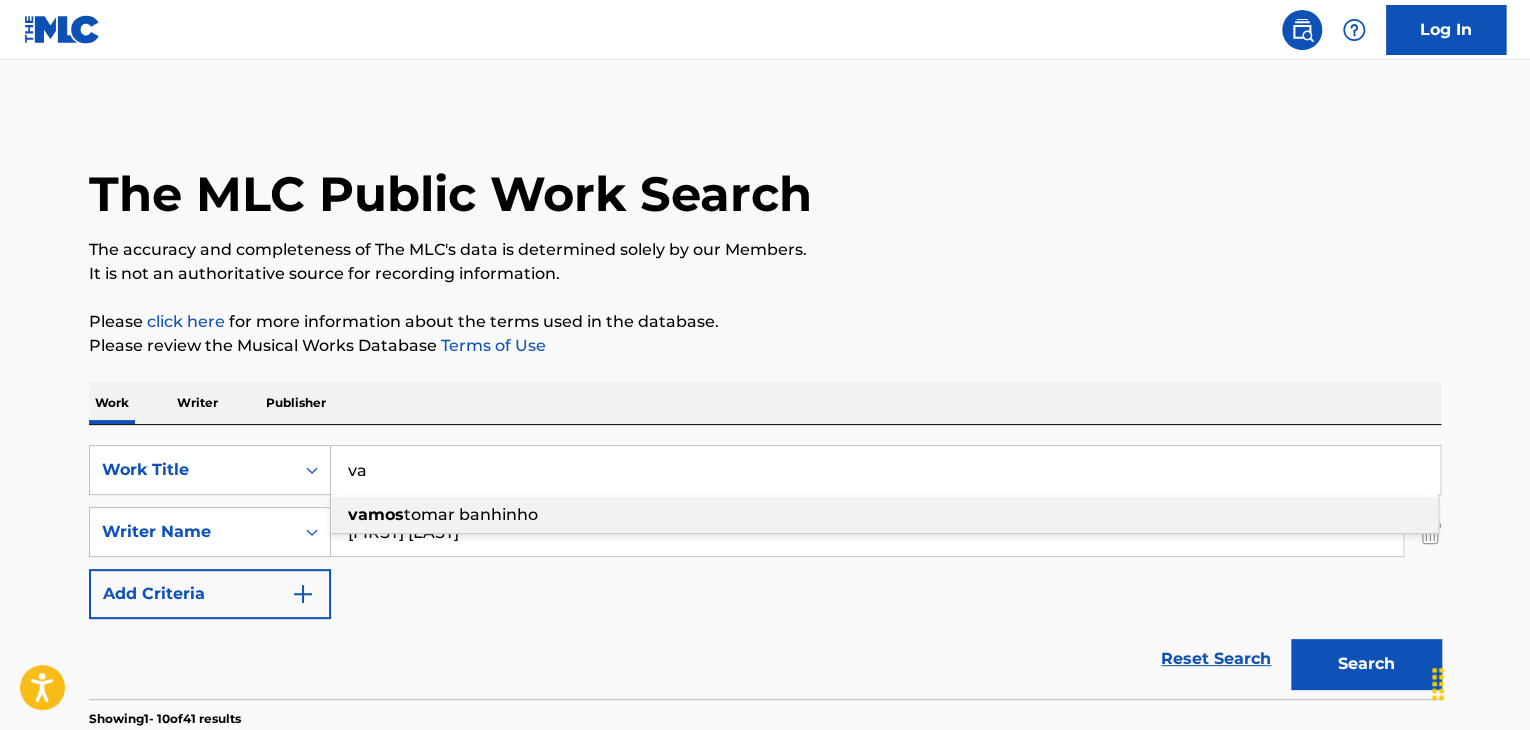 type on "v" 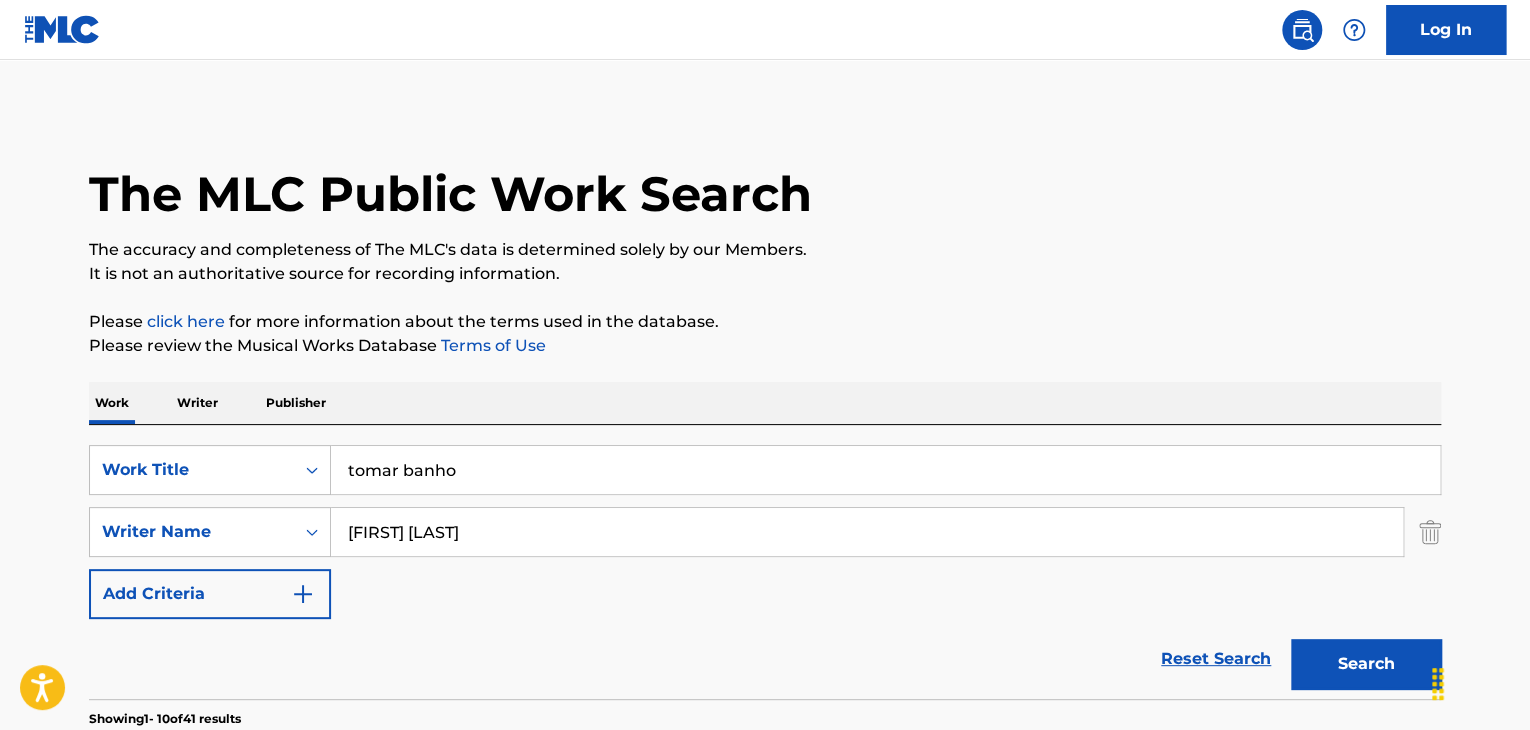 click on "Search" at bounding box center [1366, 664] 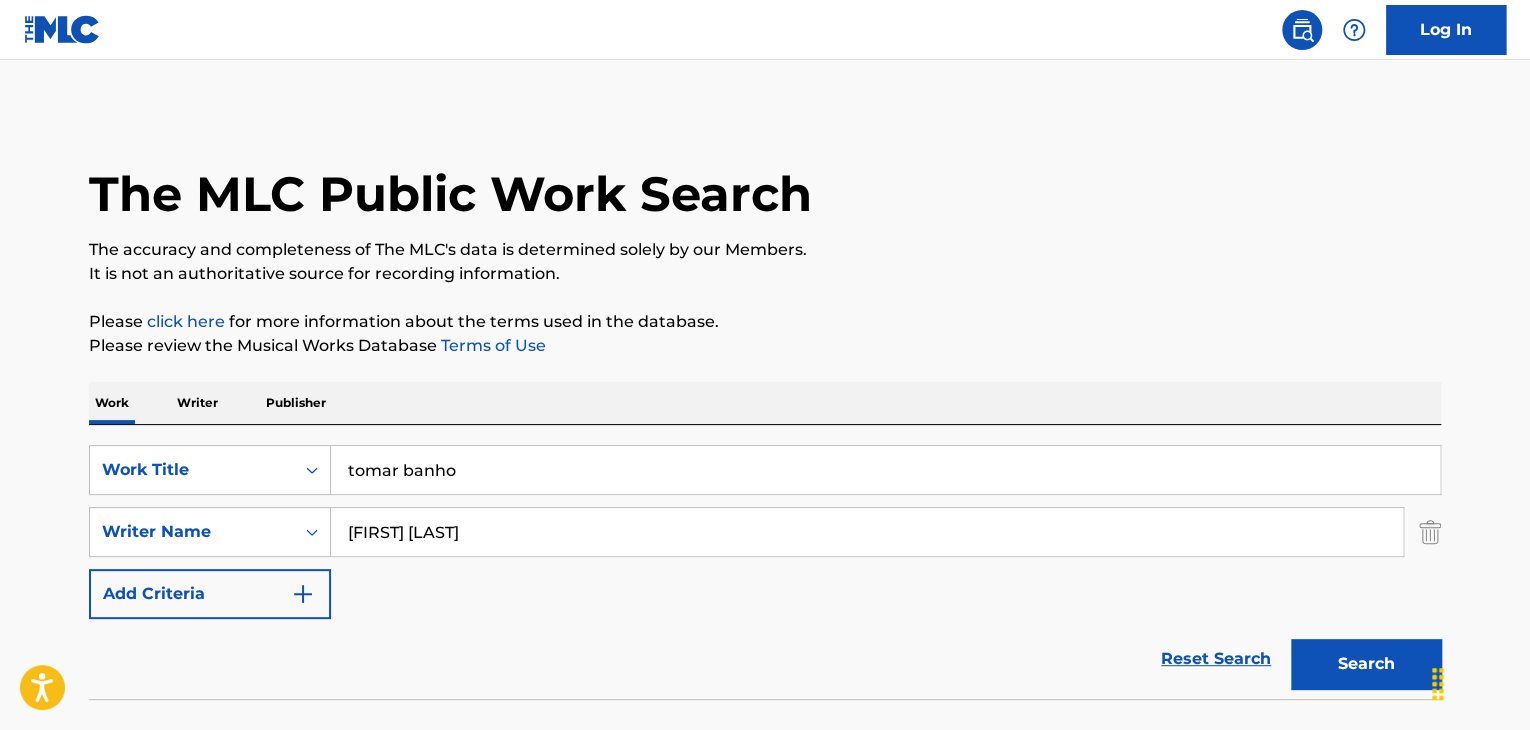 scroll, scrollTop: 138, scrollLeft: 0, axis: vertical 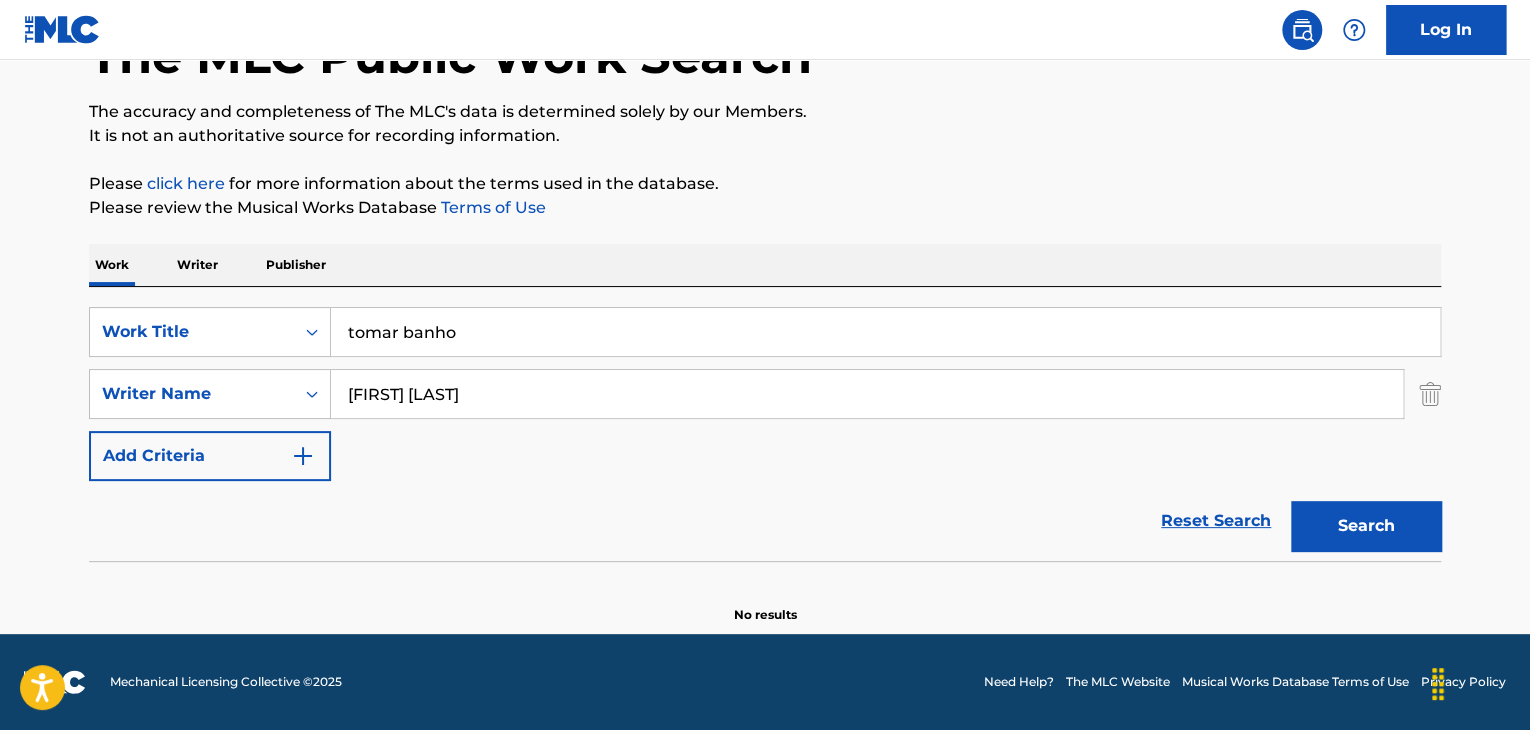 click on "tomar banho" at bounding box center [885, 332] 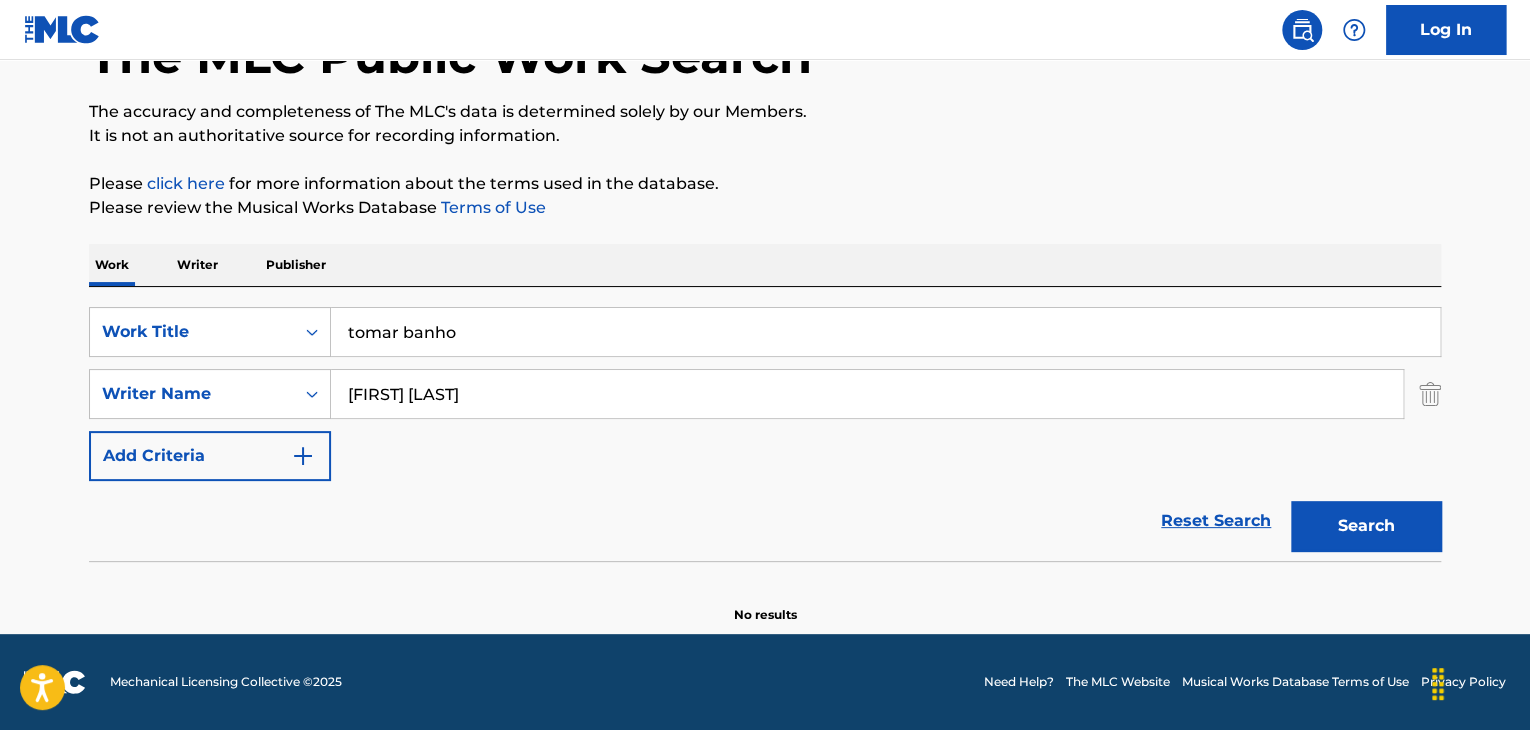 click on "Search" at bounding box center (1366, 526) 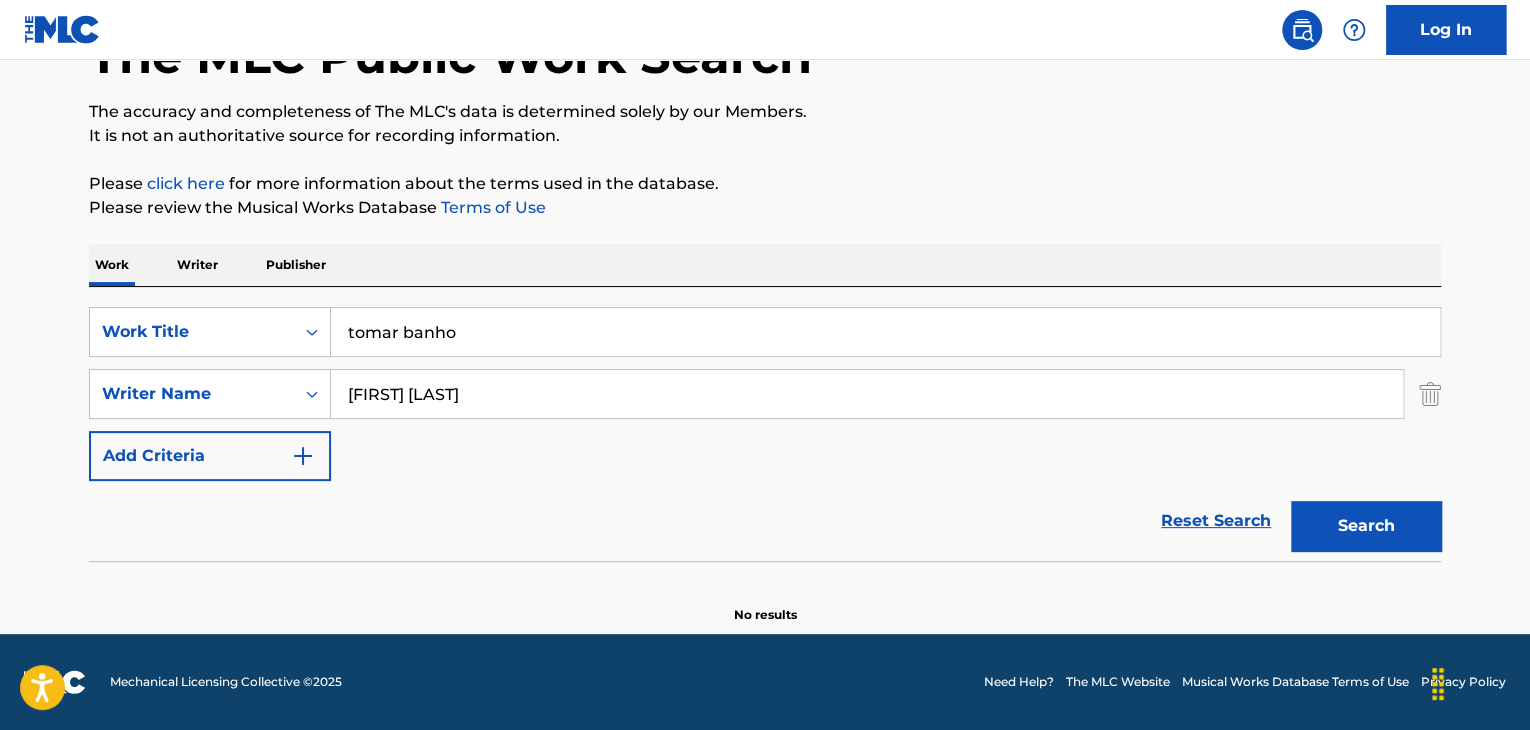 click on "The MLC Public Work Search The accuracy and completeness of The MLC's data is determined solely by our Members. It is not an authoritative source for recording information. Please   click here   for more information about the terms used in the database. Please review the Musical Works Database   Terms of Use Work Writer Publisher SearchWithCriteria[UUID] Work Title tomar banho SearchWithCriteria[UUID] Writer Name [FIRST] [LAST] Add Criteria Reset Search Search No results" at bounding box center [765, 278] 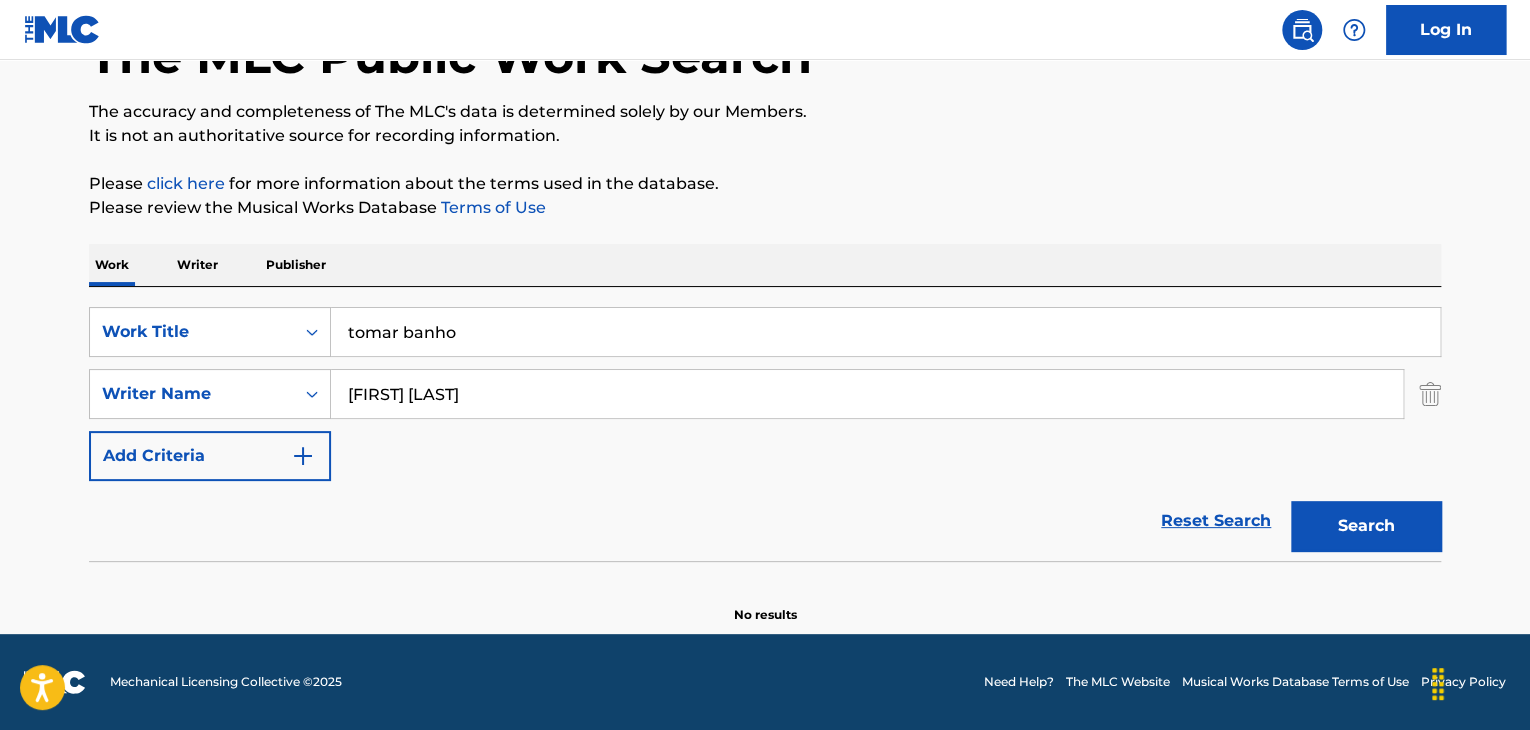 click on "tomar banho" at bounding box center [885, 332] 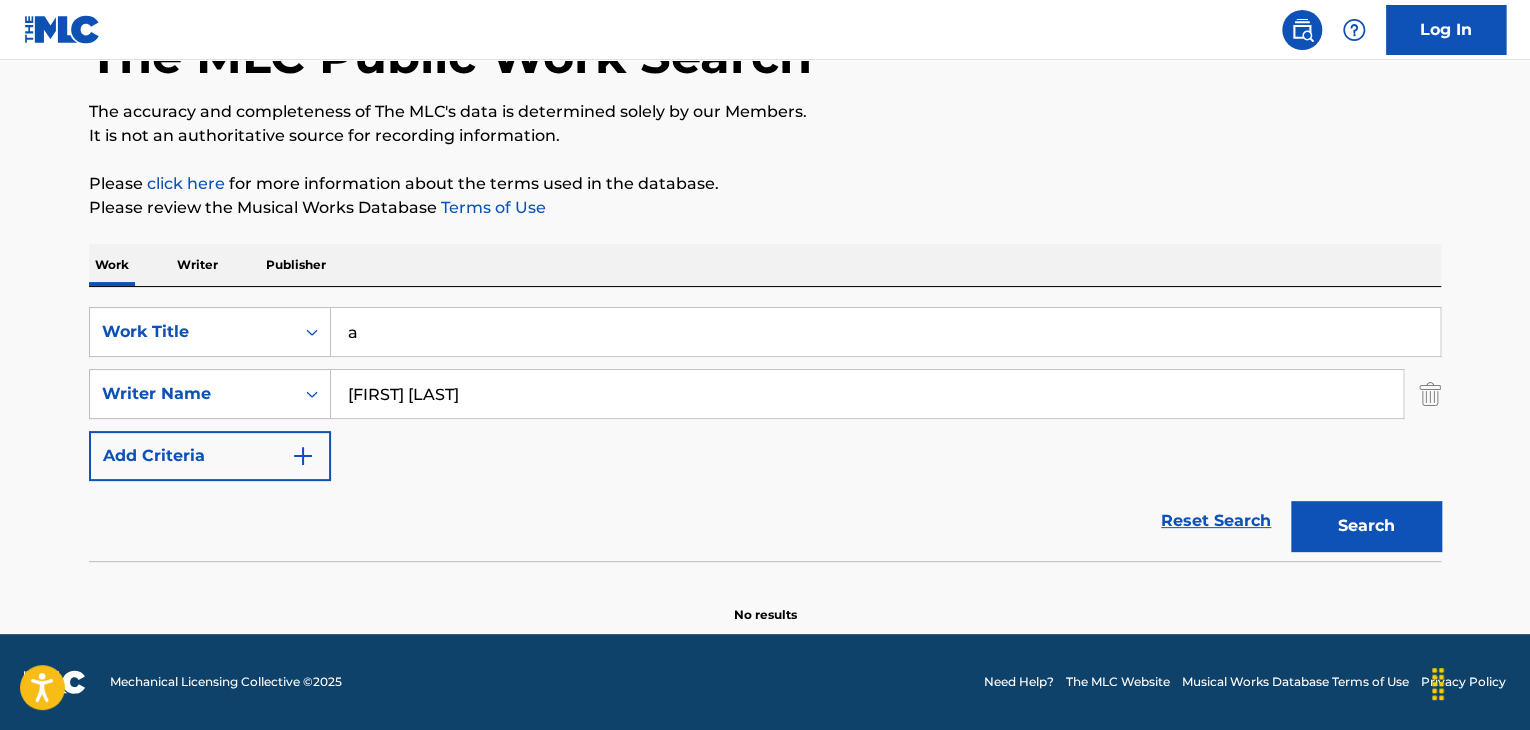 click on "a" at bounding box center [885, 332] 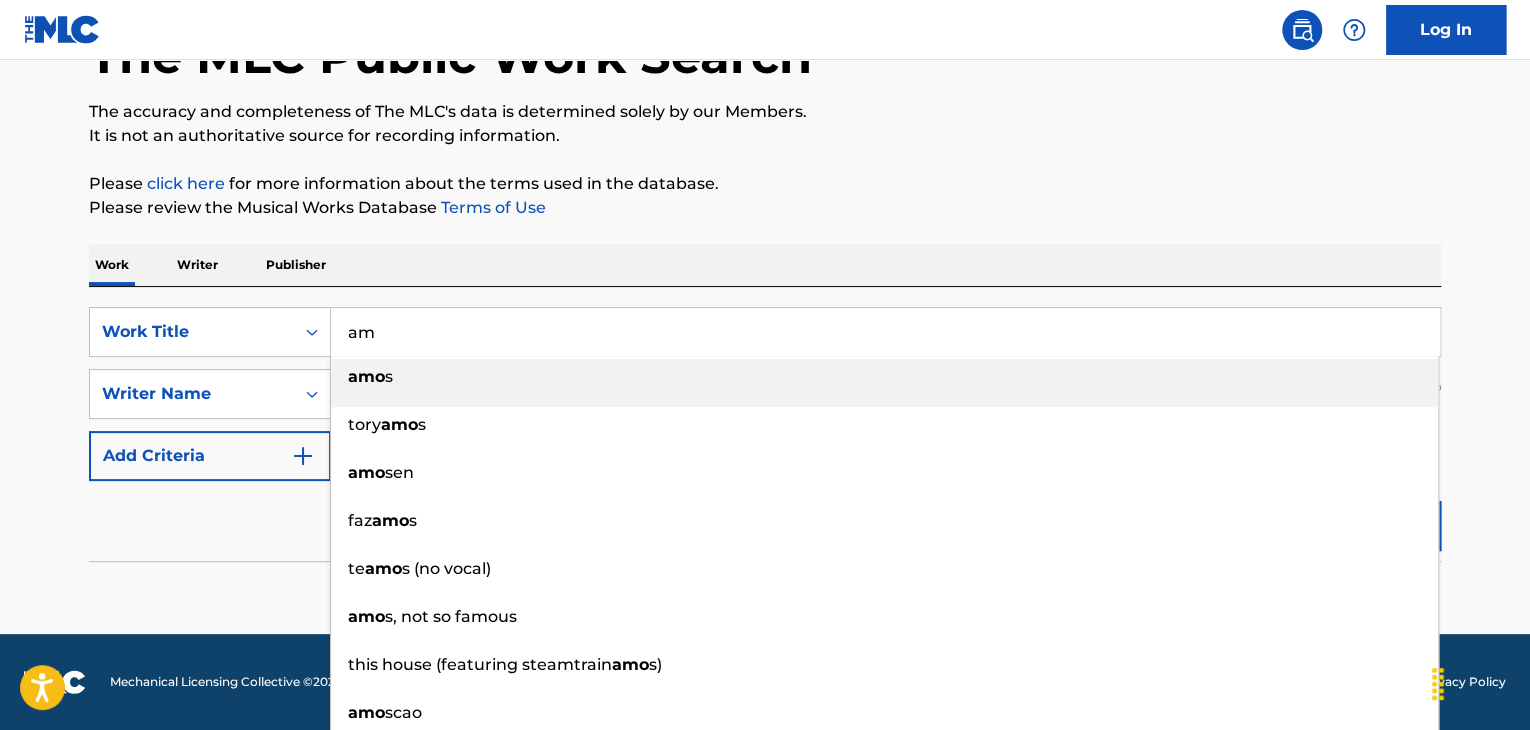 type on "a" 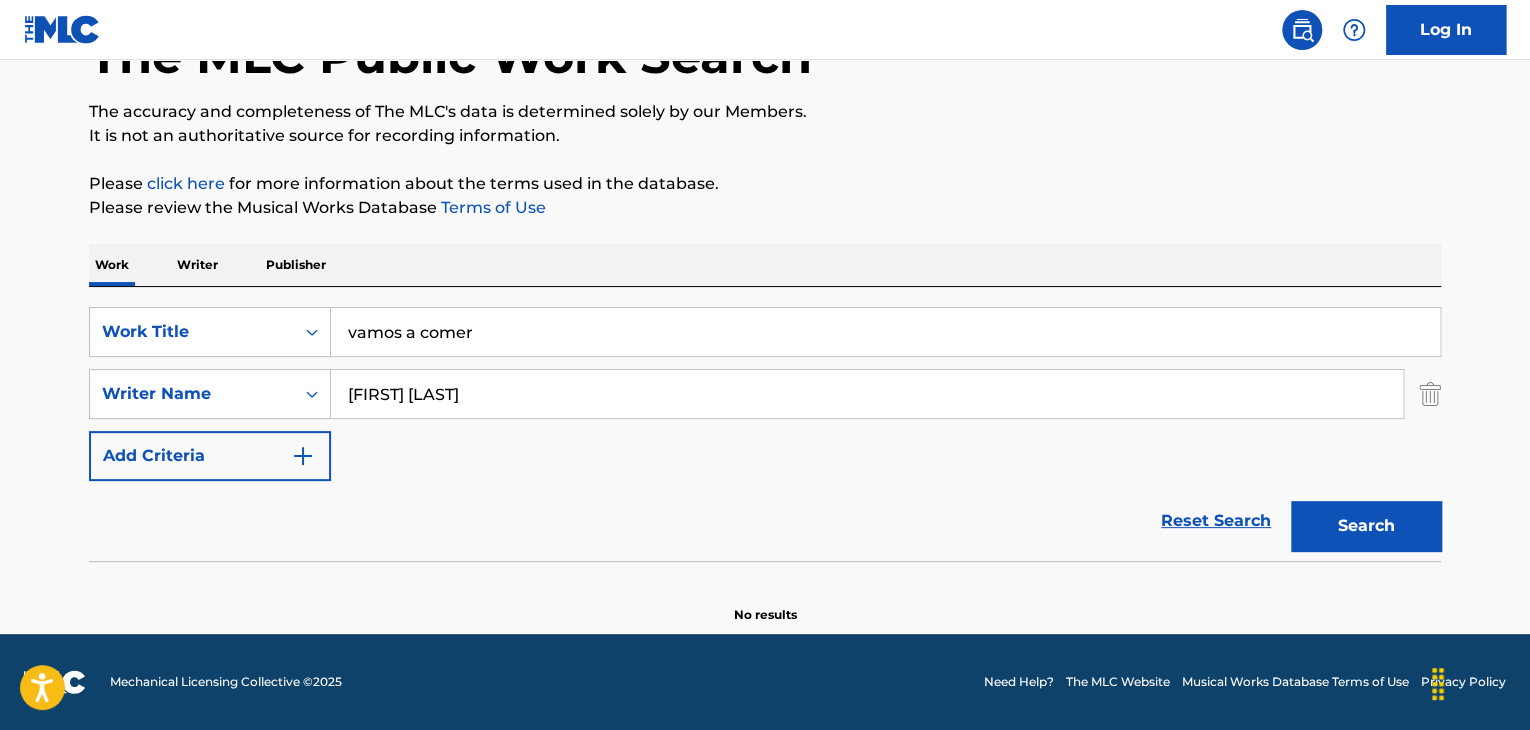 type on "vamos a comer" 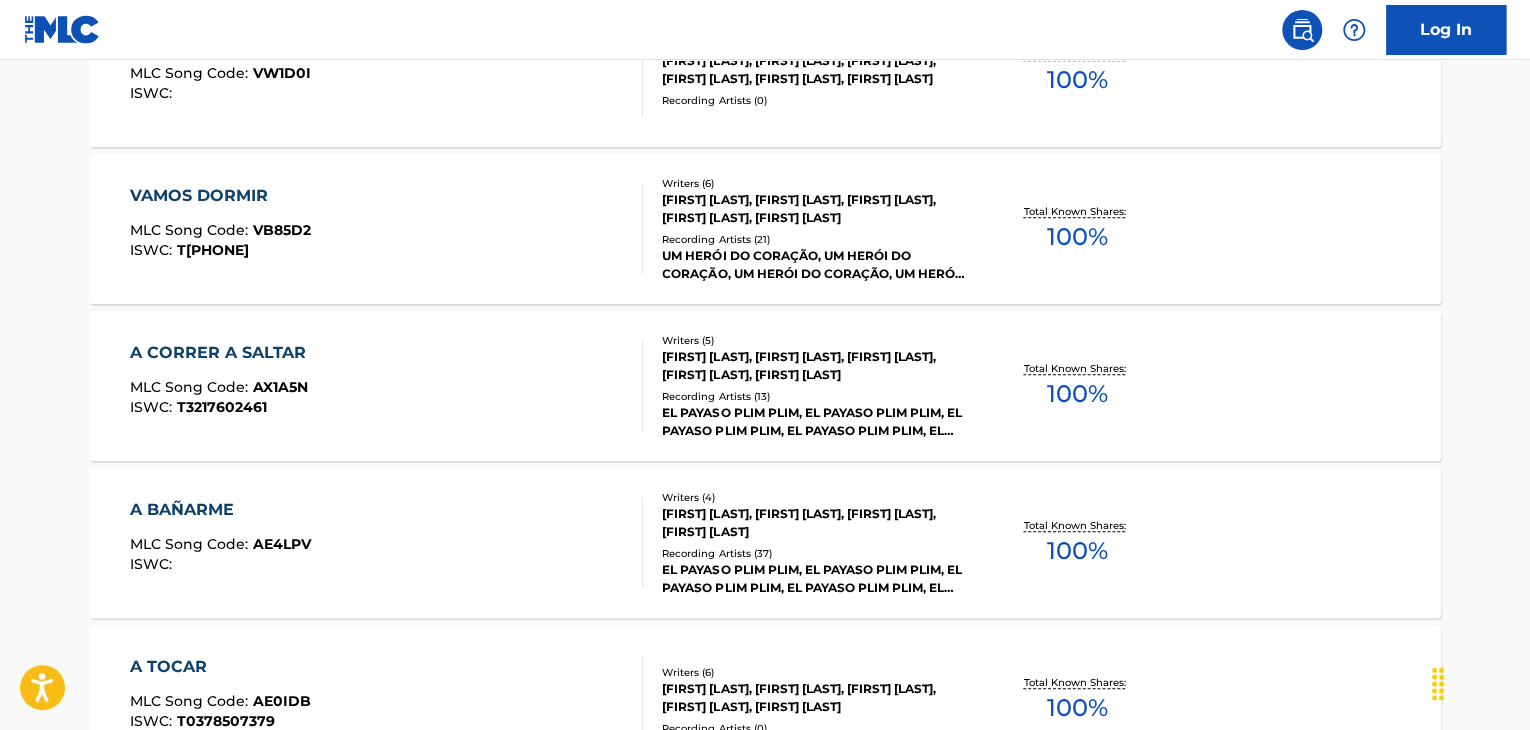 scroll, scrollTop: 0, scrollLeft: 0, axis: both 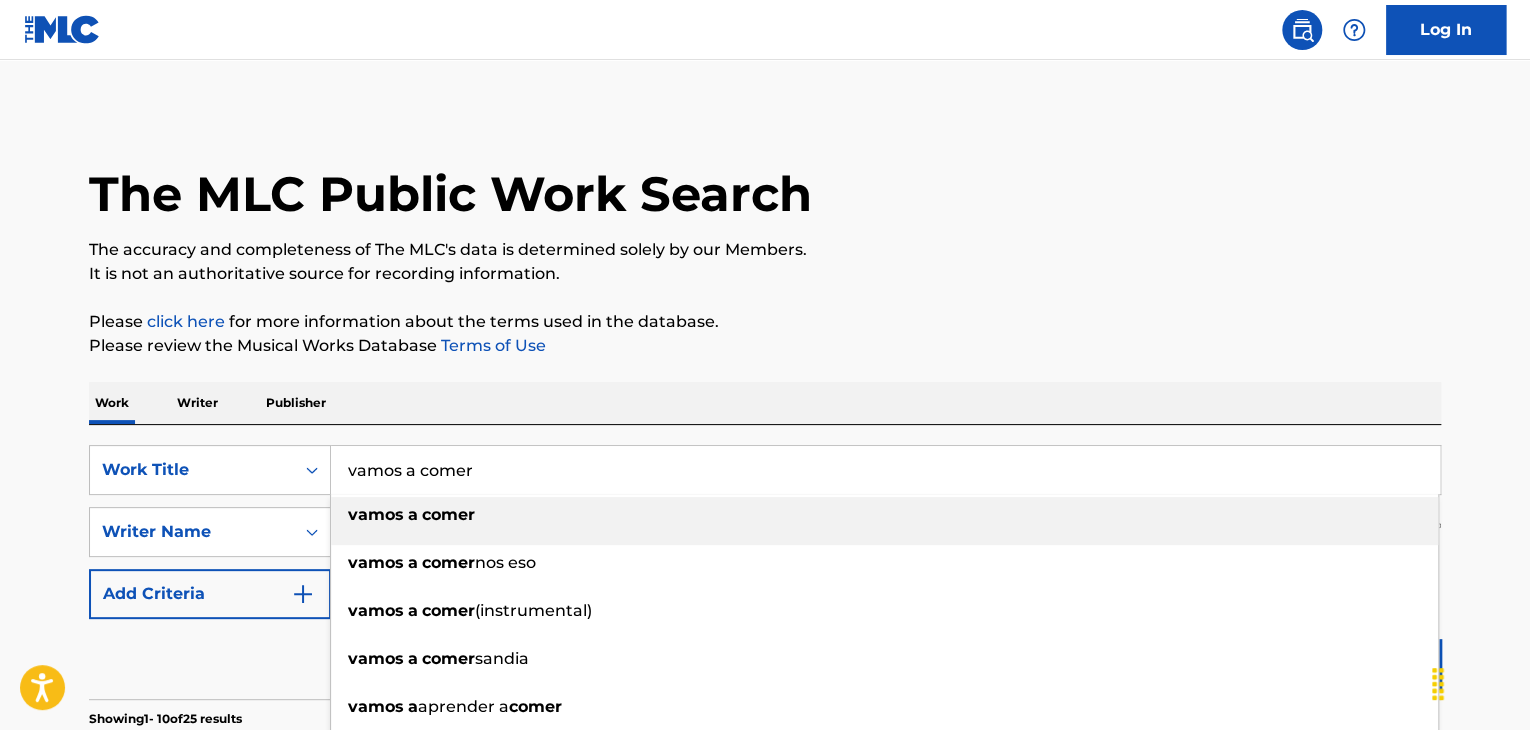 click on "vamos a comer" at bounding box center [885, 470] 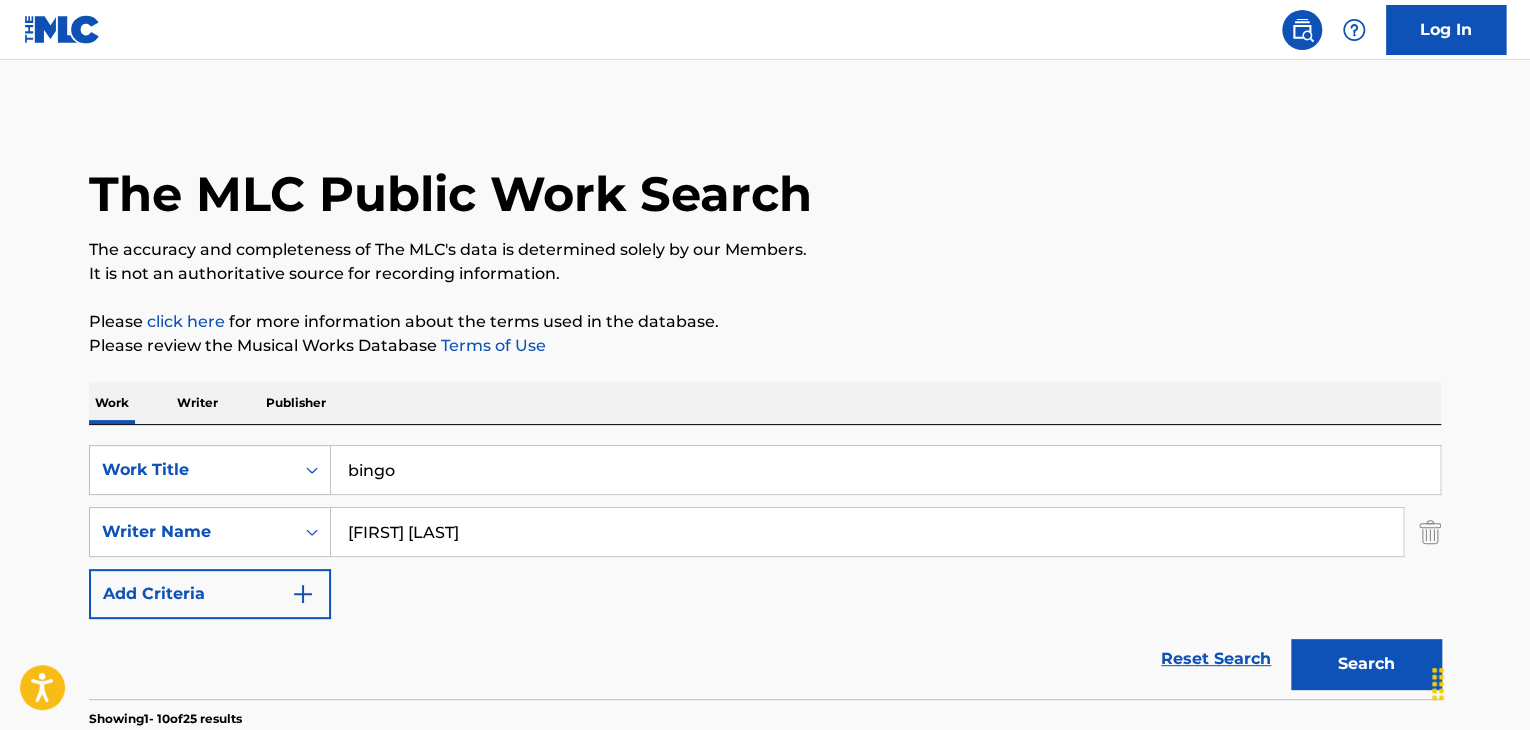 click on "Search" at bounding box center (1366, 664) 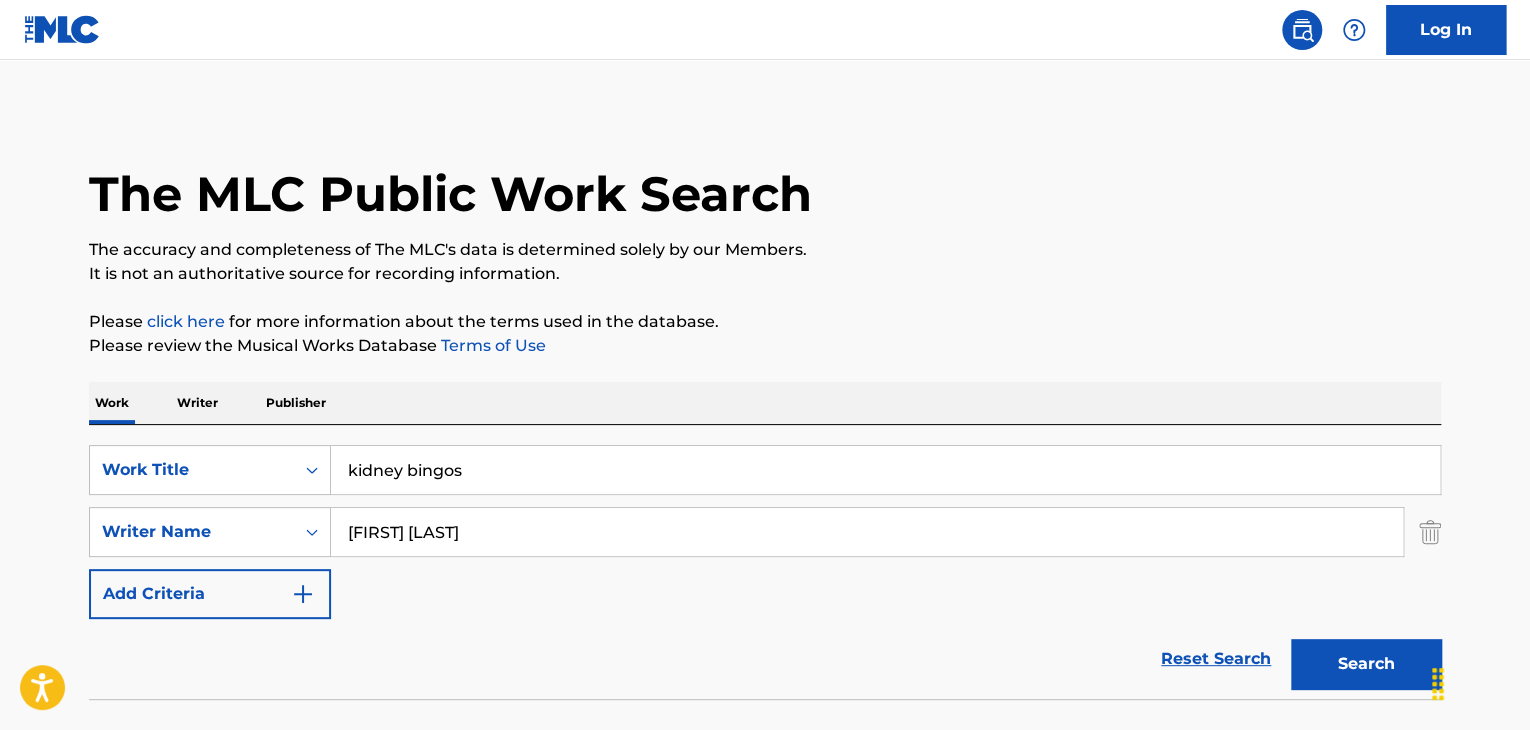 click on "kidney bingos" at bounding box center [885, 470] 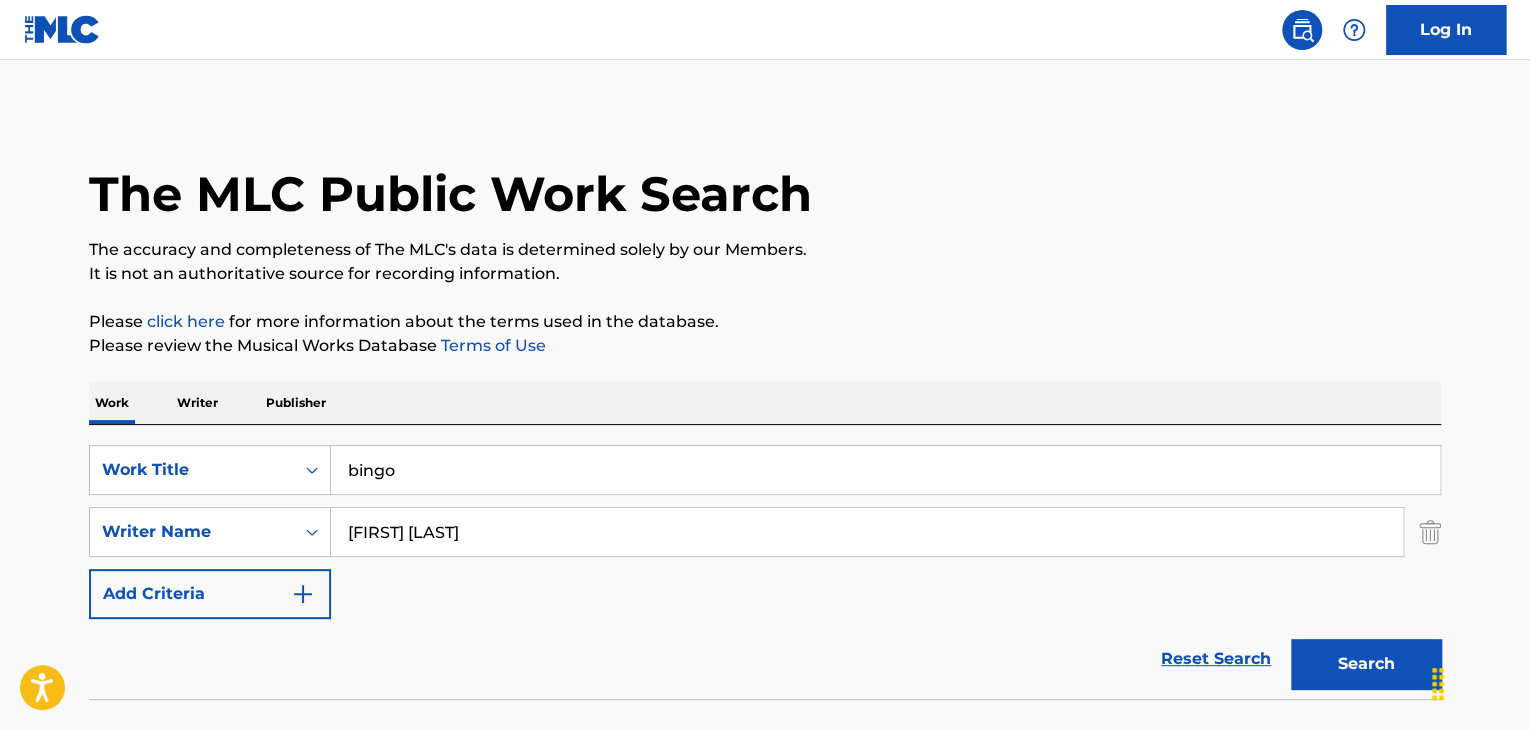 click on "Search" at bounding box center (1366, 664) 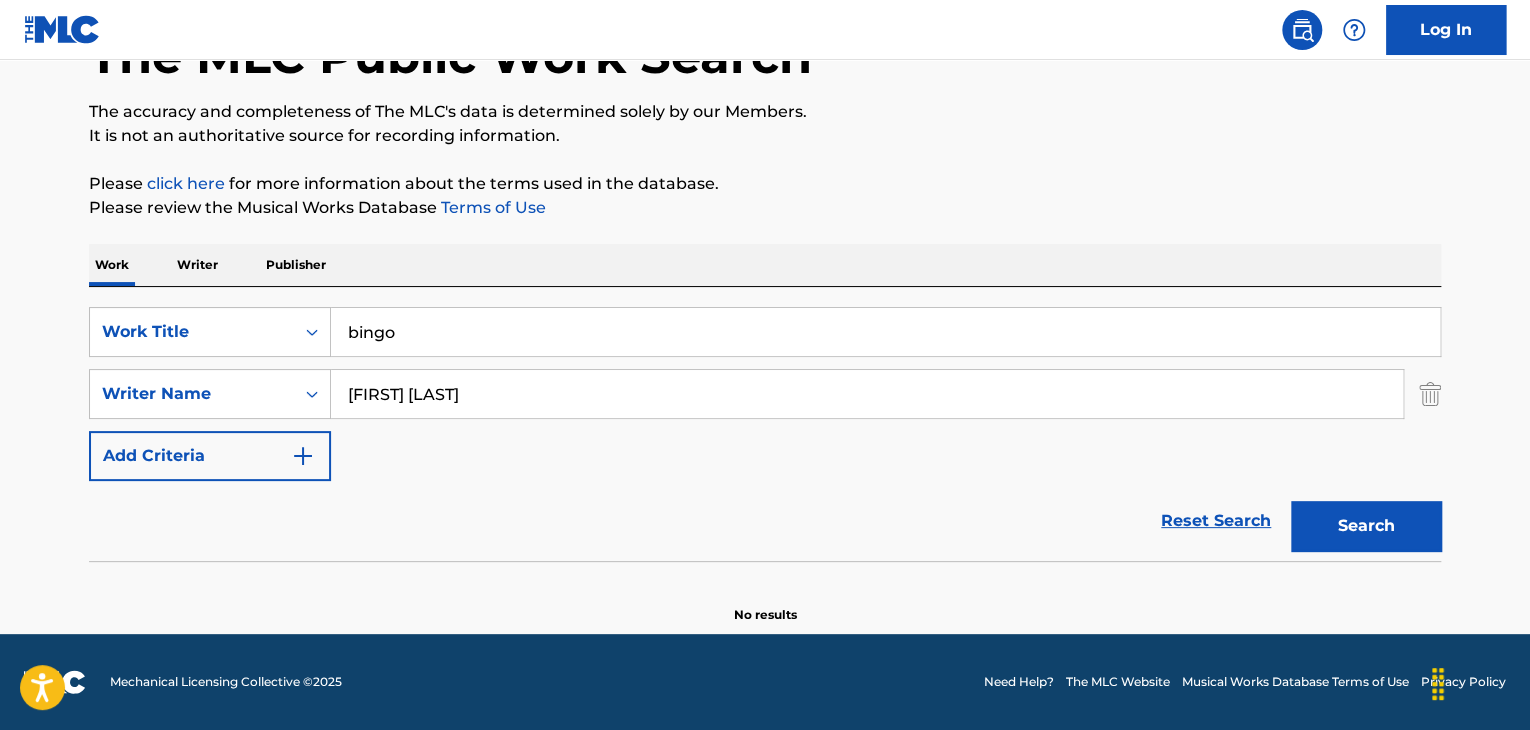 click on "Search" at bounding box center (1366, 526) 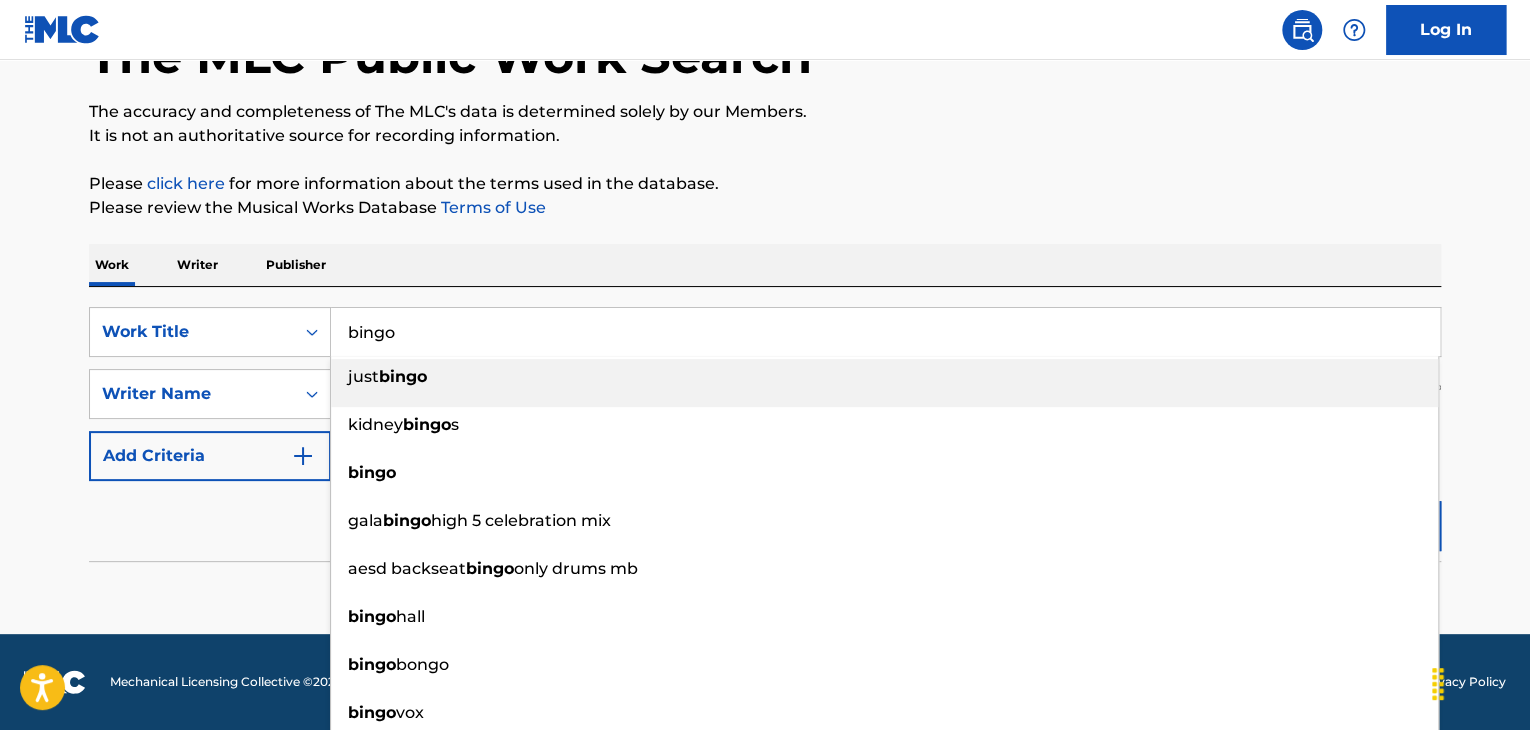 click on "bingo" at bounding box center (885, 332) 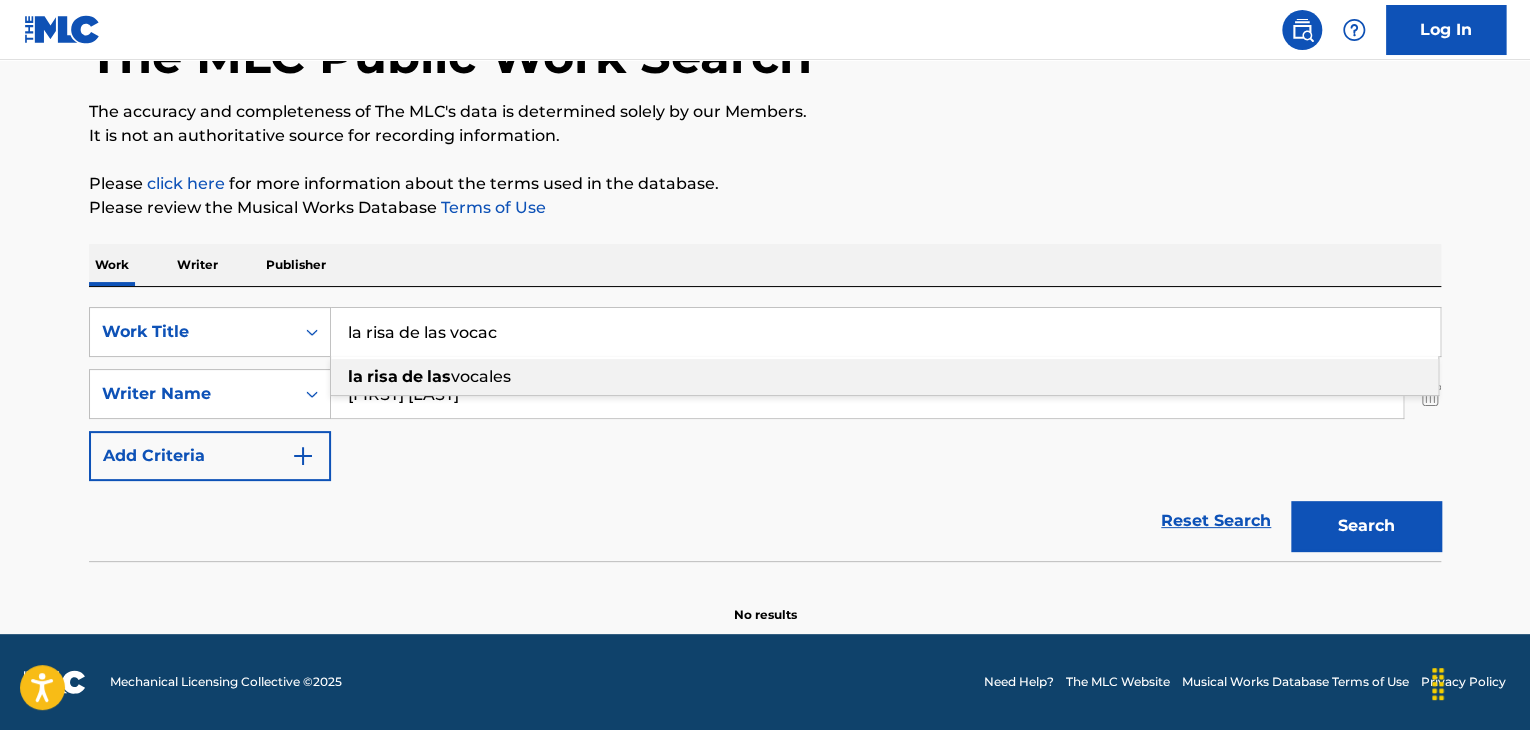 click on "Search" at bounding box center (1366, 526) 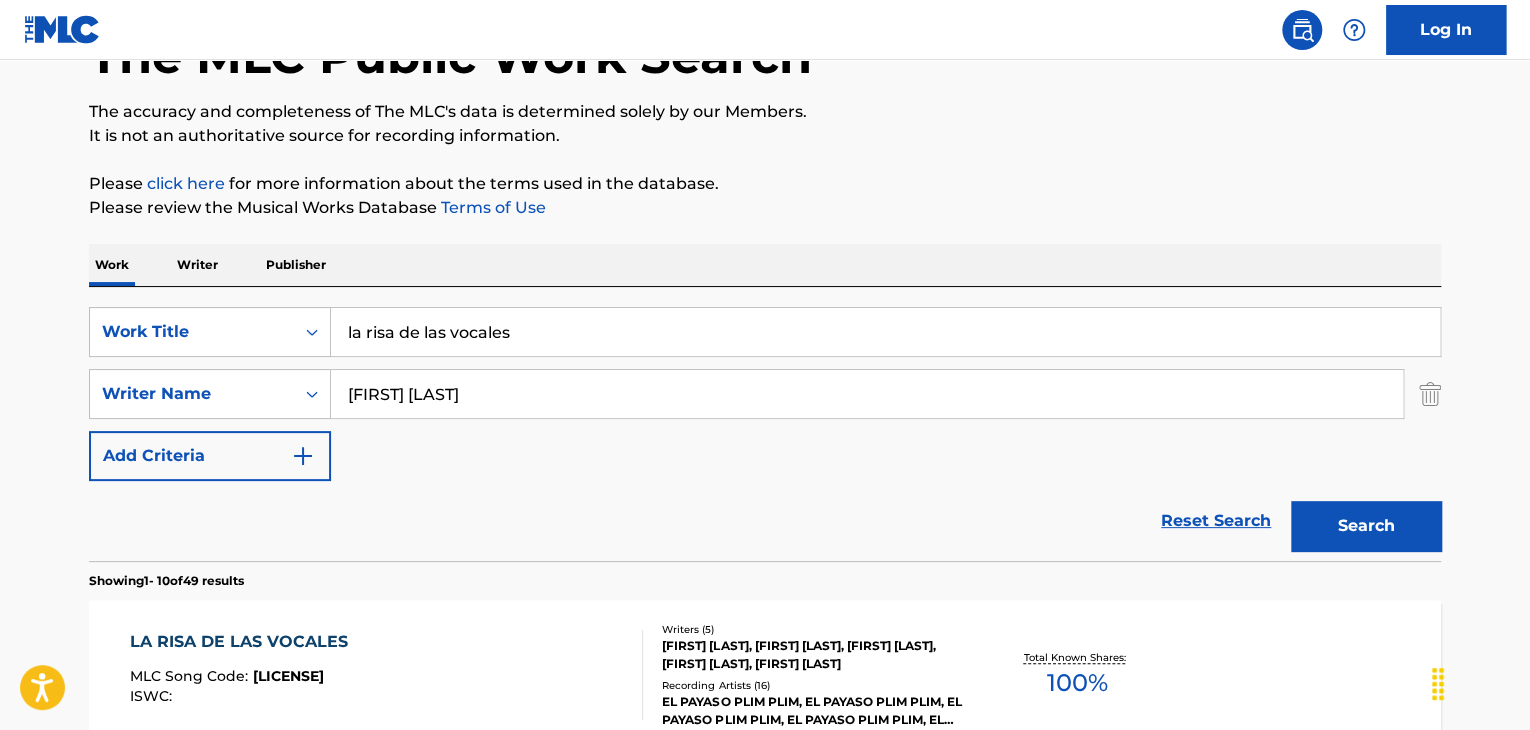 scroll, scrollTop: 317, scrollLeft: 0, axis: vertical 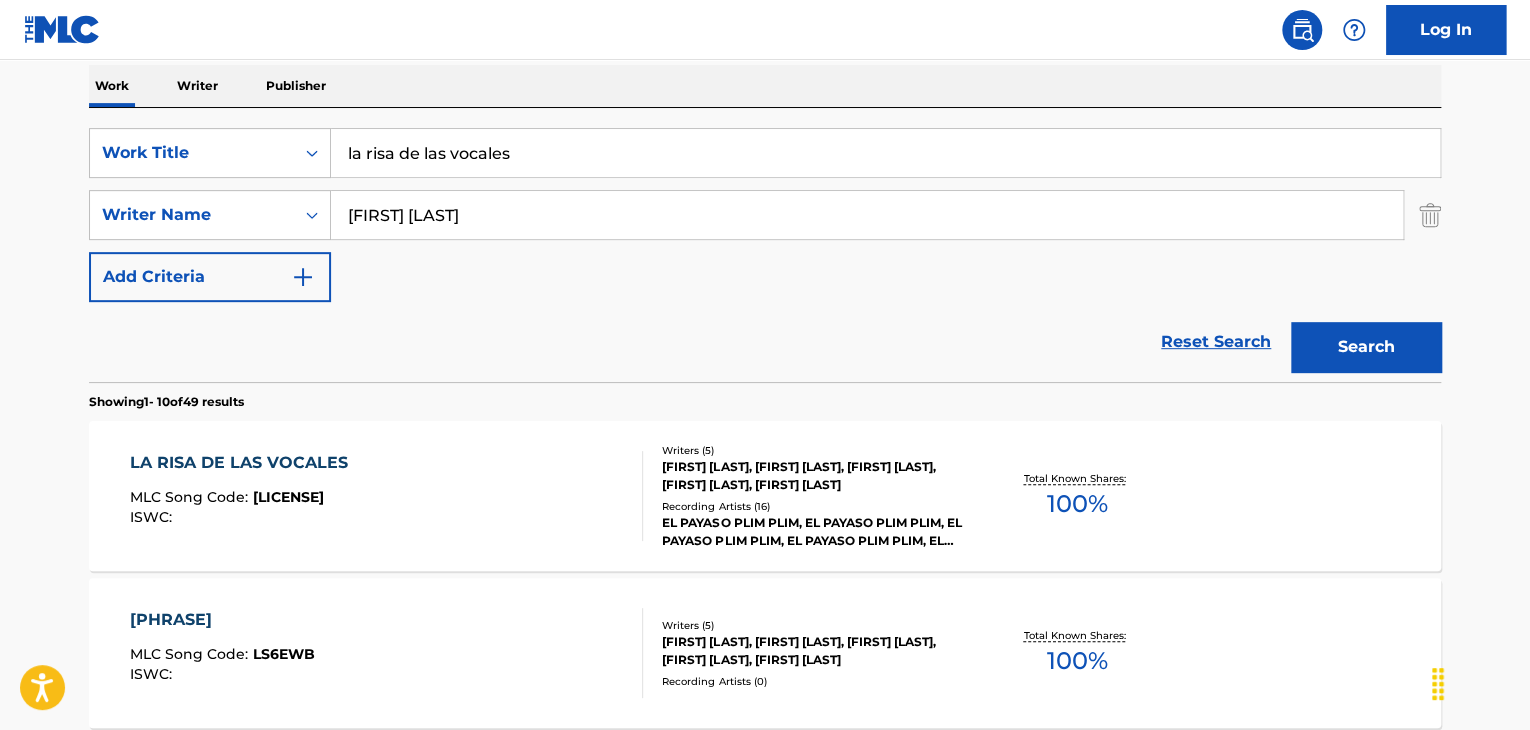 type on "la risa de las vocales" 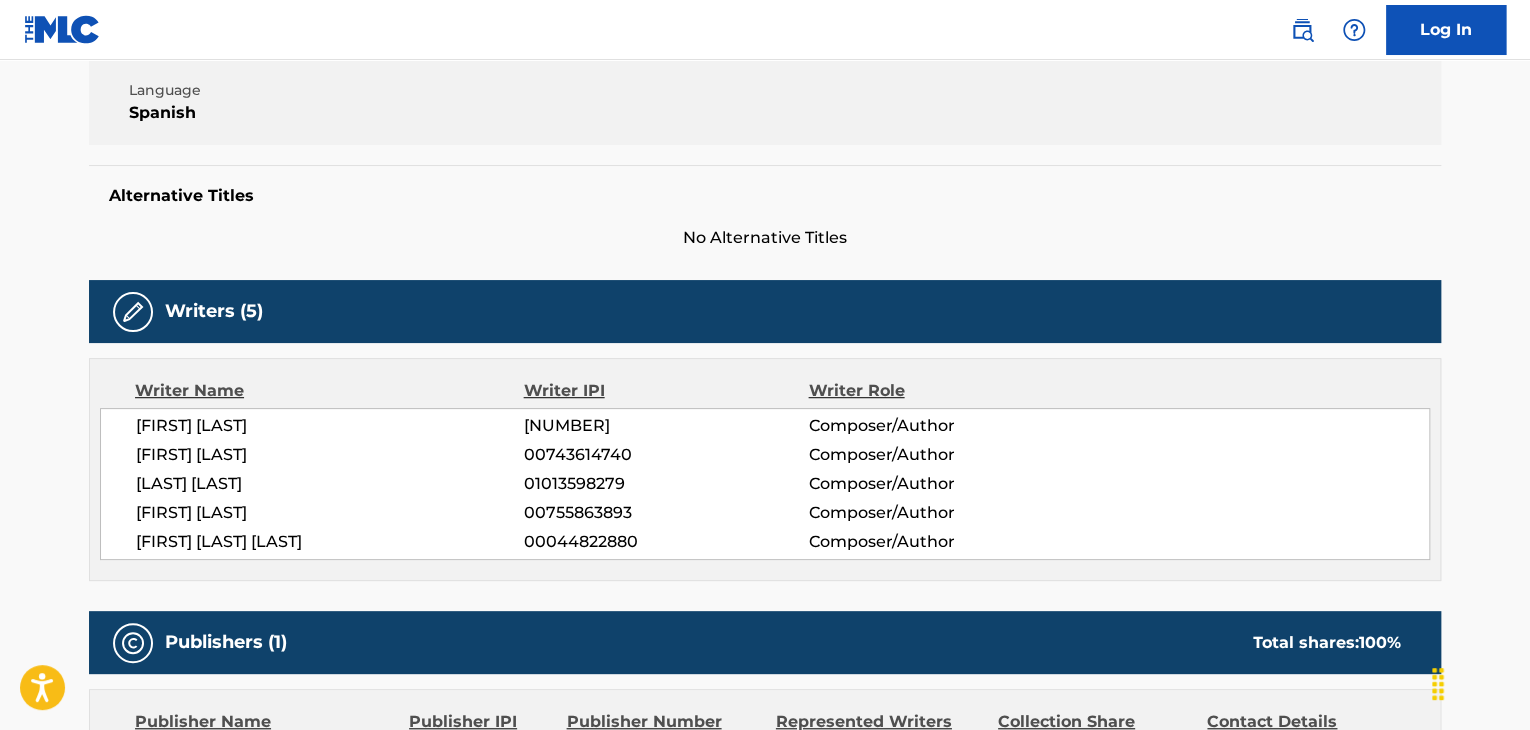 scroll, scrollTop: 0, scrollLeft: 0, axis: both 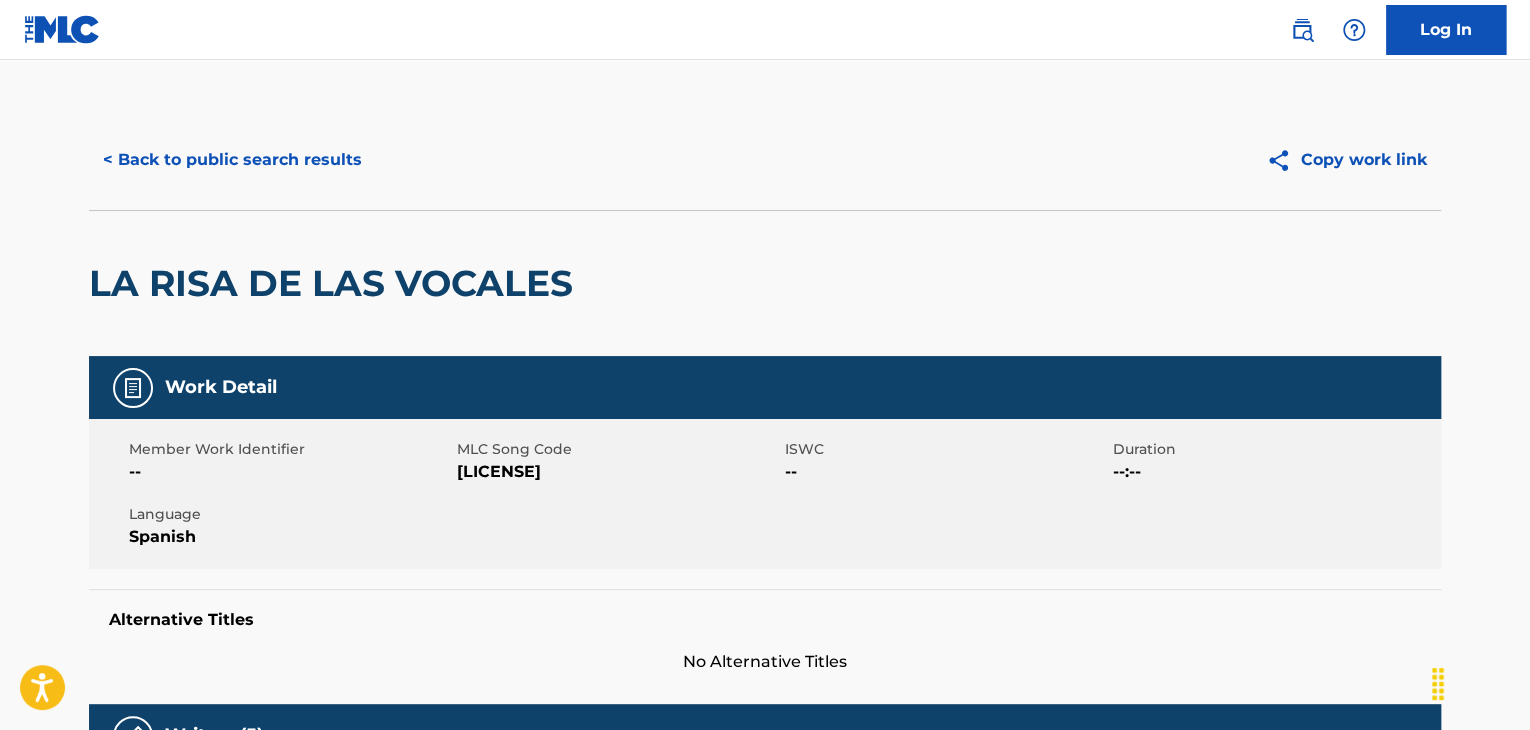 click on "< Back to public search results" at bounding box center (232, 160) 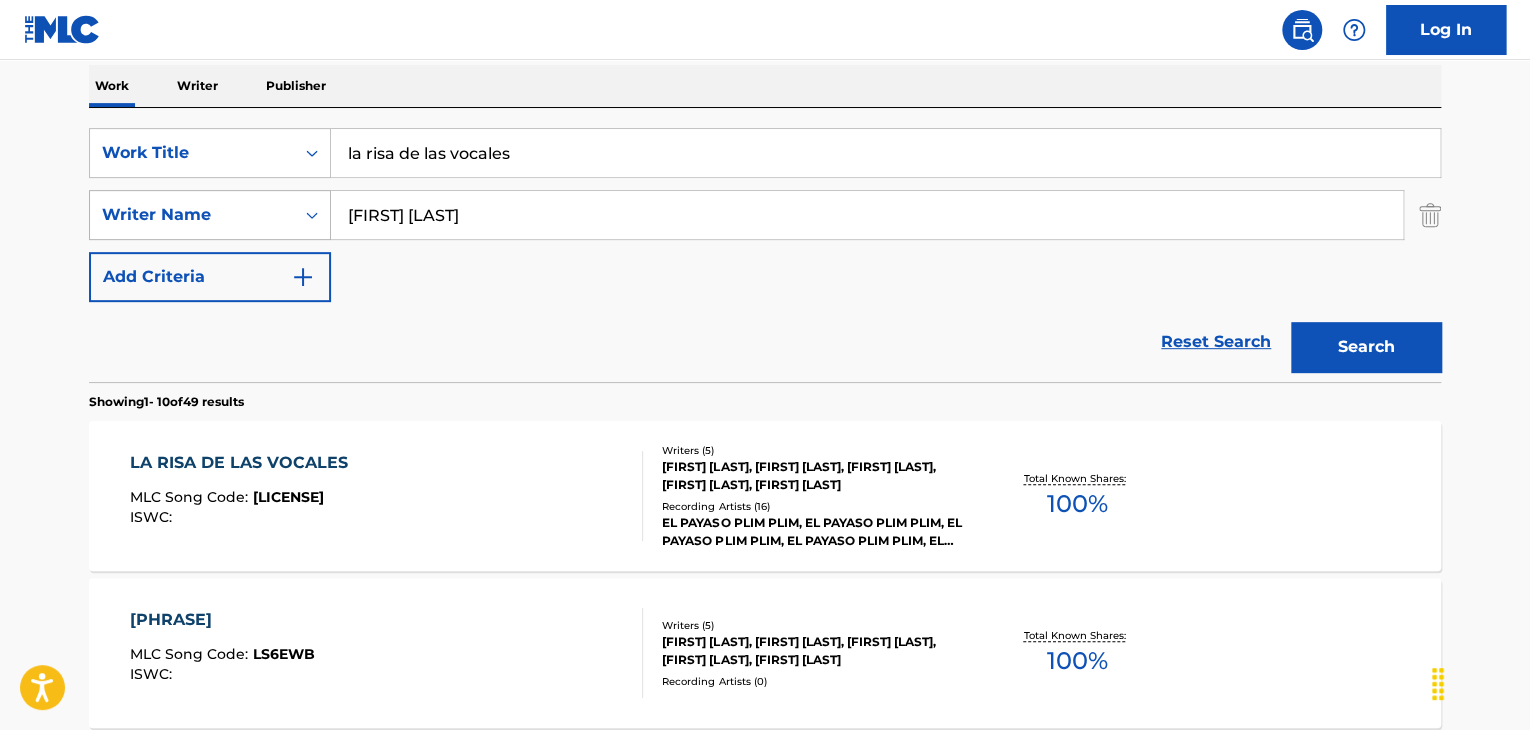 scroll, scrollTop: 484, scrollLeft: 0, axis: vertical 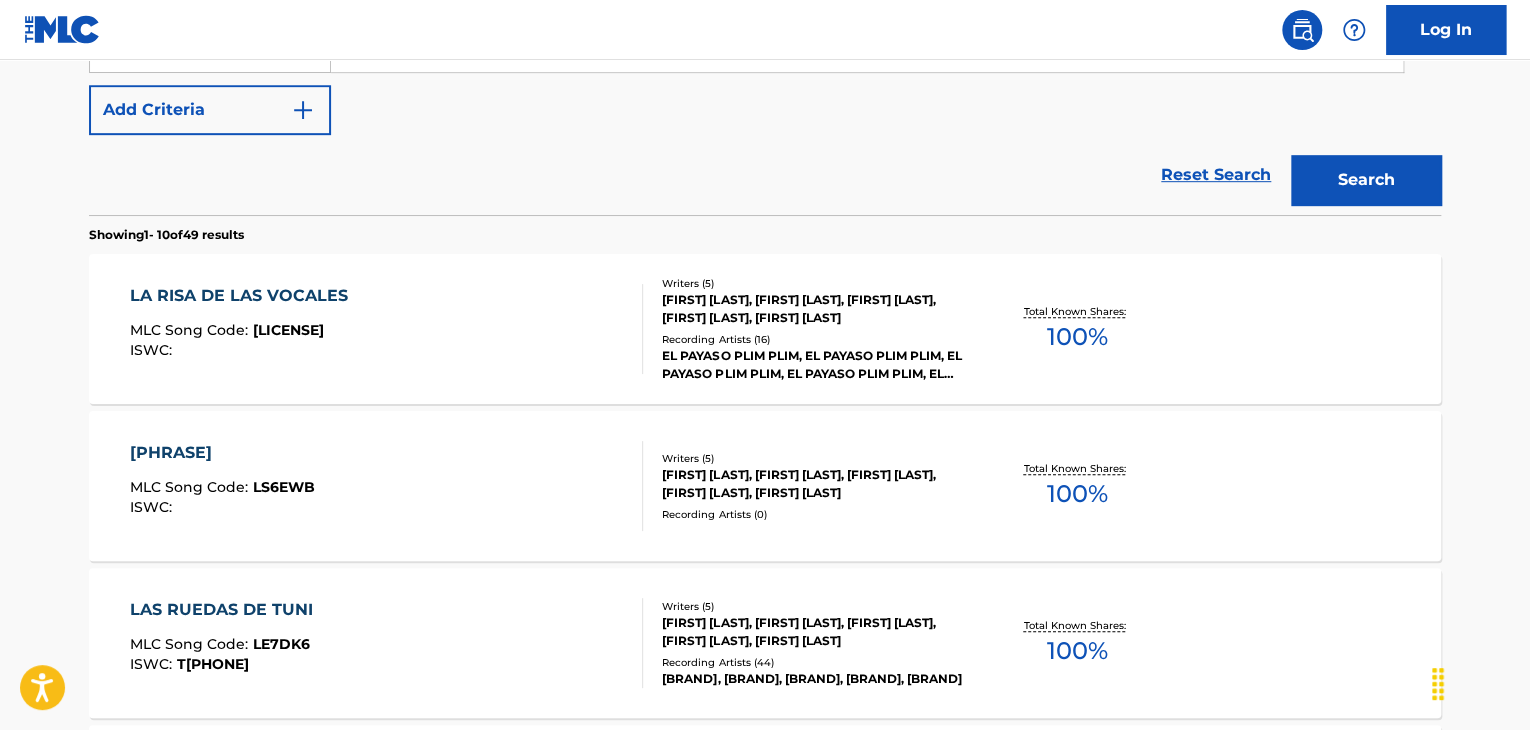 click on "LA RISA DE LA VOCALES MLC Song Code : LS6EWB ISWC :" at bounding box center [387, 486] 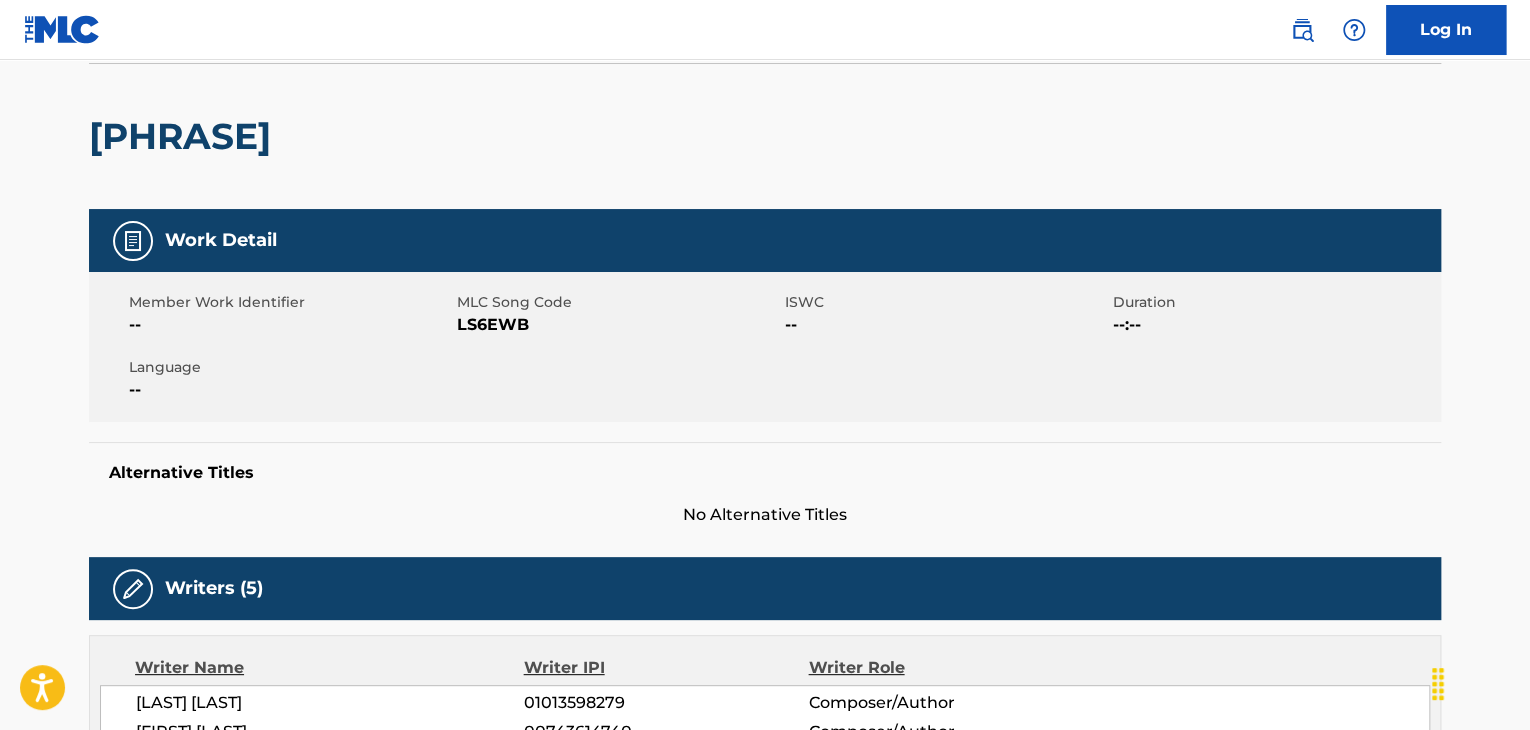 scroll, scrollTop: 0, scrollLeft: 0, axis: both 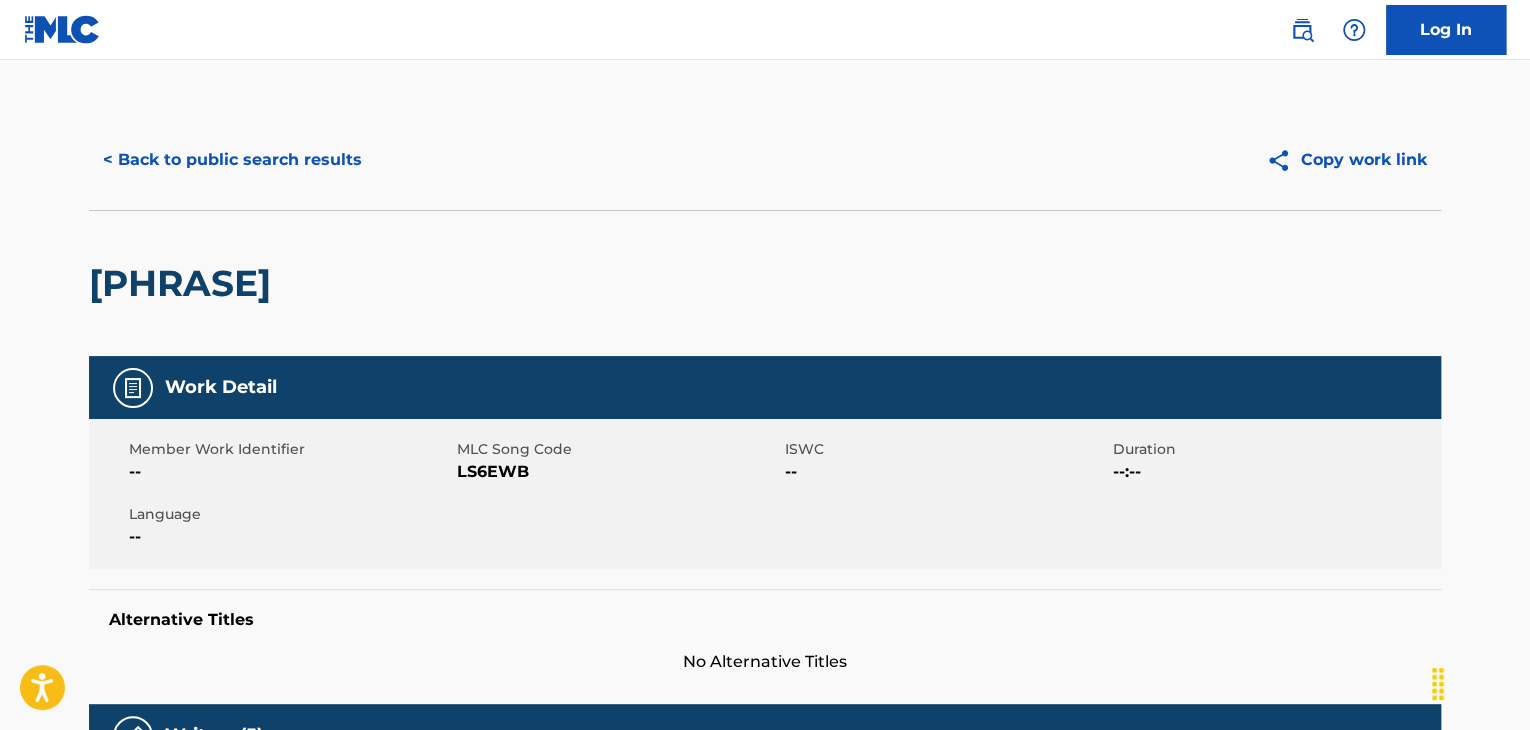 click on "< Back to public search results" at bounding box center [232, 160] 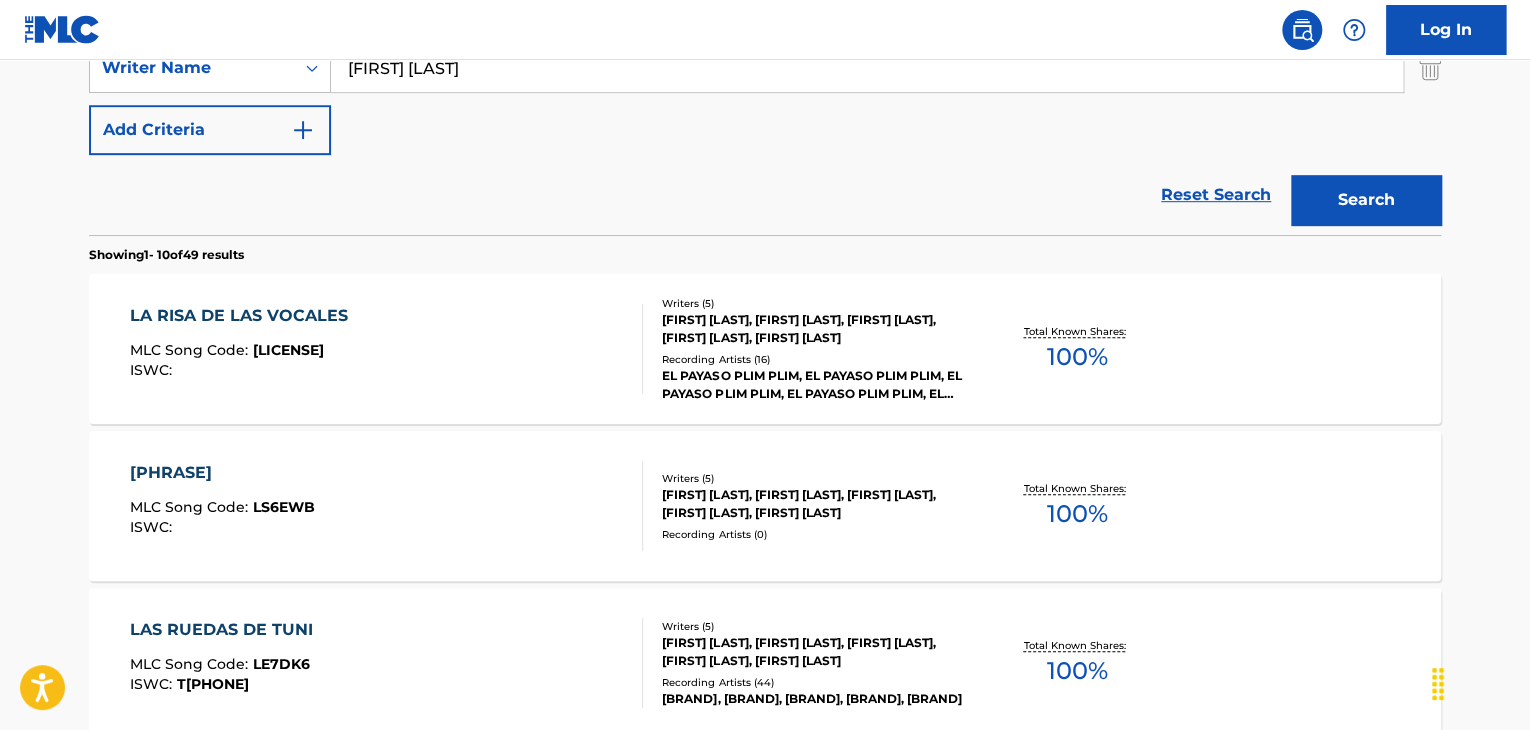 scroll, scrollTop: 431, scrollLeft: 0, axis: vertical 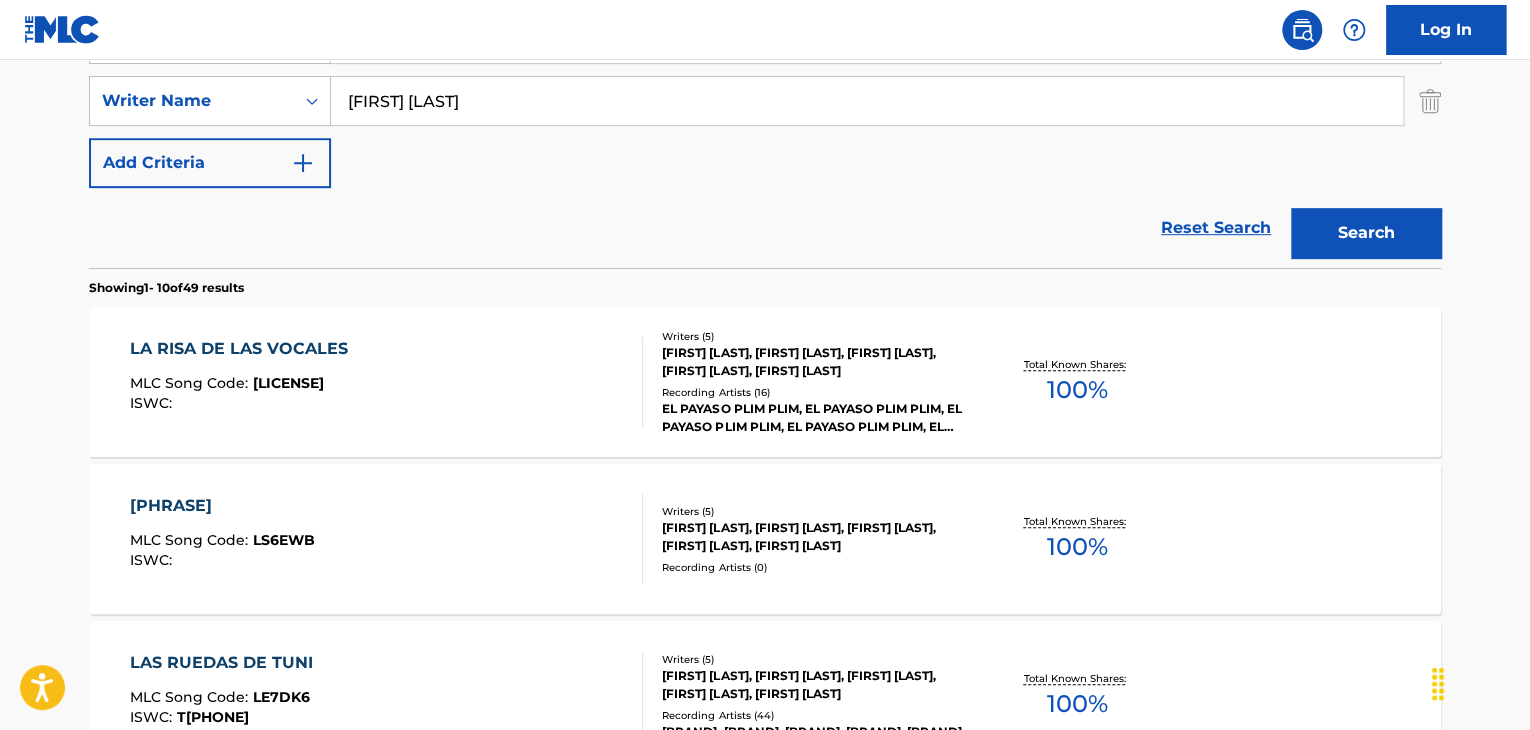 click on "LA RISA DE LAS VOCALES MLC Song Code : LS13U2 ISWC :" at bounding box center [387, 382] 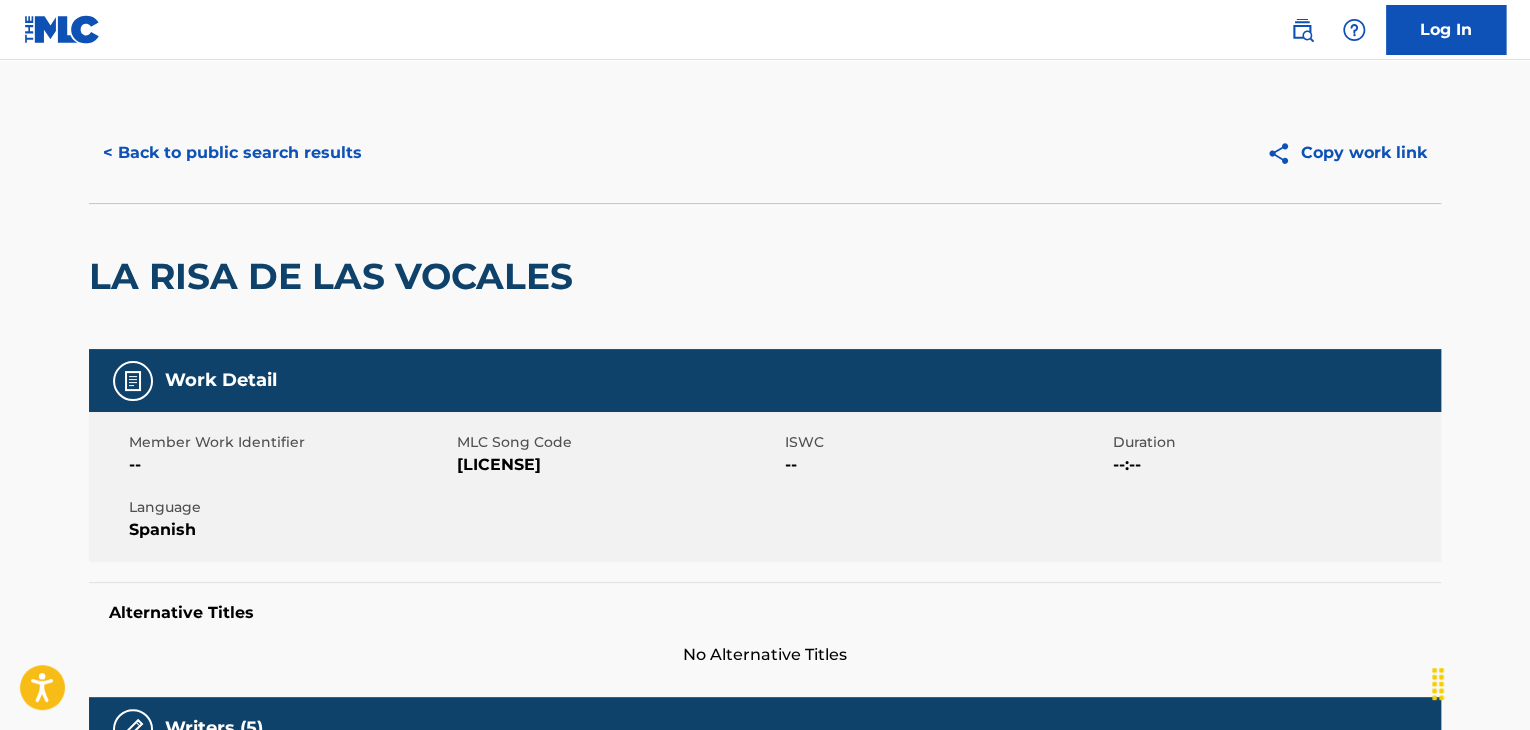scroll, scrollTop: 0, scrollLeft: 0, axis: both 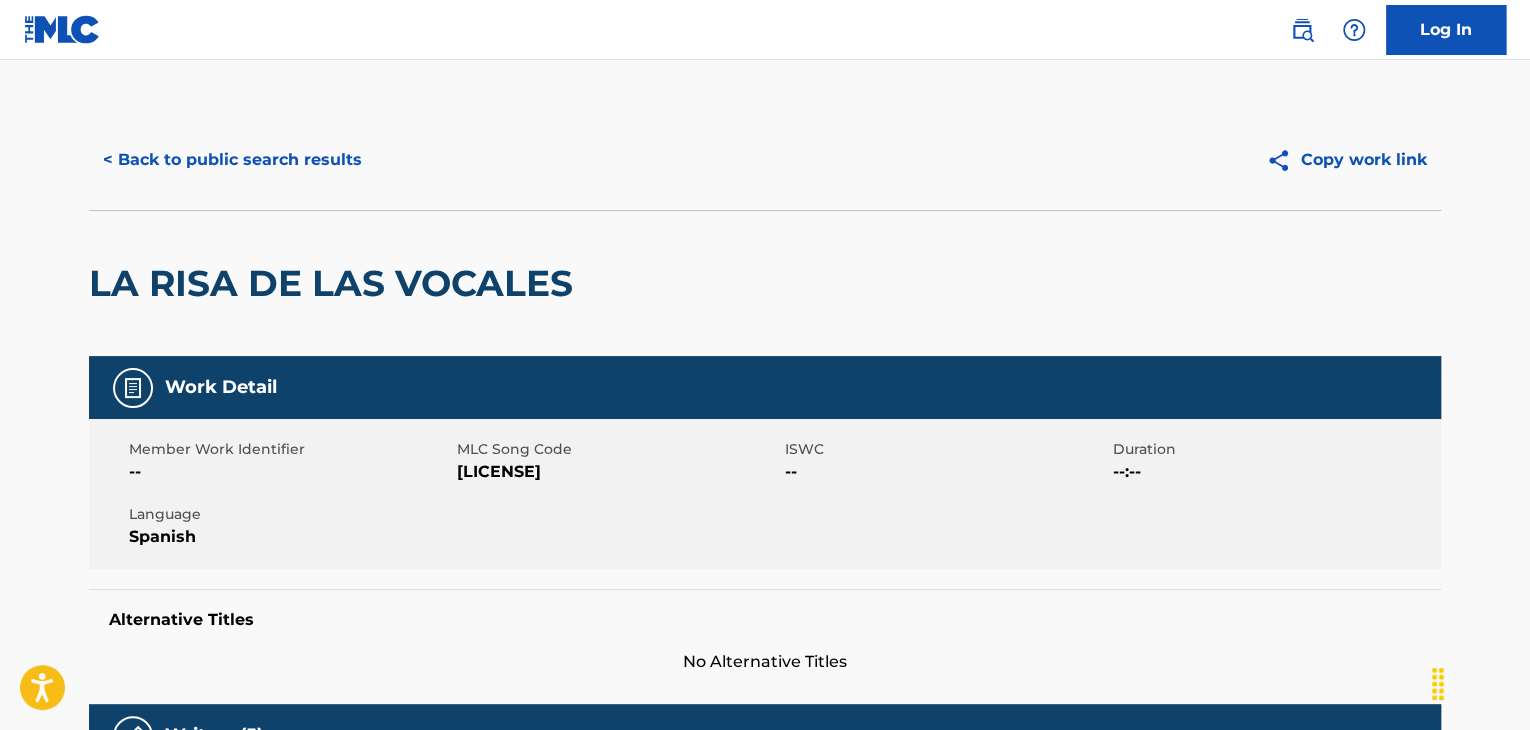 click on "< Back to public search results" at bounding box center (232, 160) 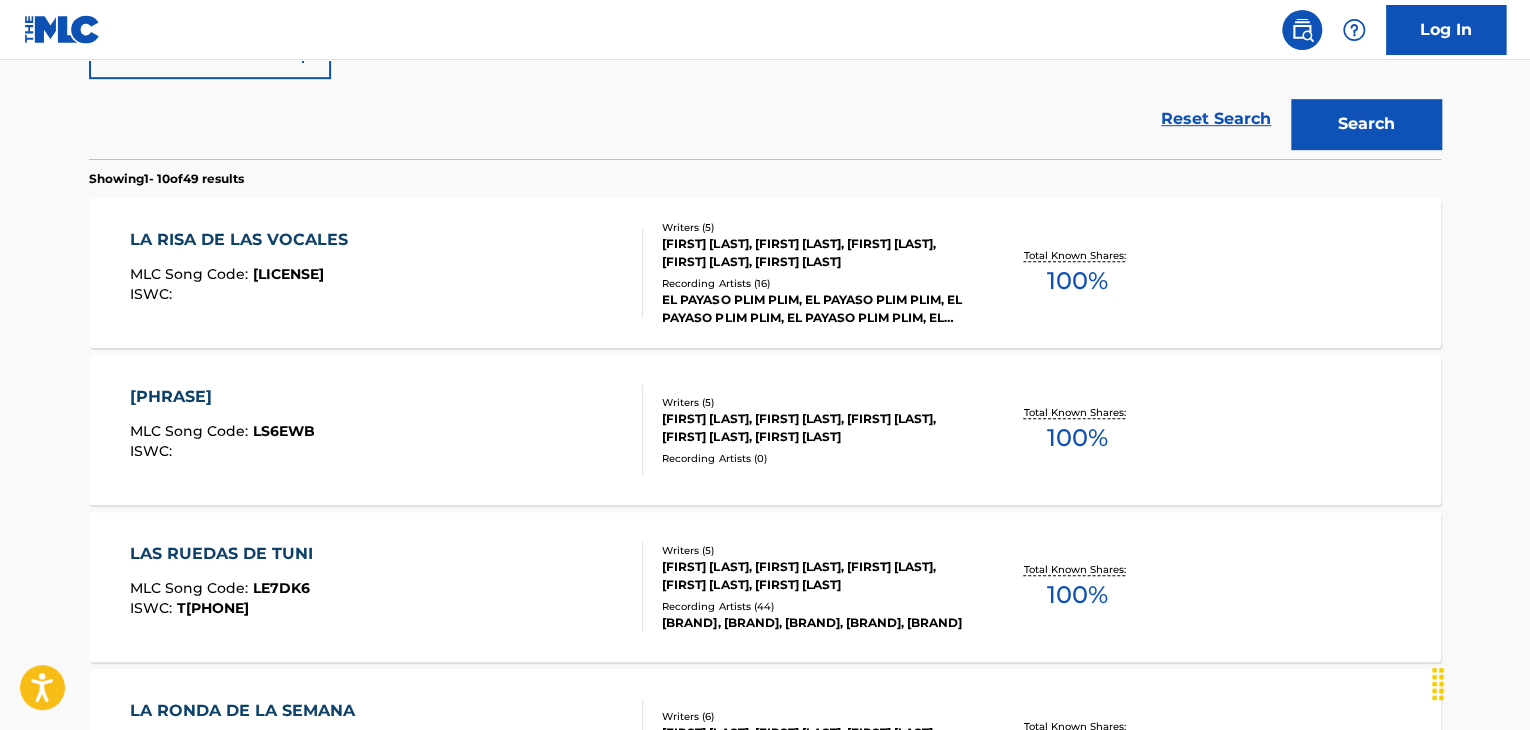 scroll, scrollTop: 597, scrollLeft: 0, axis: vertical 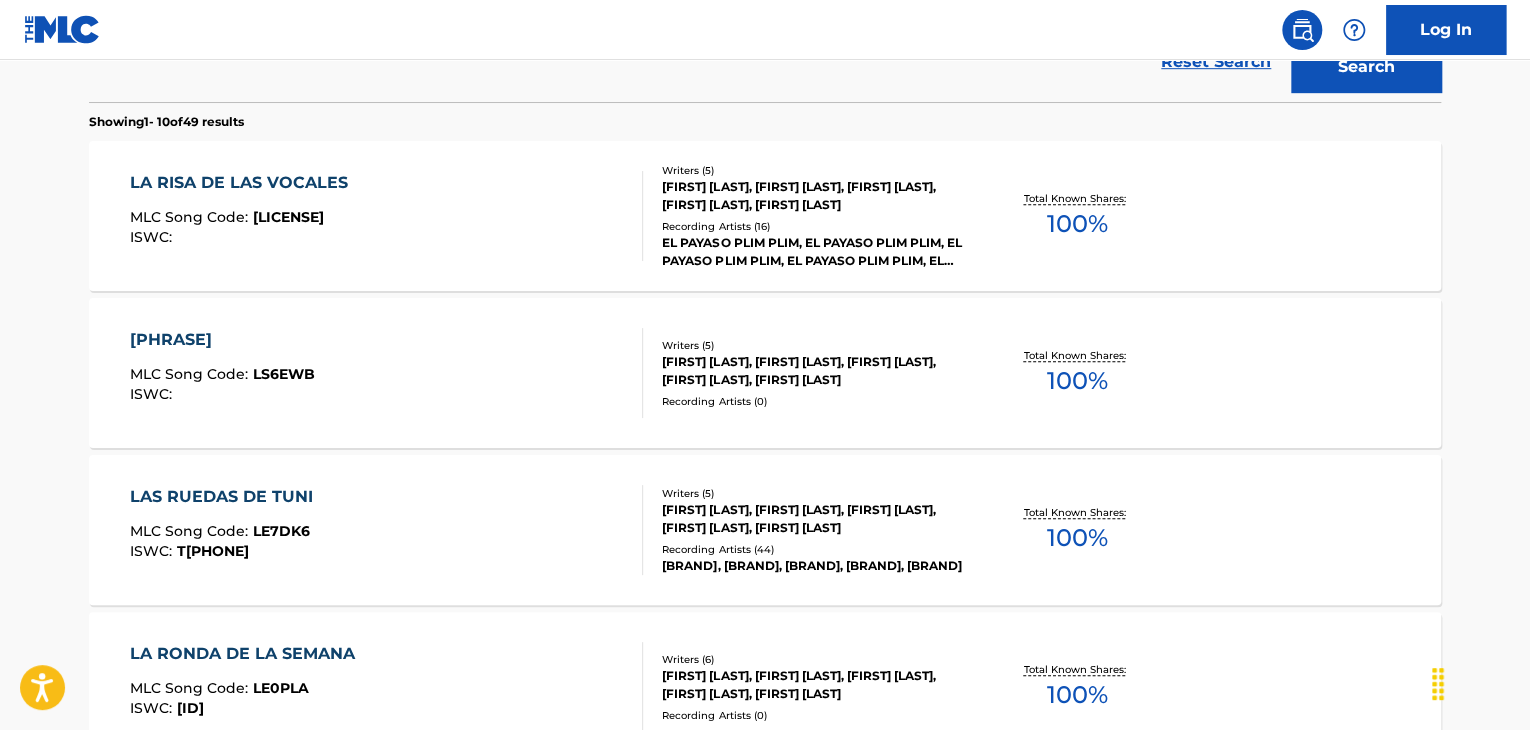 click on "LA RISA DE LA VOCALES MLC Song Code : LS6EWB ISWC :" at bounding box center (387, 373) 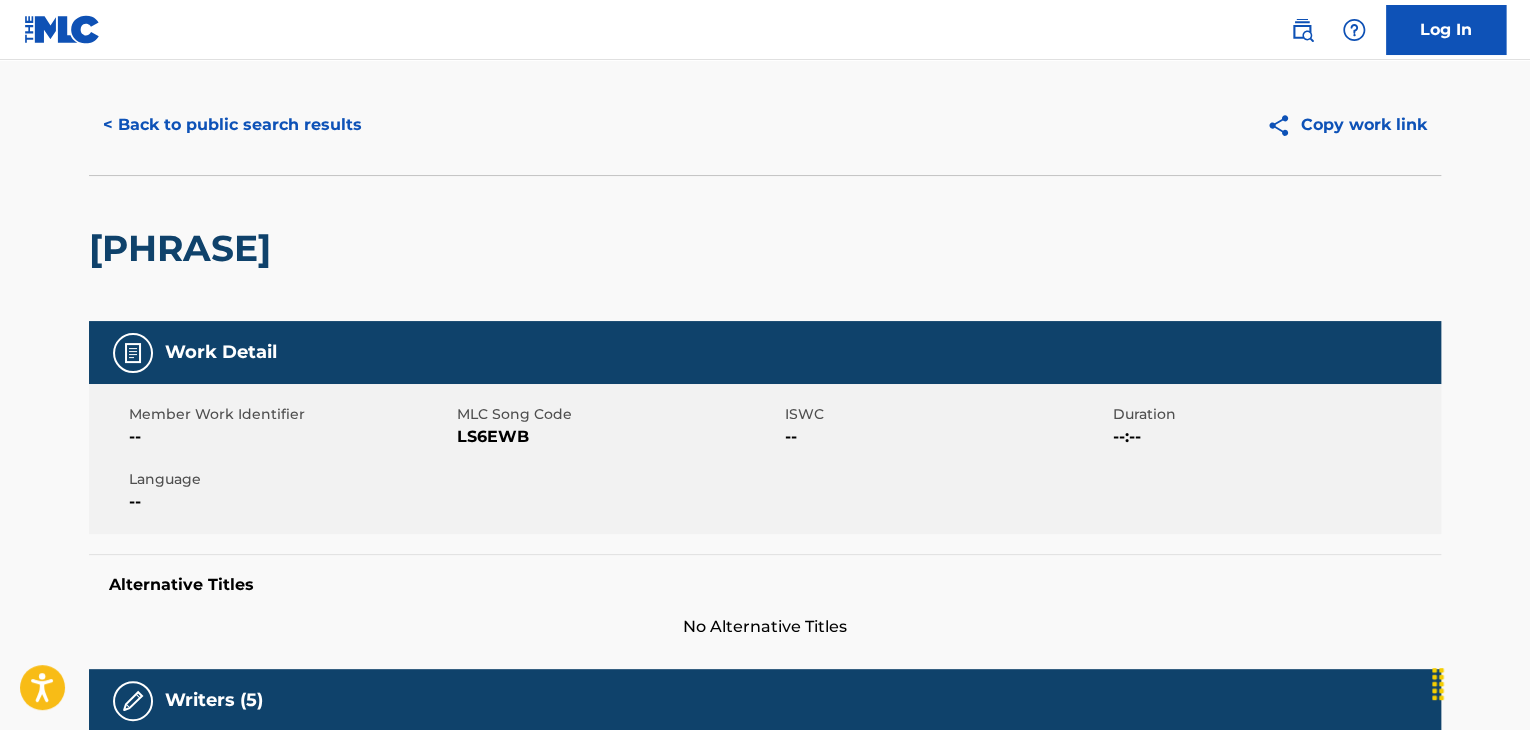 scroll, scrollTop: 0, scrollLeft: 0, axis: both 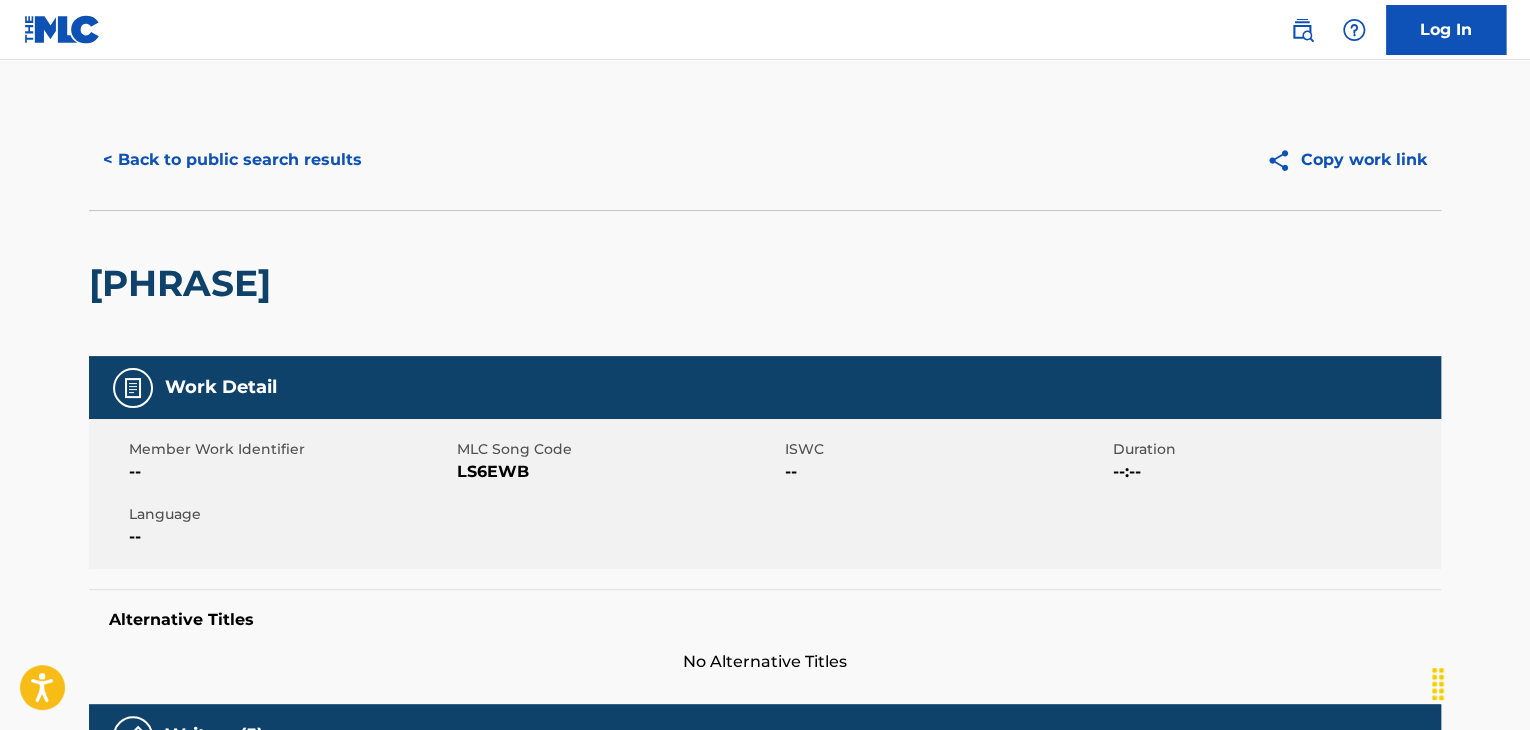 click on "< Back to public search results" at bounding box center [232, 160] 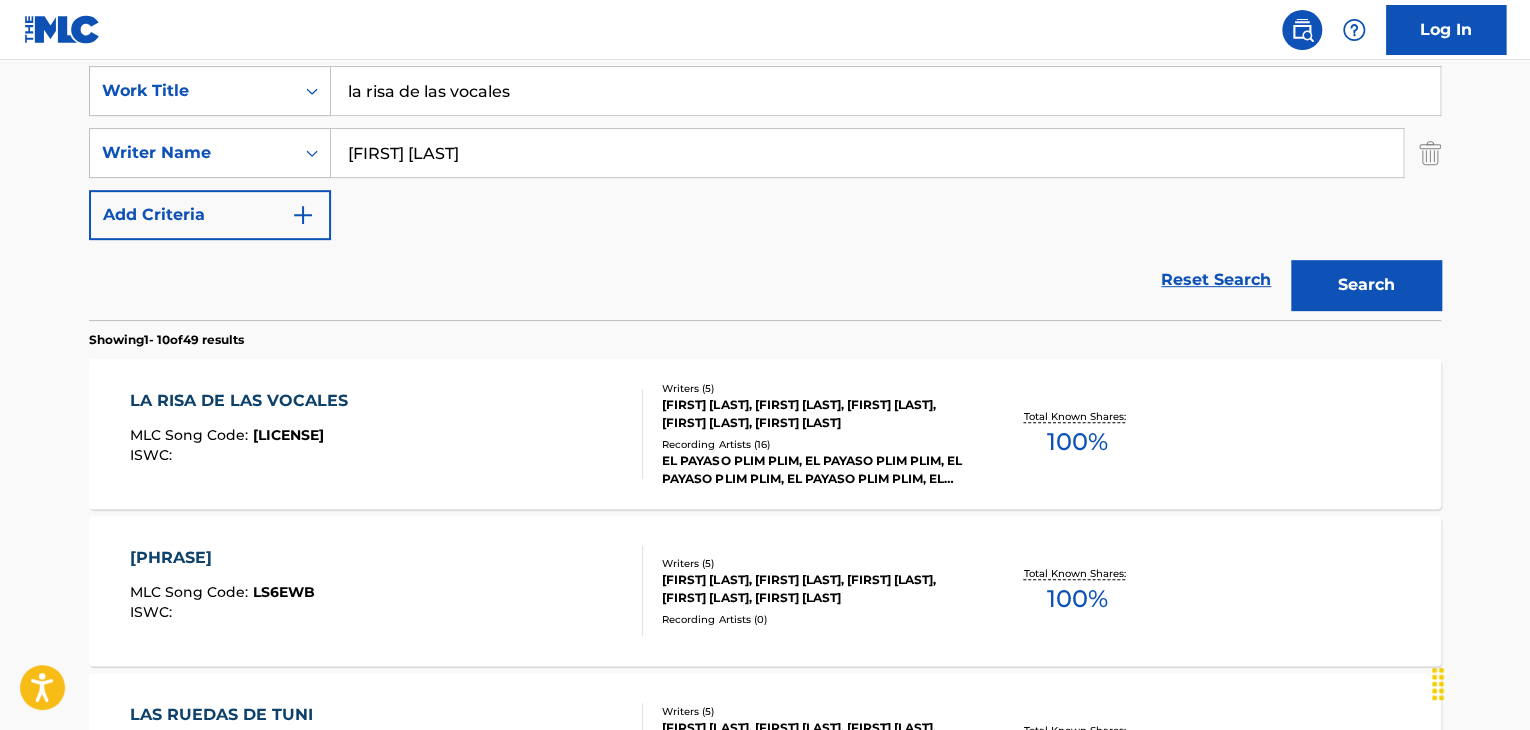 scroll, scrollTop: 377, scrollLeft: 0, axis: vertical 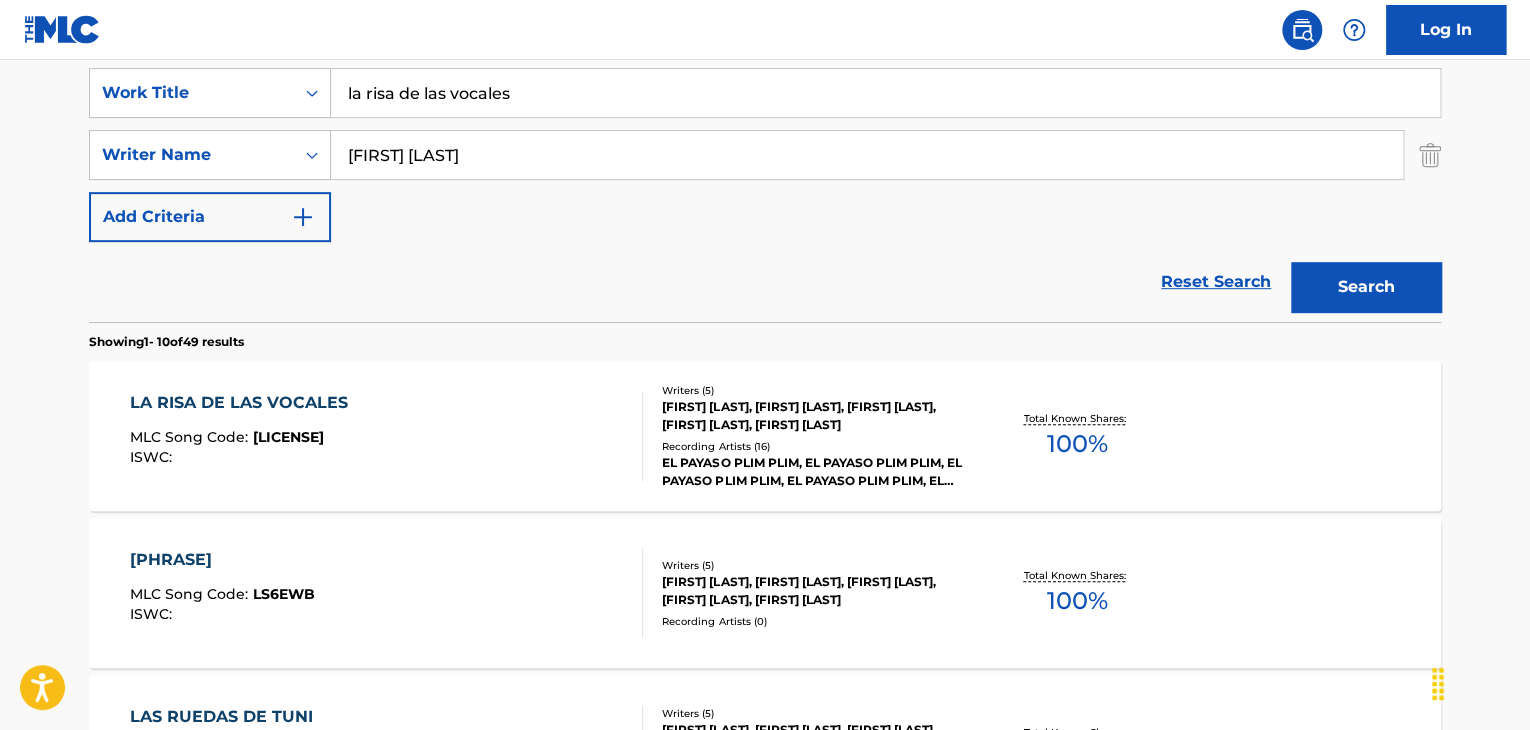 click on "LA RISA DE LAS VOCALES MLC Song Code : LS13U2 ISWC :" at bounding box center [387, 436] 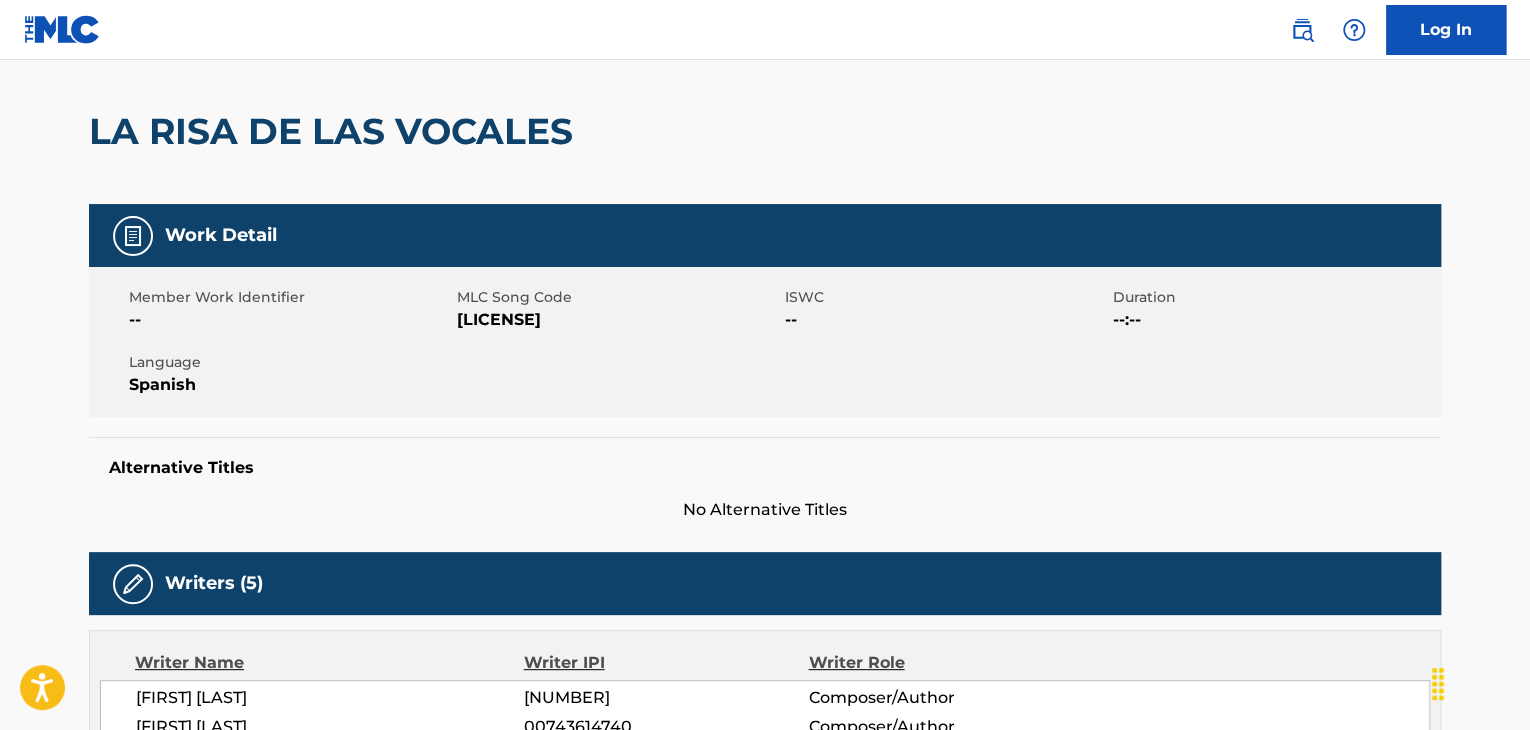 scroll, scrollTop: 333, scrollLeft: 0, axis: vertical 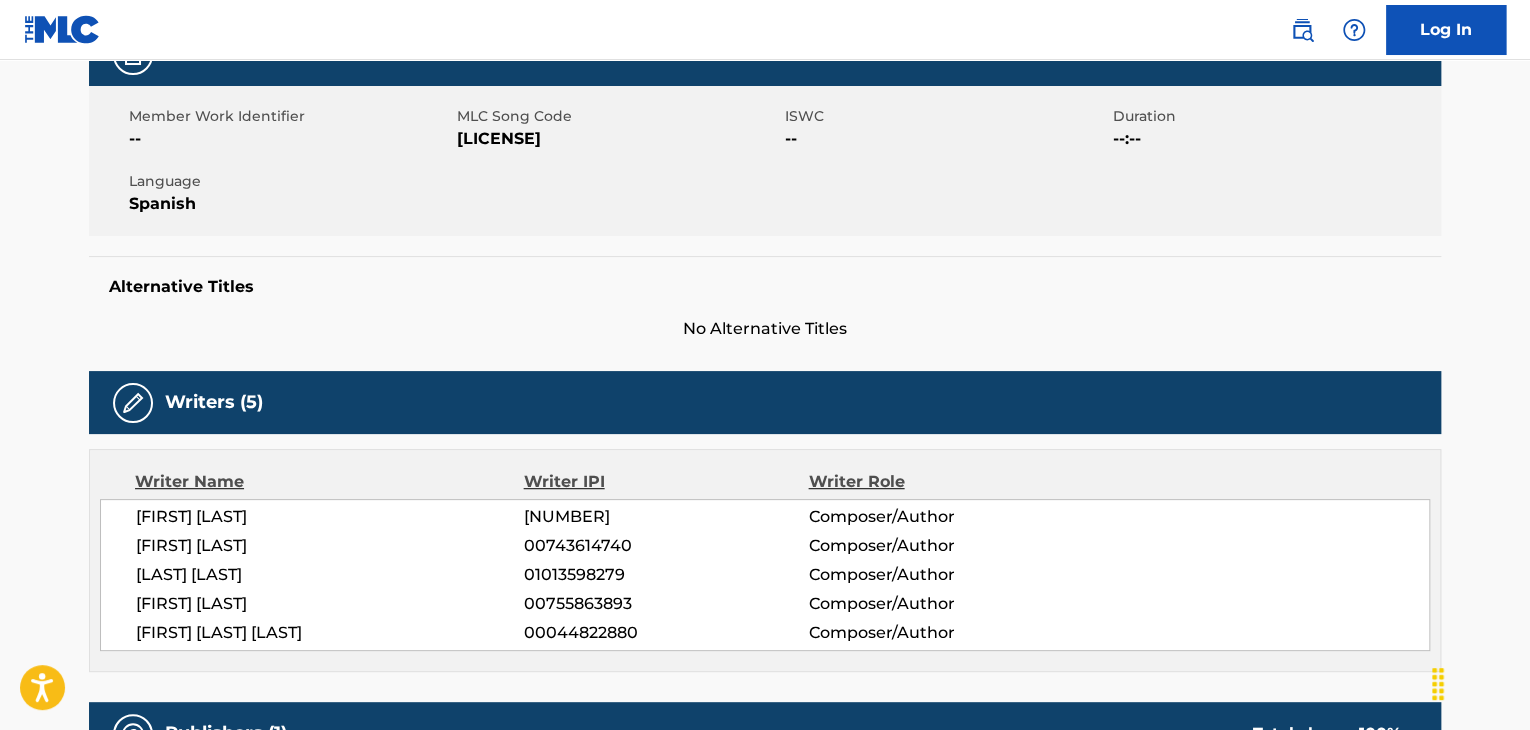 click on "[LICENSE]" at bounding box center [618, 139] 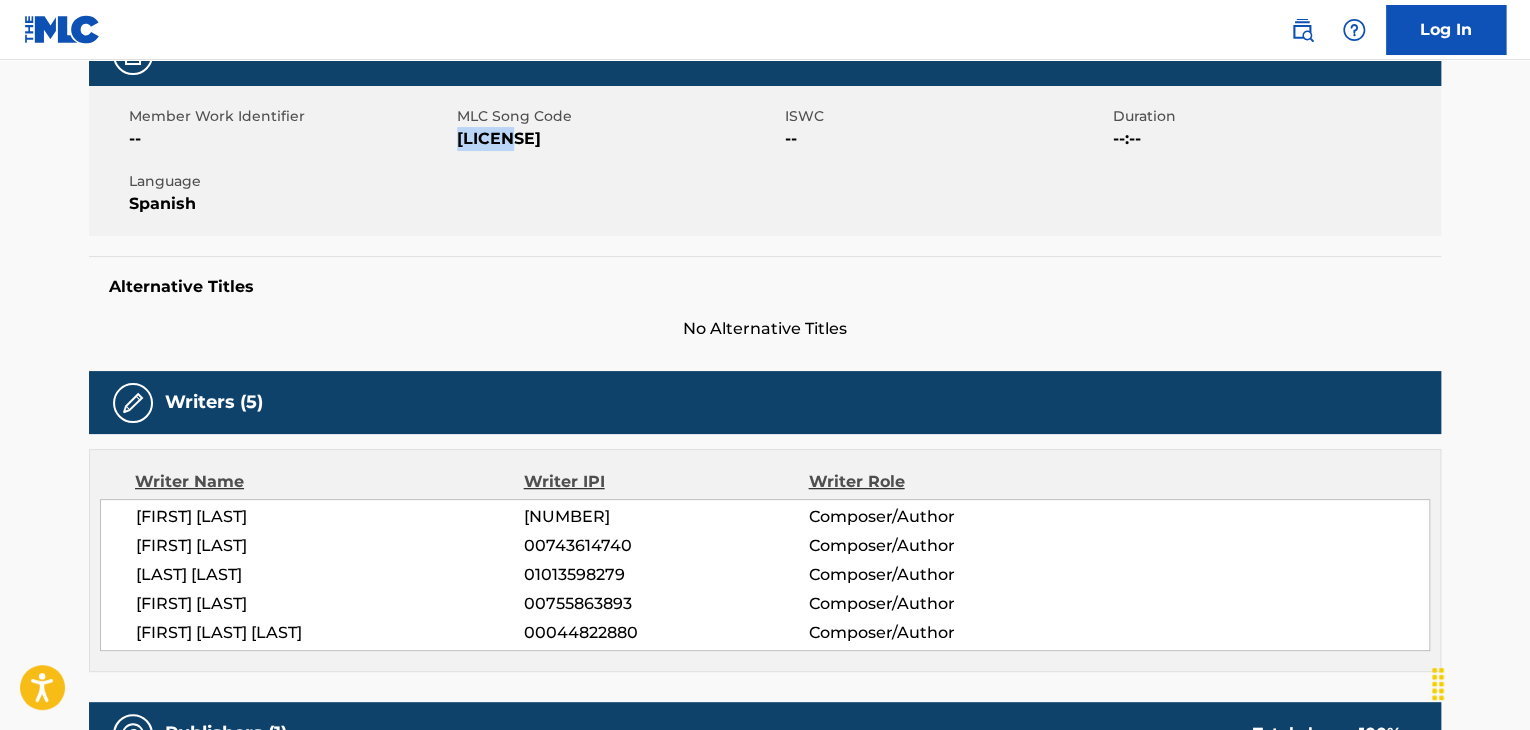 click on "[LICENSE]" at bounding box center (618, 139) 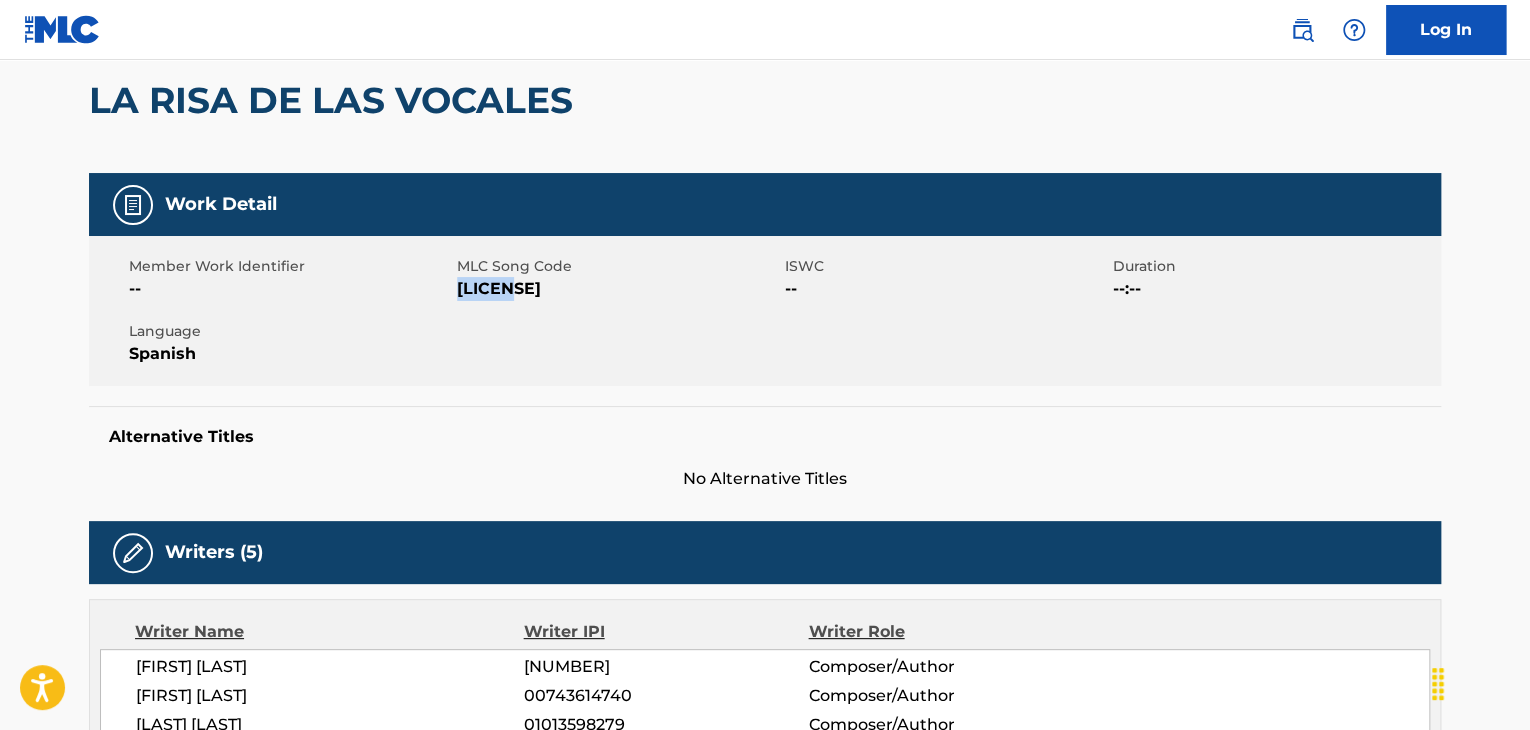 scroll, scrollTop: 0, scrollLeft: 0, axis: both 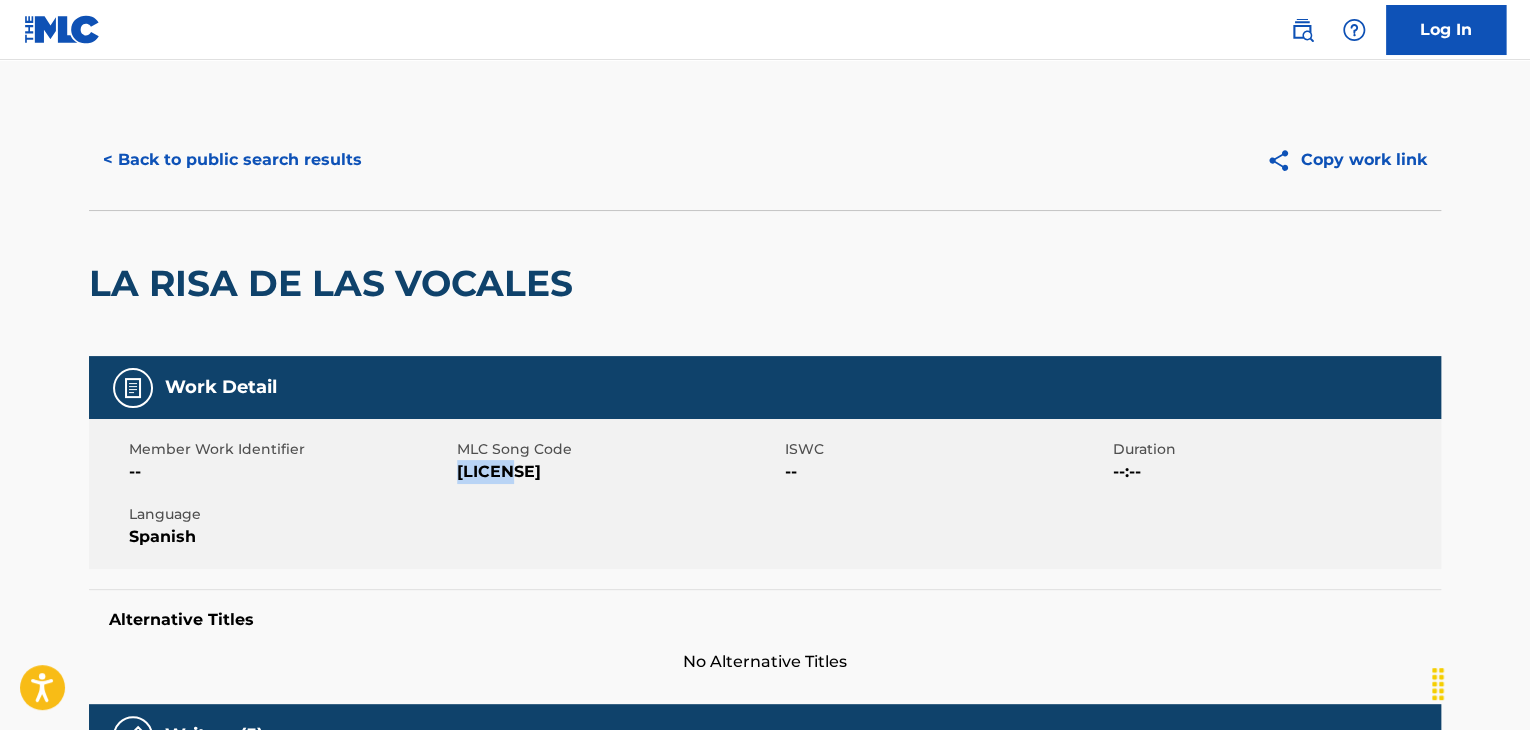 click on "< Back to public search results" at bounding box center (232, 160) 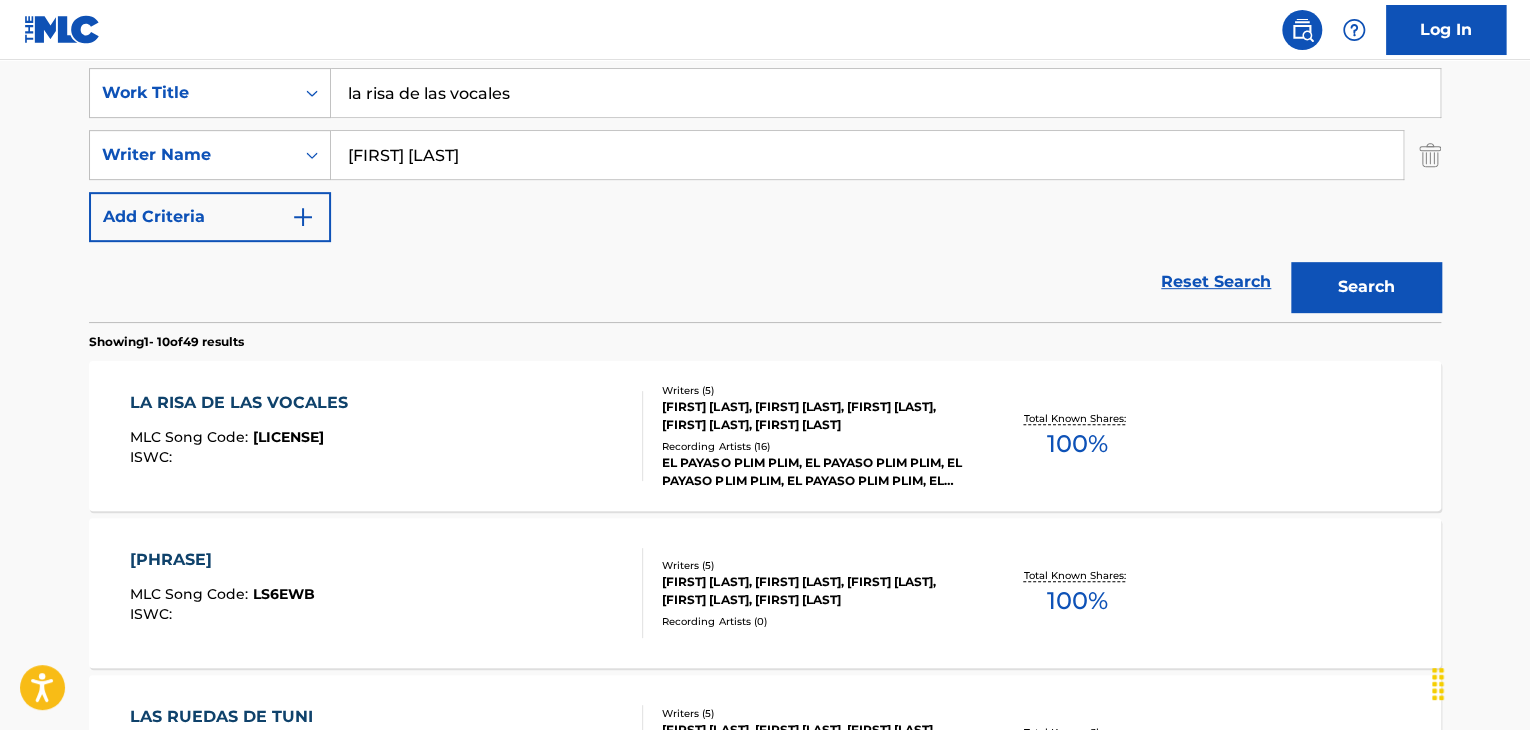 click on "LA RISA DE LA VOCALES MLC Song Code : LS6EWB ISWC :" at bounding box center [387, 593] 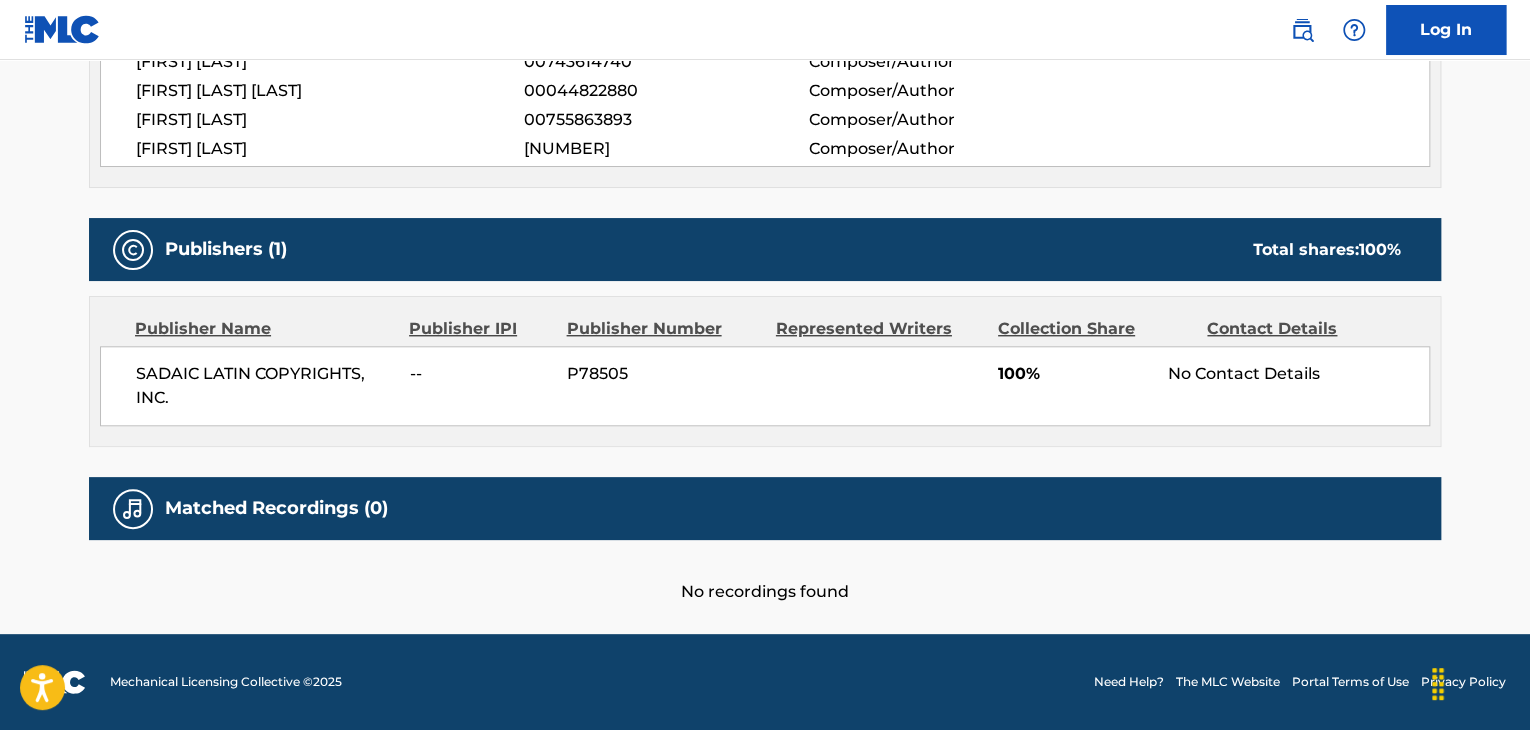 scroll, scrollTop: 0, scrollLeft: 0, axis: both 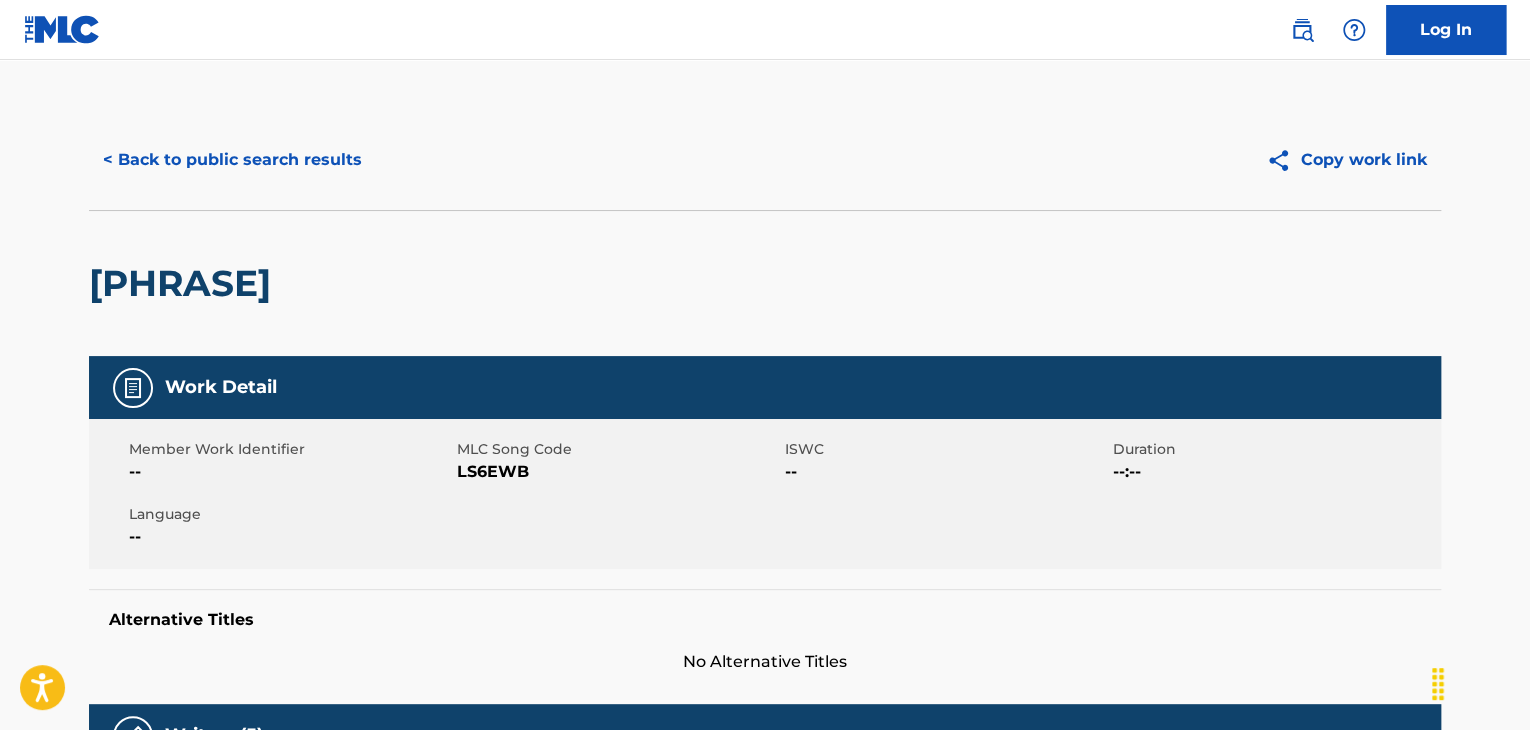 click on "Member Work Identifier -- MLC Song Code LS6EWB ISWC -- Duration --:-- Language --" at bounding box center (765, 494) 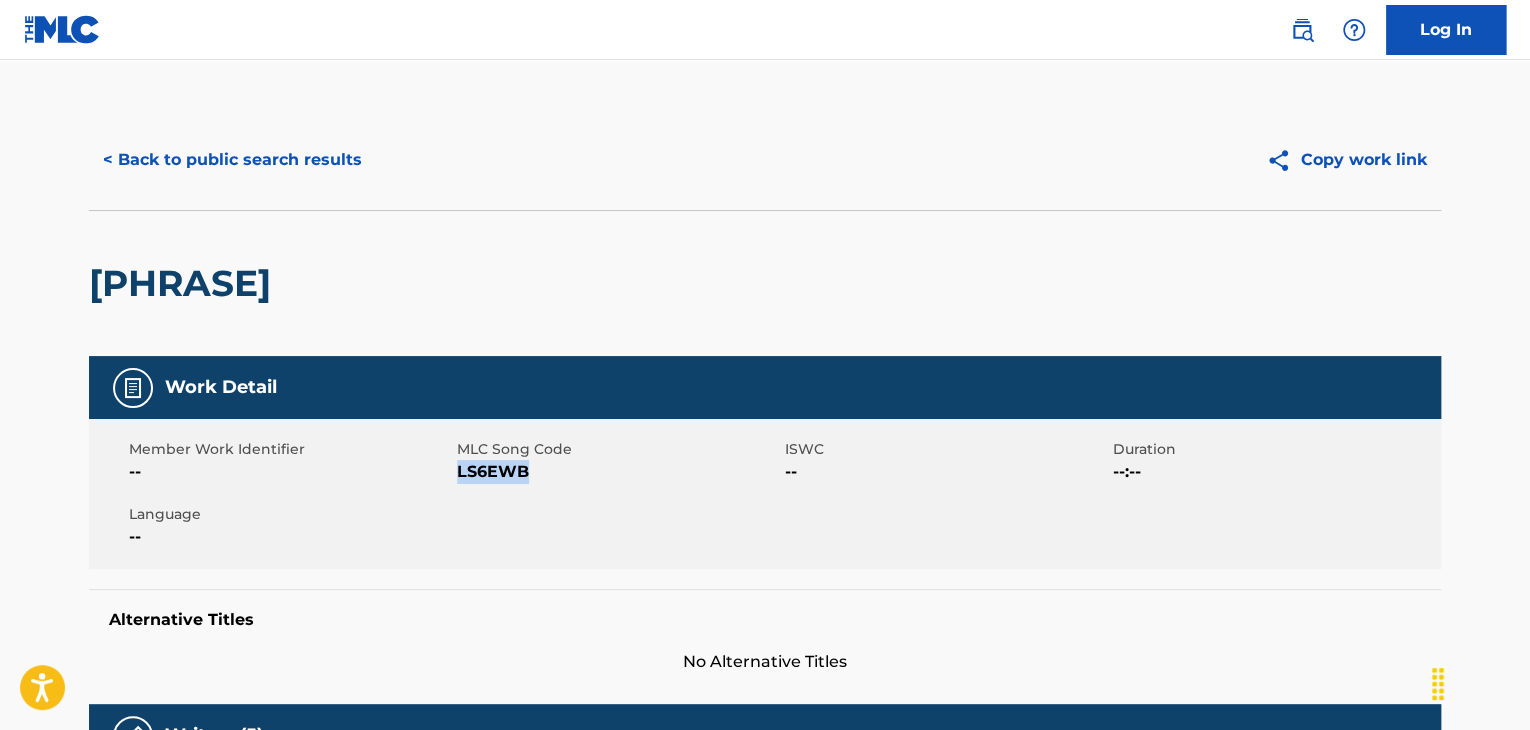click on "Member Work Identifier -- MLC Song Code LS6EWB ISWC -- Duration --:-- Language --" at bounding box center [765, 494] 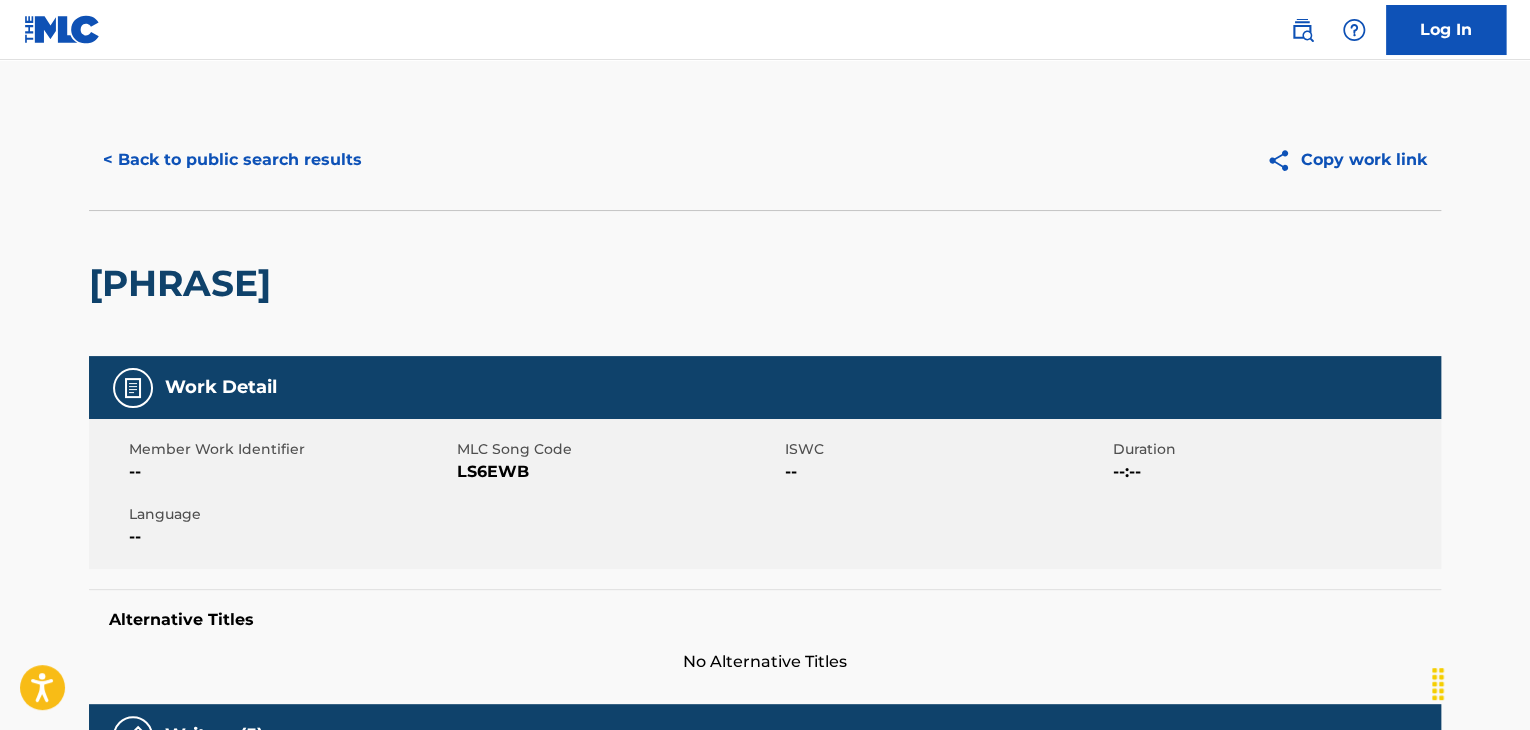 drag, startPoint x: 258, startPoint y: 193, endPoint x: 287, endPoint y: 165, distance: 40.311287 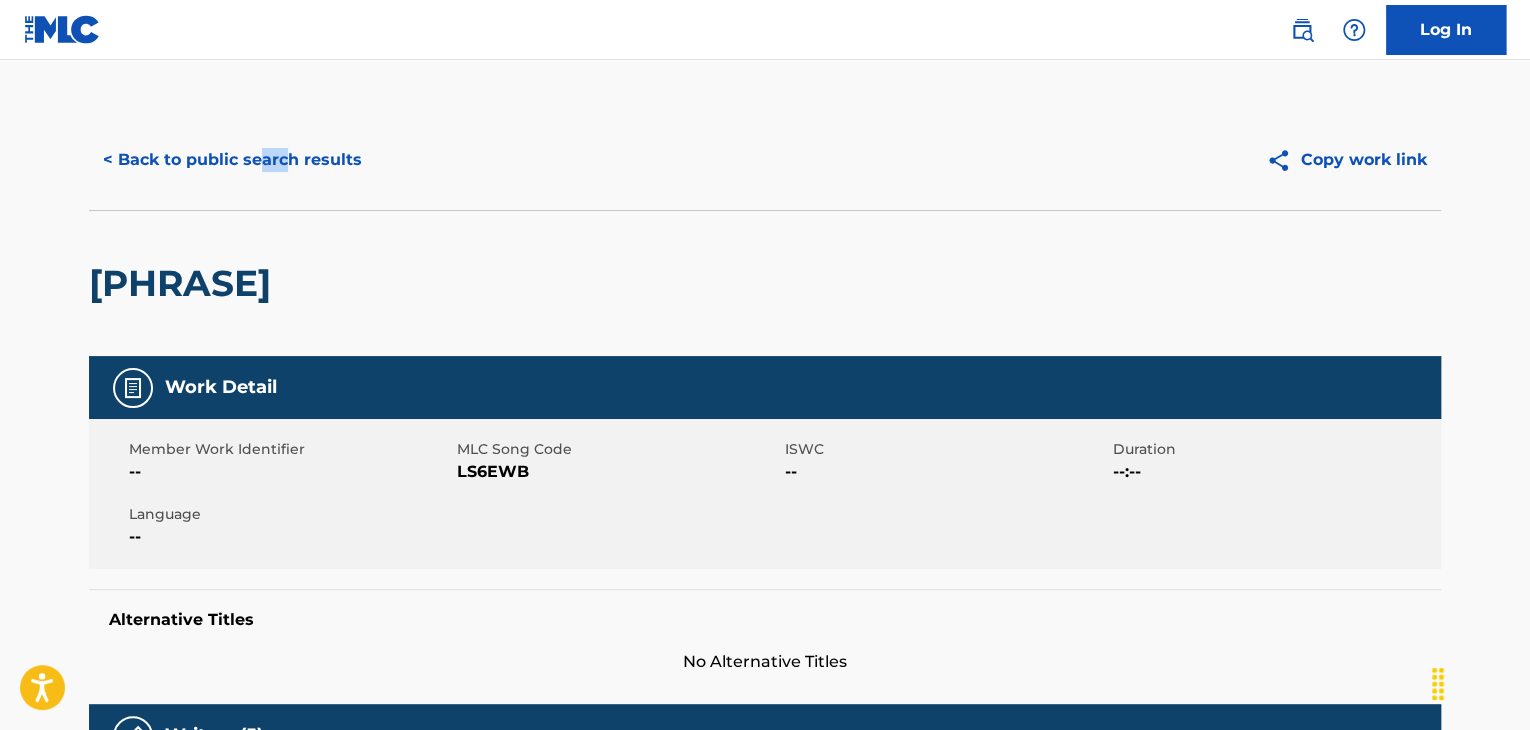 click on "< Back to public search results" at bounding box center (232, 160) 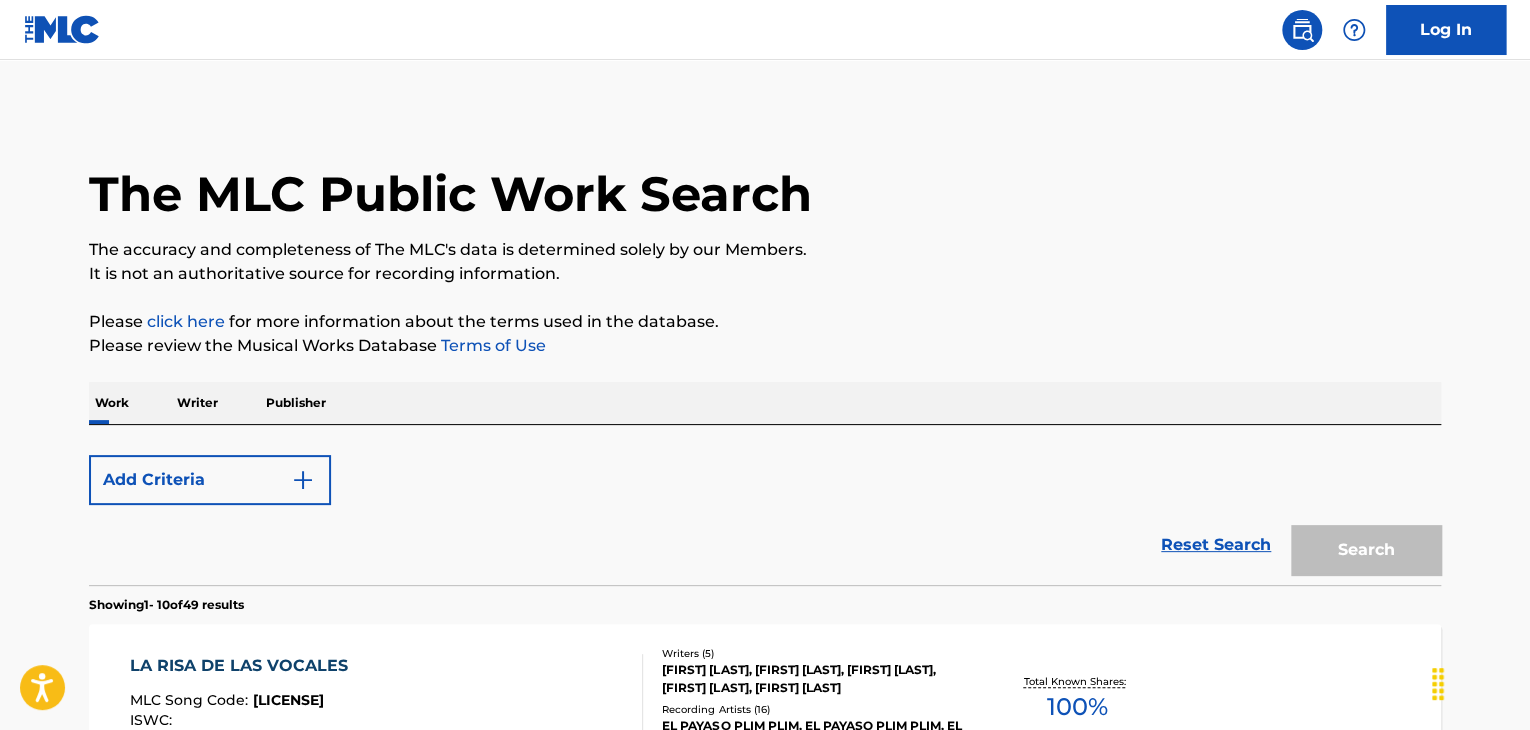 scroll, scrollTop: 377, scrollLeft: 0, axis: vertical 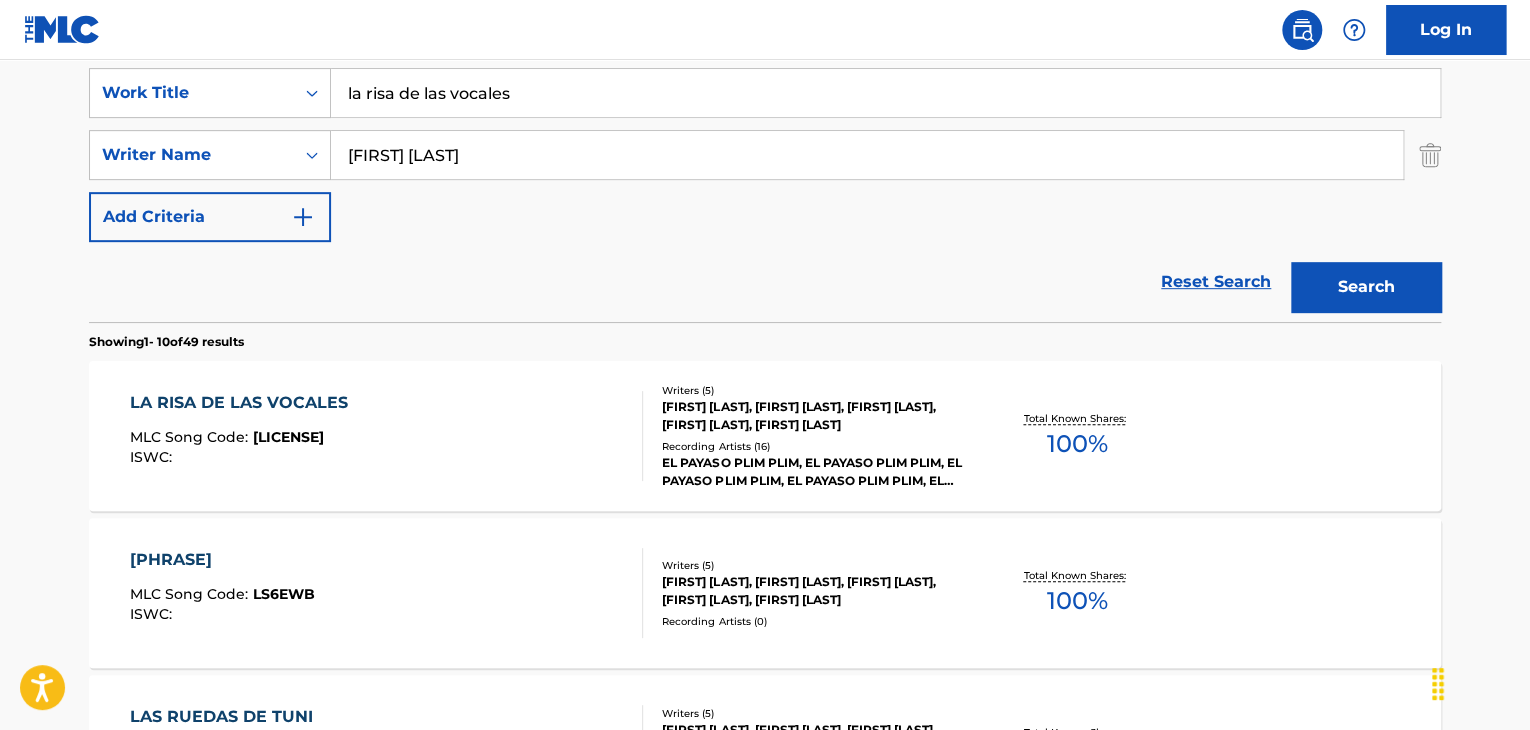 click on "la risa de las vocales" at bounding box center (885, 93) 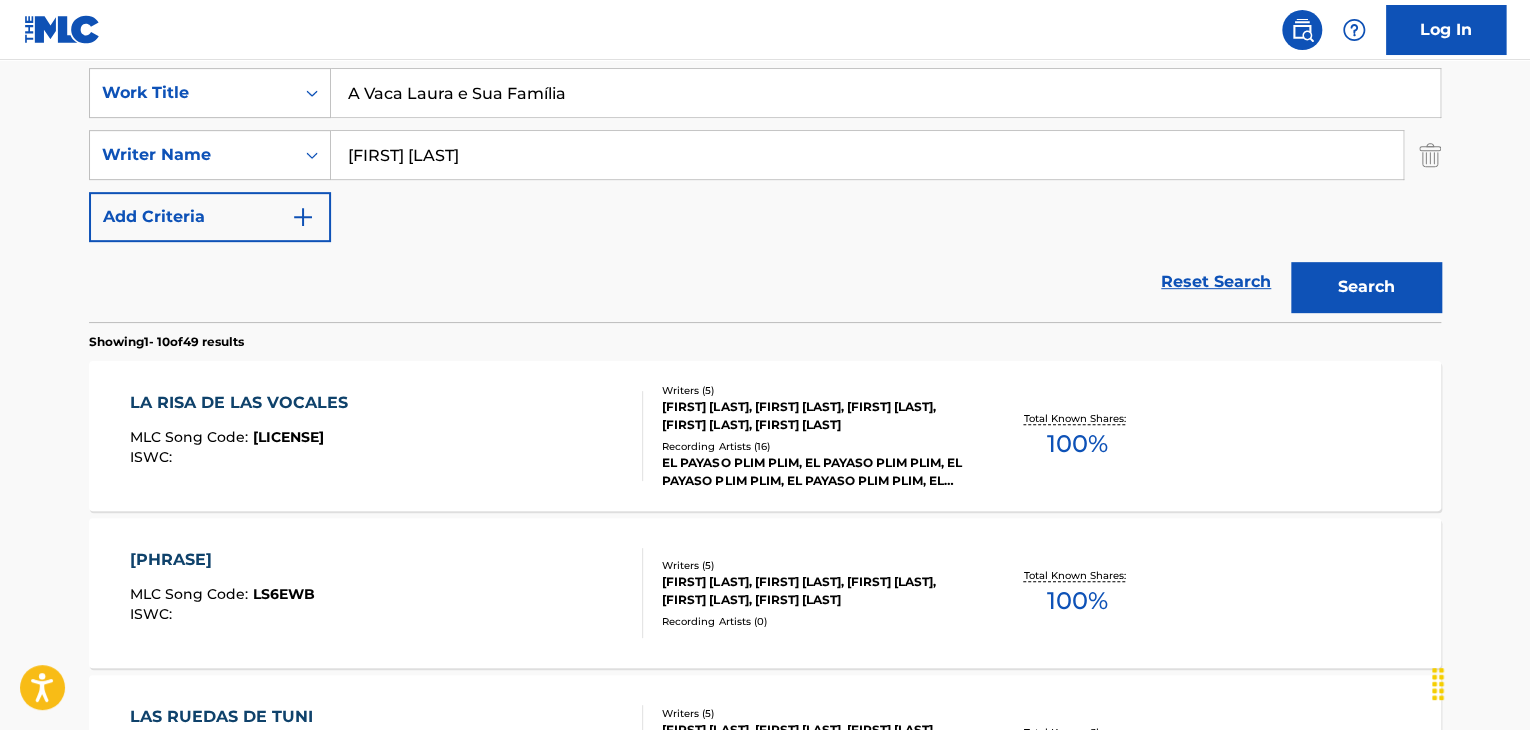 click on "A Vaca Laura e Sua Família" at bounding box center (885, 93) 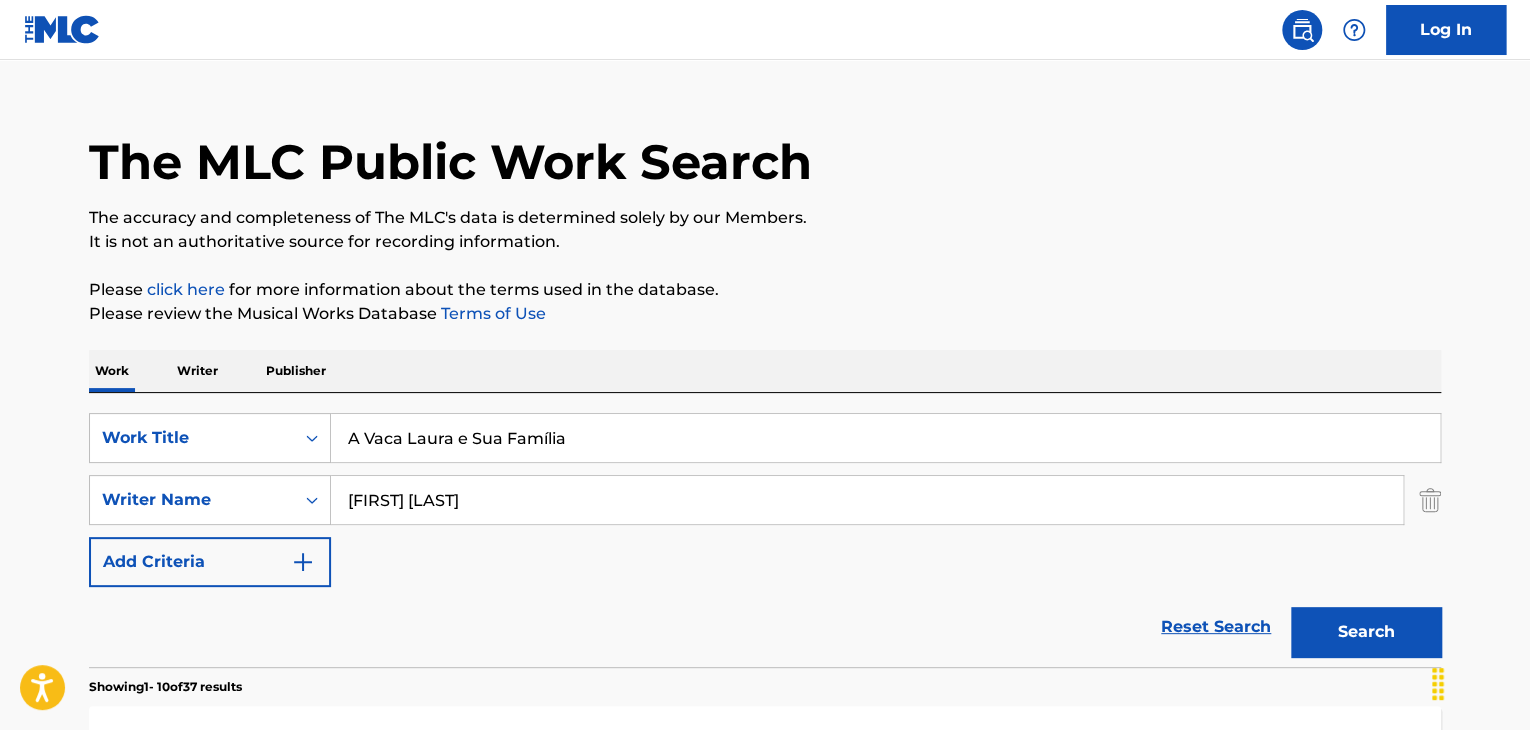 scroll, scrollTop: 44, scrollLeft: 0, axis: vertical 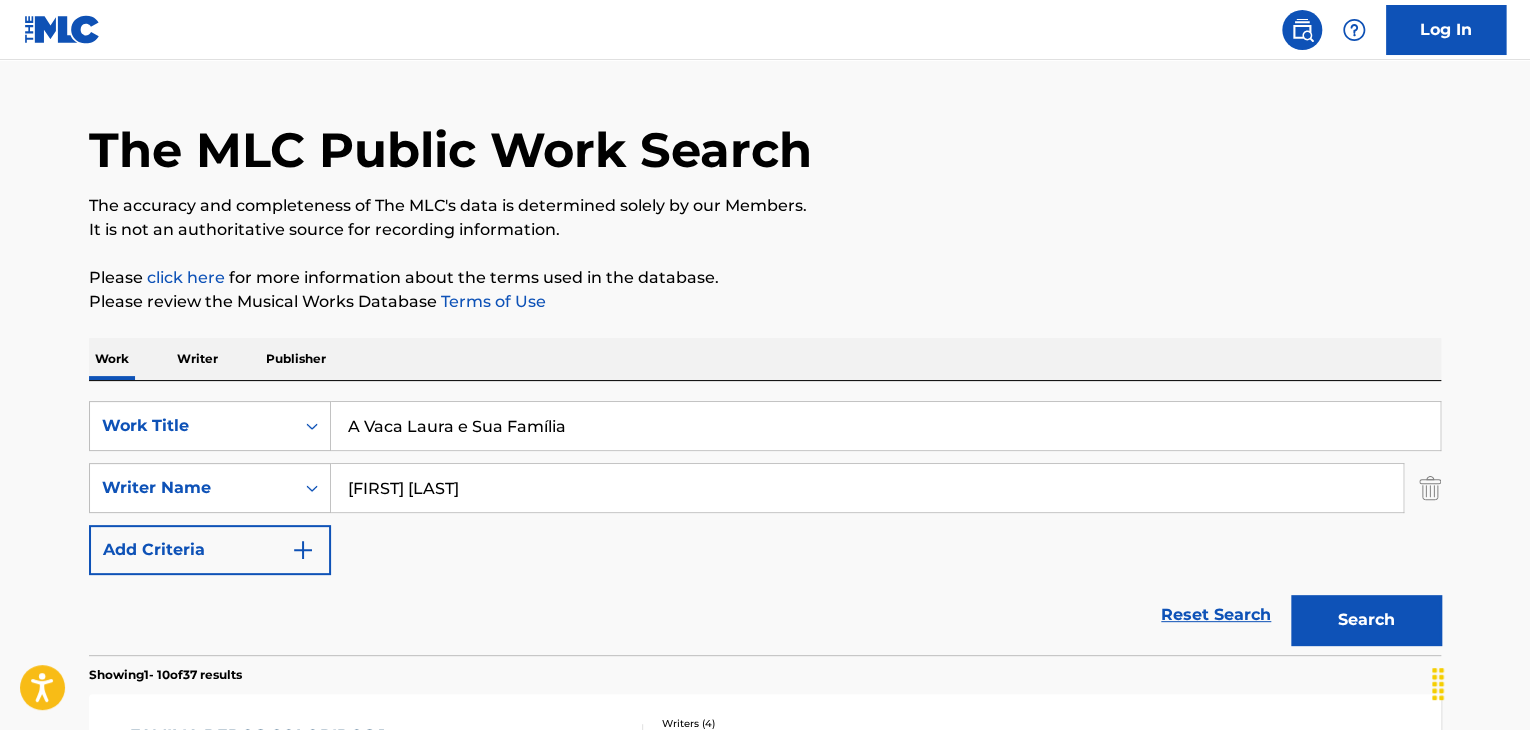 click on "Search" at bounding box center (1366, 620) 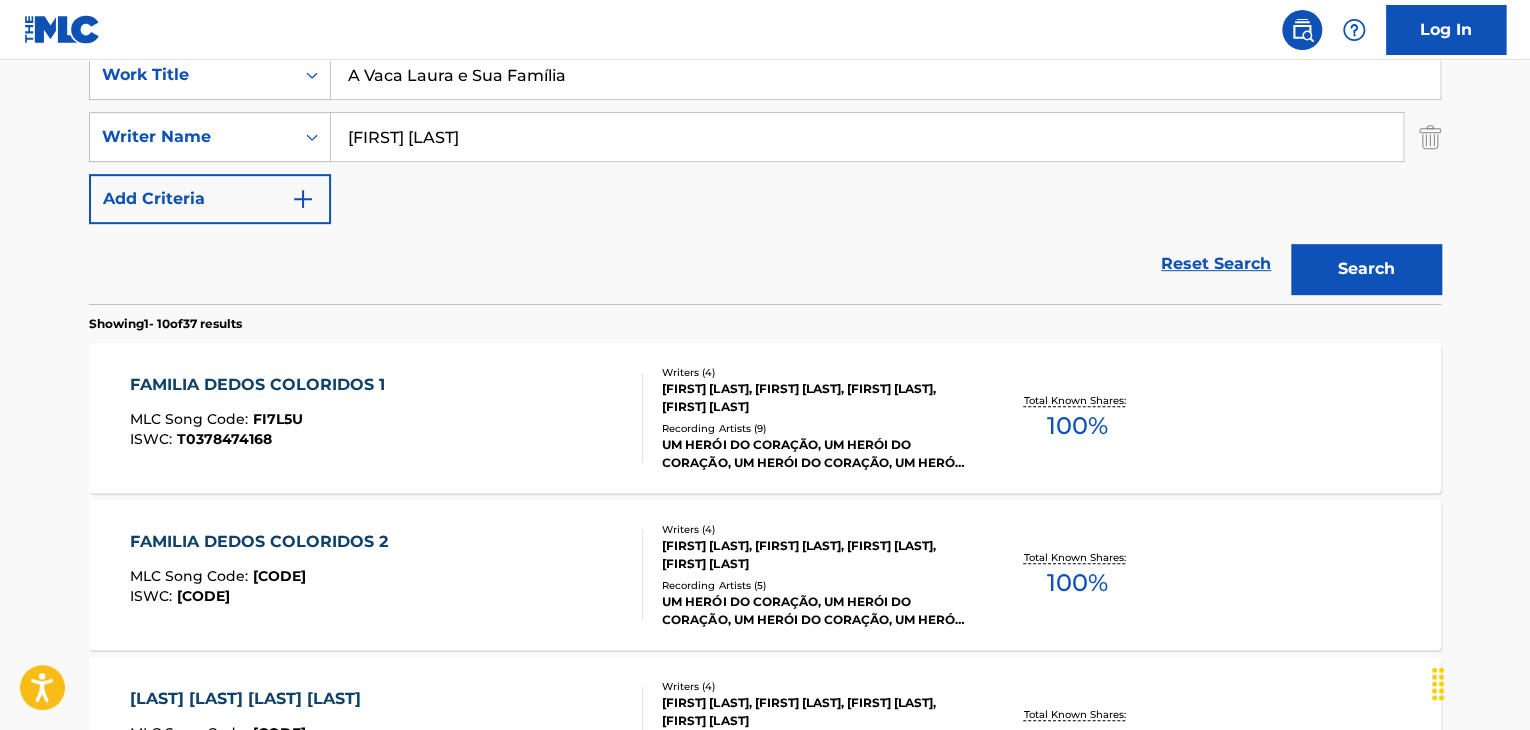 scroll, scrollTop: 228, scrollLeft: 0, axis: vertical 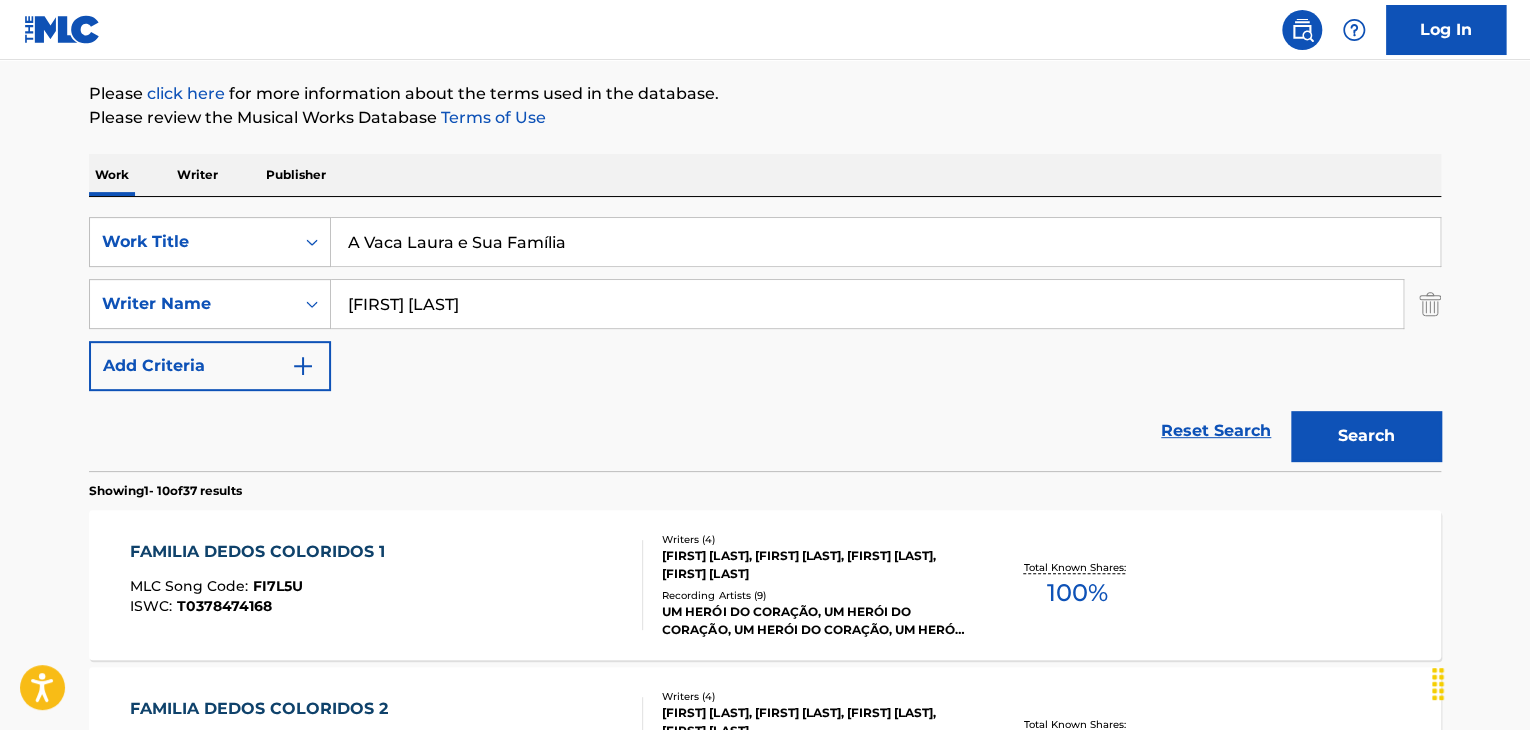 drag, startPoint x: 416, startPoint y: 243, endPoint x: 368, endPoint y: 250, distance: 48.507732 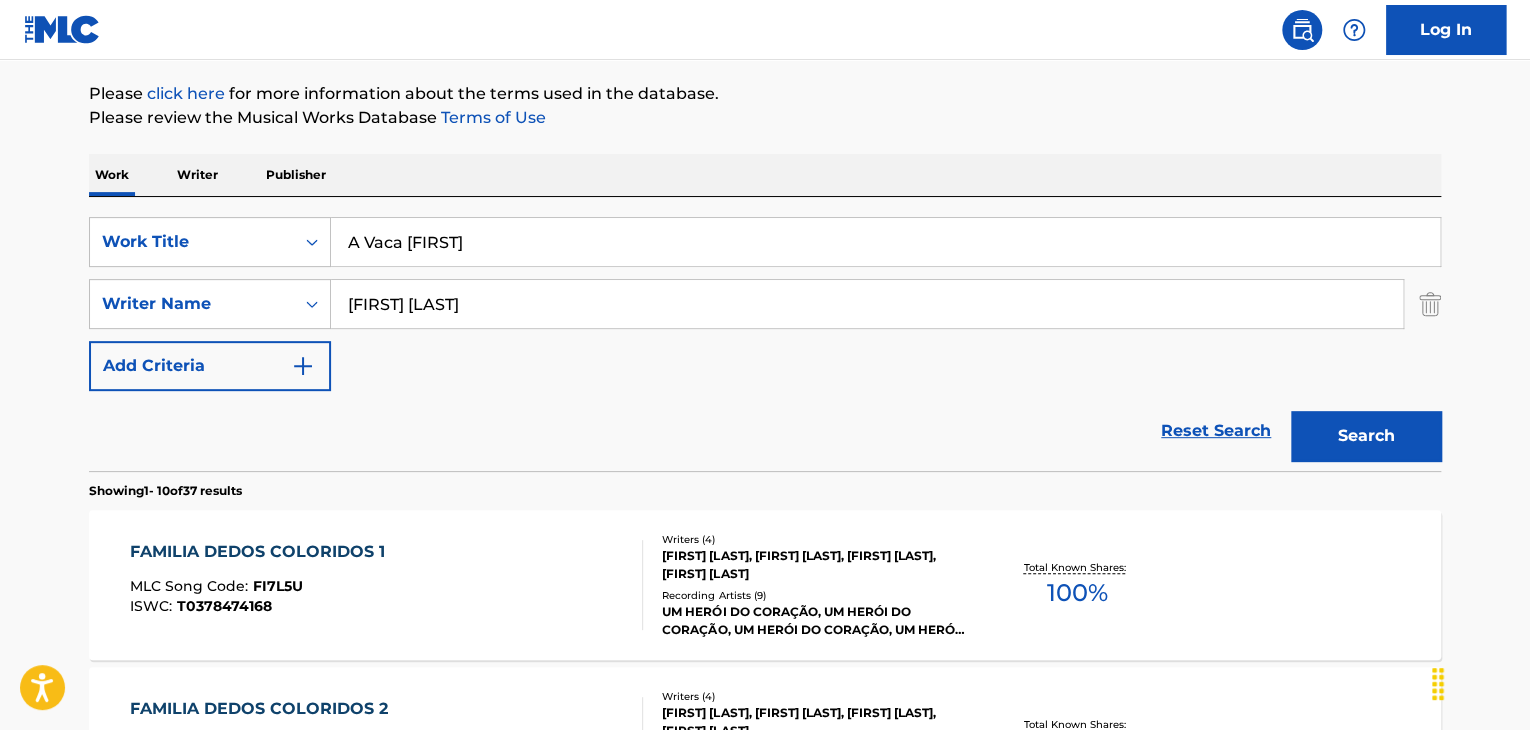 click on "Search" at bounding box center (1366, 436) 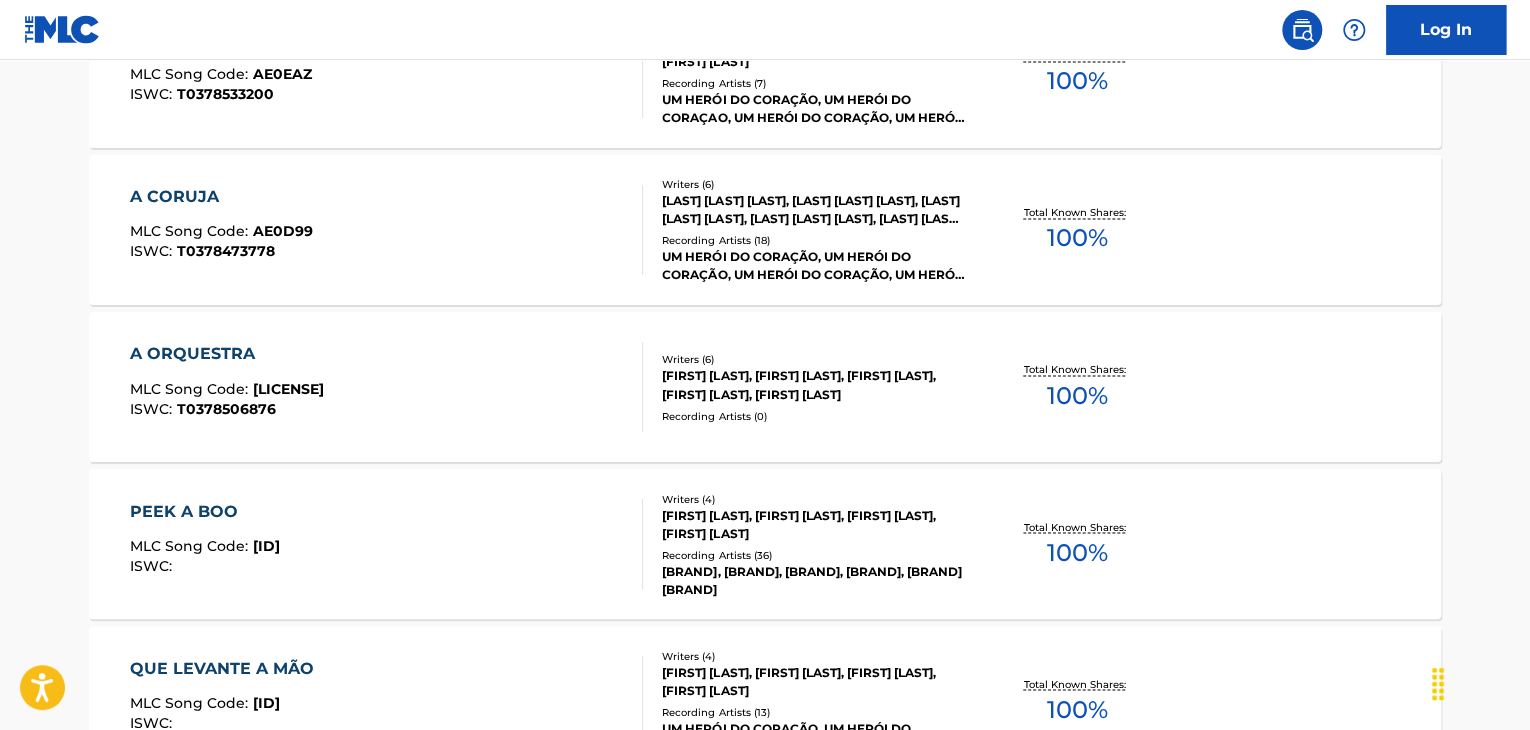 scroll, scrollTop: 1728, scrollLeft: 0, axis: vertical 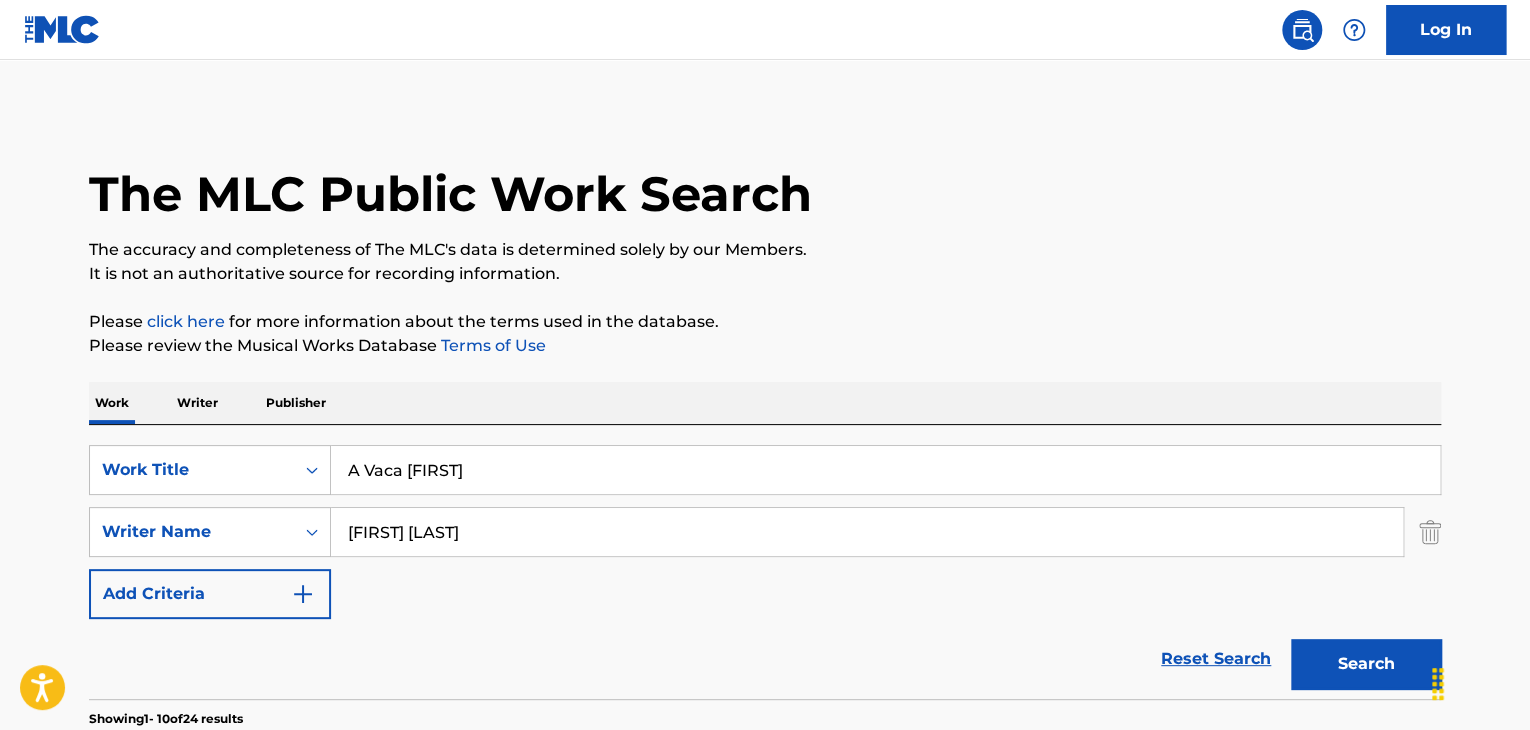 drag, startPoint x: 489, startPoint y: 490, endPoint x: 496, endPoint y: 477, distance: 14.764823 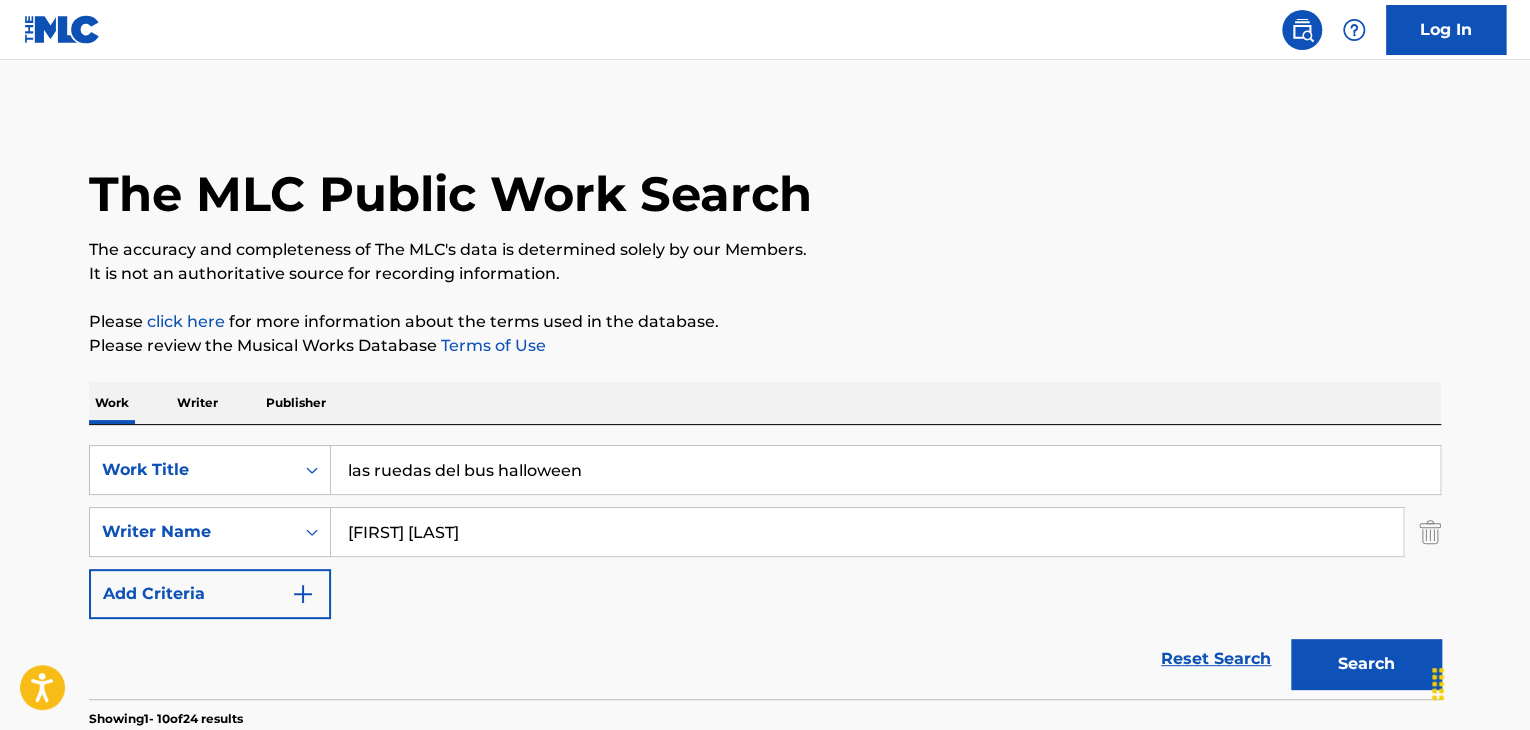 click on "Search" at bounding box center [1366, 664] 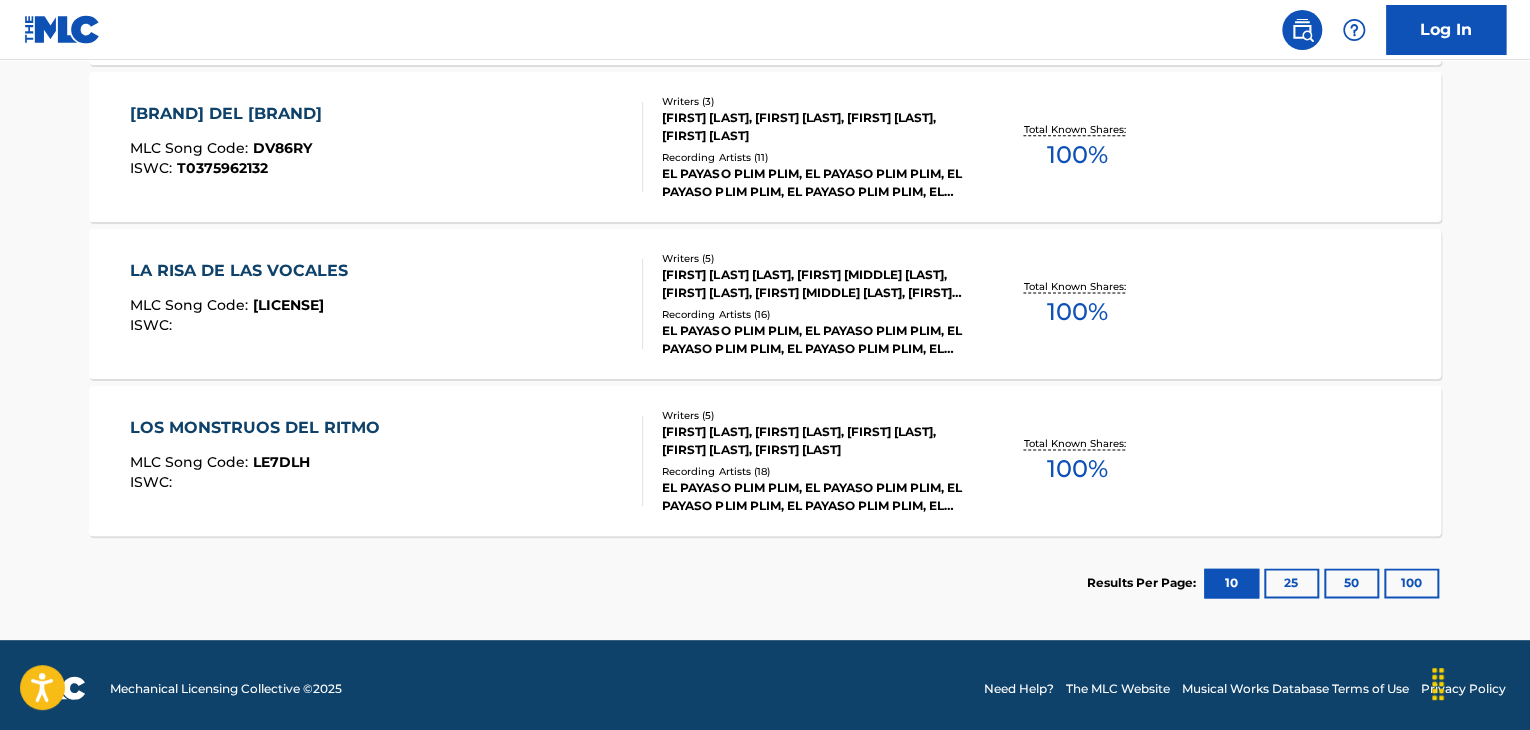 scroll, scrollTop: 0, scrollLeft: 0, axis: both 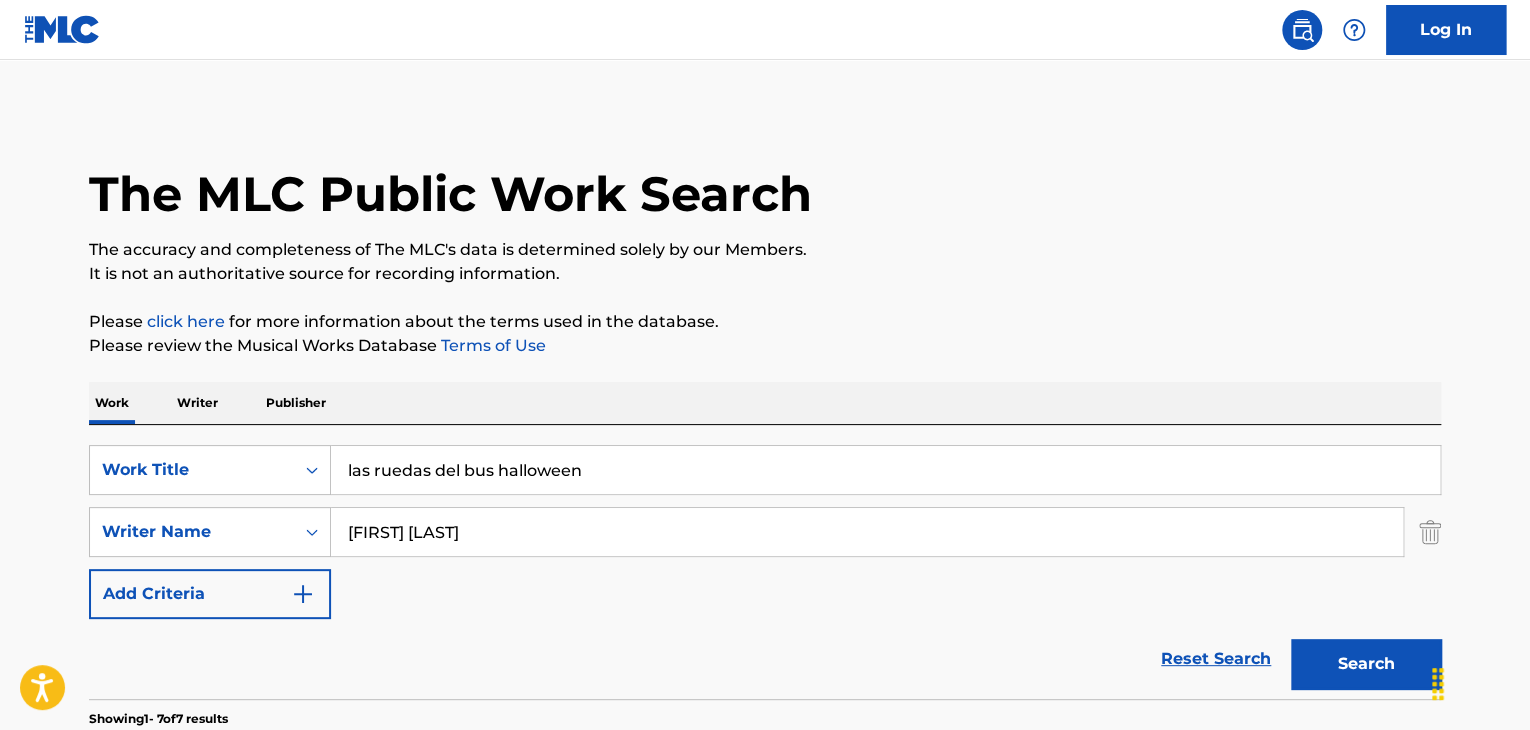 click on "las ruedas del bus halloween" at bounding box center (885, 470) 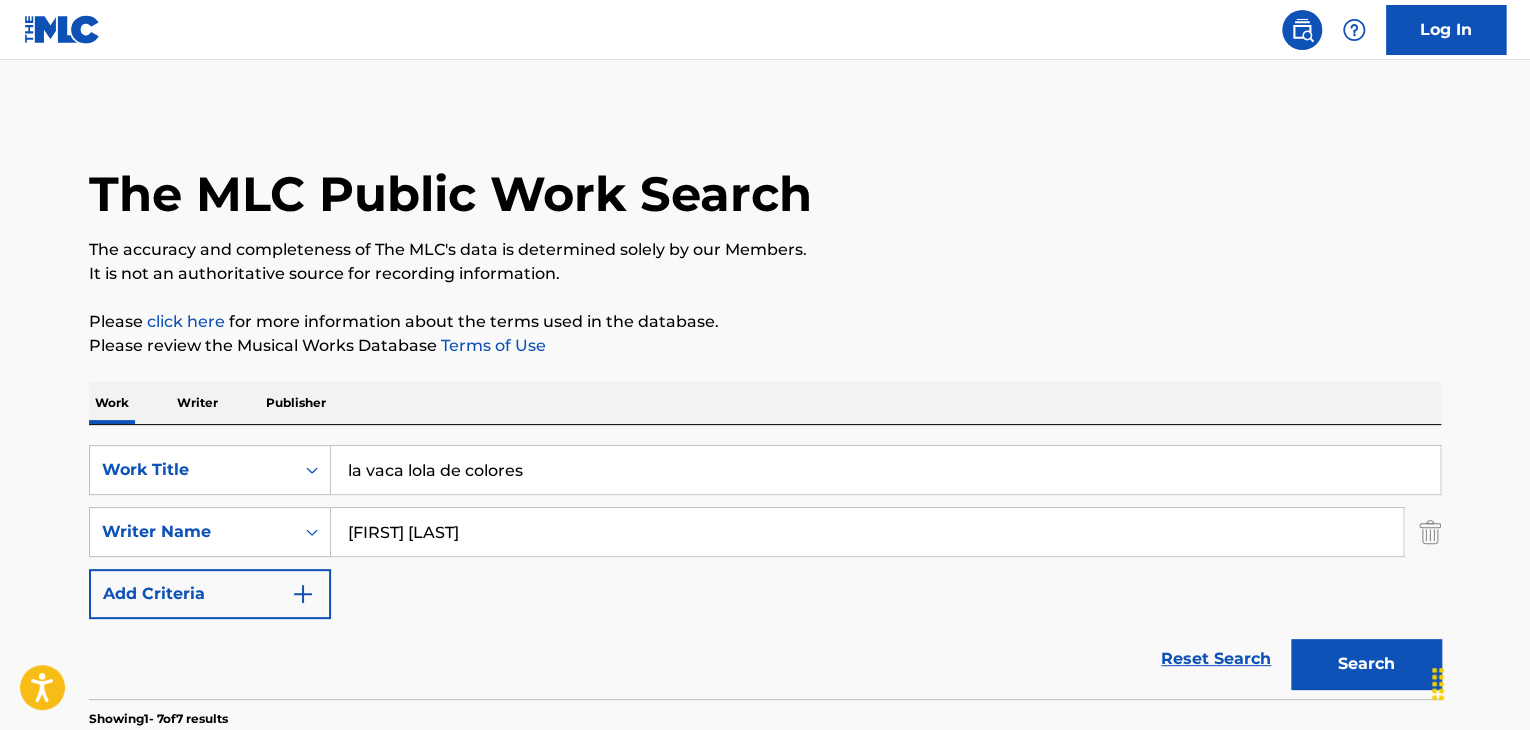 click on "Search" at bounding box center [1366, 664] 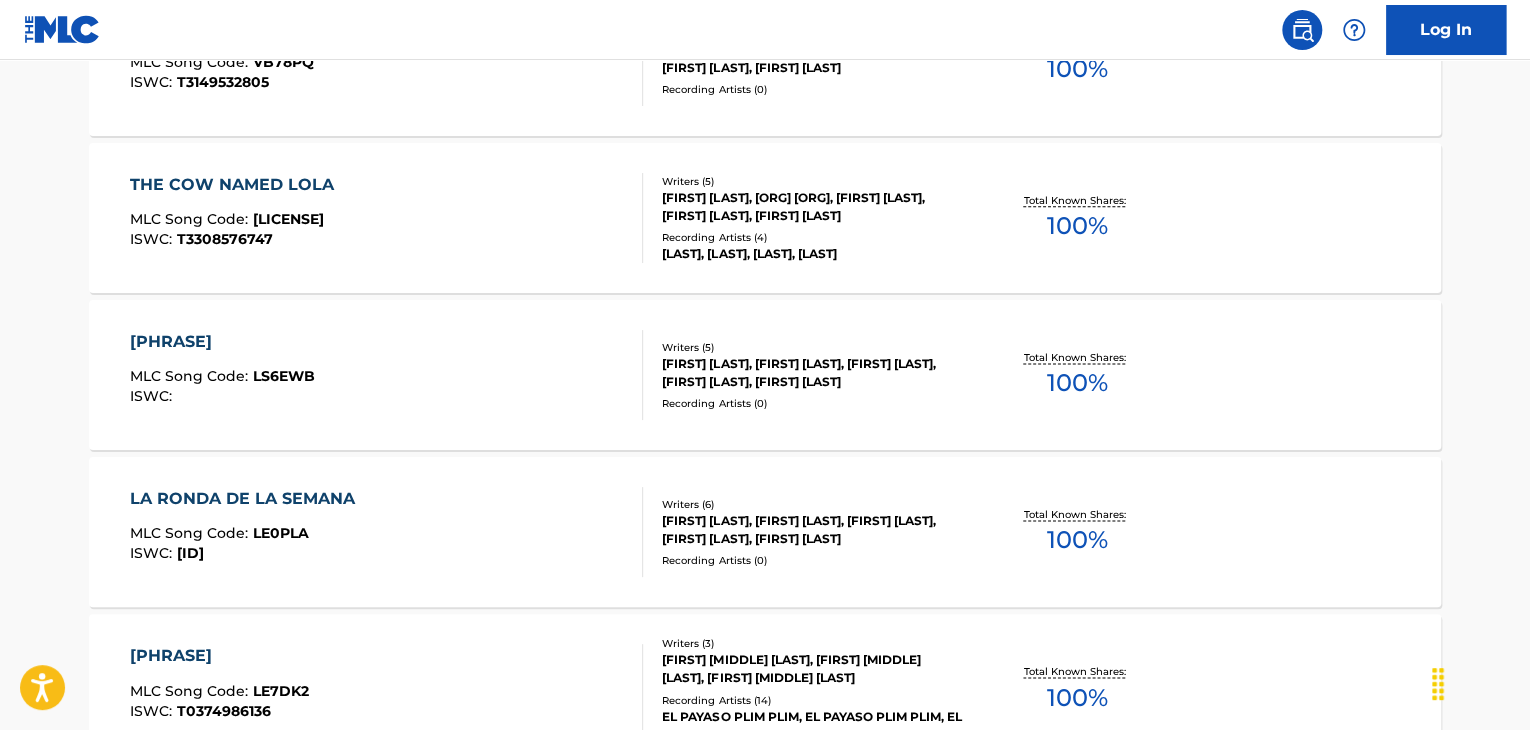 scroll, scrollTop: 1228, scrollLeft: 0, axis: vertical 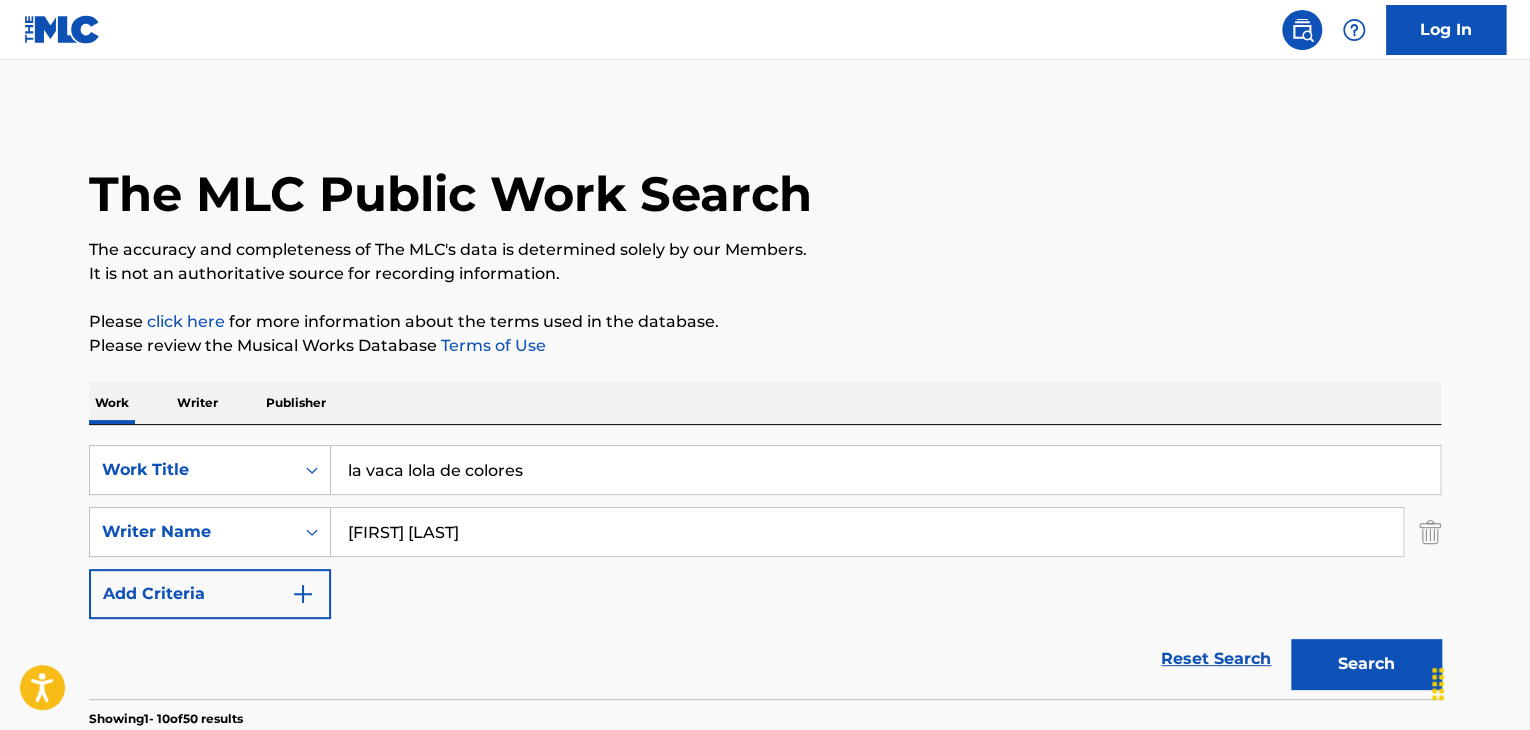 click on "la vaca lola de colores" at bounding box center (885, 470) 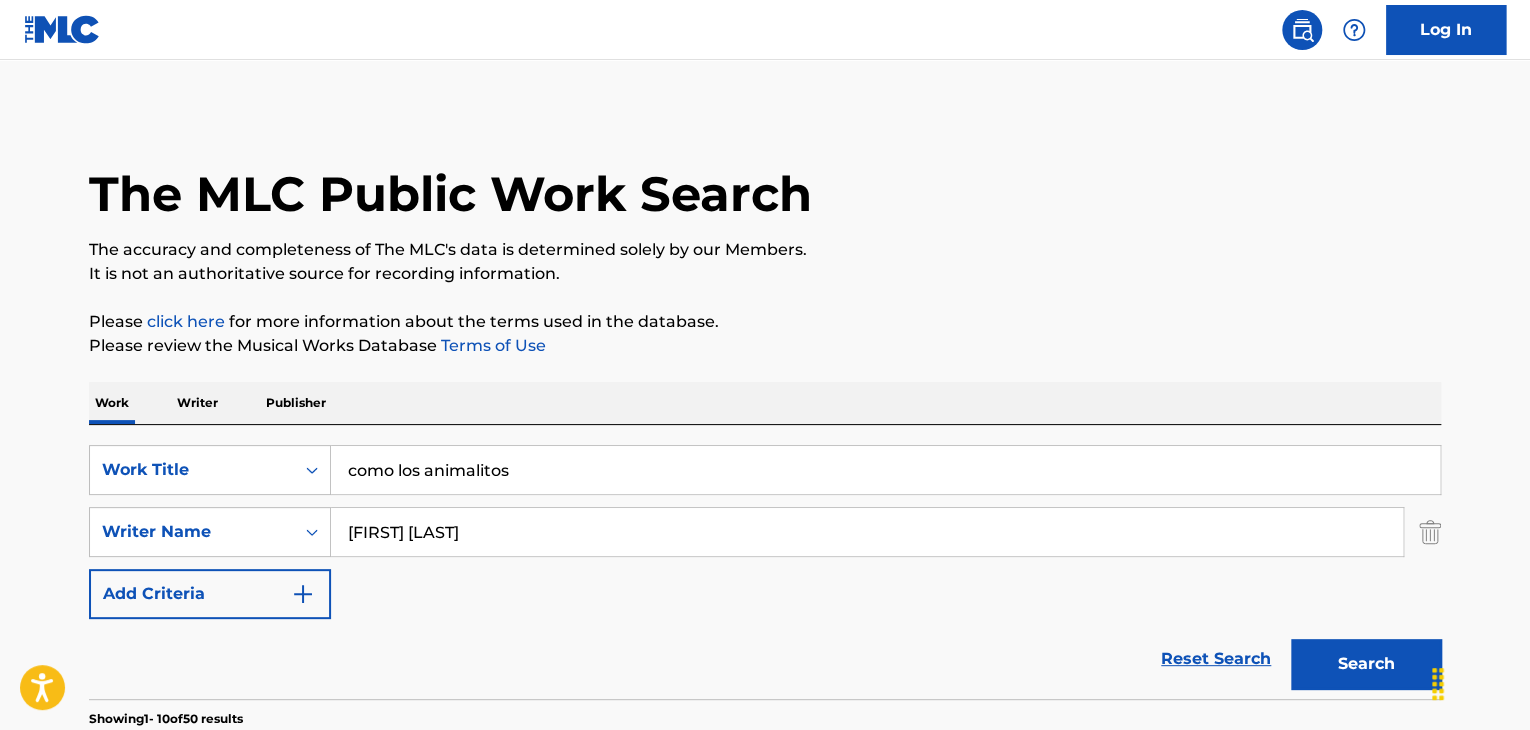 click on "Search" at bounding box center (1366, 664) 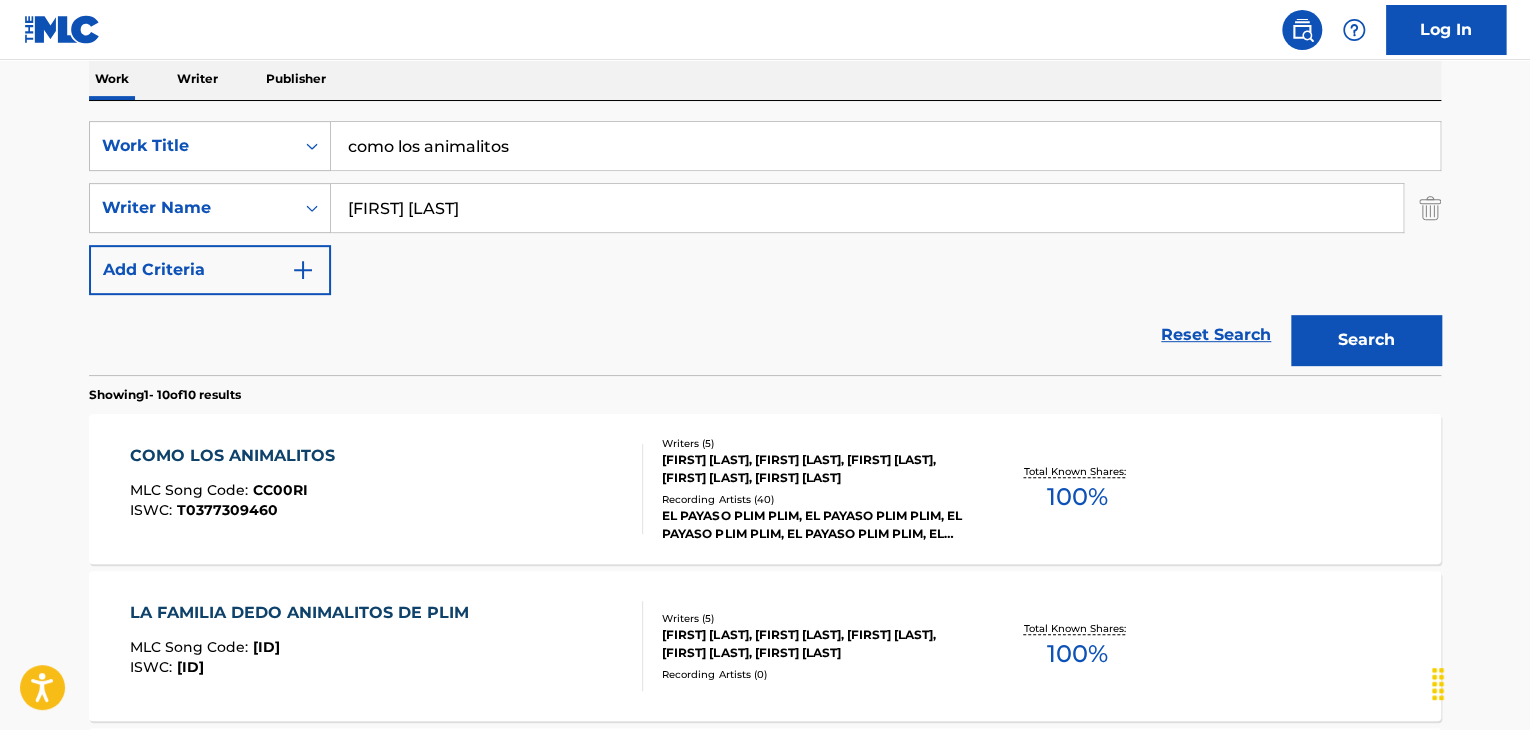 scroll, scrollTop: 333, scrollLeft: 0, axis: vertical 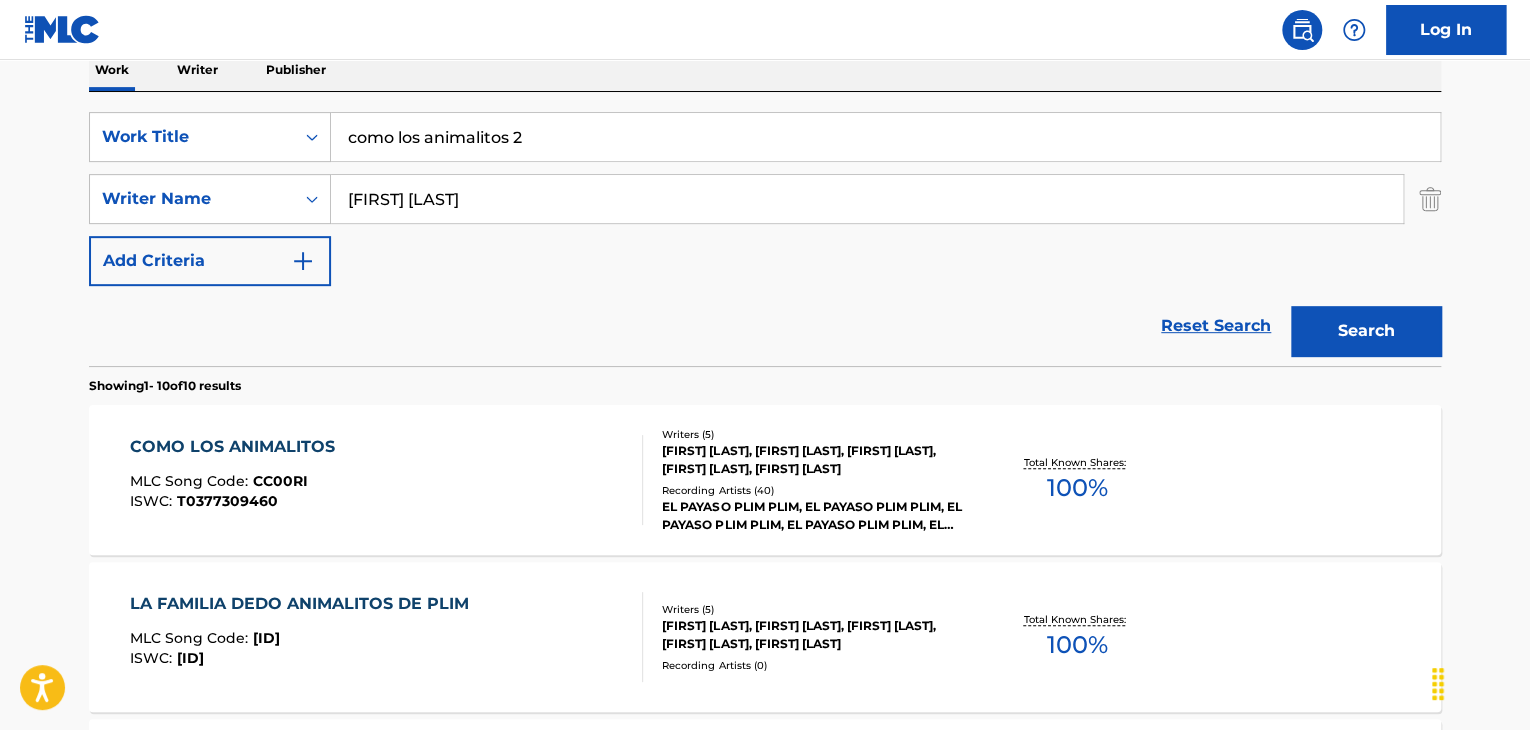 type on "como los animalitos 2" 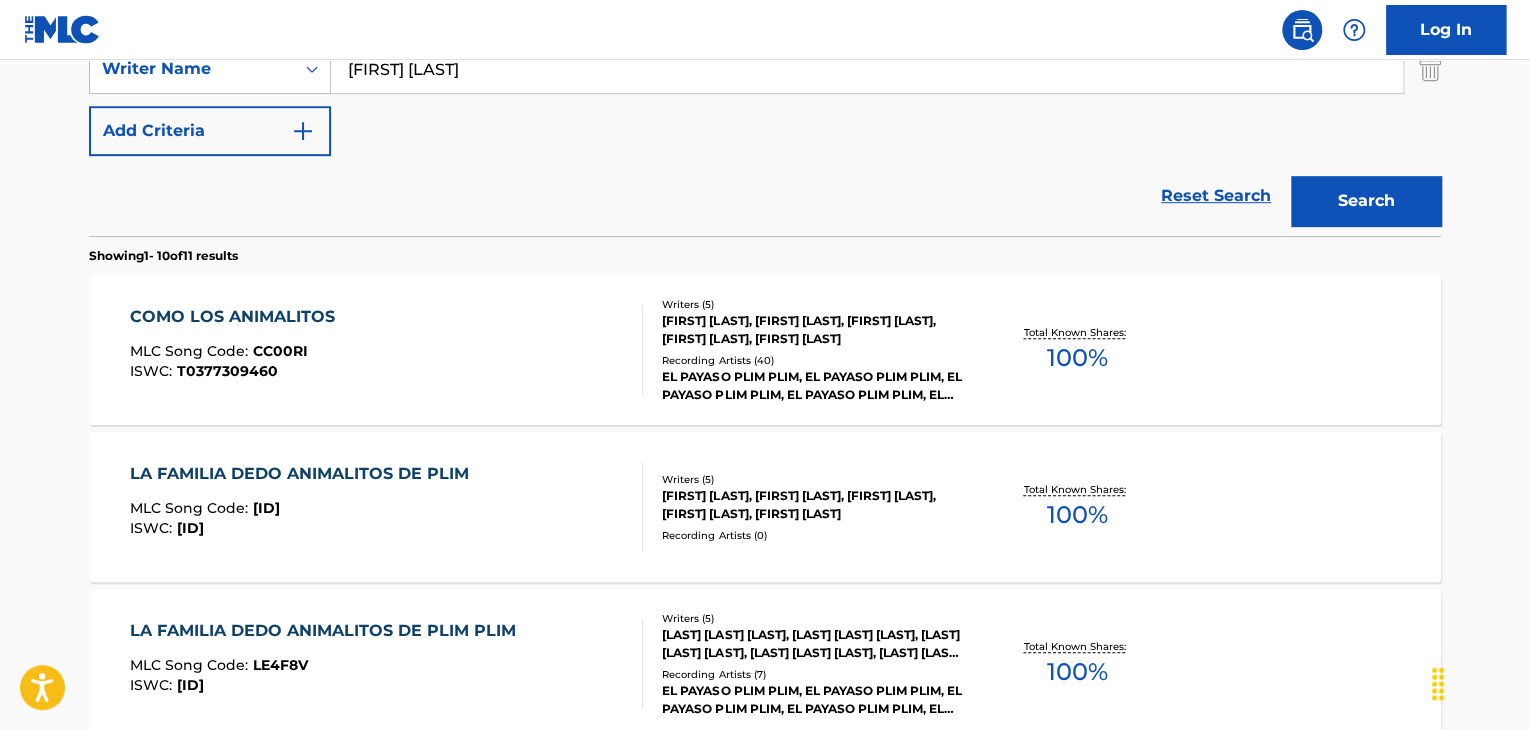 scroll, scrollTop: 500, scrollLeft: 0, axis: vertical 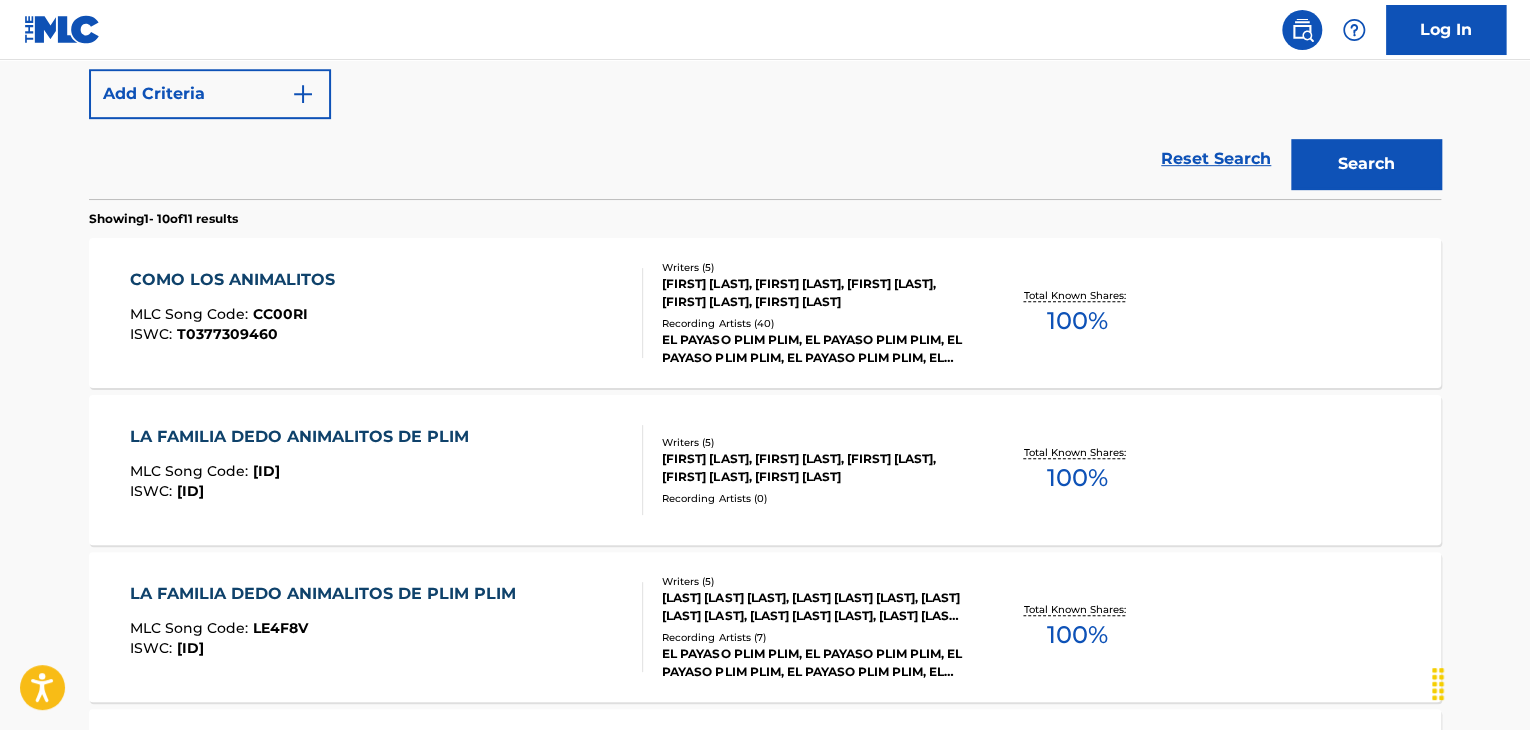 click on "COMO LOS ANIMALITOS MLC Song Code : CC00RI ISWC : T0377309460" at bounding box center [387, 313] 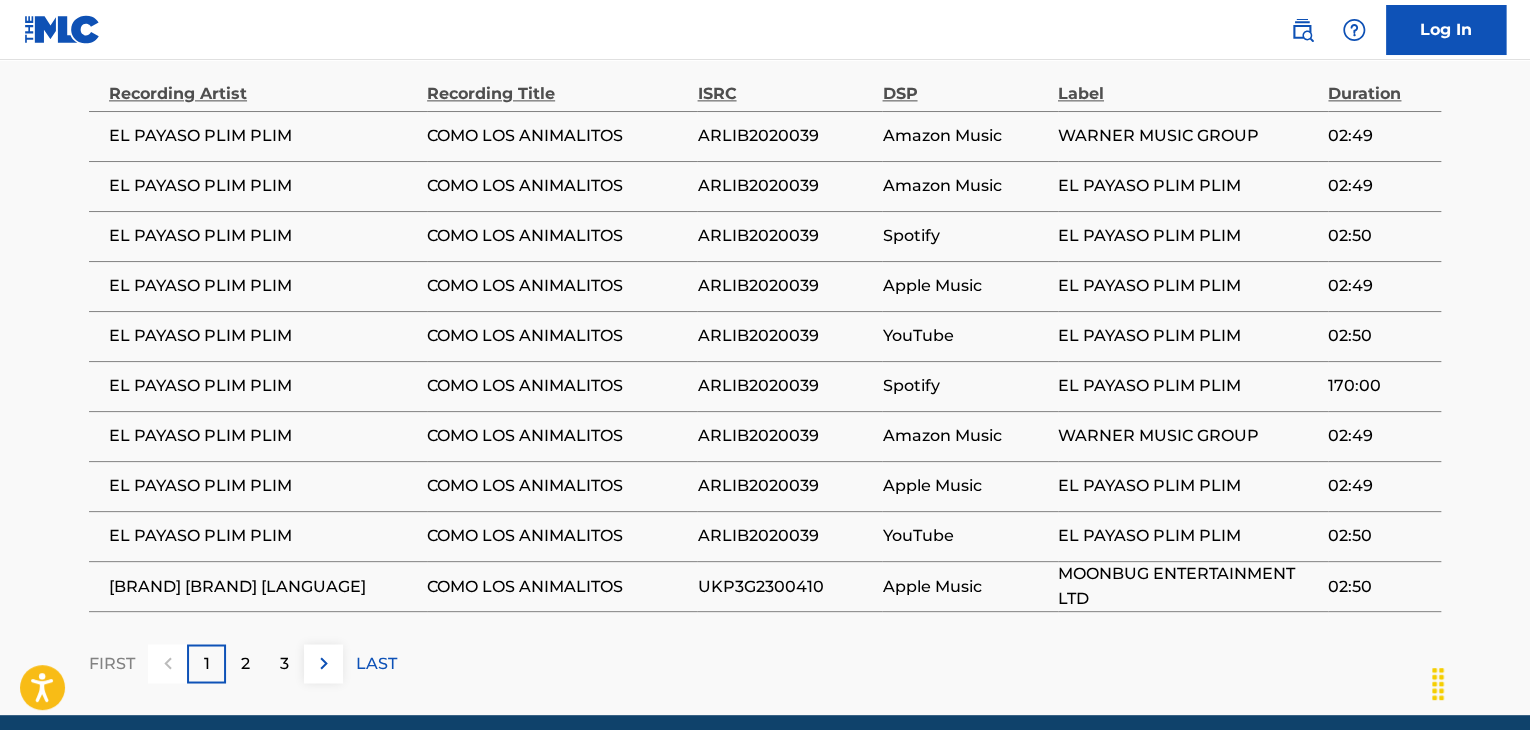 scroll, scrollTop: 1404, scrollLeft: 0, axis: vertical 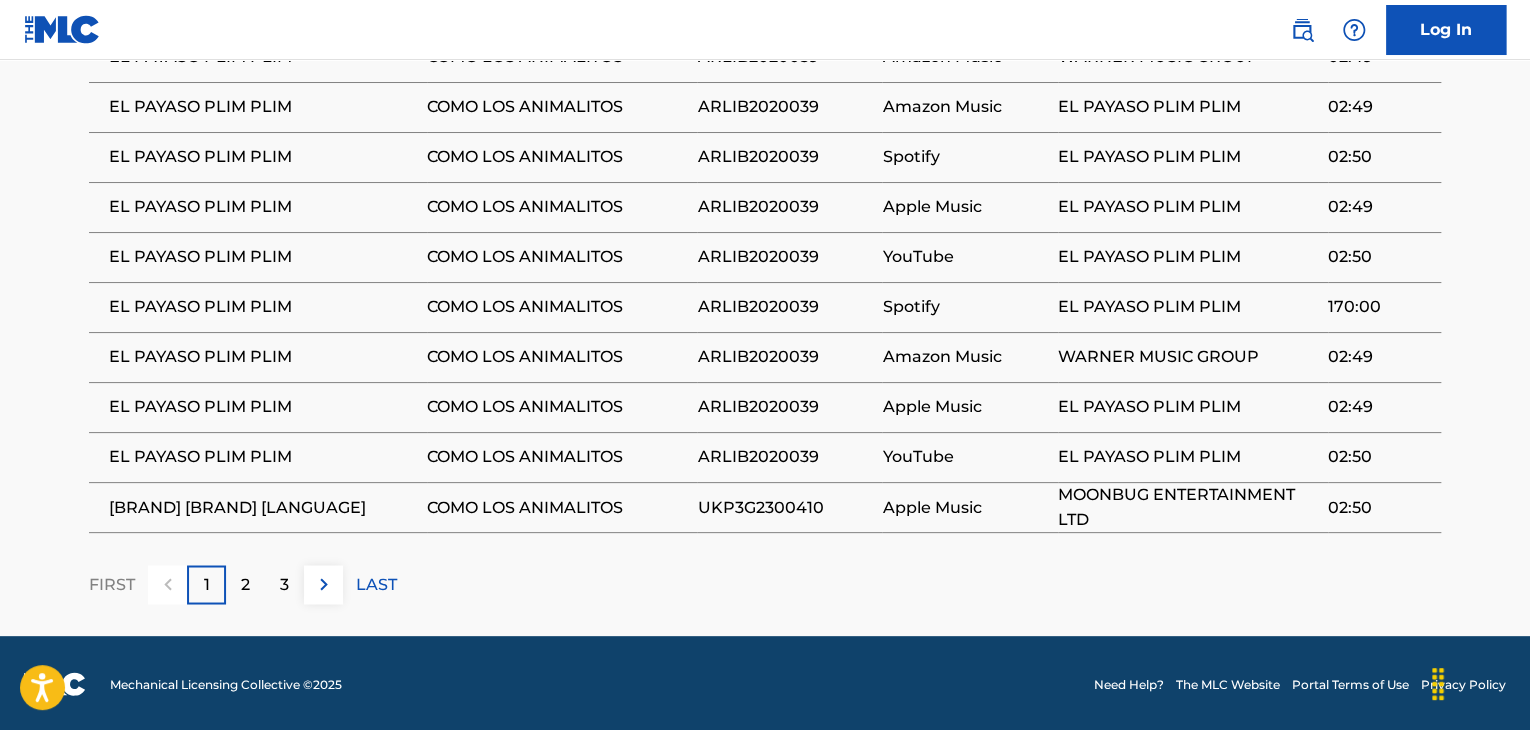 click on "2" at bounding box center [245, 584] 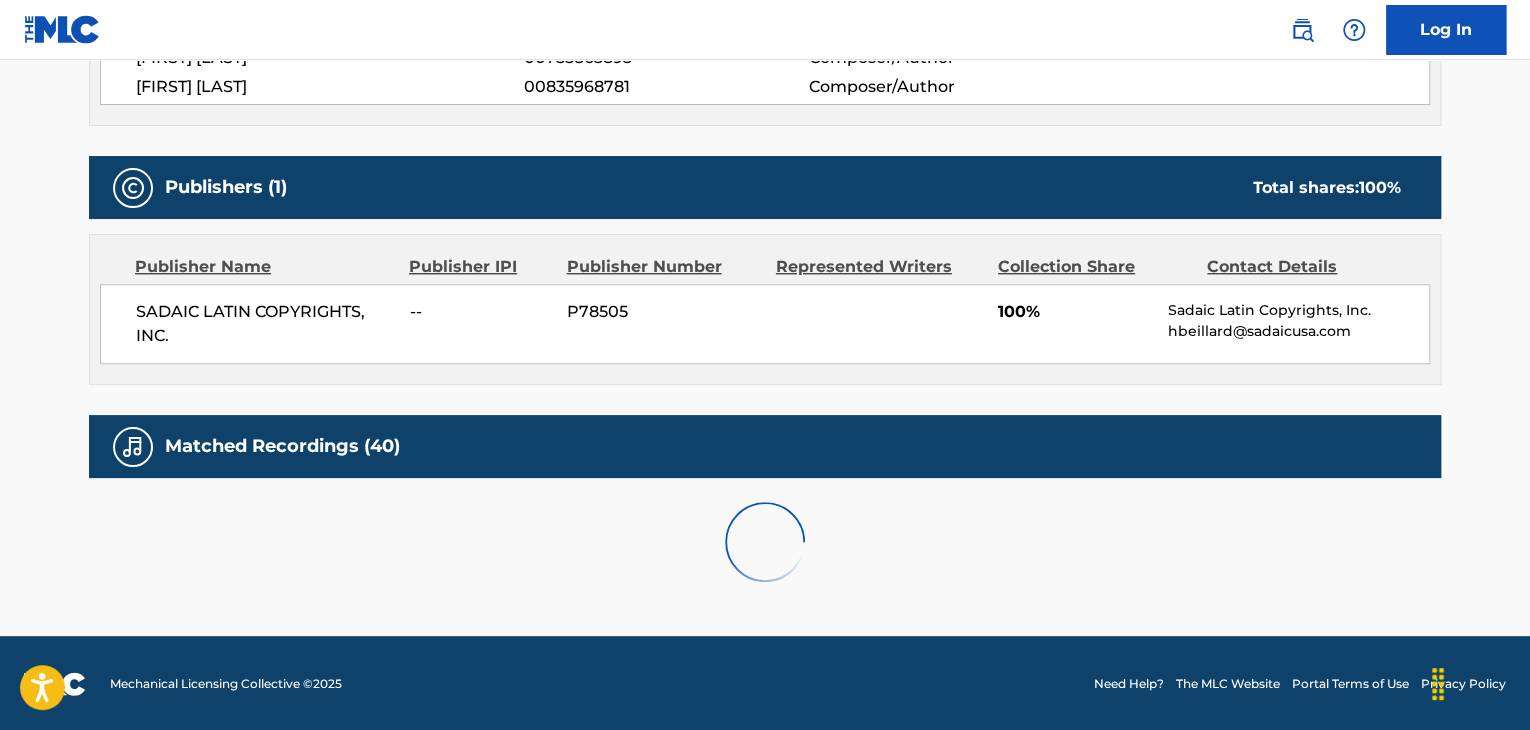 scroll, scrollTop: 1404, scrollLeft: 0, axis: vertical 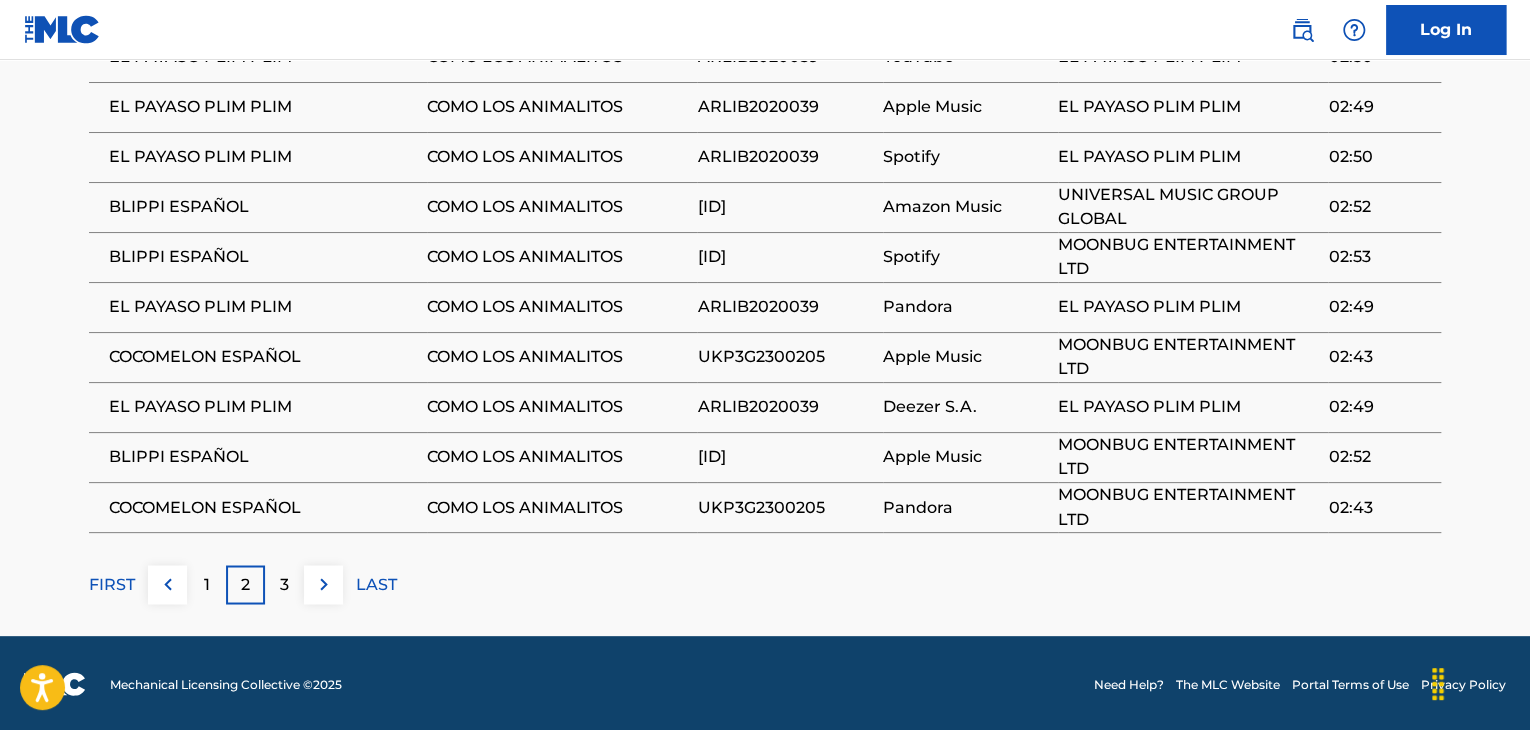 click on "1" at bounding box center [206, 584] 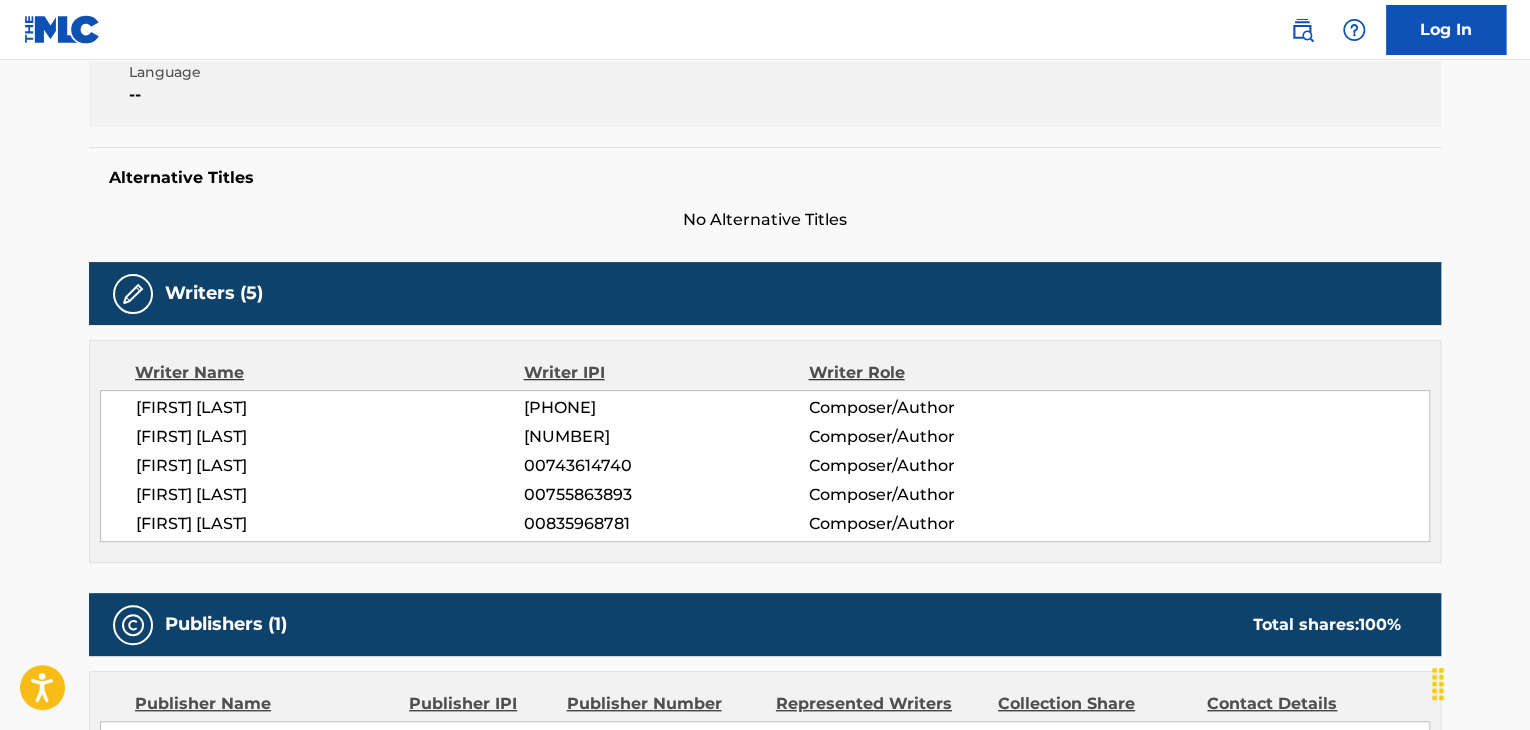 scroll, scrollTop: 404, scrollLeft: 0, axis: vertical 